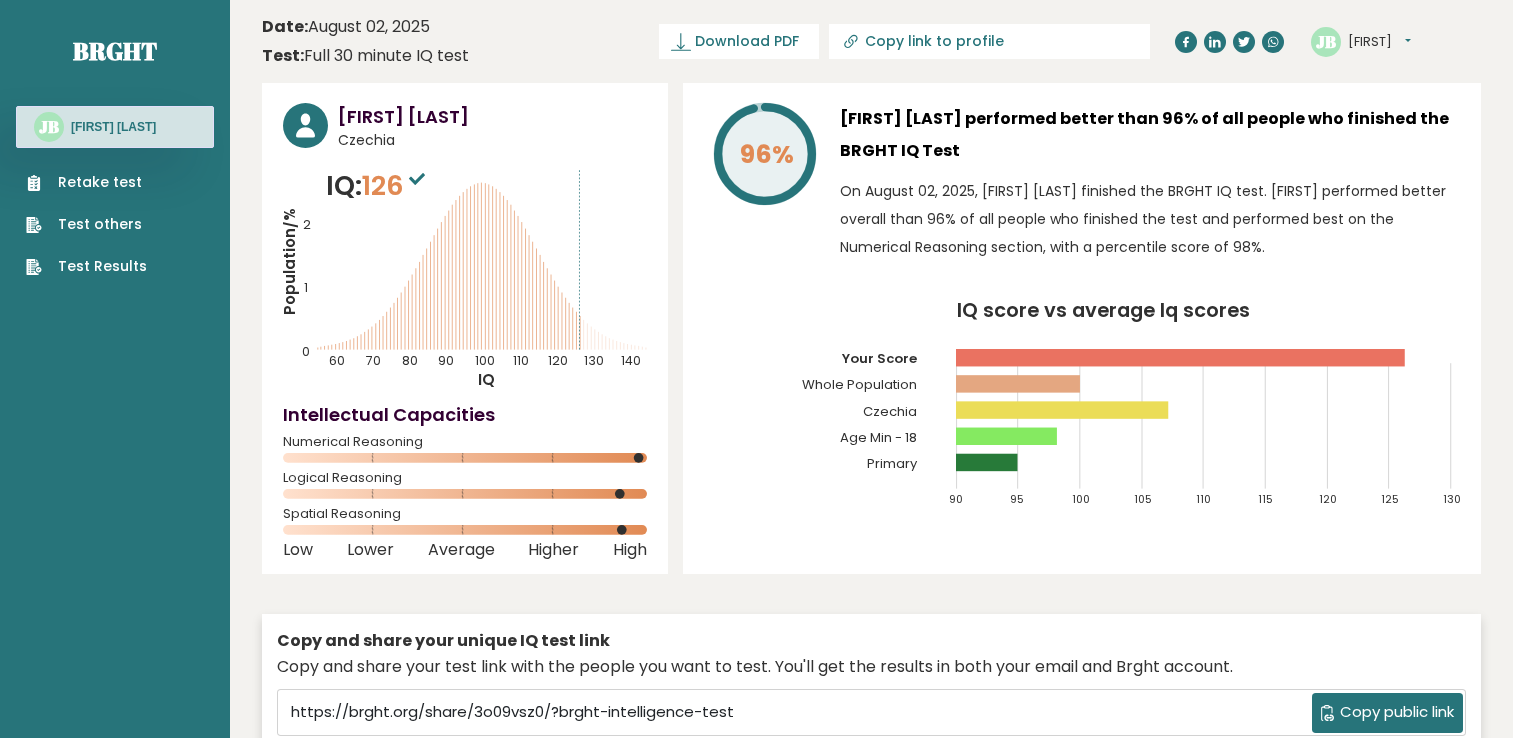 scroll, scrollTop: 0, scrollLeft: 0, axis: both 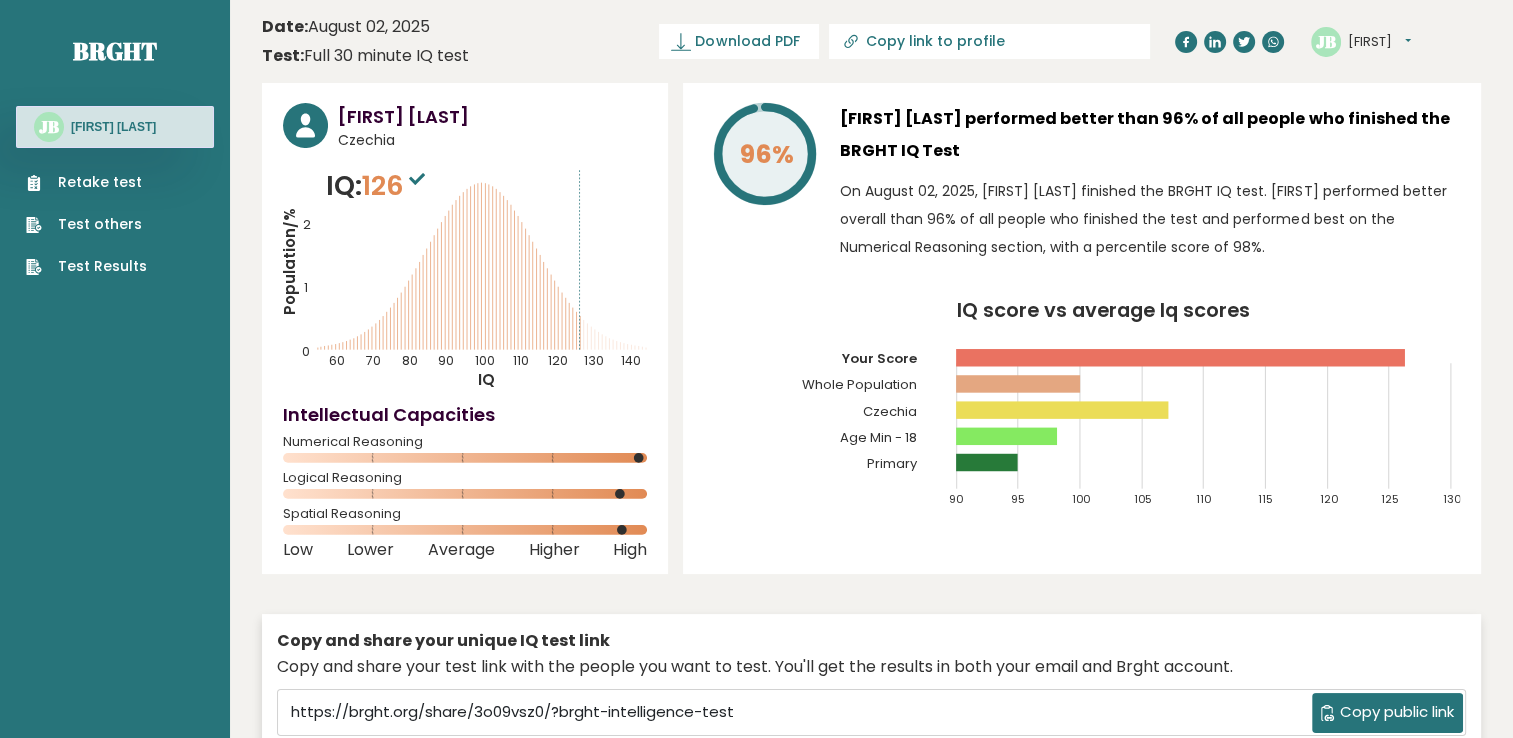 drag, startPoint x: 1060, startPoint y: 300, endPoint x: 61, endPoint y: 190, distance: 1005.0378 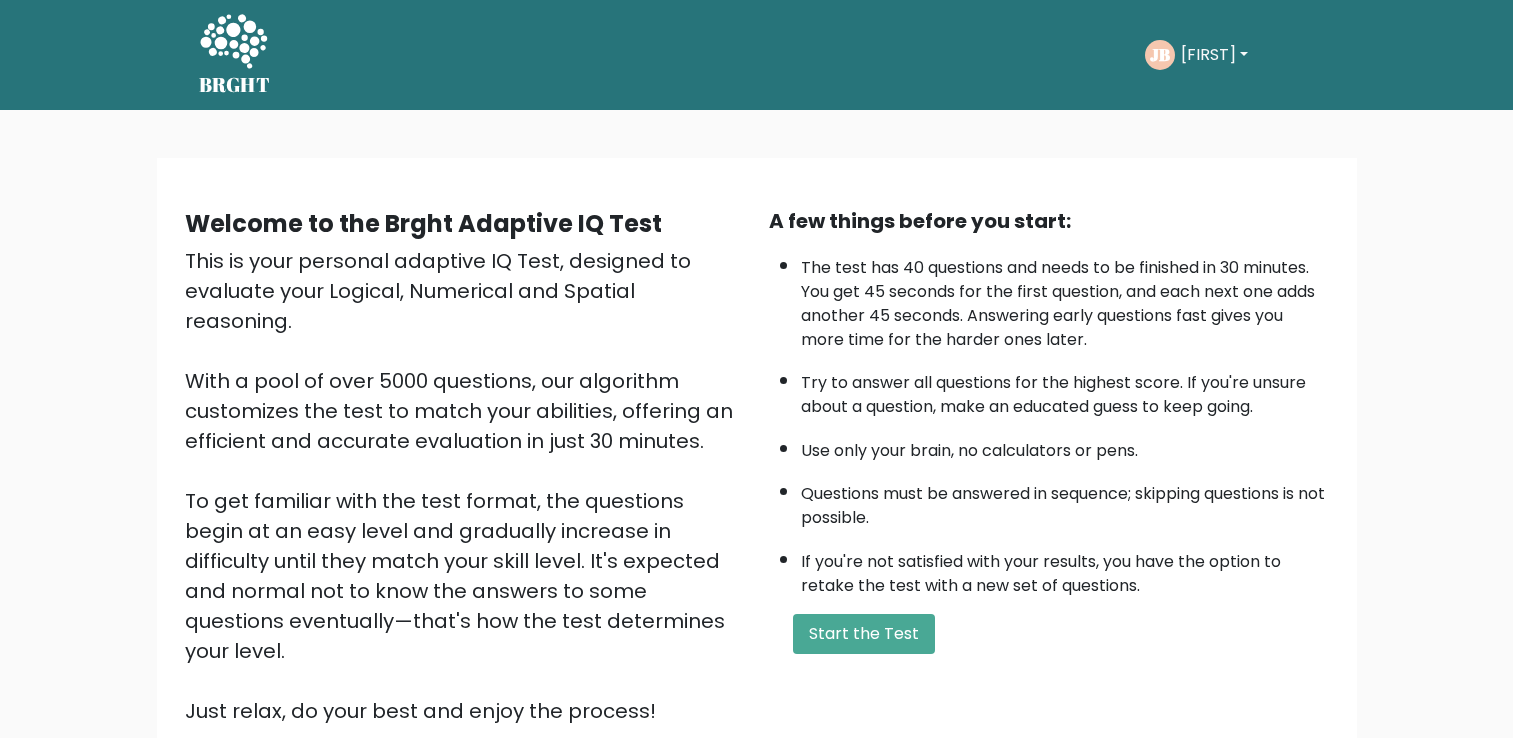 scroll, scrollTop: 0, scrollLeft: 0, axis: both 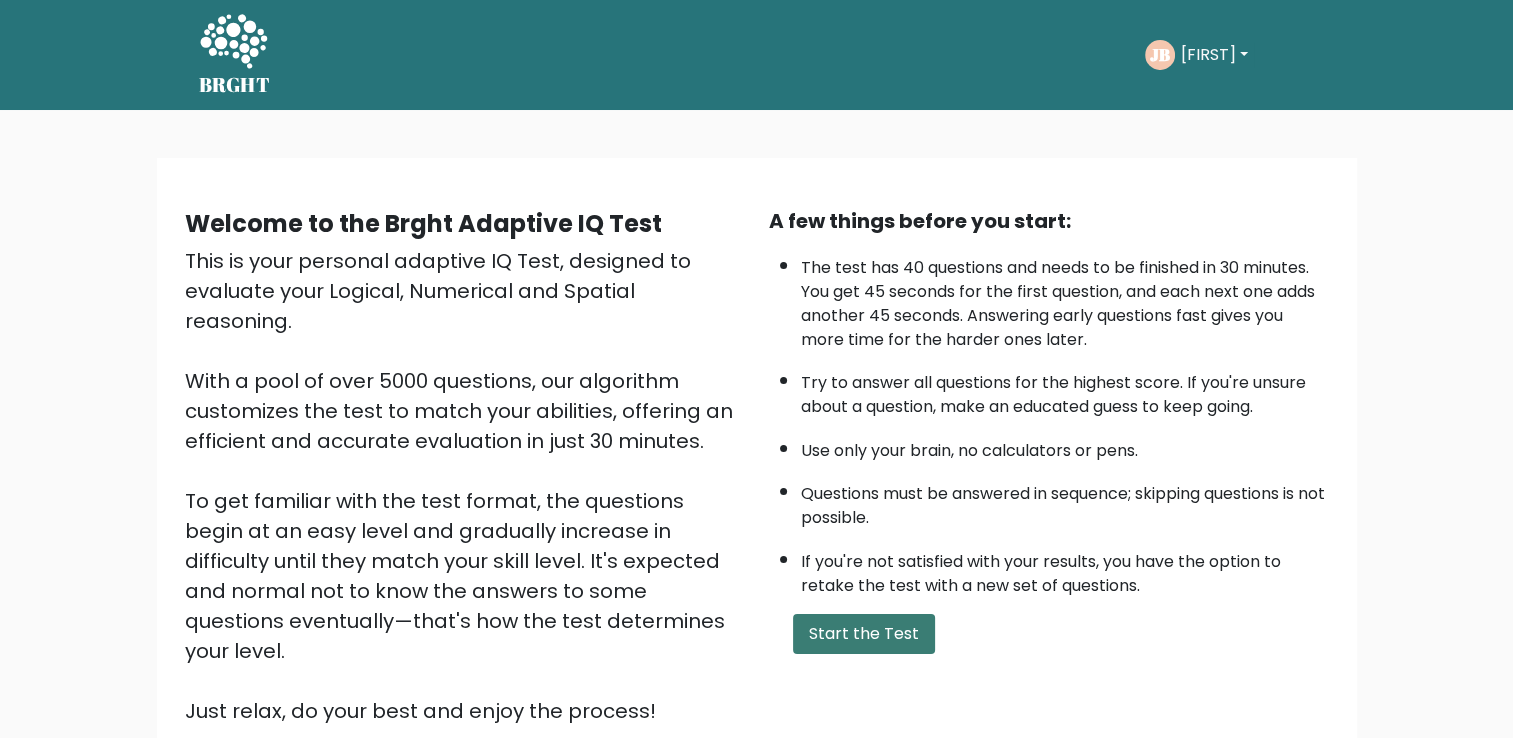 click on "Start the Test" at bounding box center (864, 634) 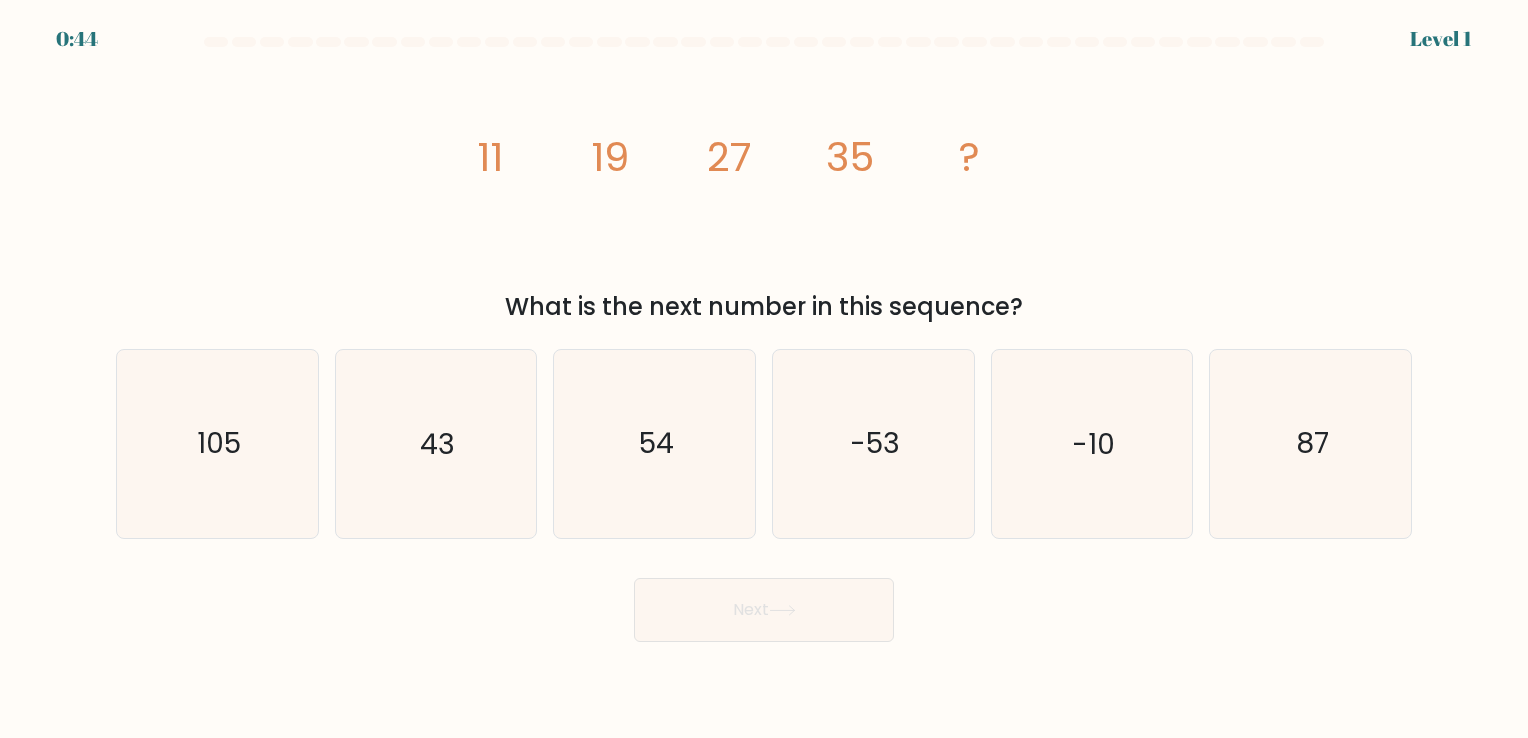 scroll, scrollTop: 0, scrollLeft: 0, axis: both 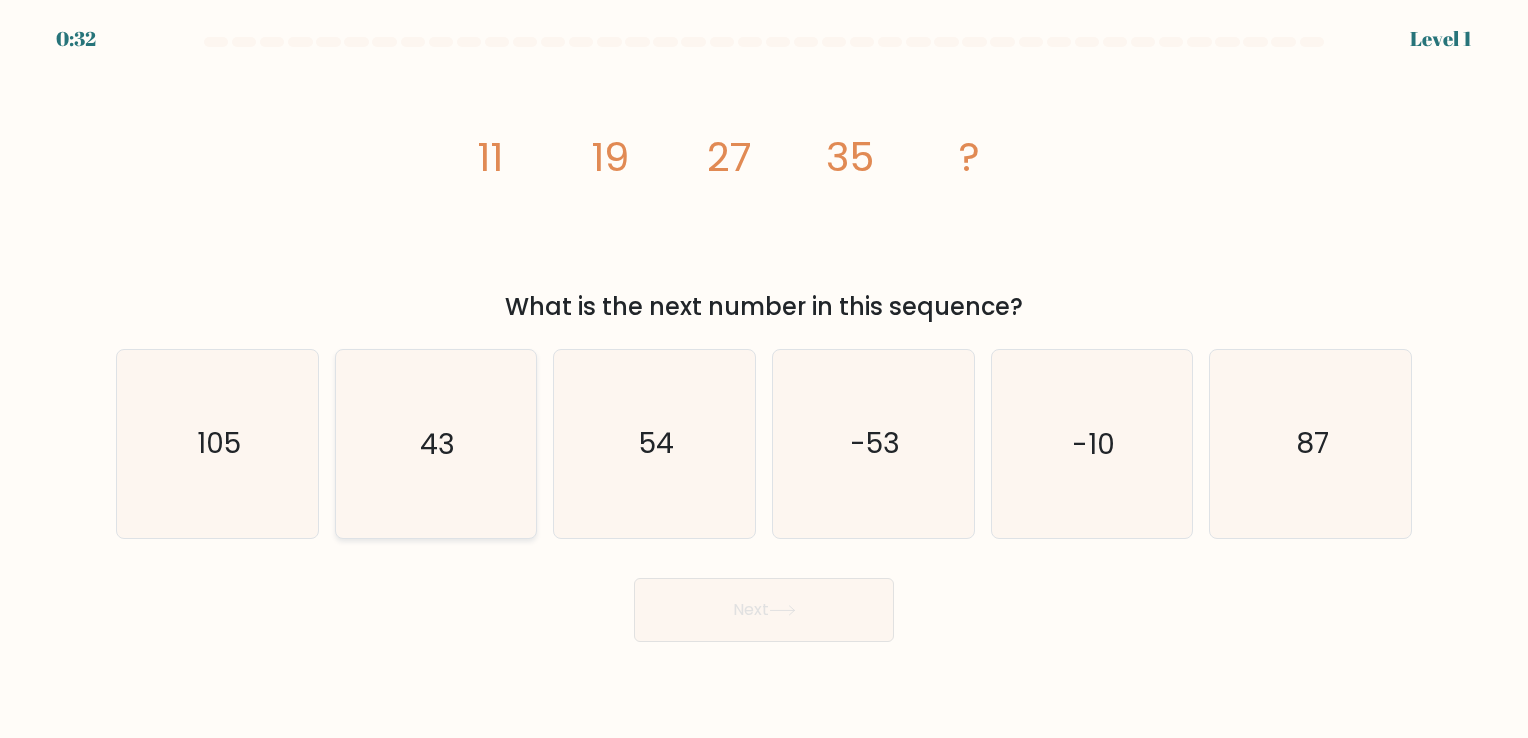 click on "43" 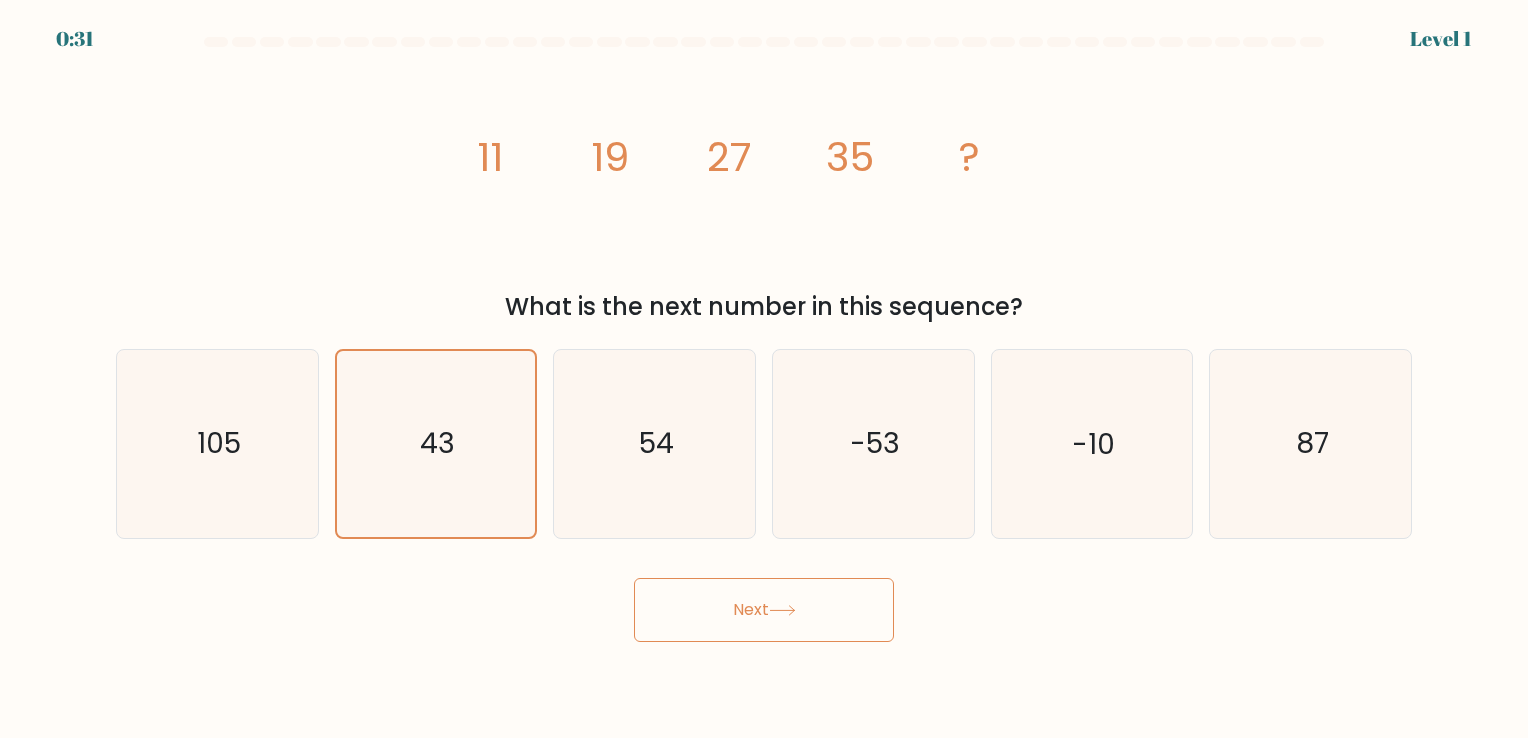 click on "Next" at bounding box center (764, 610) 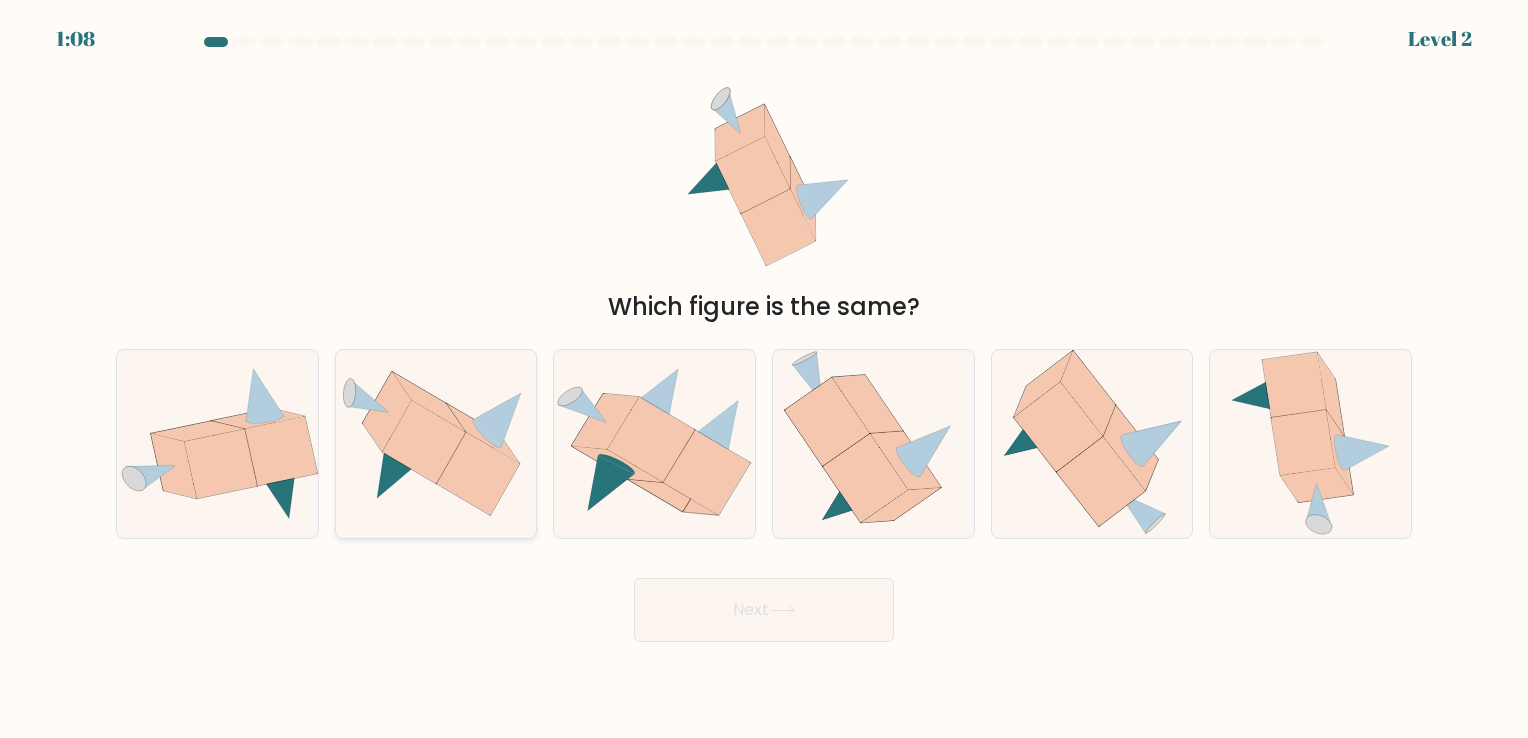 click 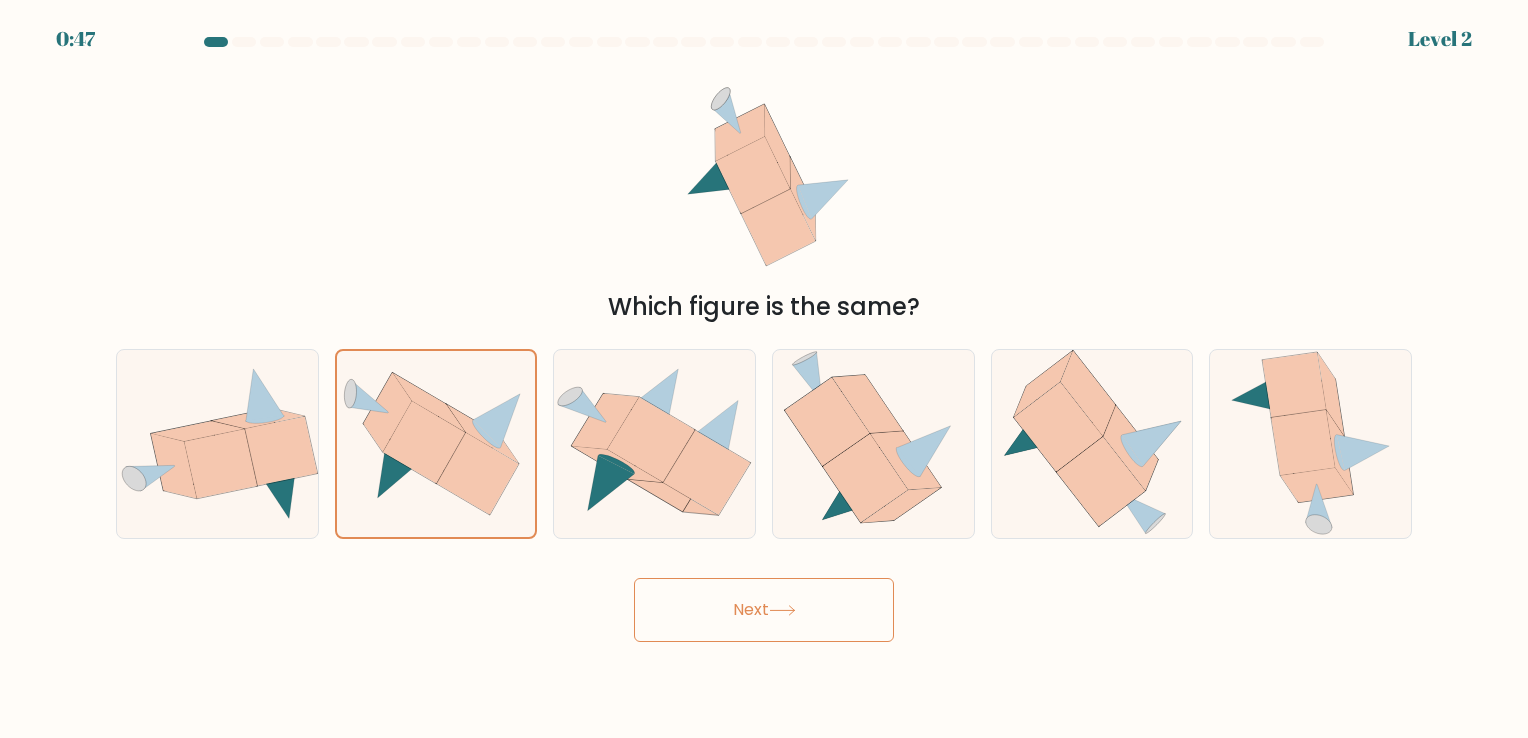 click on "Next" at bounding box center [764, 610] 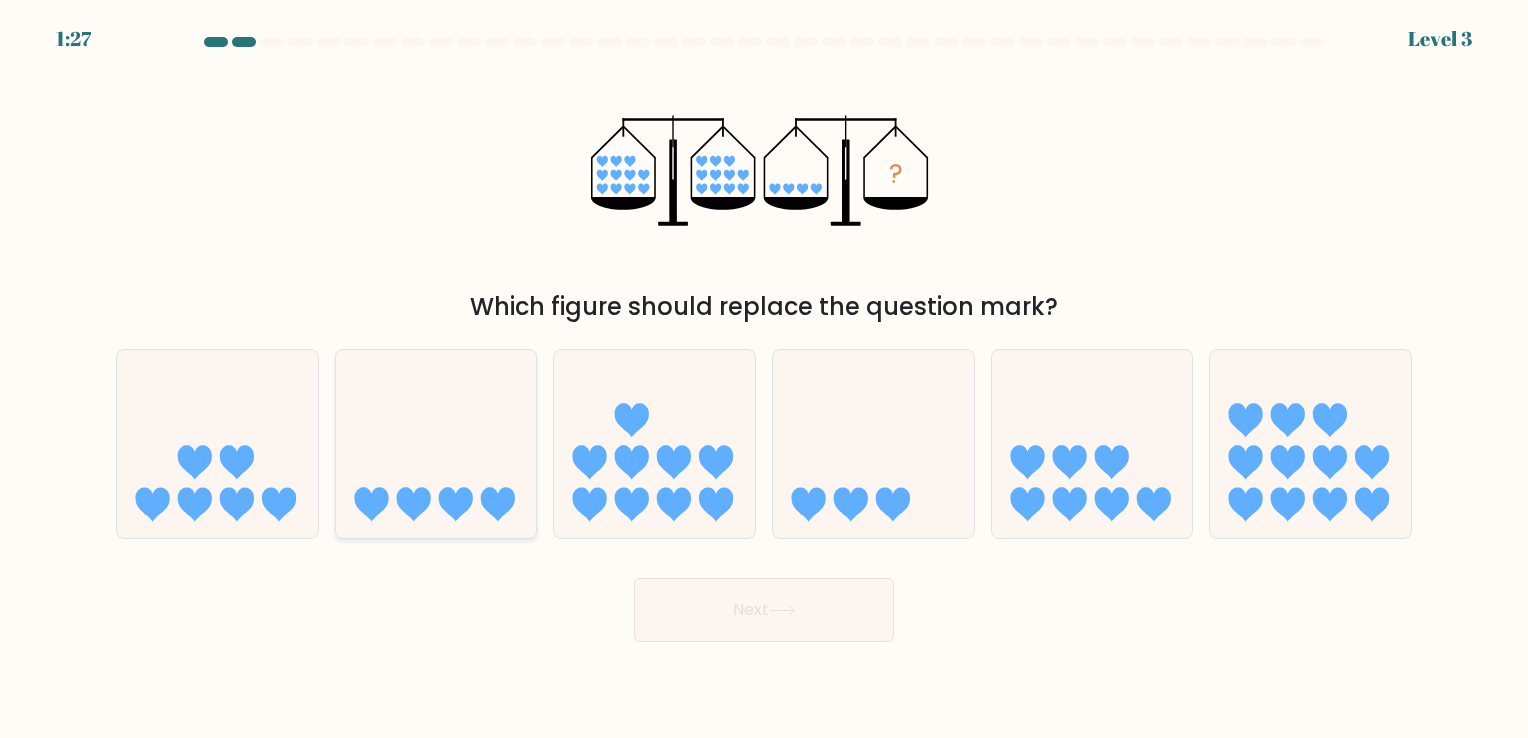 click 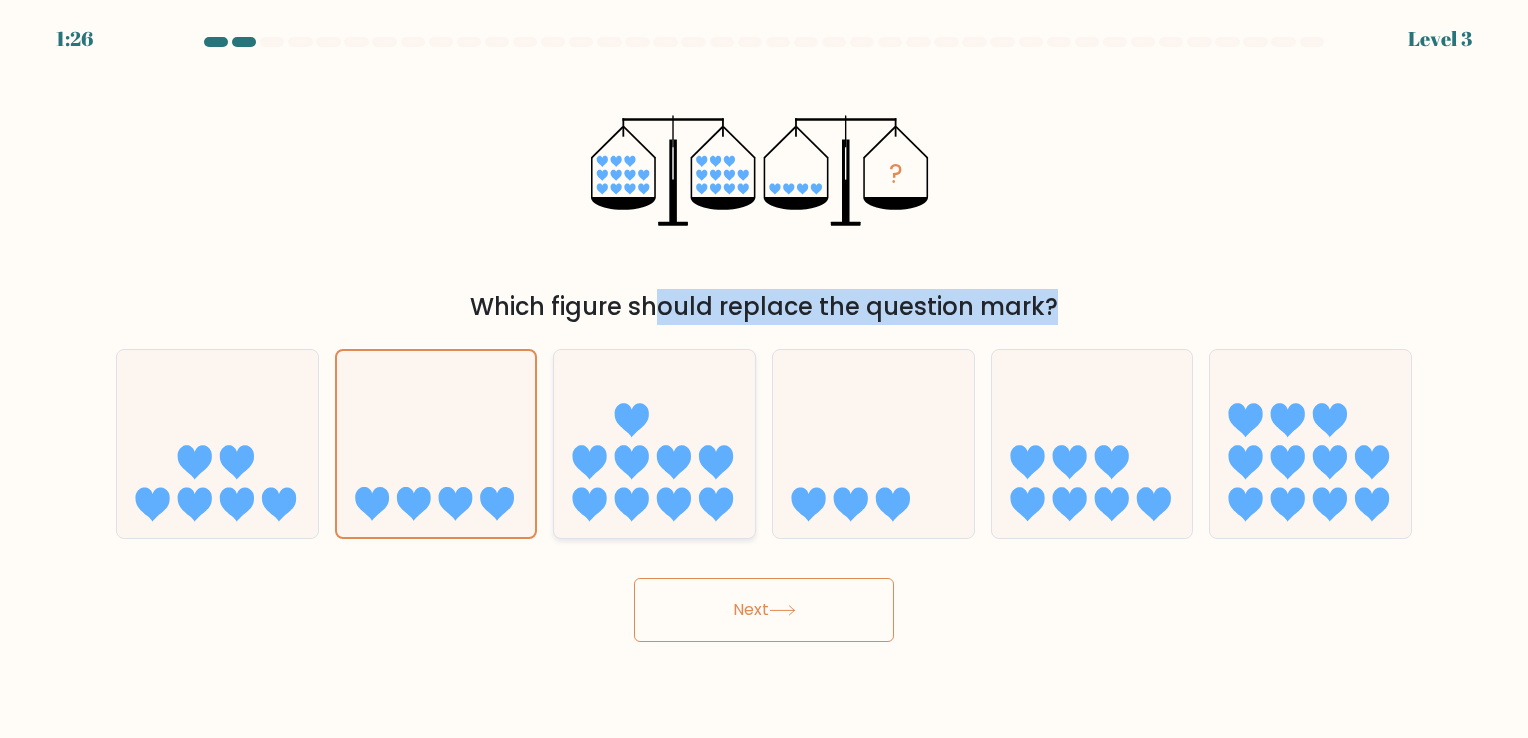 drag, startPoint x: 508, startPoint y: 305, endPoint x: 560, endPoint y: 349, distance: 68.117546 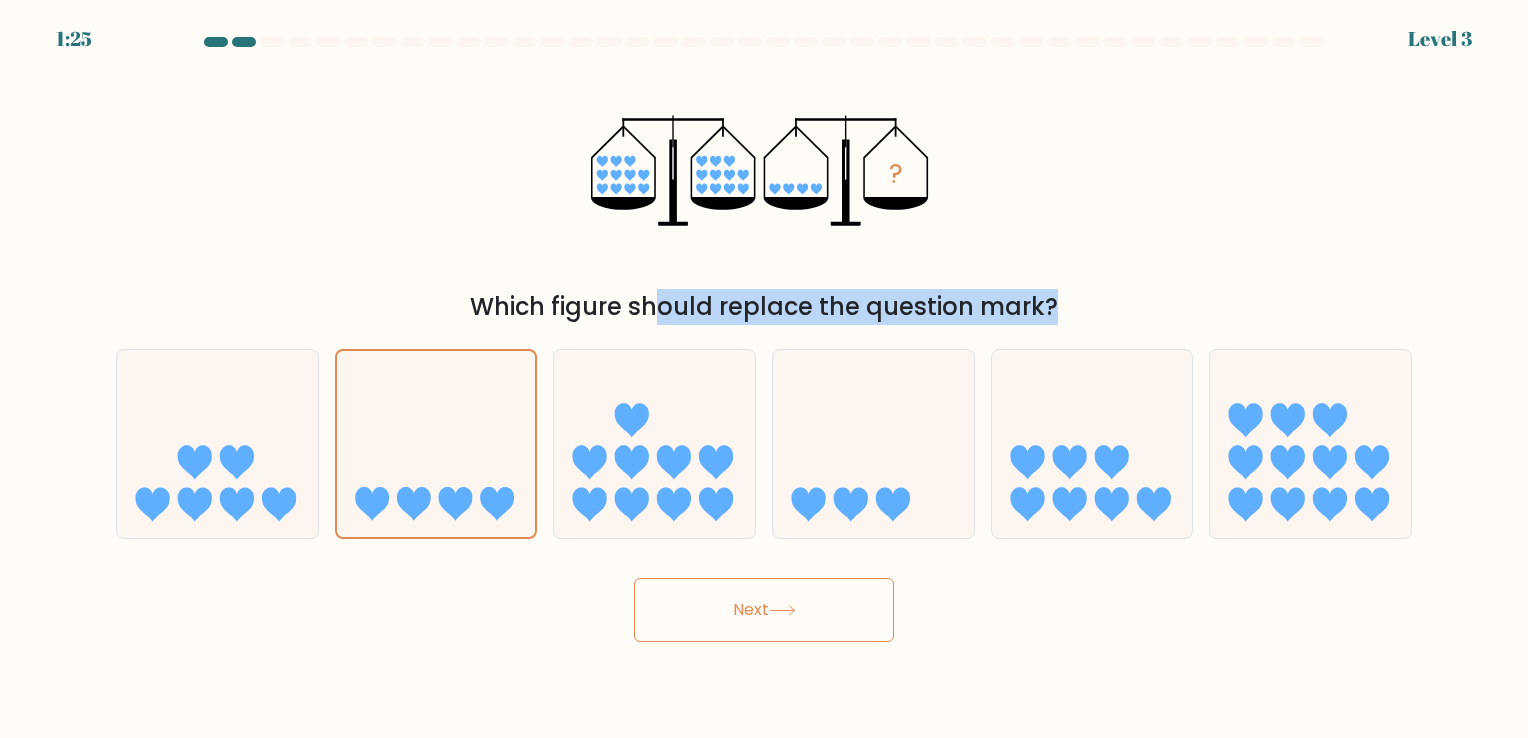 click on "Next" at bounding box center (764, 610) 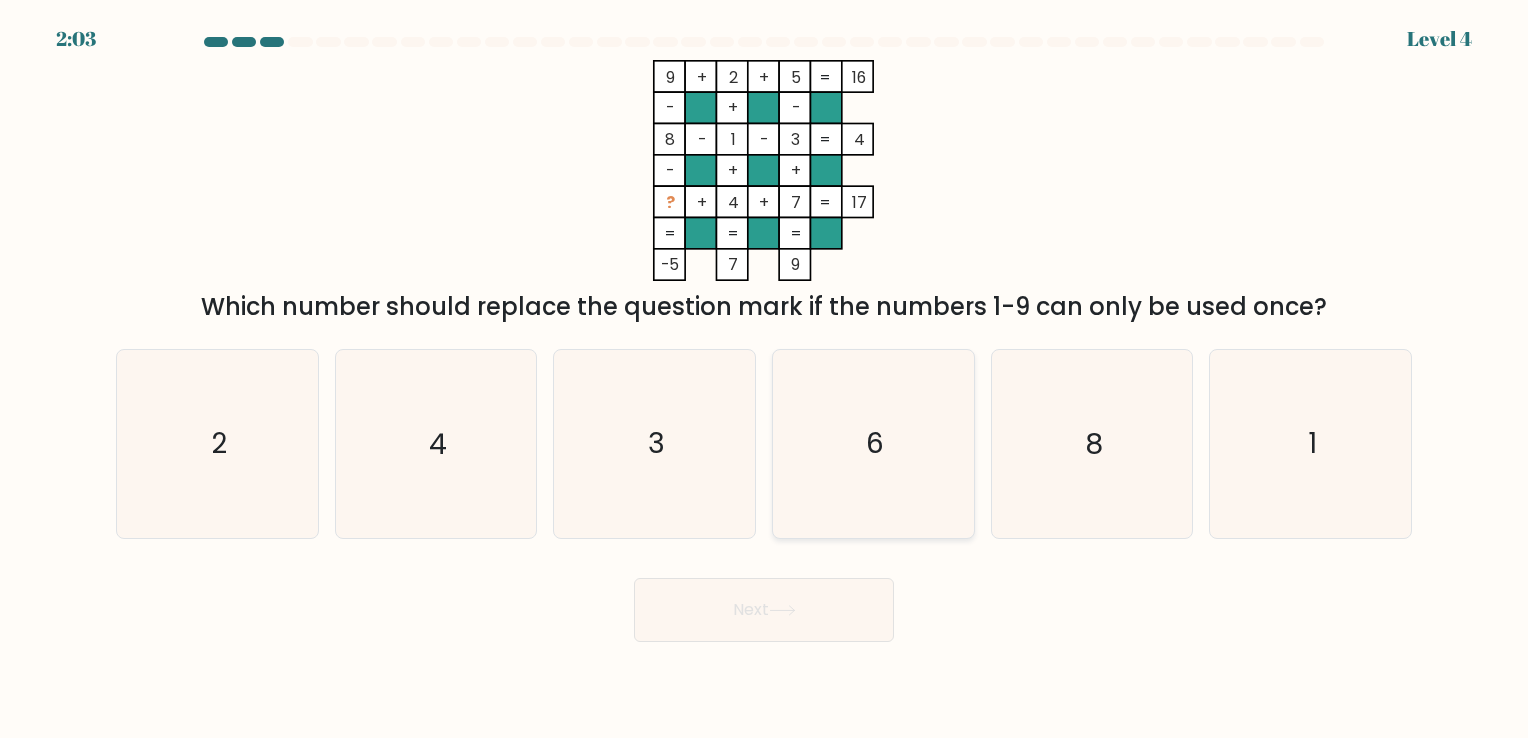 click on "6" 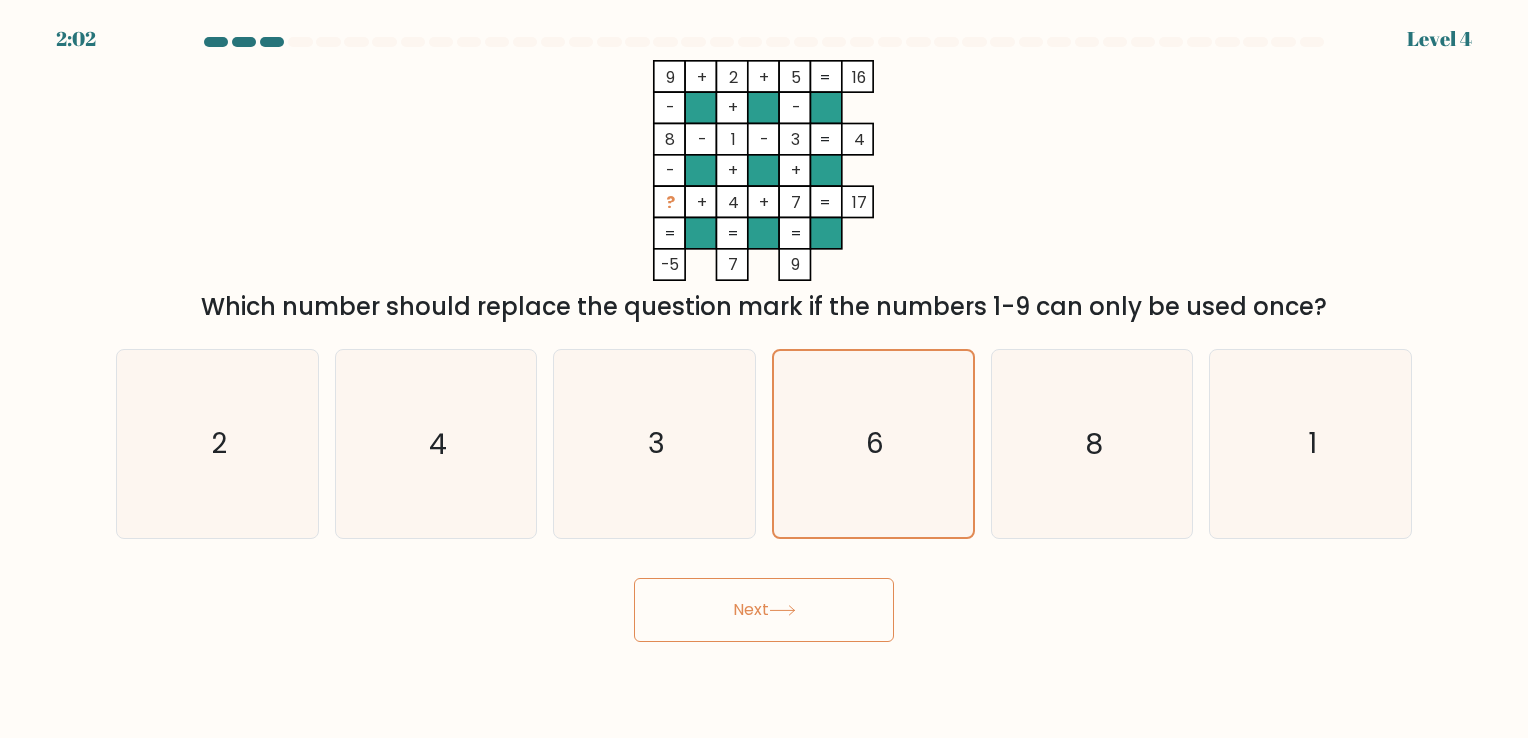 click on "Next" at bounding box center (764, 610) 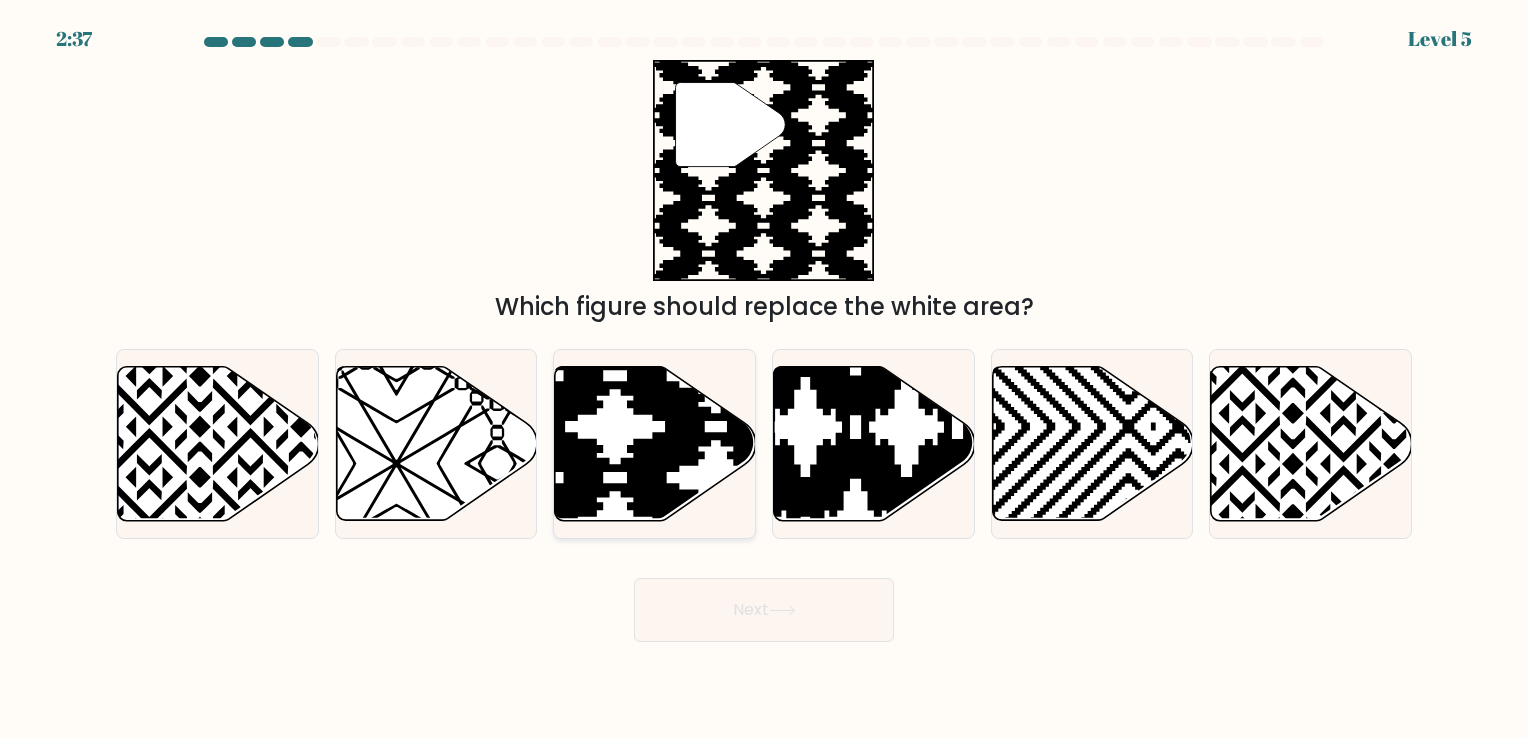 click 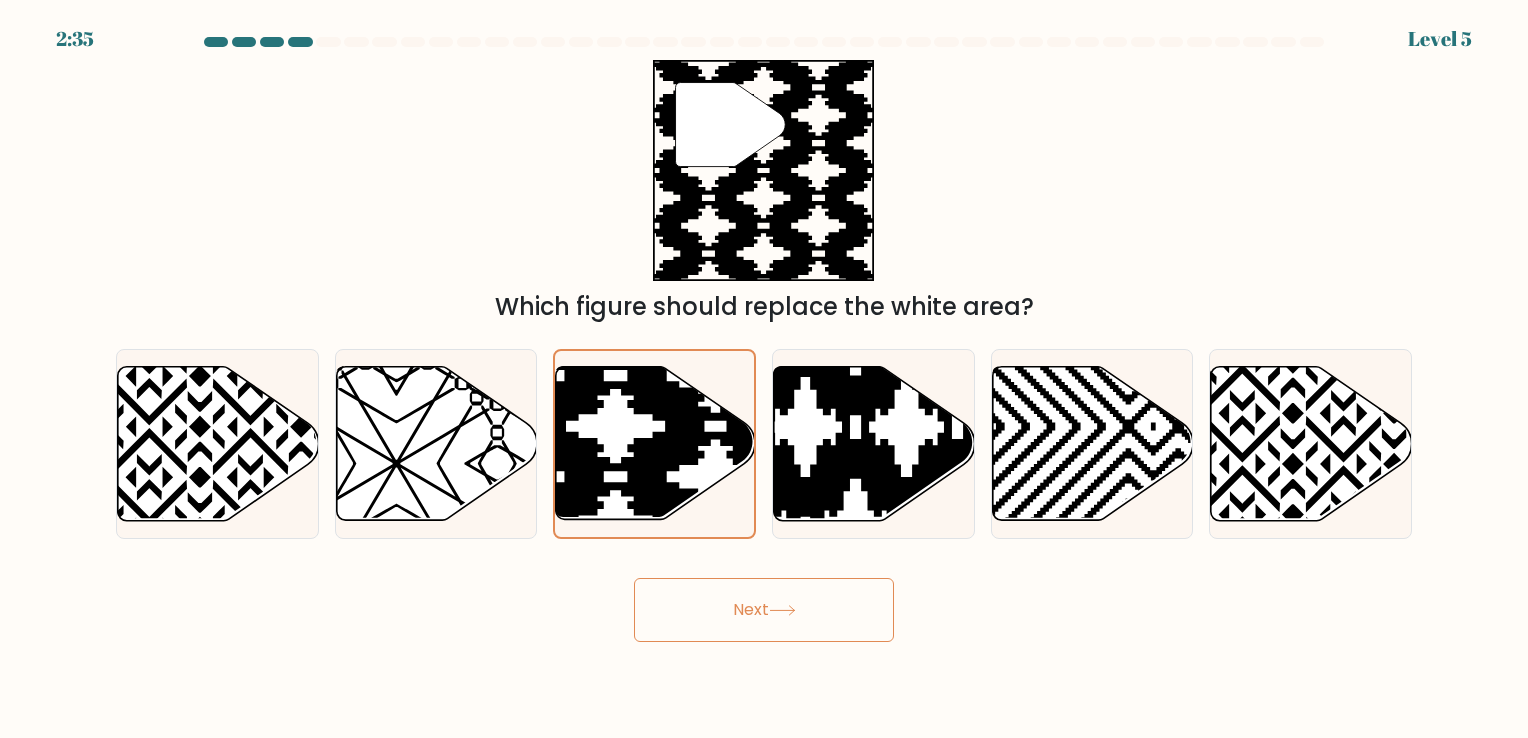 click on "Next" at bounding box center [764, 610] 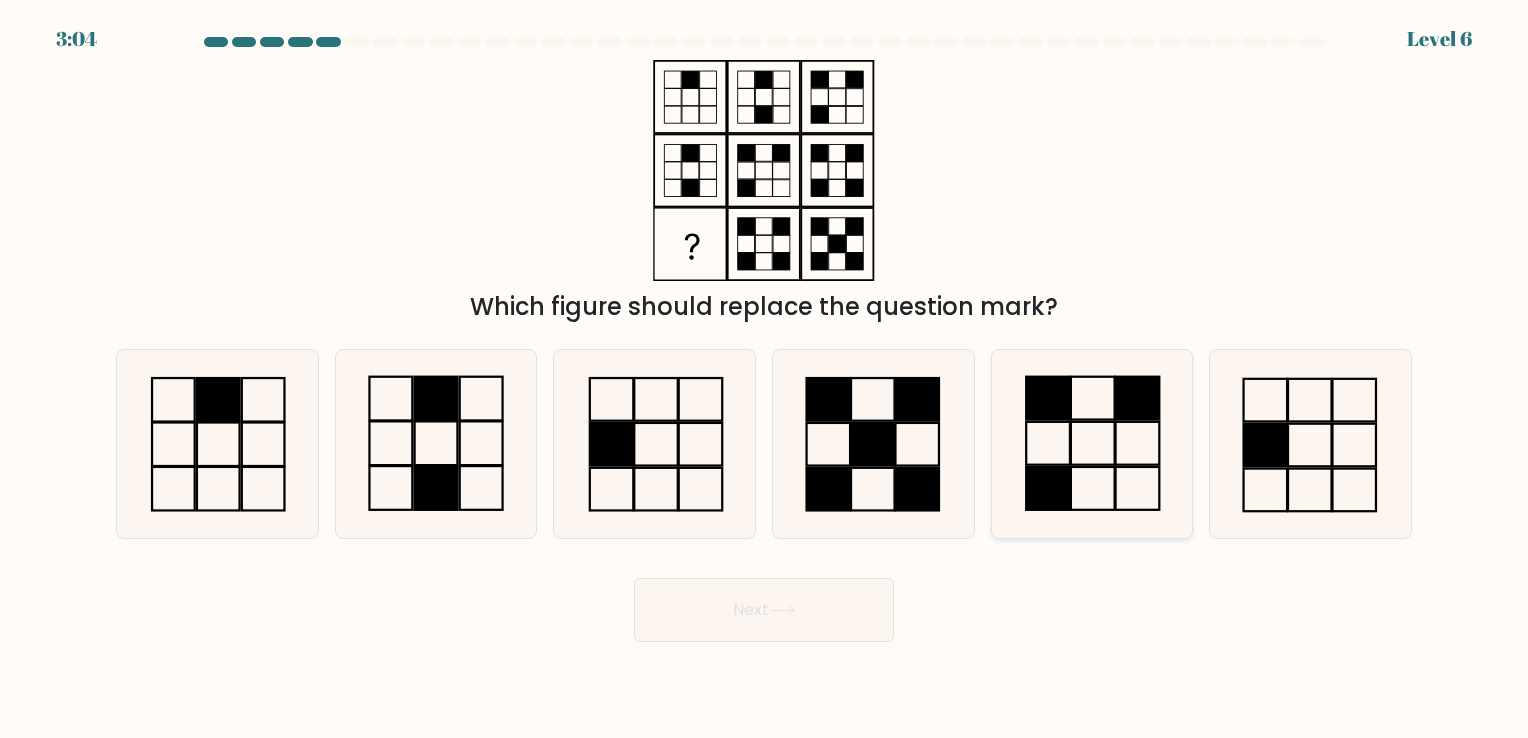 click 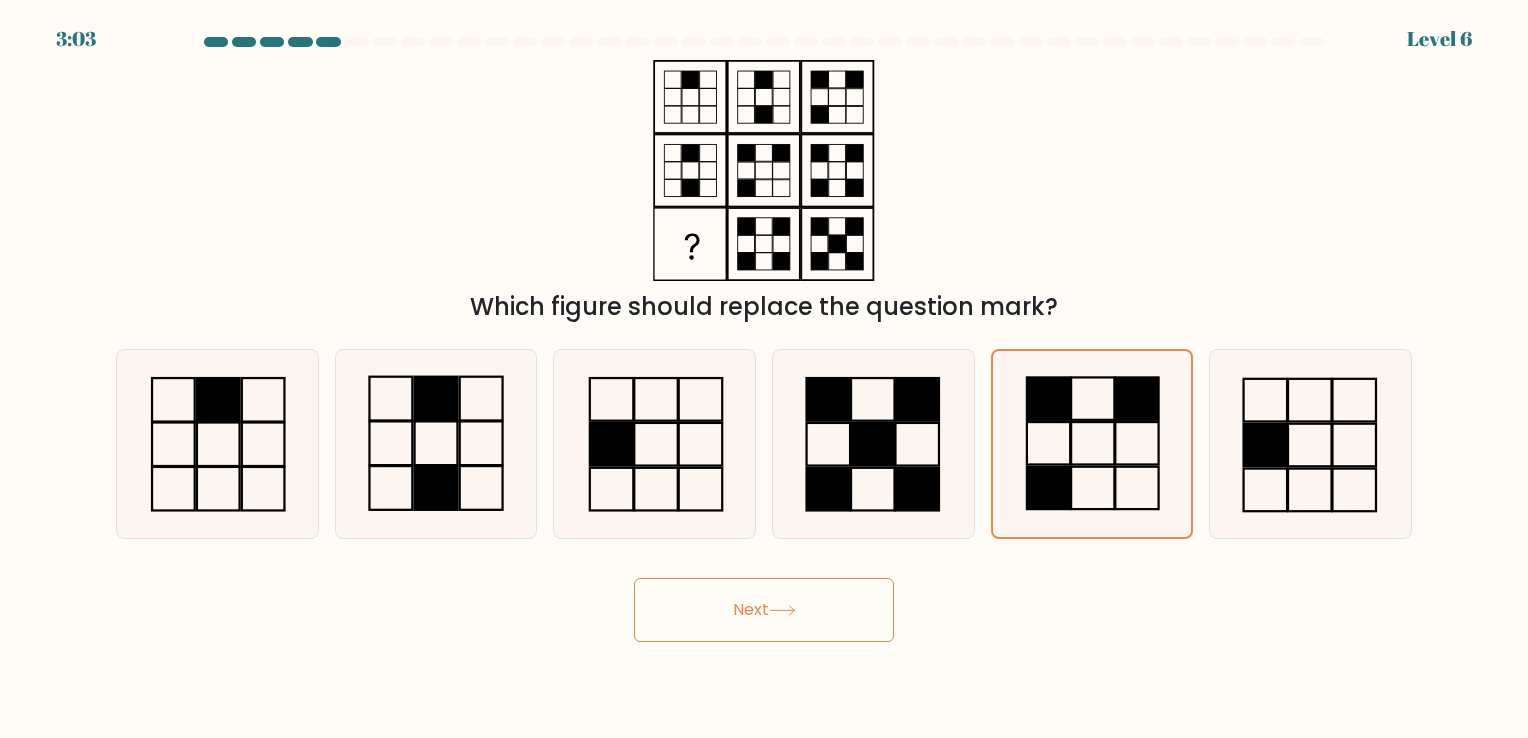 click on "Next" at bounding box center (764, 610) 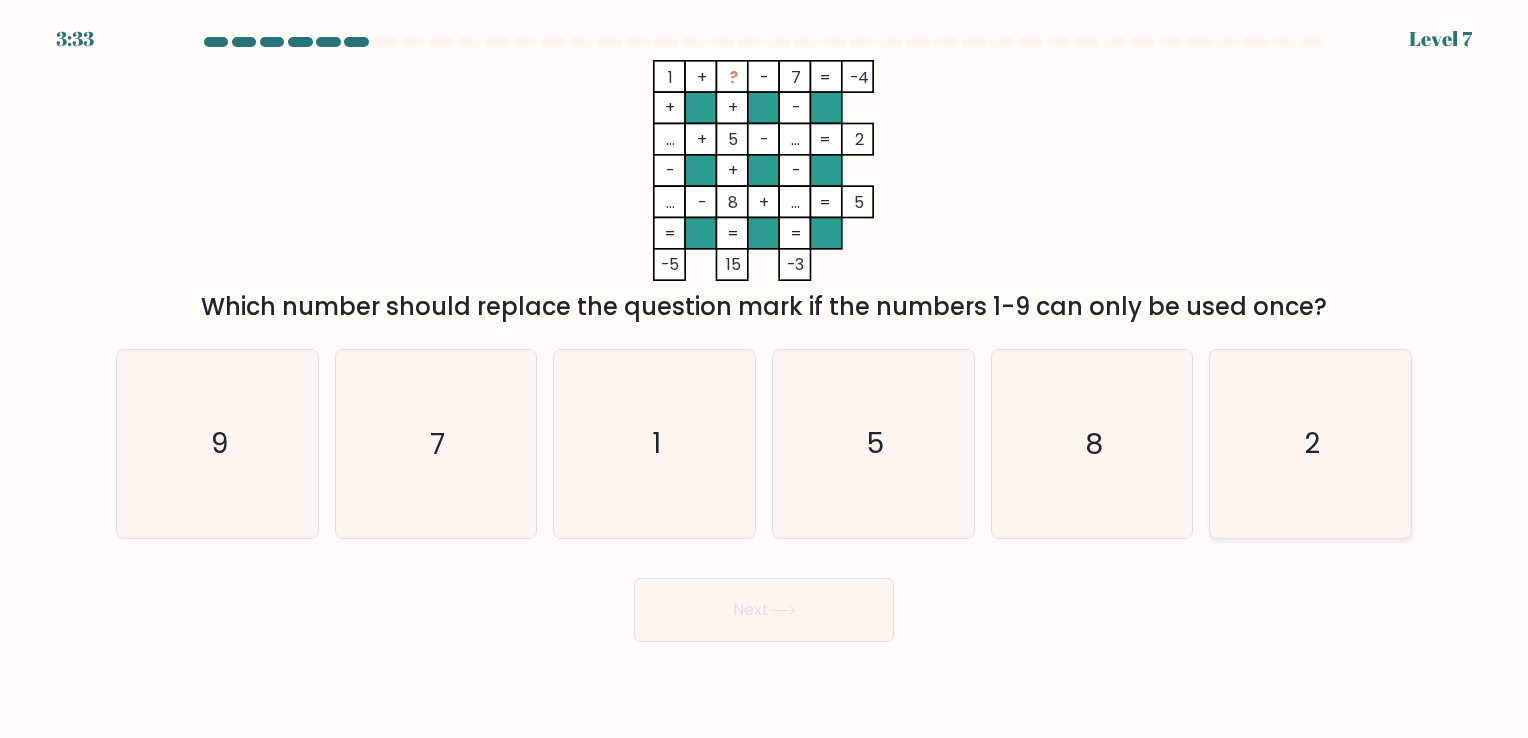 click on "2" 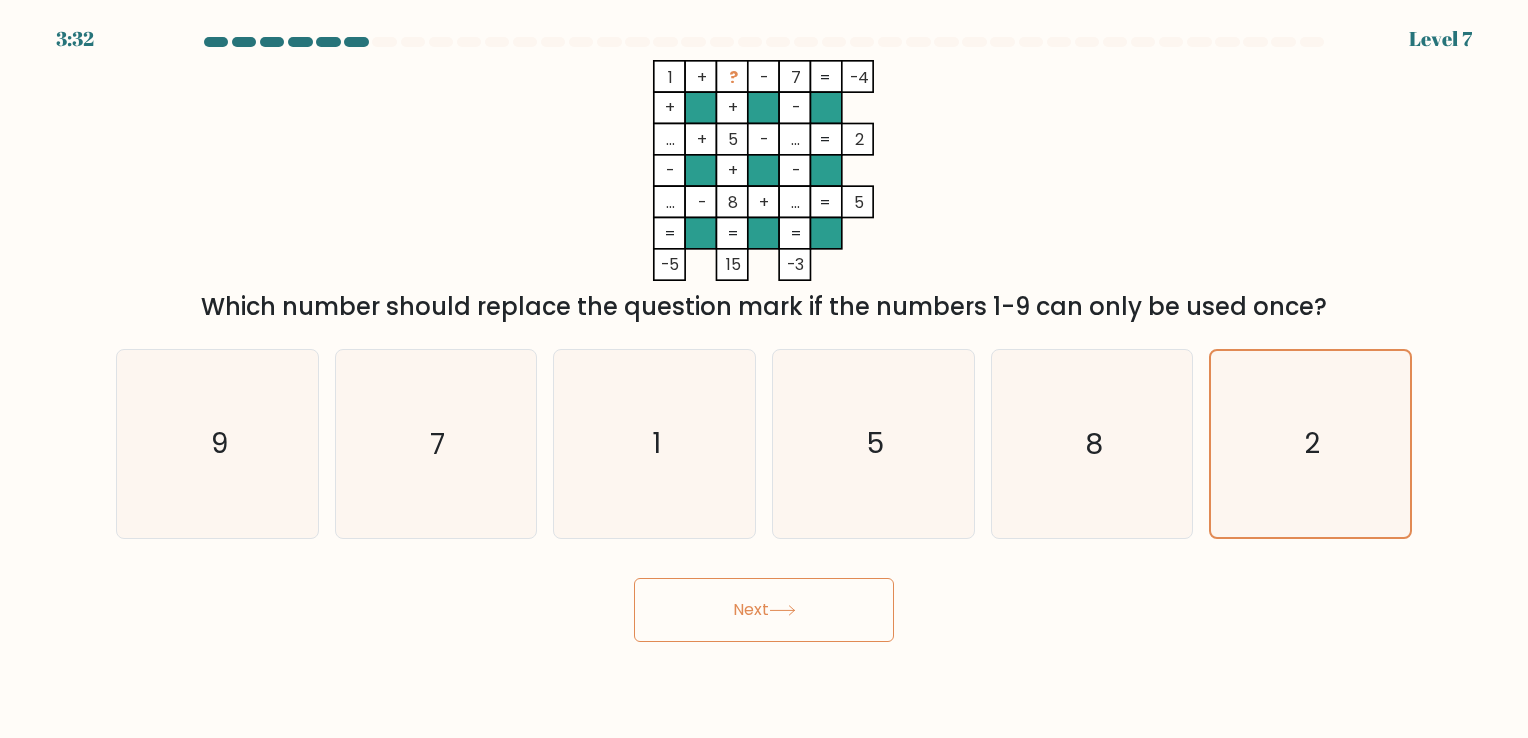 click on "Next" at bounding box center (764, 610) 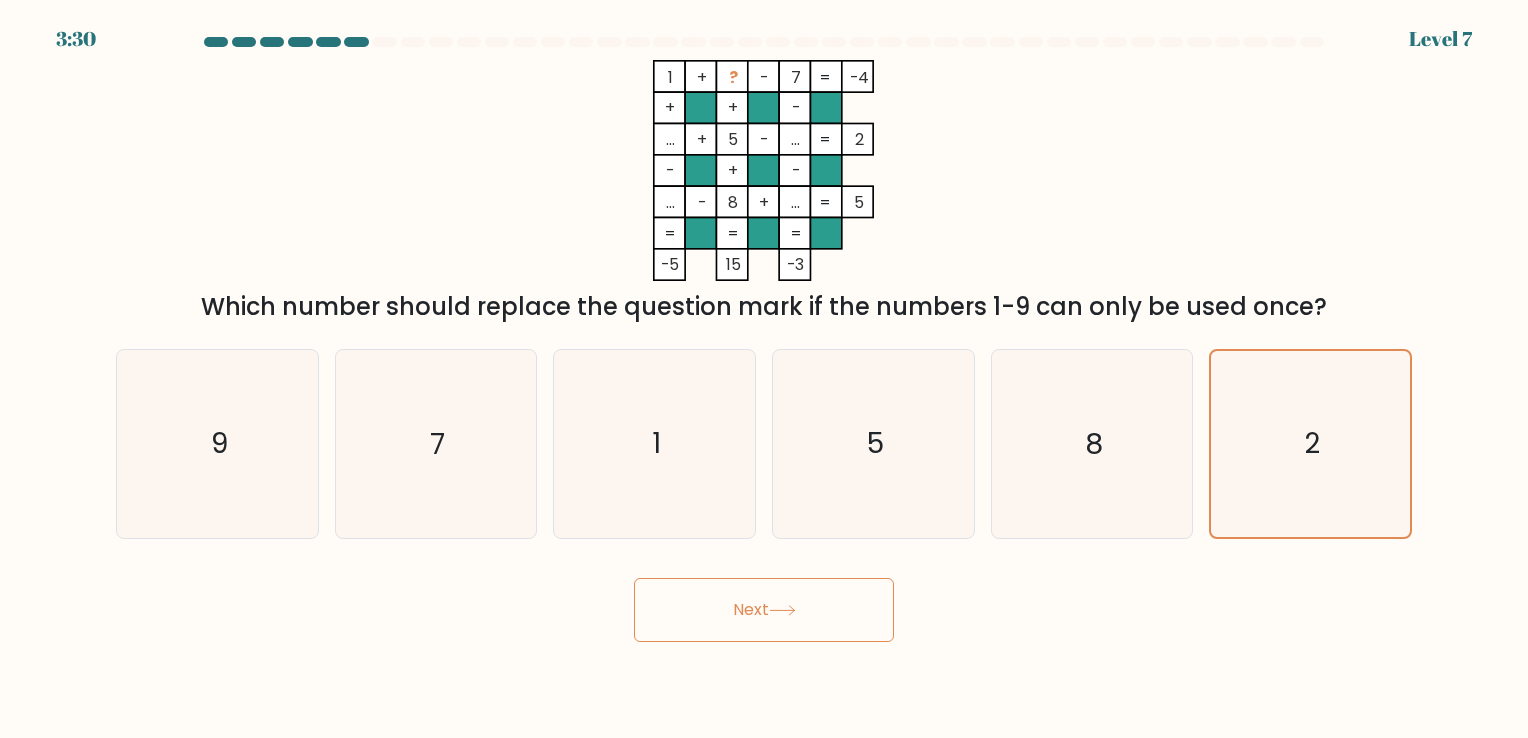 click on "Next" at bounding box center [764, 610] 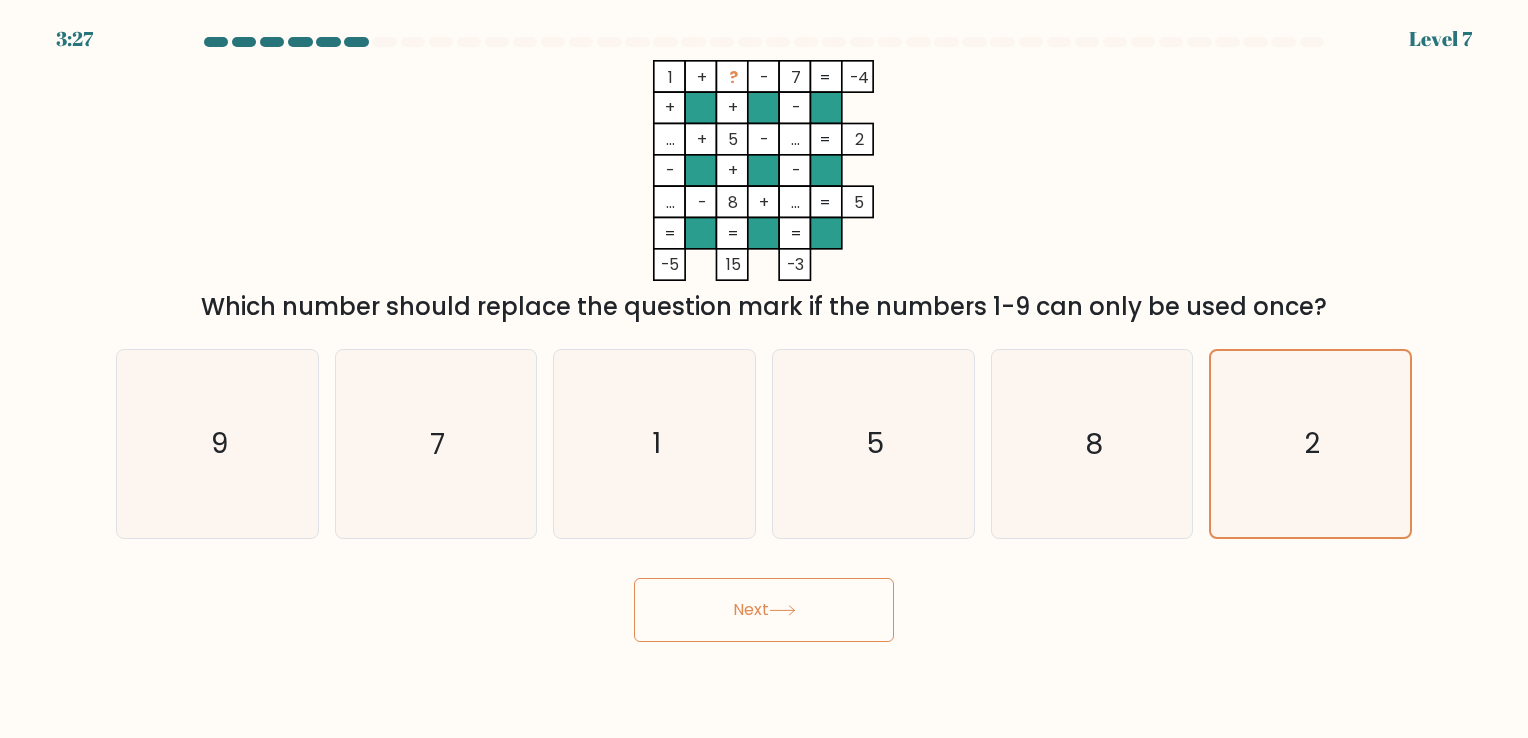 click on "Next" at bounding box center [764, 610] 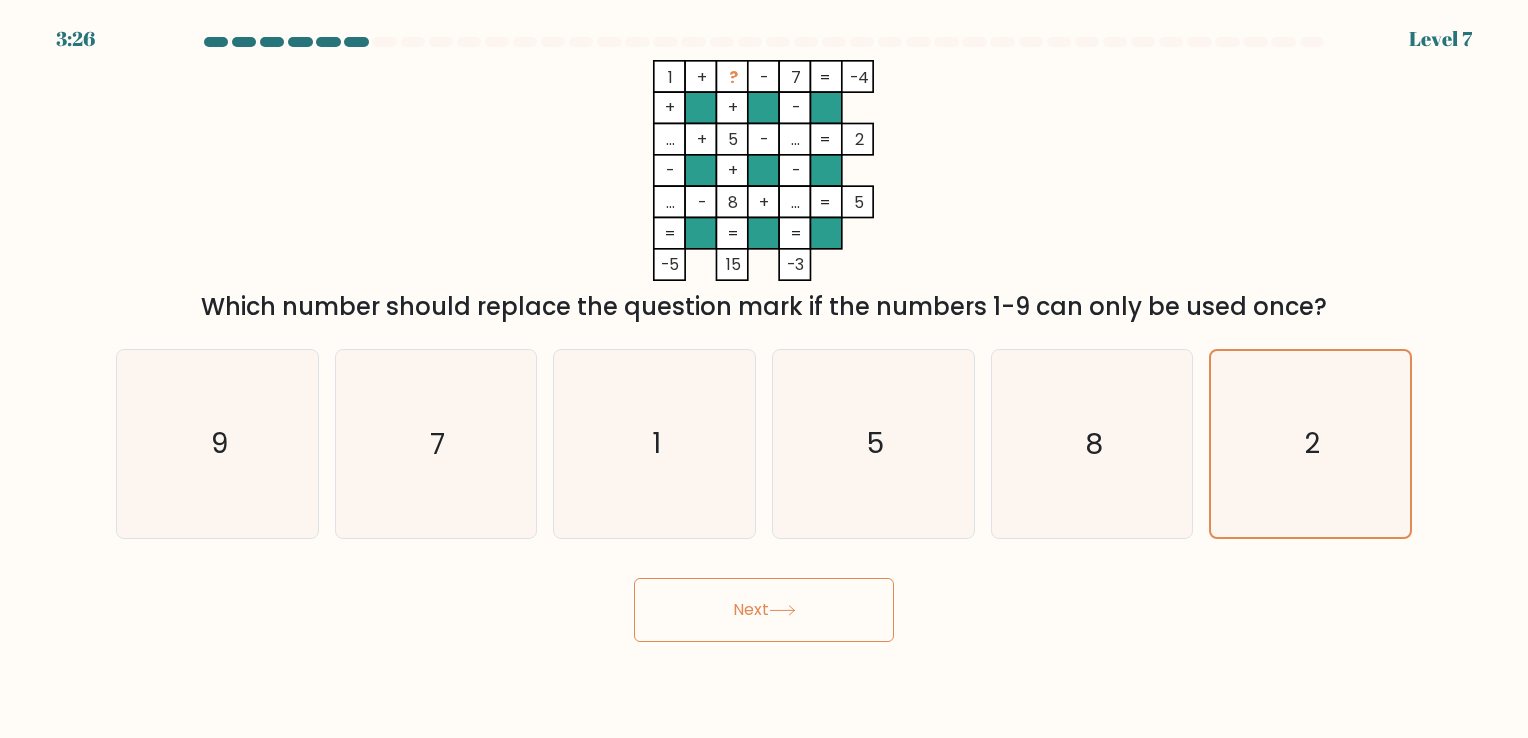 click on "Next" at bounding box center (764, 610) 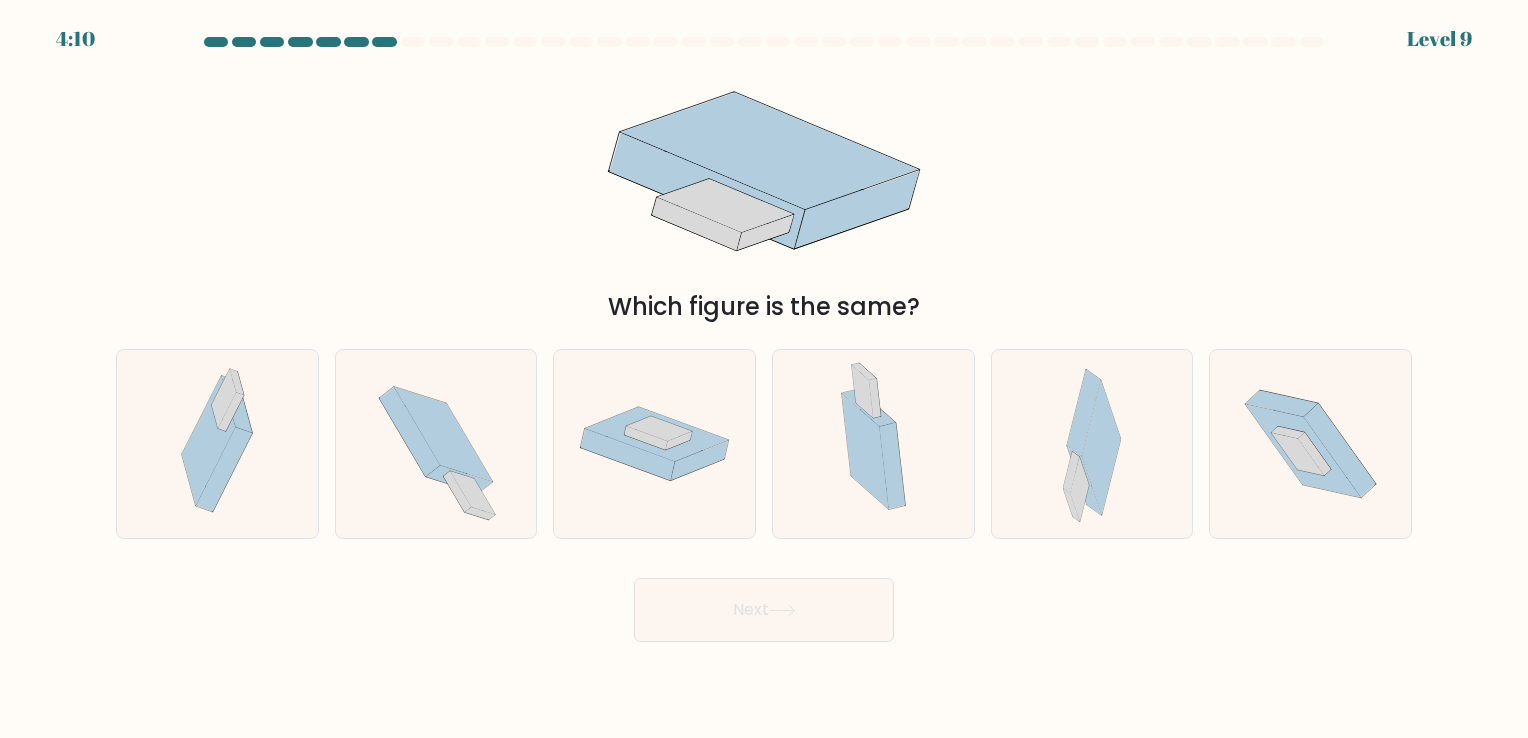 click on "Next" at bounding box center [764, 610] 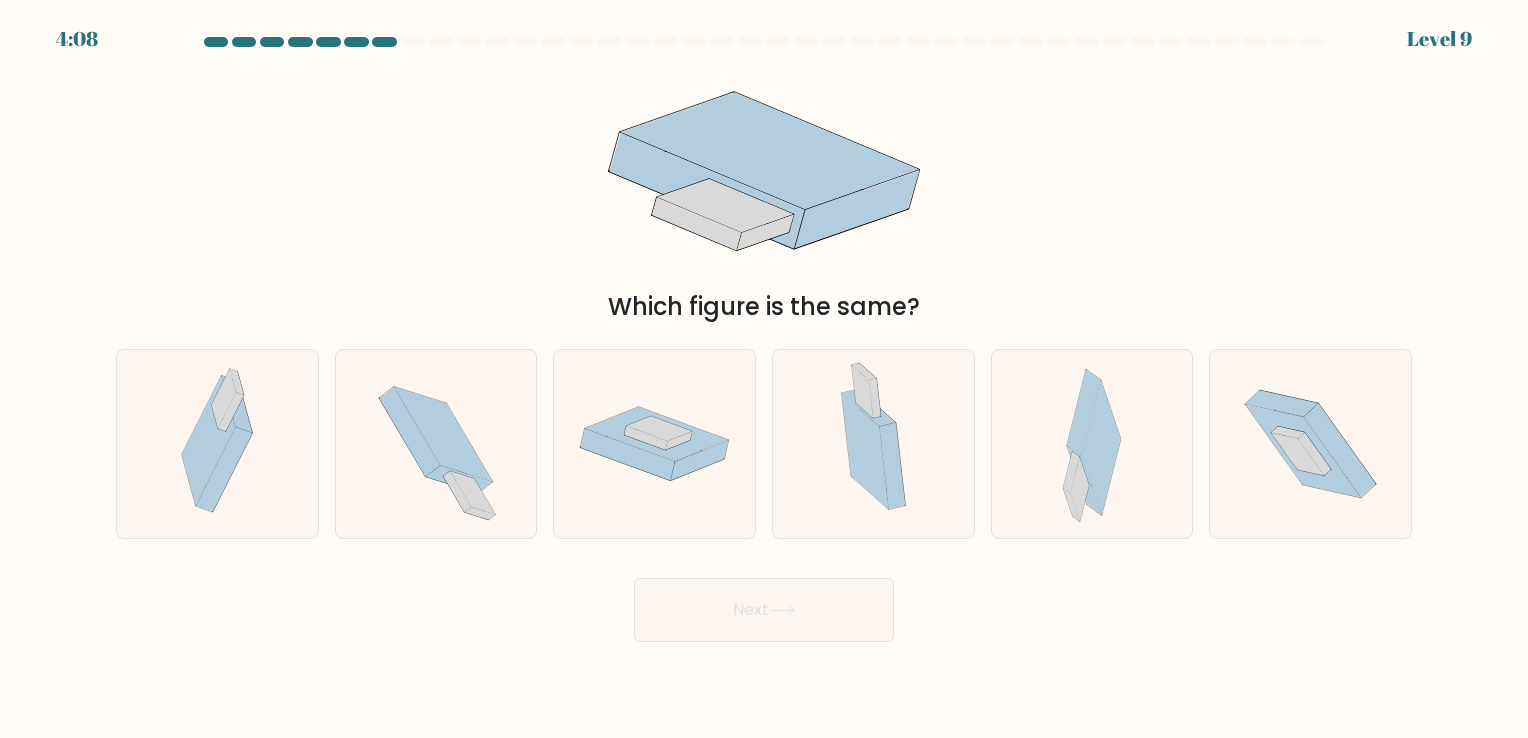 click on "Which figure is the same?" at bounding box center [764, 192] 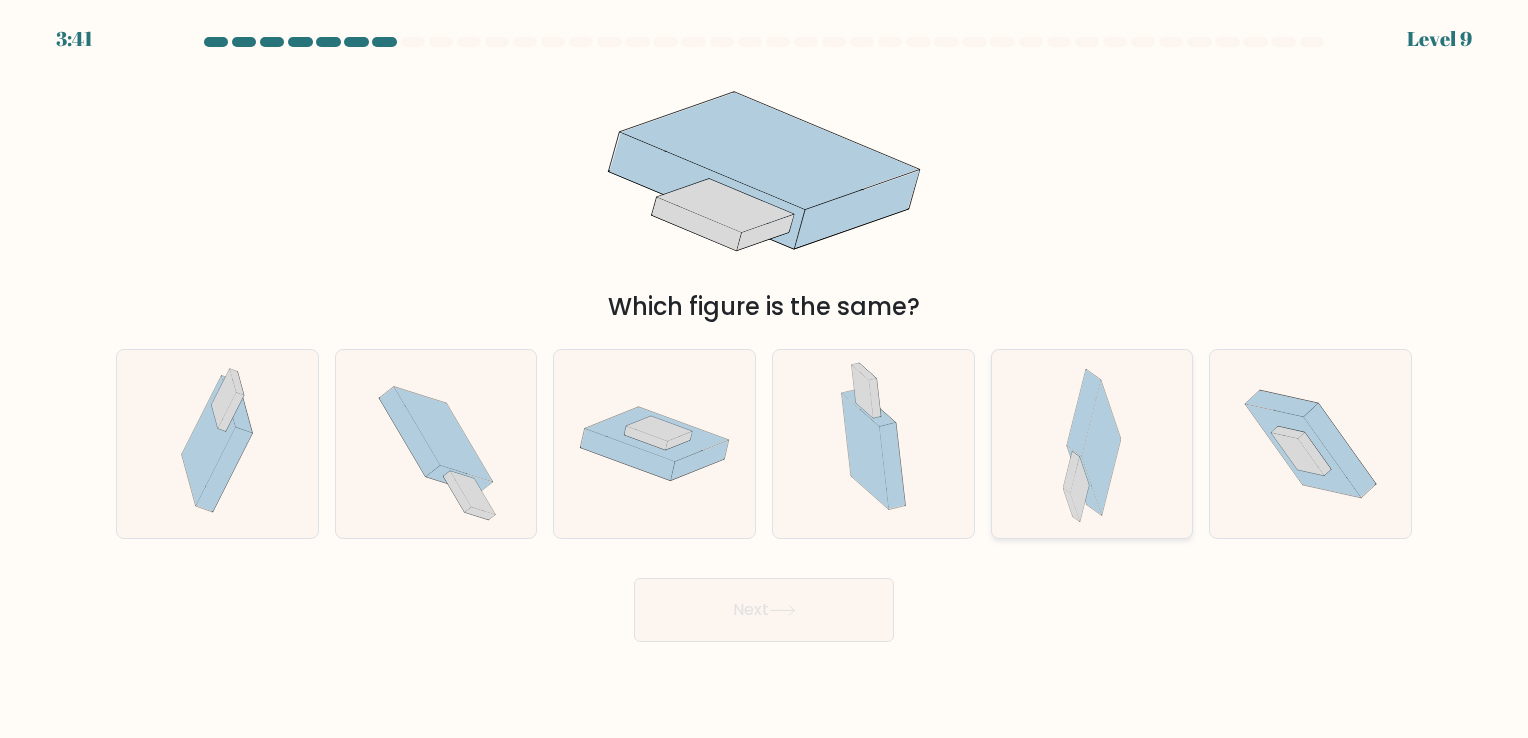 click at bounding box center [1092, 443] 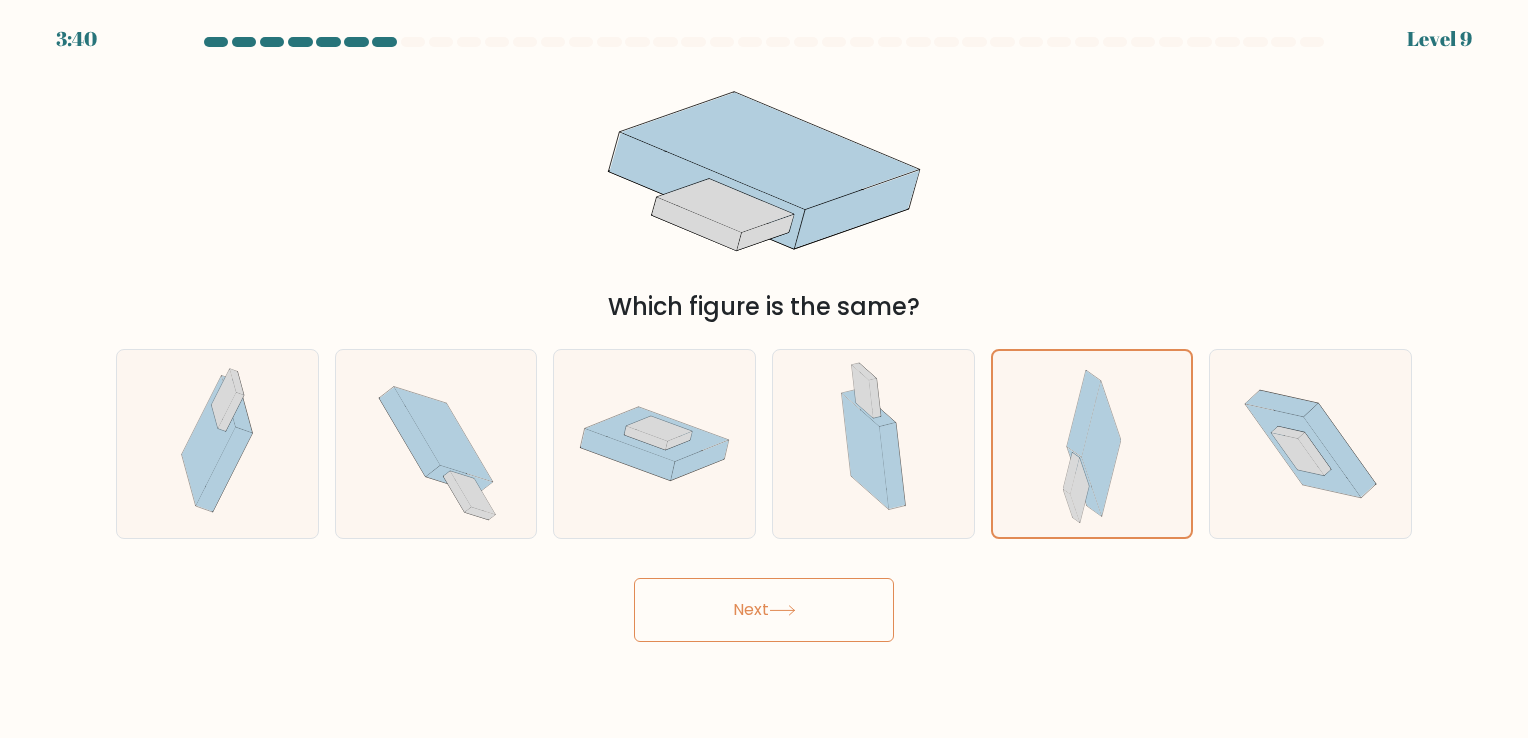 click on "Next" at bounding box center (764, 610) 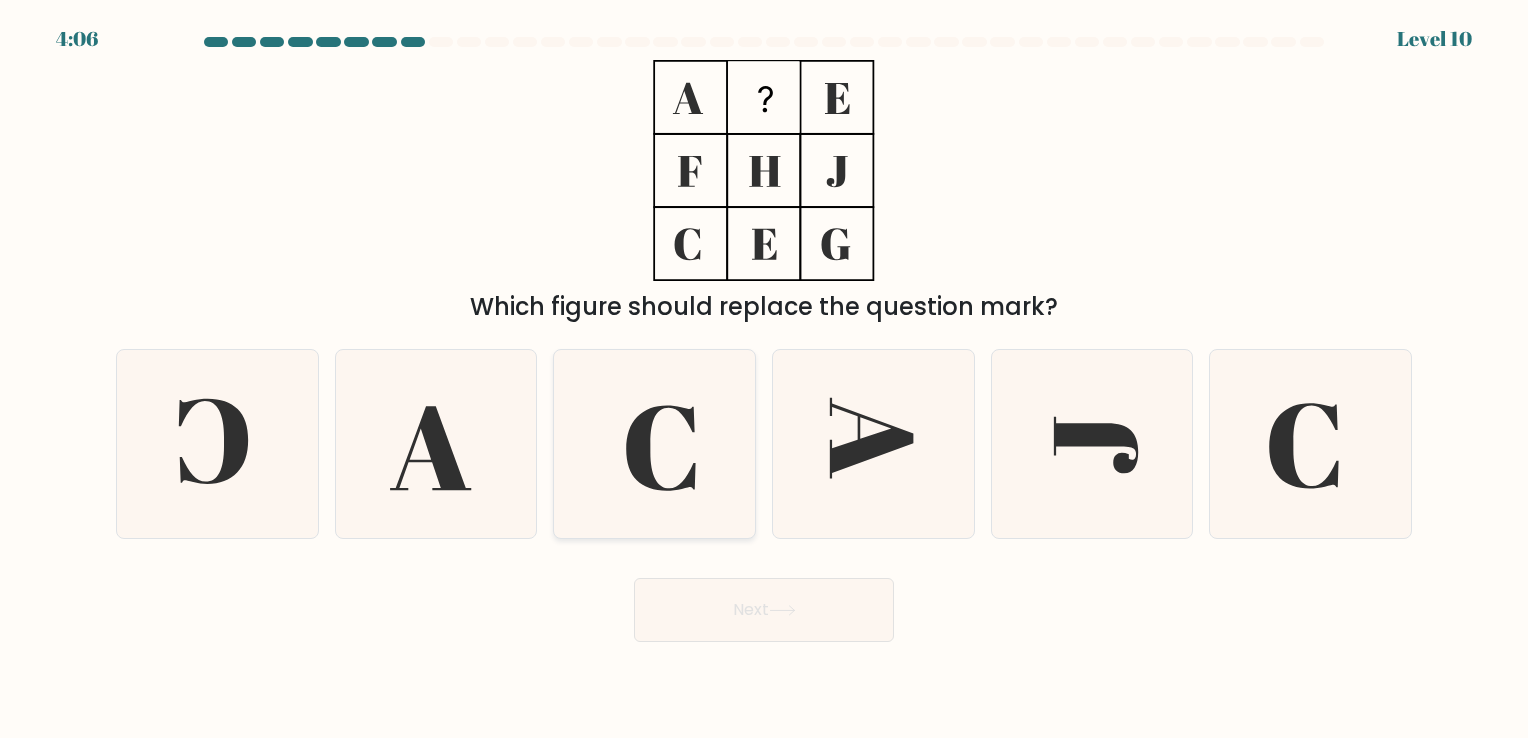 click 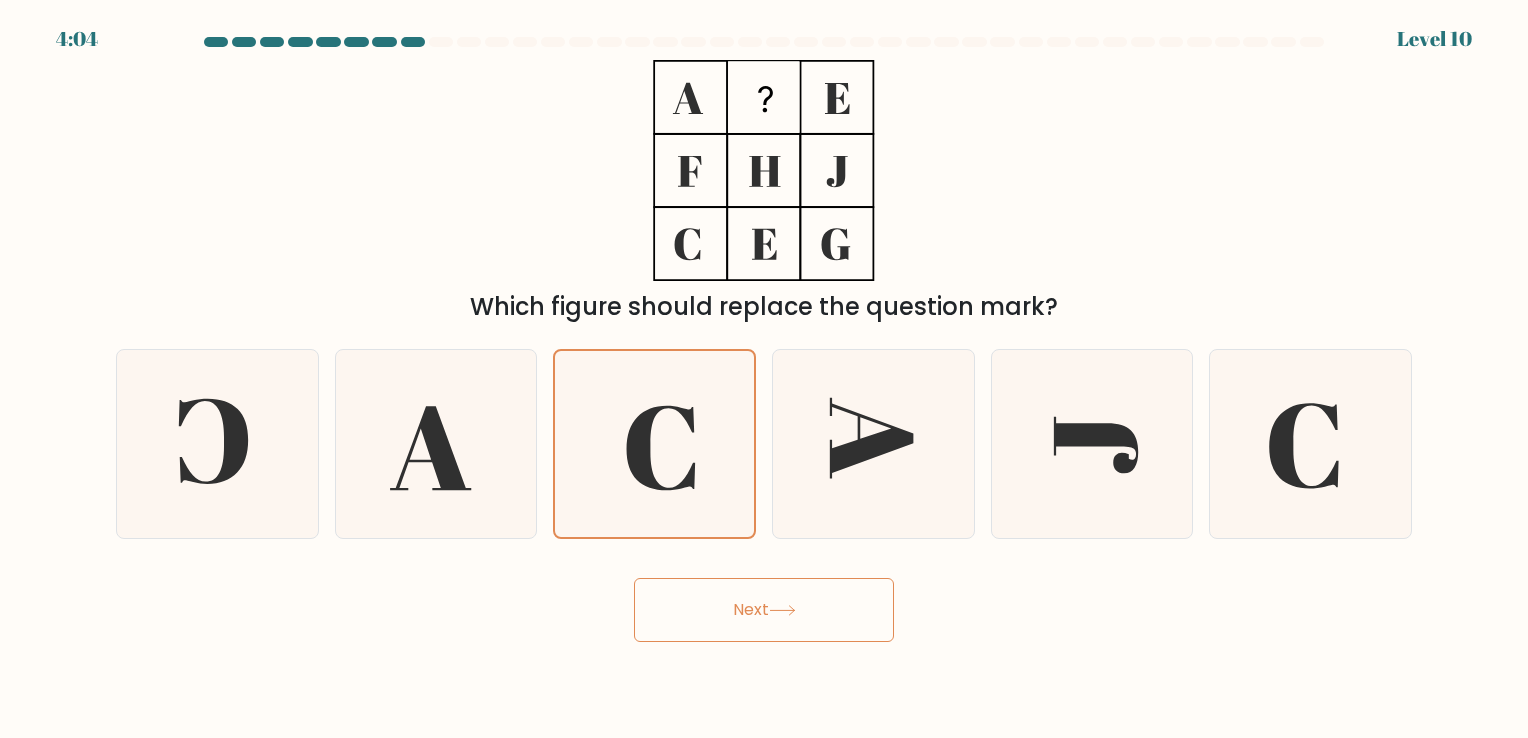 click on "Next" at bounding box center (764, 610) 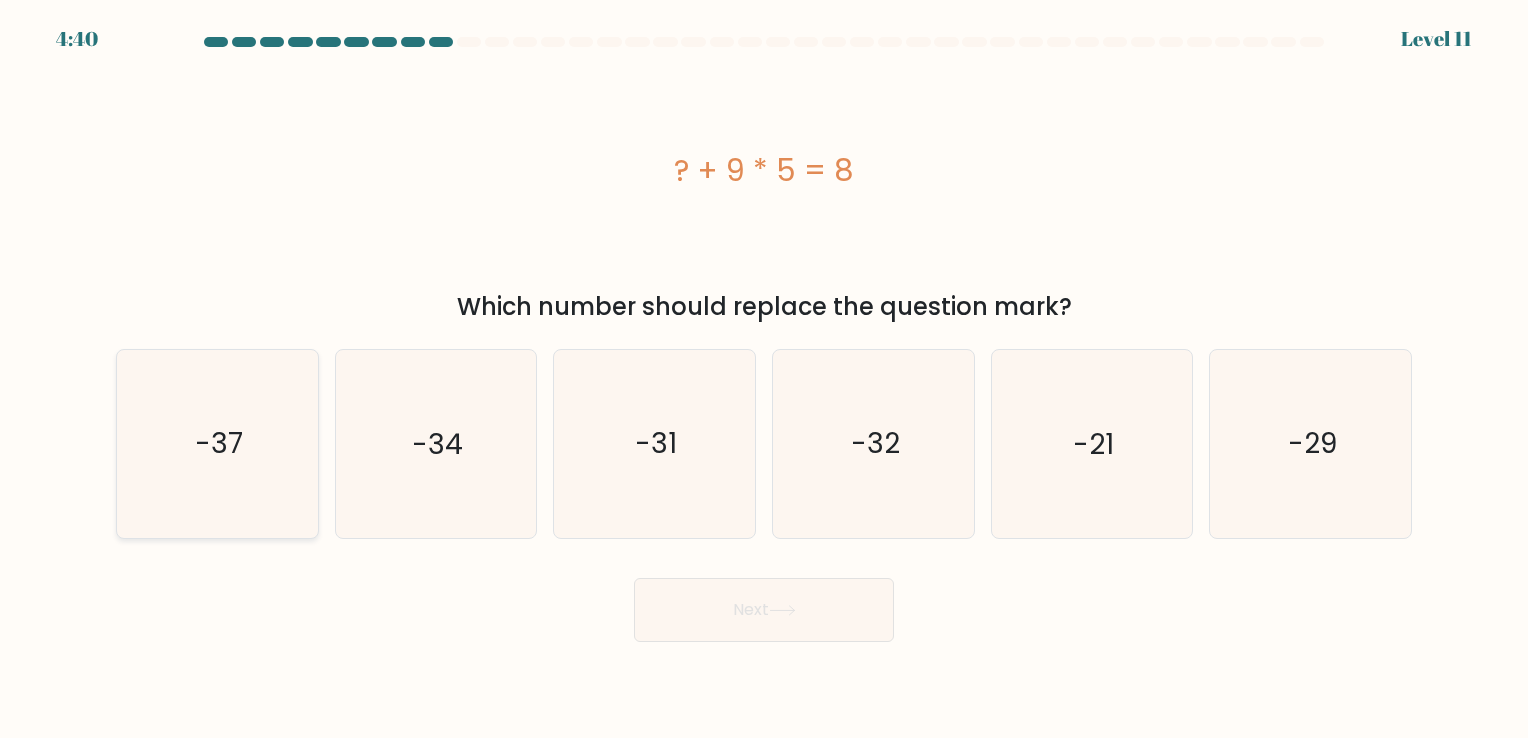 click on "-37" 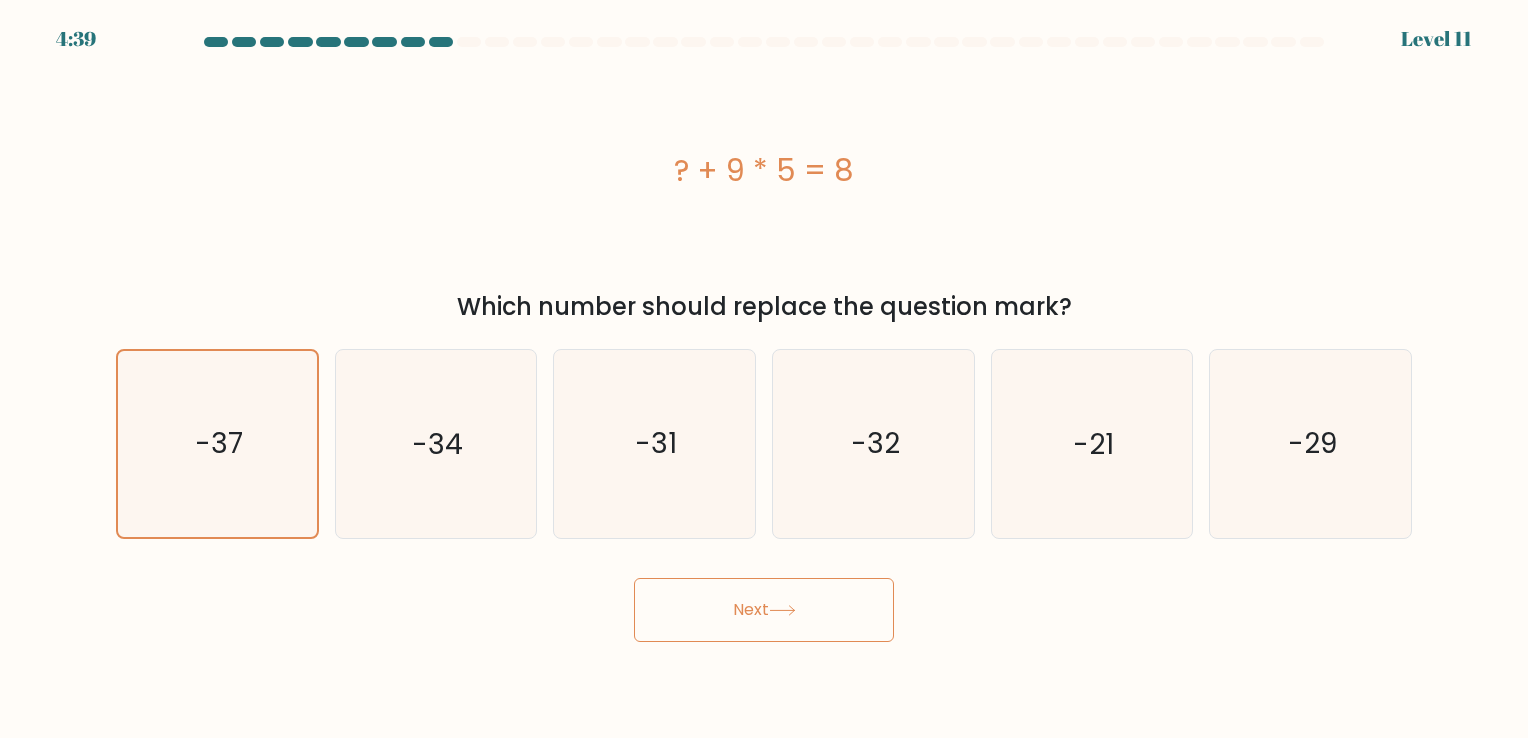 click on "Next" at bounding box center [764, 610] 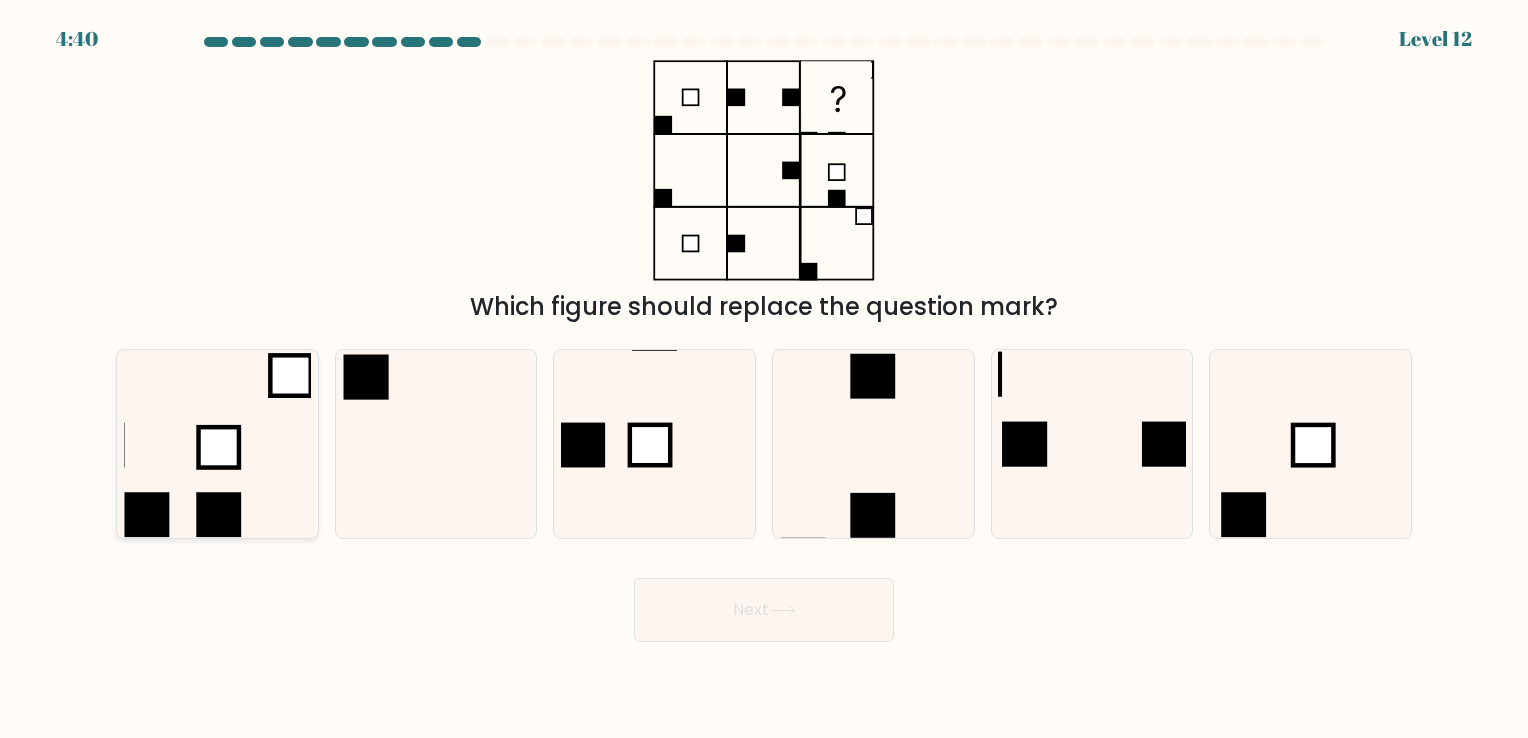 click 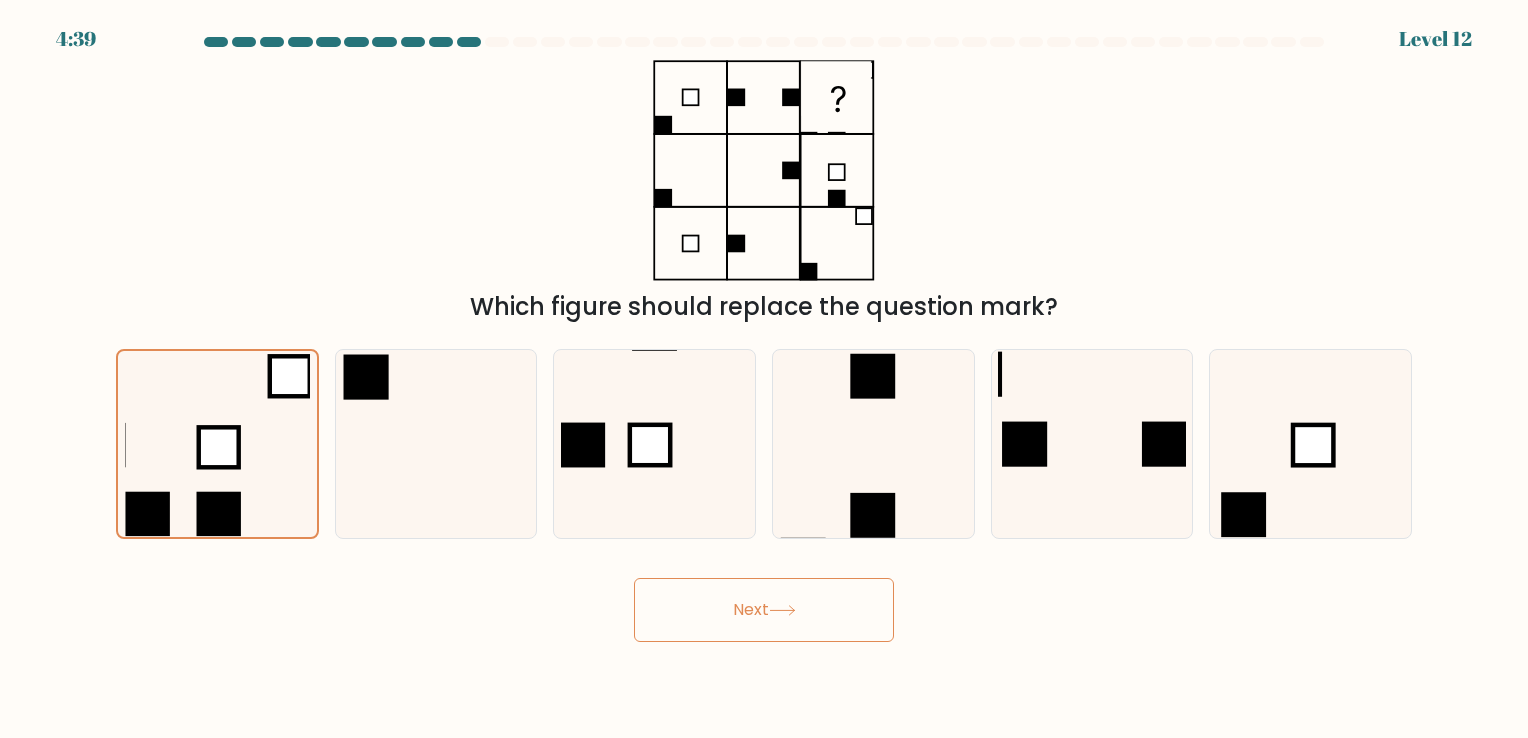 click on "Next" at bounding box center (764, 610) 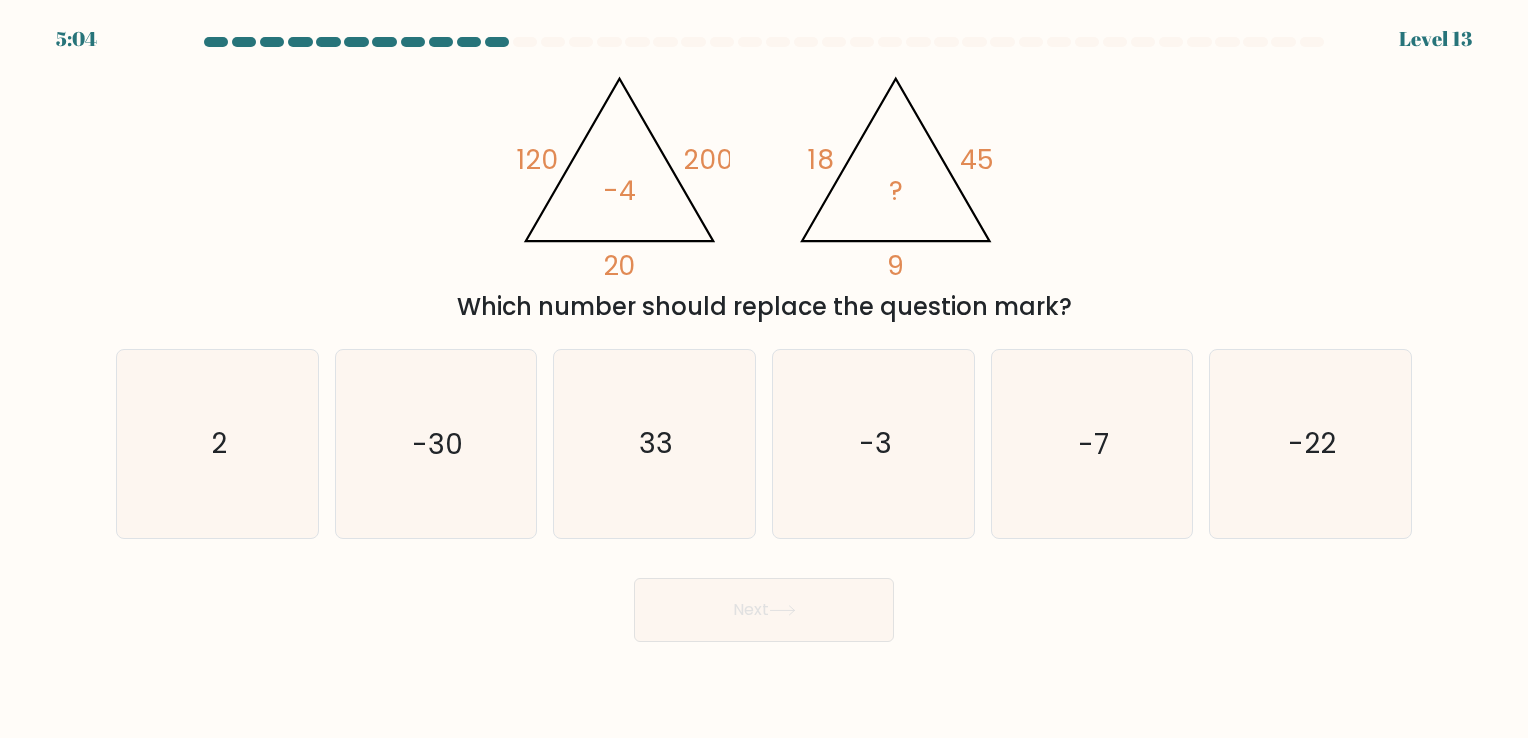 click at bounding box center (764, 339) 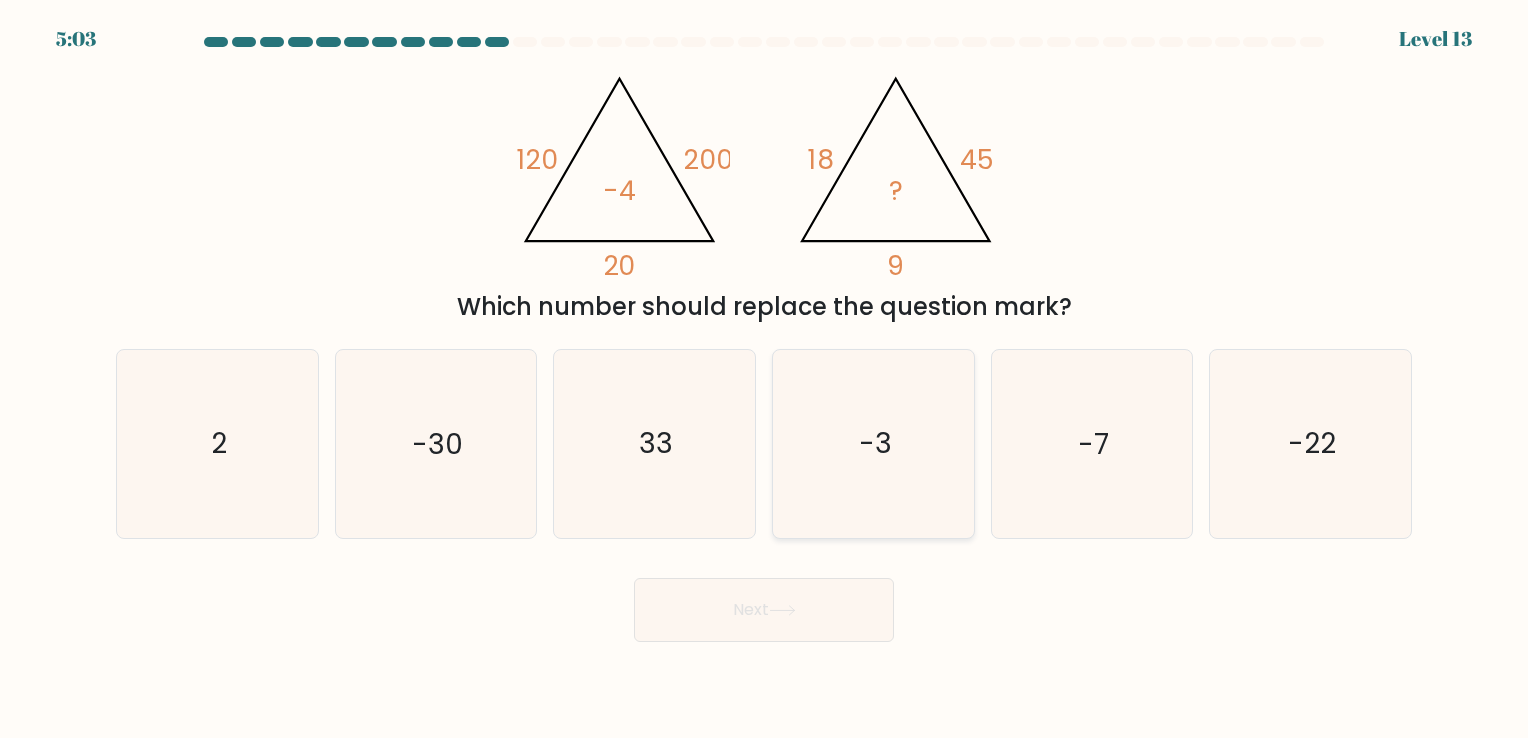 click on "-3" 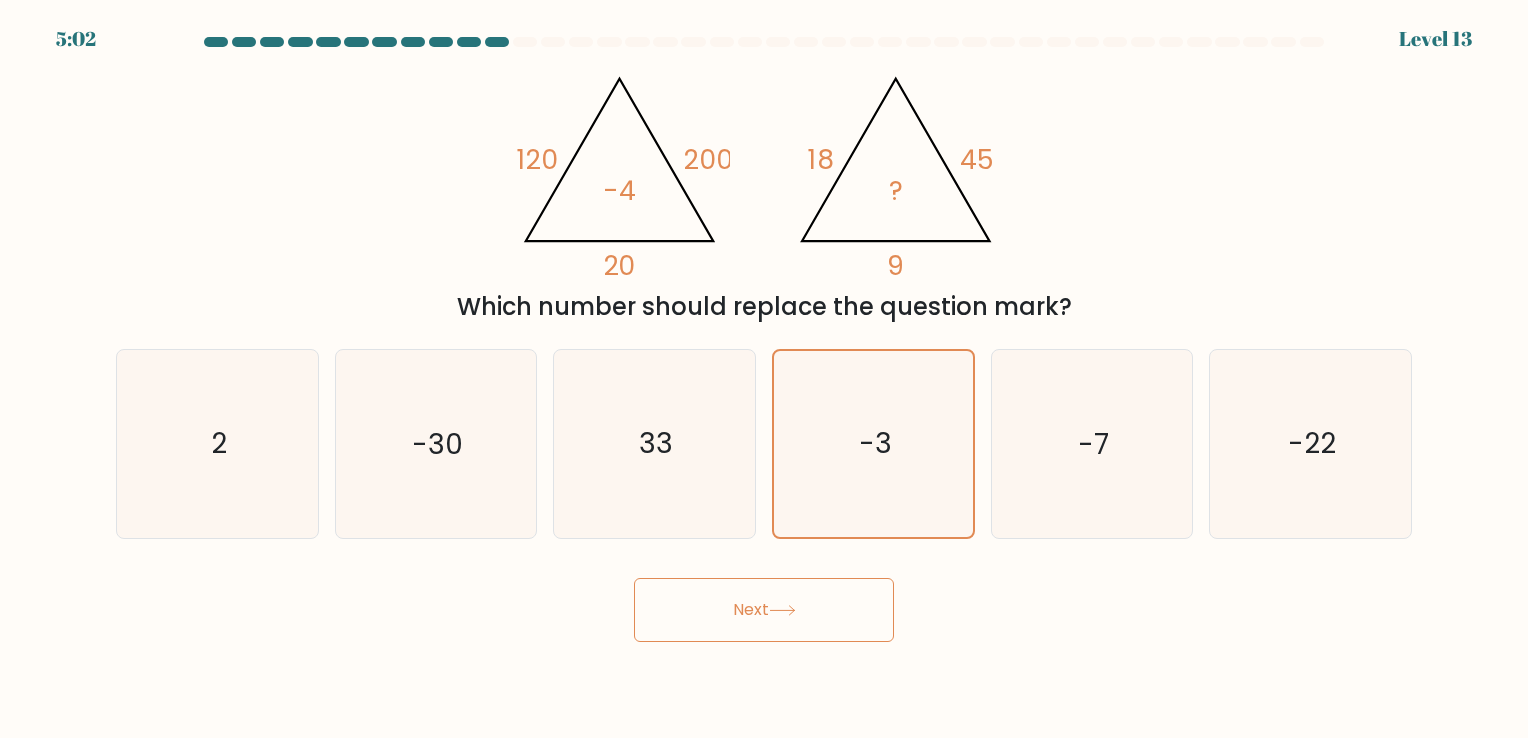 click on "Next" at bounding box center (764, 610) 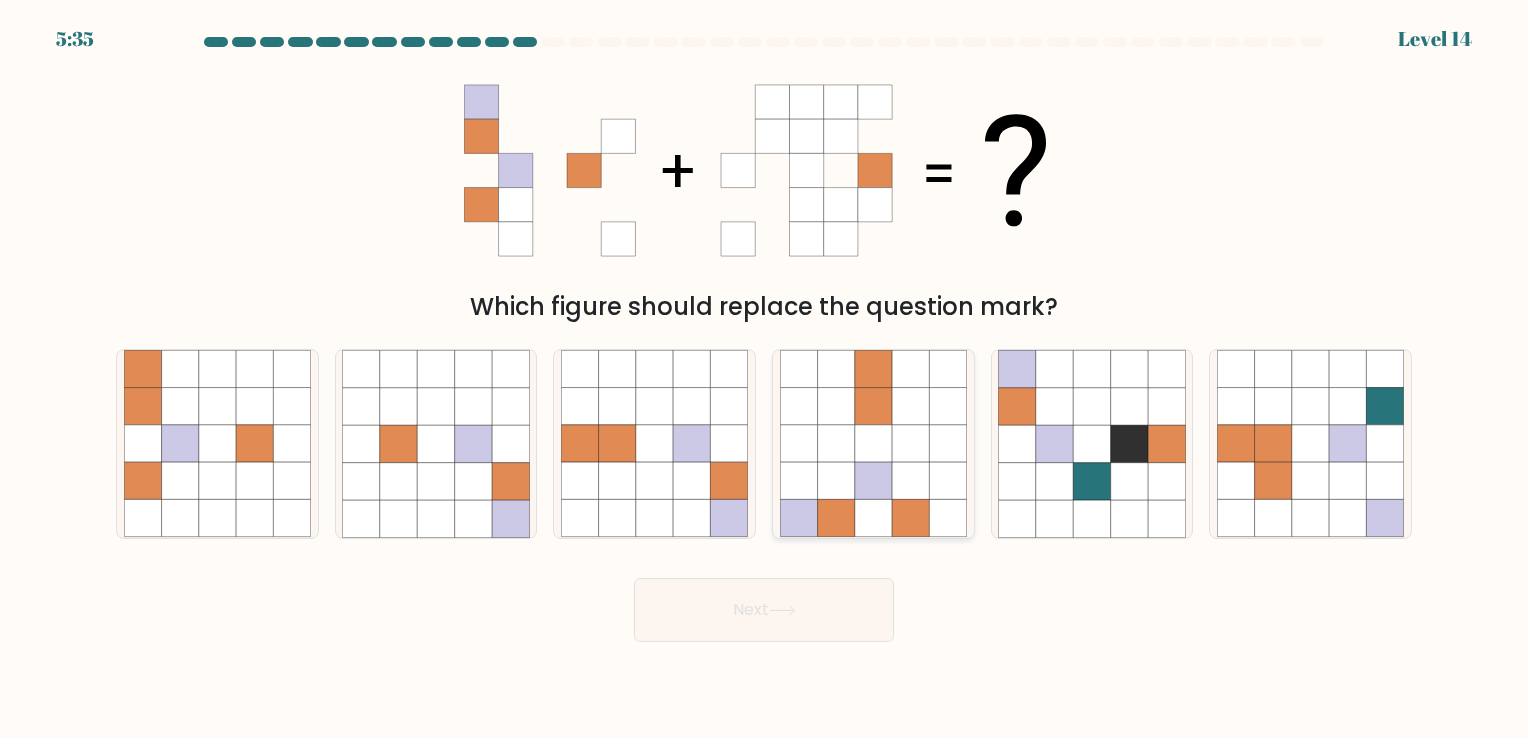 click 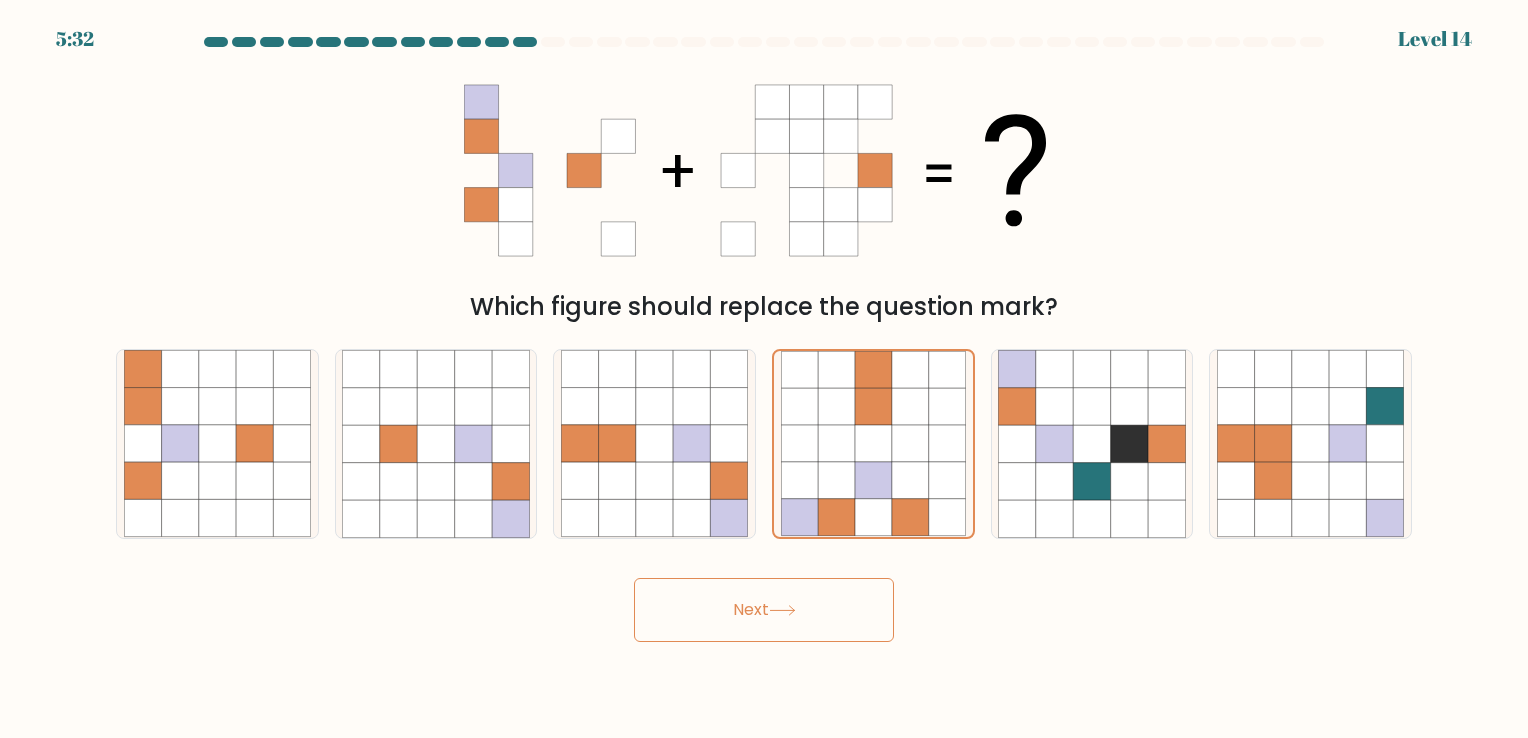 click on "Next" at bounding box center (764, 610) 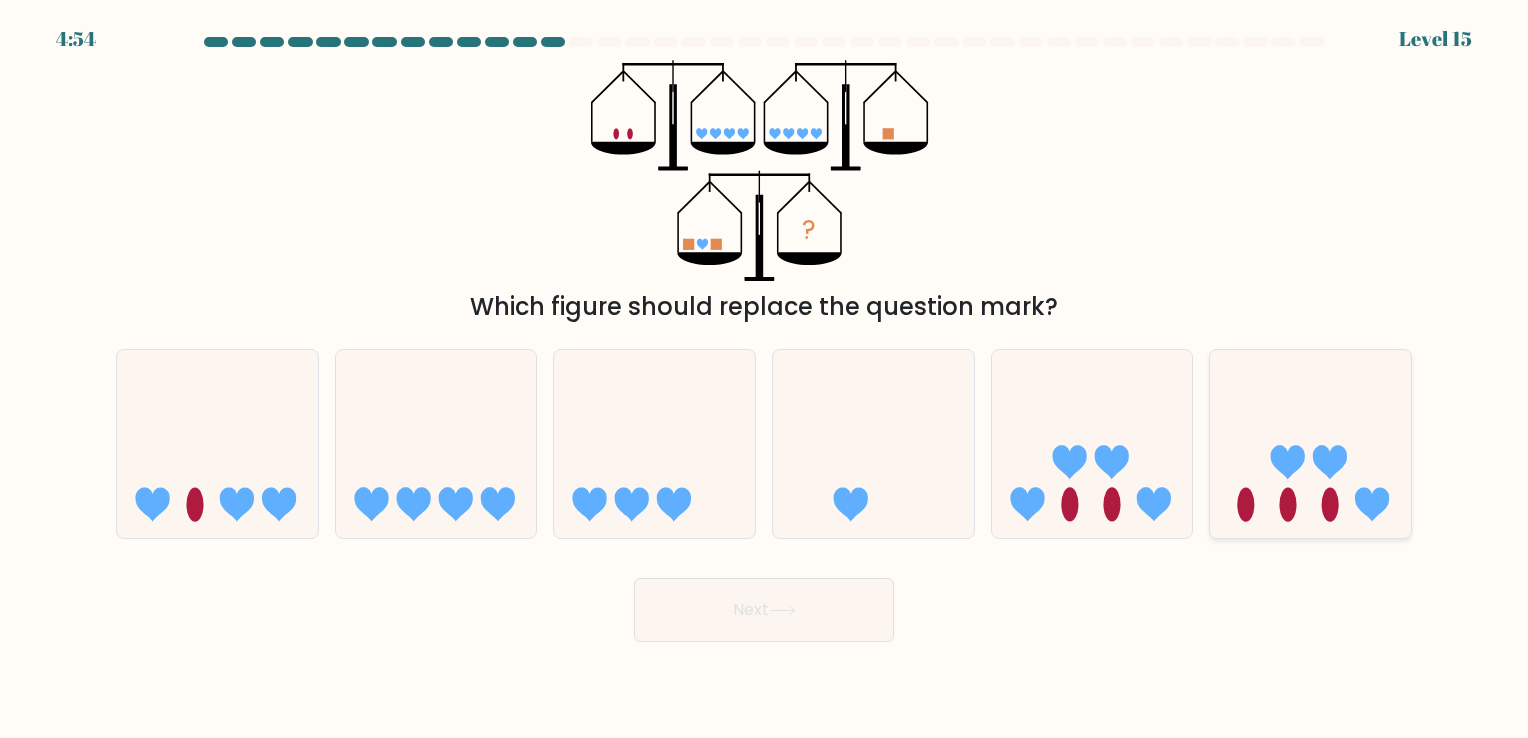 click at bounding box center [1310, 443] 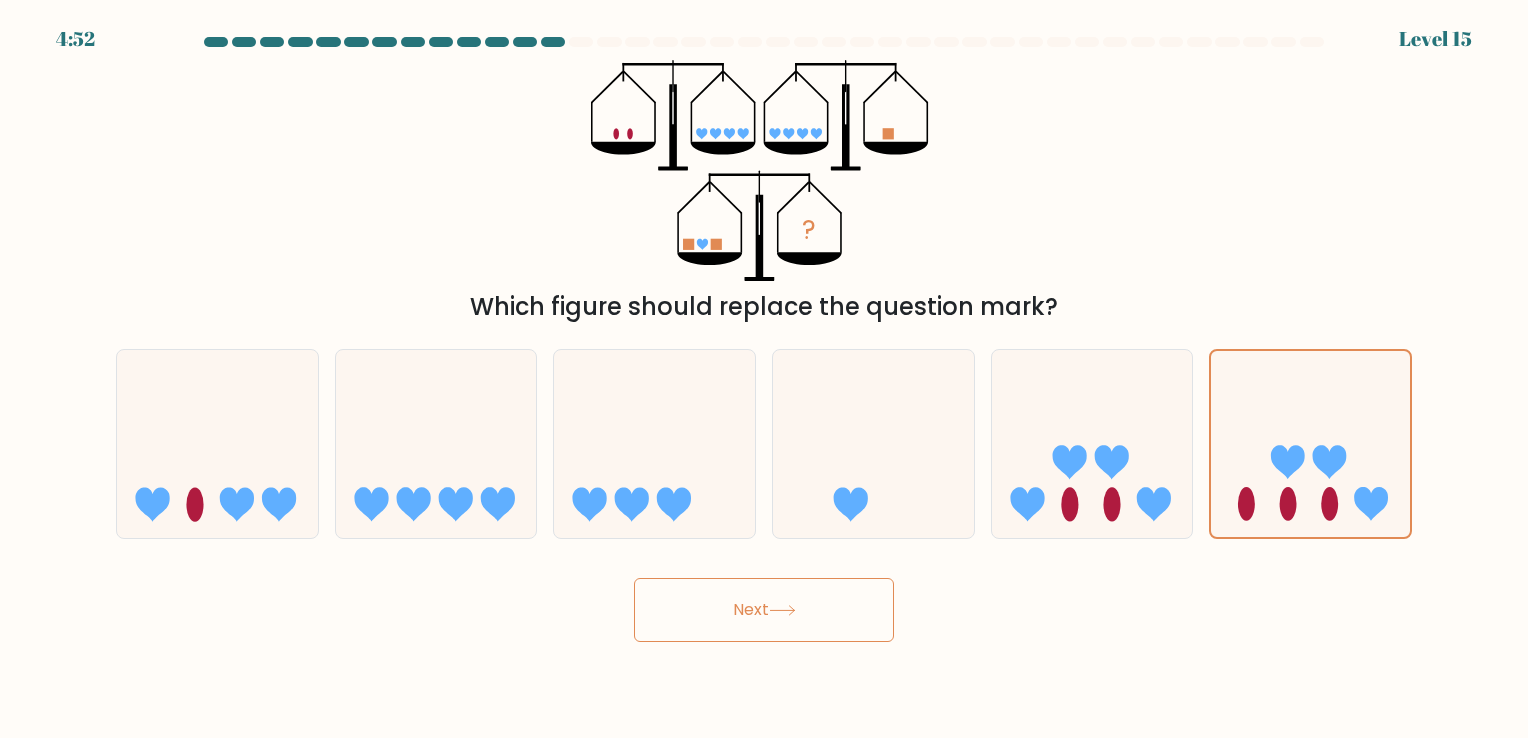 click on "Next" at bounding box center [764, 610] 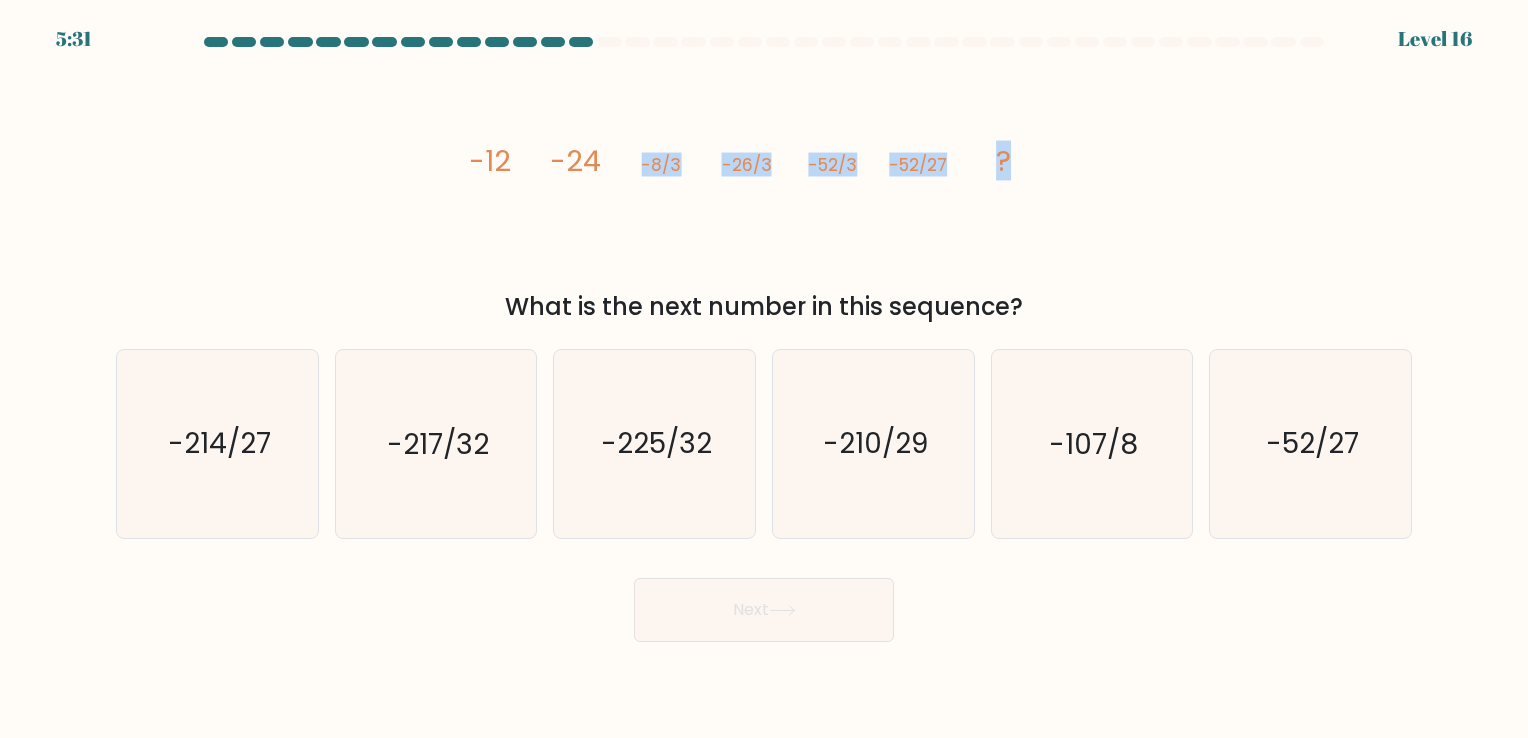 drag, startPoint x: 634, startPoint y: 146, endPoint x: 1048, endPoint y: 134, distance: 414.1739 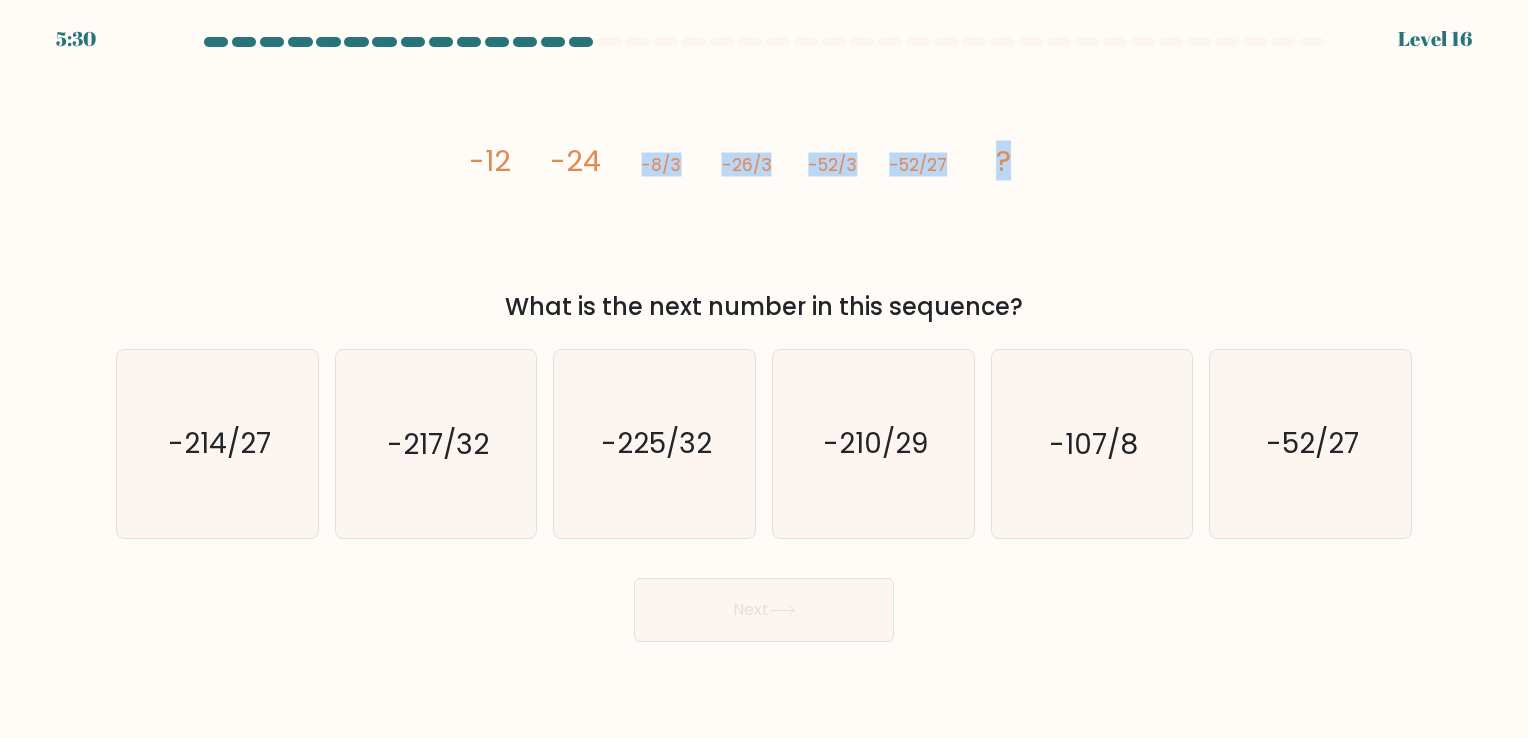 click on "image/svg+xml
-12
-24
-8/3
-26/3
-52/3
-52/27
?" 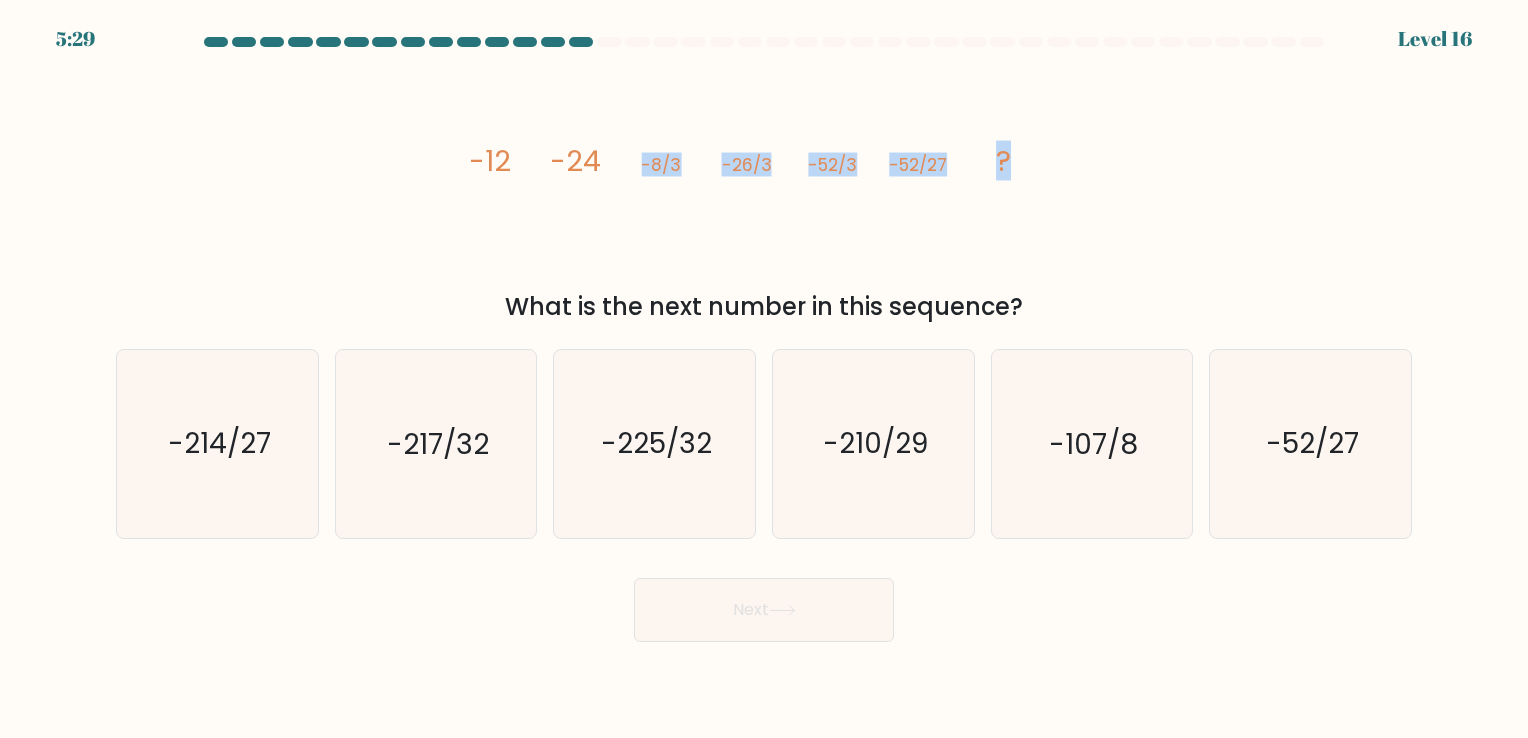 click on "image/svg+xml
-12
-24
-8/3
-26/3
-52/3
-52/27
?
What is the next number in this sequence?" at bounding box center (764, 192) 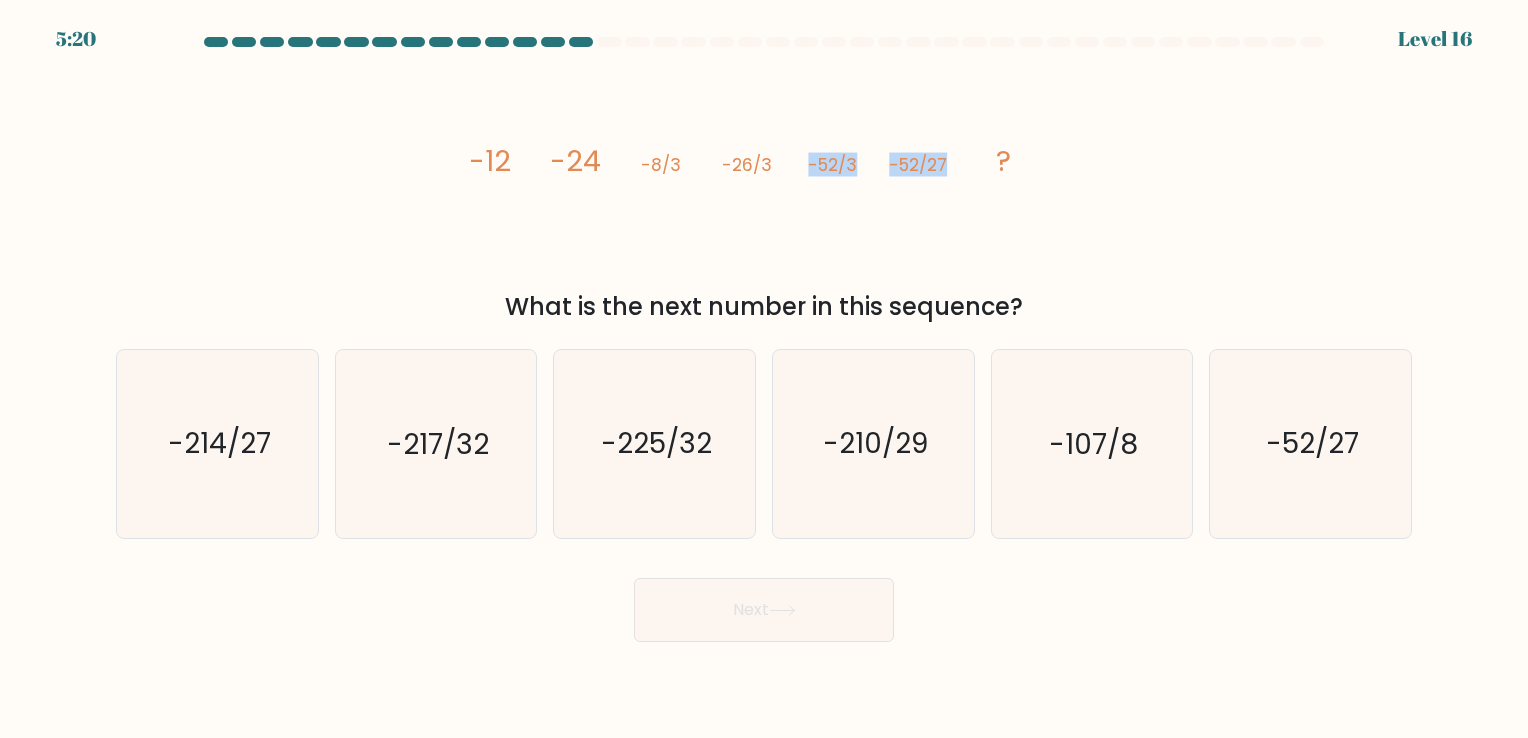 drag, startPoint x: 782, startPoint y: 148, endPoint x: 944, endPoint y: 141, distance: 162.15117 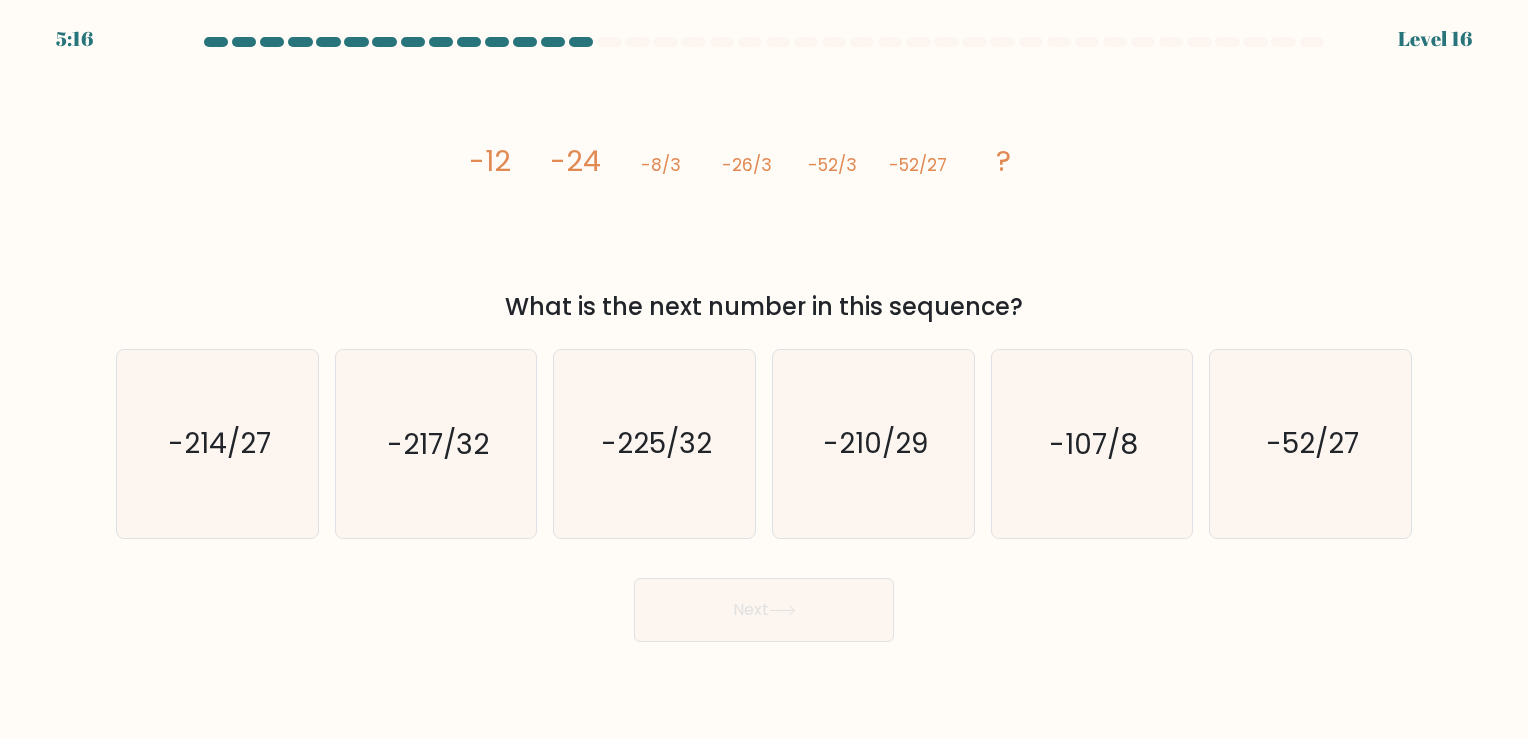 click on "image/svg+xml
-12
-24
-8/3
-26/3
-52/3
-52/27
?" 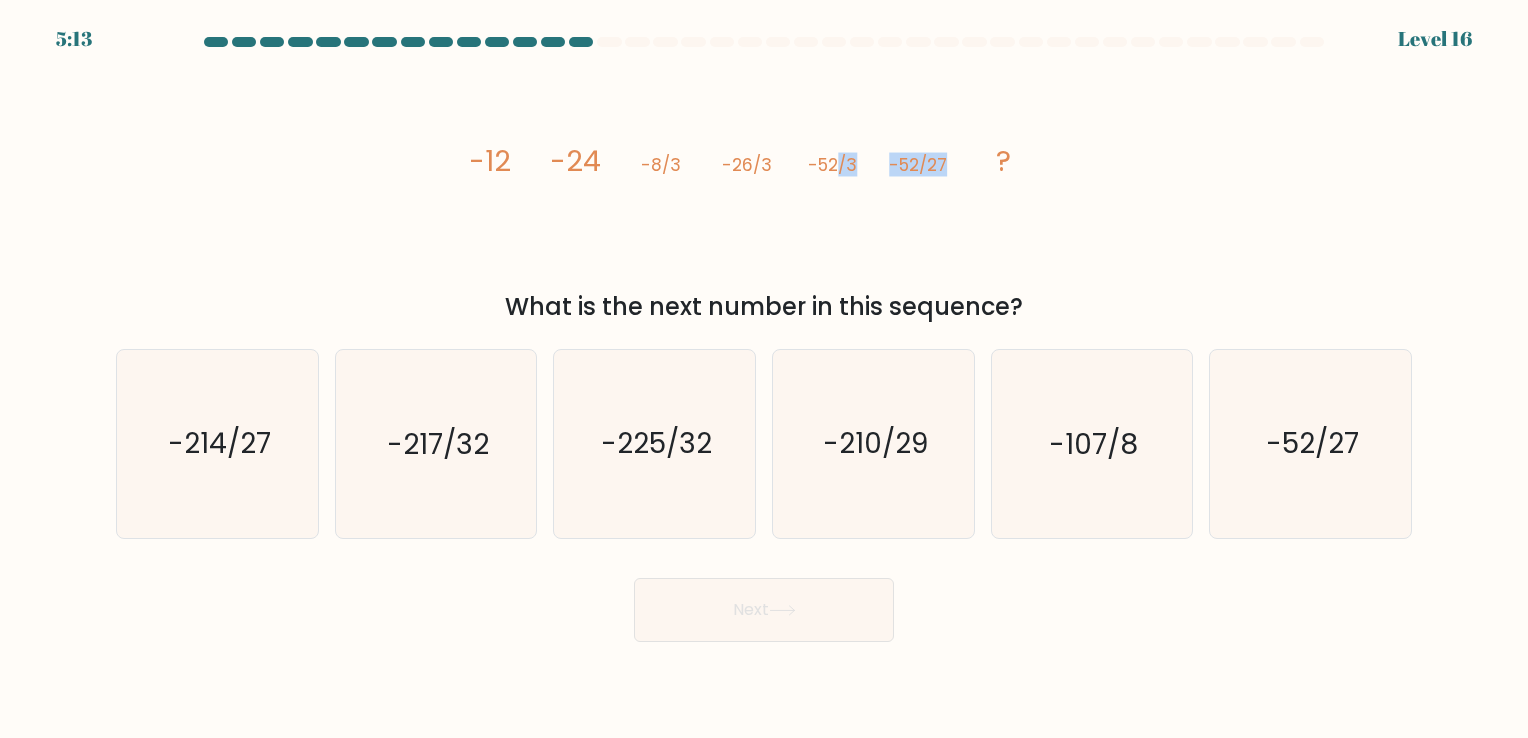 drag, startPoint x: 837, startPoint y: 146, endPoint x: 959, endPoint y: 169, distance: 124.1491 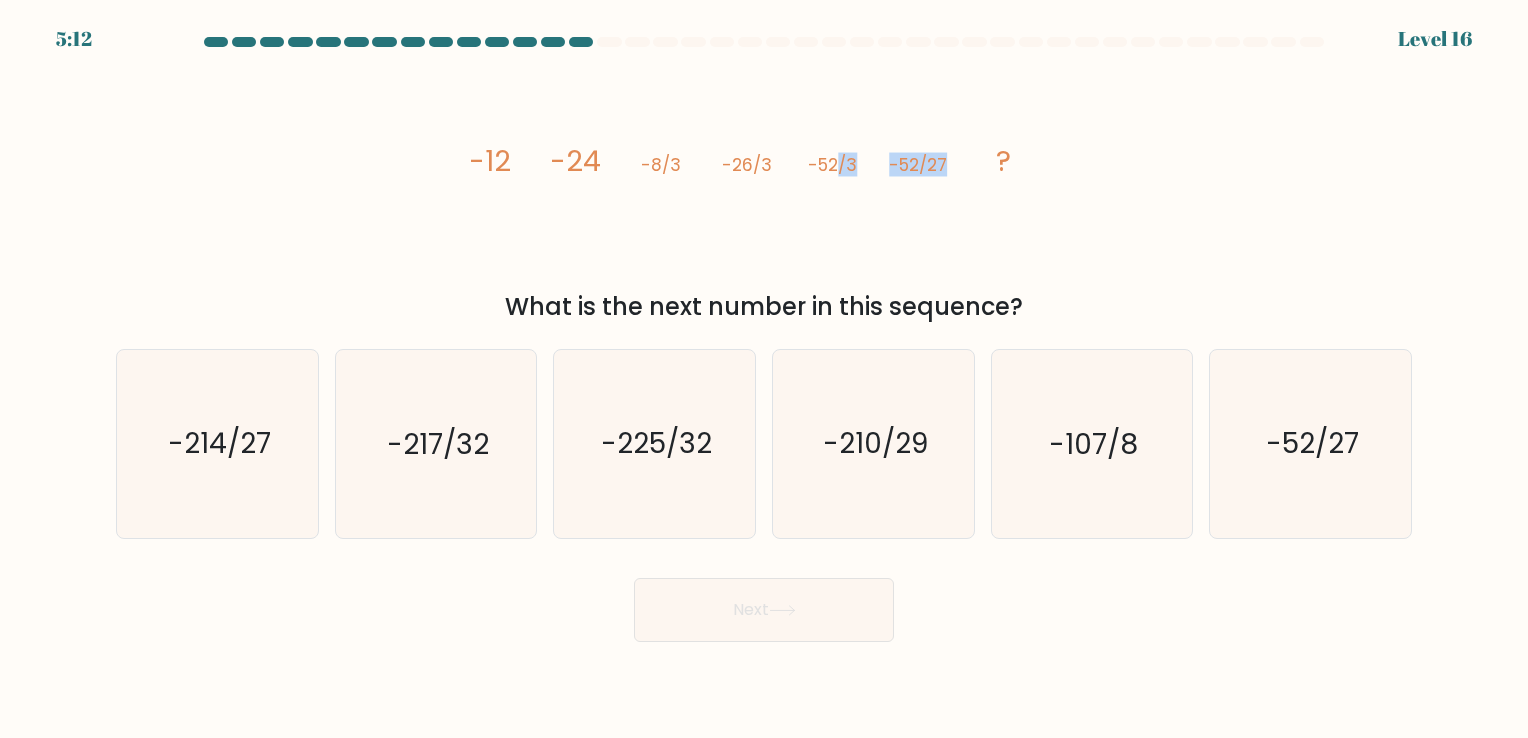 click on "image/svg+xml
-12
-24
-8/3
-26/3
-52/3
-52/27
?" 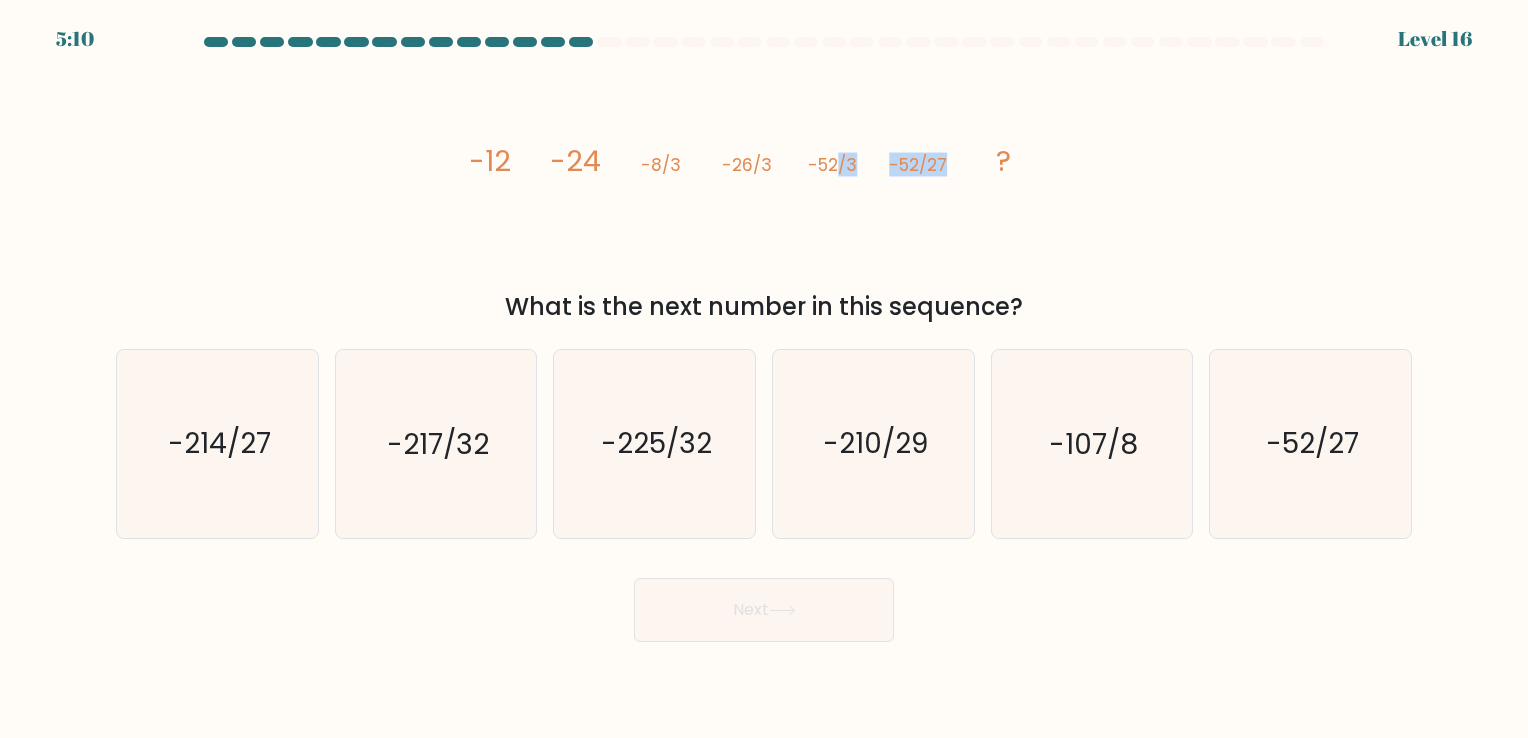 click on "image/svg+xml
-12
-24
-8/3
-26/3
-52/3
-52/27
?" 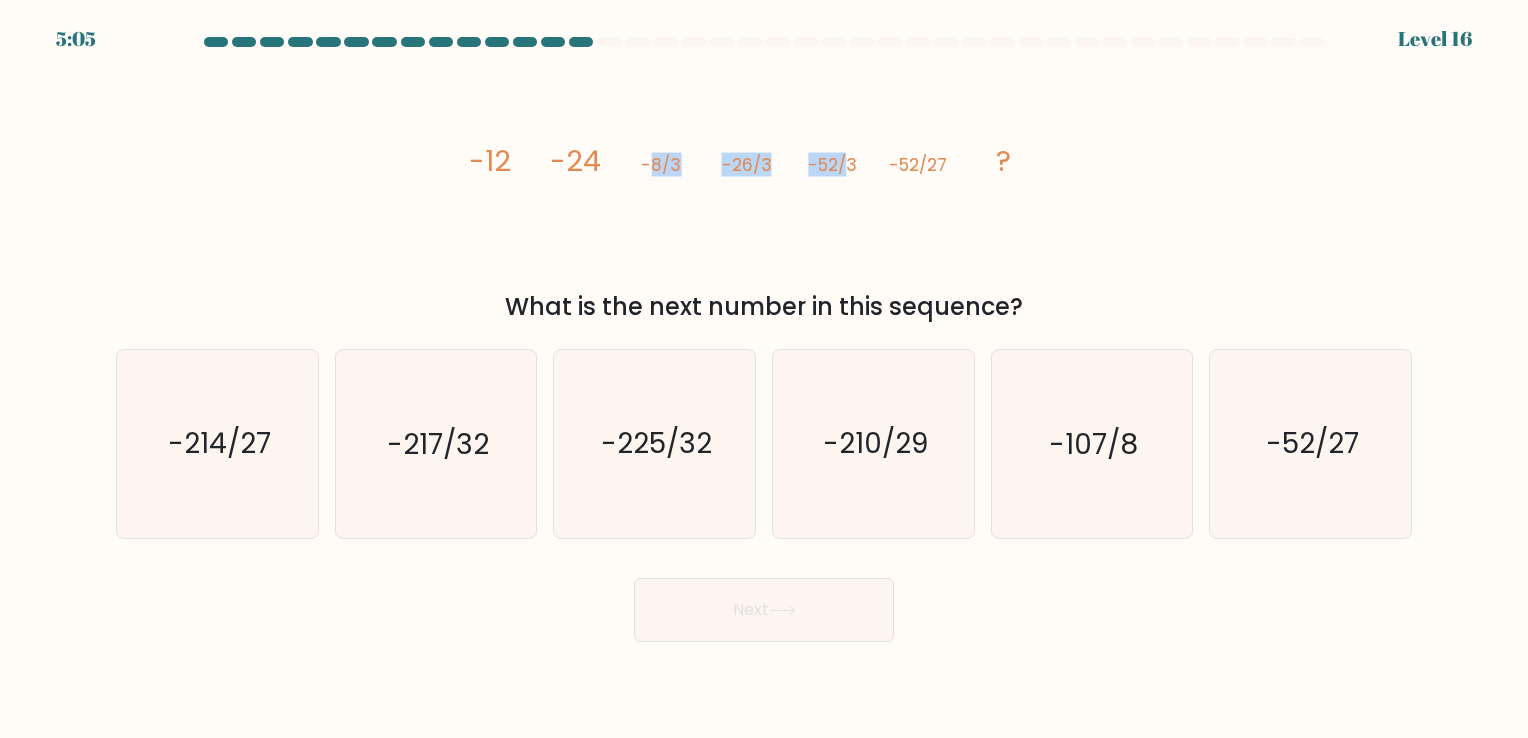 drag, startPoint x: 848, startPoint y: 218, endPoint x: 652, endPoint y: 230, distance: 196.367 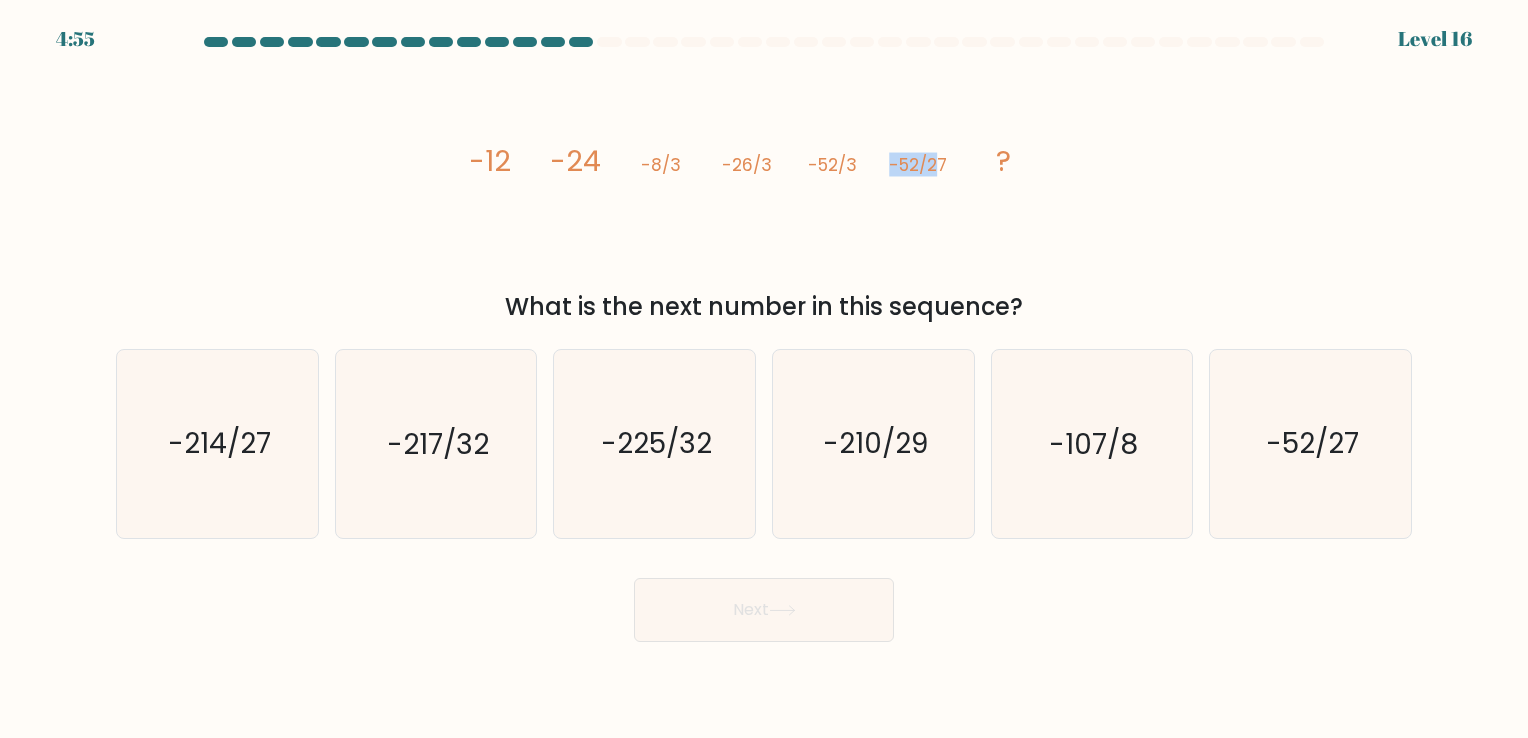 drag, startPoint x: 652, startPoint y: 230, endPoint x: 978, endPoint y: 162, distance: 333.0165 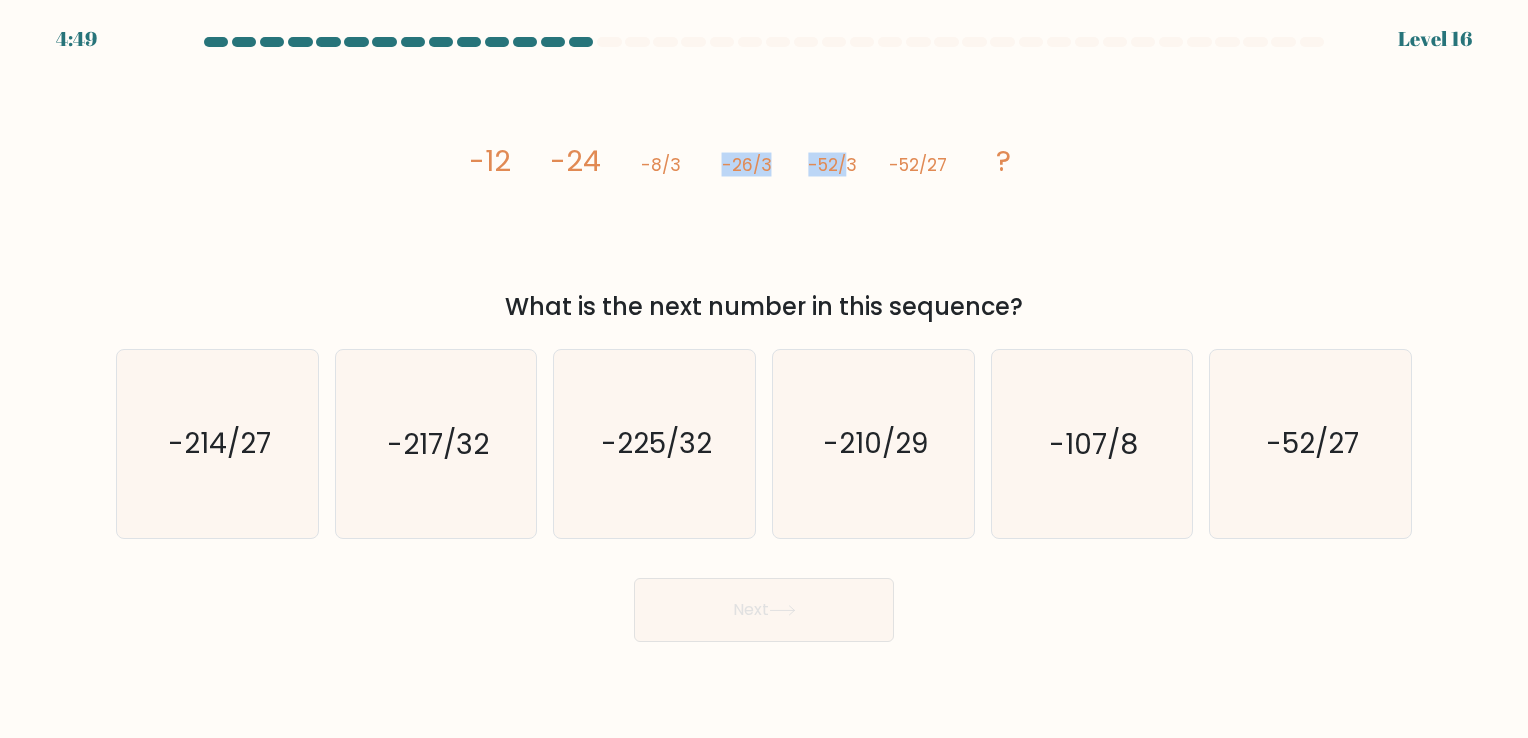 drag, startPoint x: 852, startPoint y: 177, endPoint x: 808, endPoint y: 26, distance: 157.28 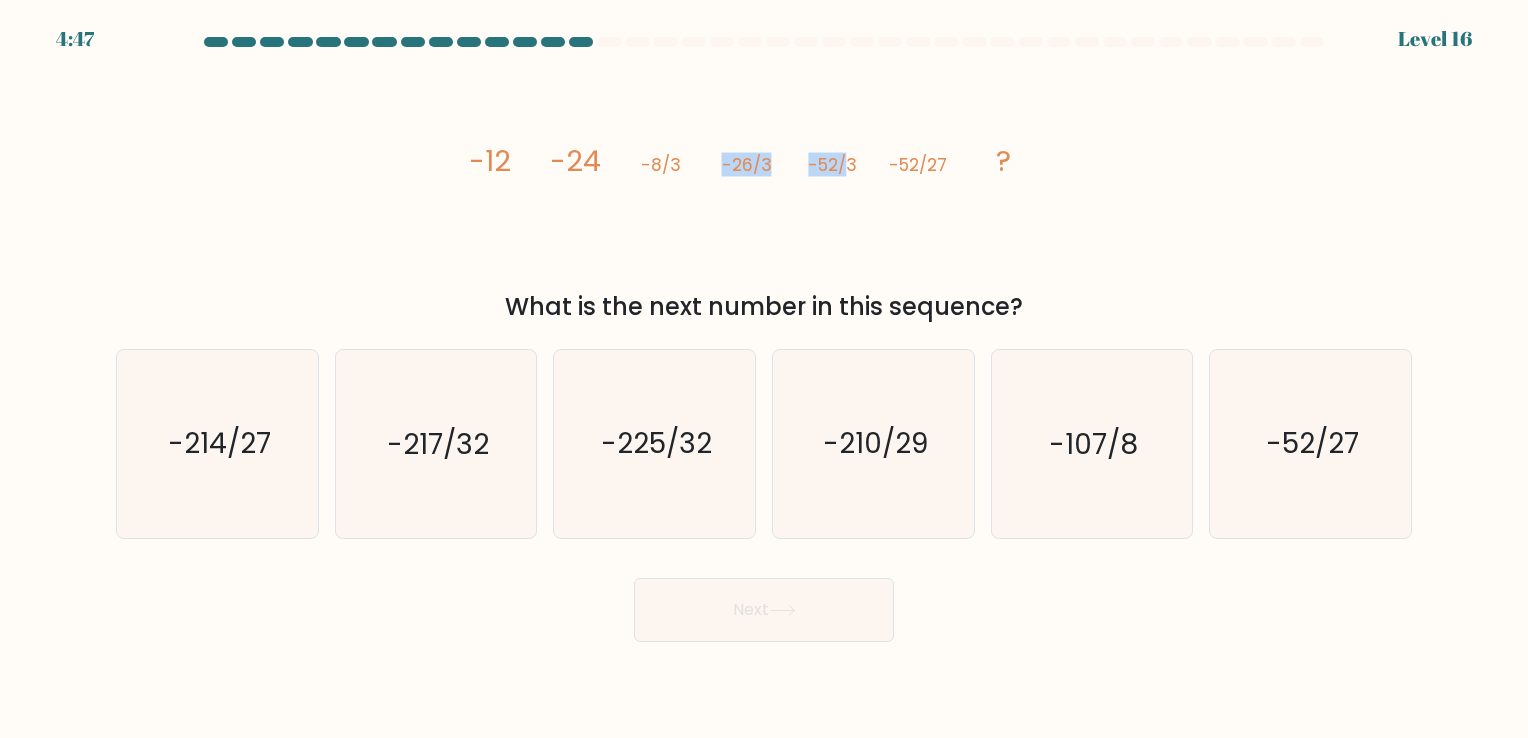 drag, startPoint x: 808, startPoint y: 26, endPoint x: 844, endPoint y: 218, distance: 195.34584 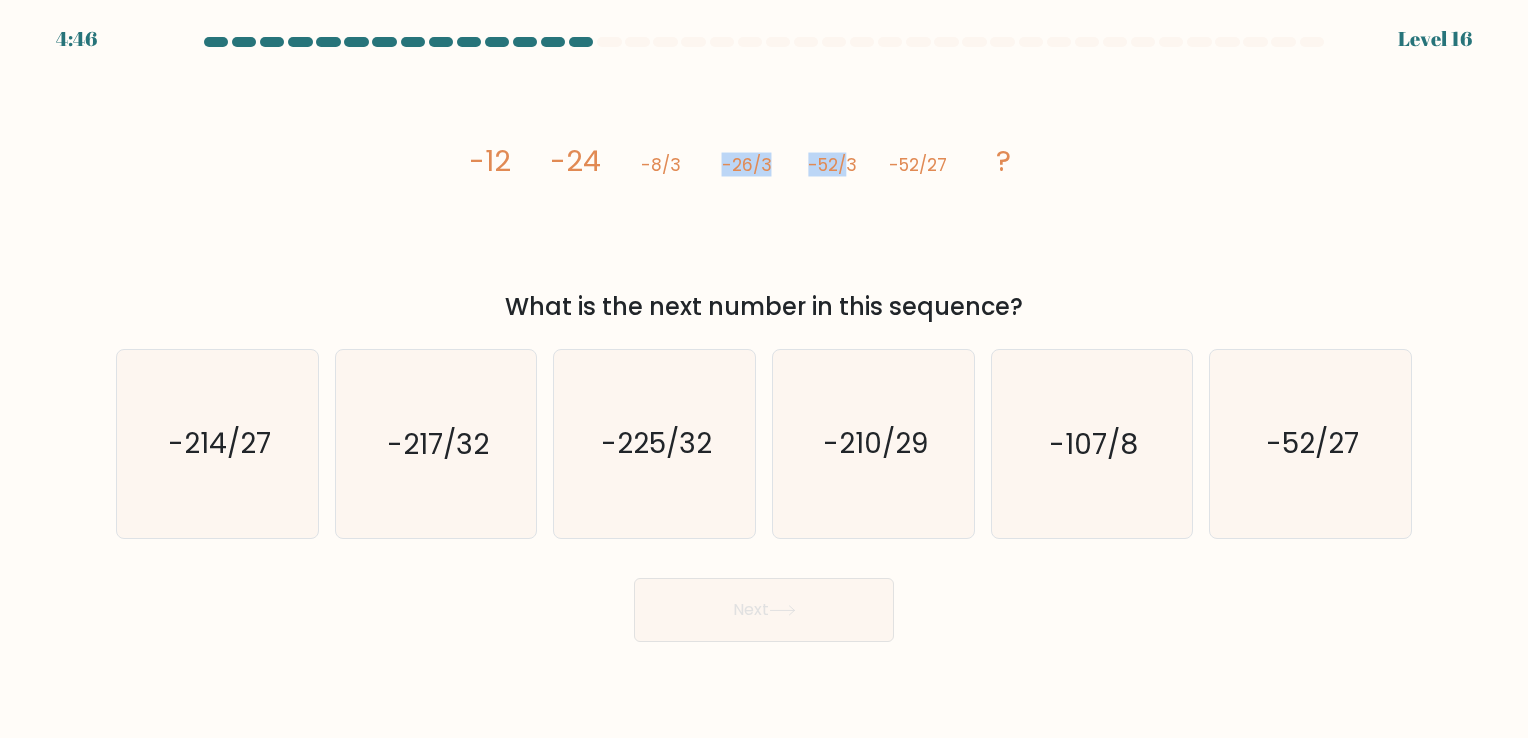 click on "image/svg+xml
-12
-24
-8/3
-26/3
-52/3
-52/27
?" 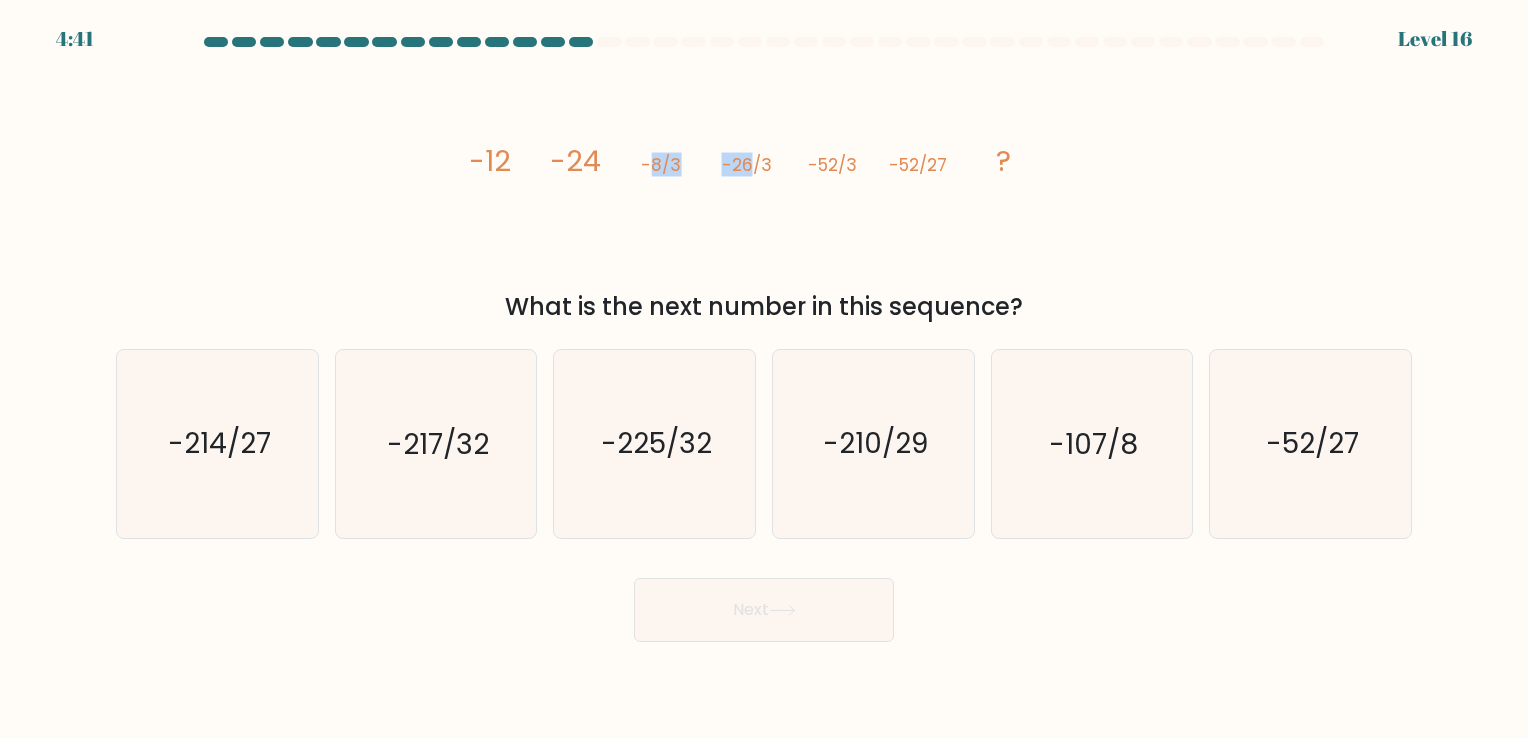 drag, startPoint x: 650, startPoint y: 166, endPoint x: 748, endPoint y: 166, distance: 98 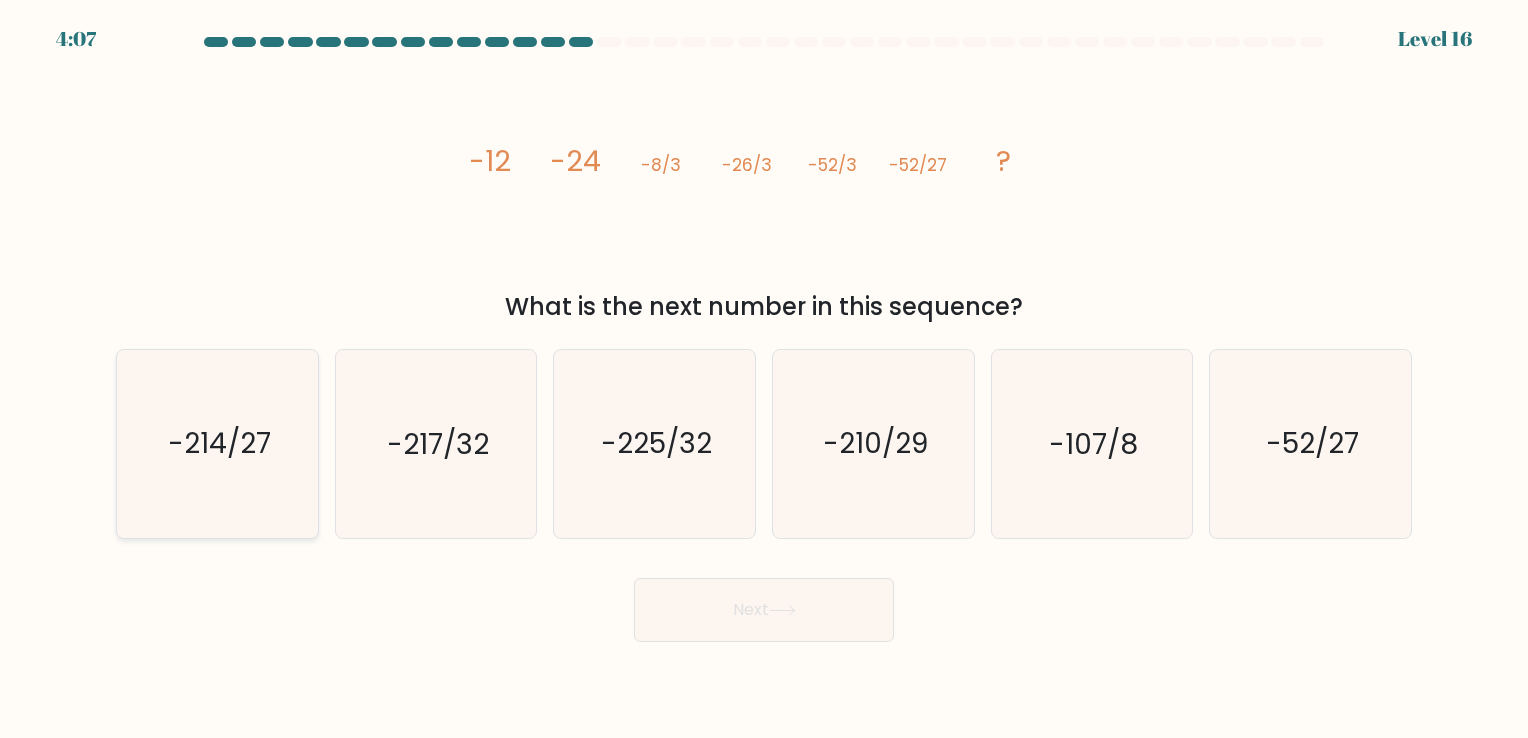 click on "-214/27" 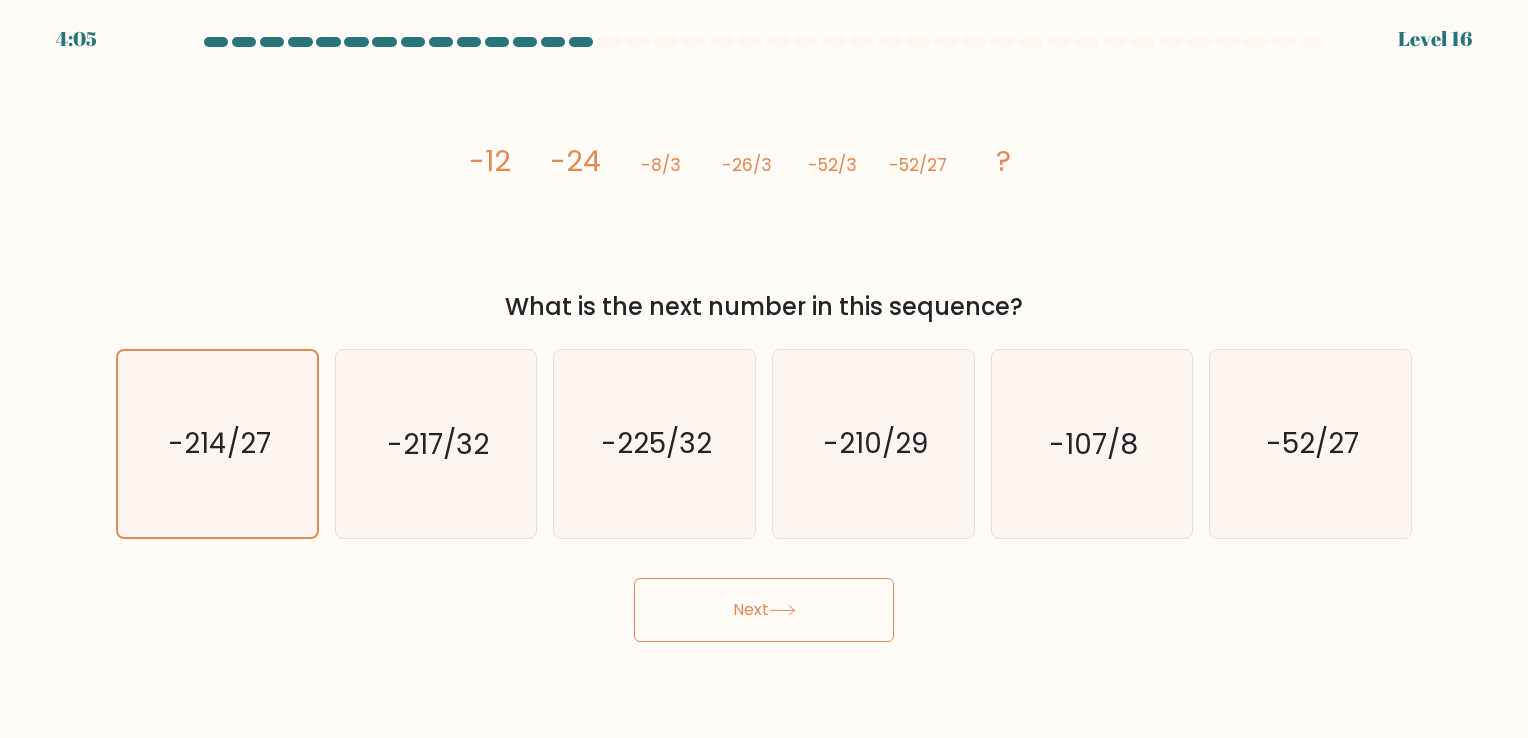 click on "Next" at bounding box center (764, 610) 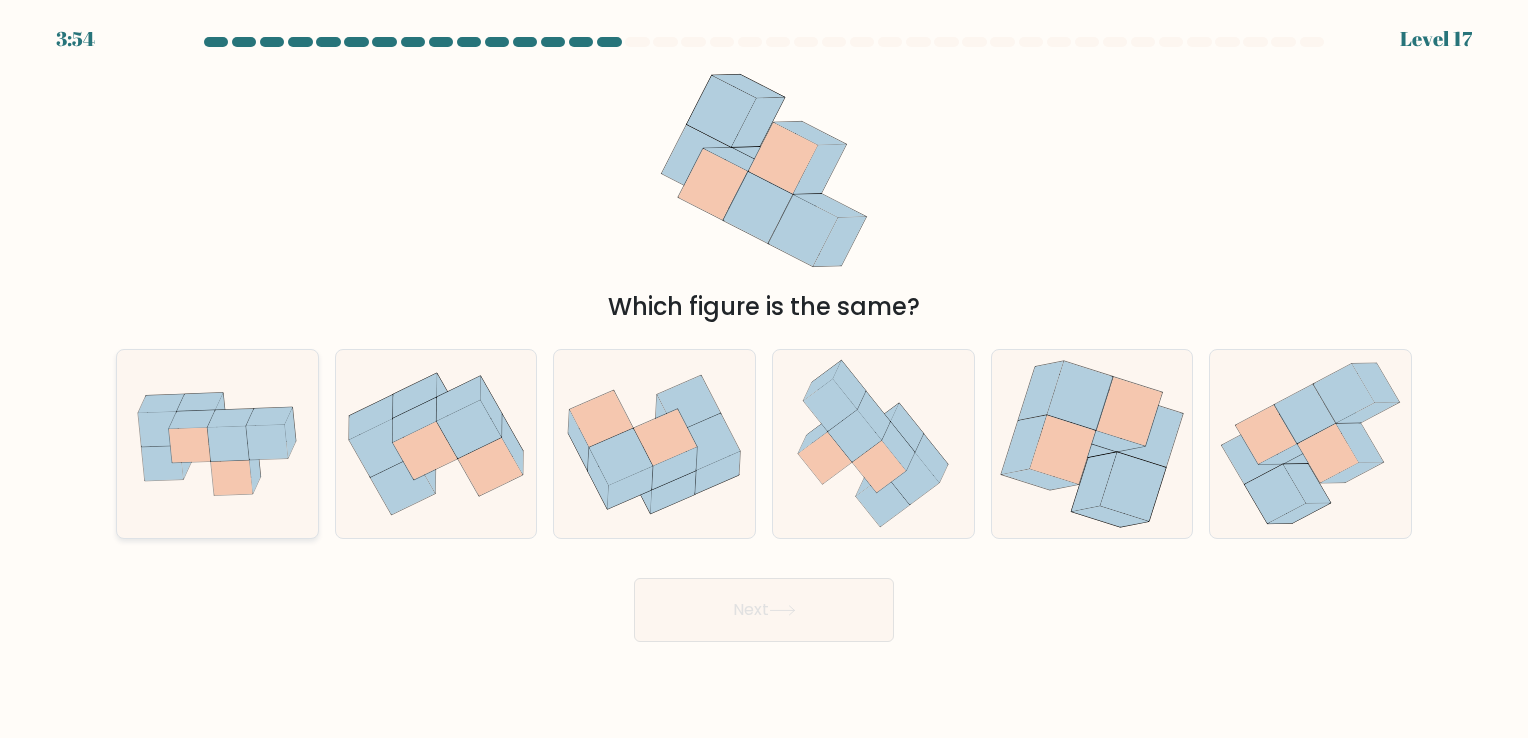 click 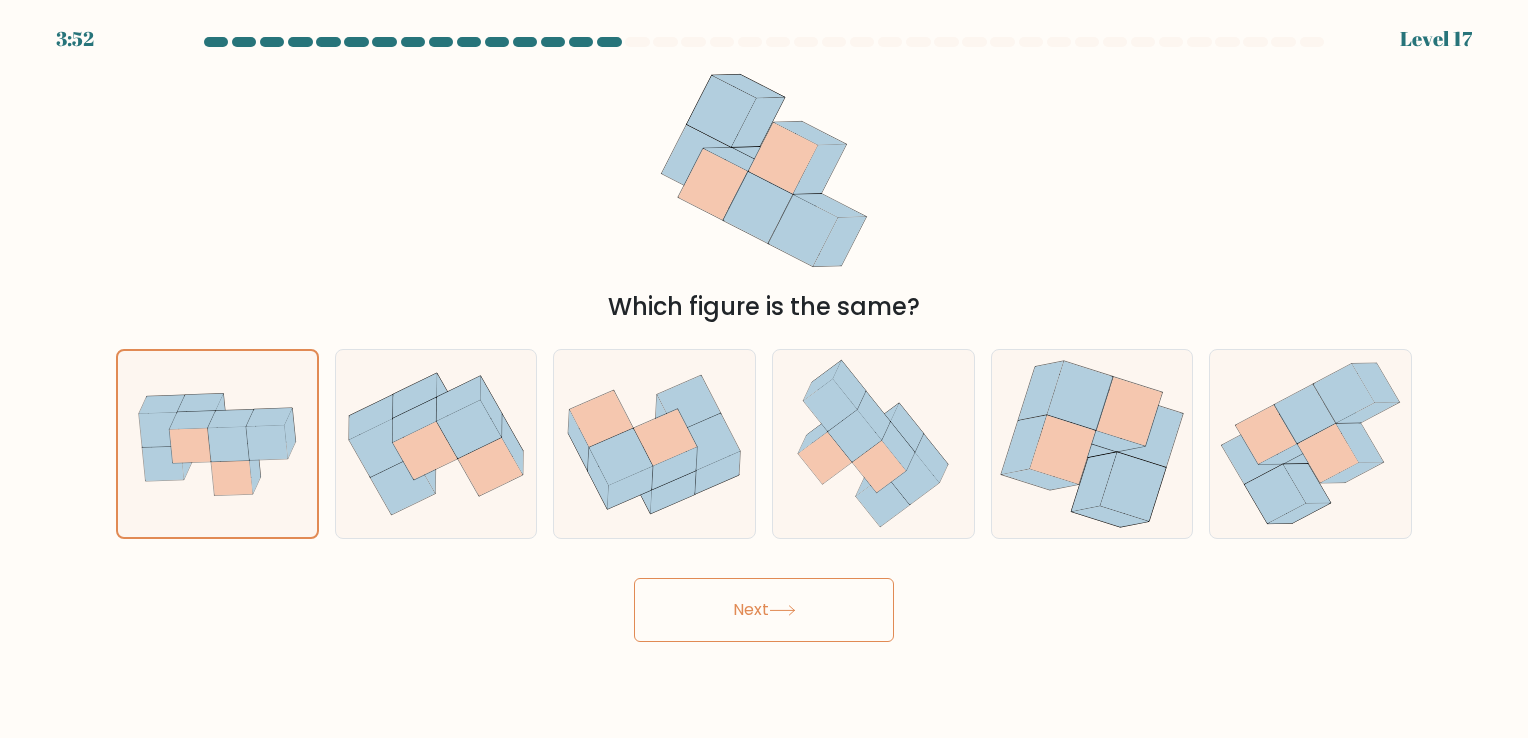 click on "Next" at bounding box center [764, 610] 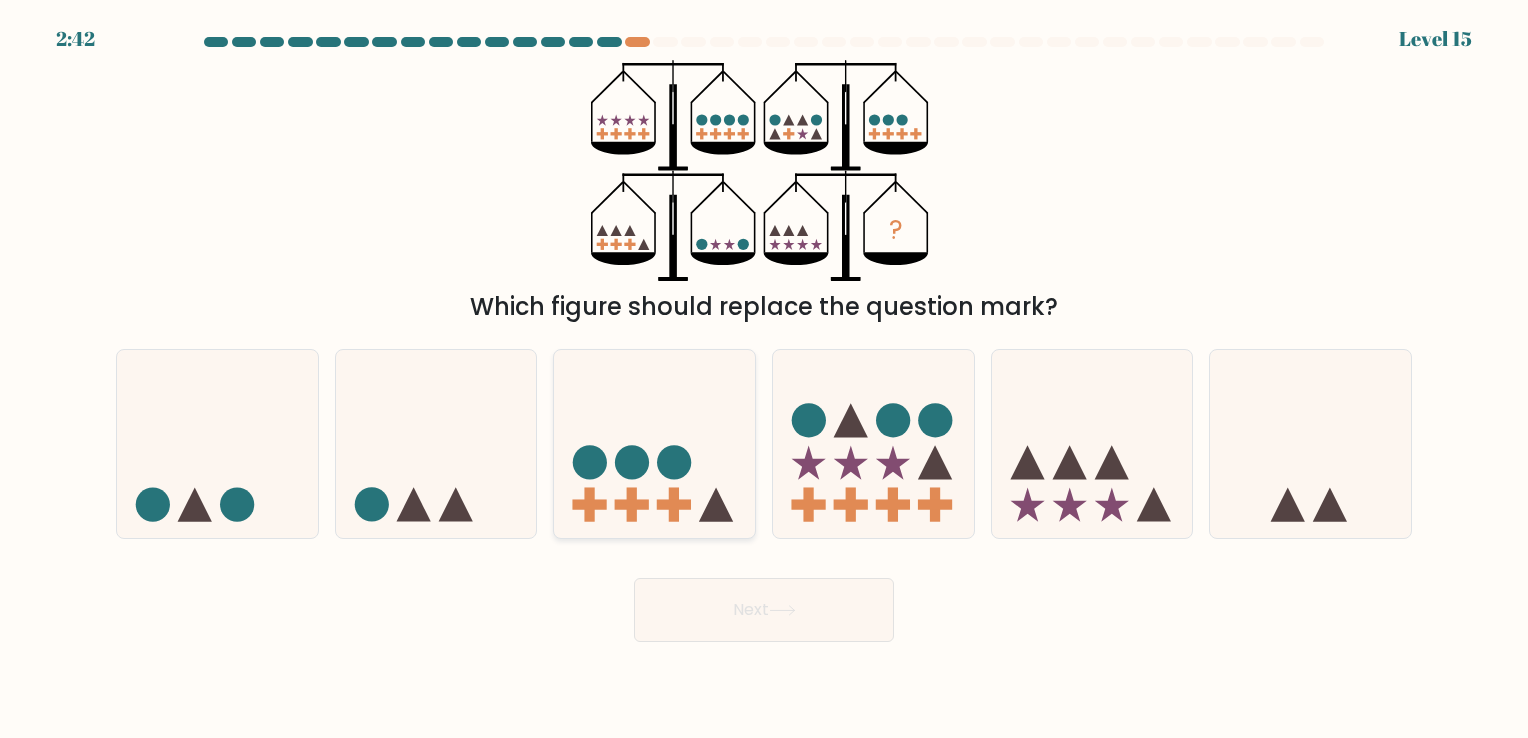 click at bounding box center [654, 443] 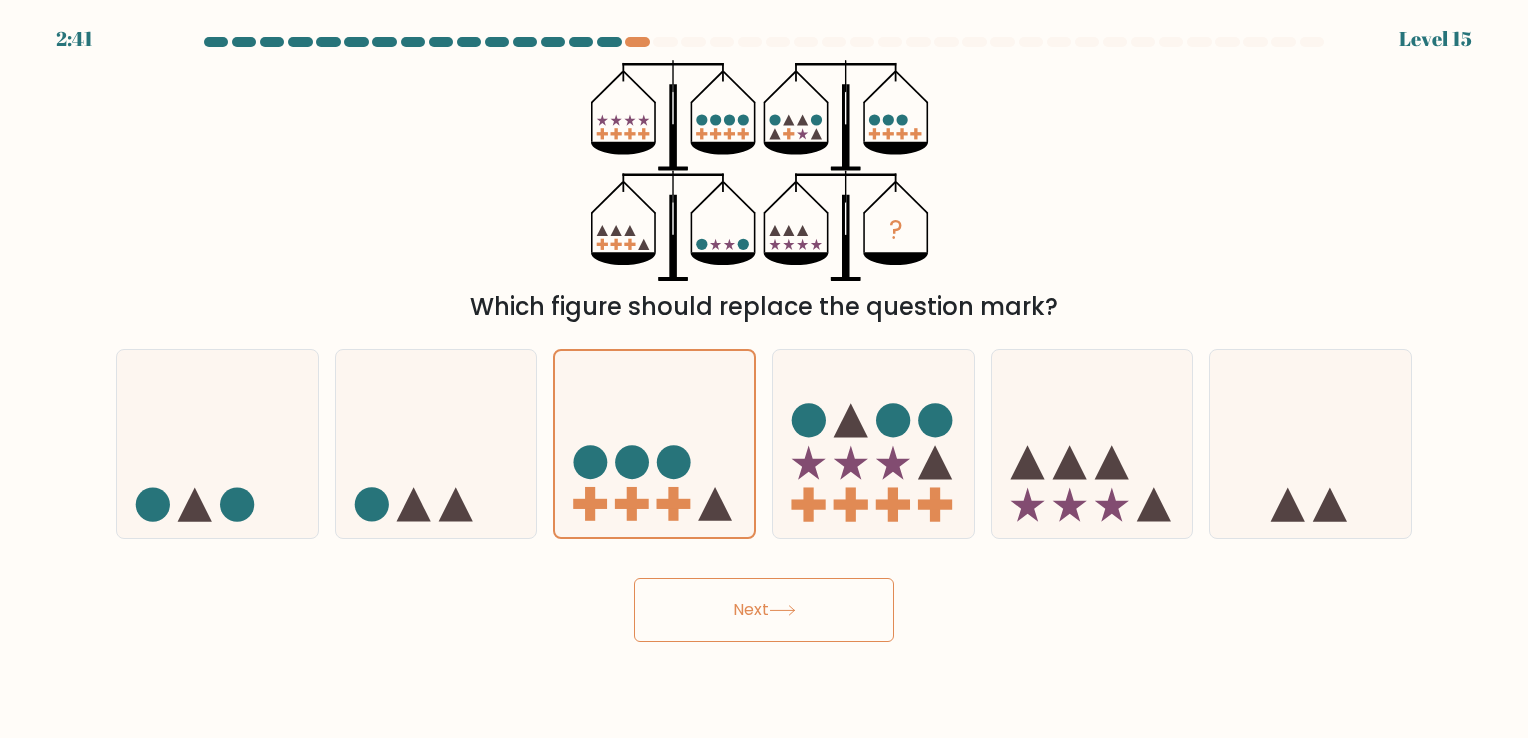 click on "Next" at bounding box center [764, 610] 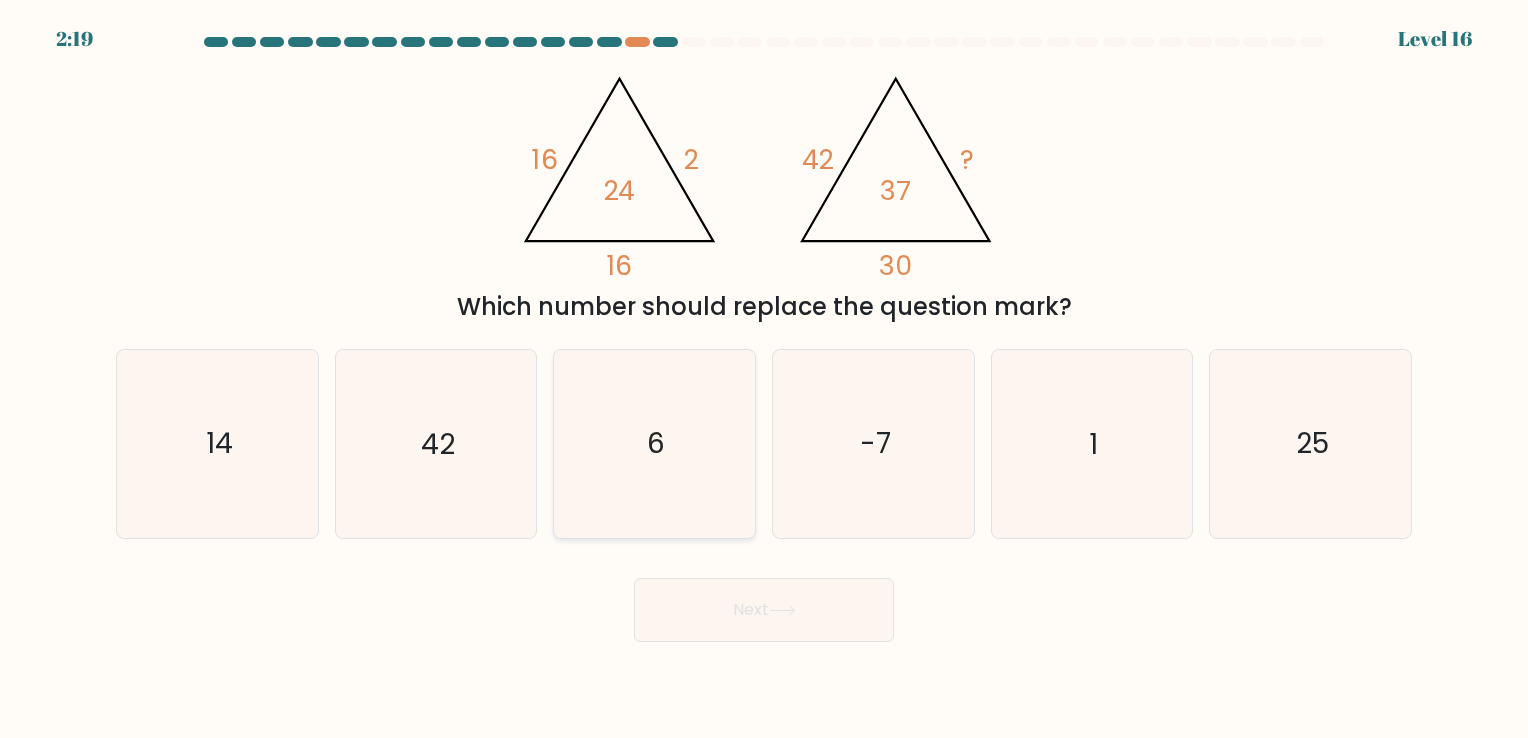 click on "6" 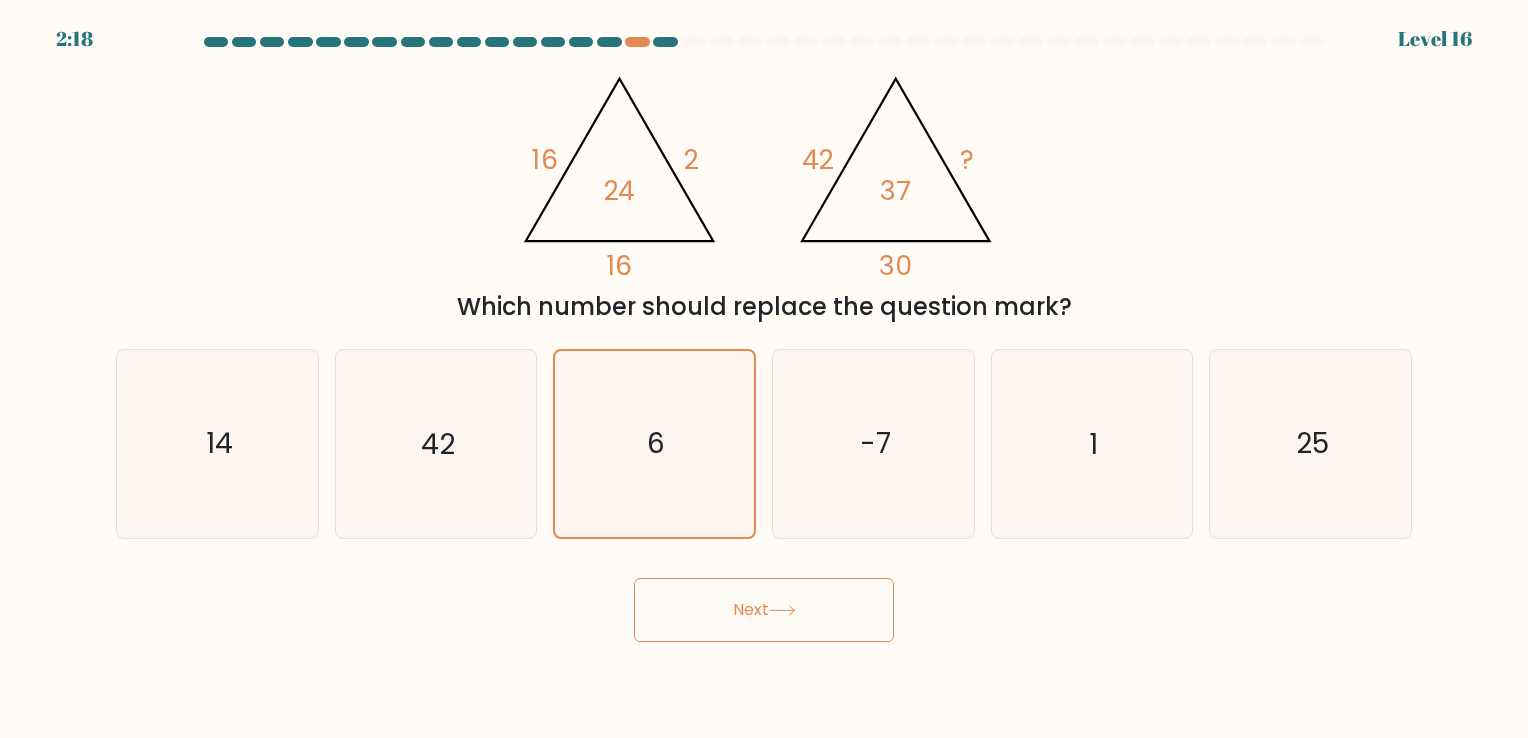 click on "Next" at bounding box center [764, 610] 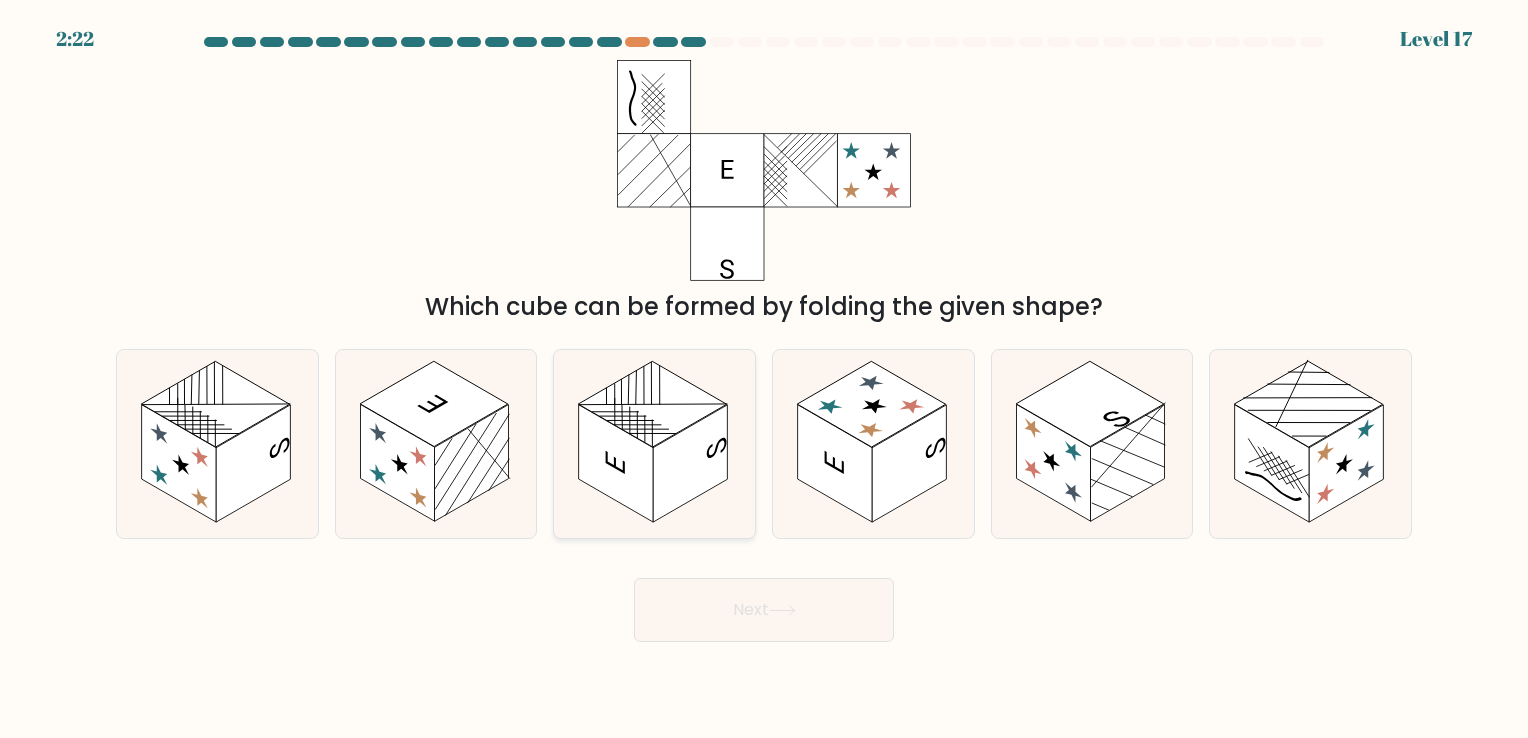click 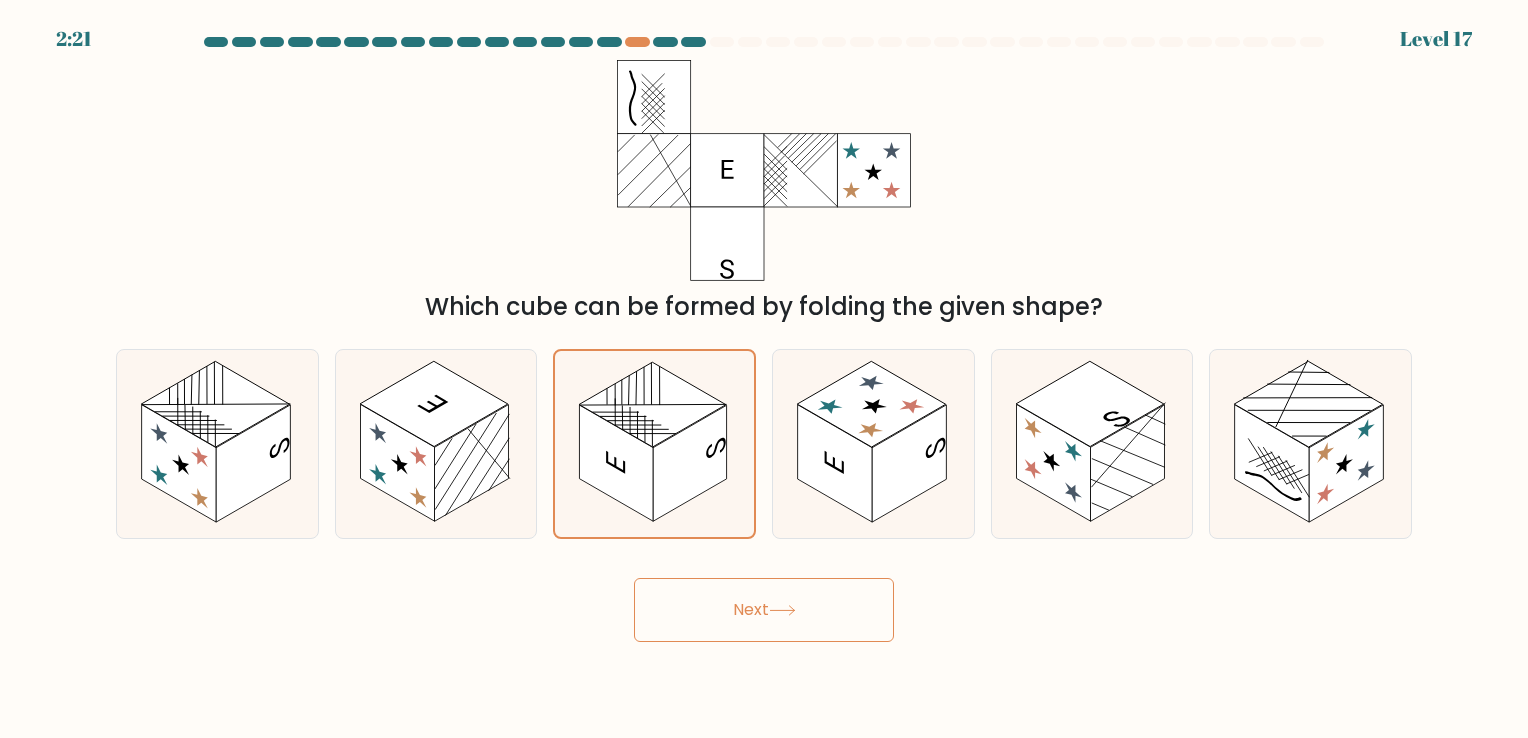 click on "Next" at bounding box center [764, 610] 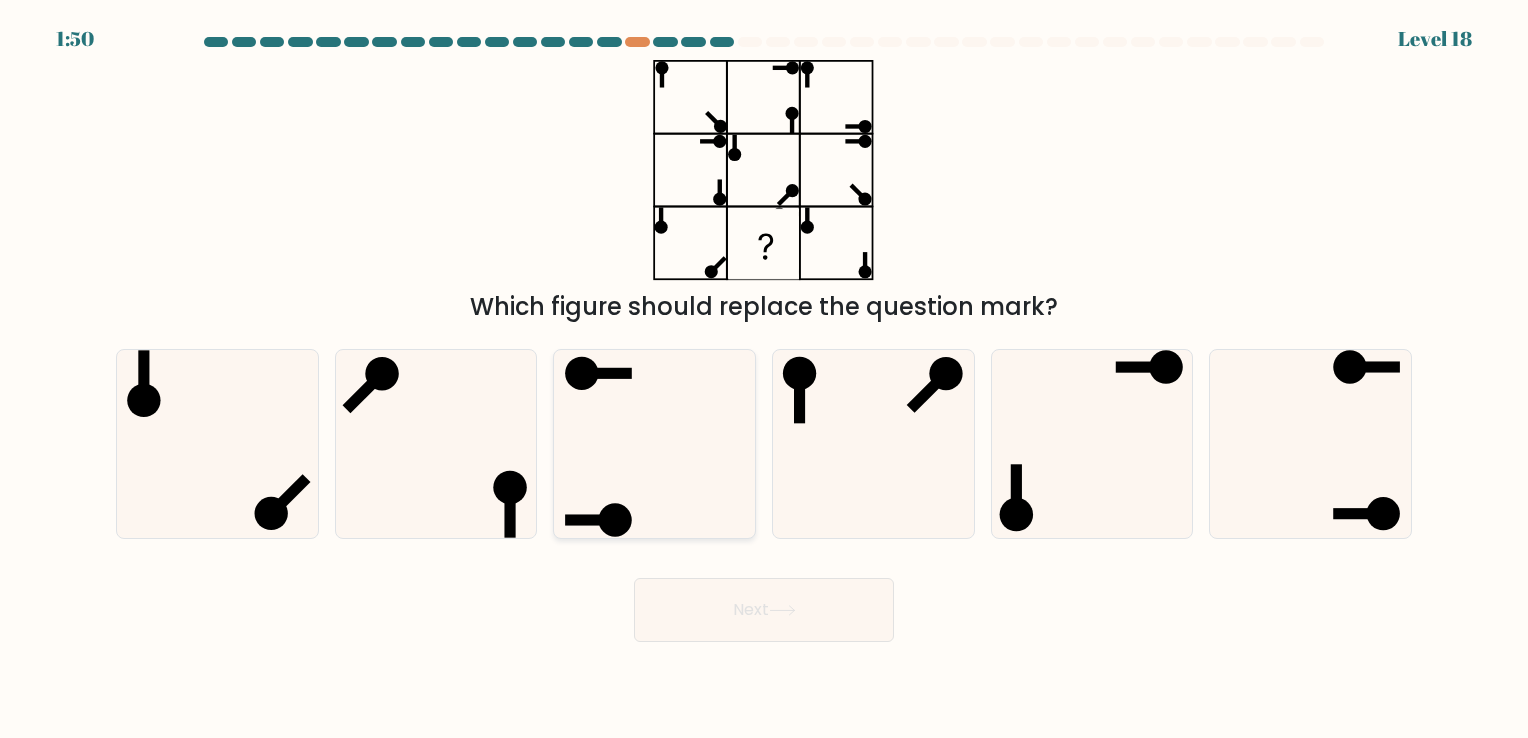 click 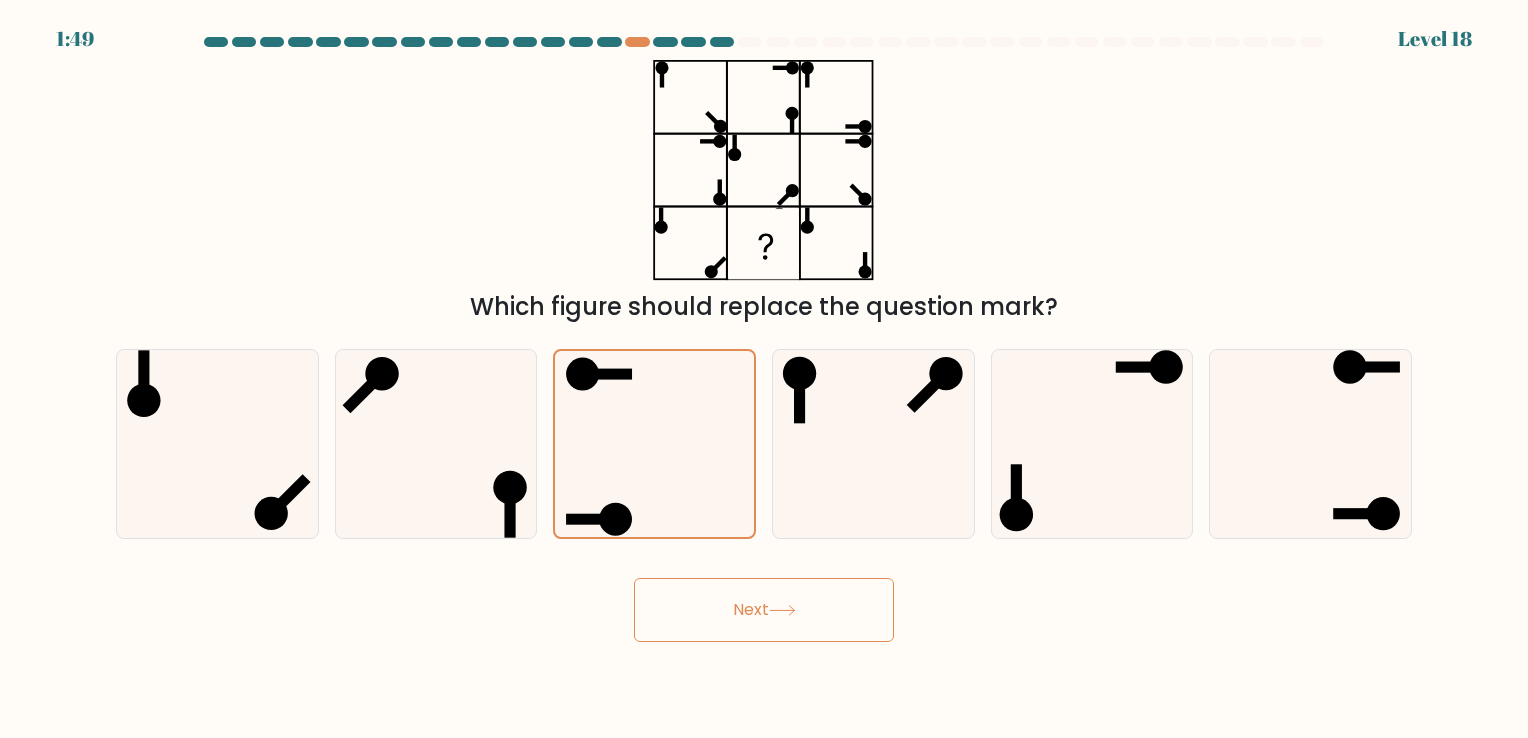 click on "Next" at bounding box center (764, 610) 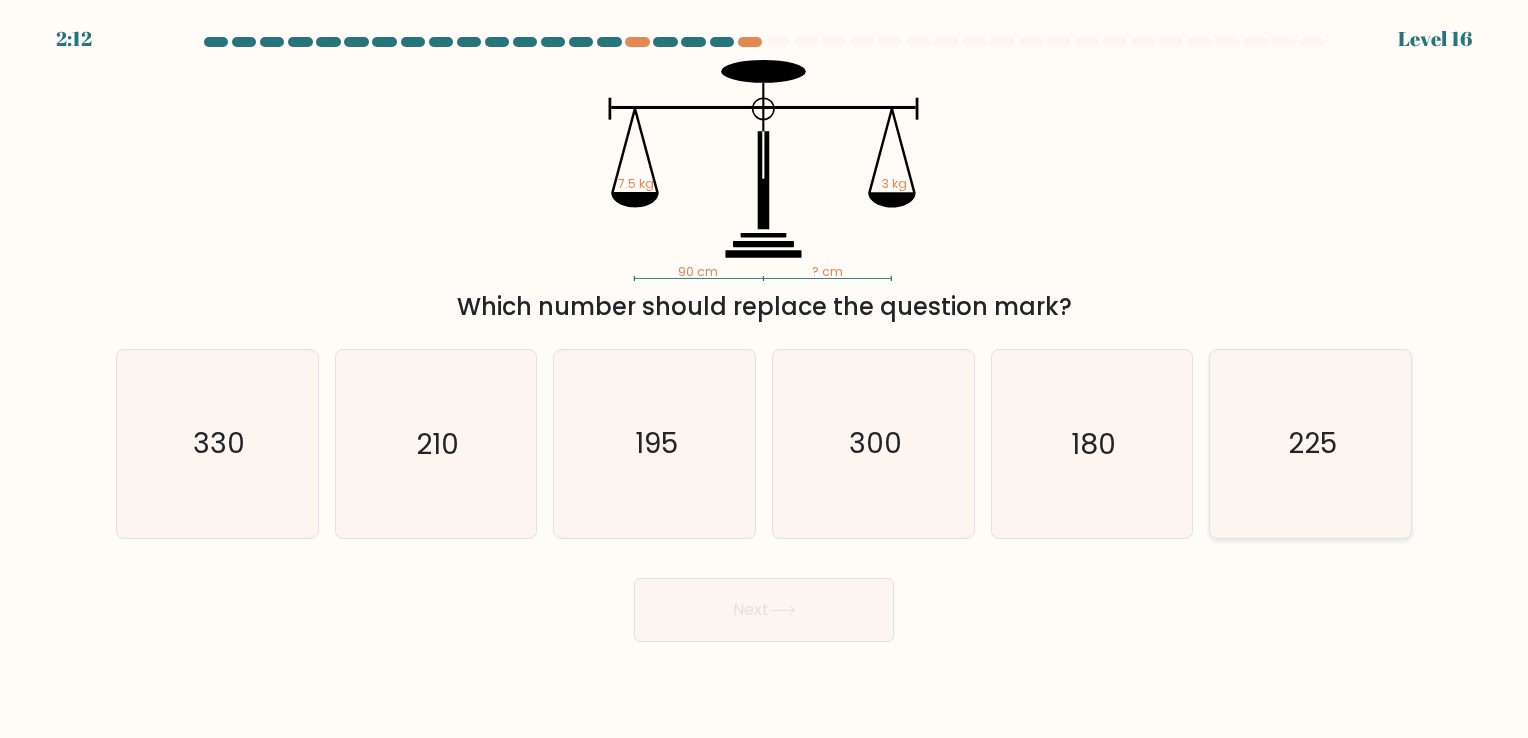 click on "225" 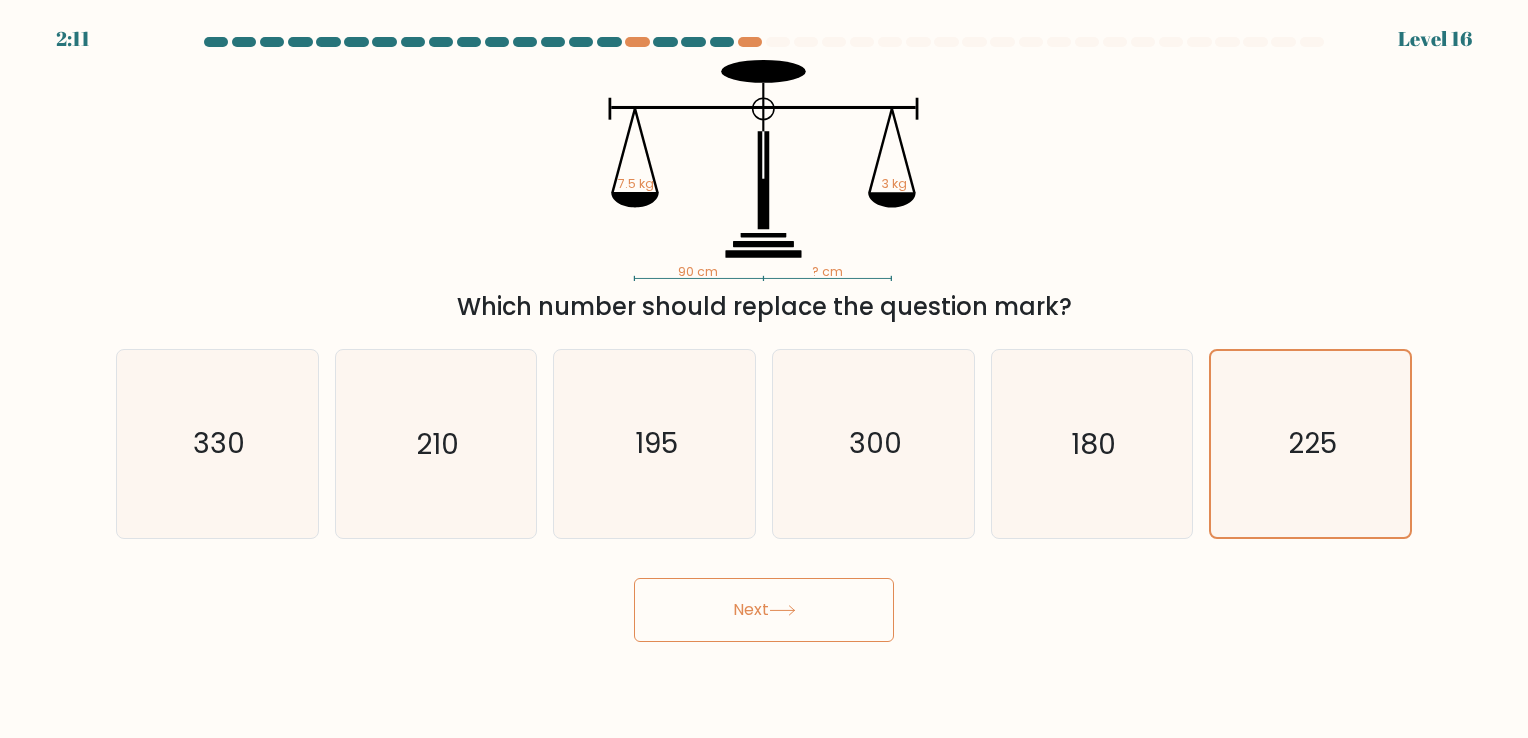 click on "Next" at bounding box center (764, 610) 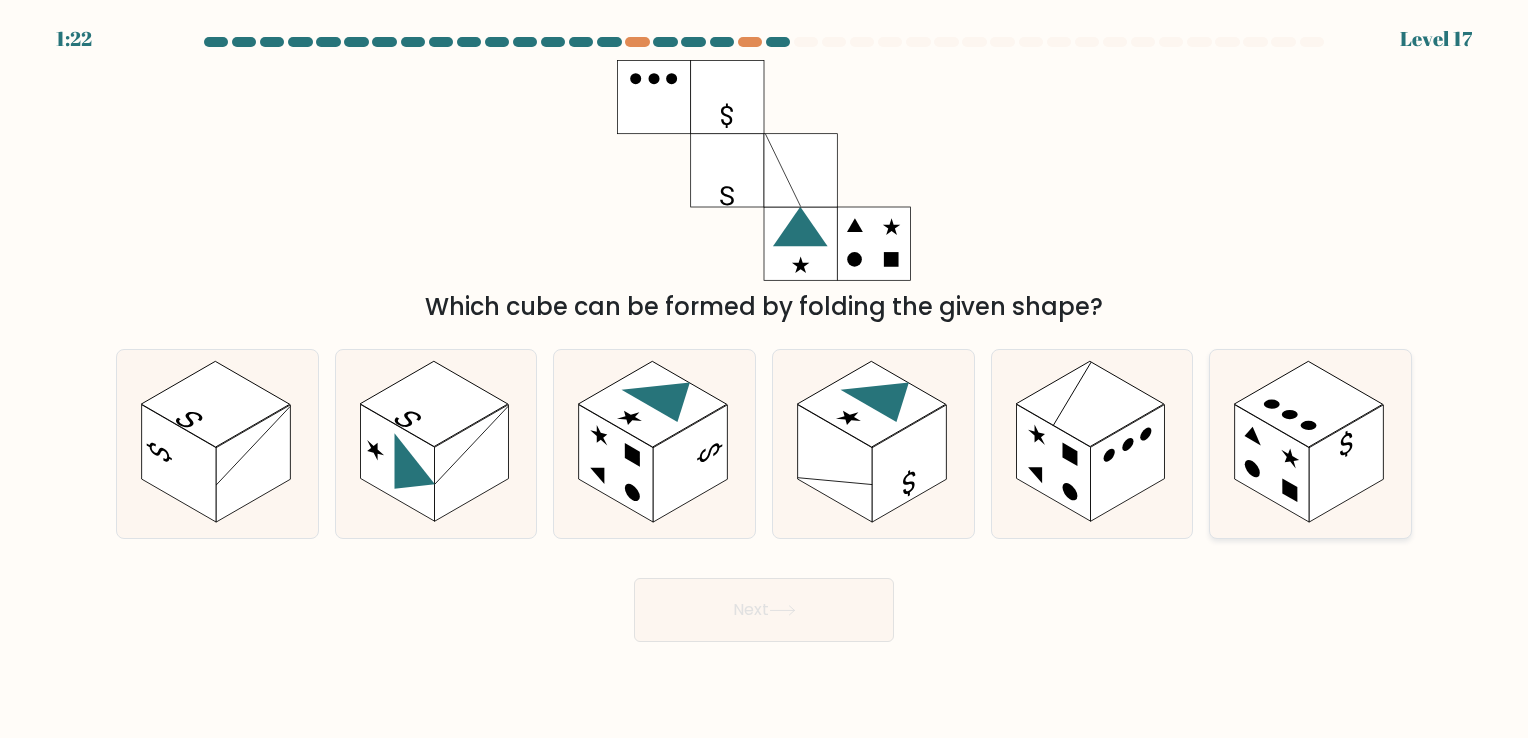 click 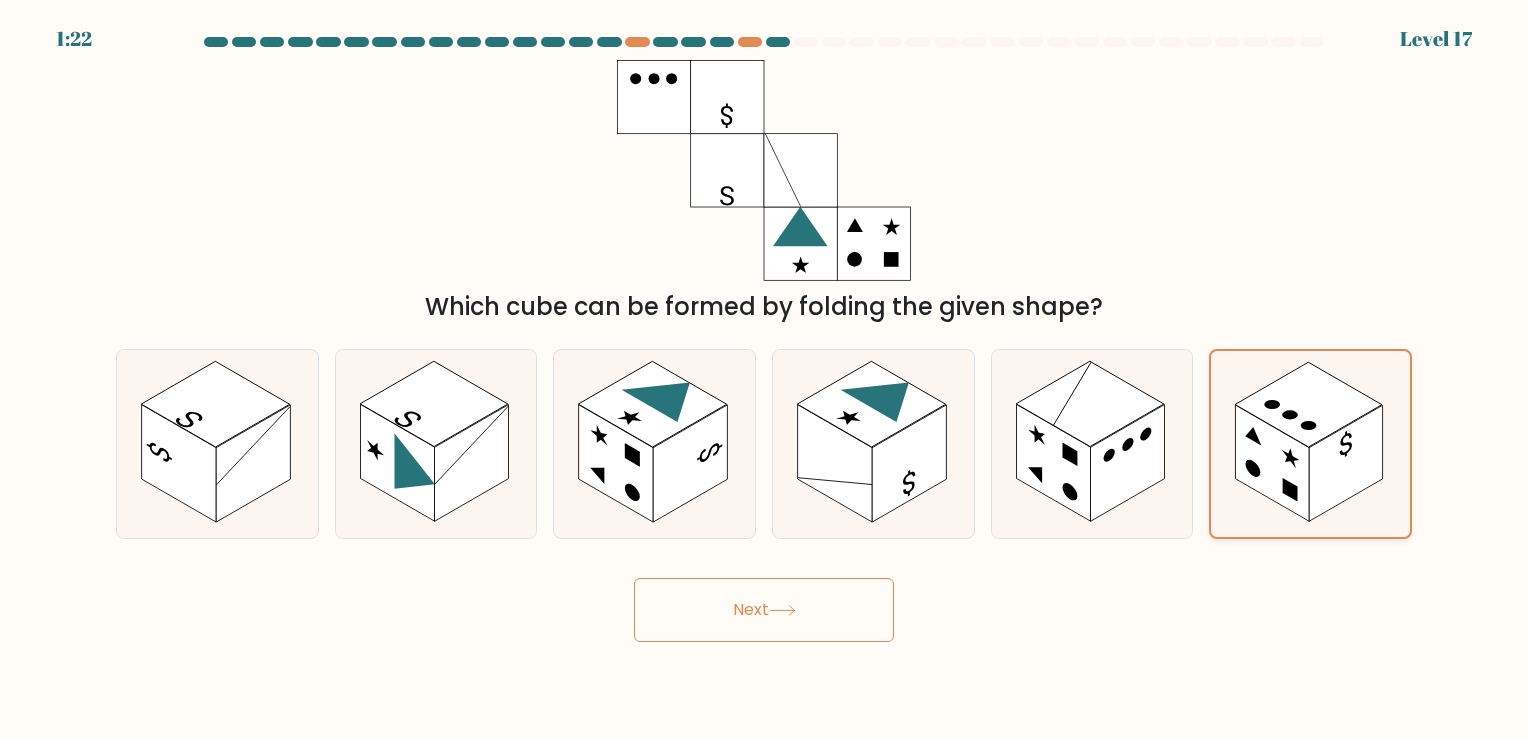 click 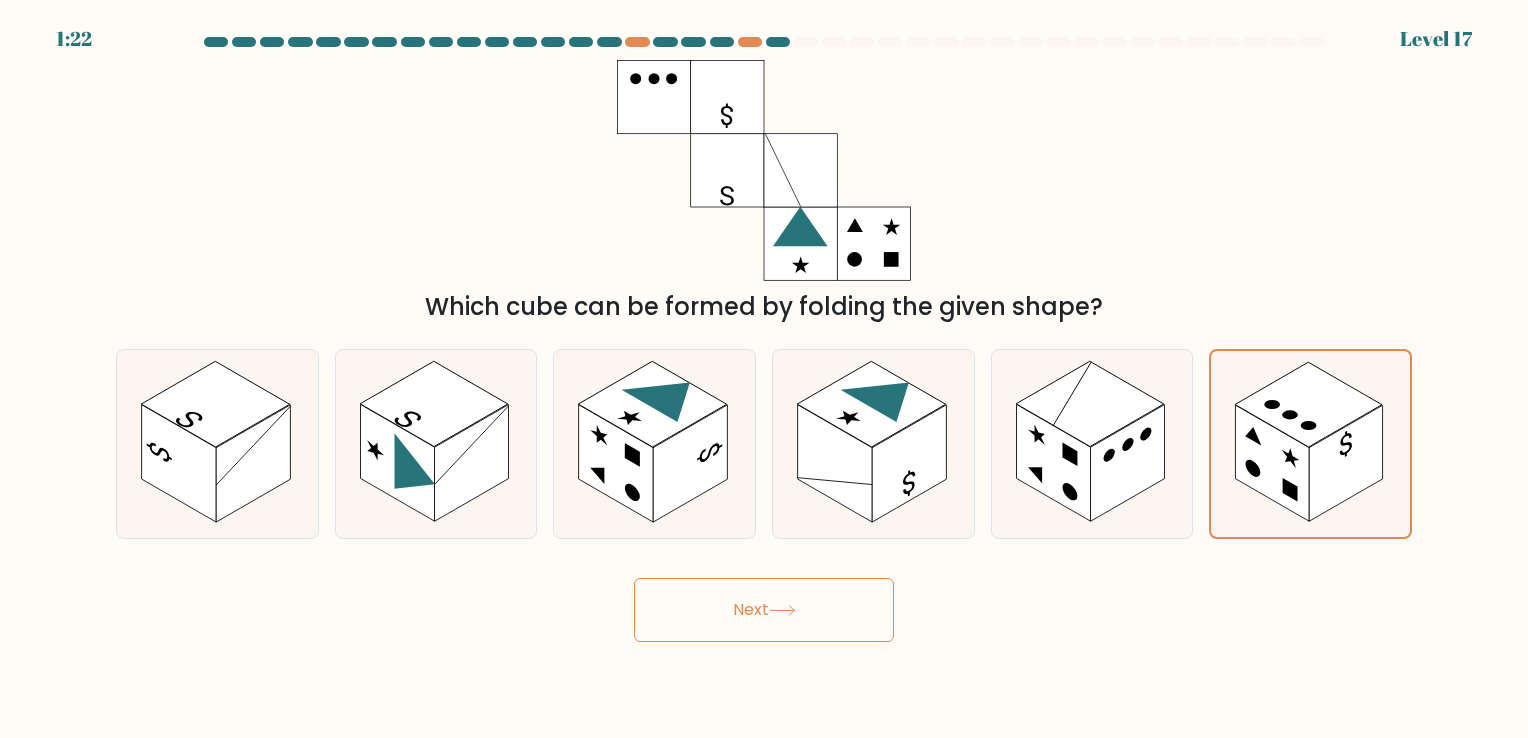 drag, startPoint x: 1277, startPoint y: 426, endPoint x: 913, endPoint y: 554, distance: 385.8497 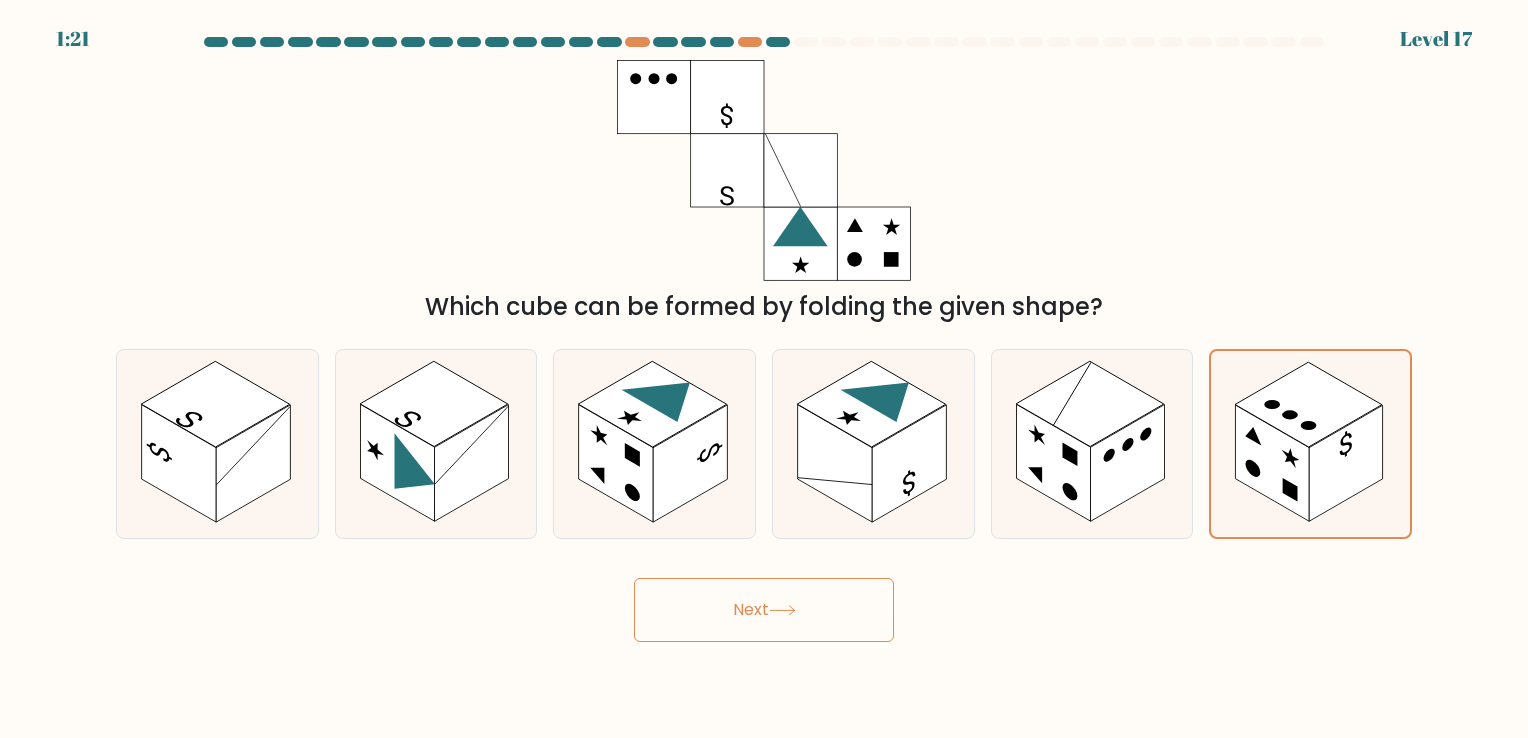 click on "Next" at bounding box center [764, 610] 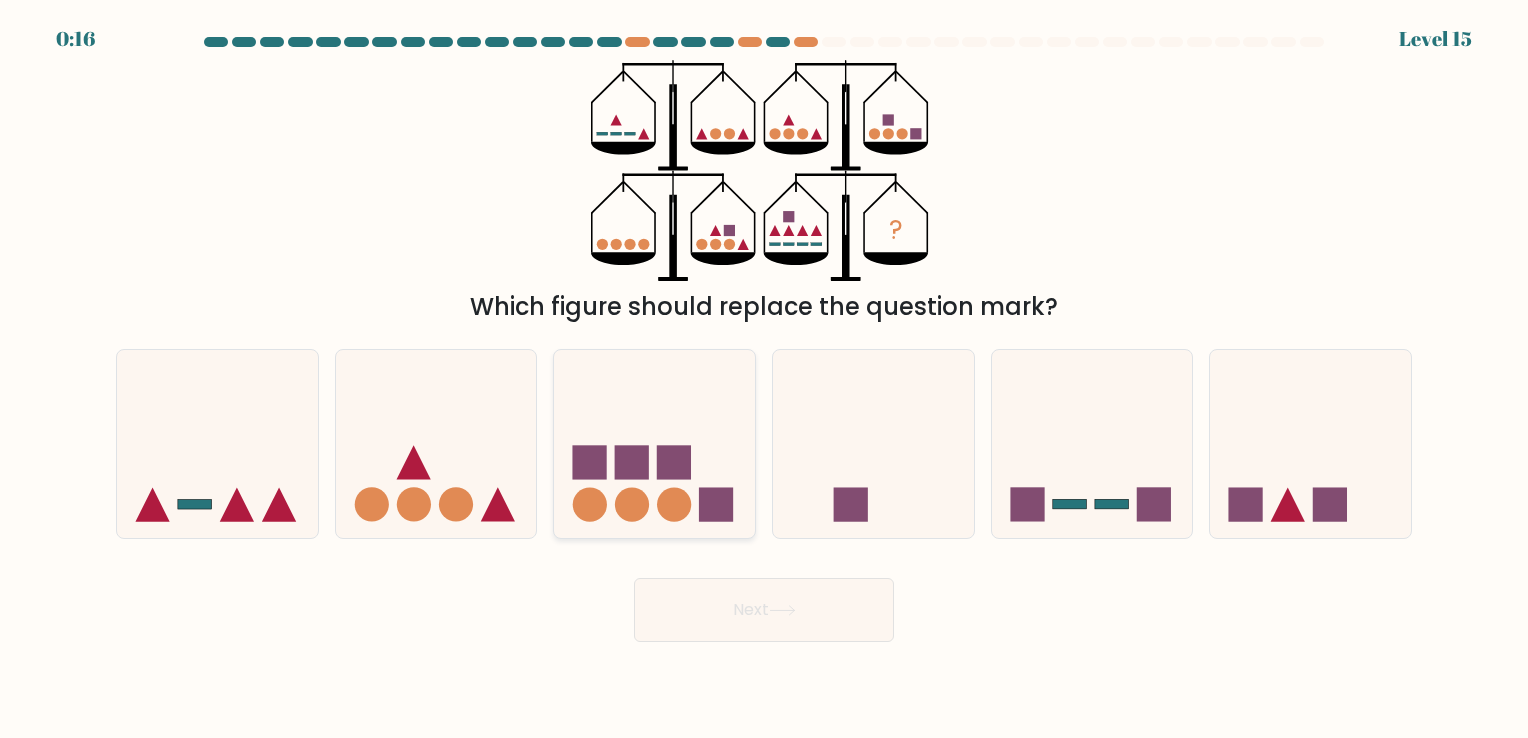 click 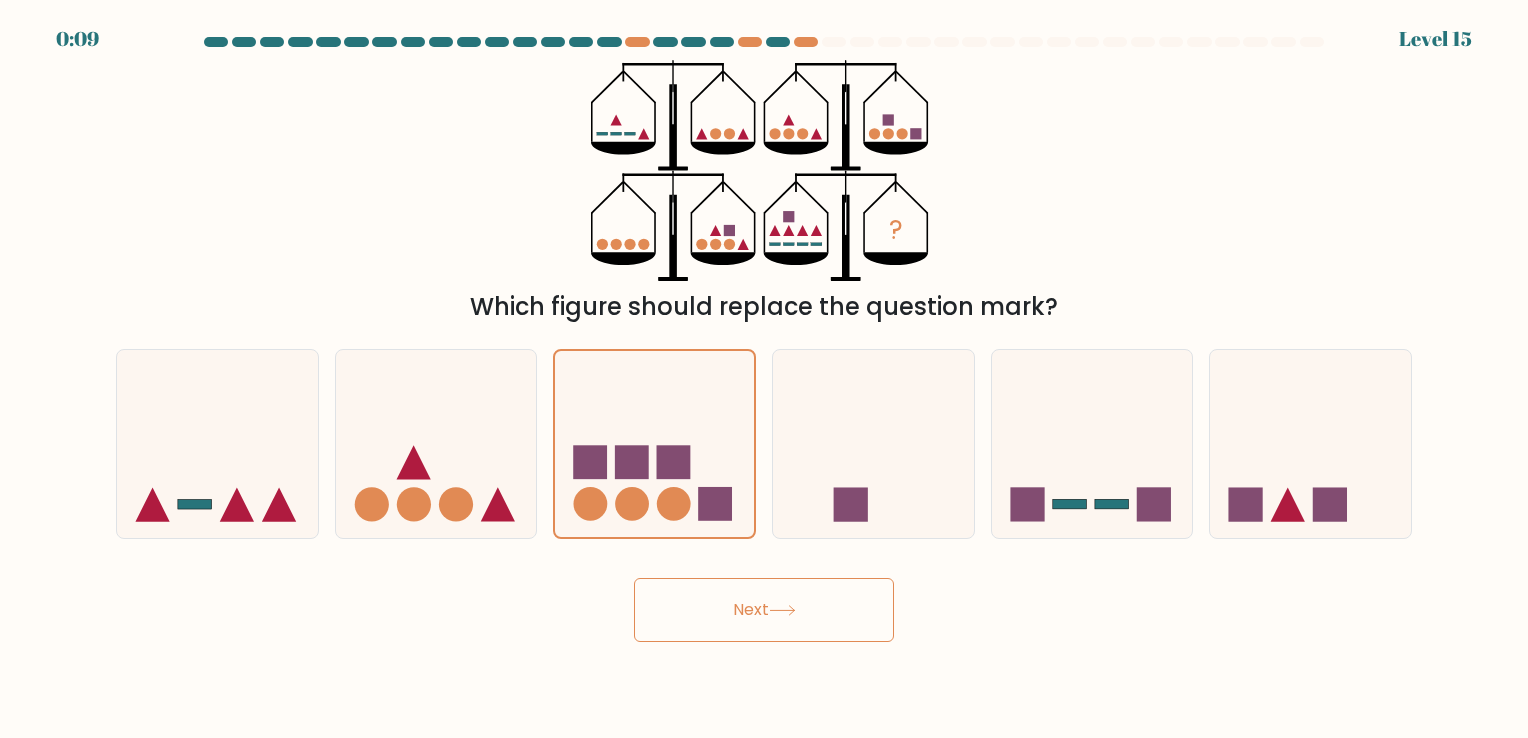 click on "Next" at bounding box center (764, 610) 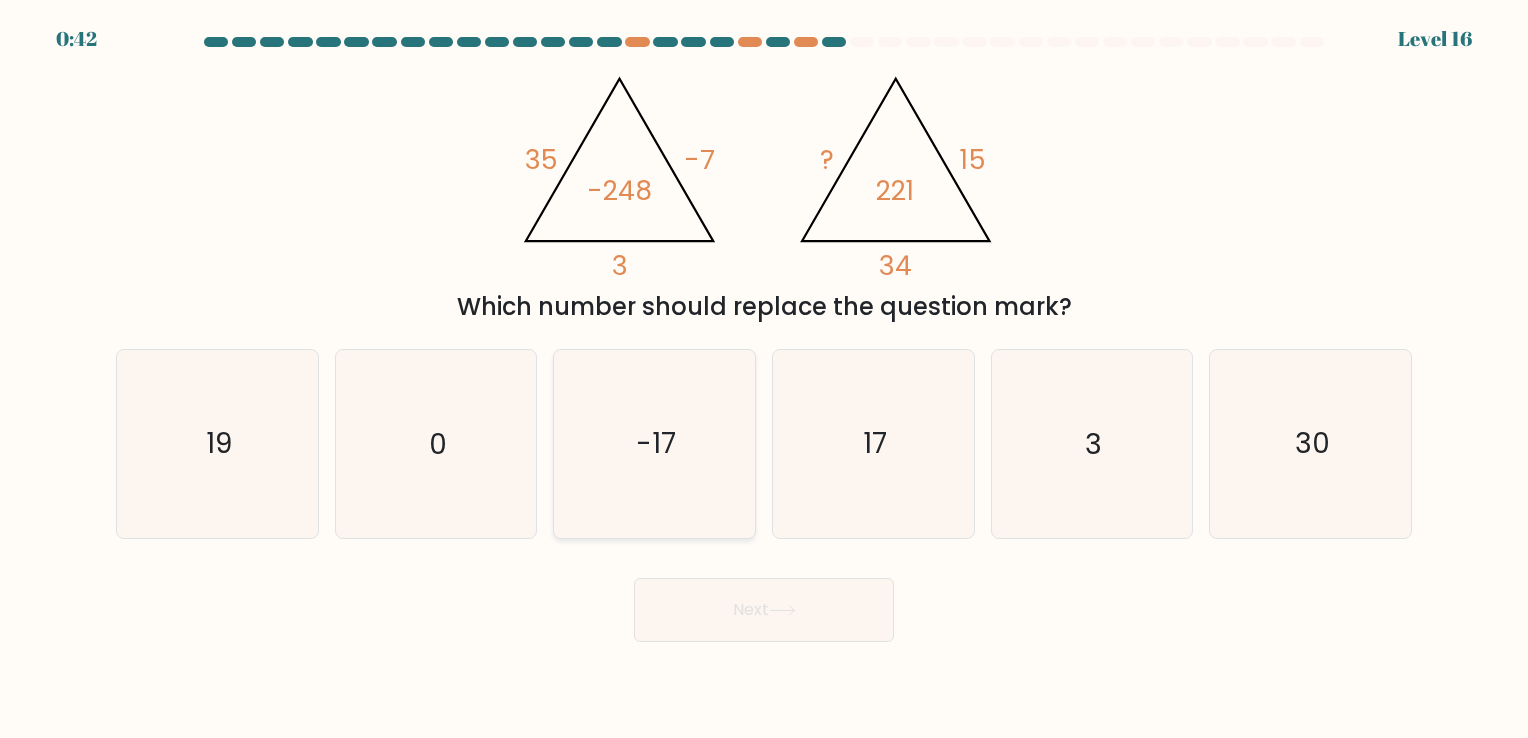 click on "-17" 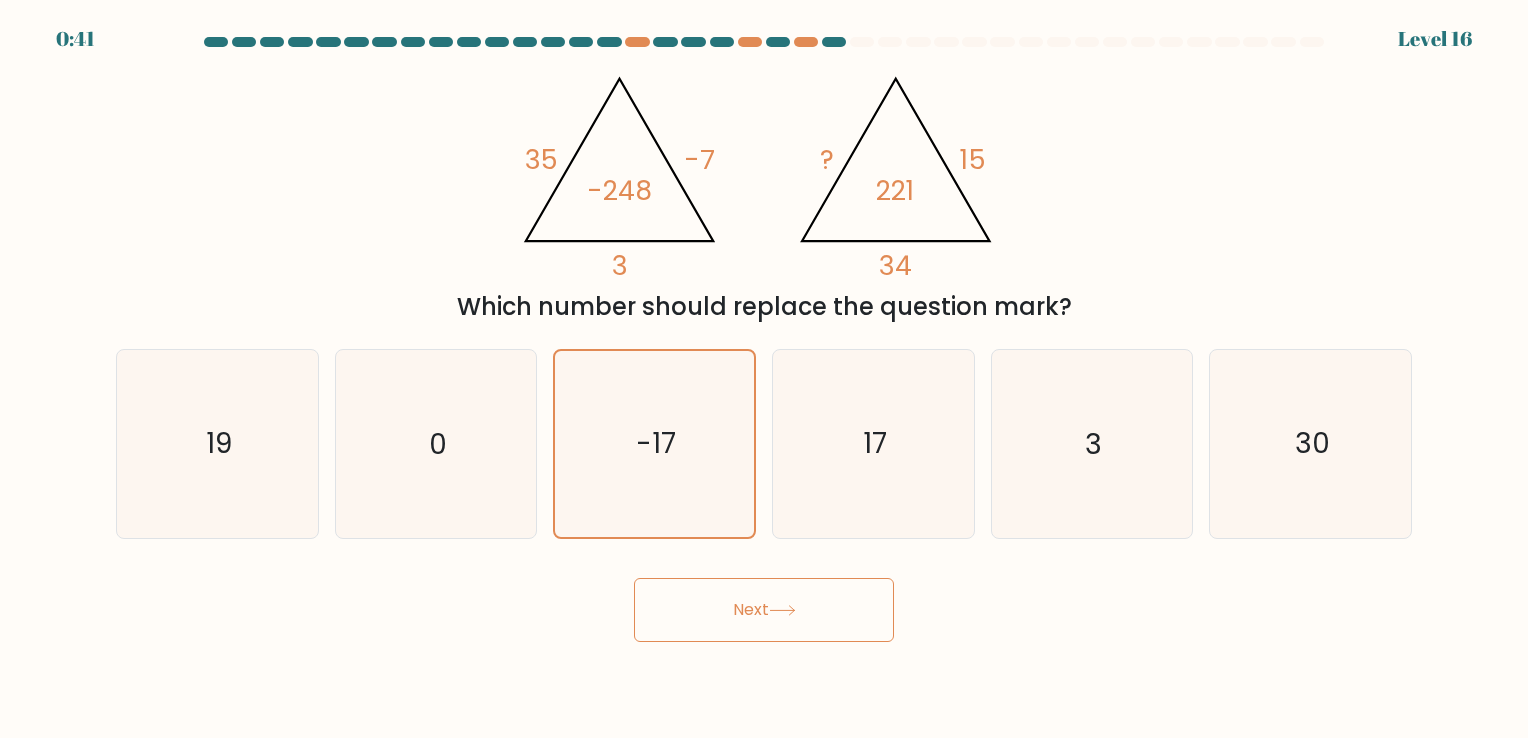click on "Next" at bounding box center (764, 610) 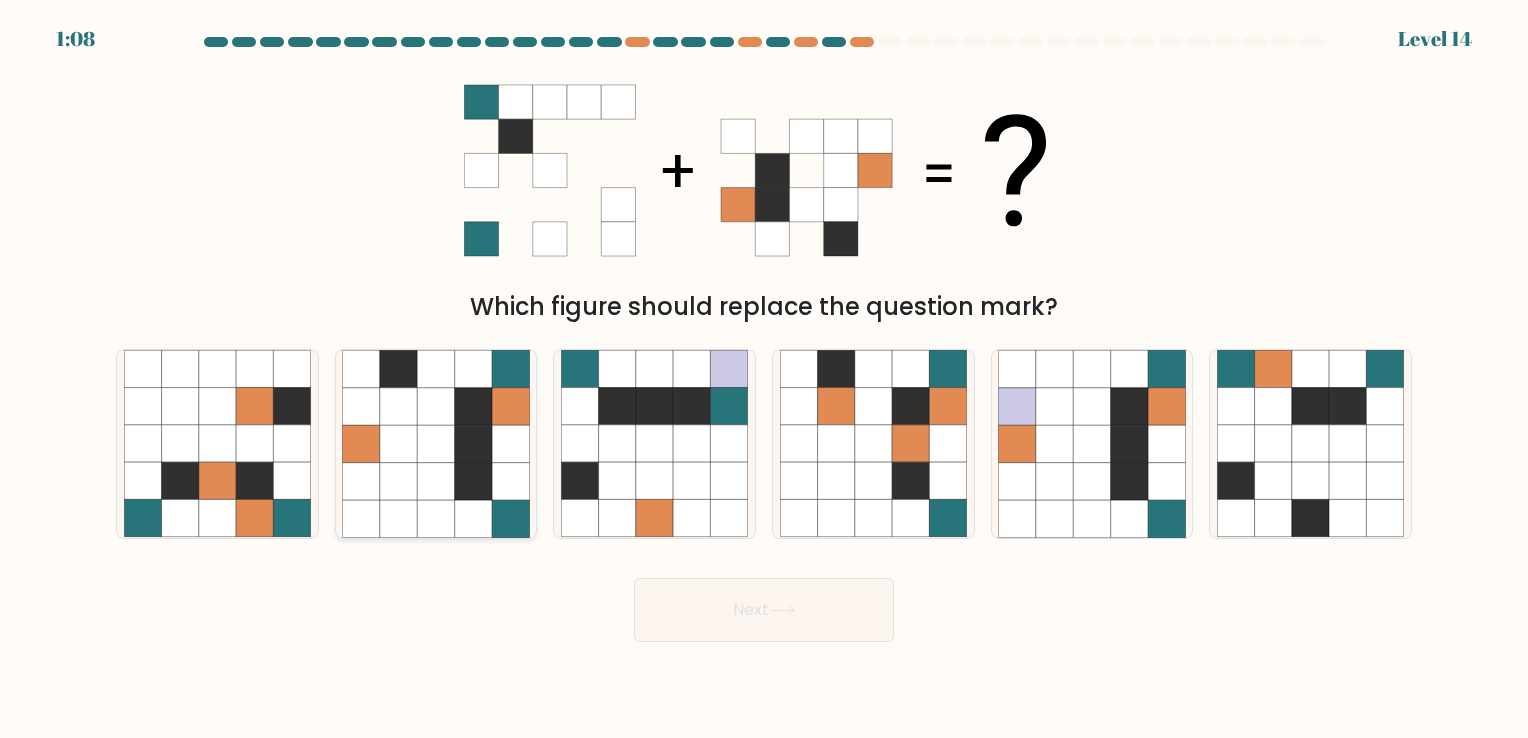 click 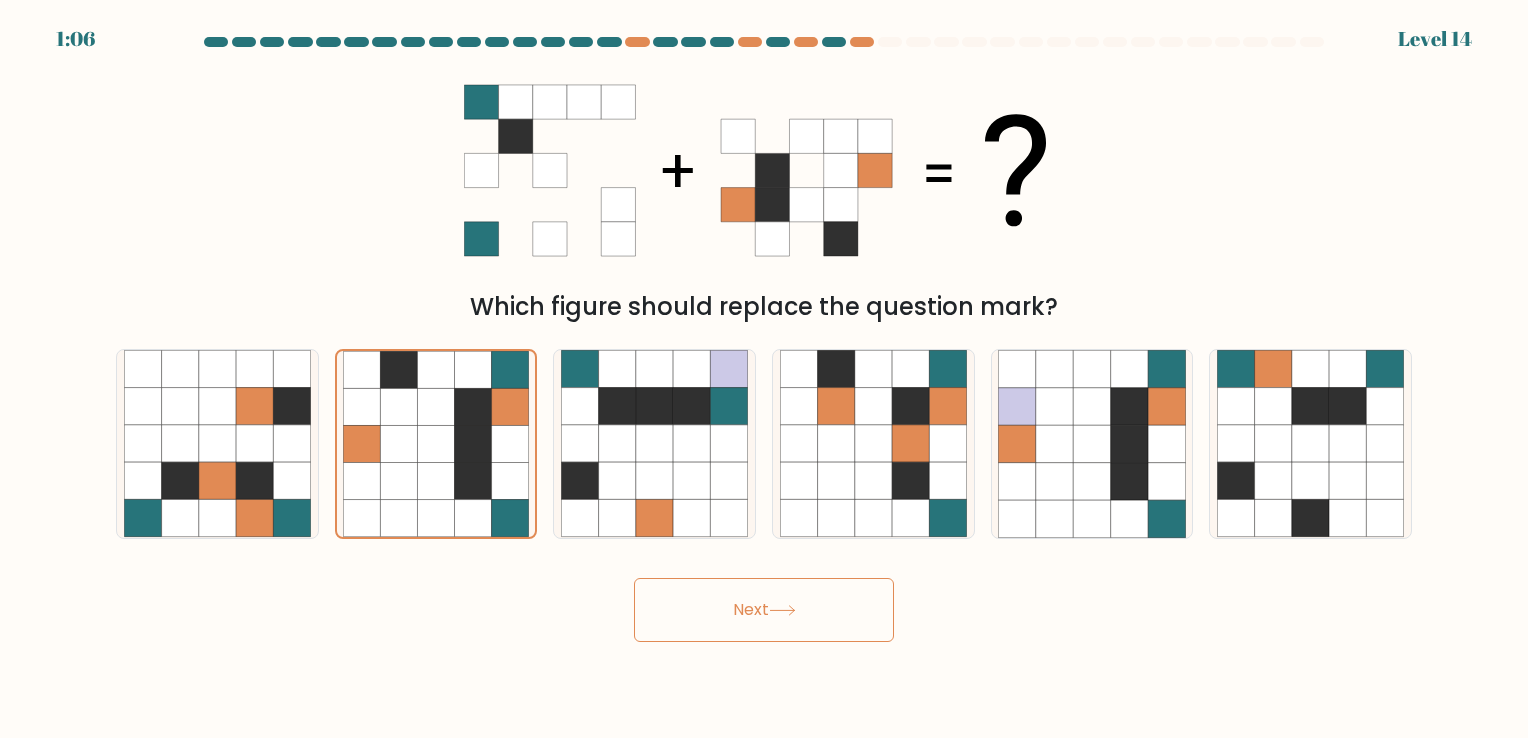 click on "Next" at bounding box center [764, 610] 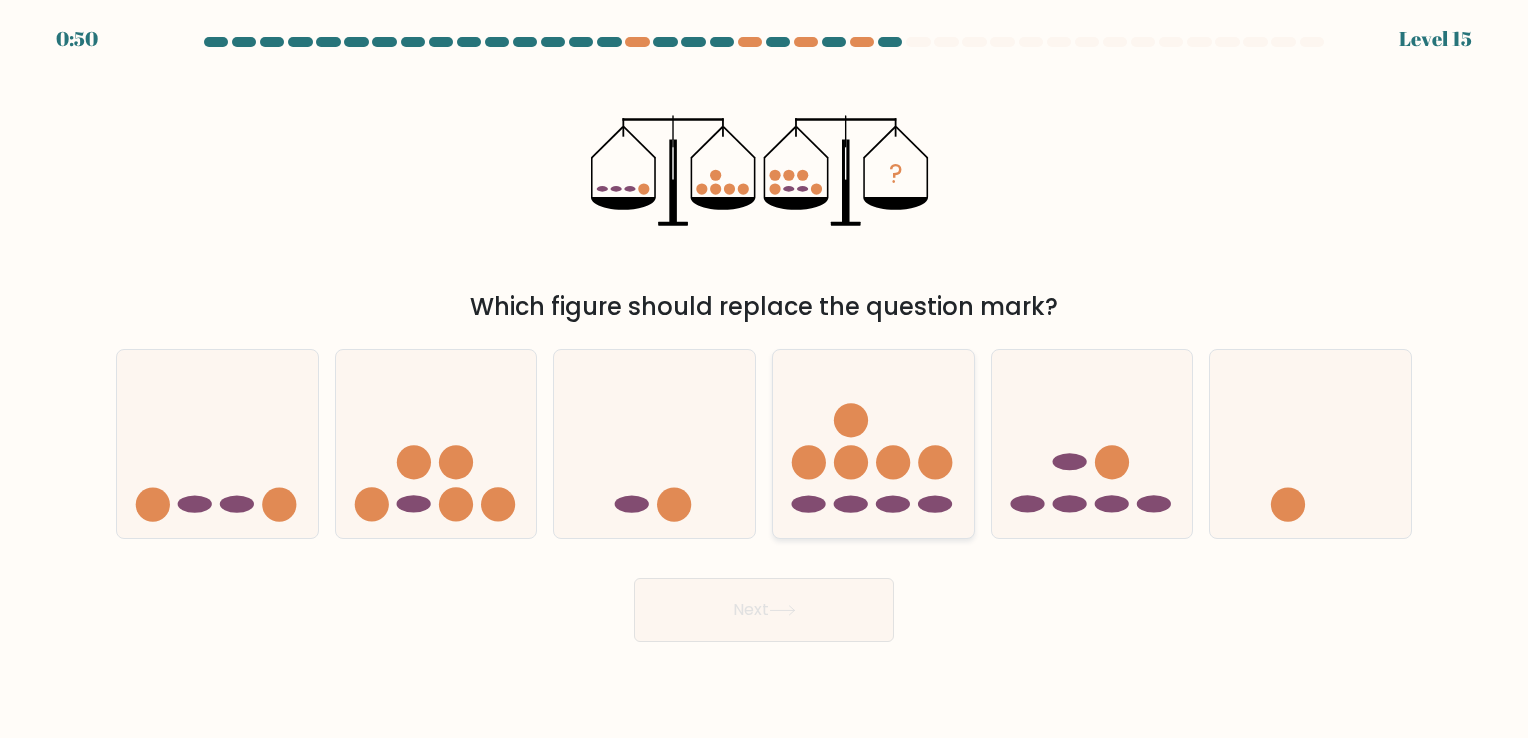 click 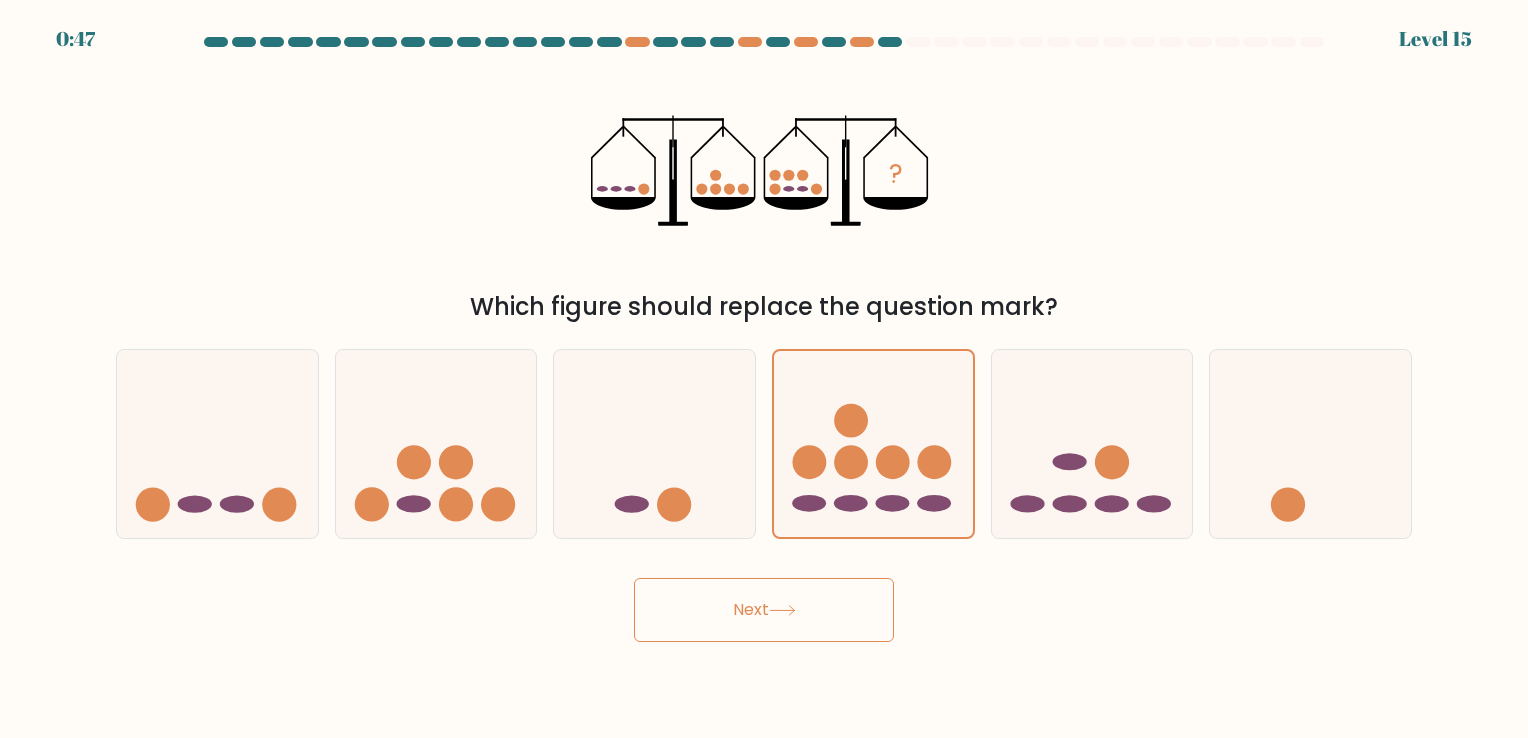 click on "Next" at bounding box center (764, 610) 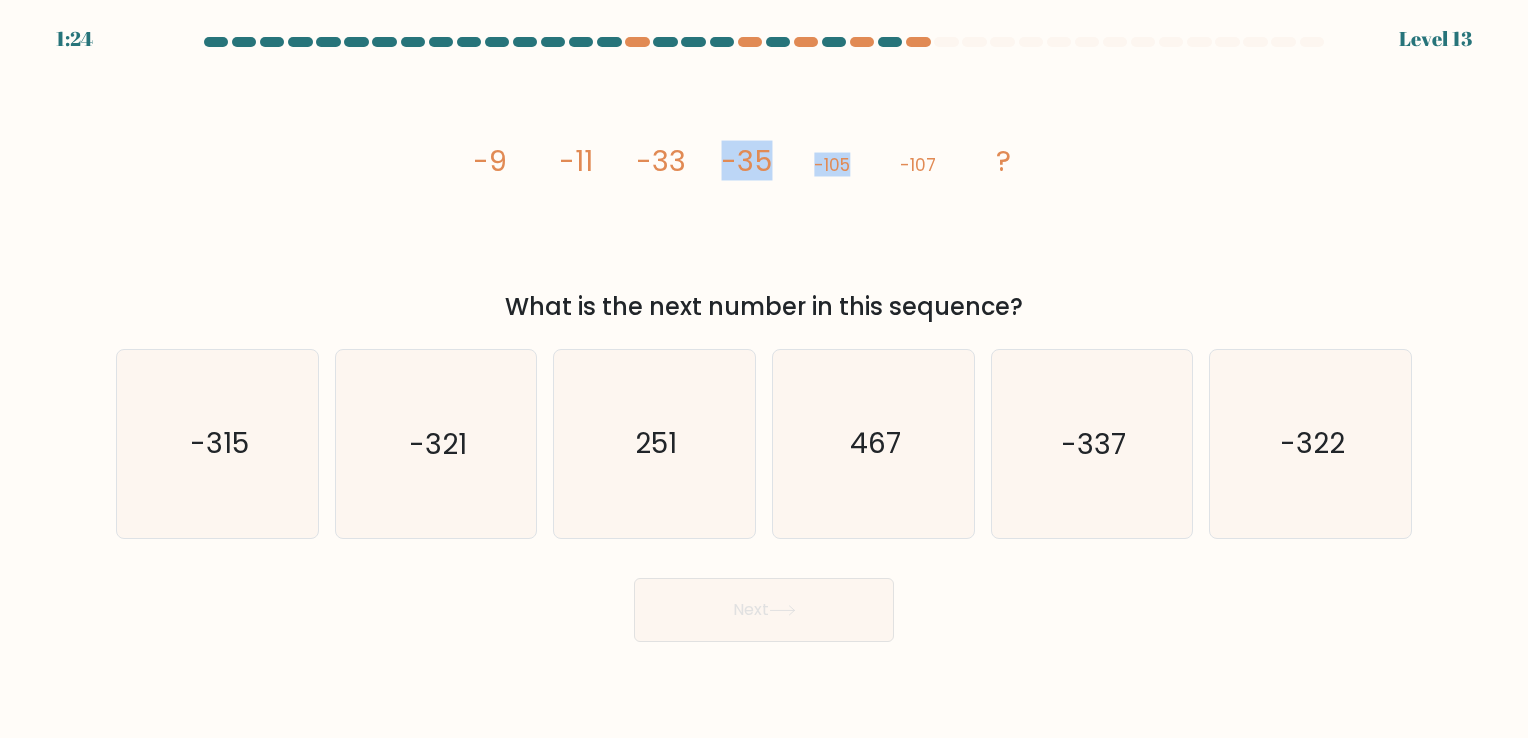 drag, startPoint x: 872, startPoint y: 227, endPoint x: 705, endPoint y: 159, distance: 180.31361 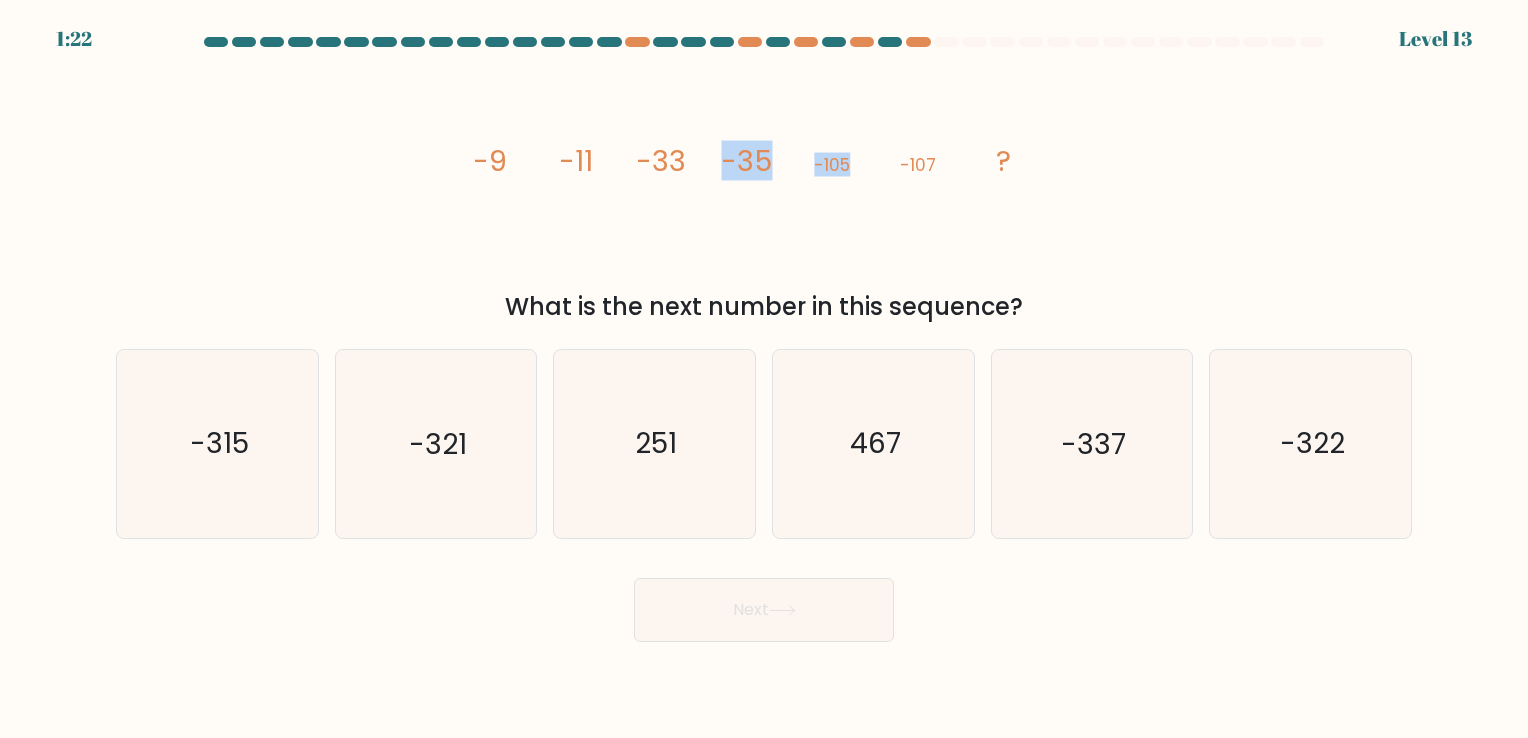click on "image/svg+xml
-9
-11
-33
-35
-105
-107
?" 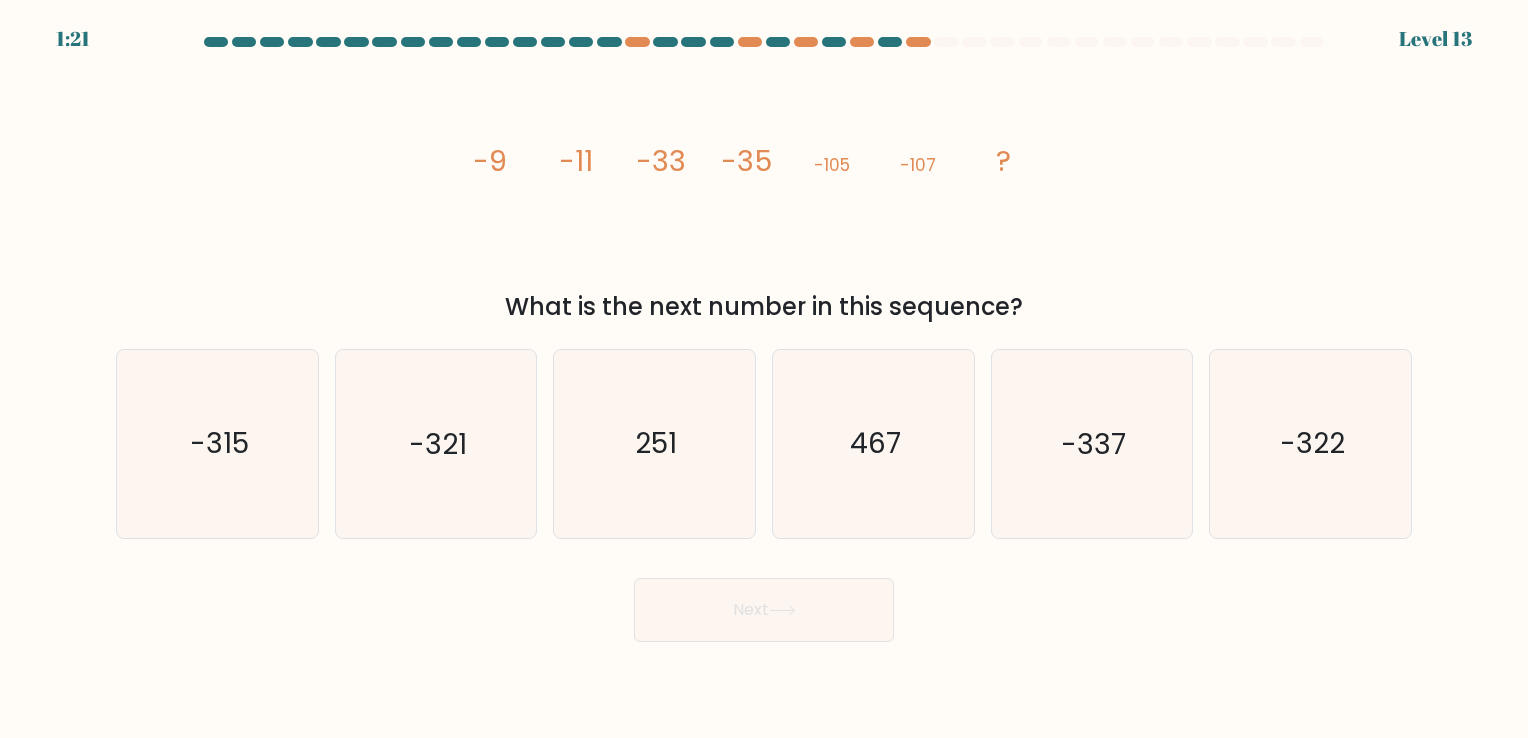 click on "image/svg+xml
-9
-11
-33
-35
-105
-107
?" 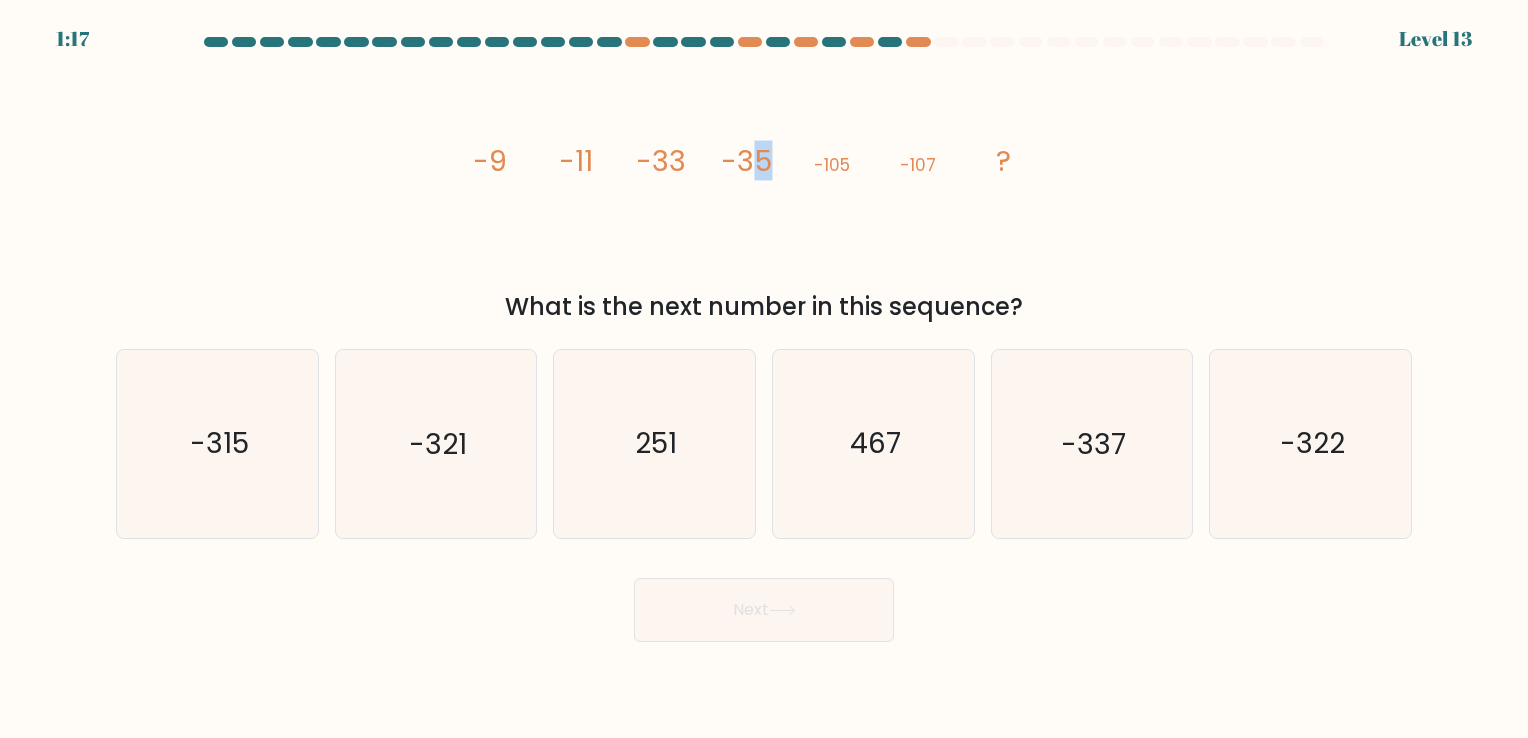 drag, startPoint x: 800, startPoint y: 218, endPoint x: 754, endPoint y: 164, distance: 70.93659 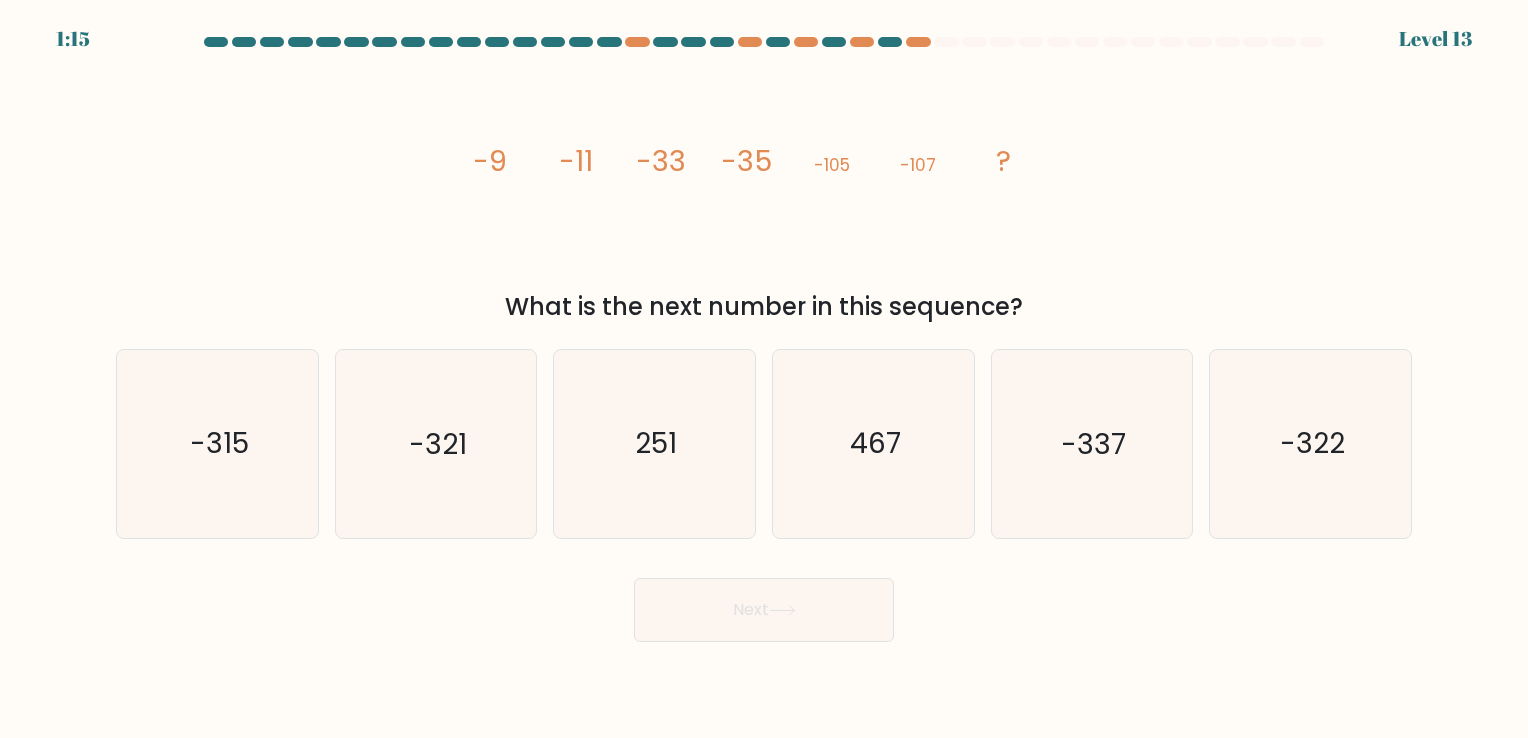 click on "image/svg+xml
-9
-11
-33
-35
-105
-107
?" 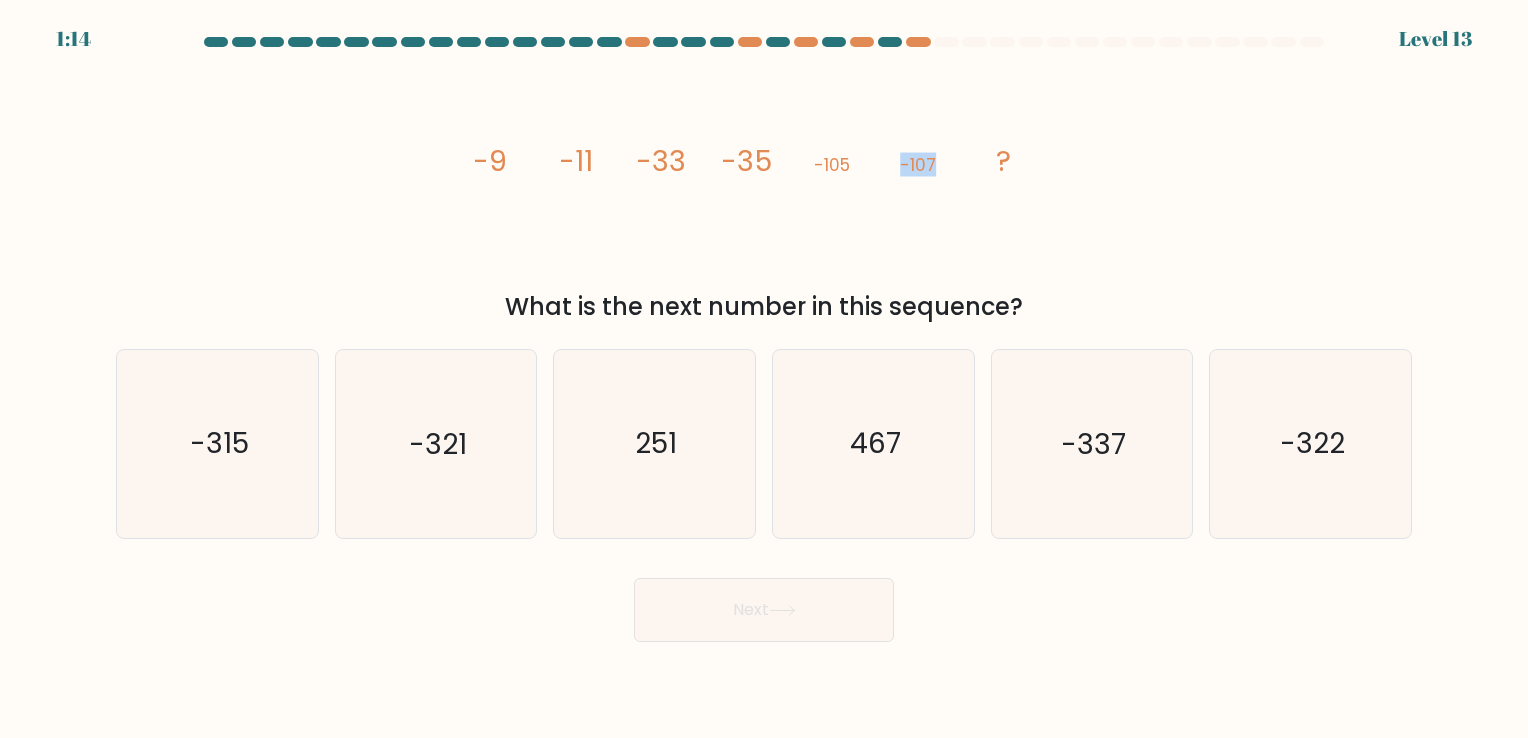 drag, startPoint x: 940, startPoint y: 188, endPoint x: 911, endPoint y: 176, distance: 31.38471 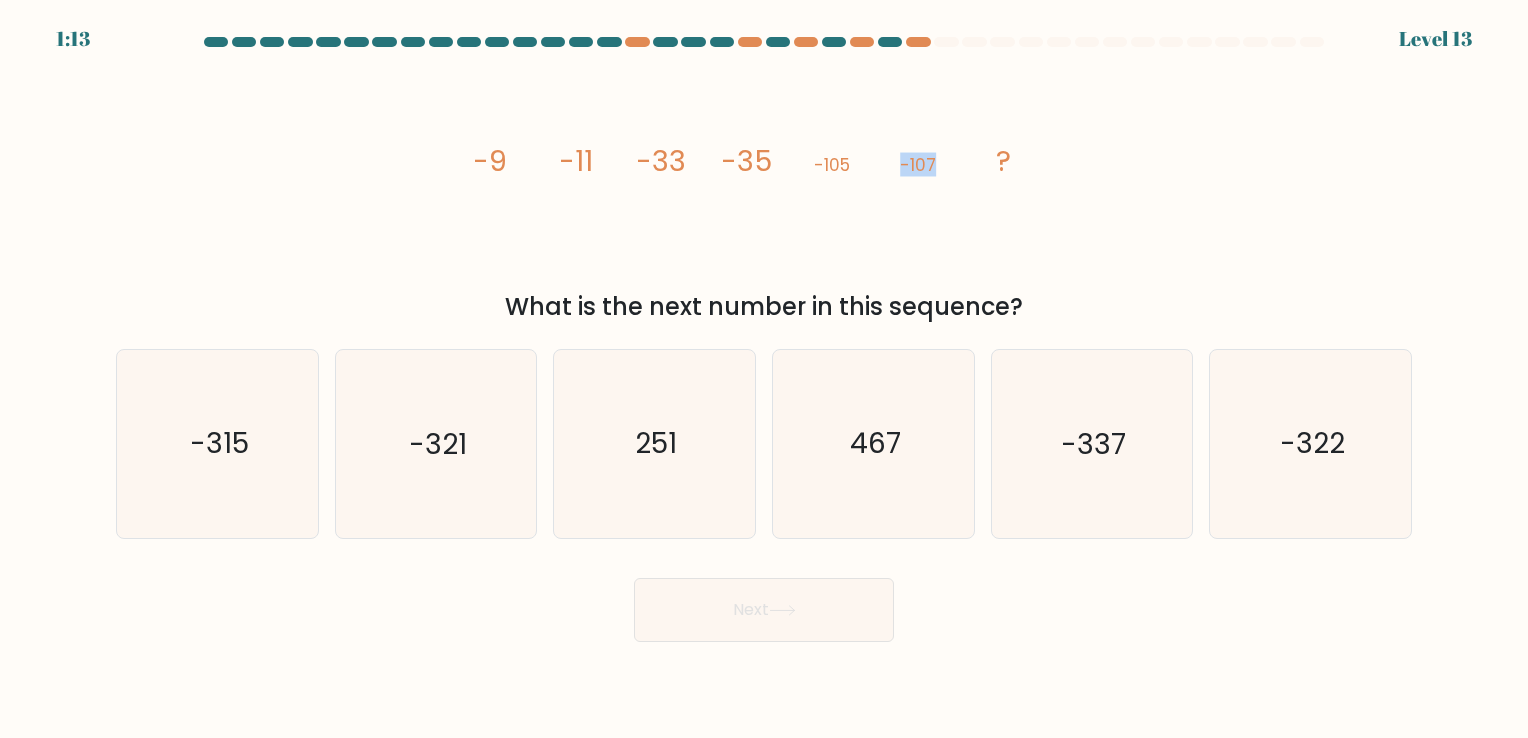 click on "image/svg+xml
-9
-11
-33
-35
-105
-107
?" 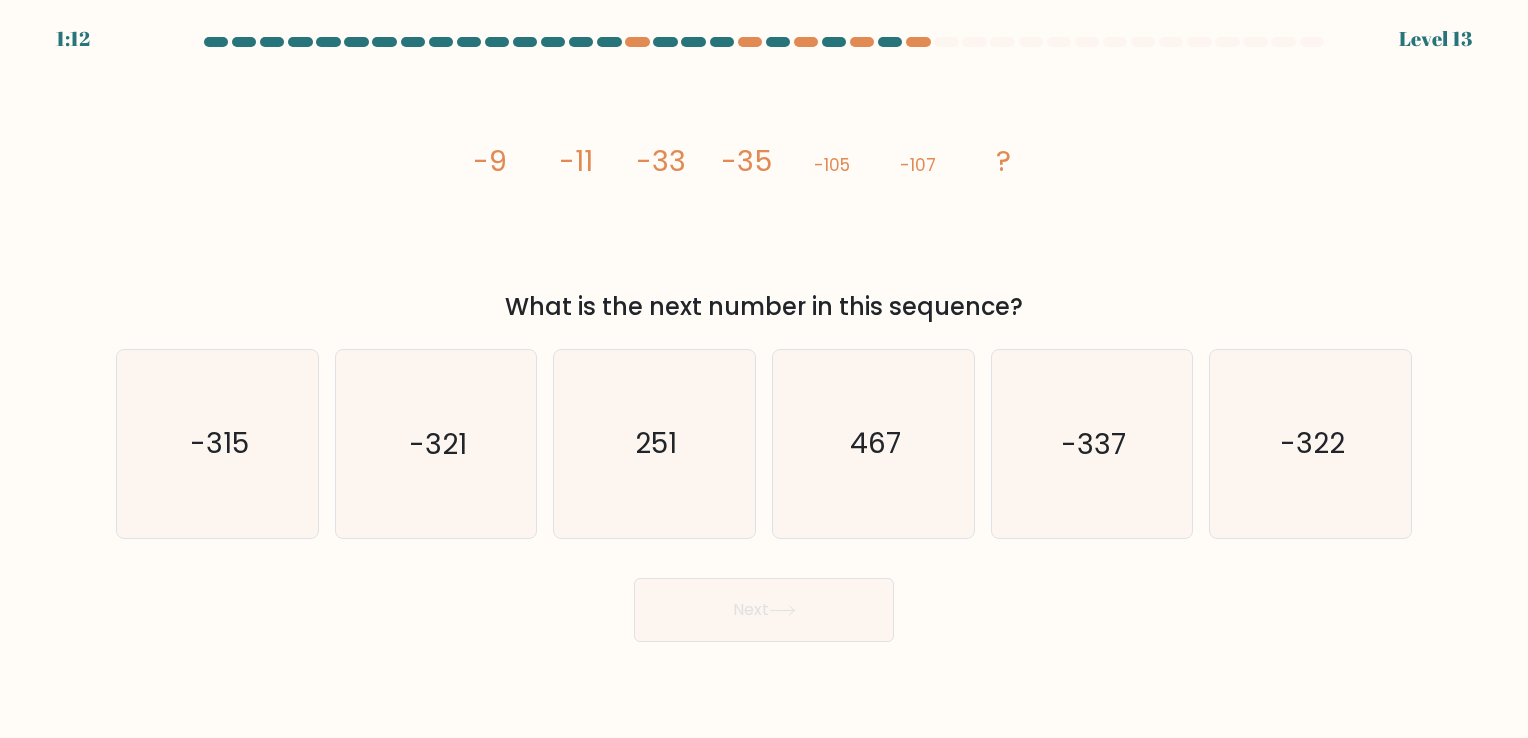 click on "image/svg+xml
-9
-11
-33
-35
-105
-107
?" 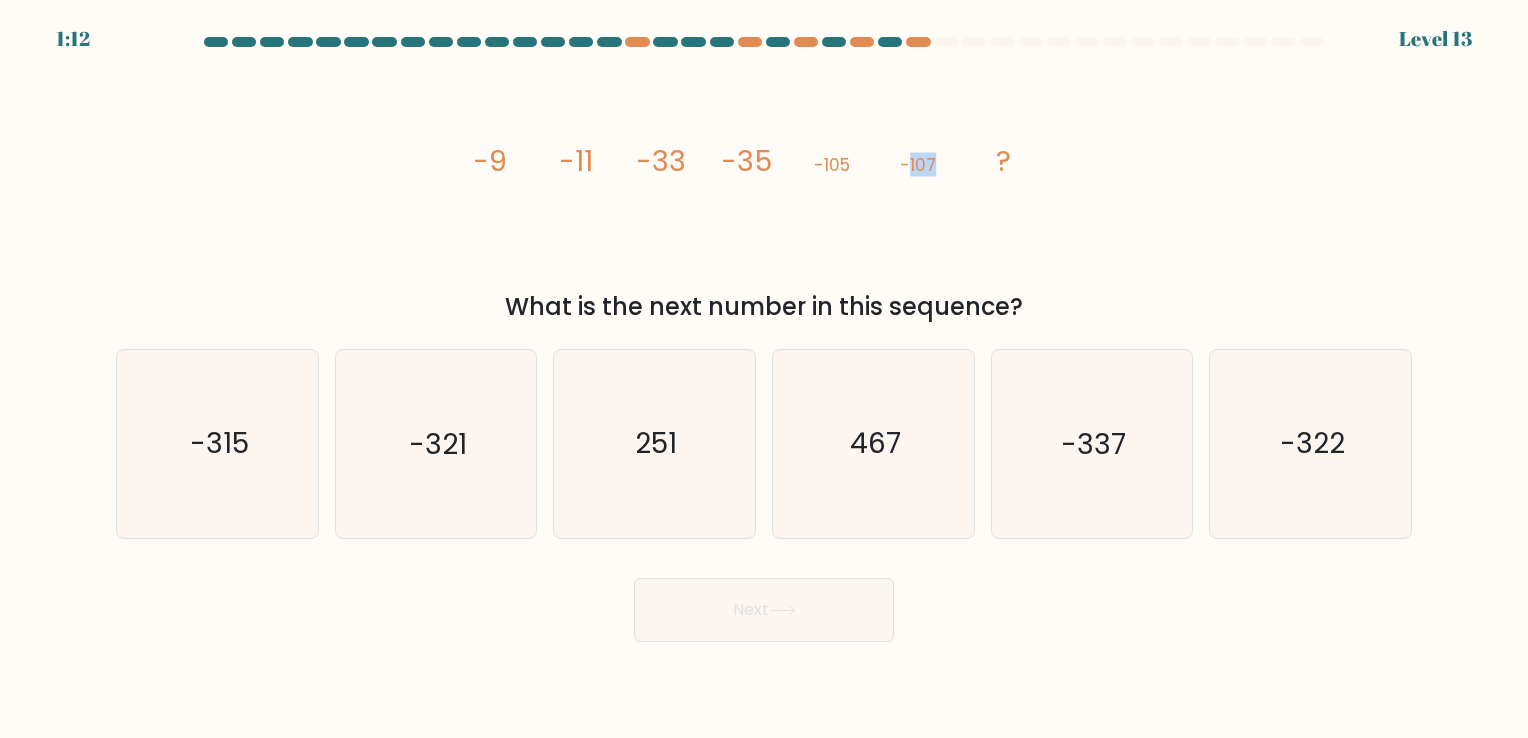 click on "image/svg+xml
-9
-11
-33
-35
-105
-107
?" 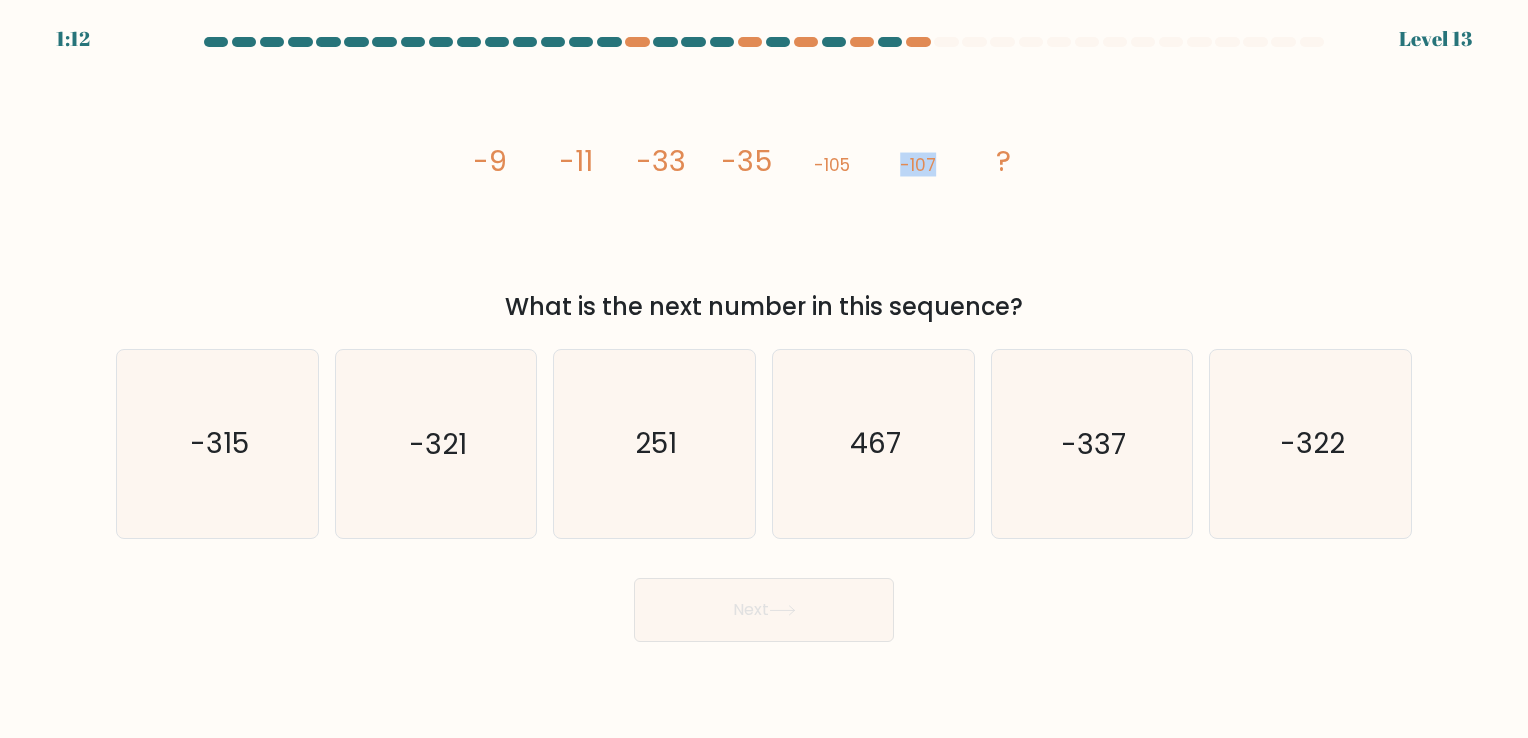 click on "image/svg+xml
-9
-11
-33
-35
-105
-107
?" 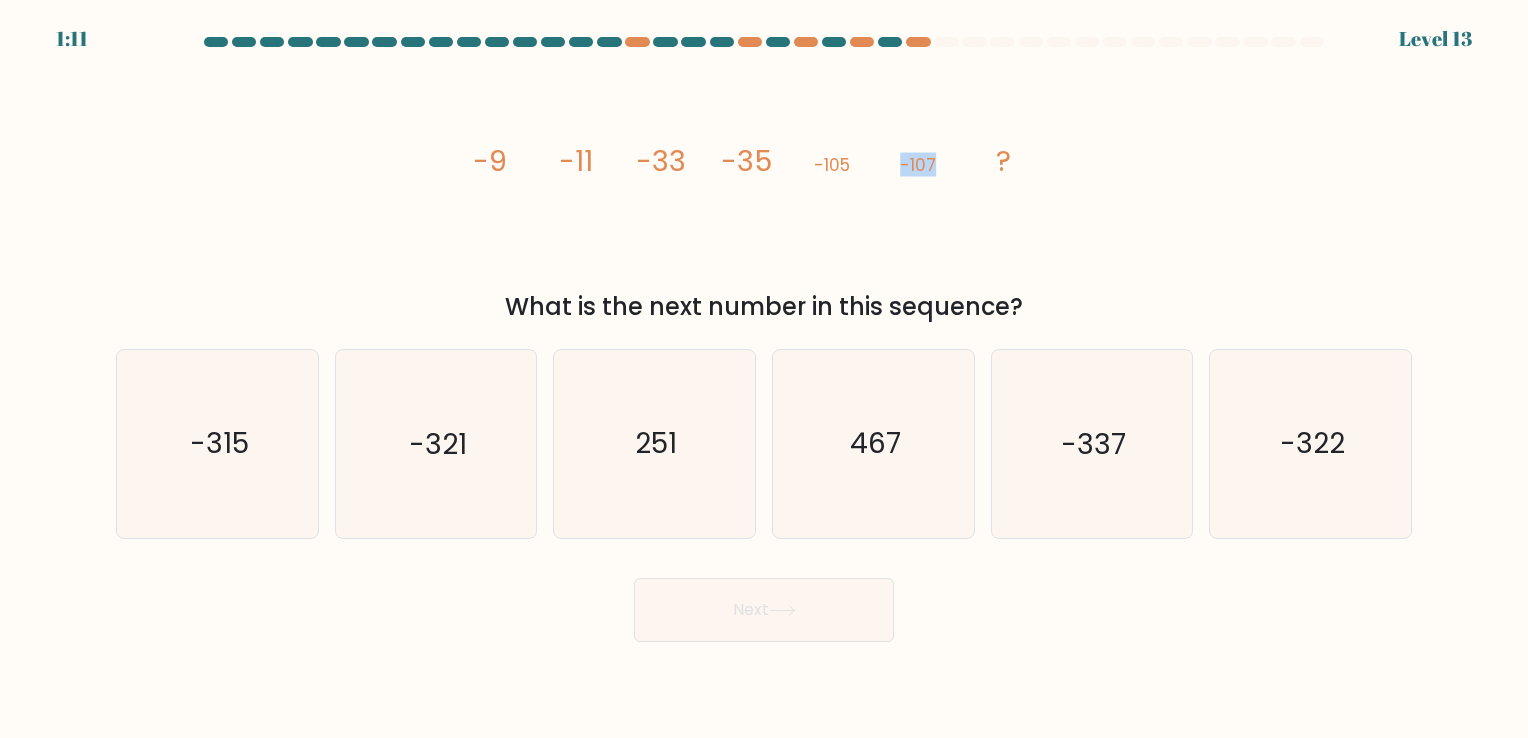 click on "image/svg+xml
-9
-11
-33
-35
-105
-107
?" 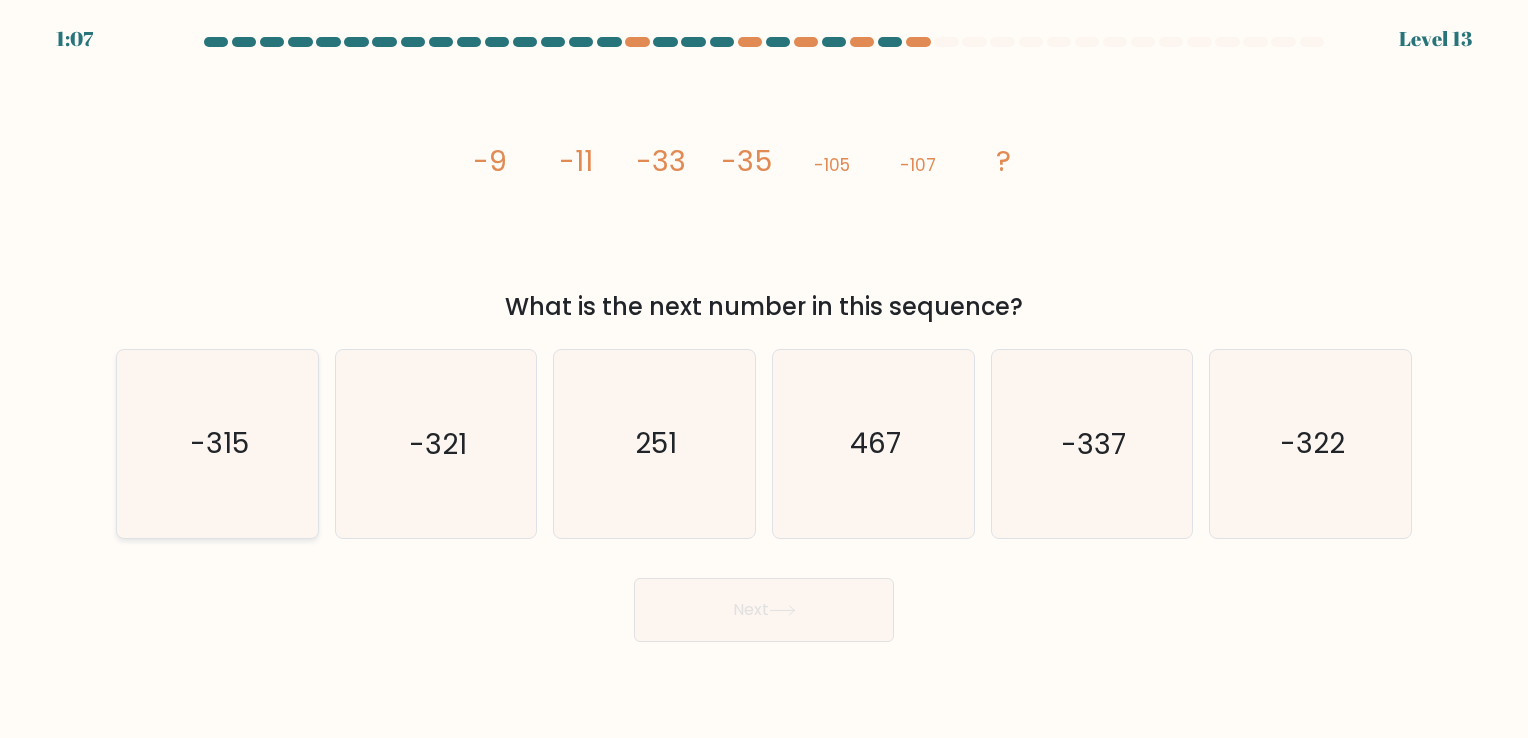 click on "-315" 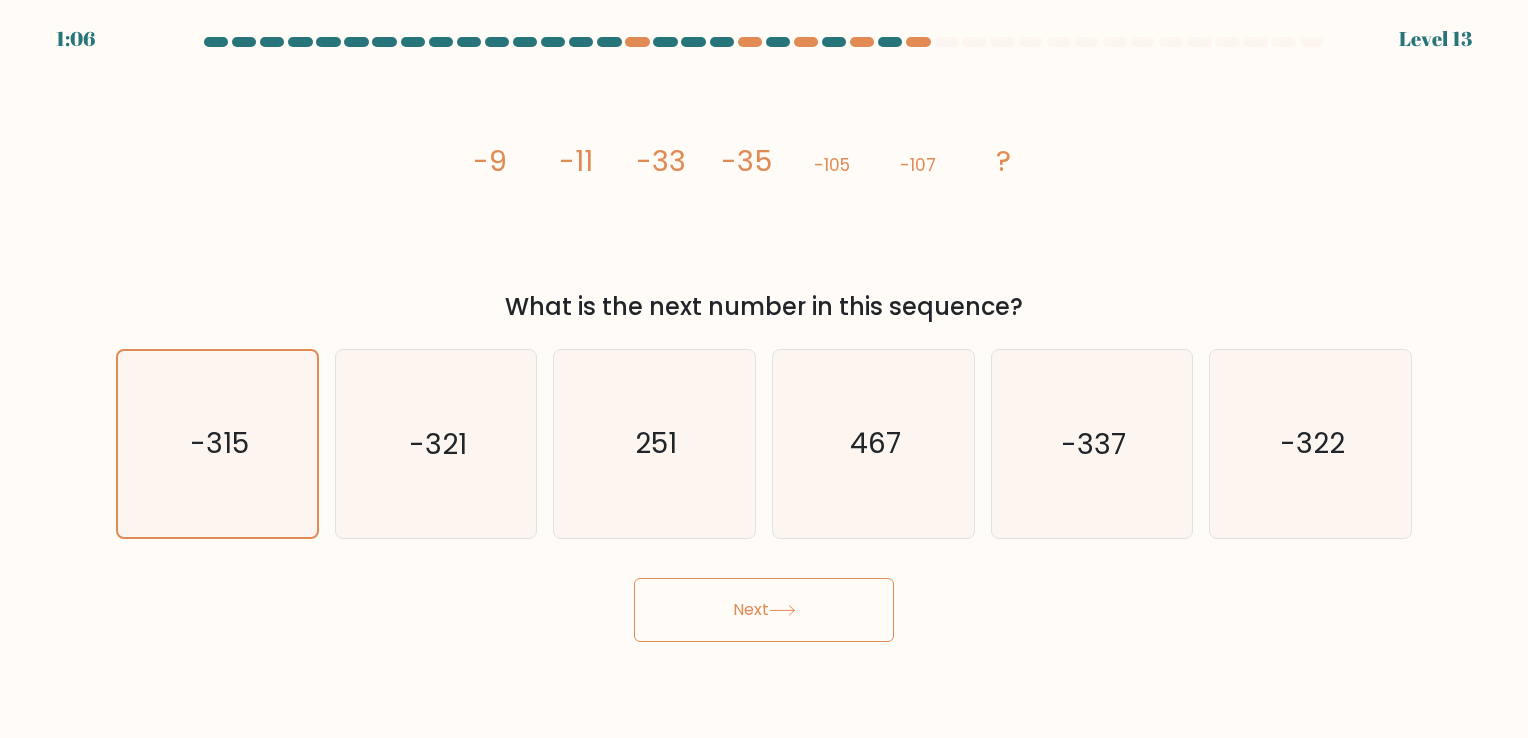 click on "Next" at bounding box center [764, 610] 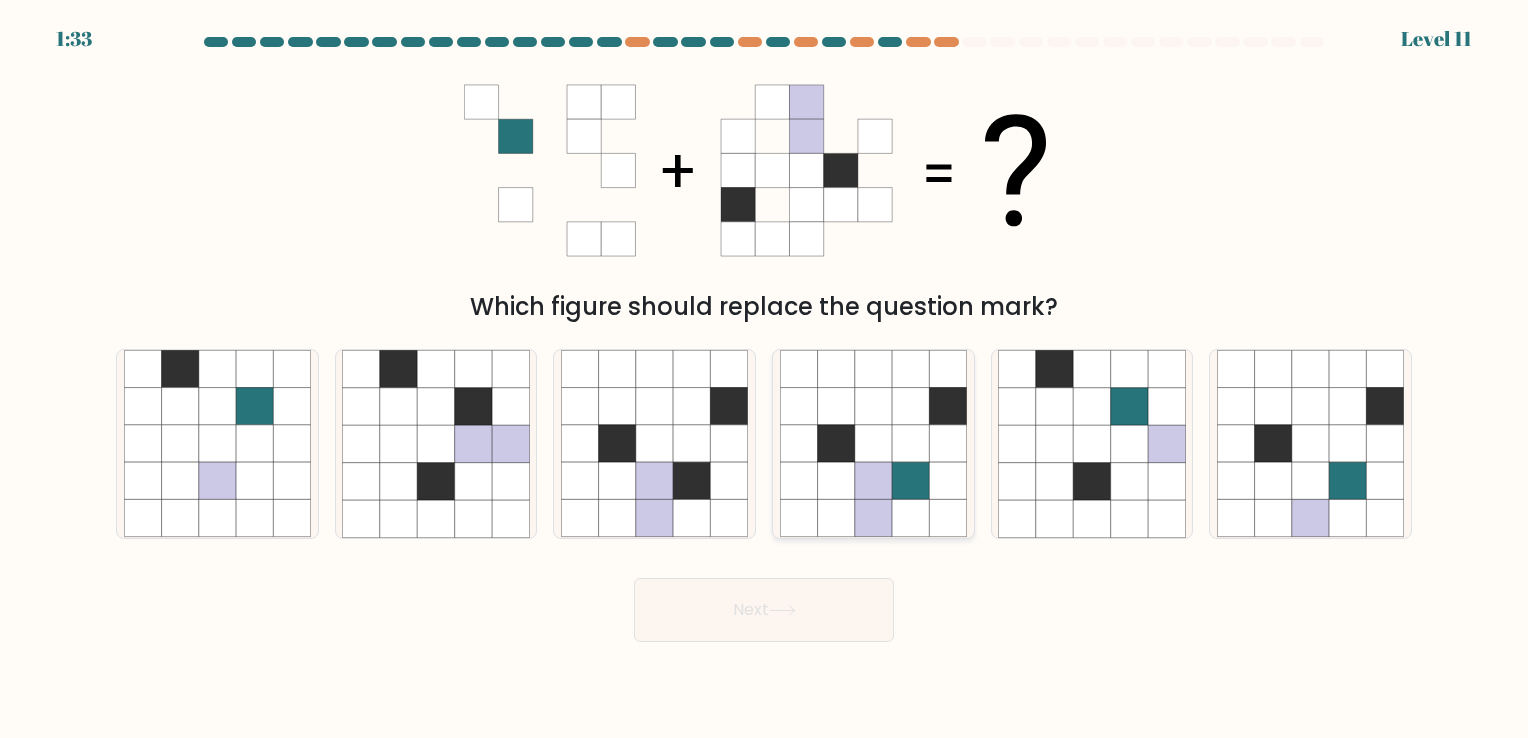 click 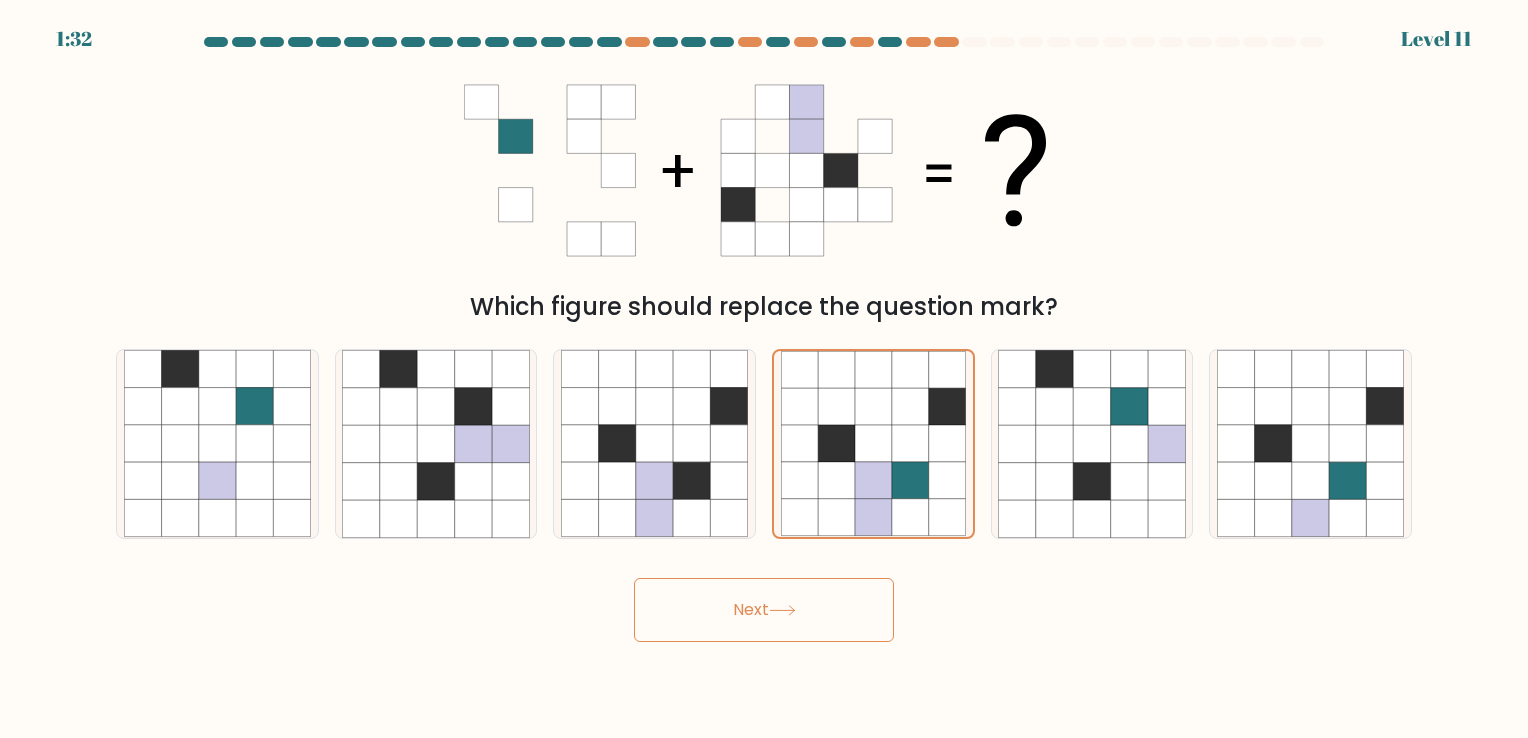 click on "Next" at bounding box center (764, 610) 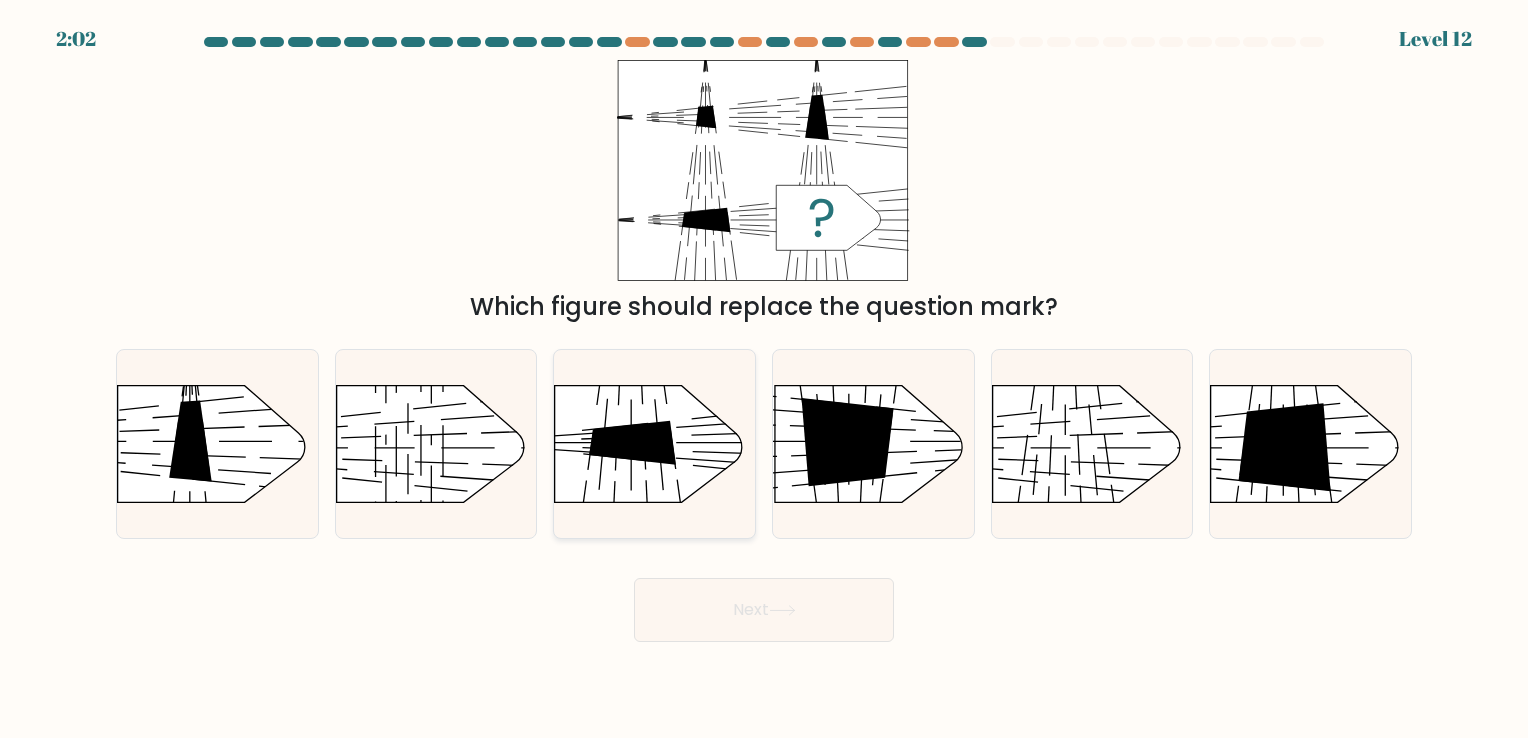 click 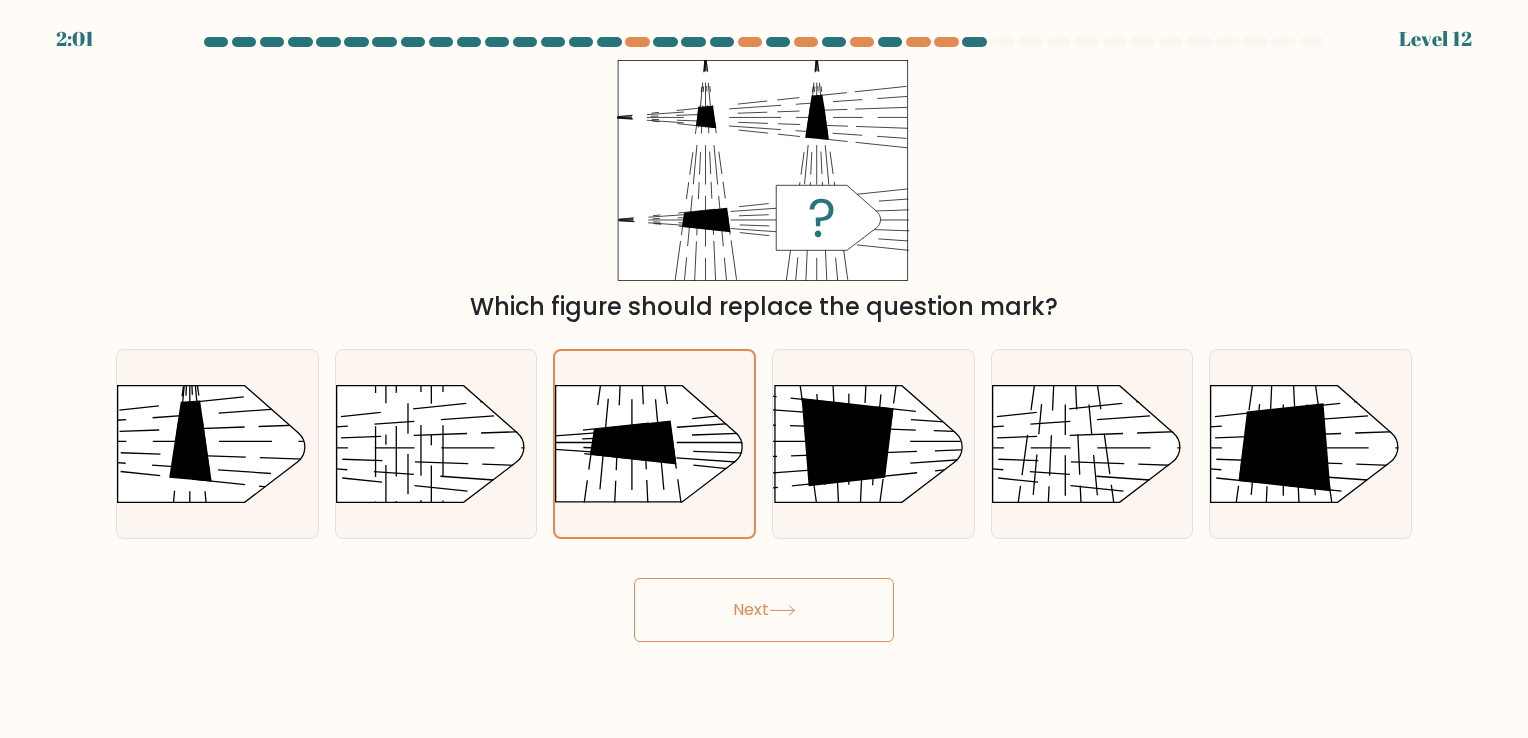 click 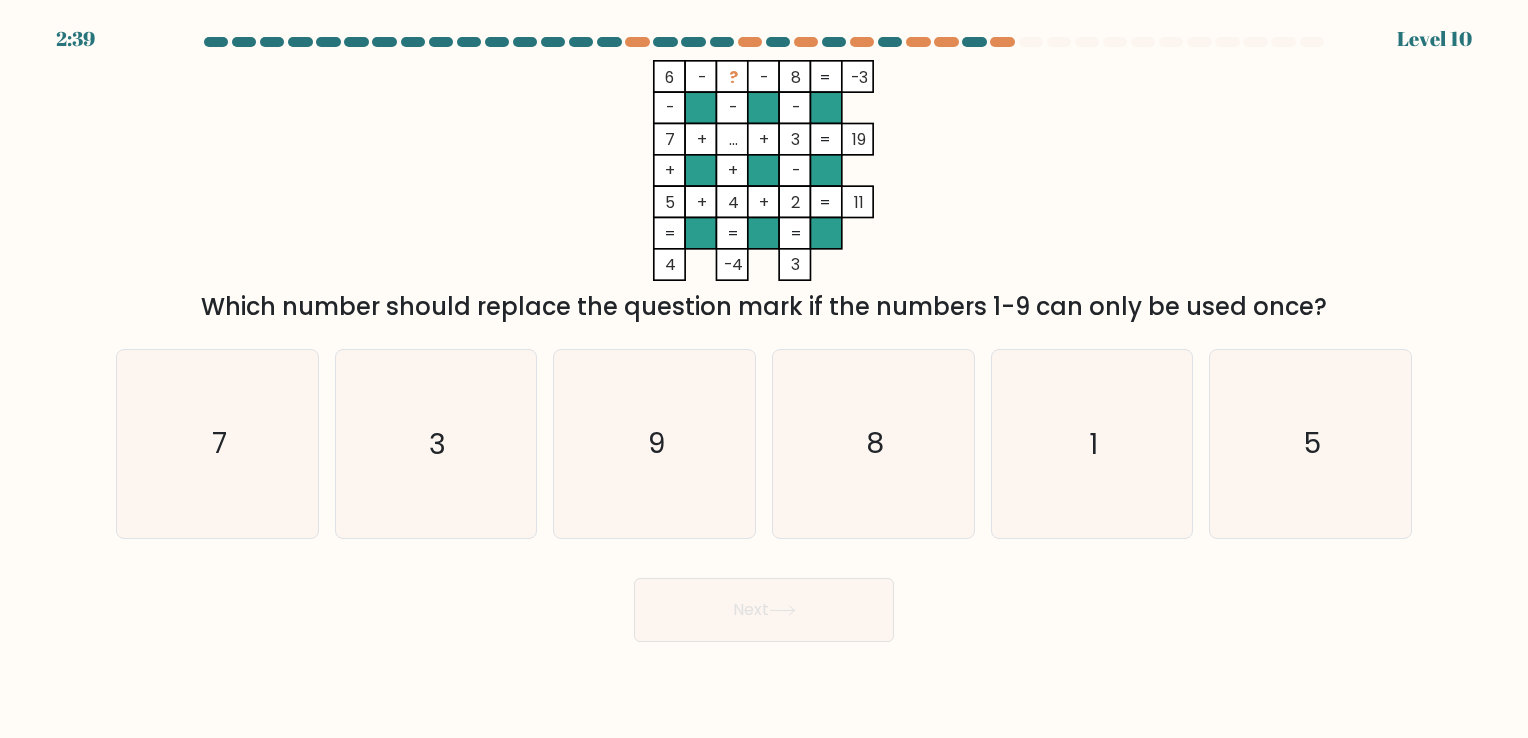 drag, startPoint x: 765, startPoint y: 96, endPoint x: 717, endPoint y: 84, distance: 49.47727 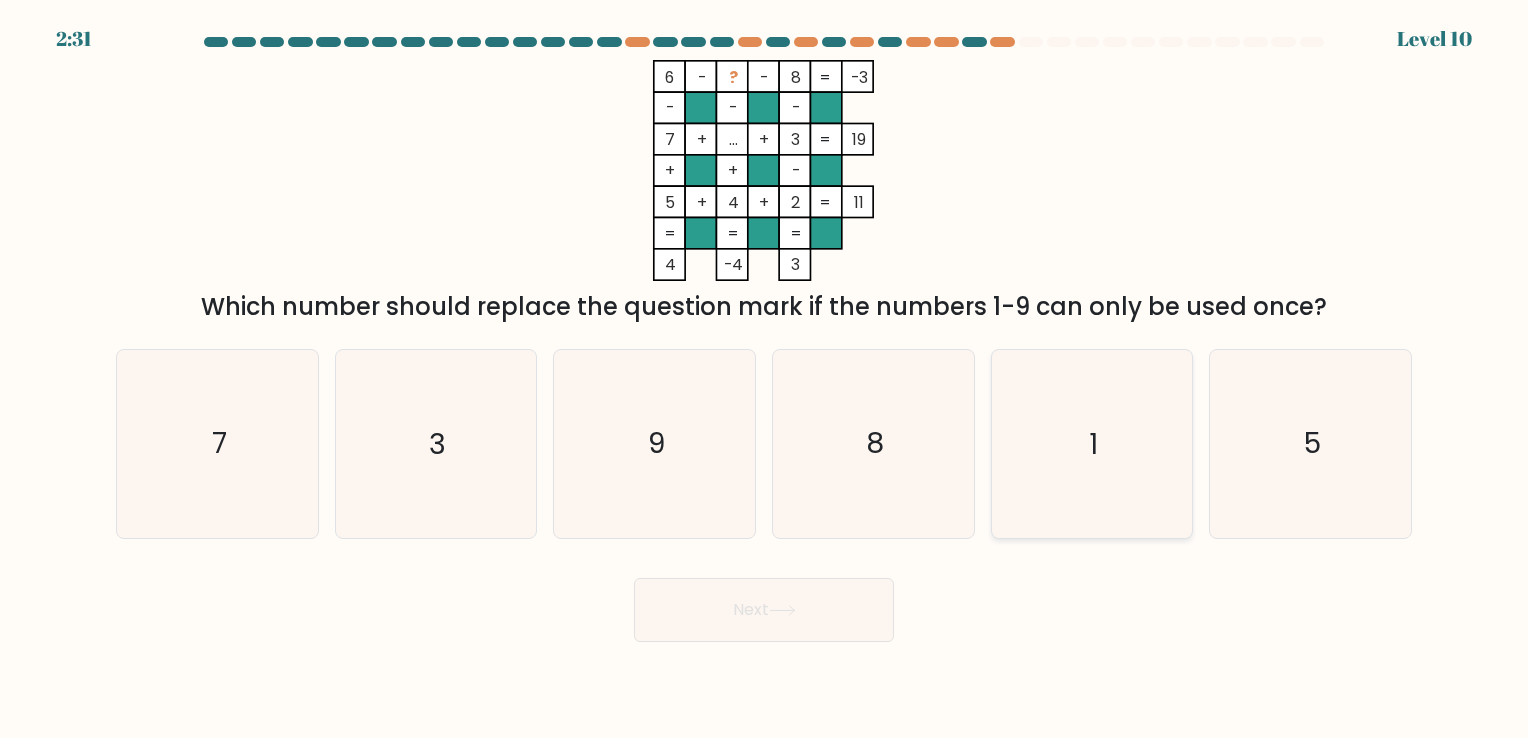click on "1" 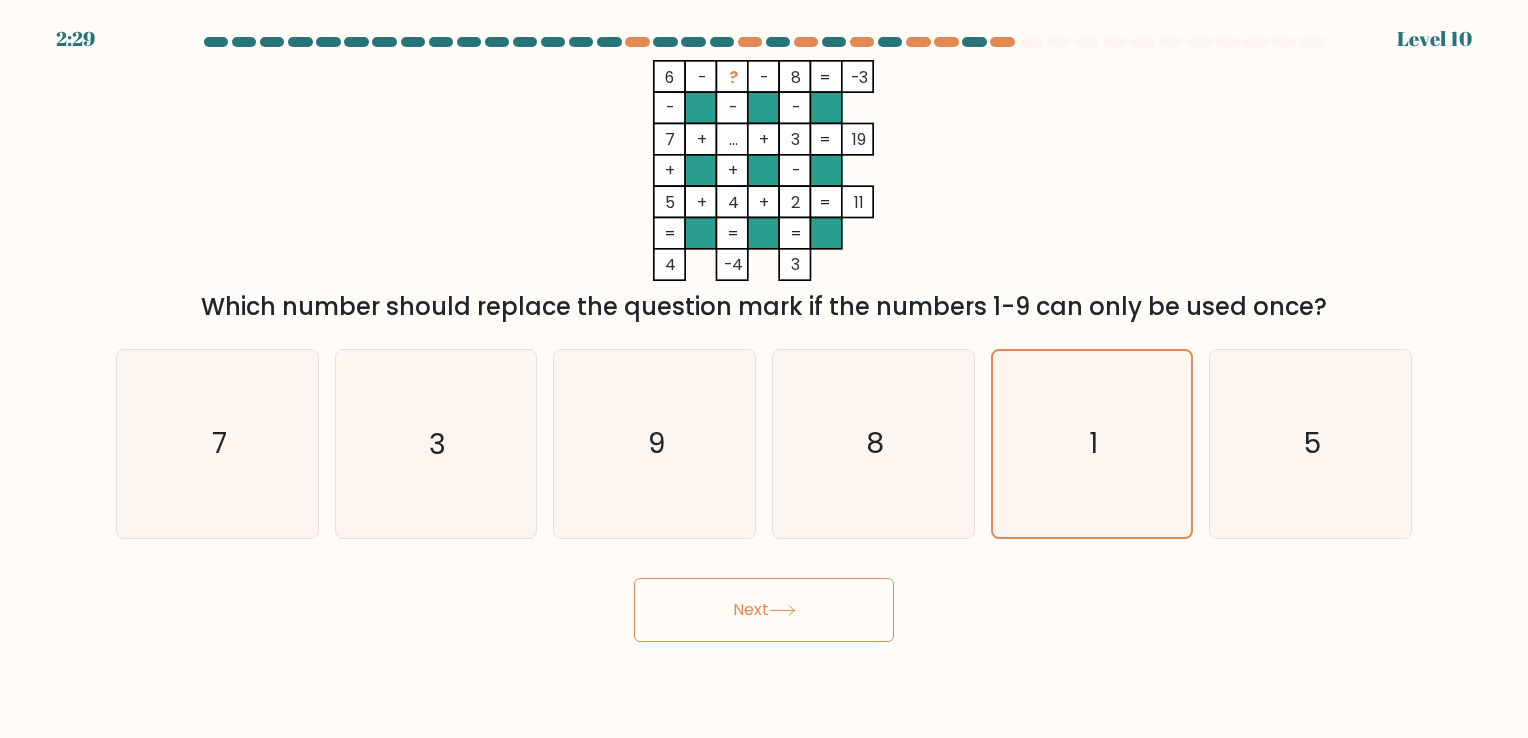 click on "Next" at bounding box center (764, 610) 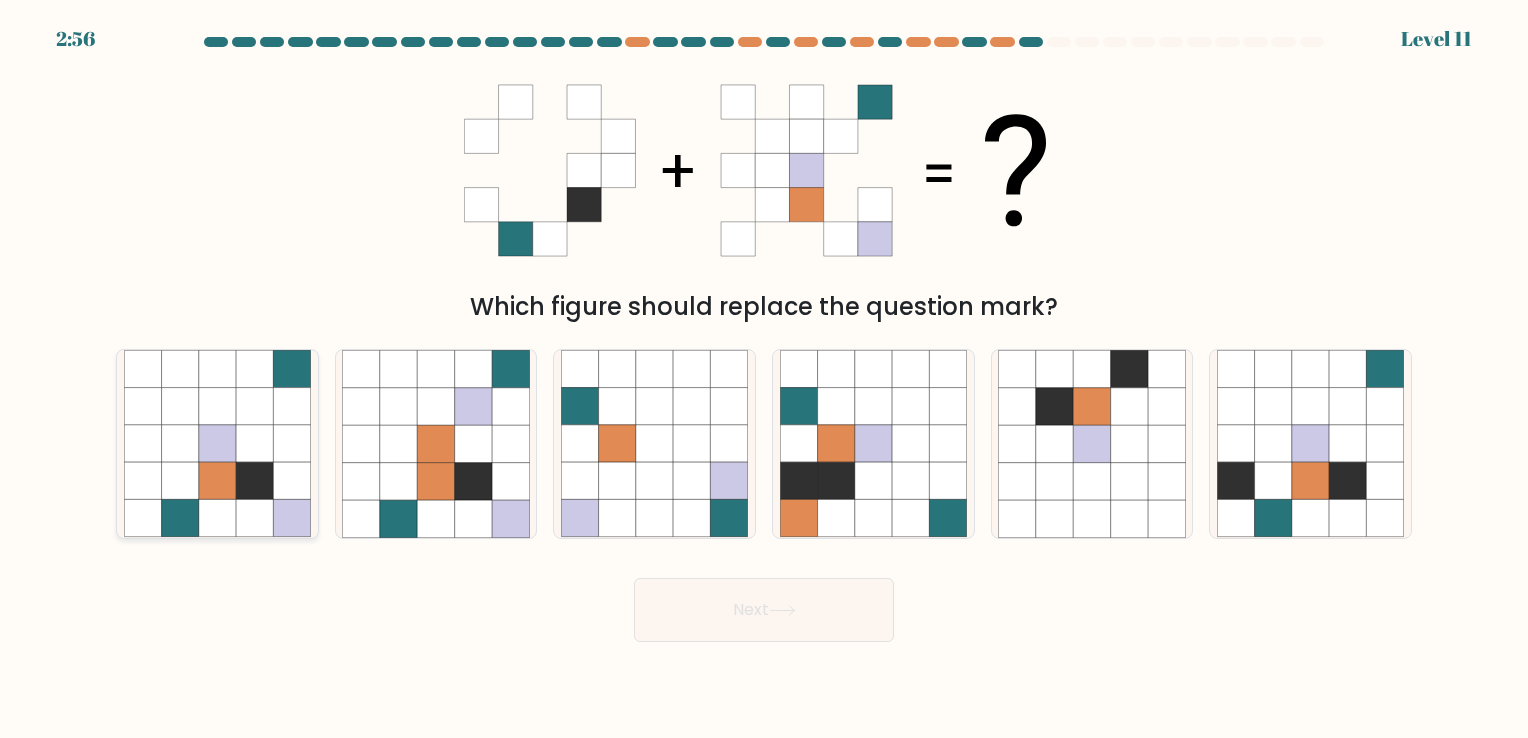 click 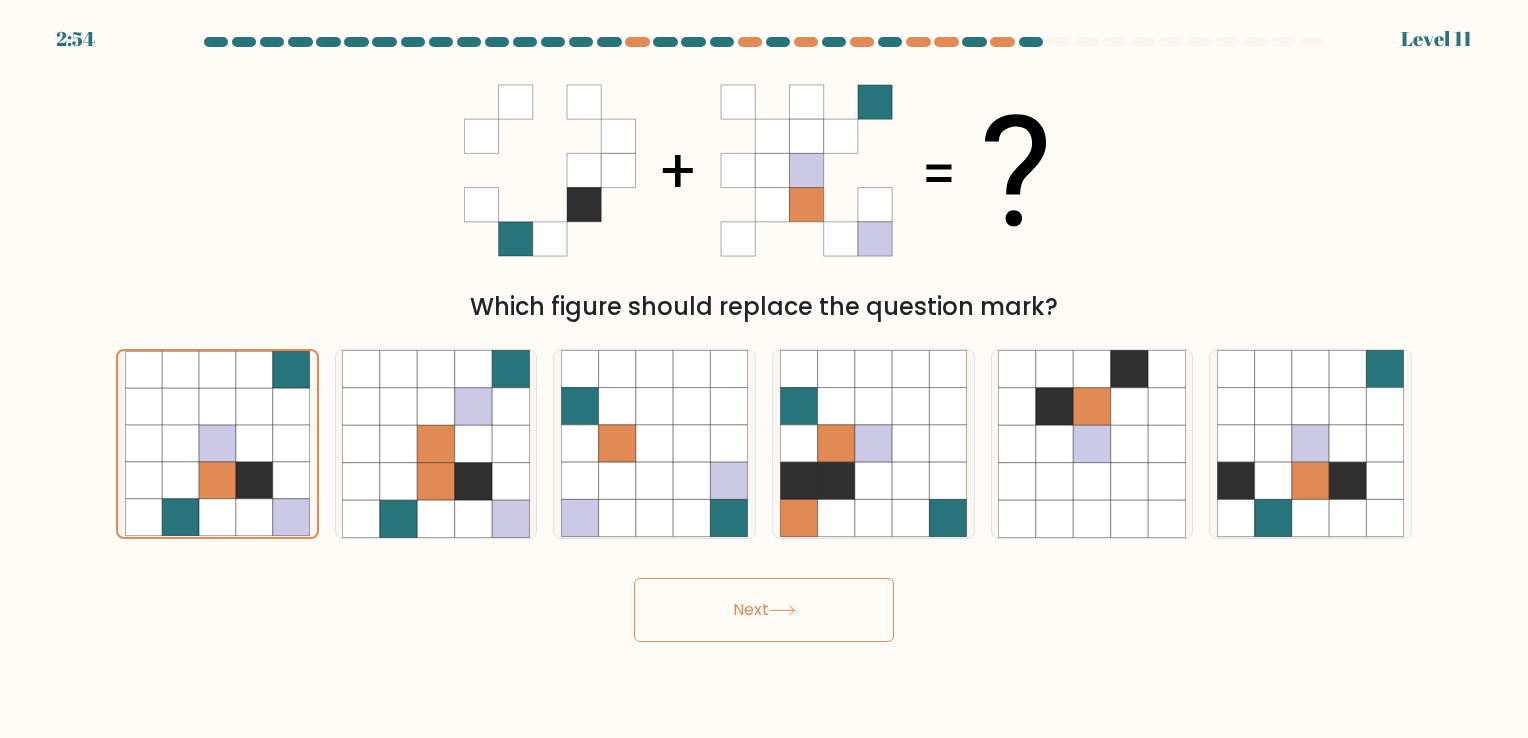 click on "Next" at bounding box center [764, 610] 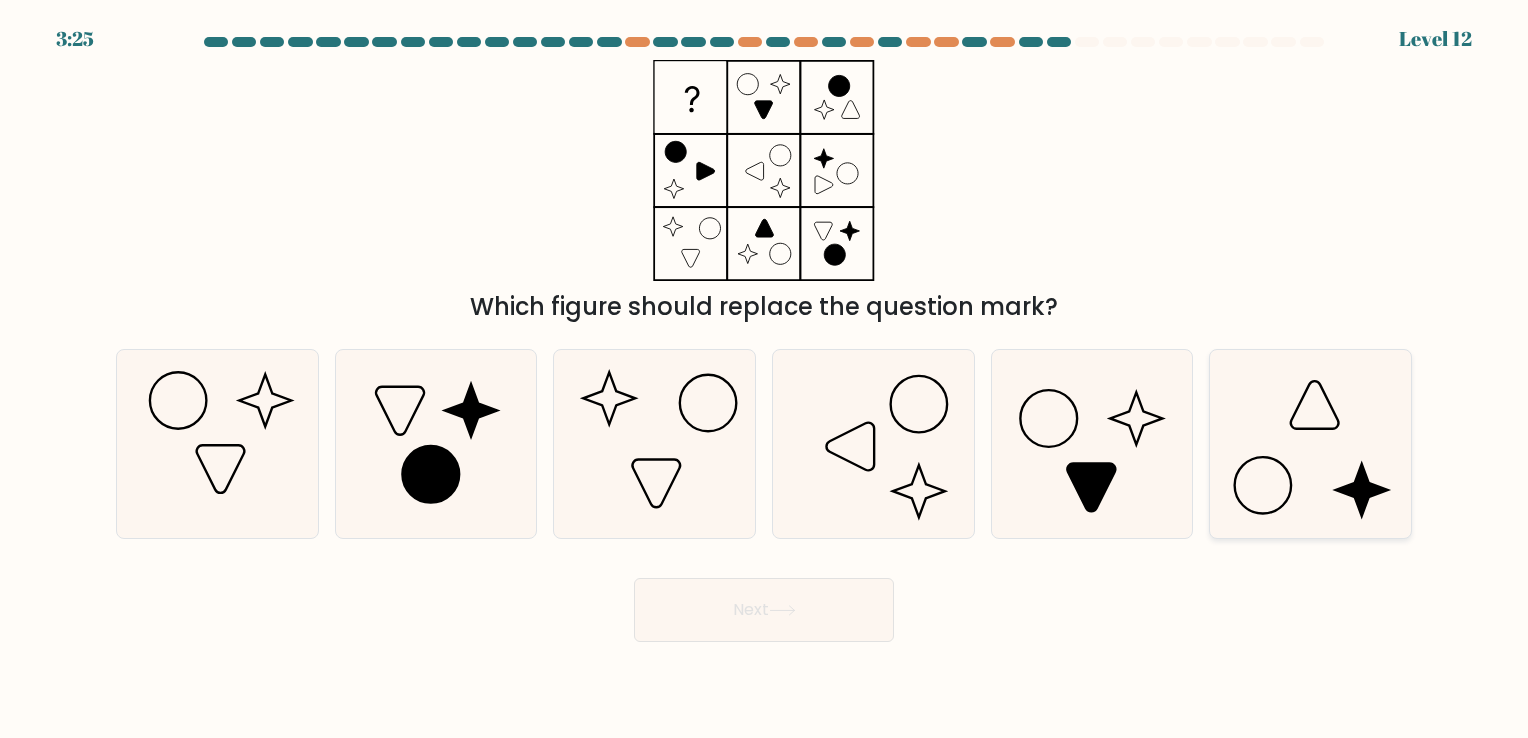 click 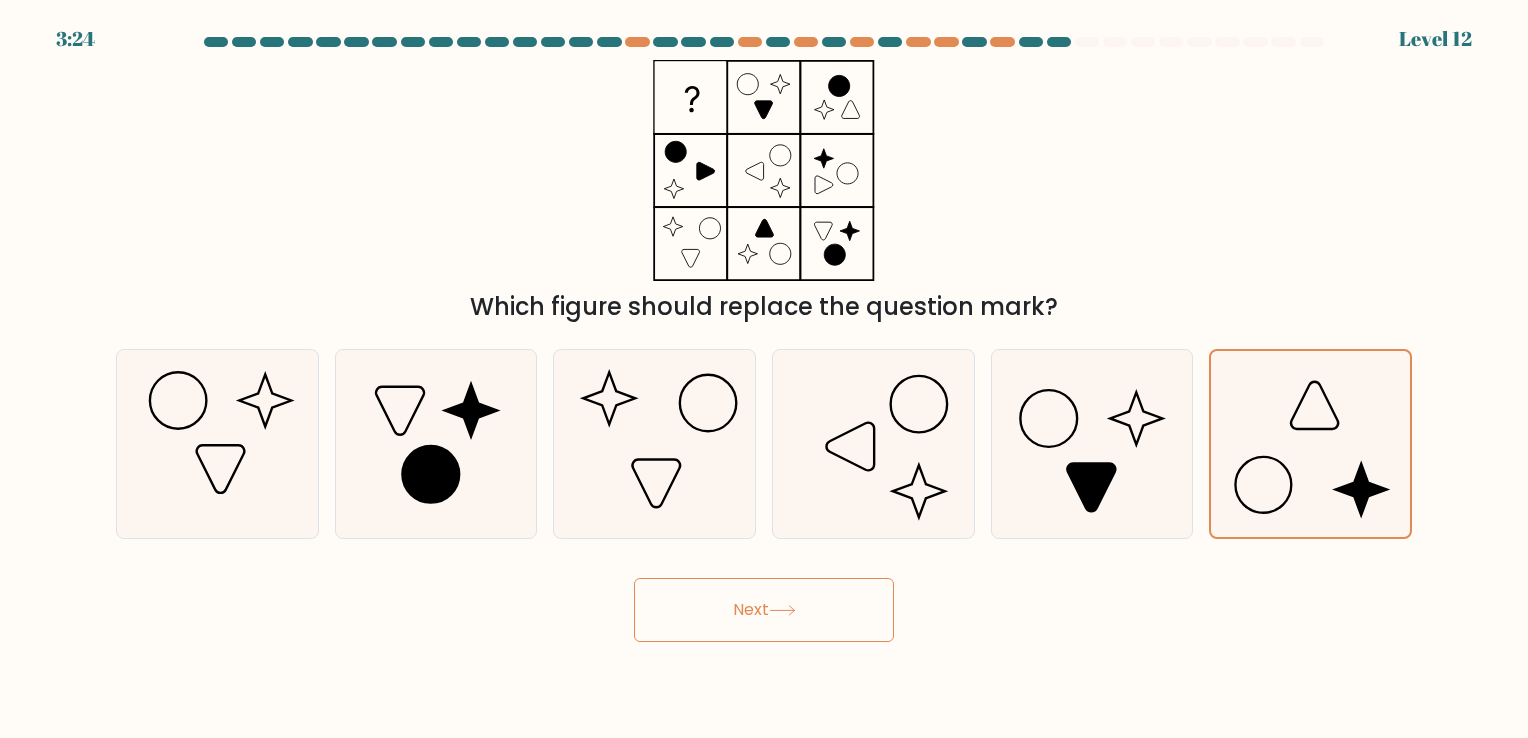 click on "Next" at bounding box center (764, 610) 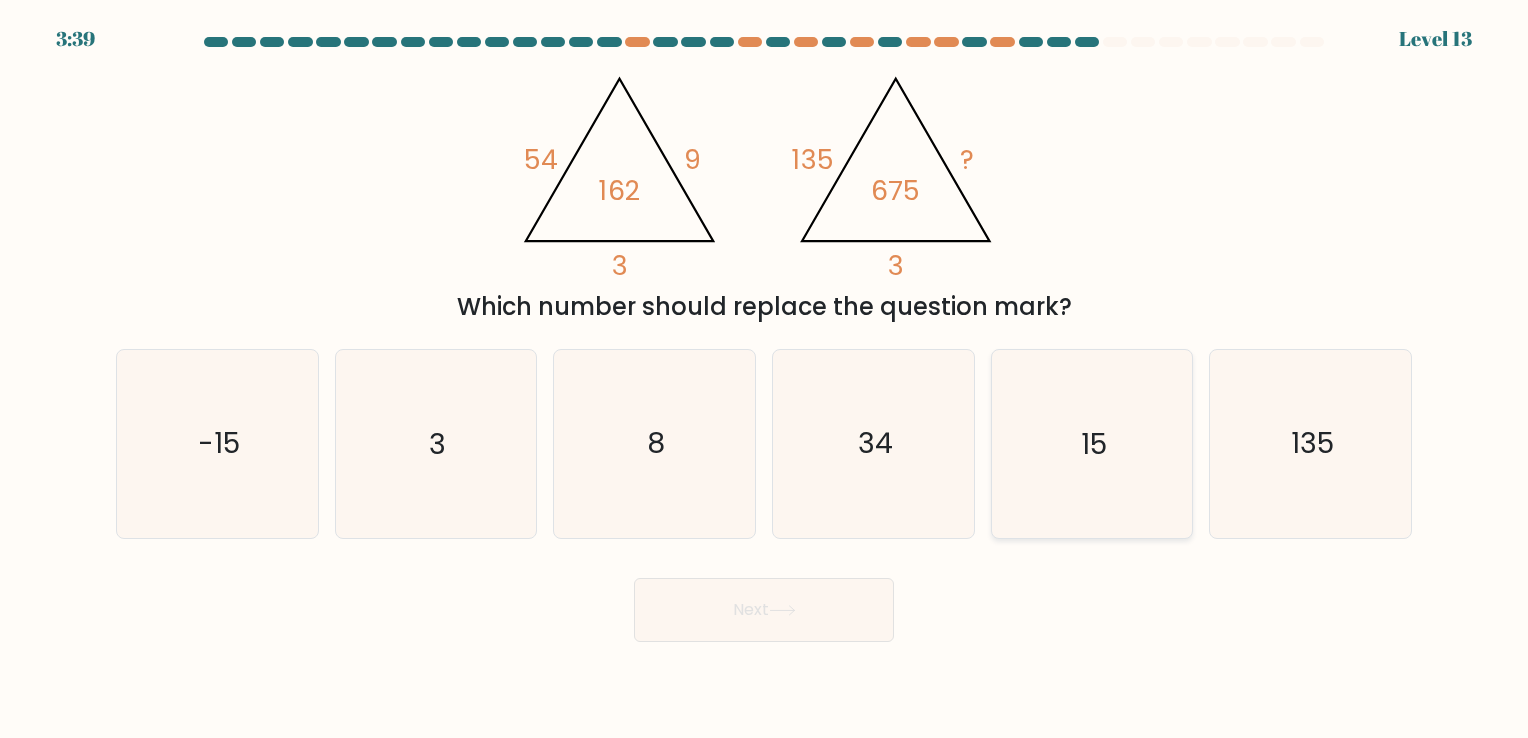 click on "15" 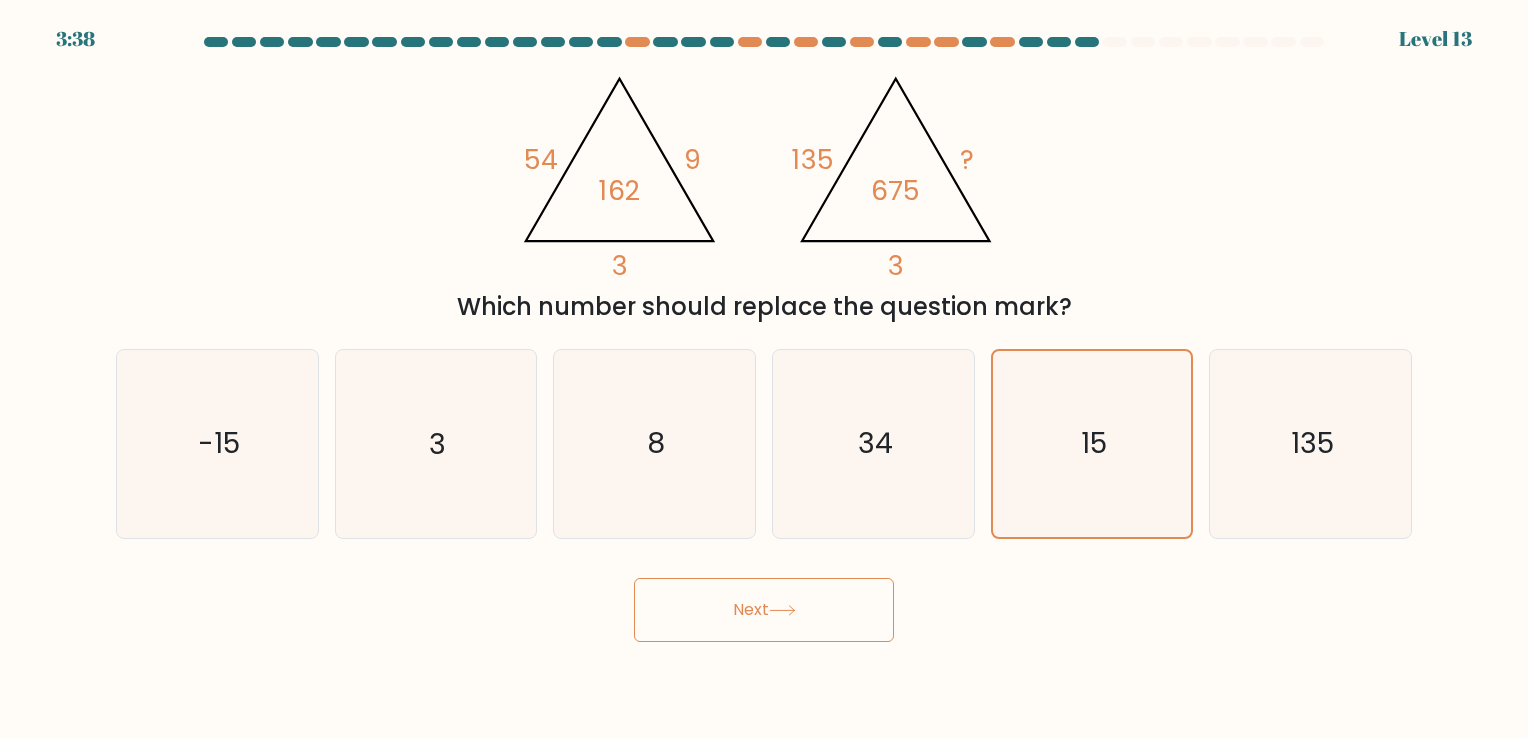 click on "Next" at bounding box center [764, 610] 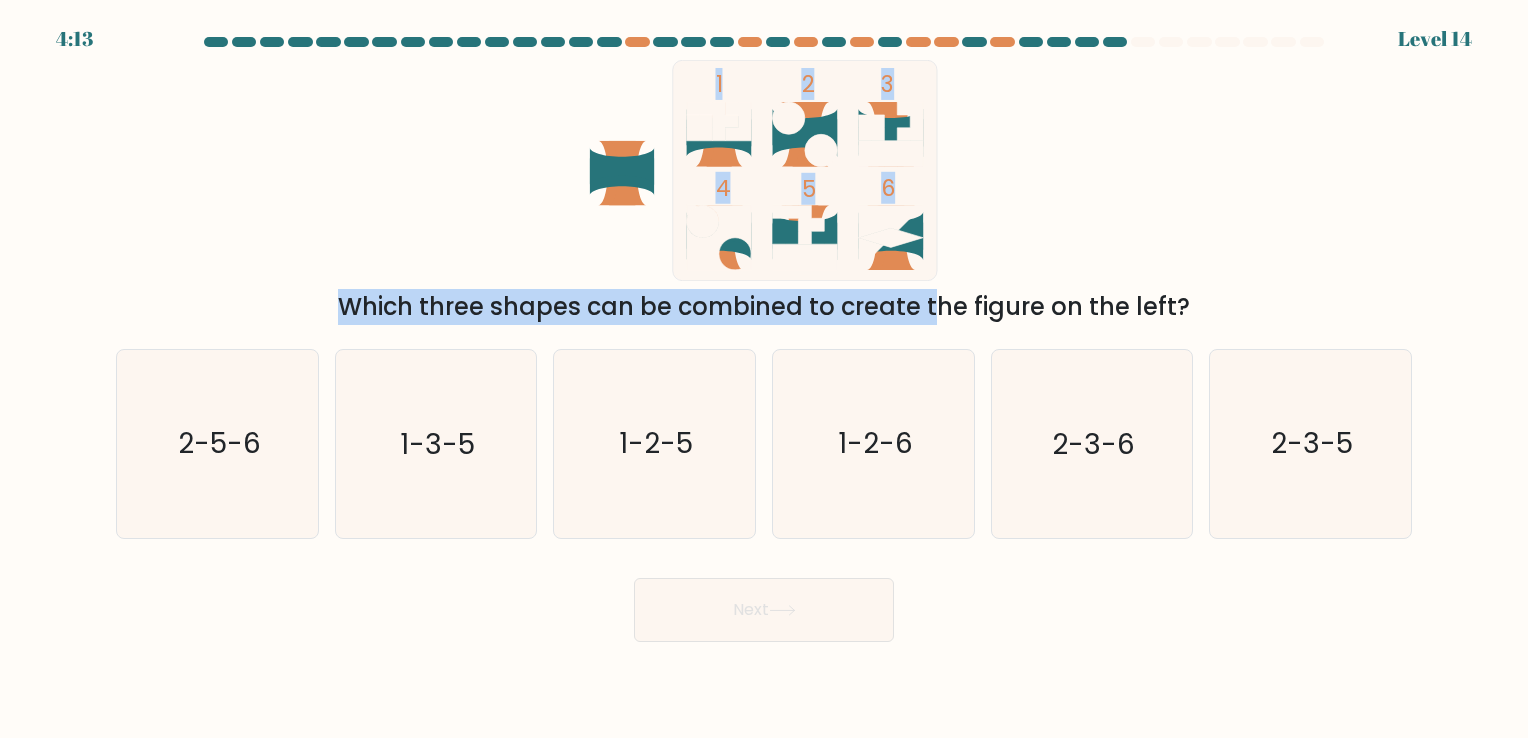 drag, startPoint x: 714, startPoint y: 254, endPoint x: 780, endPoint y: 278, distance: 70.2282 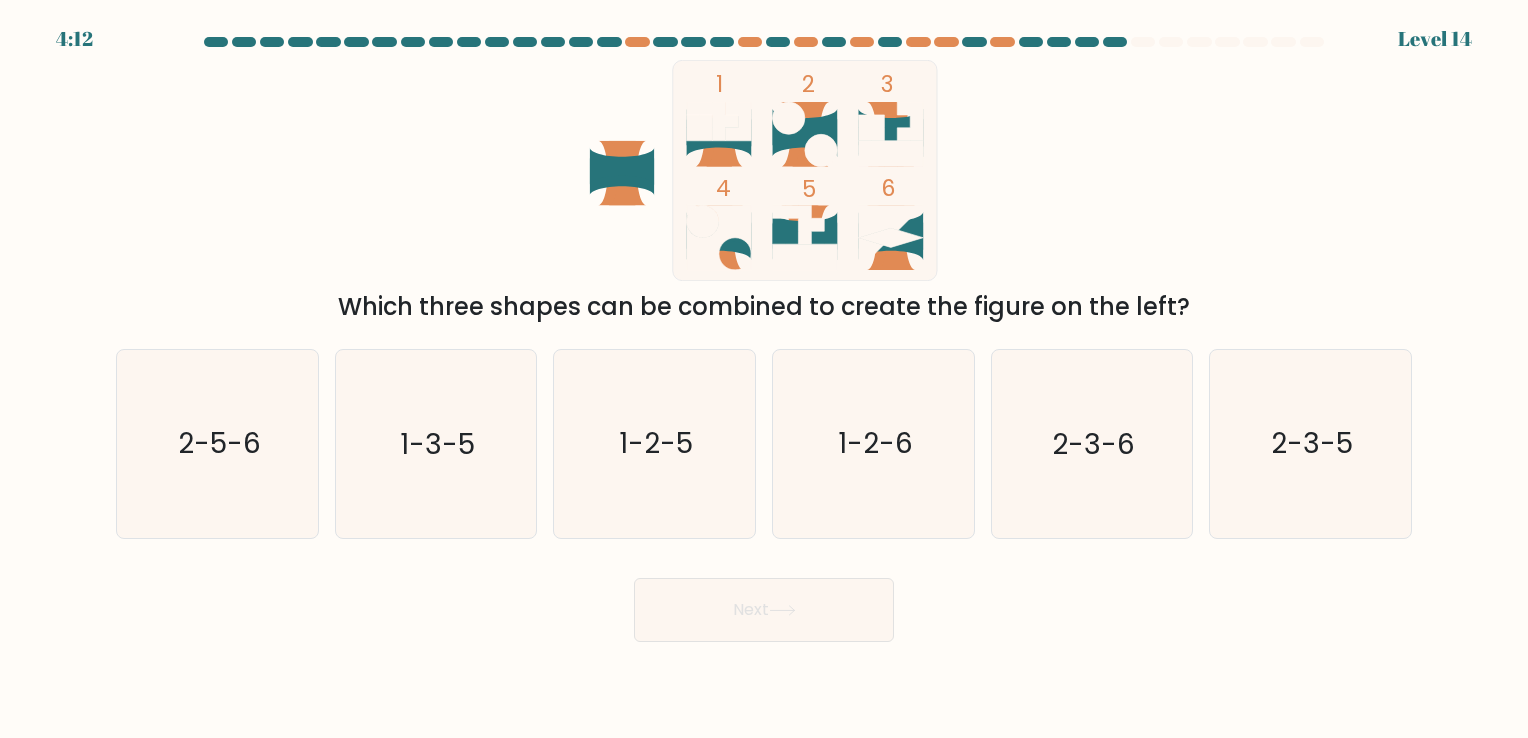 click on "1
2
3
4
5
6" 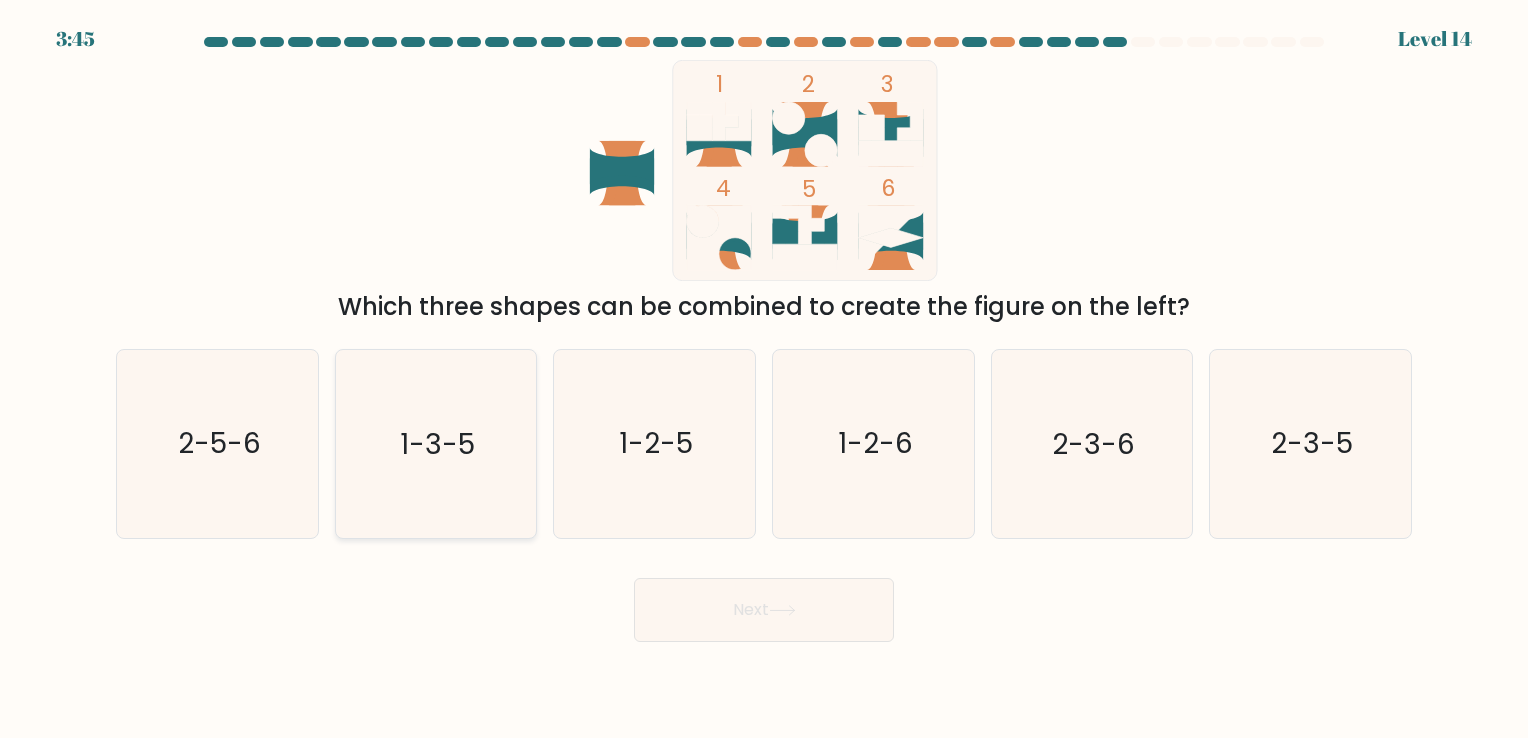 click on "1-3-5" 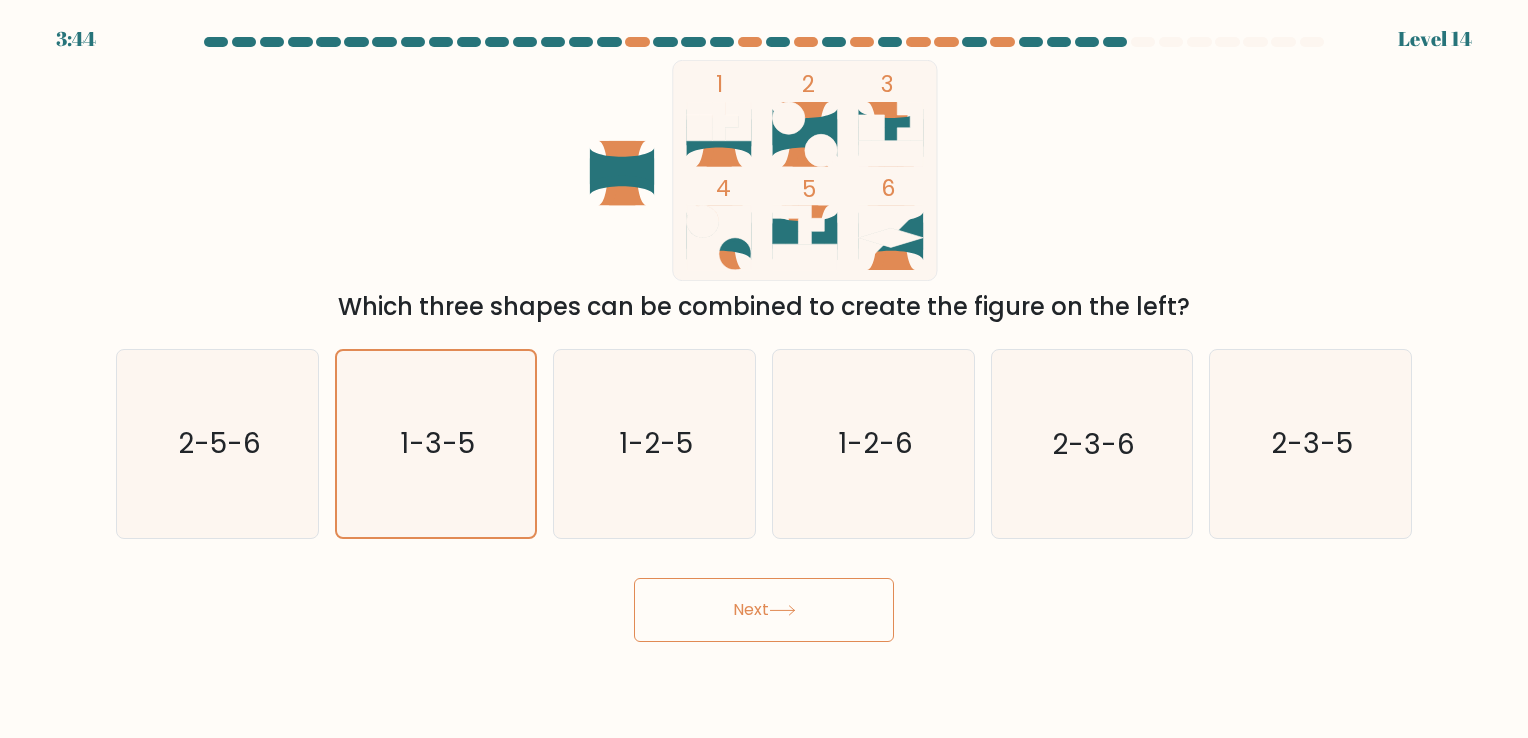 click on "Next" at bounding box center (764, 610) 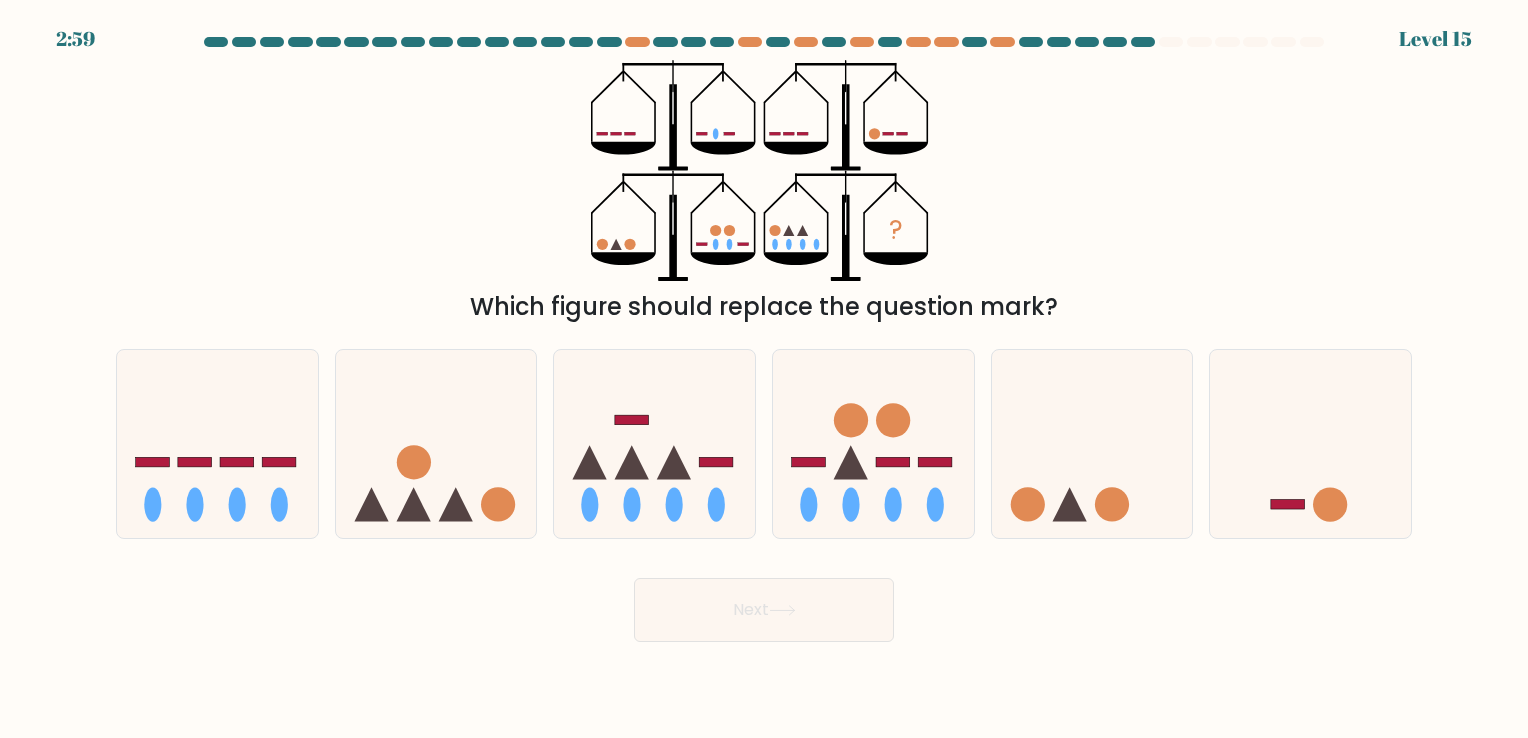 click on "a.
b.
c." at bounding box center [764, 435] 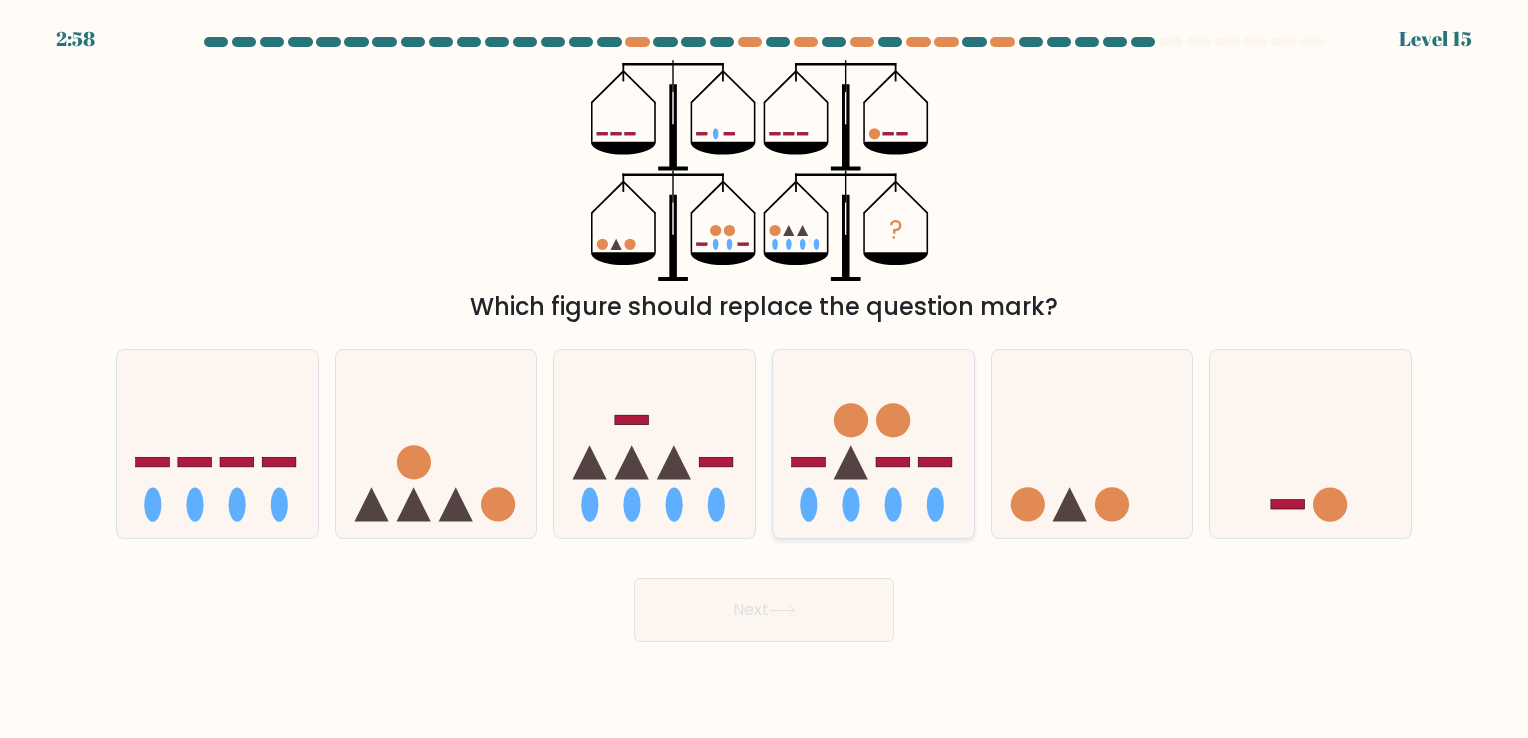 click at bounding box center [873, 443] 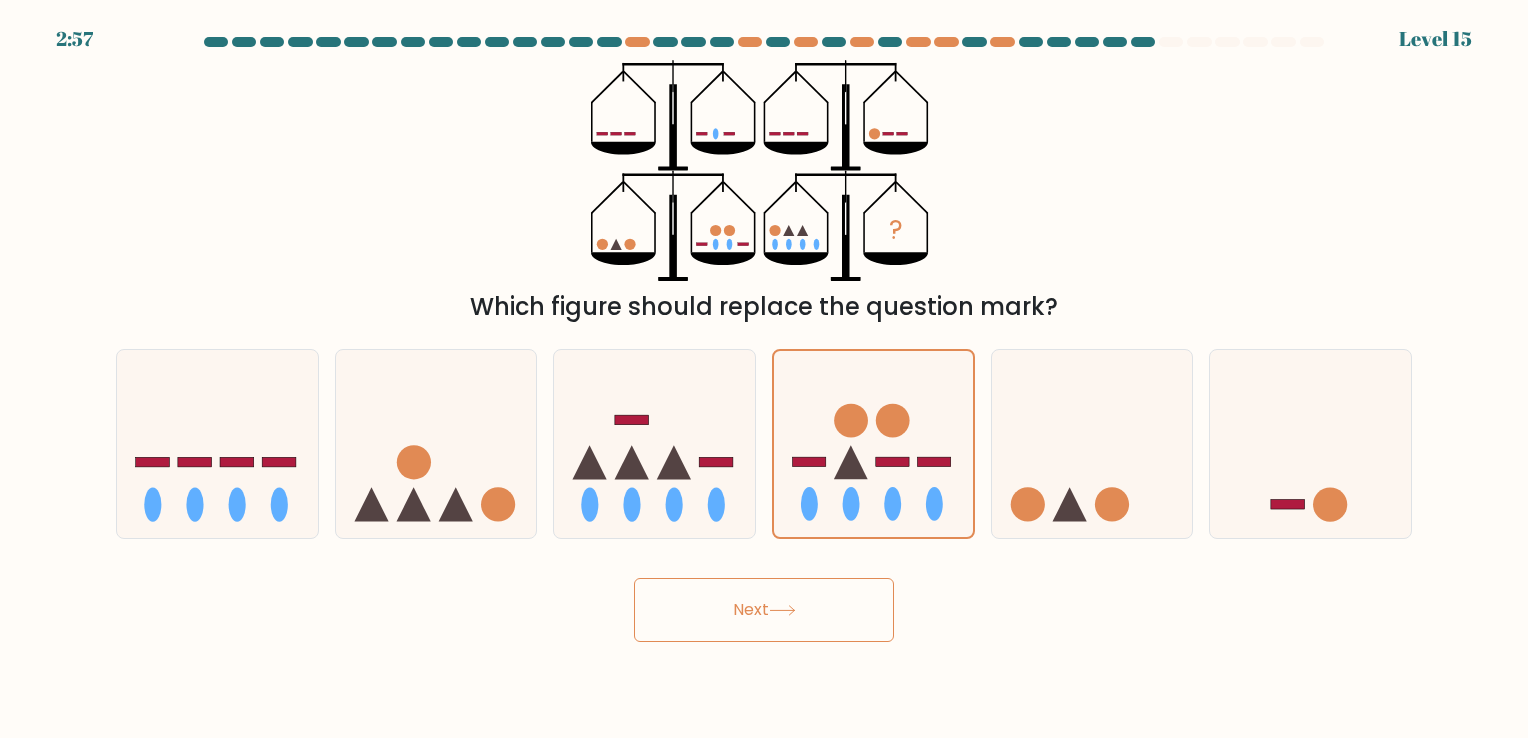 click on "Next" at bounding box center [764, 610] 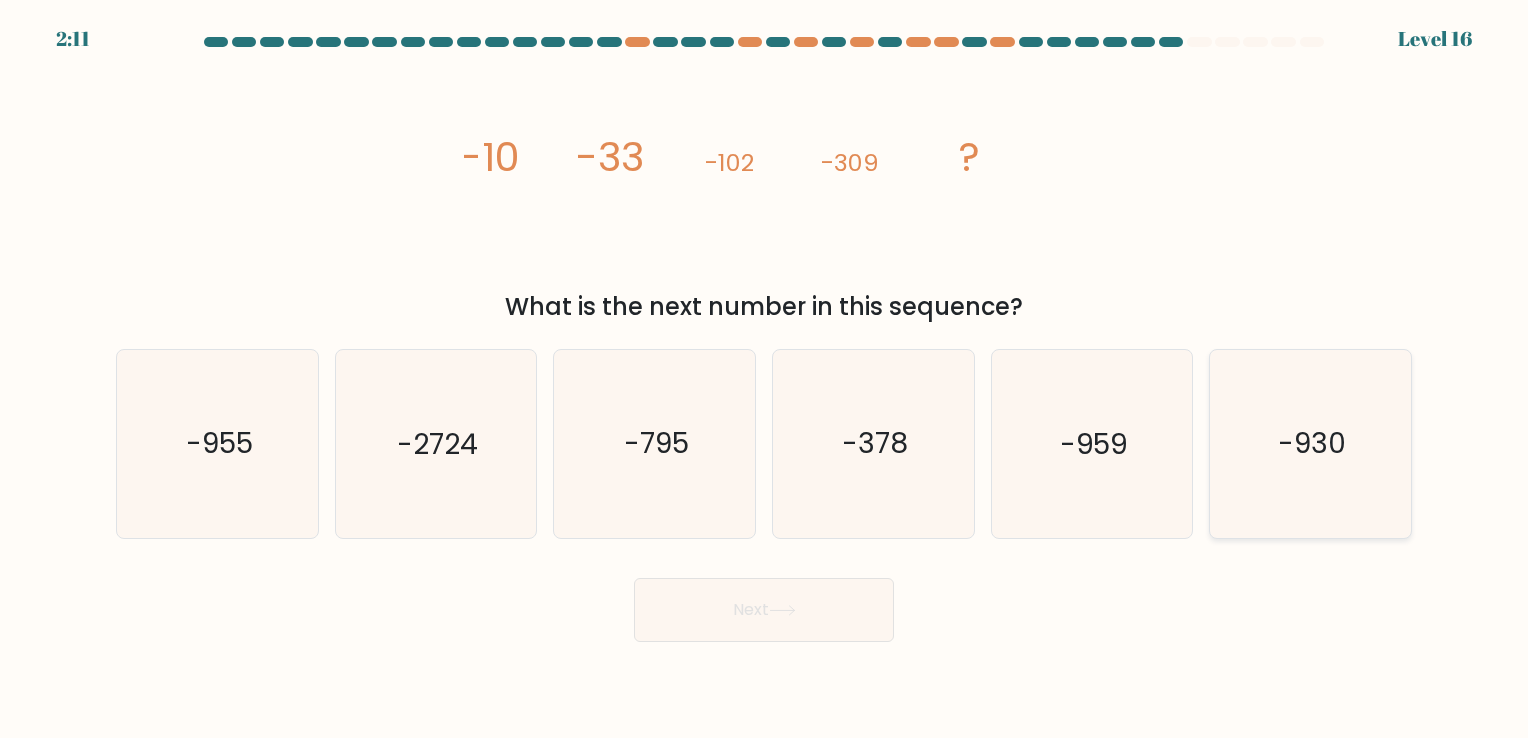 click on "-930" 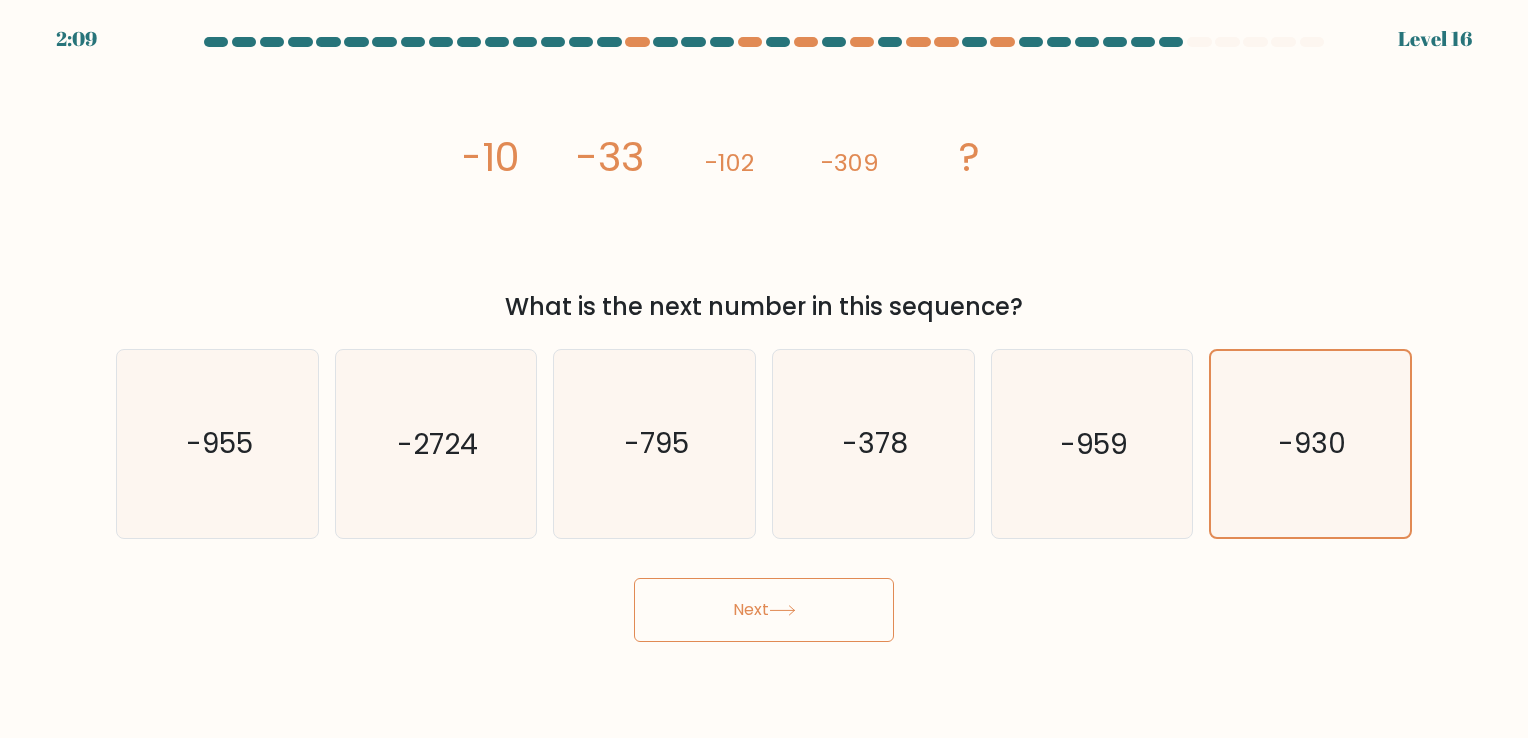 click on "Next" at bounding box center [764, 610] 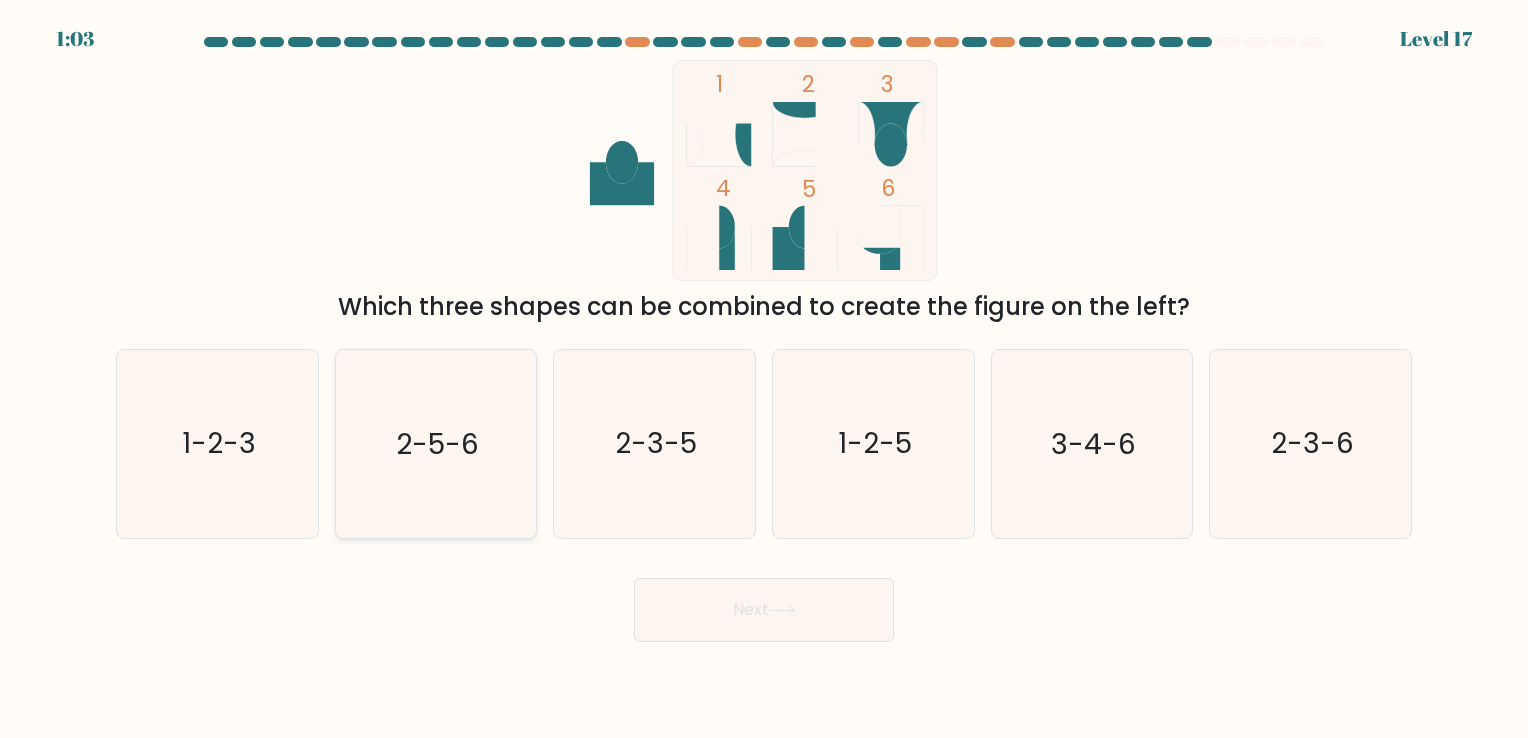click on "2-5-6" 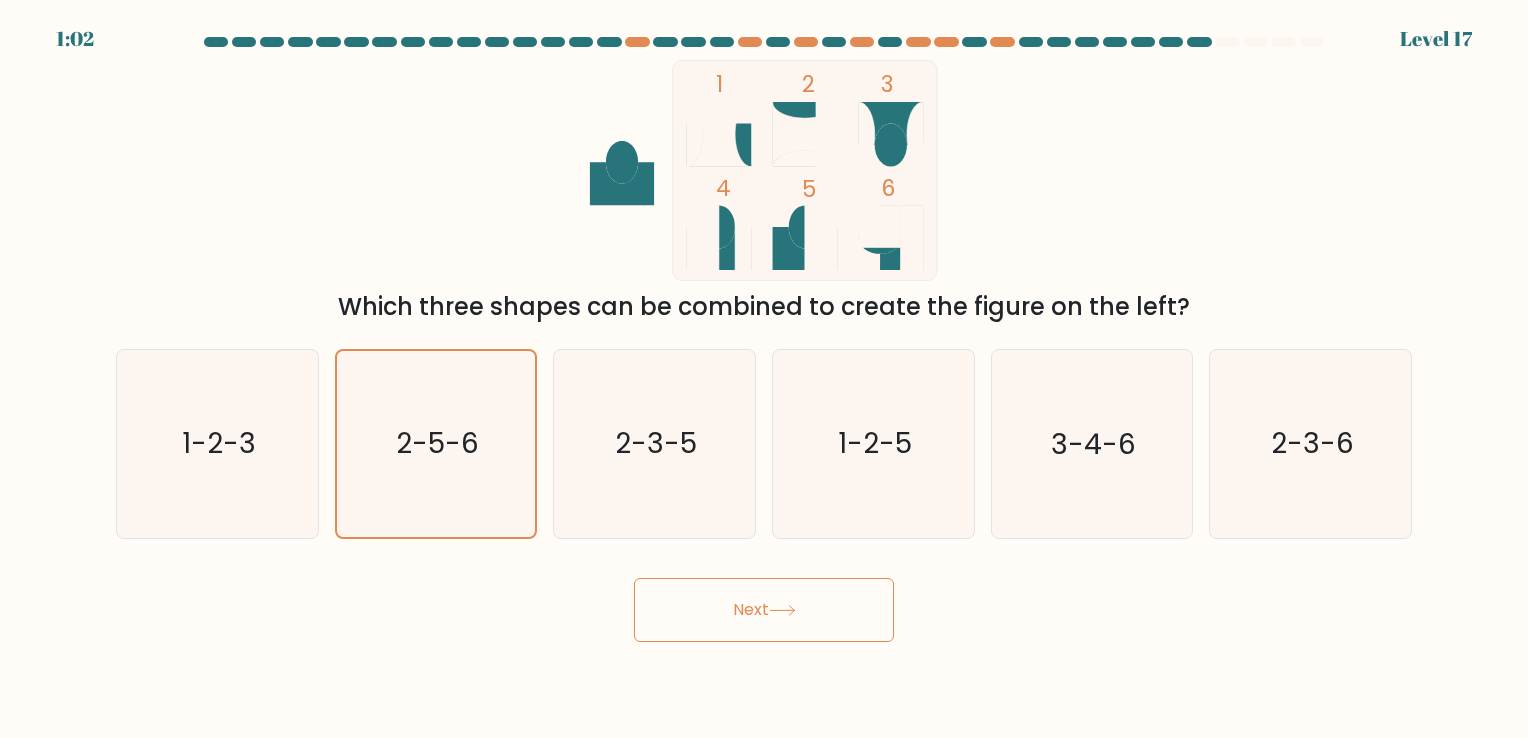 click on "Next" at bounding box center [764, 610] 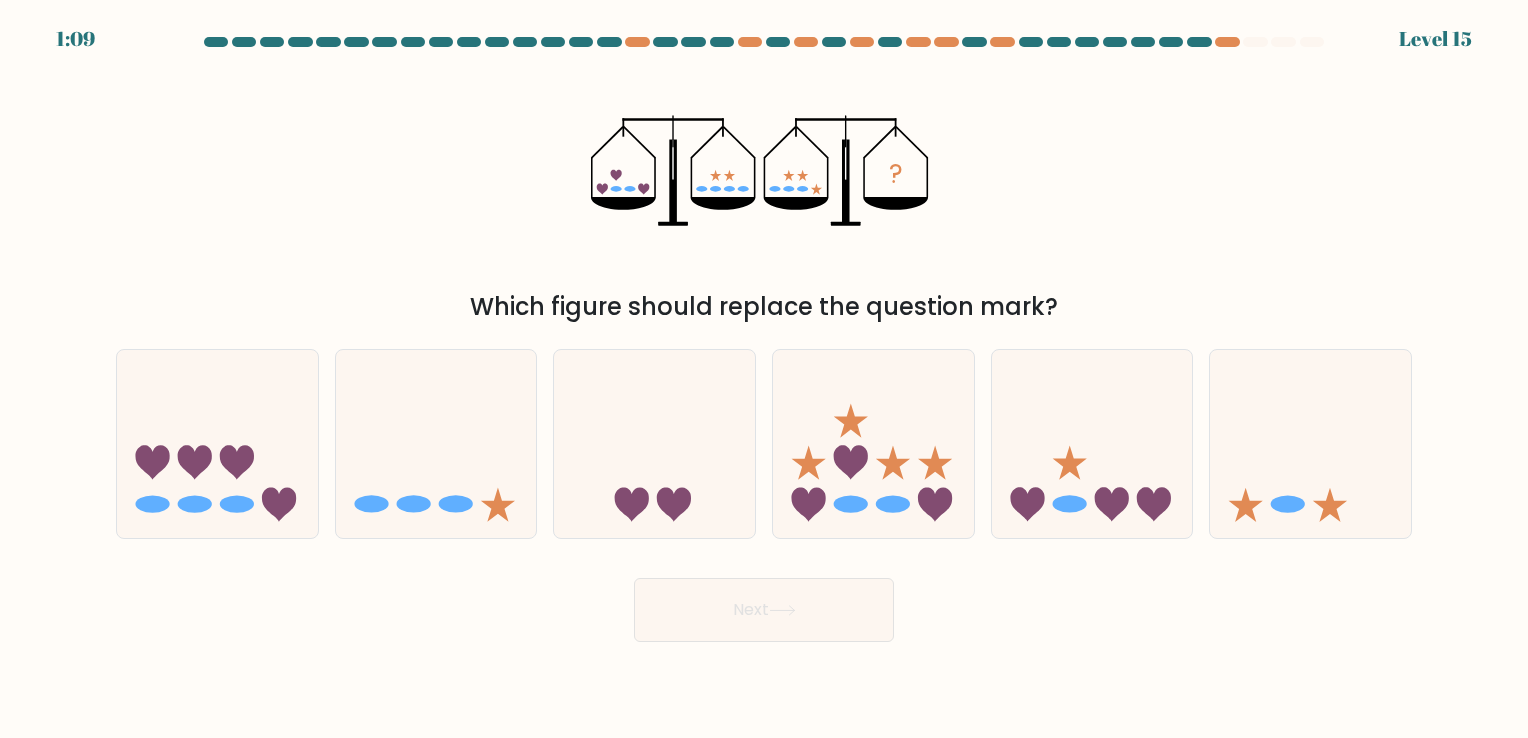 click on "a.
b.
c.
d." at bounding box center (764, 435) 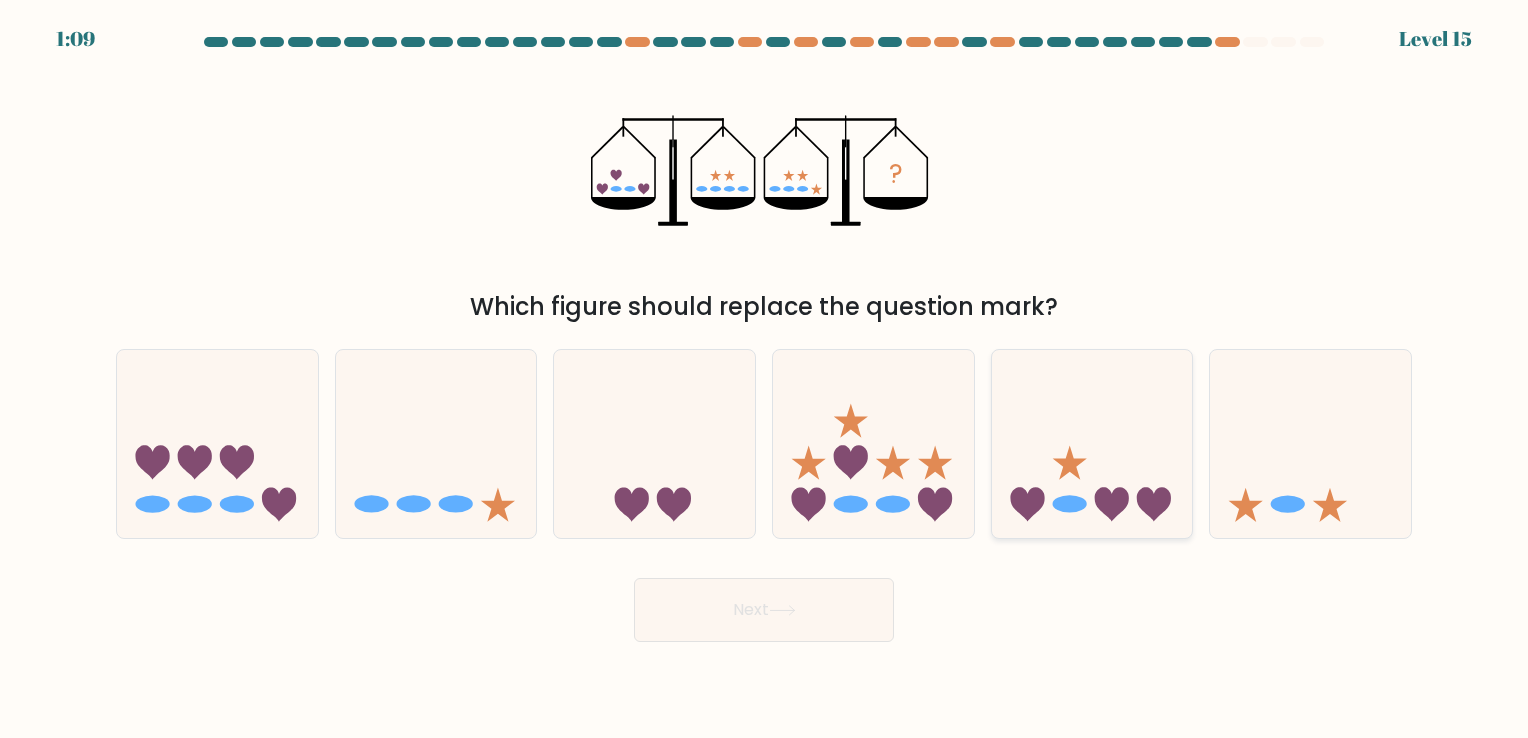 click at bounding box center (1092, 443) 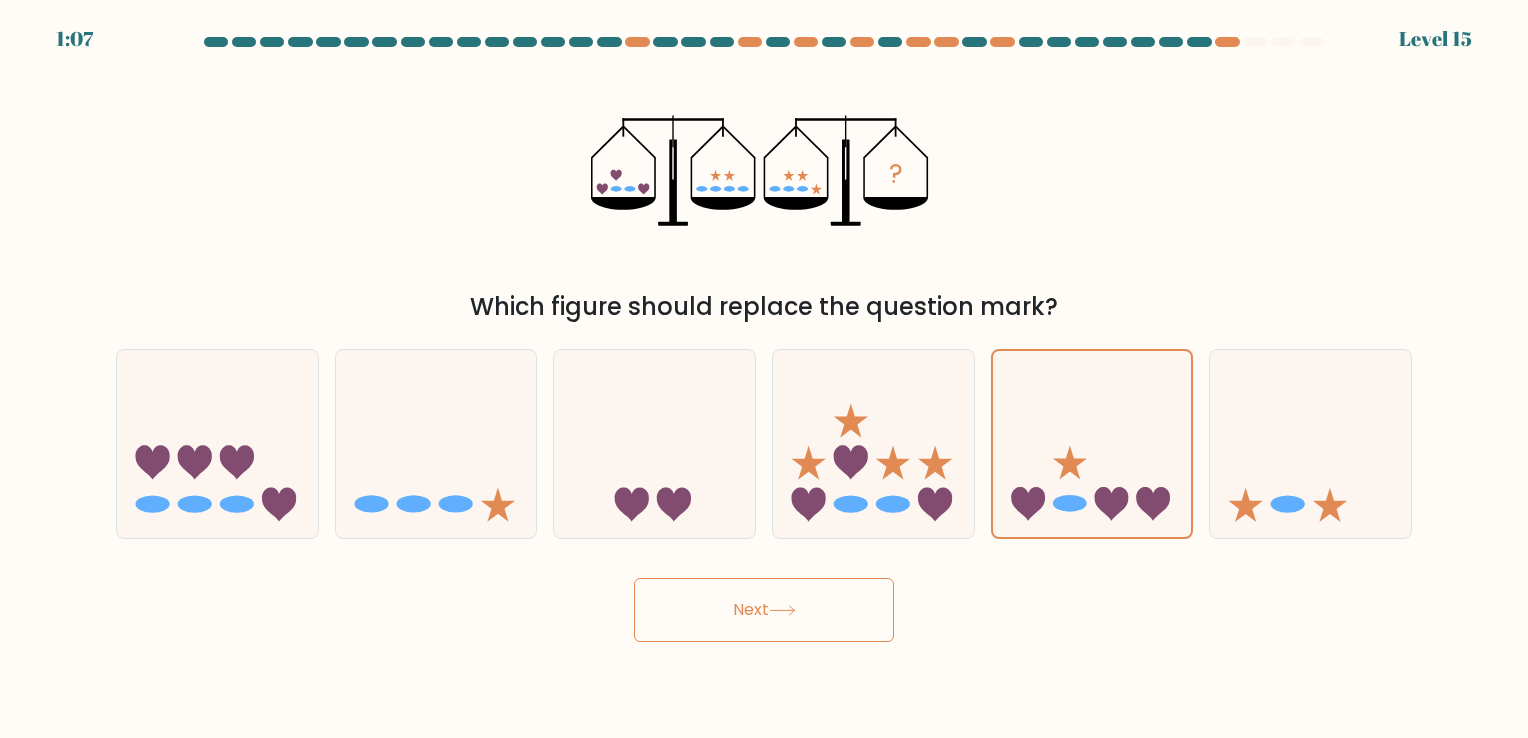click on "Next" at bounding box center [764, 610] 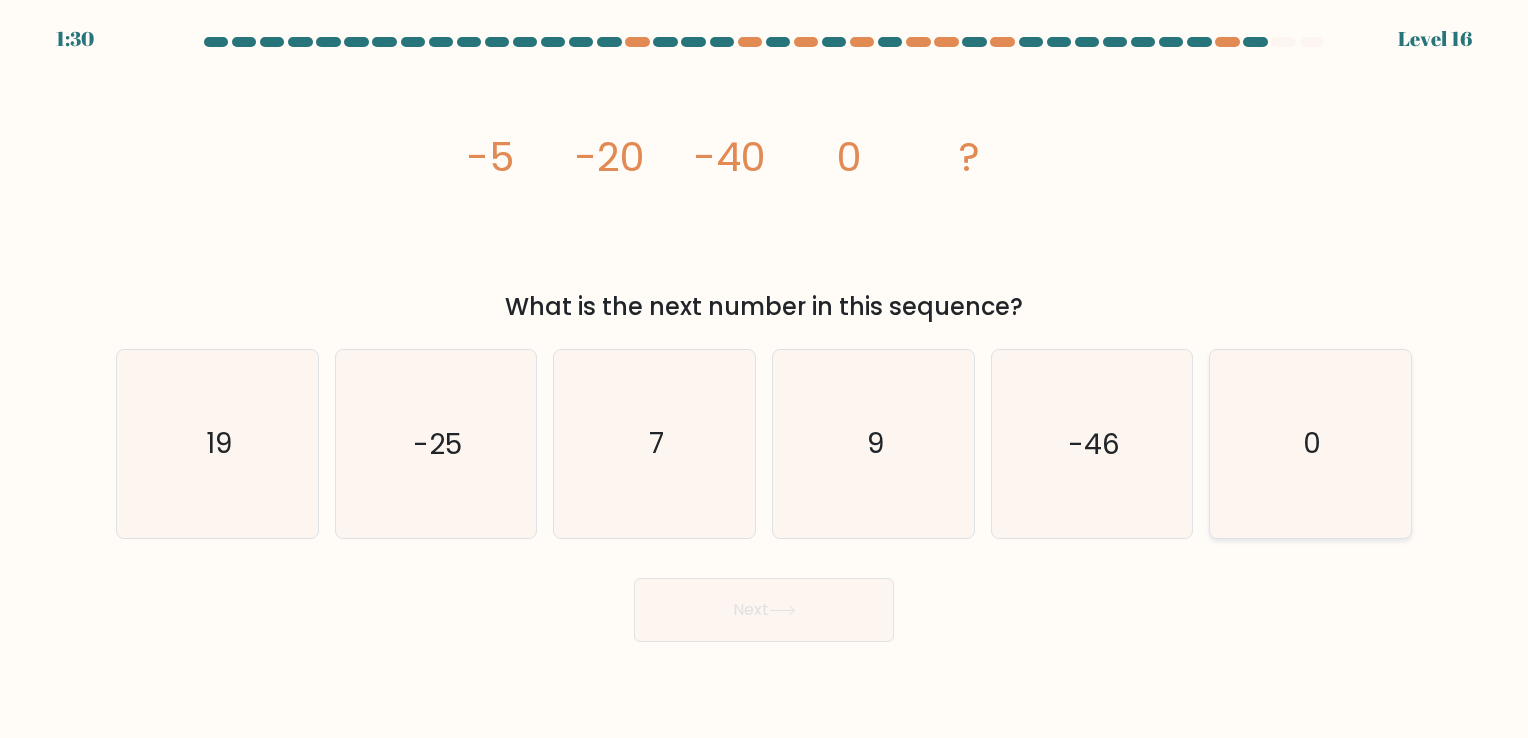 click on "0" 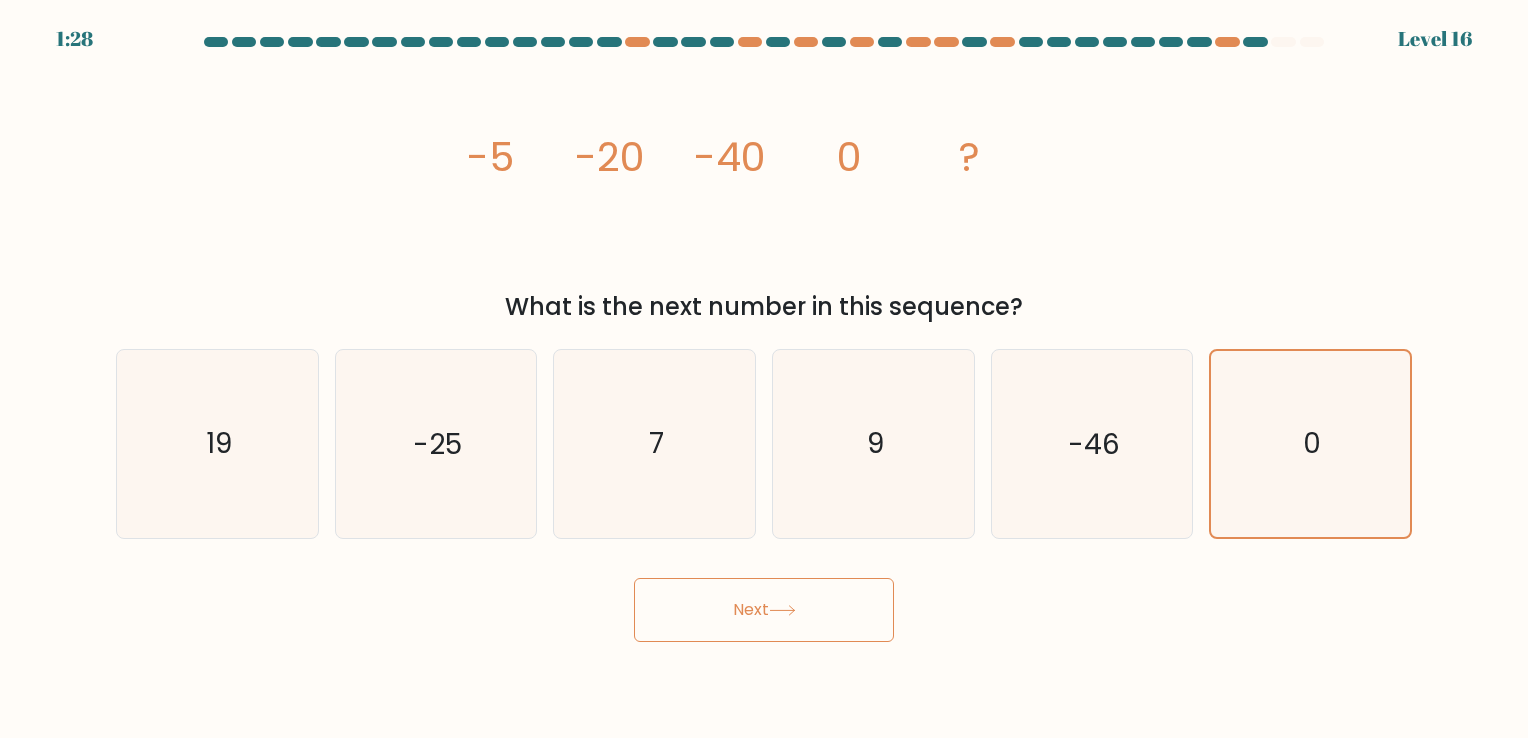 click on "Next" at bounding box center [764, 610] 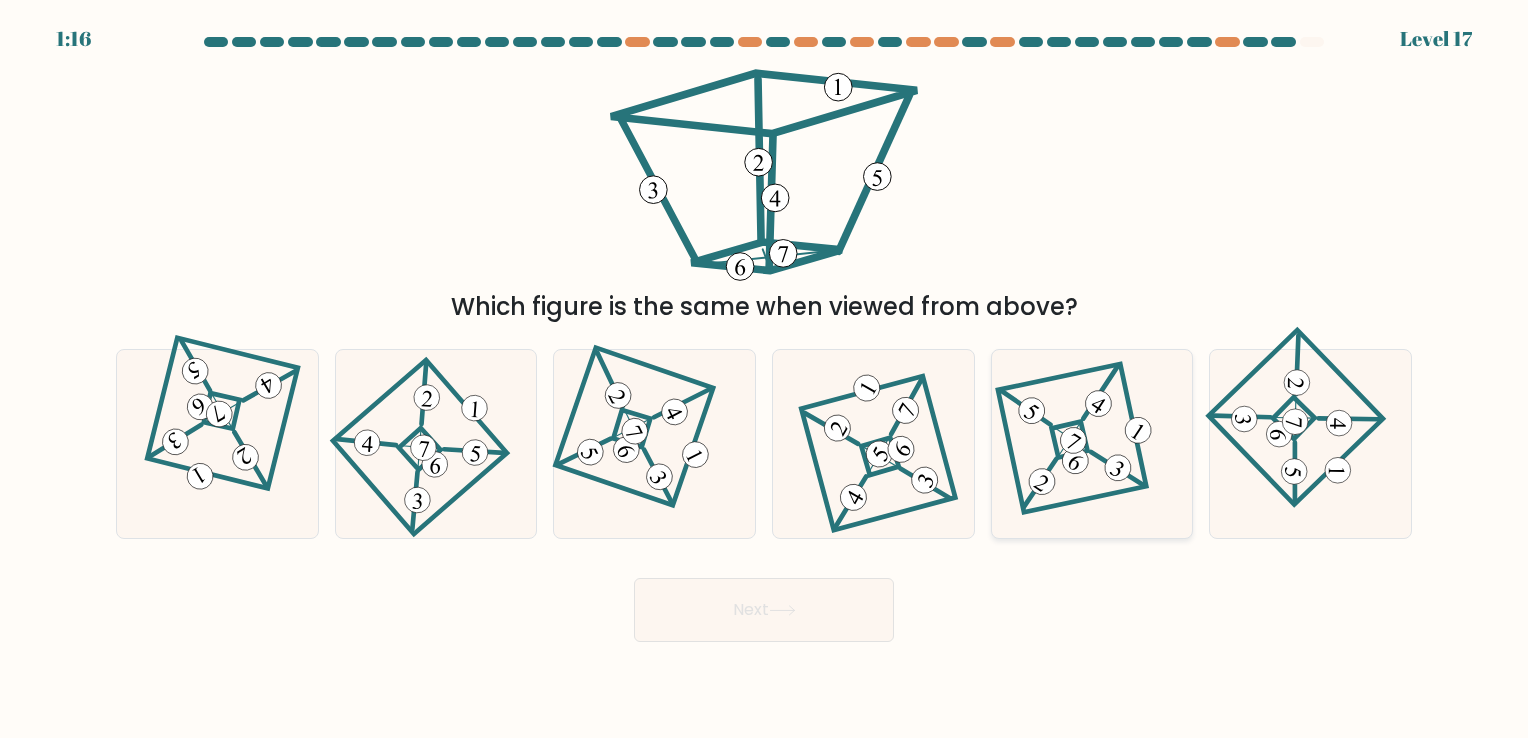click 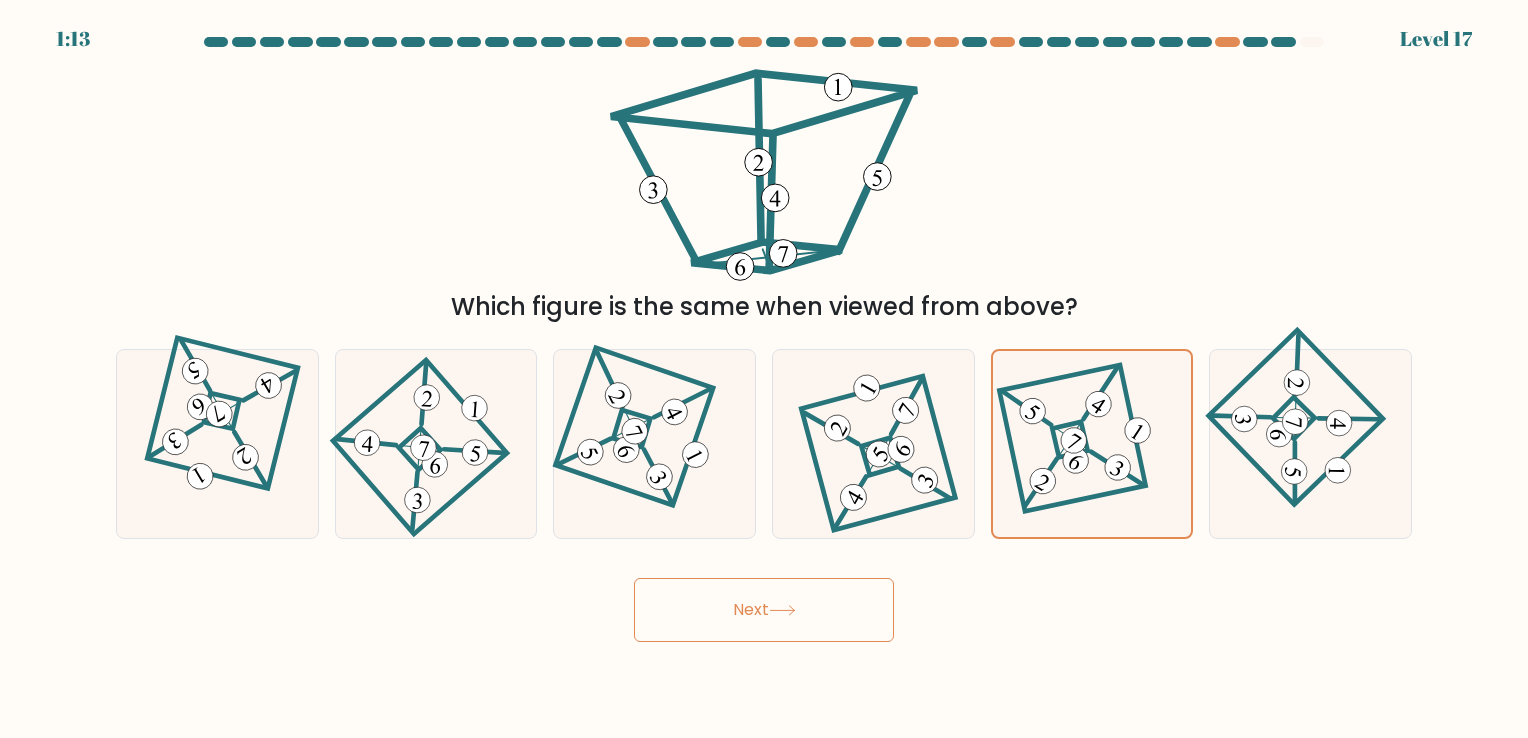 click on "Next" at bounding box center [764, 610] 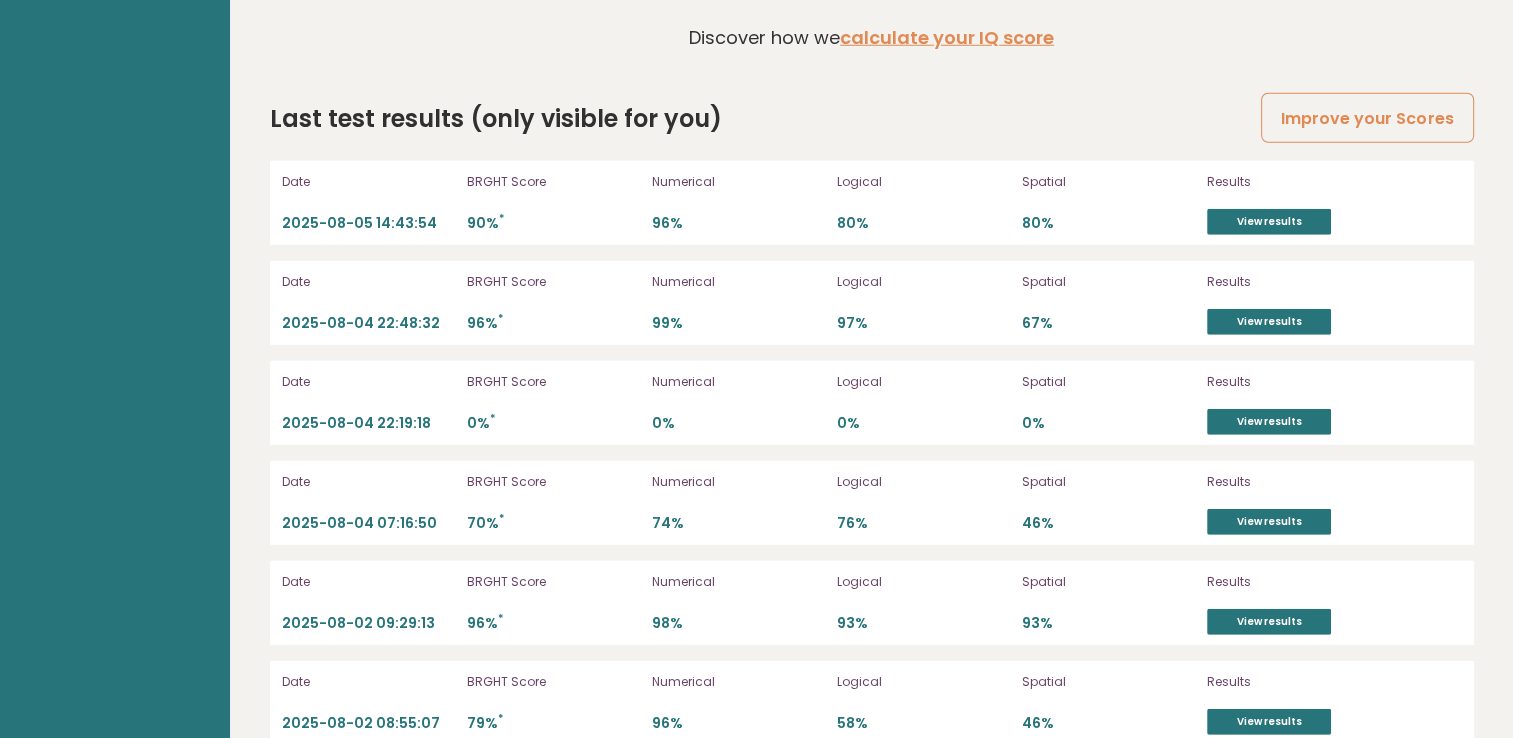 scroll, scrollTop: 5580, scrollLeft: 0, axis: vertical 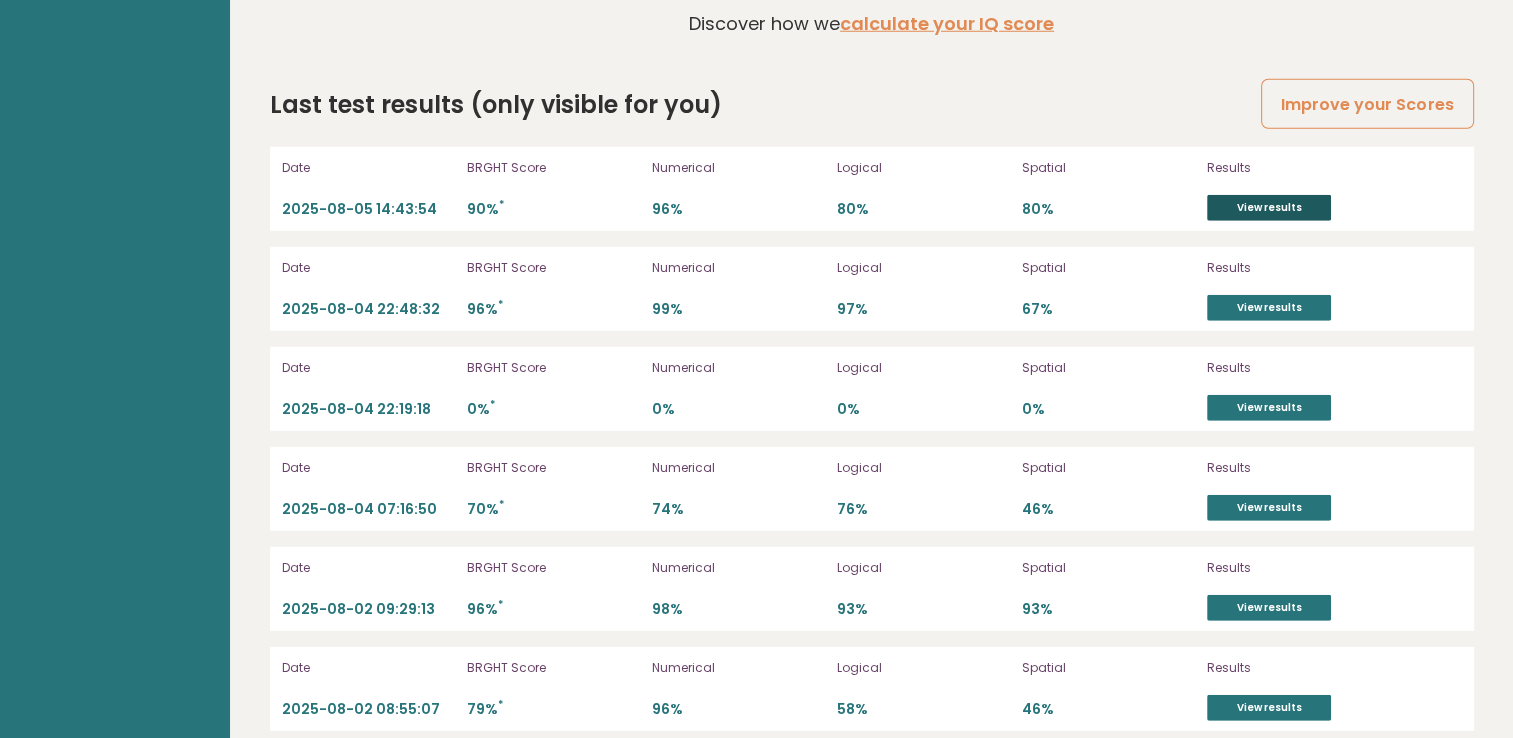 click on "View results" at bounding box center (1269, 208) 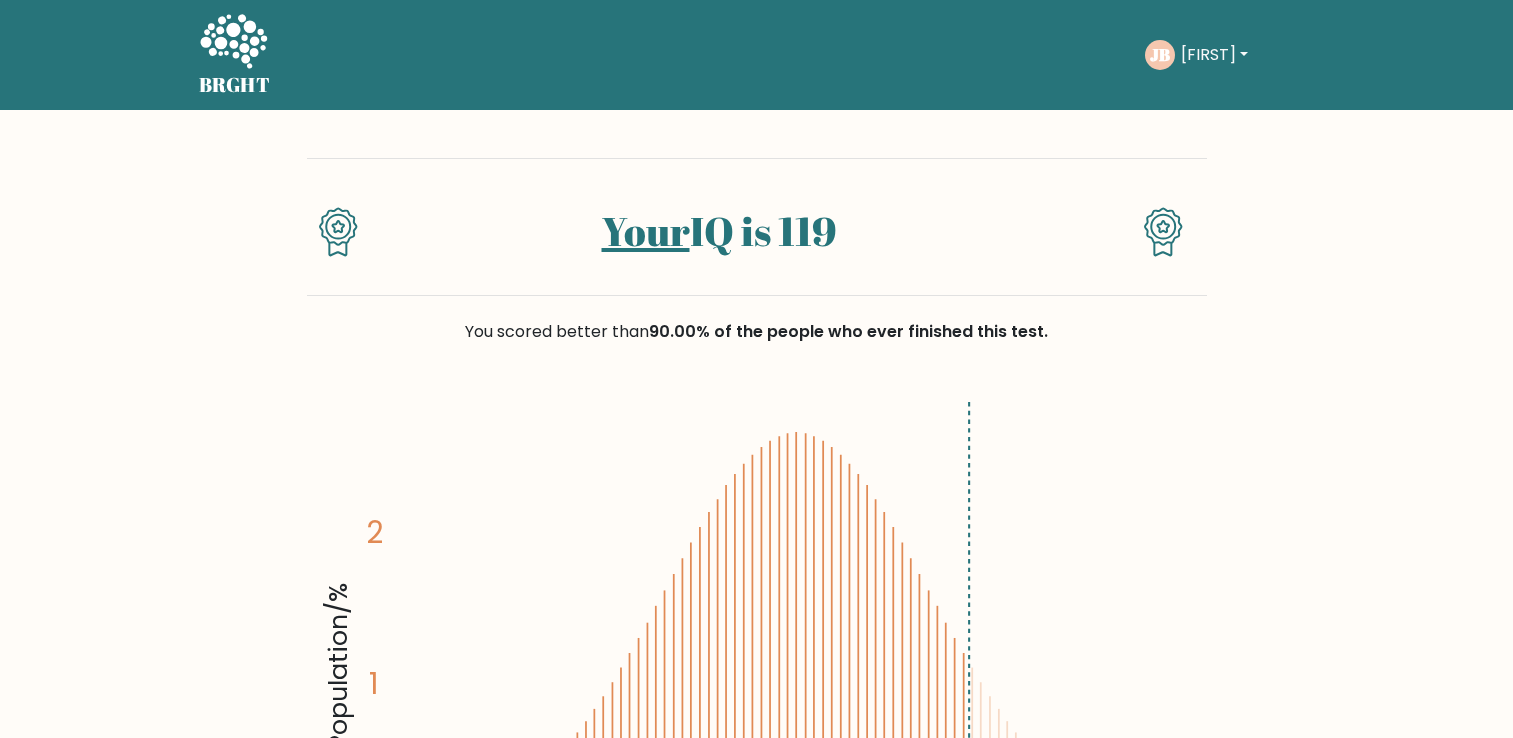 scroll, scrollTop: 0, scrollLeft: 0, axis: both 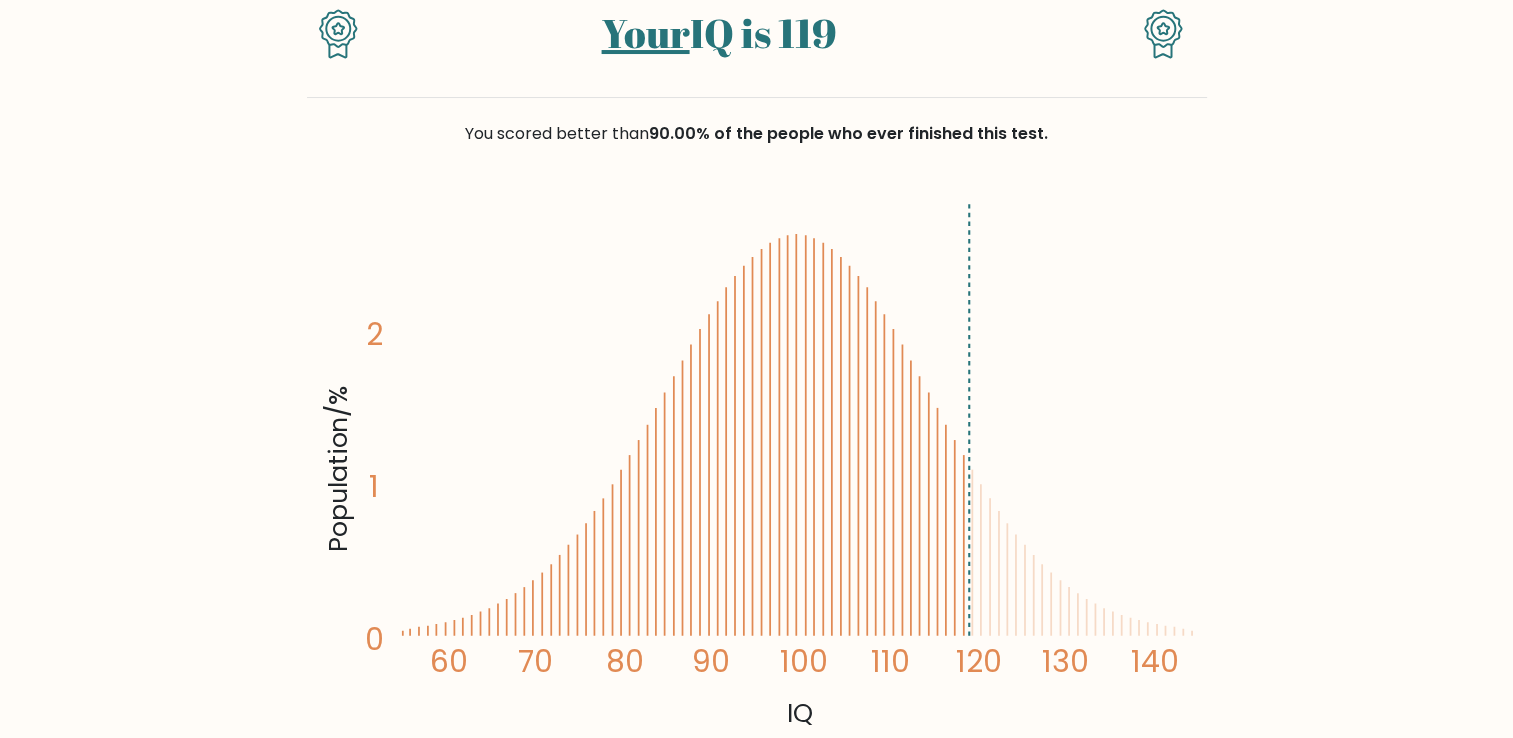 click on "Your  IQ is 119
You scored better than  90.00% of
the people who ever finished this test.
Population/%
IQ
0
1
2
60
70
80
90
100
110
120" at bounding box center (756, 2873) 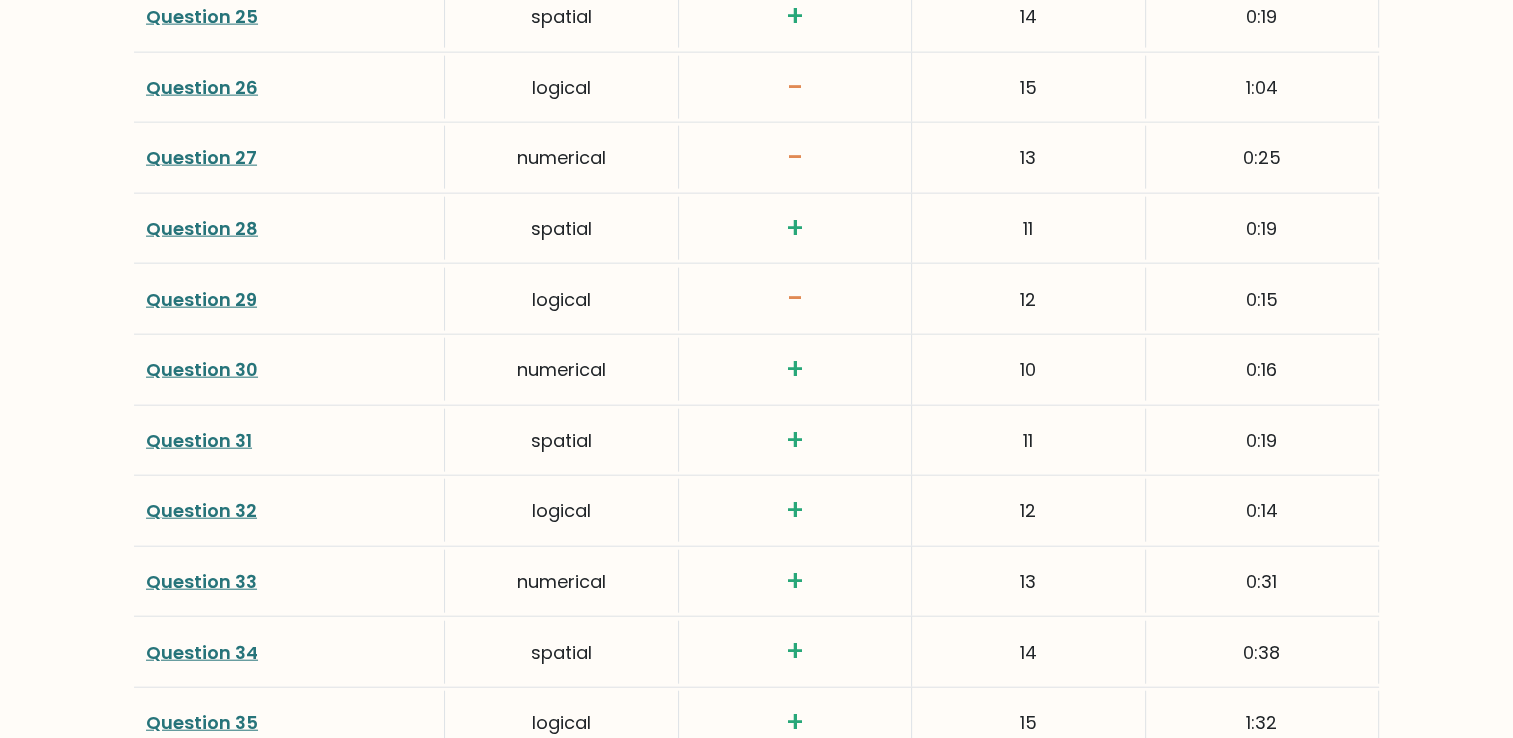 scroll, scrollTop: 4764, scrollLeft: 0, axis: vertical 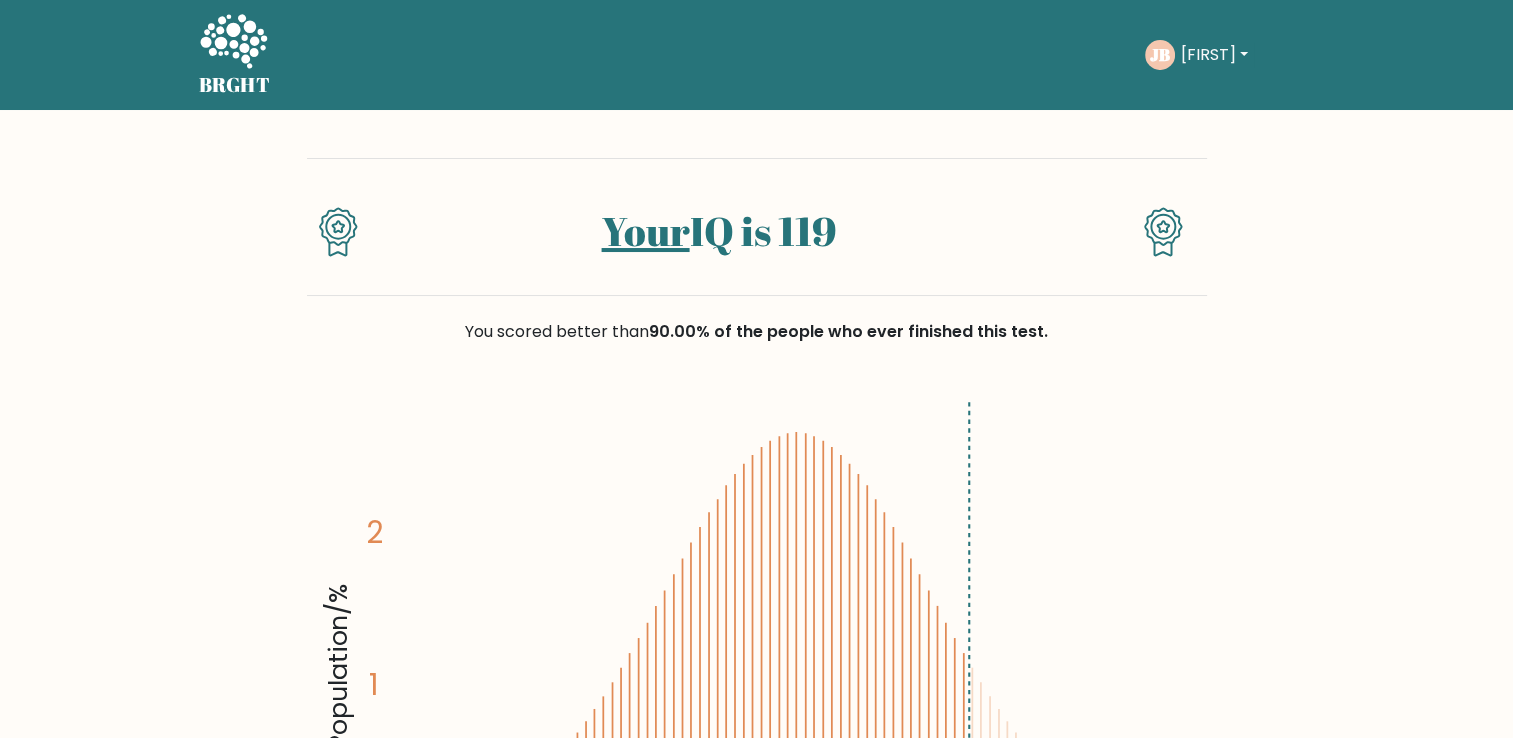 click on "[FIRST]" at bounding box center [1214, 55] 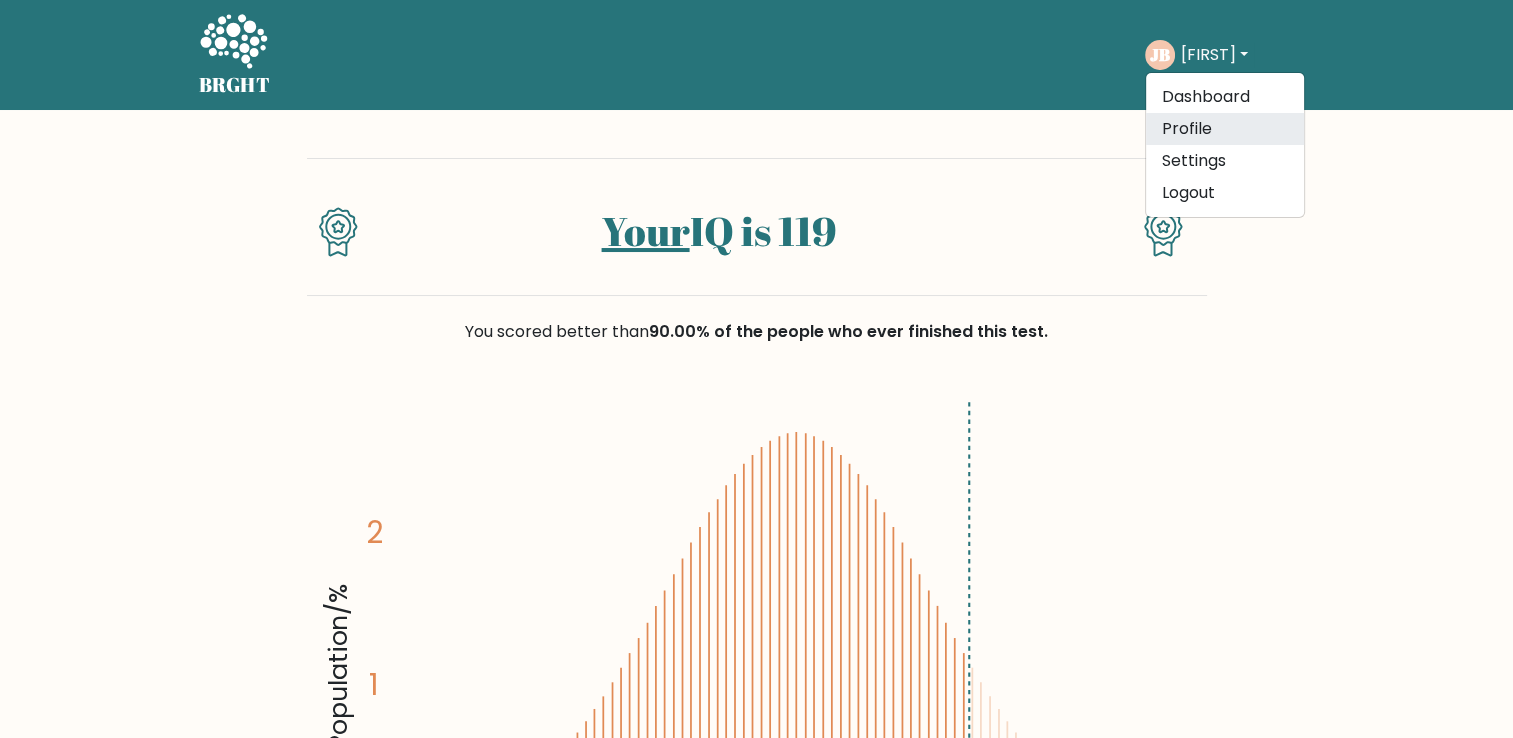 click on "Profile" at bounding box center [1225, 129] 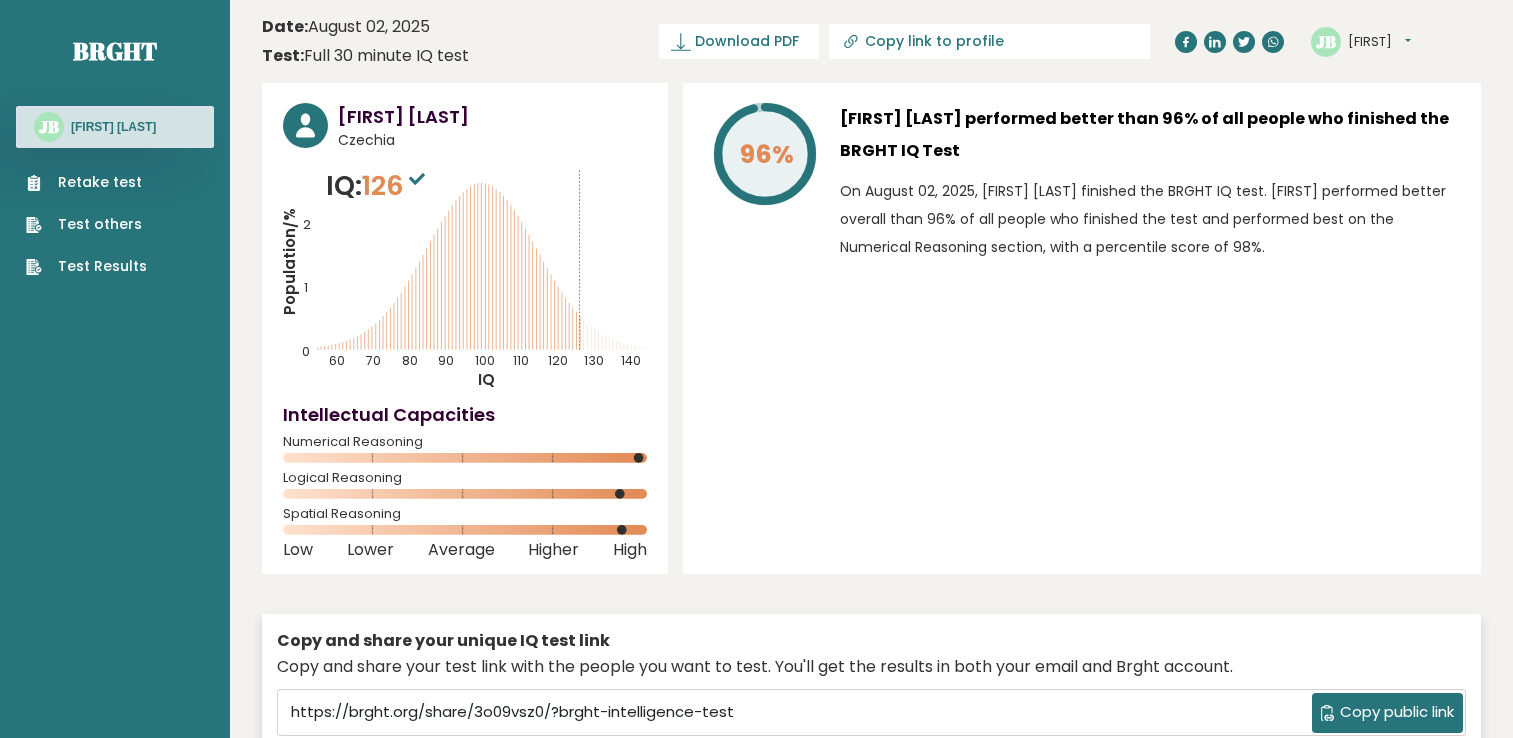 scroll, scrollTop: 0, scrollLeft: 0, axis: both 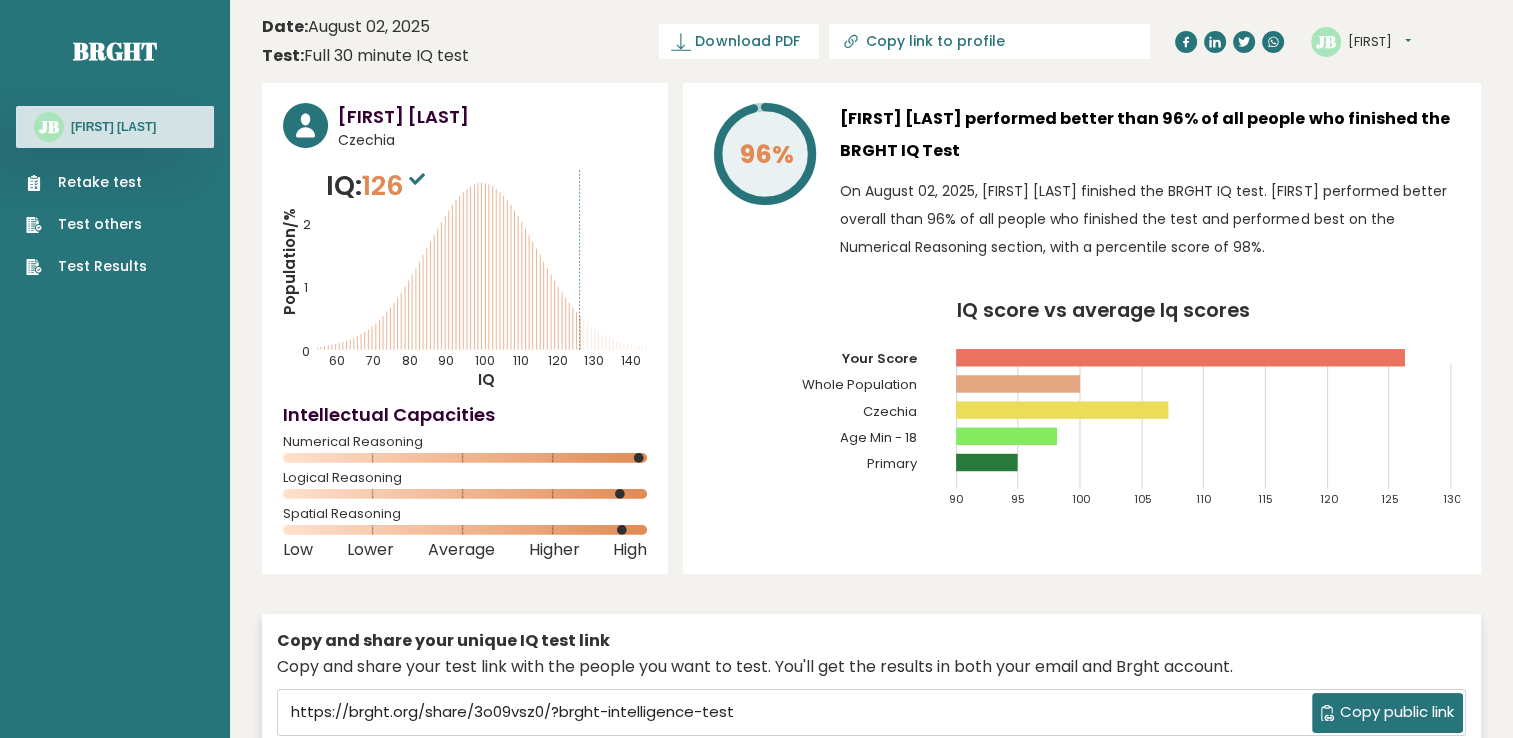 click on "96%" 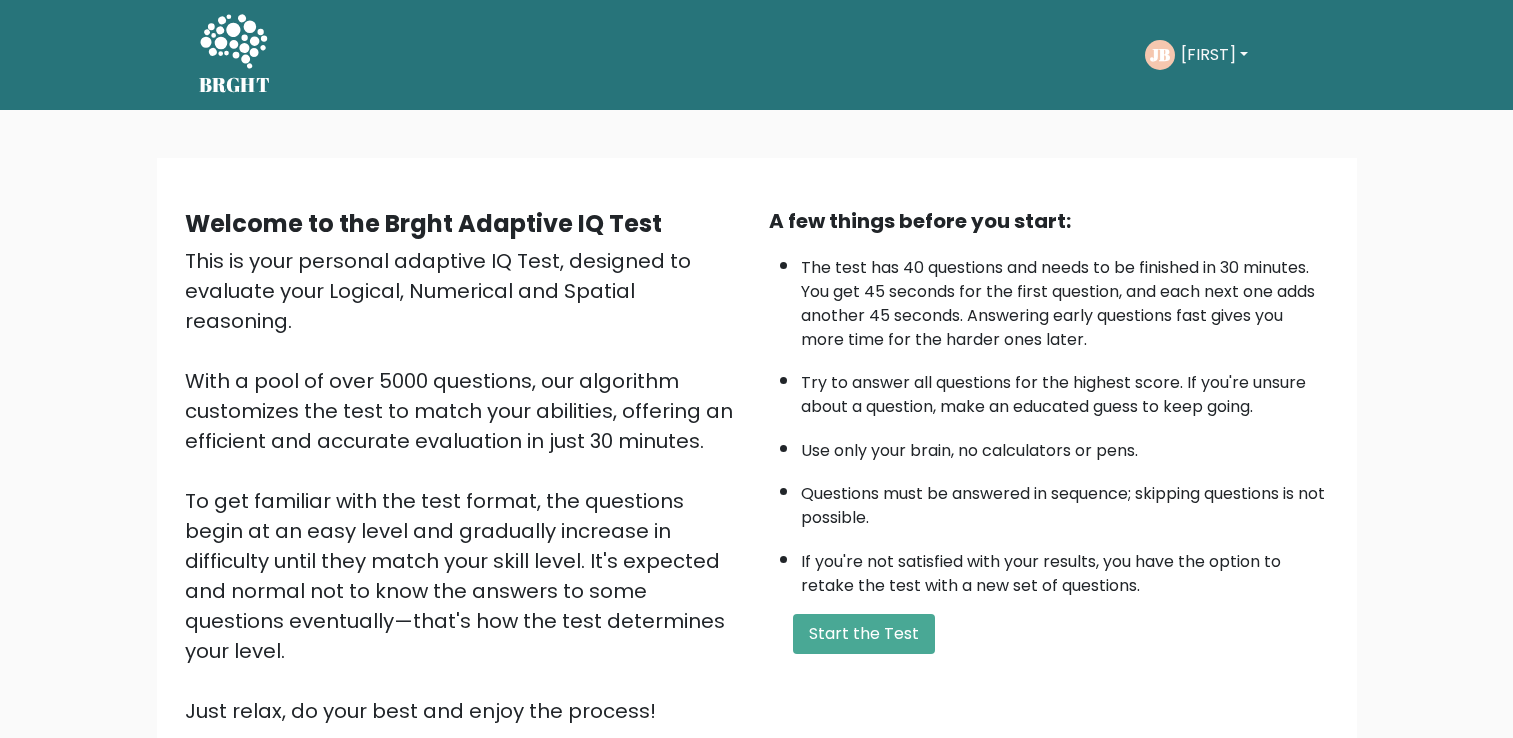 scroll, scrollTop: 0, scrollLeft: 0, axis: both 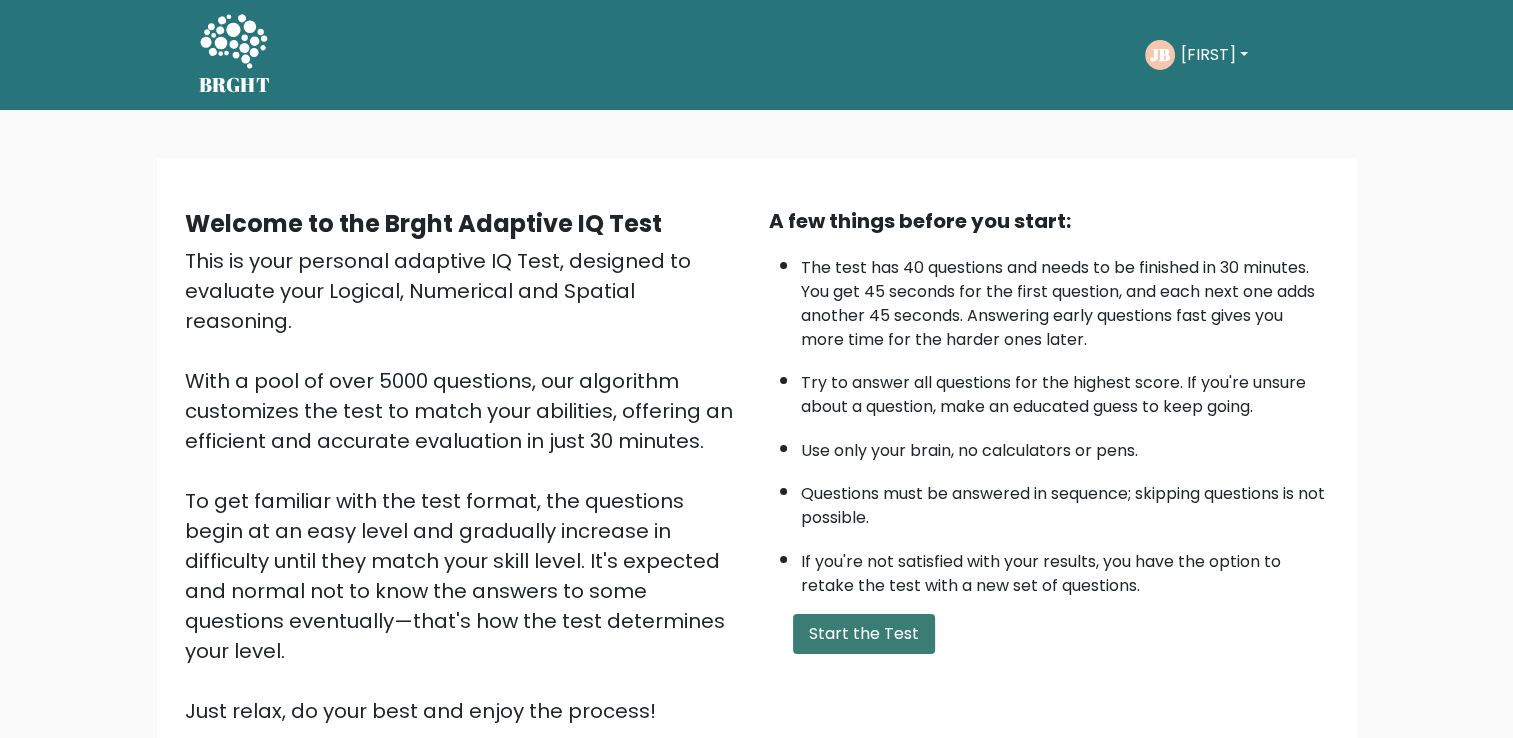 click on "Start the Test" at bounding box center (864, 634) 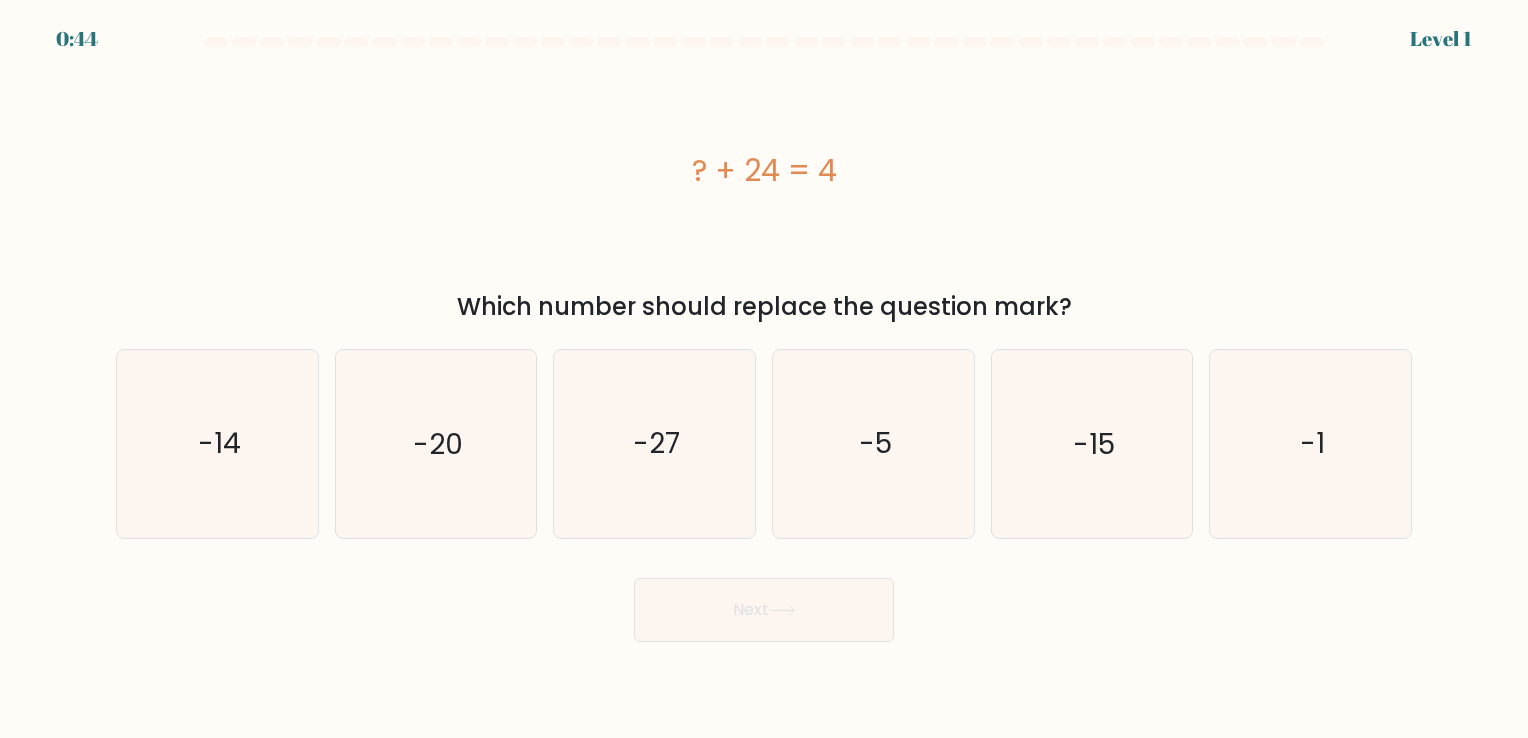 scroll, scrollTop: 0, scrollLeft: 0, axis: both 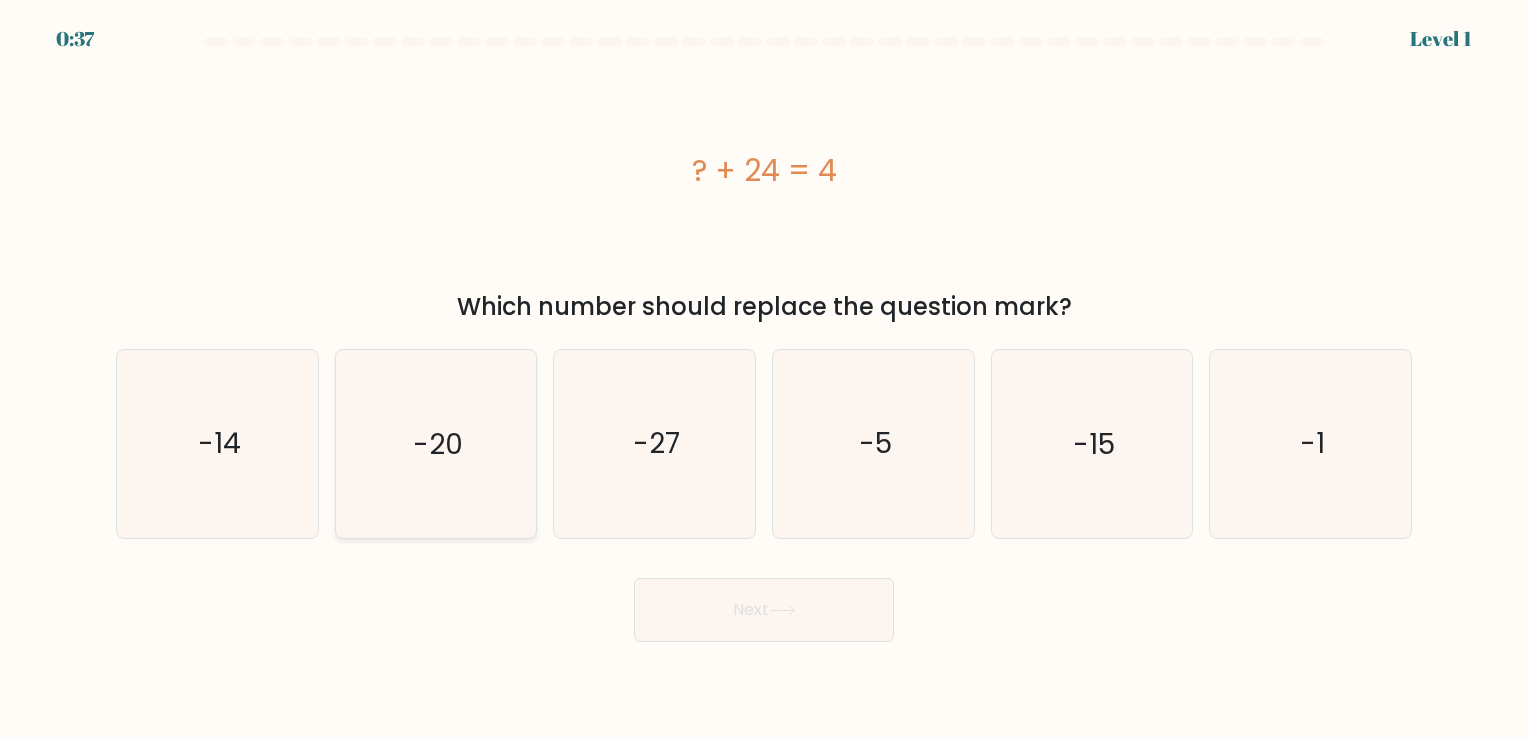 click on "-20" 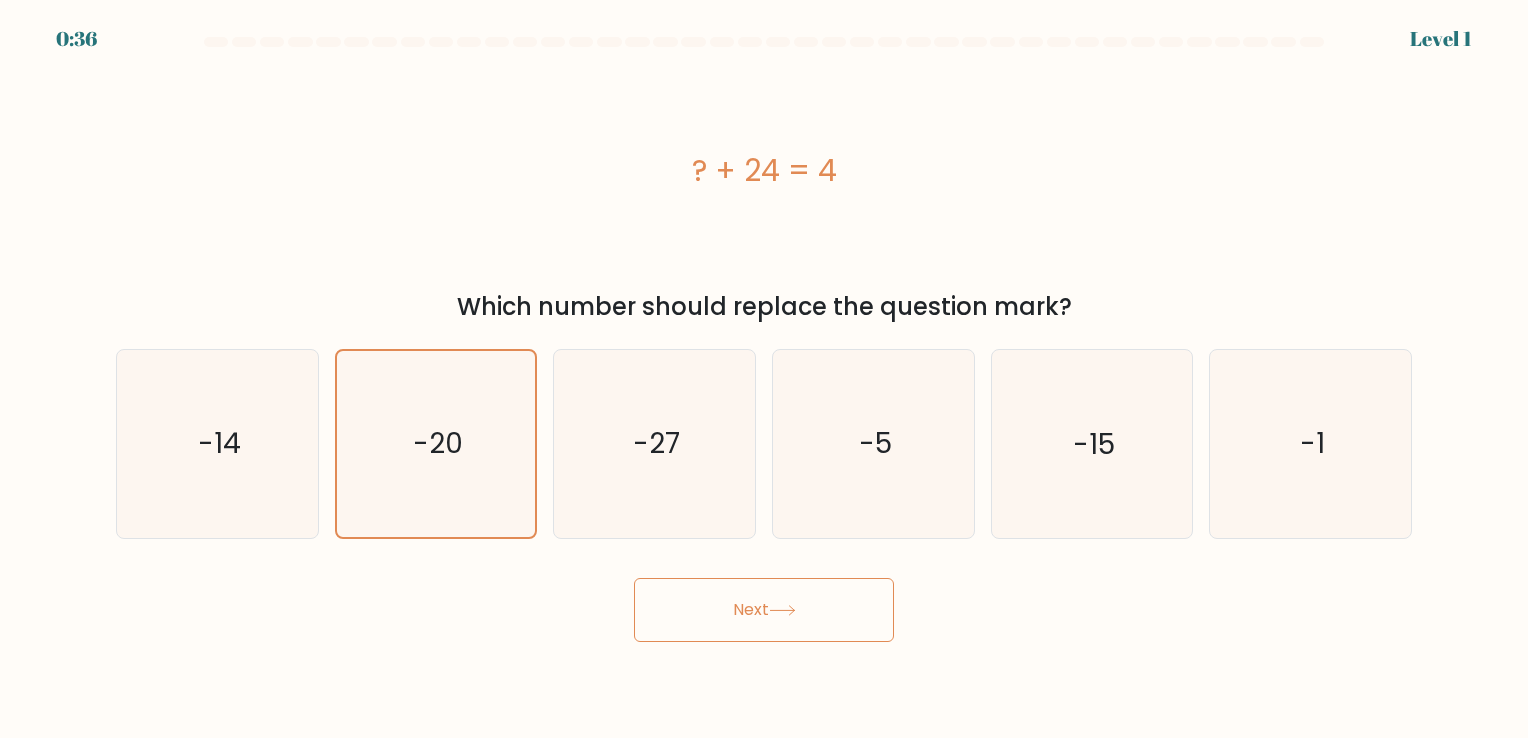 click on "Next" at bounding box center (764, 610) 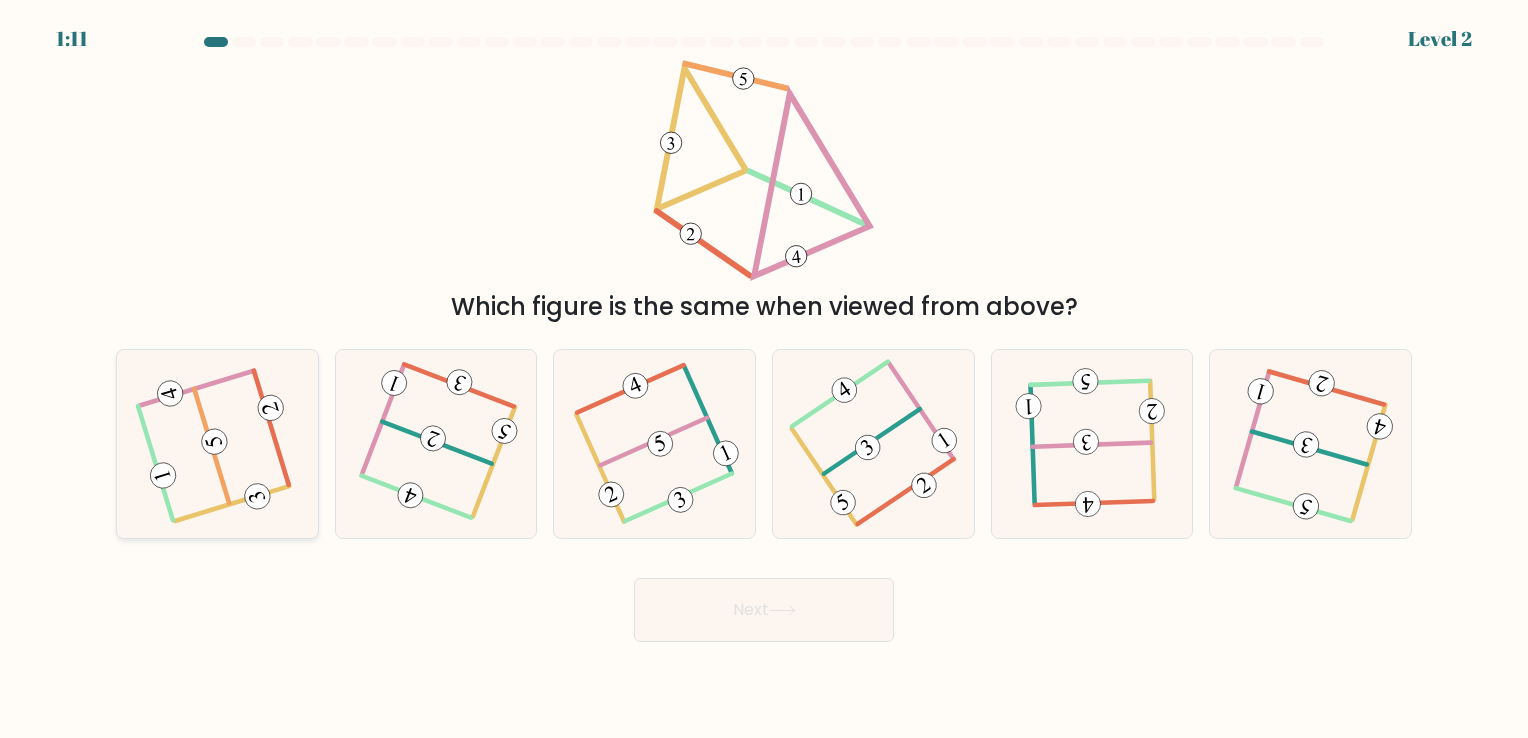 click 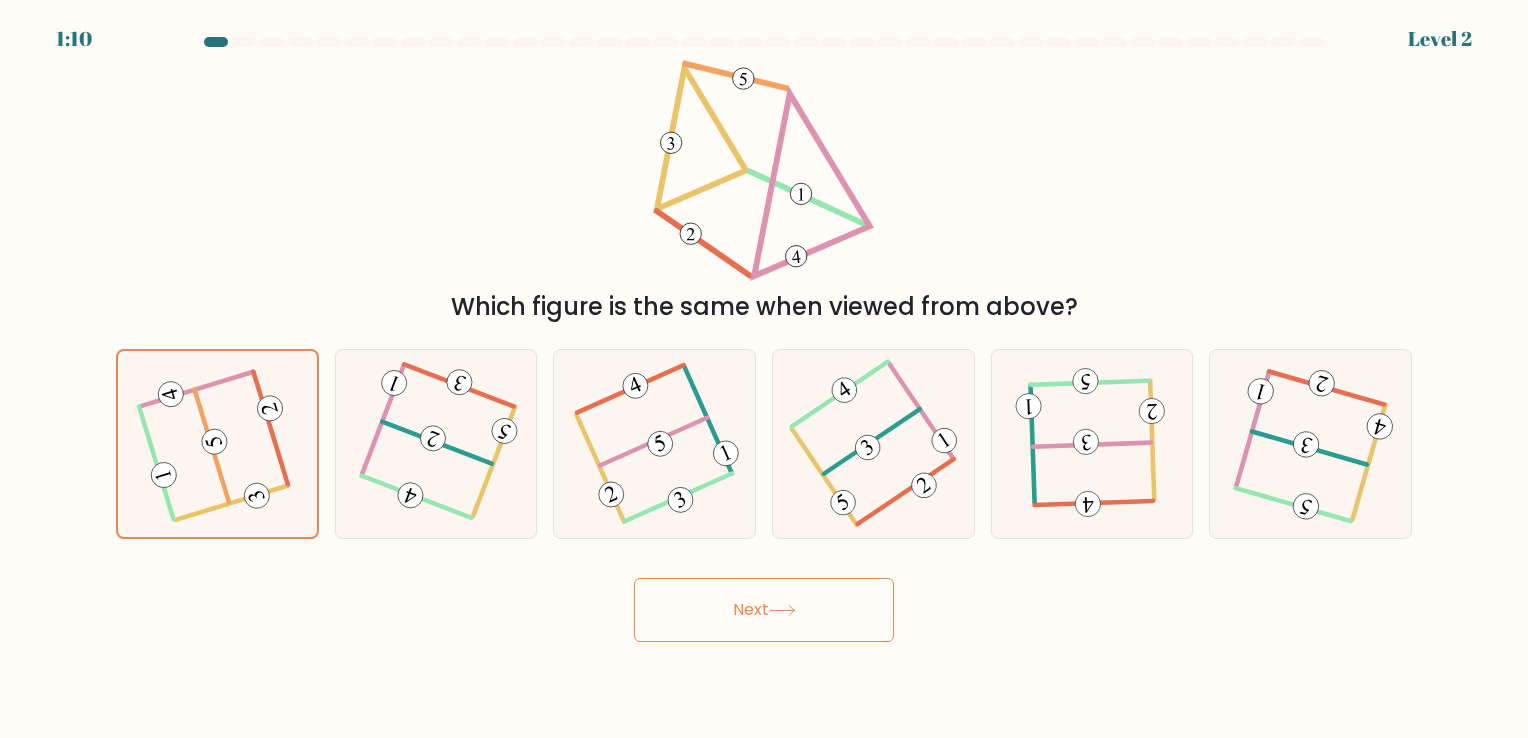 click on "Next" at bounding box center (764, 610) 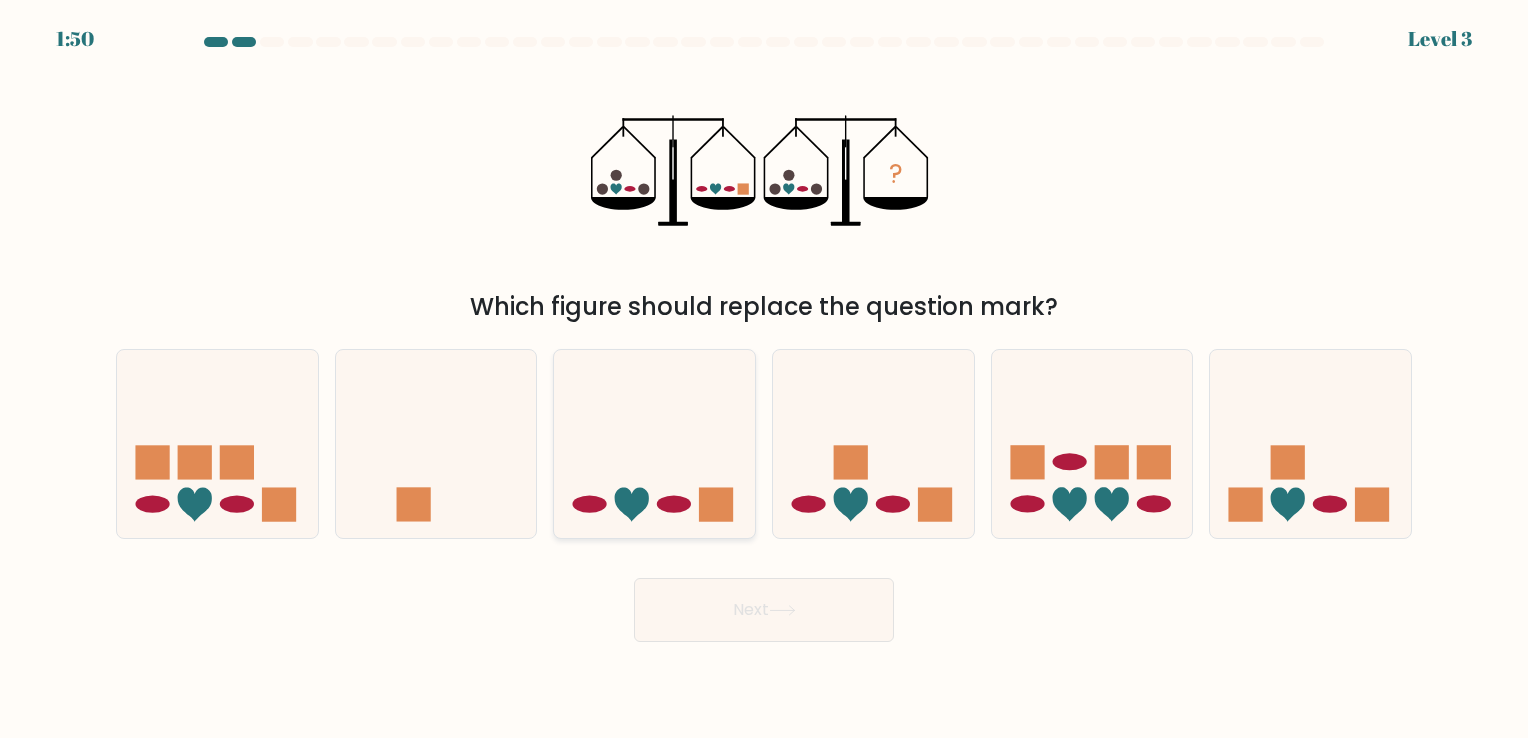 click 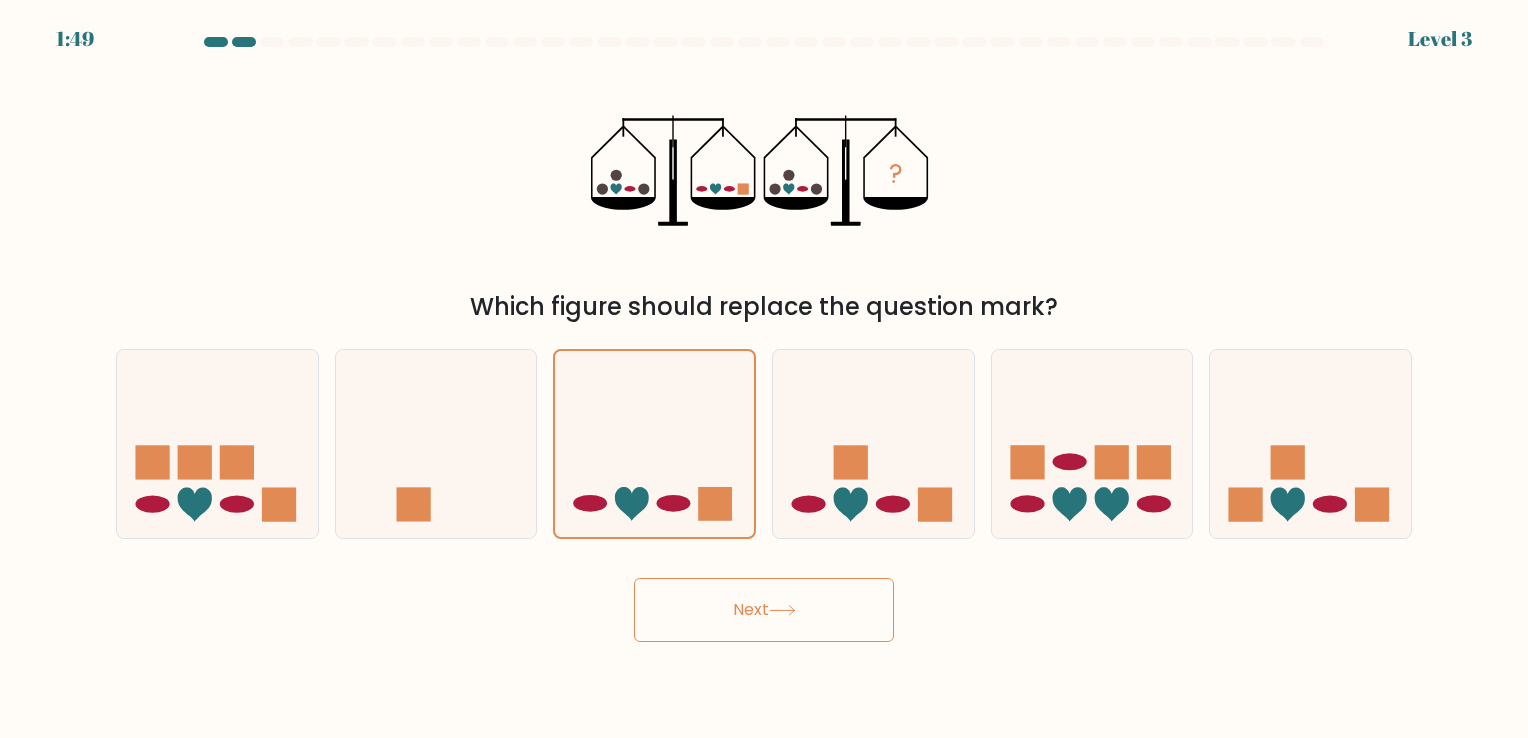 click on "Next" at bounding box center (764, 610) 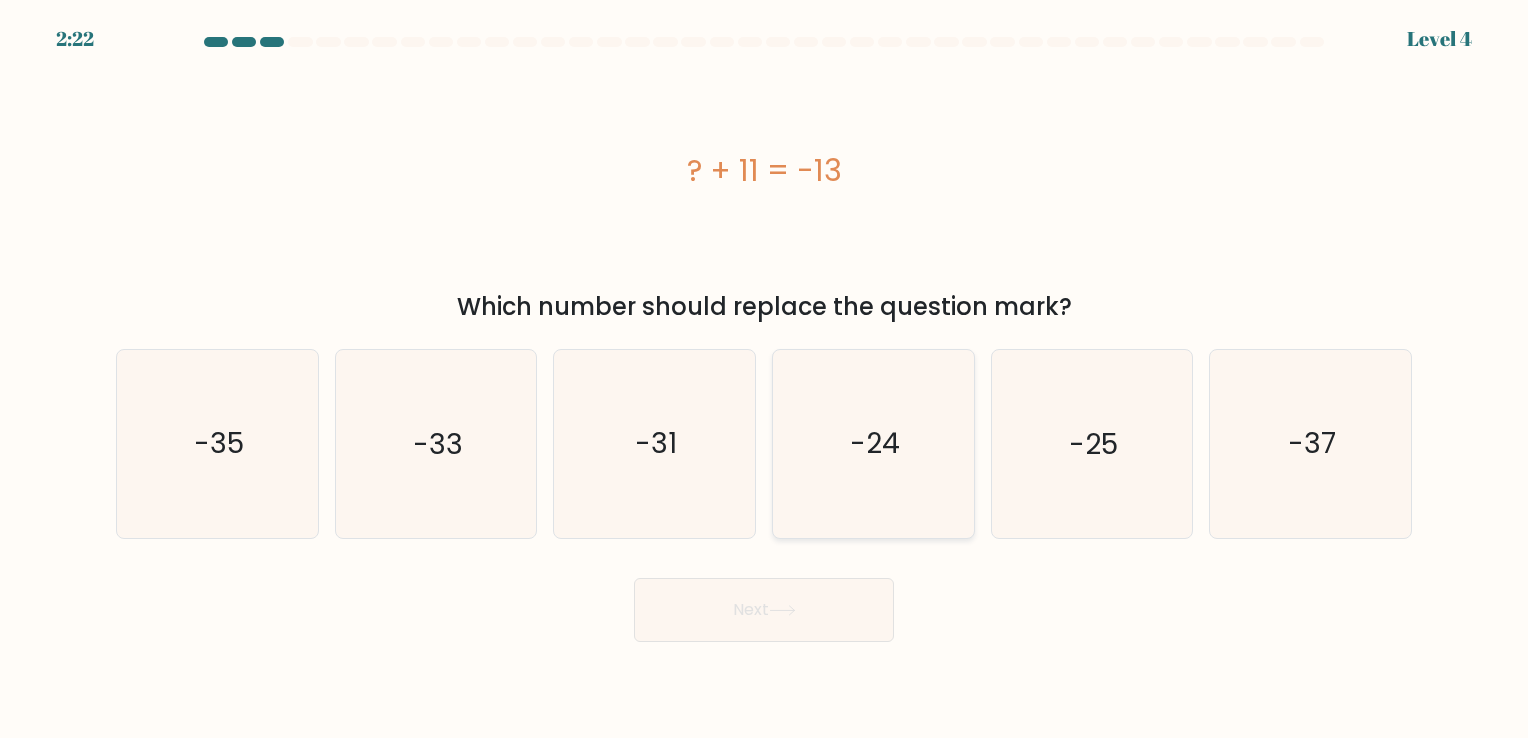 click on "-24" 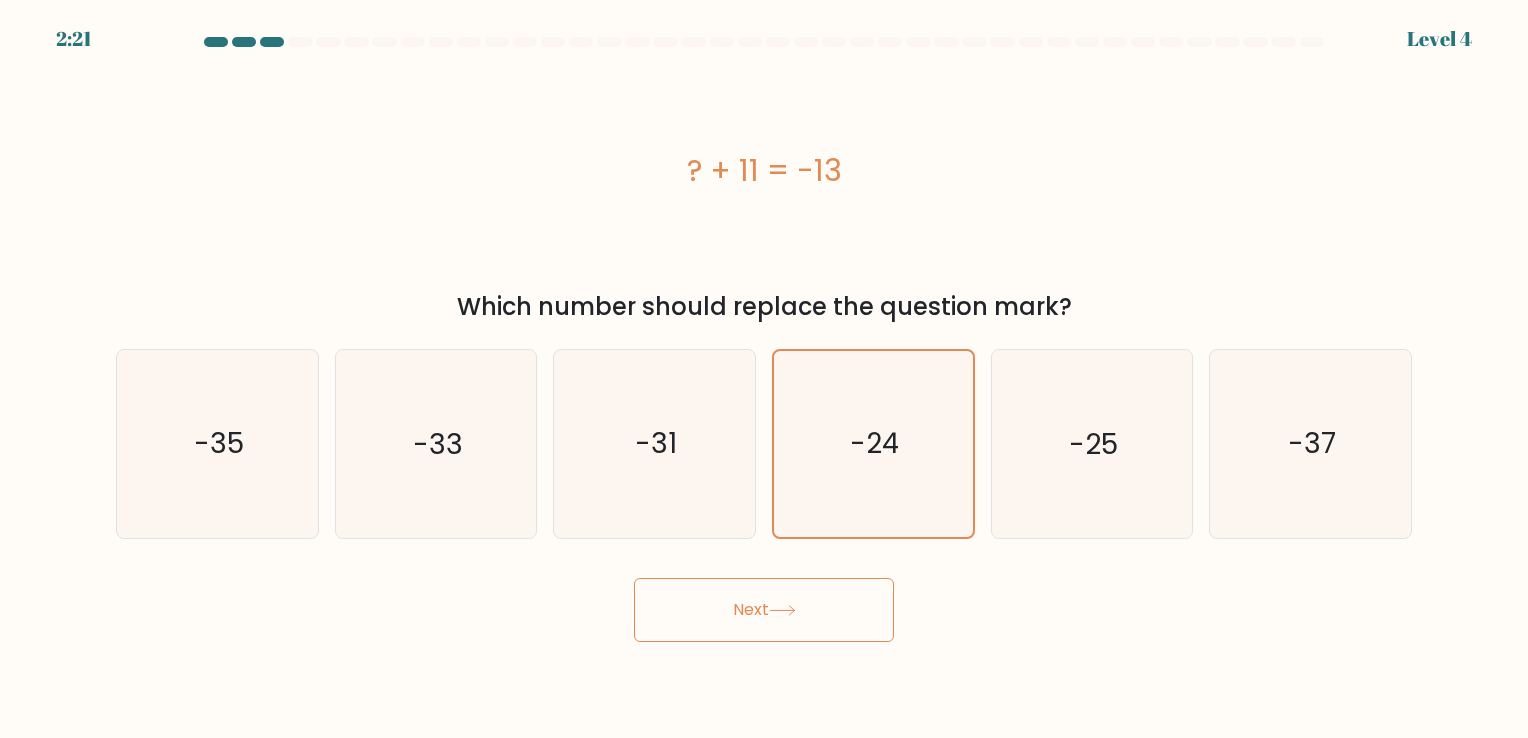 click 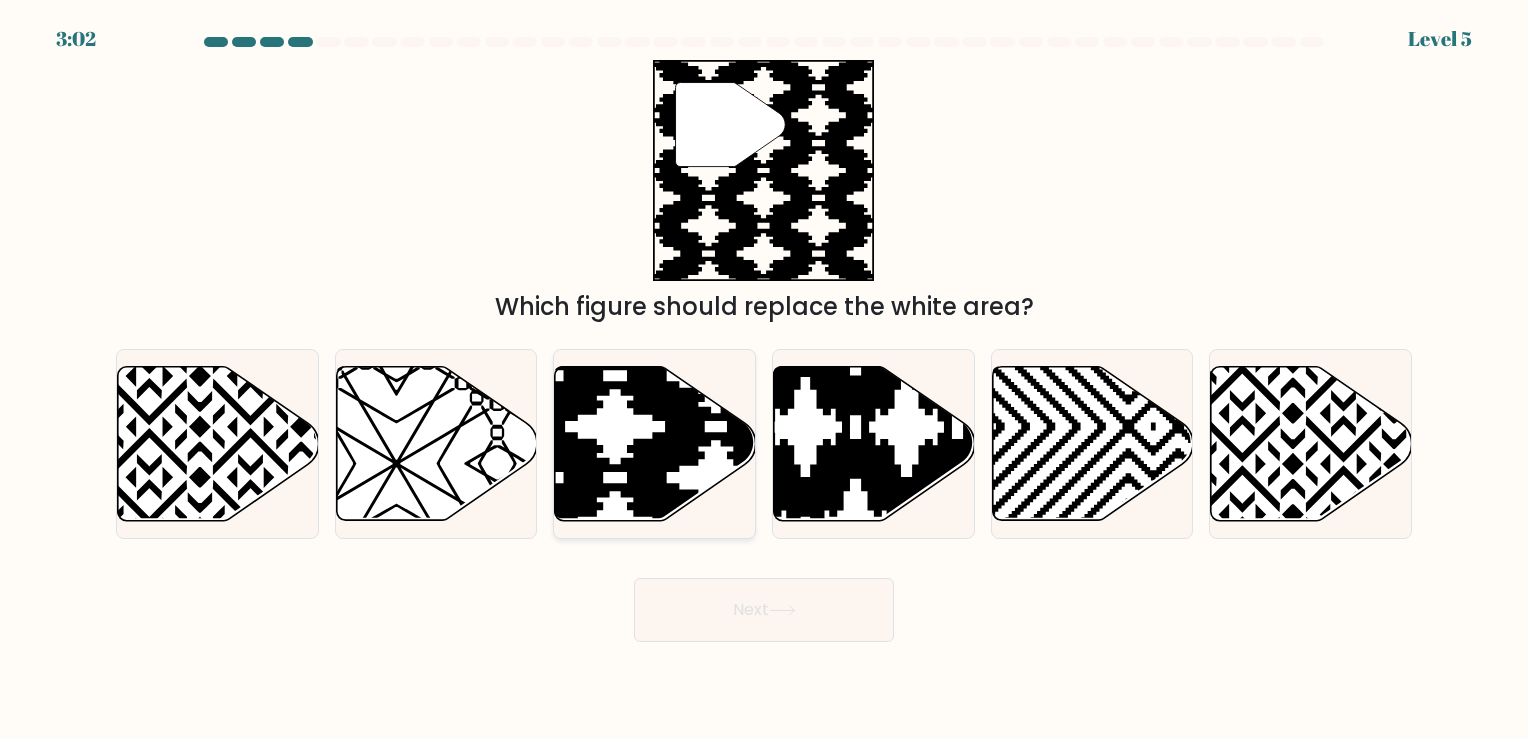 click 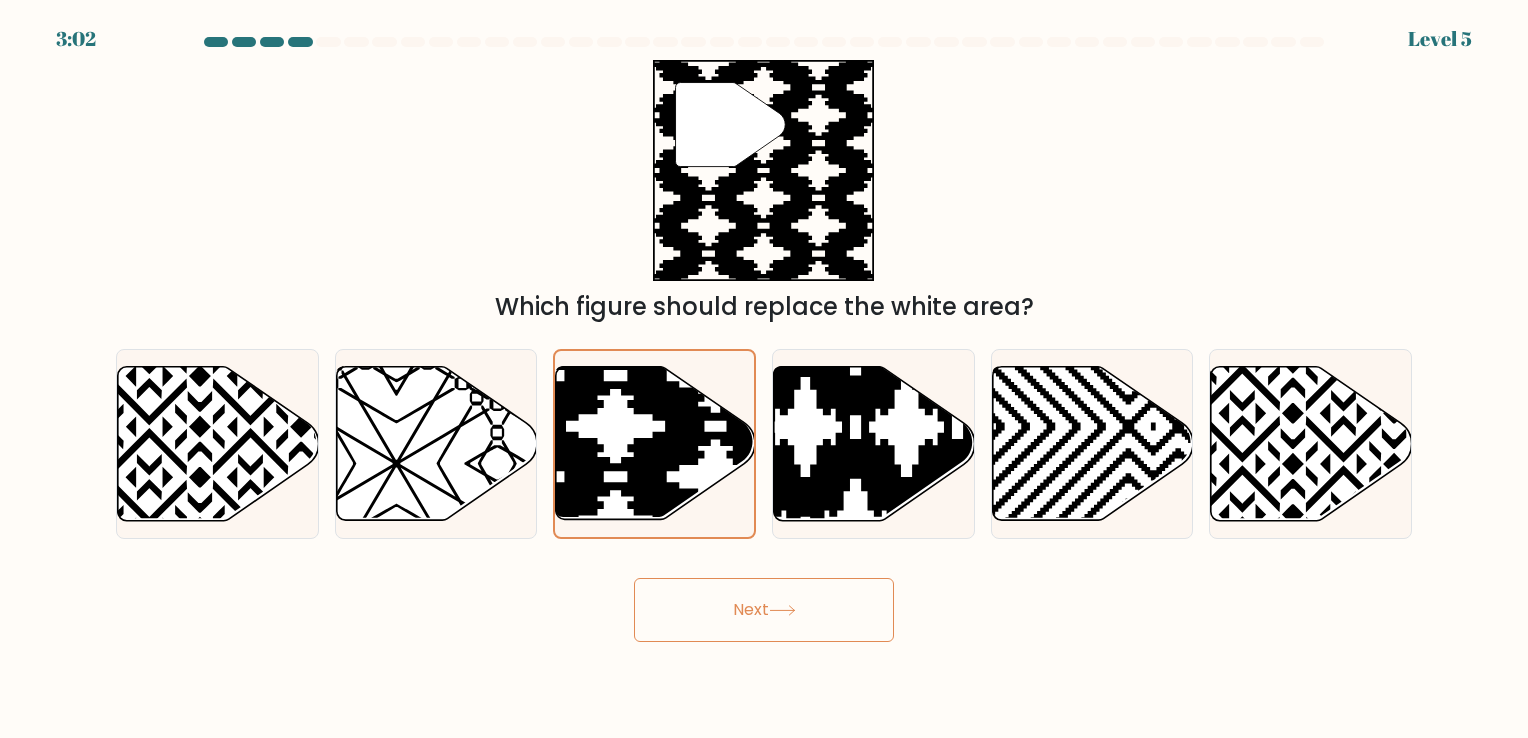 click on "Next" at bounding box center (764, 610) 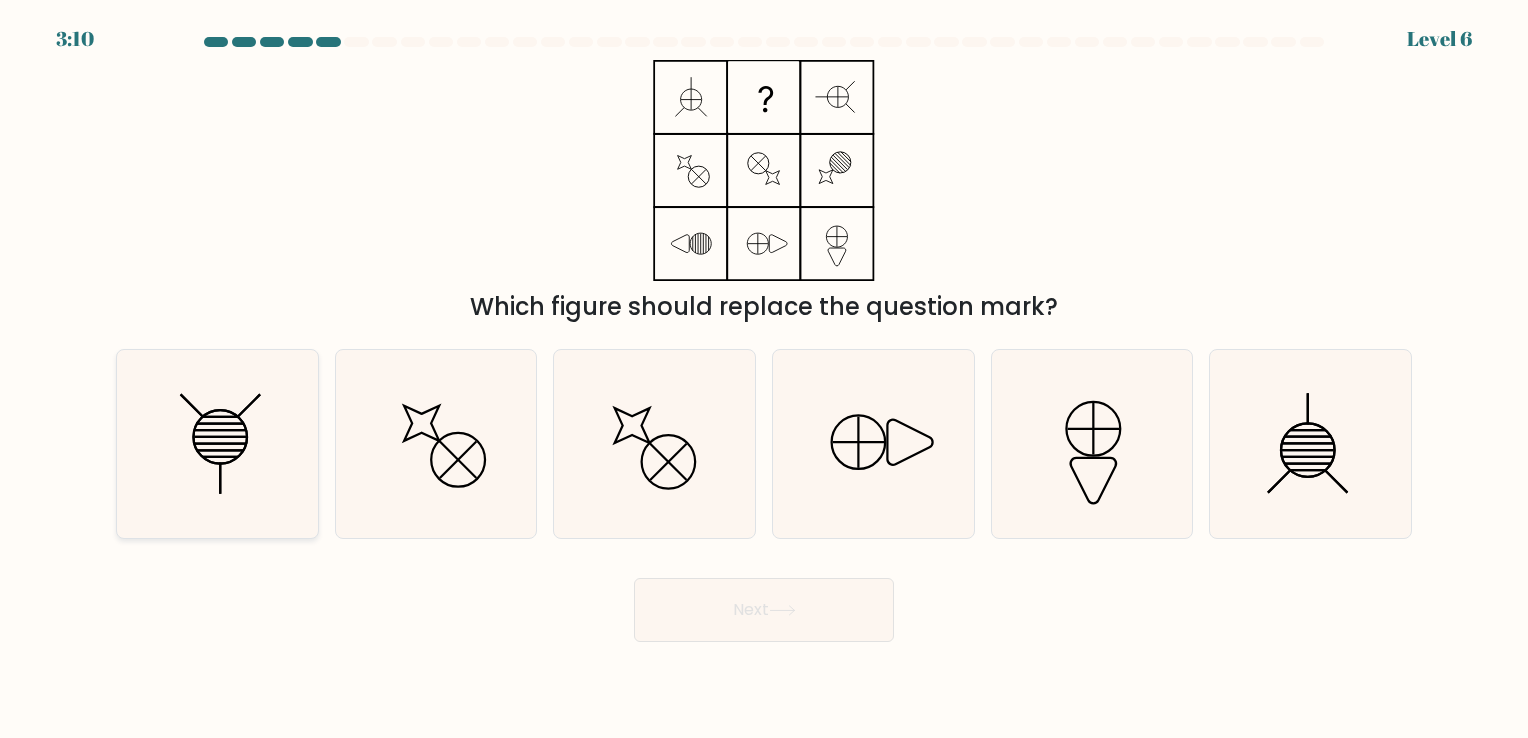 click 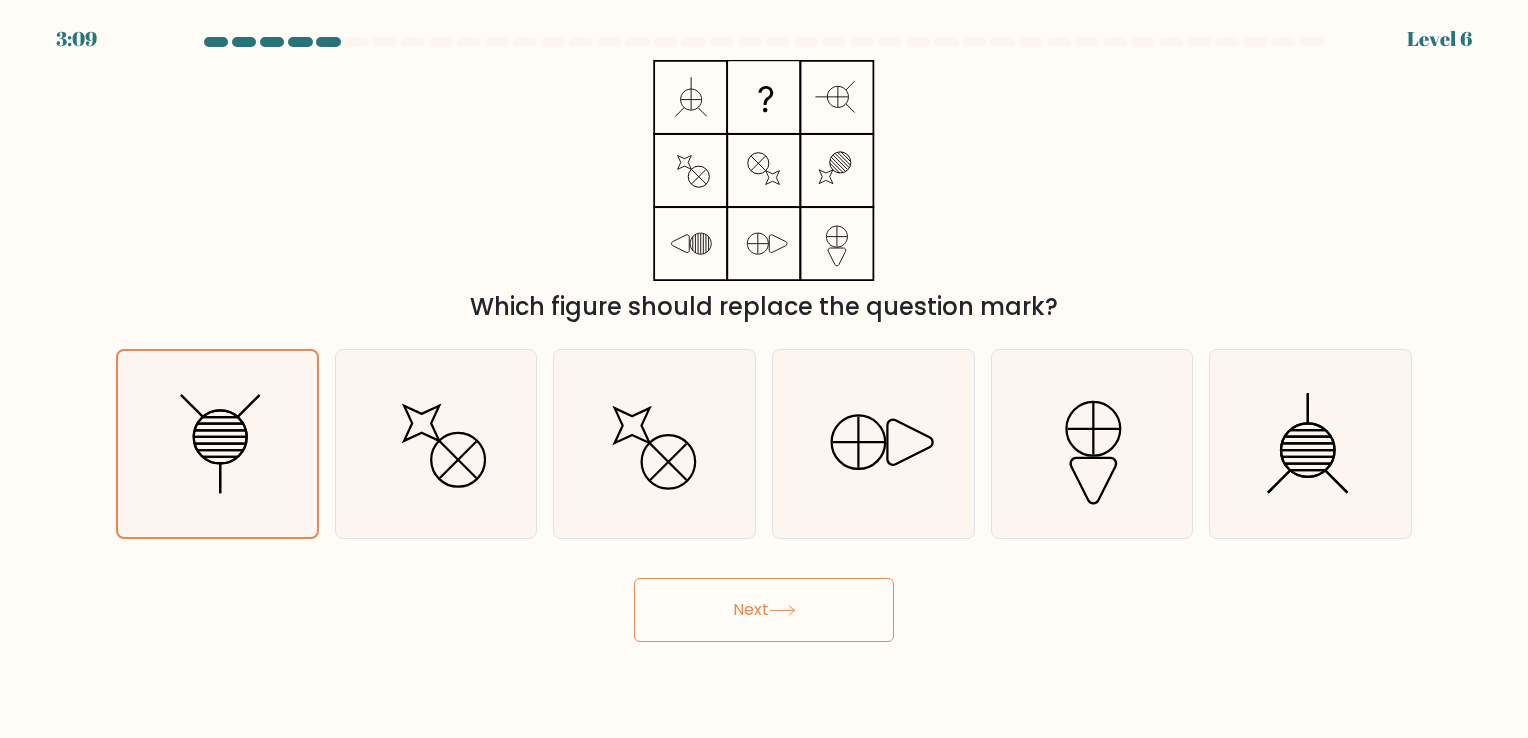 click on "Next" at bounding box center (764, 610) 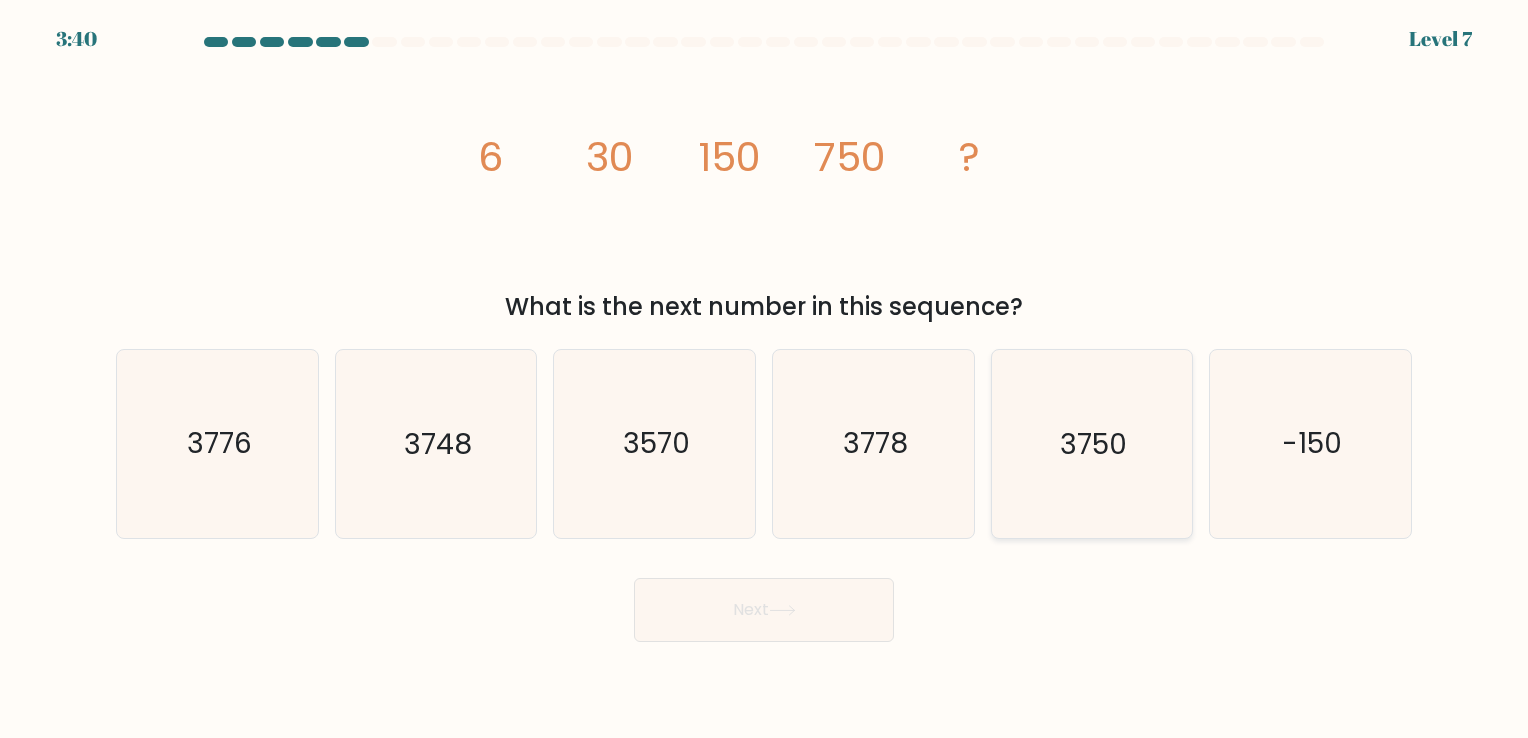 click on "3750" 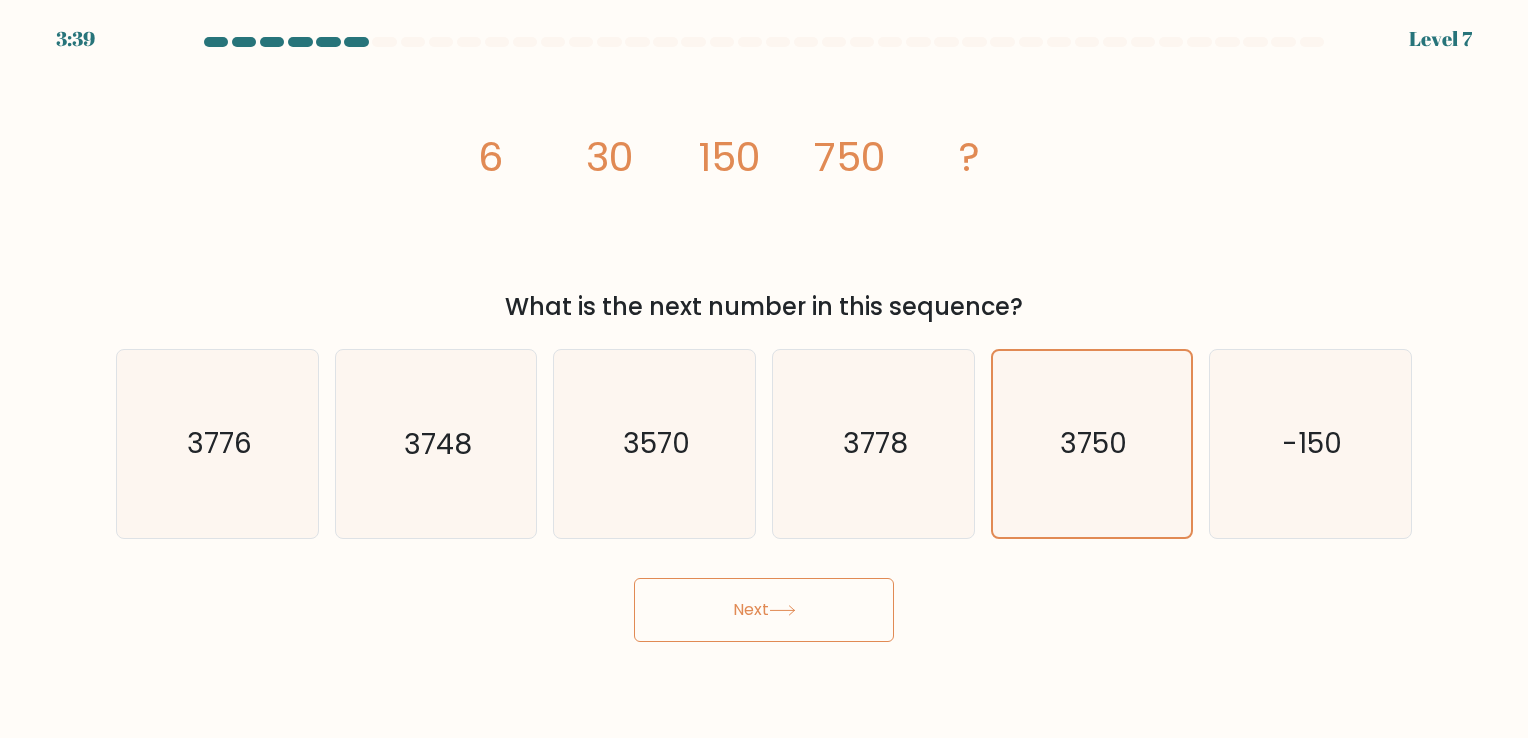 click on "Next" at bounding box center (764, 610) 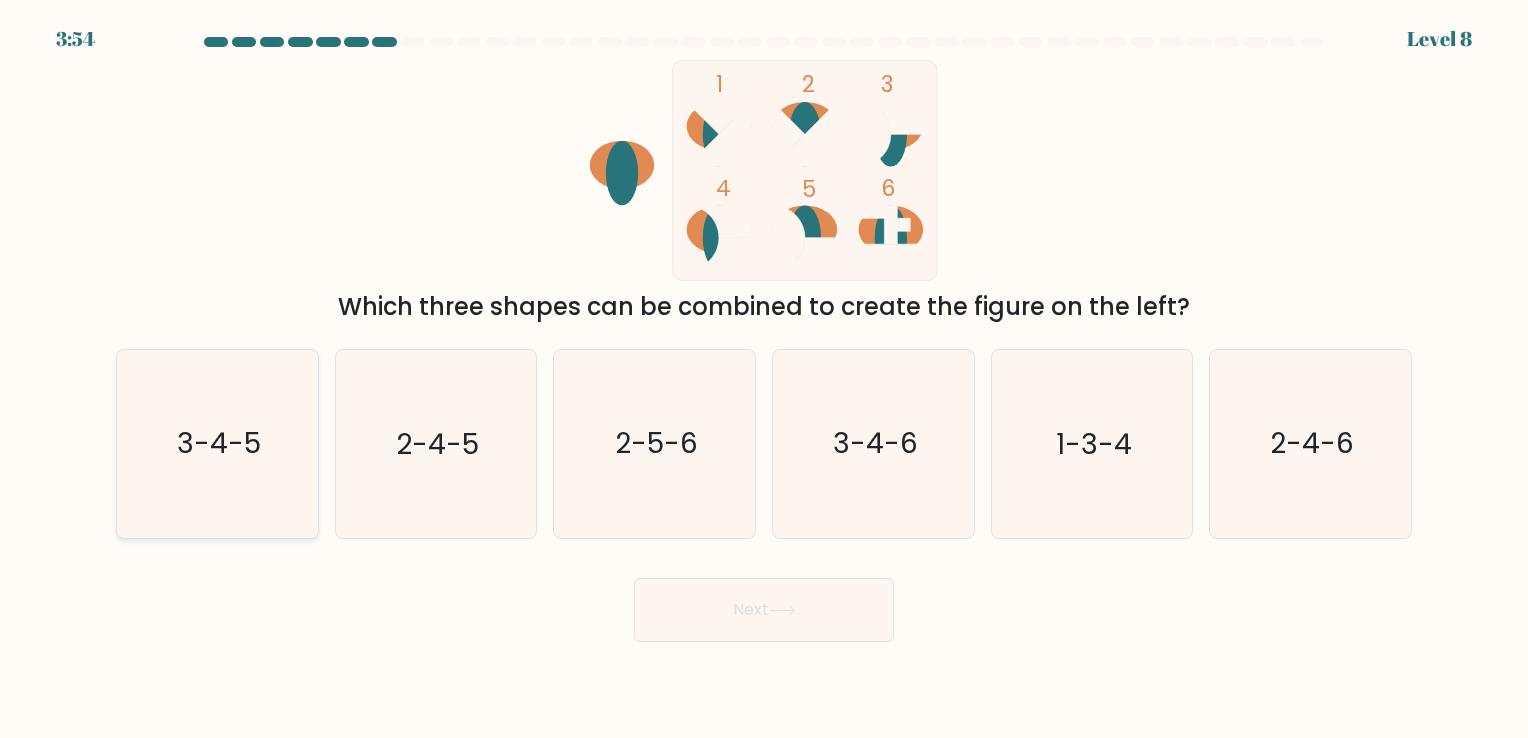 click on "3-4-5" 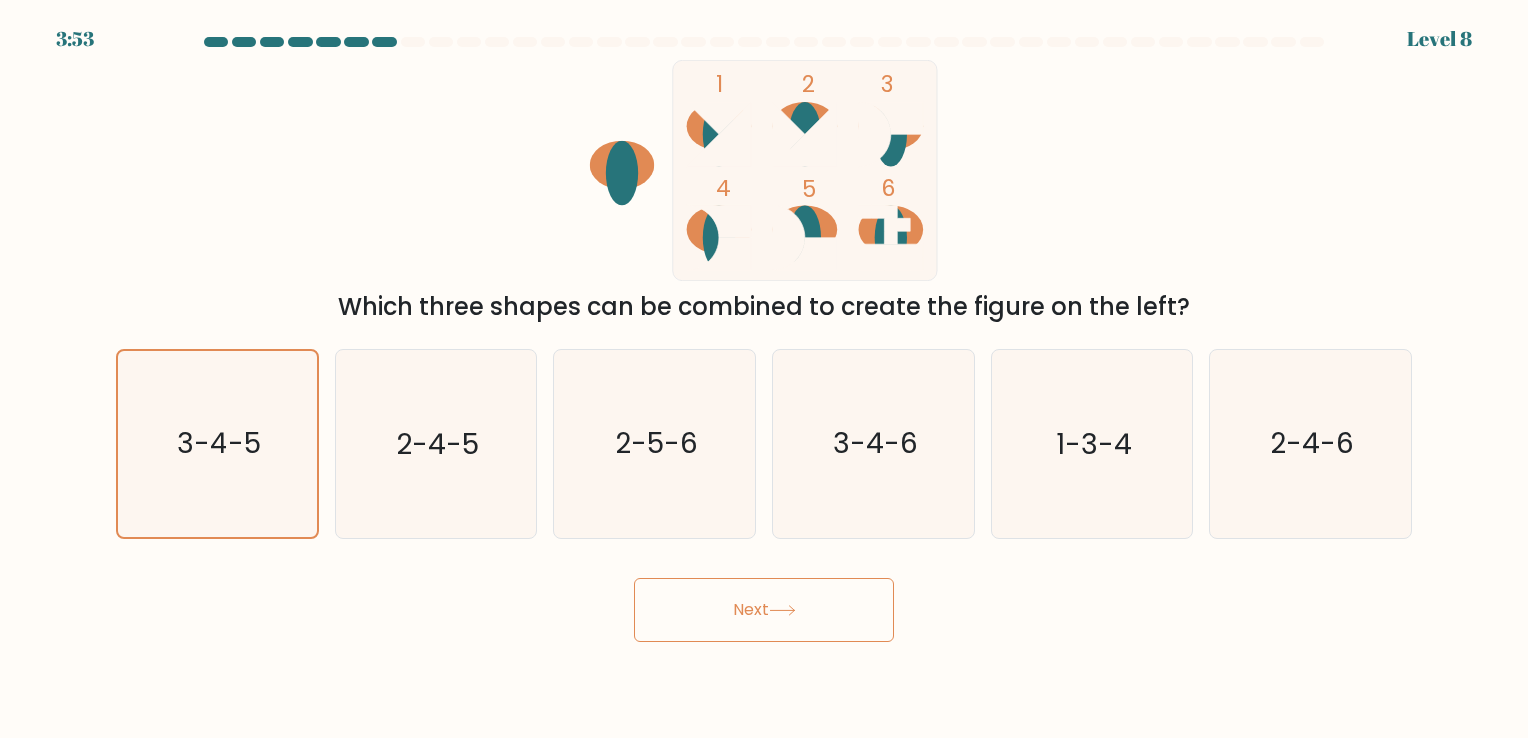 click on "Next" at bounding box center (764, 610) 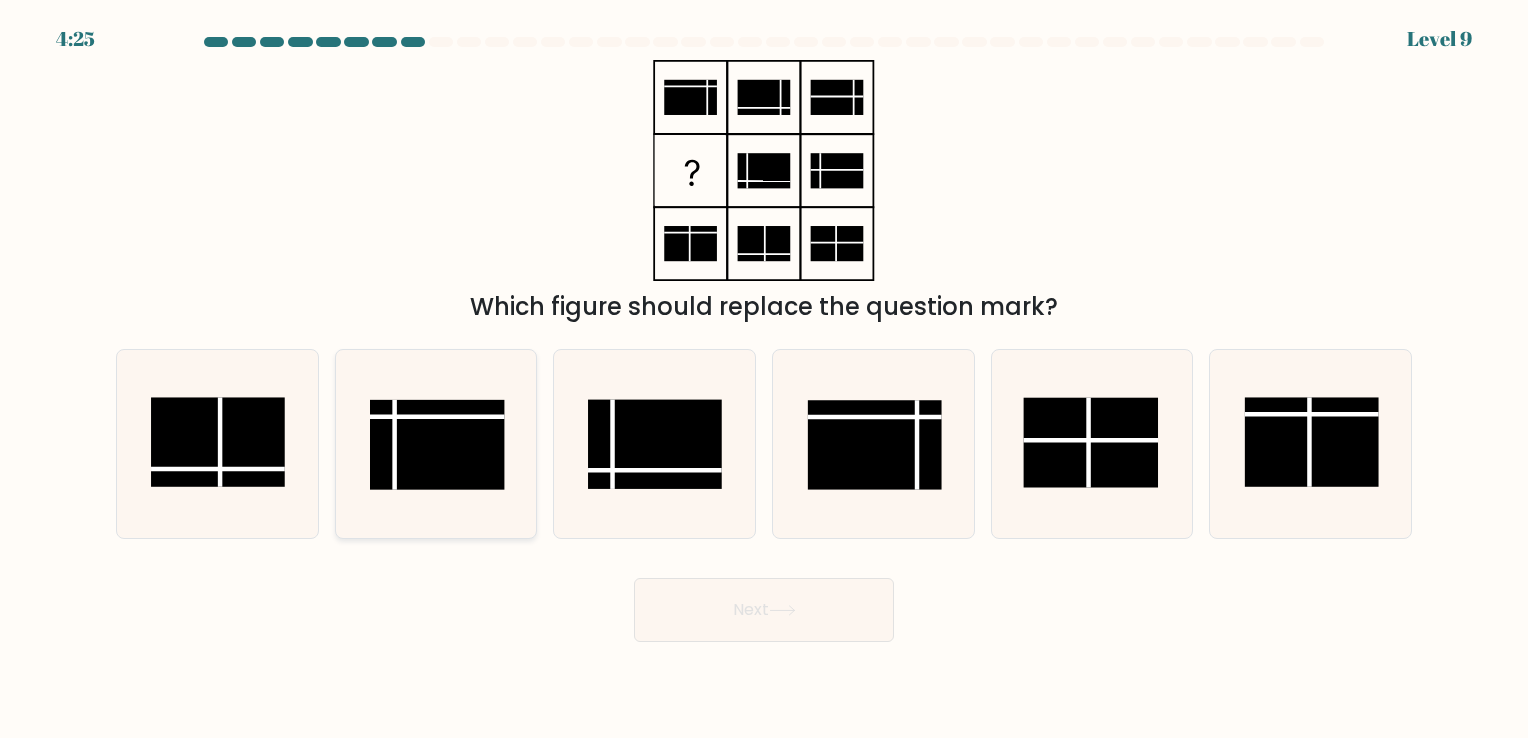 click 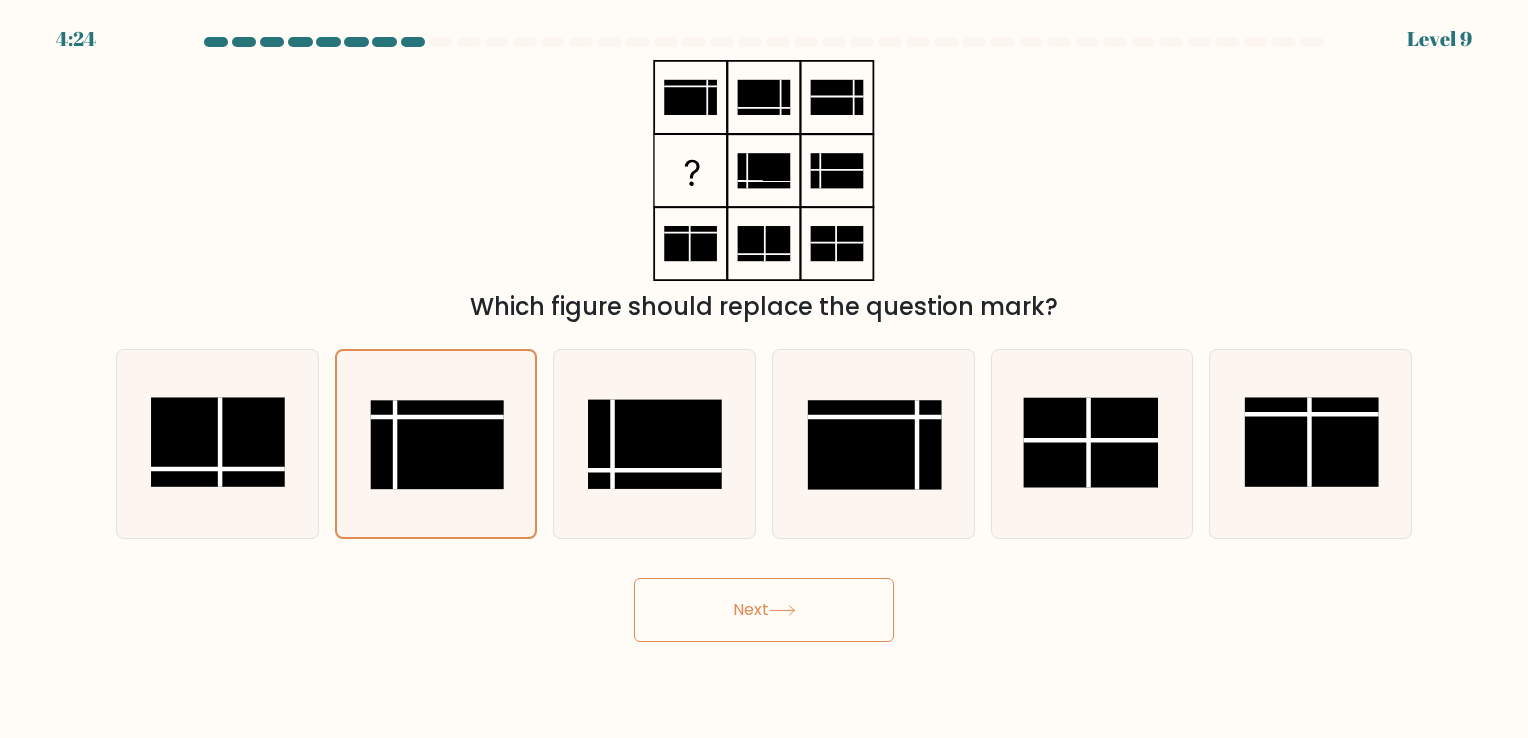 click on "Next" at bounding box center (764, 610) 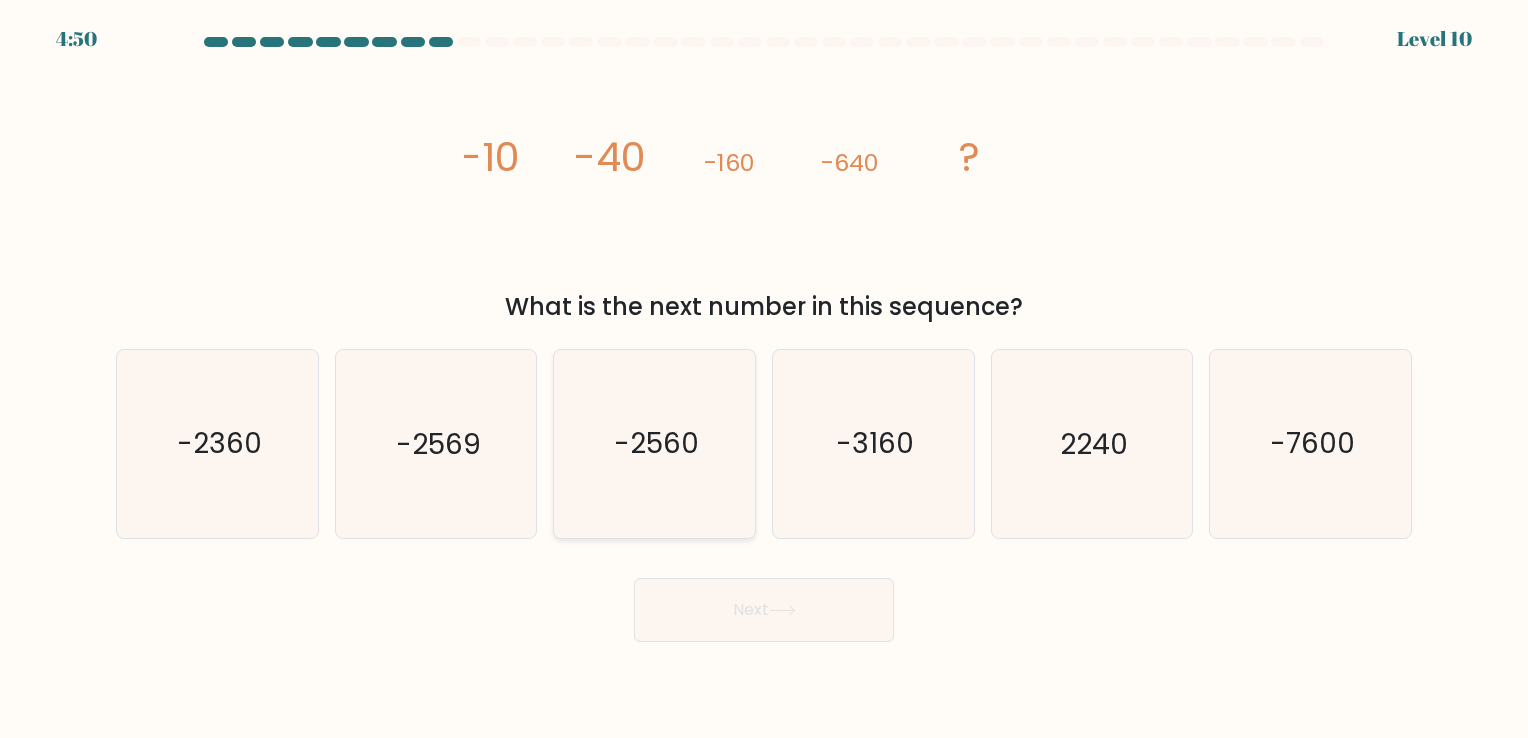 click on "-2560" 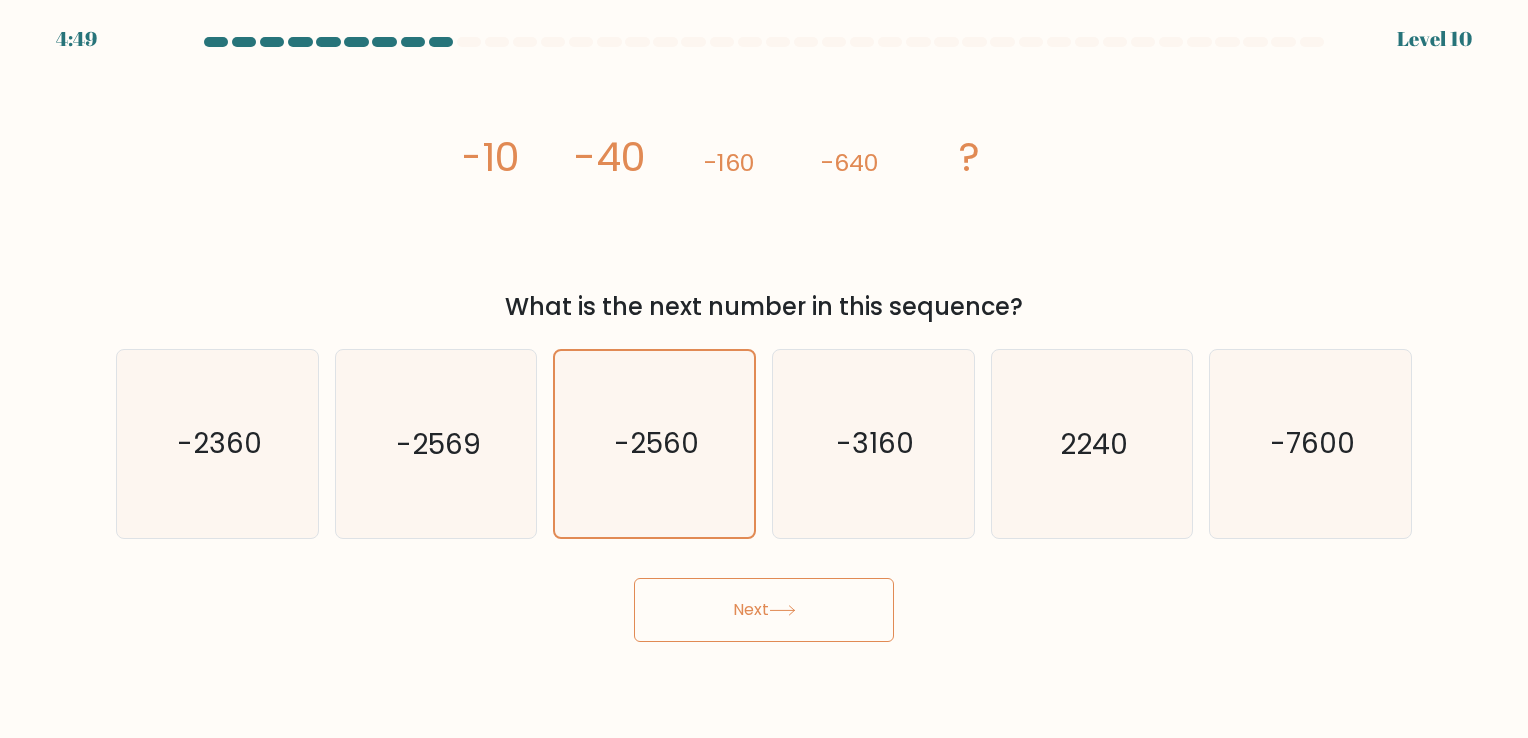 click on "Next" at bounding box center [764, 610] 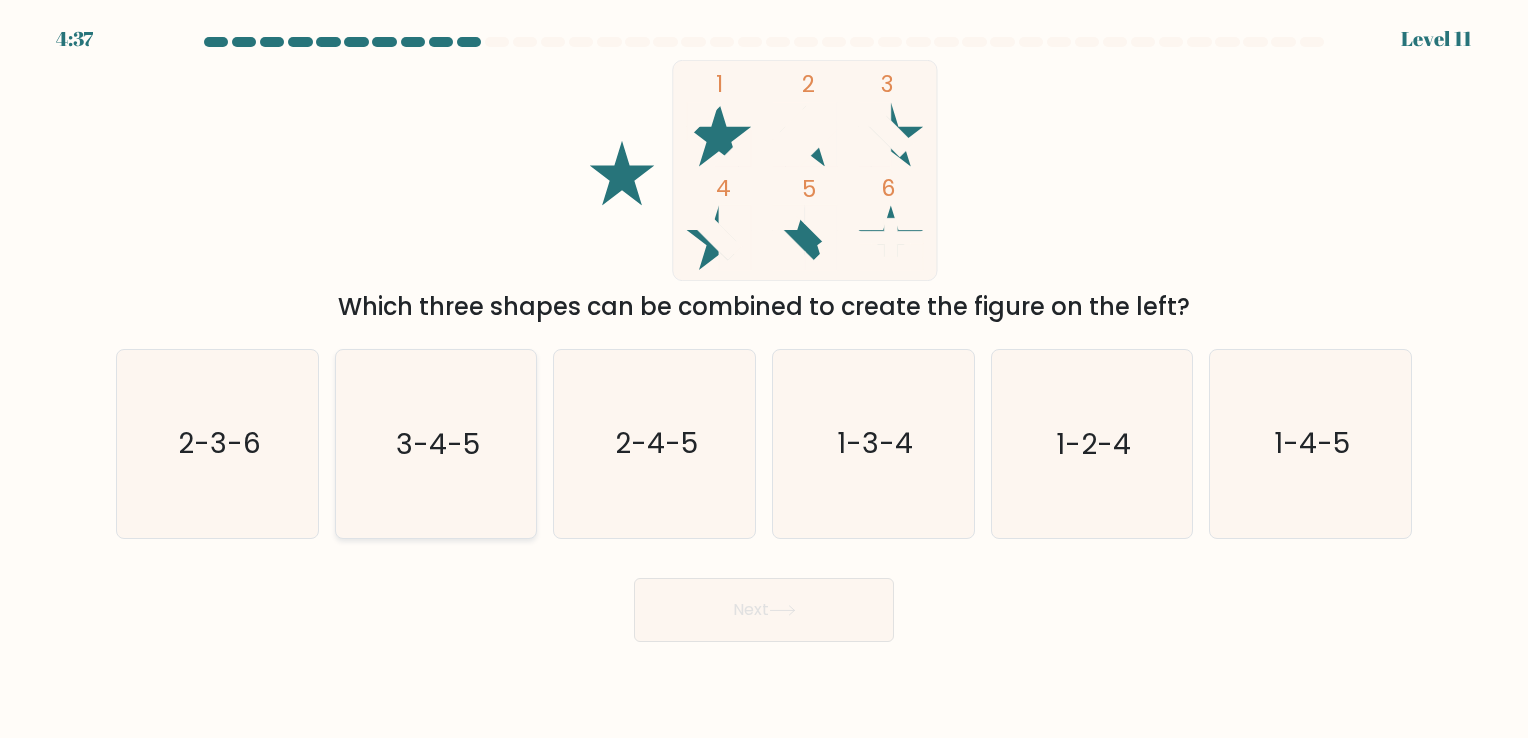 click on "3-4-5" 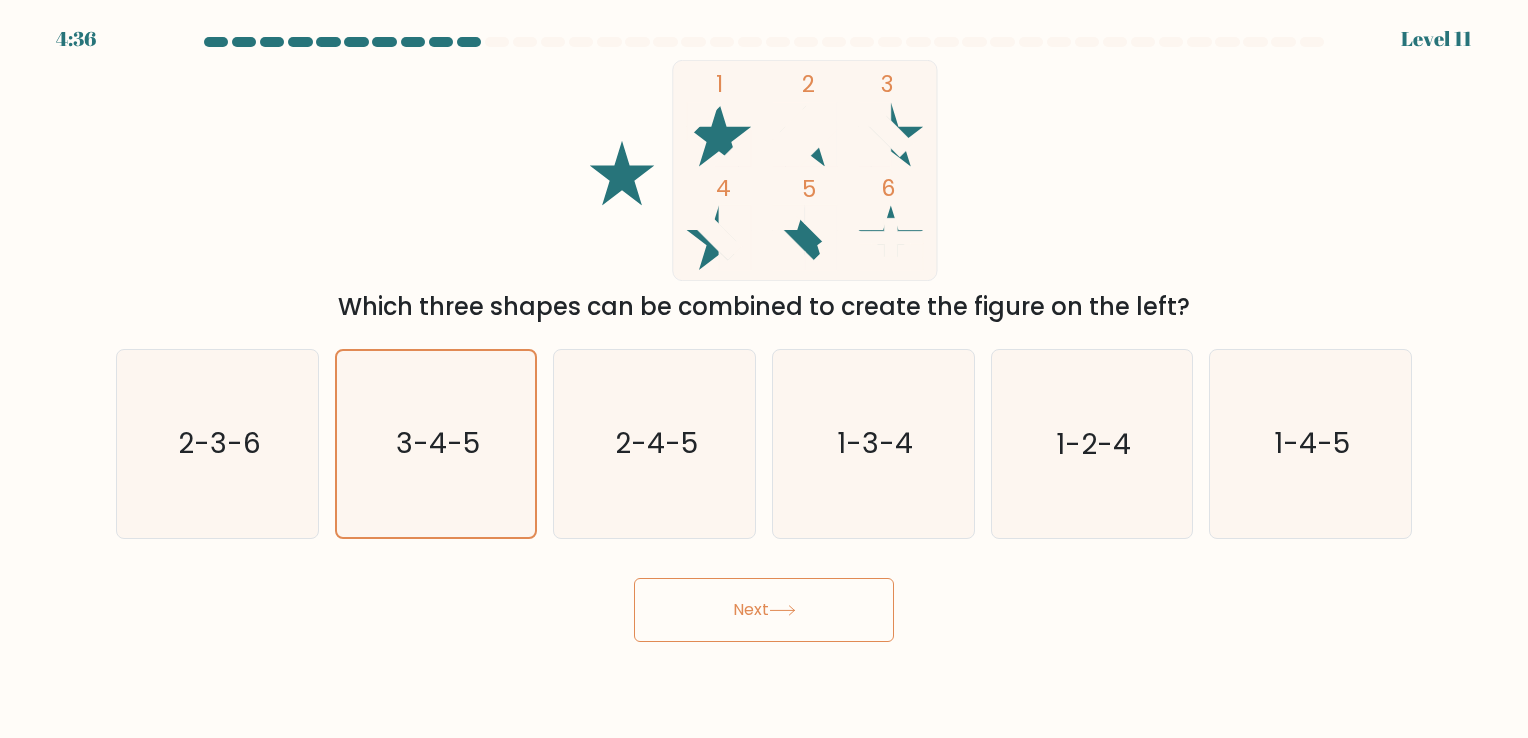 click on "Next" at bounding box center (764, 610) 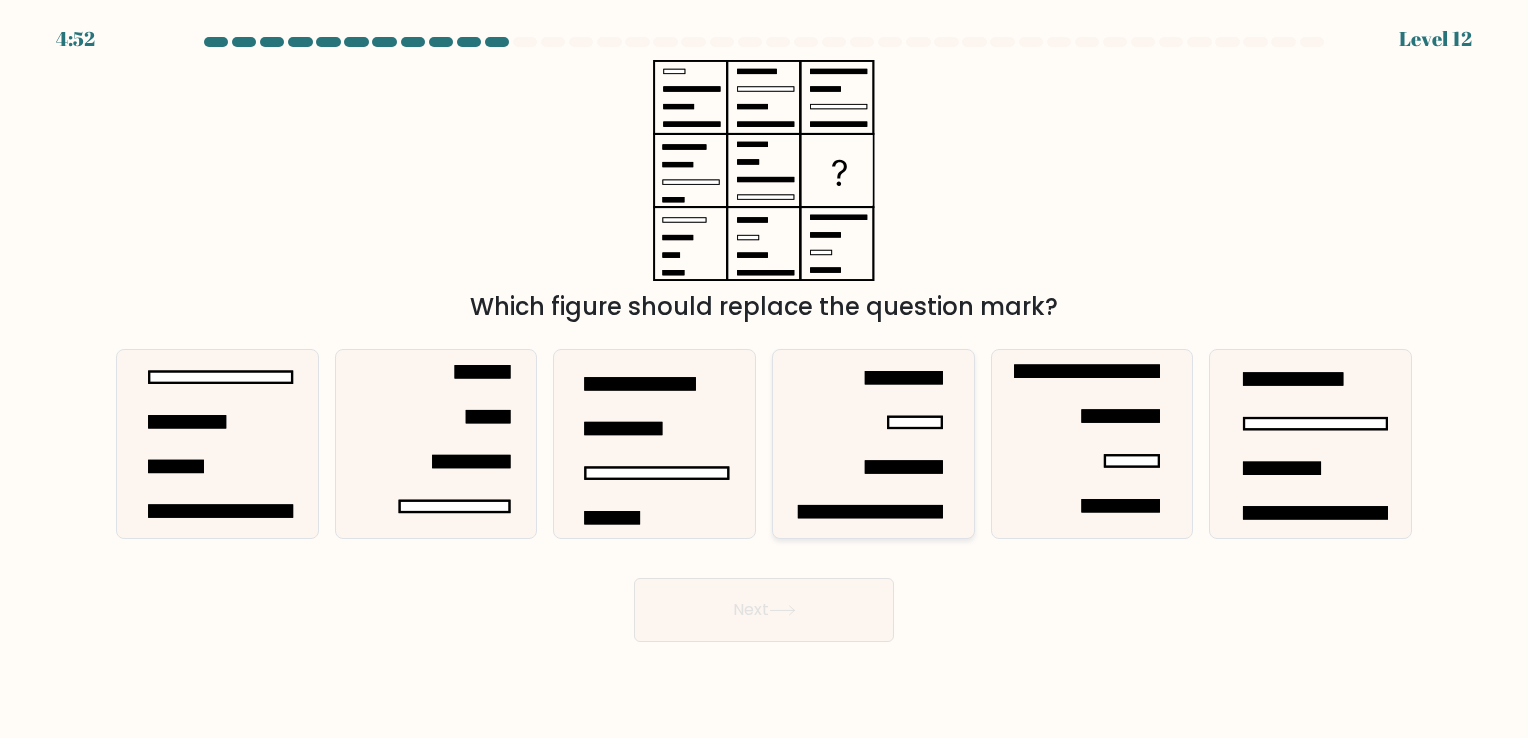 click 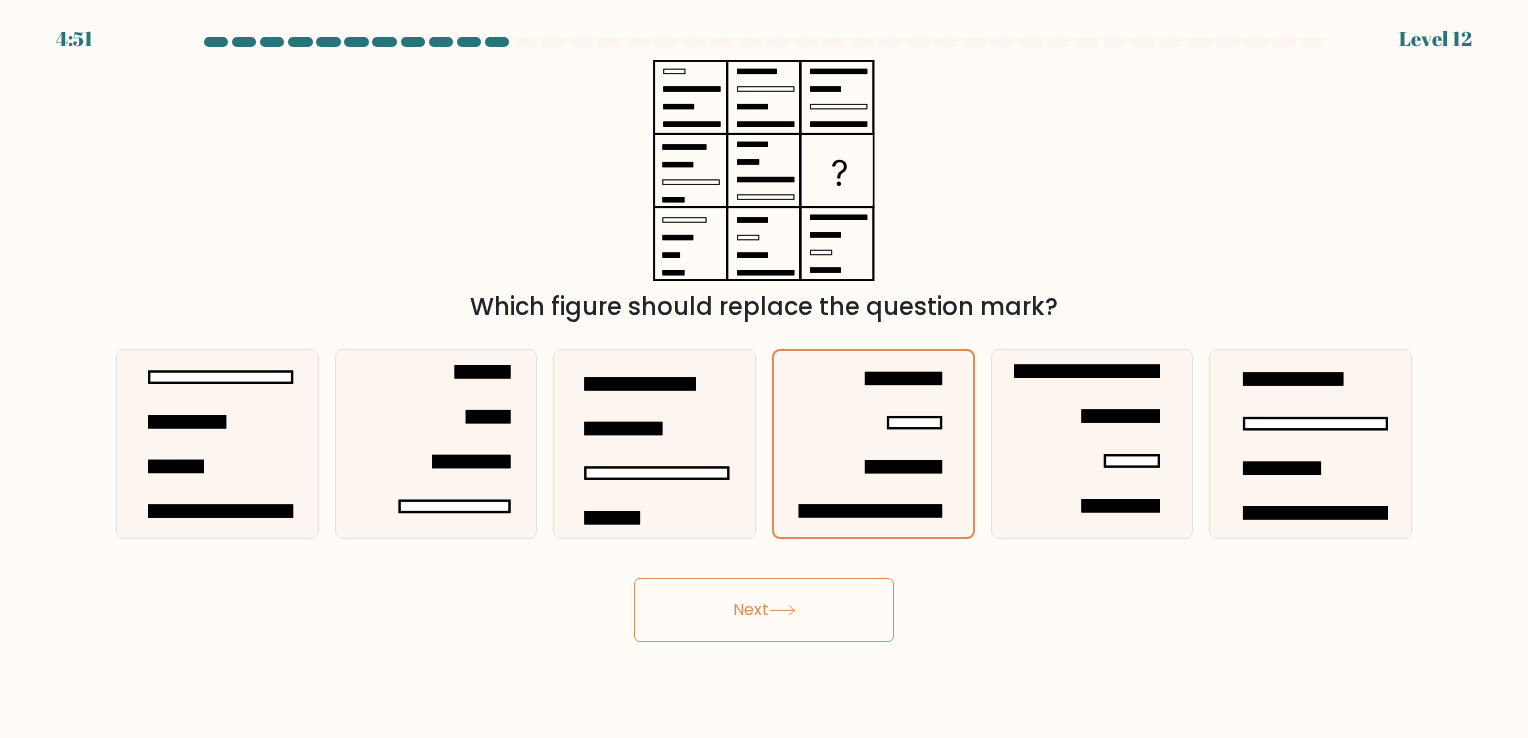 click on "Next" at bounding box center (764, 610) 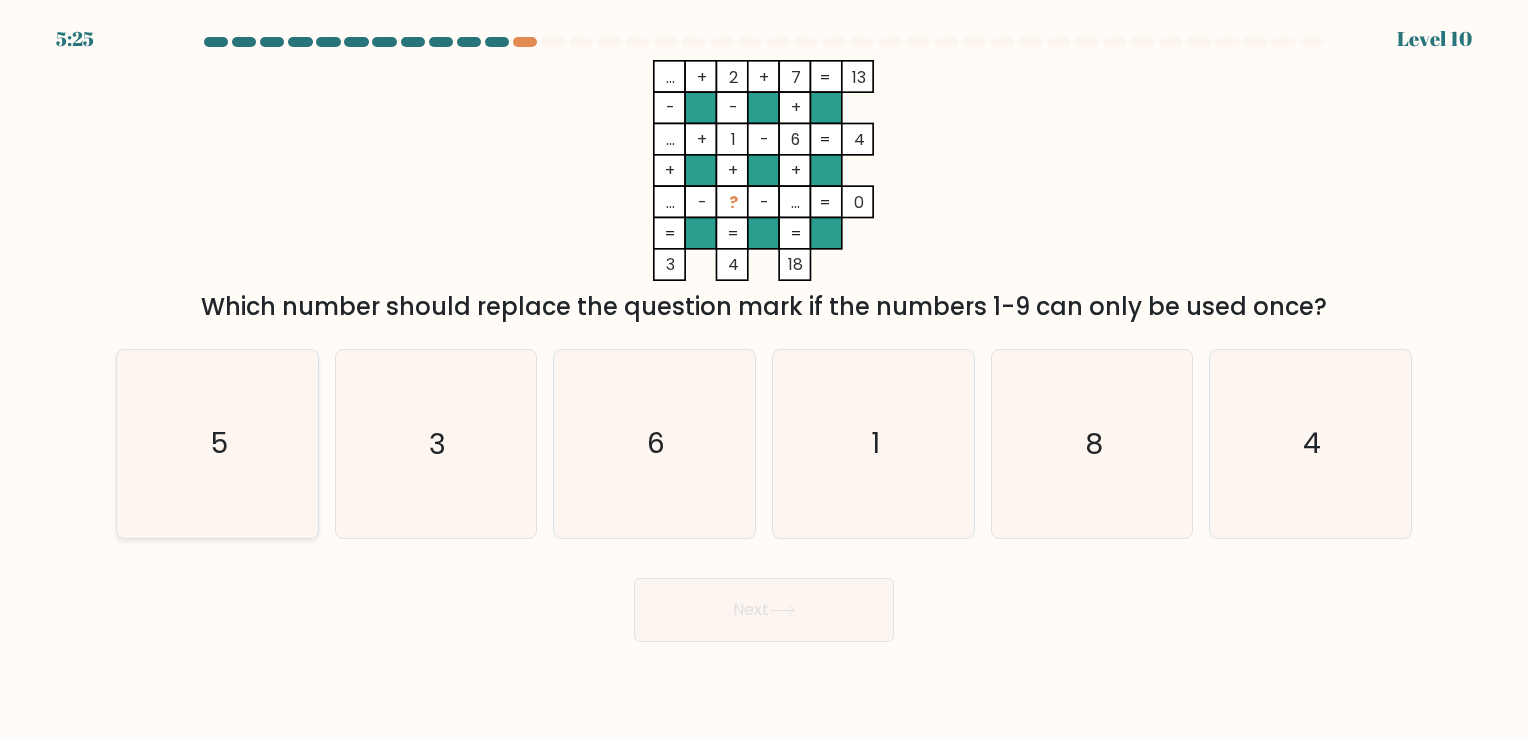 click on "5" 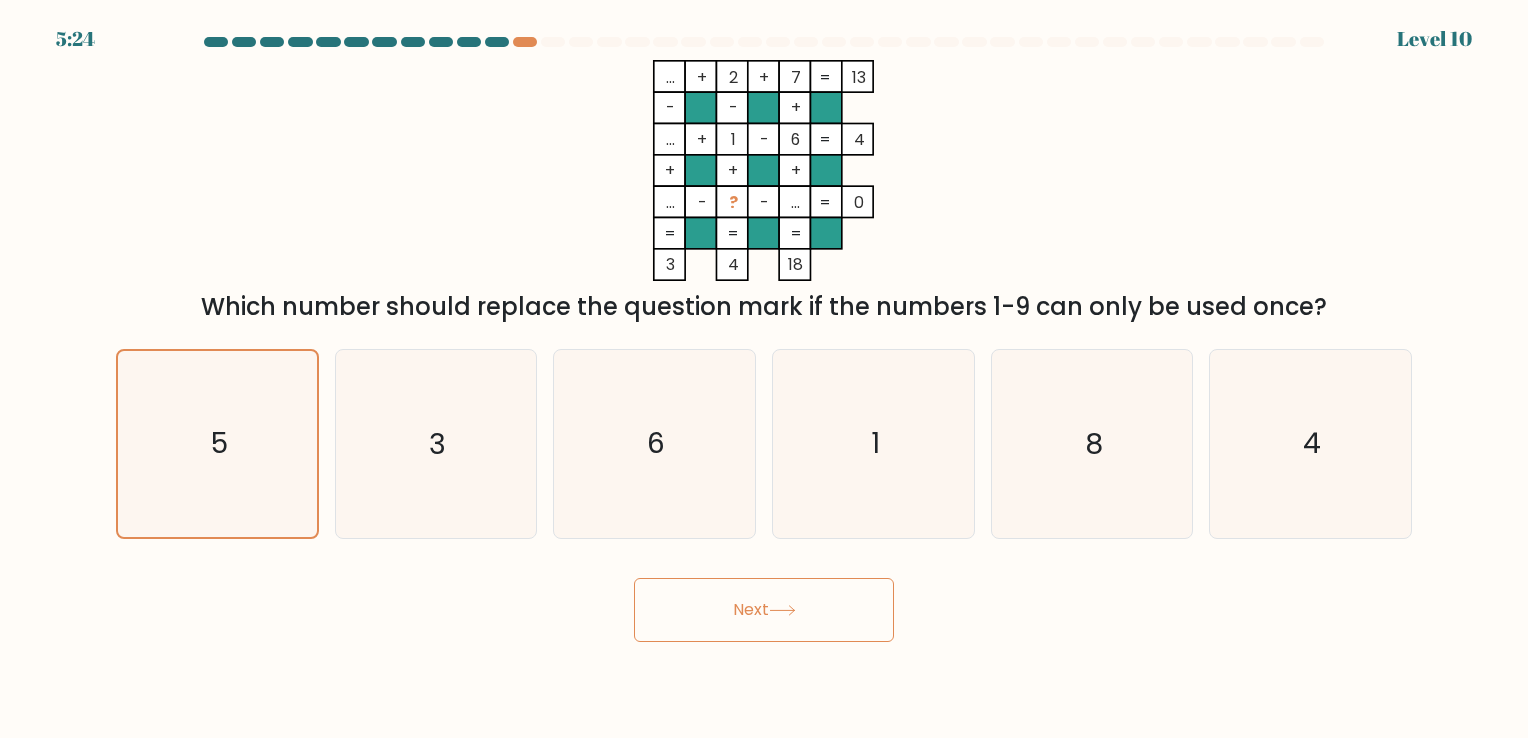 click on "Next" at bounding box center (764, 610) 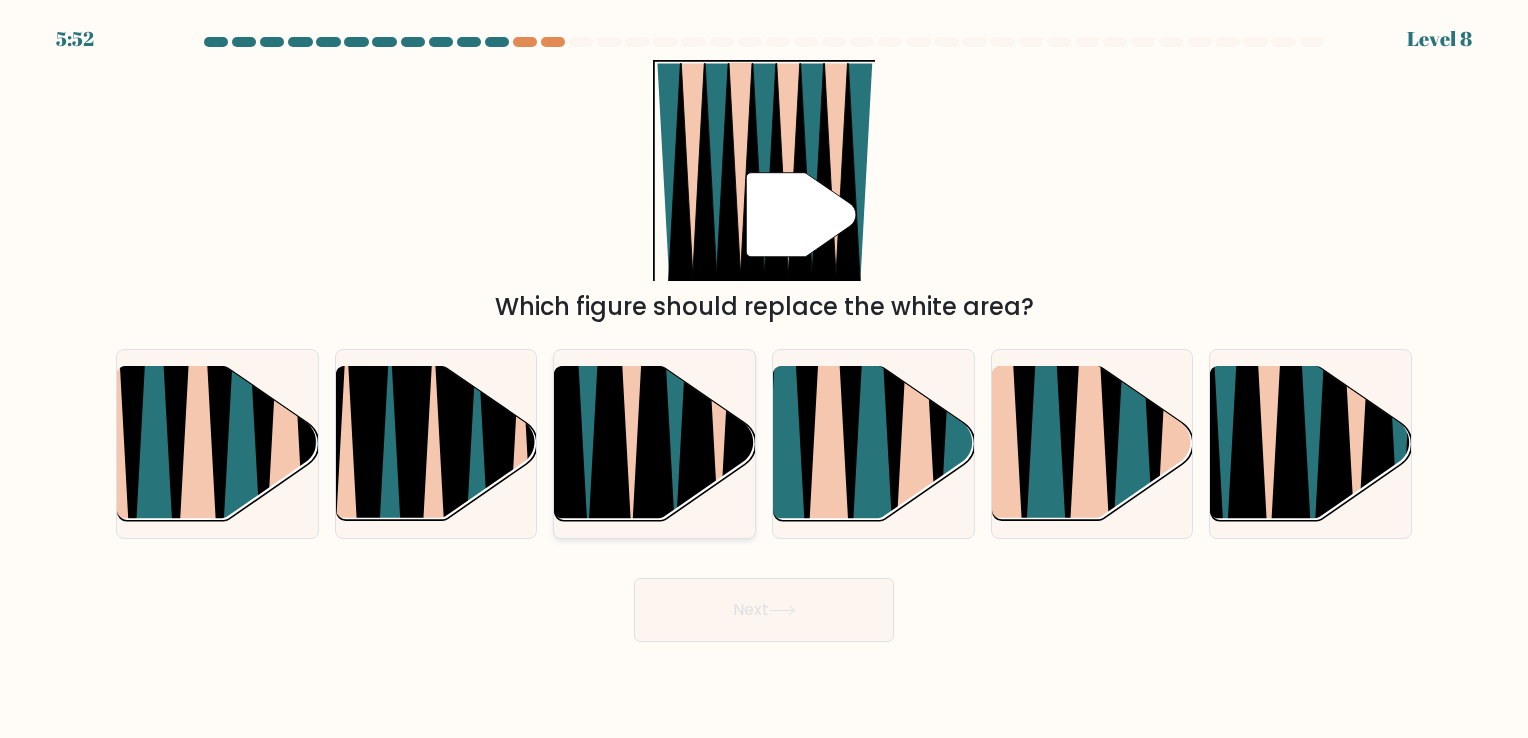 click 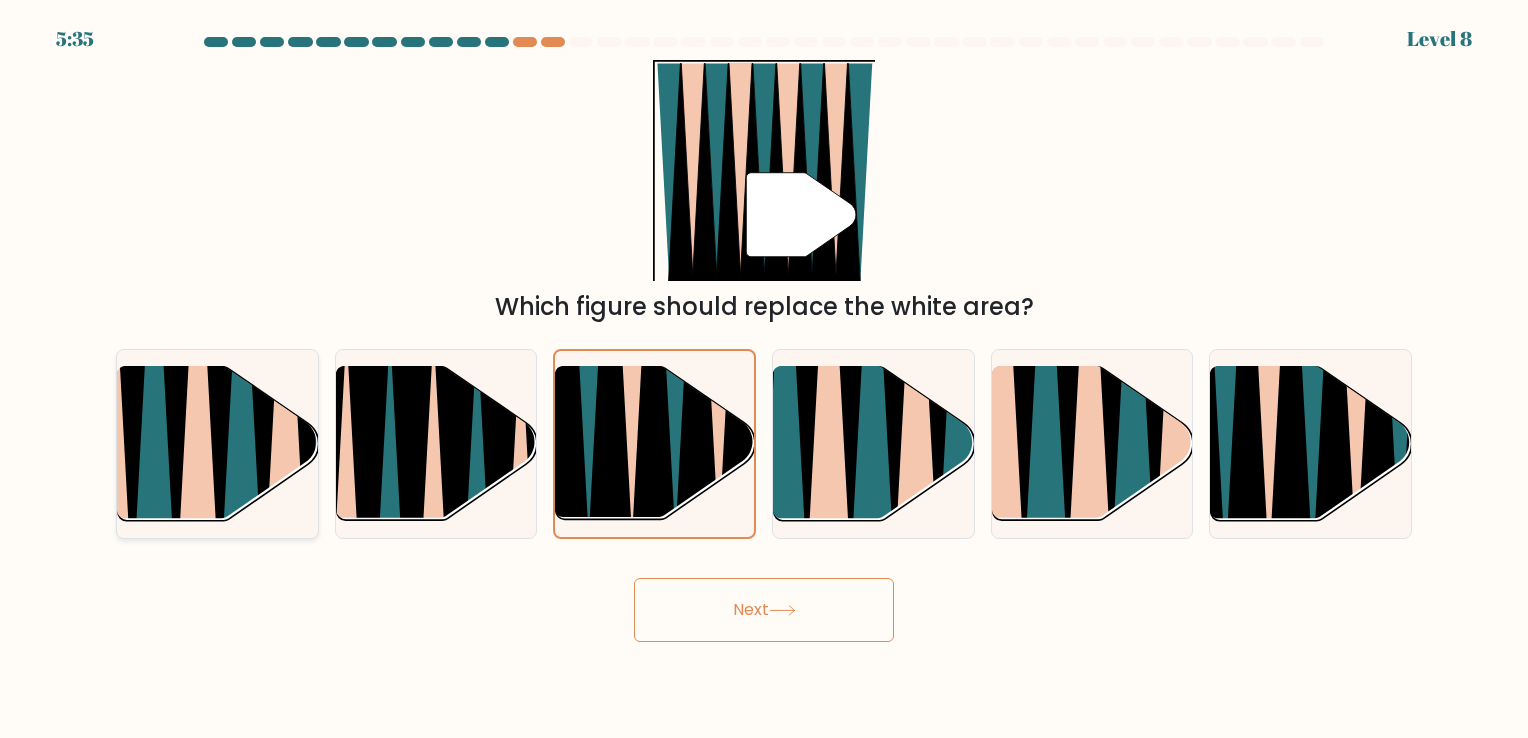 click 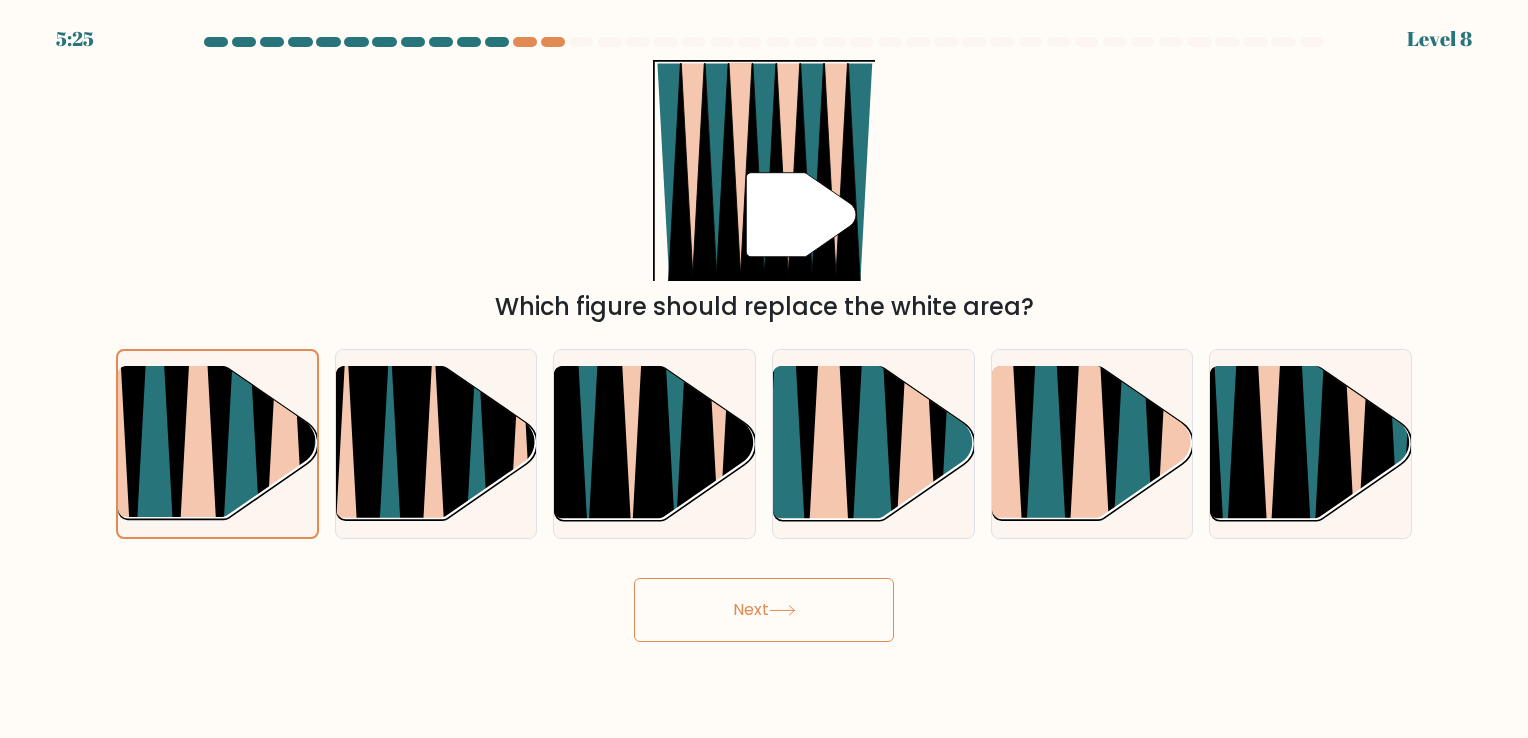 click on "Next" at bounding box center [764, 610] 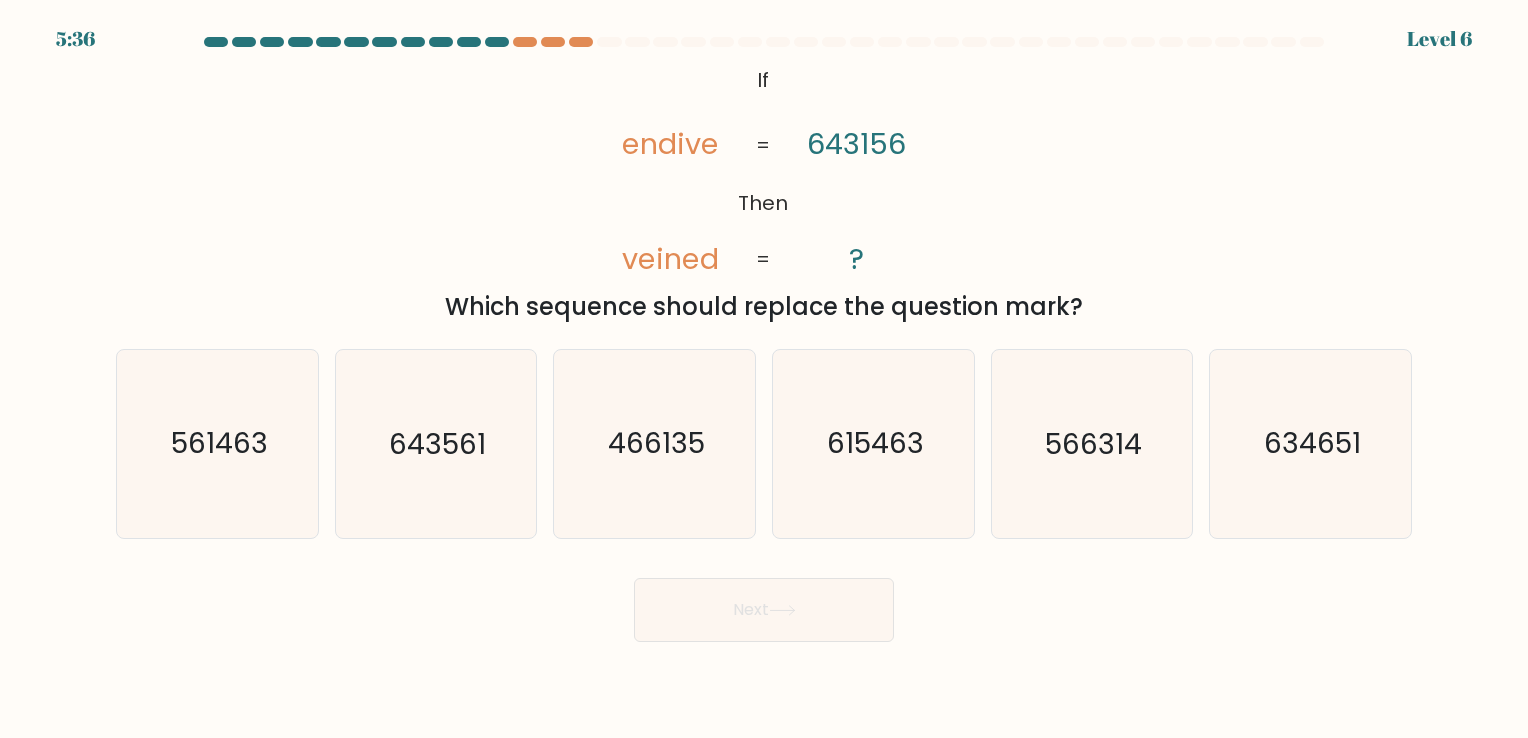 click on "a.
561463" at bounding box center [217, 443] 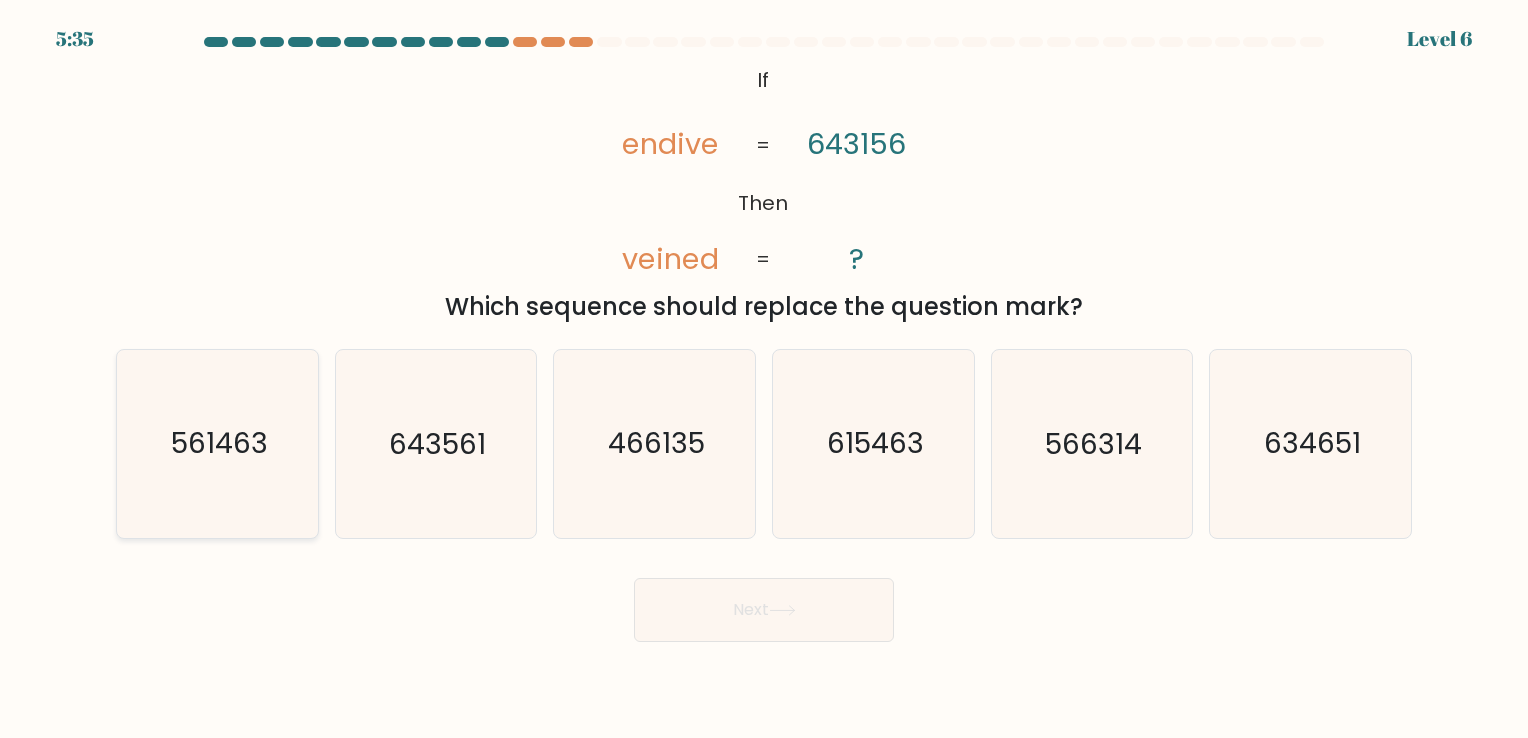 click on "561463" 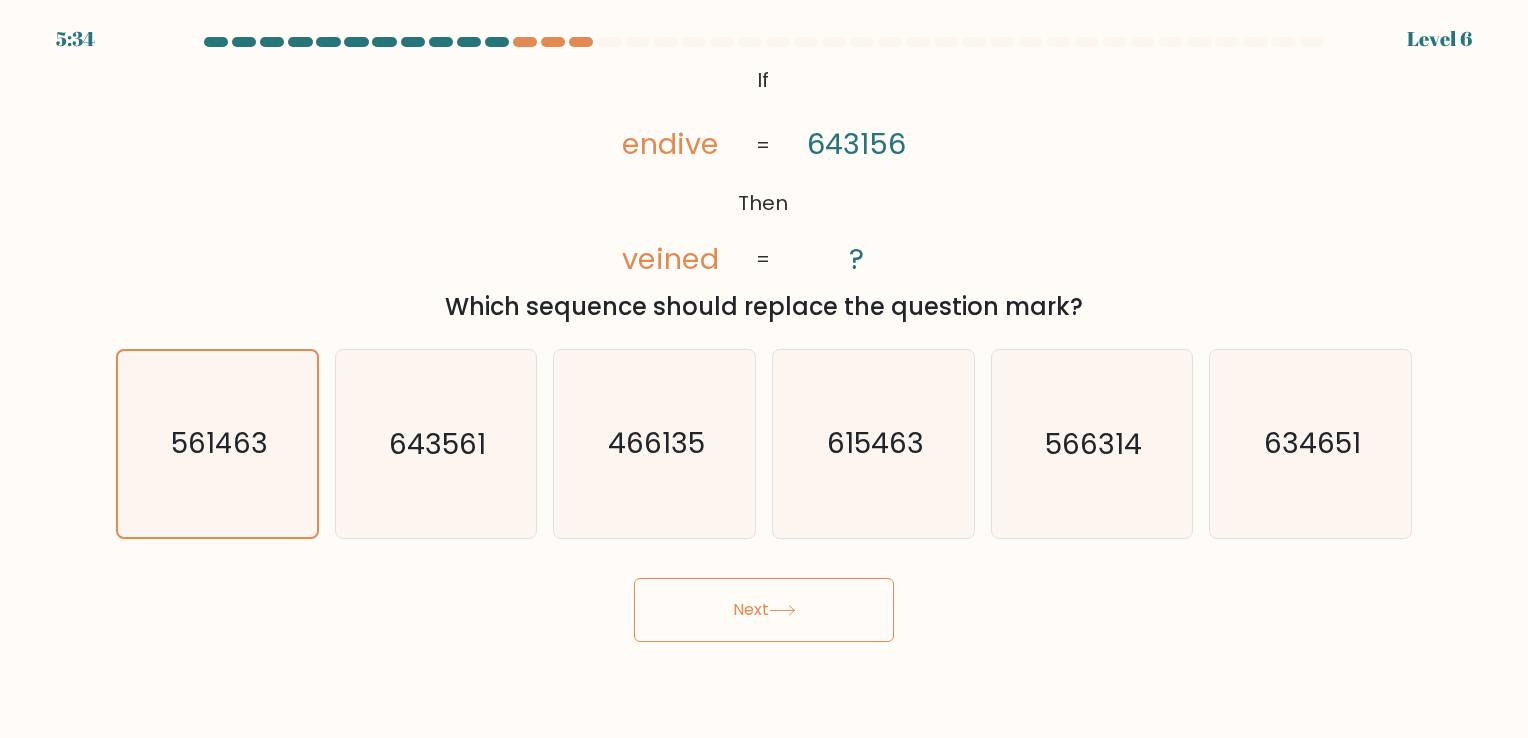 click on "Next" at bounding box center [764, 610] 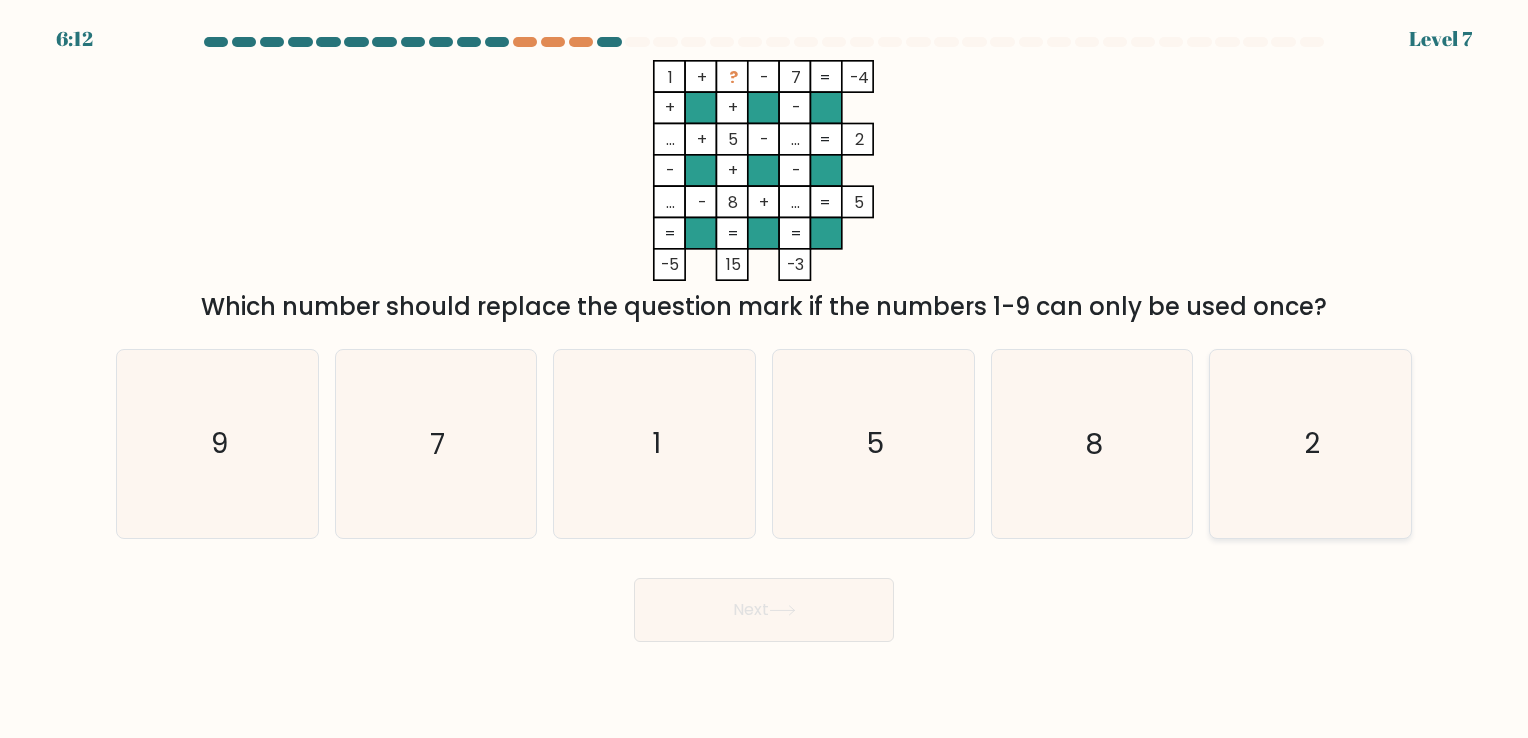 click on "2" 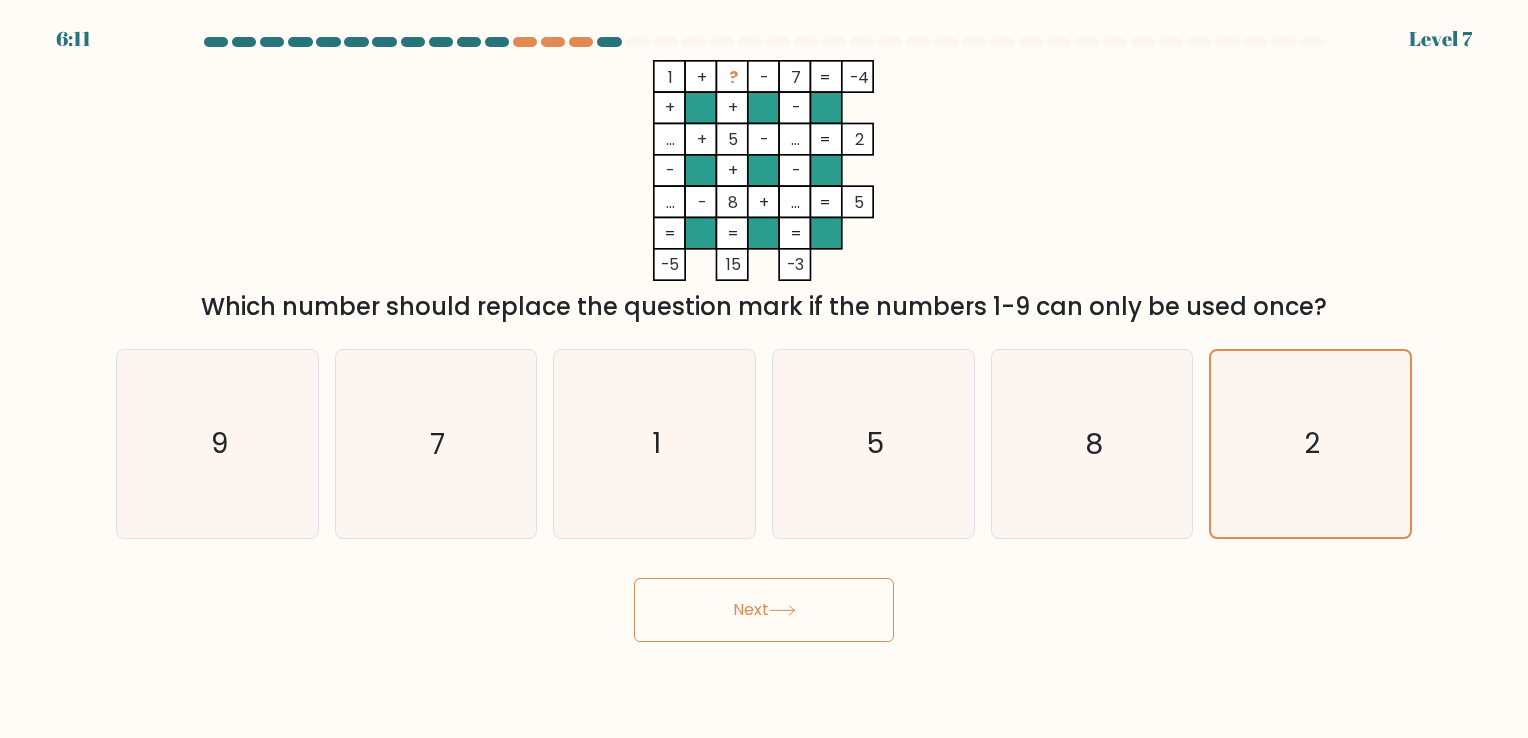 click on "Next" at bounding box center (764, 610) 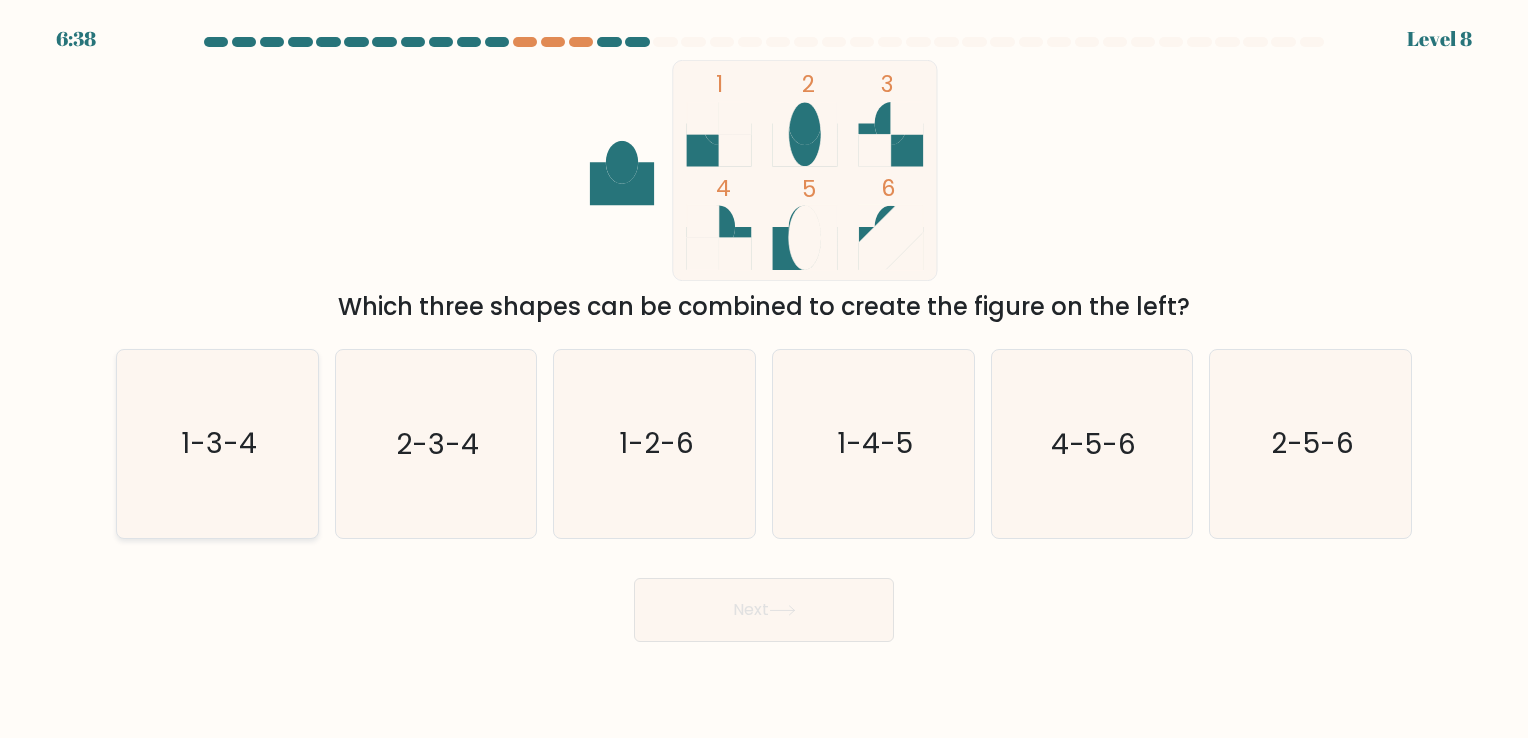 click on "1-3-4" 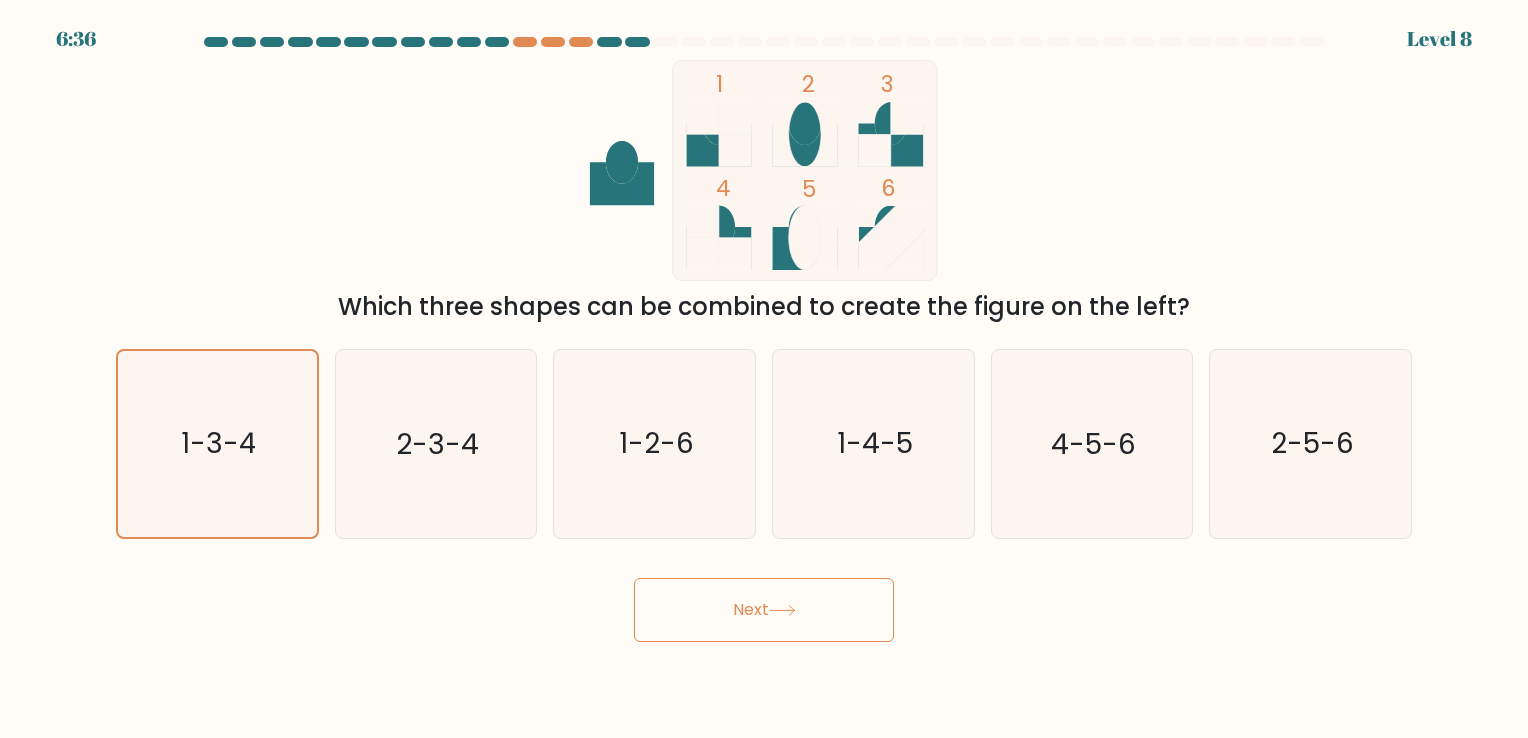 click on "6:36
Level 8" at bounding box center (764, 369) 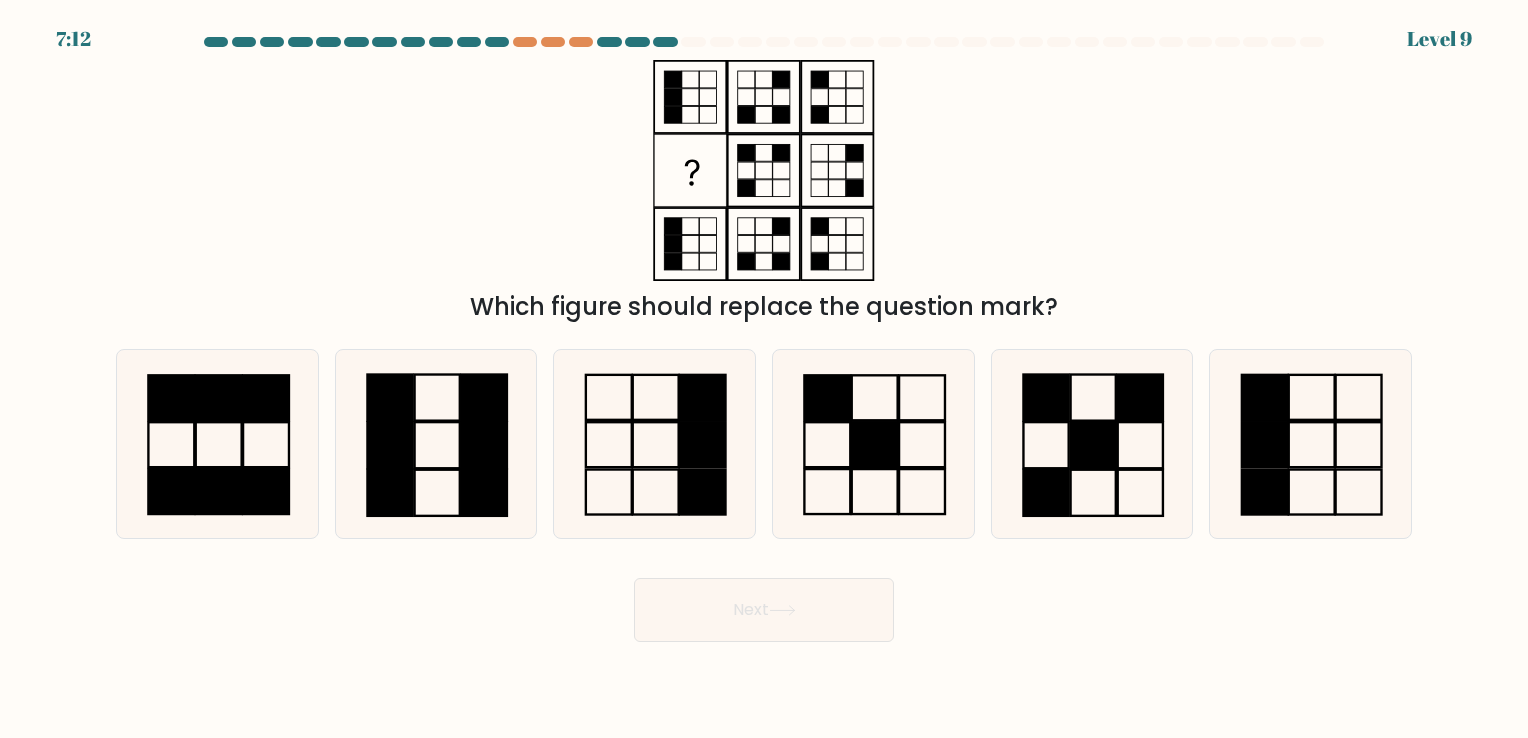 drag, startPoint x: 572, startPoint y: 109, endPoint x: 758, endPoint y: 193, distance: 204.08821 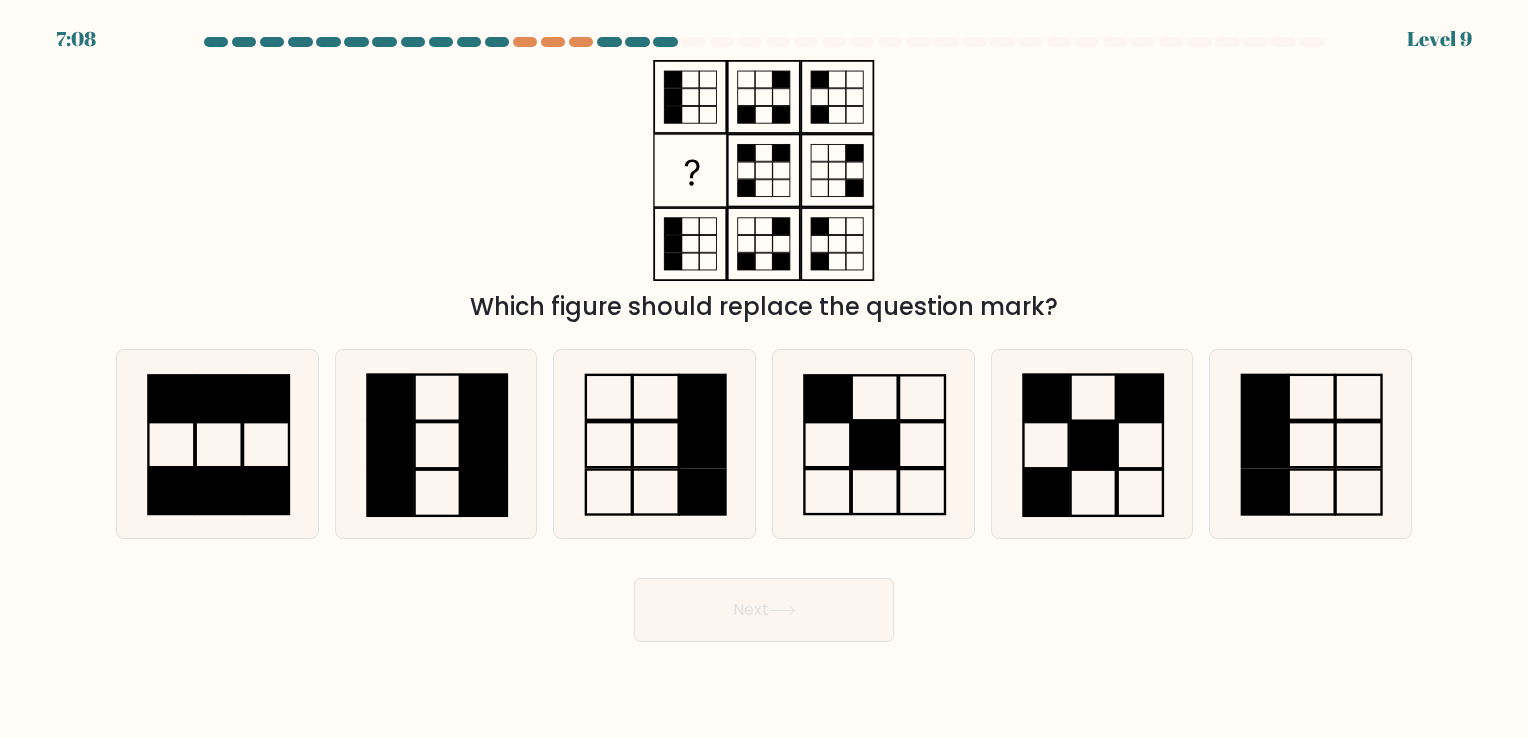 drag, startPoint x: 845, startPoint y: 247, endPoint x: 820, endPoint y: 224, distance: 33.970577 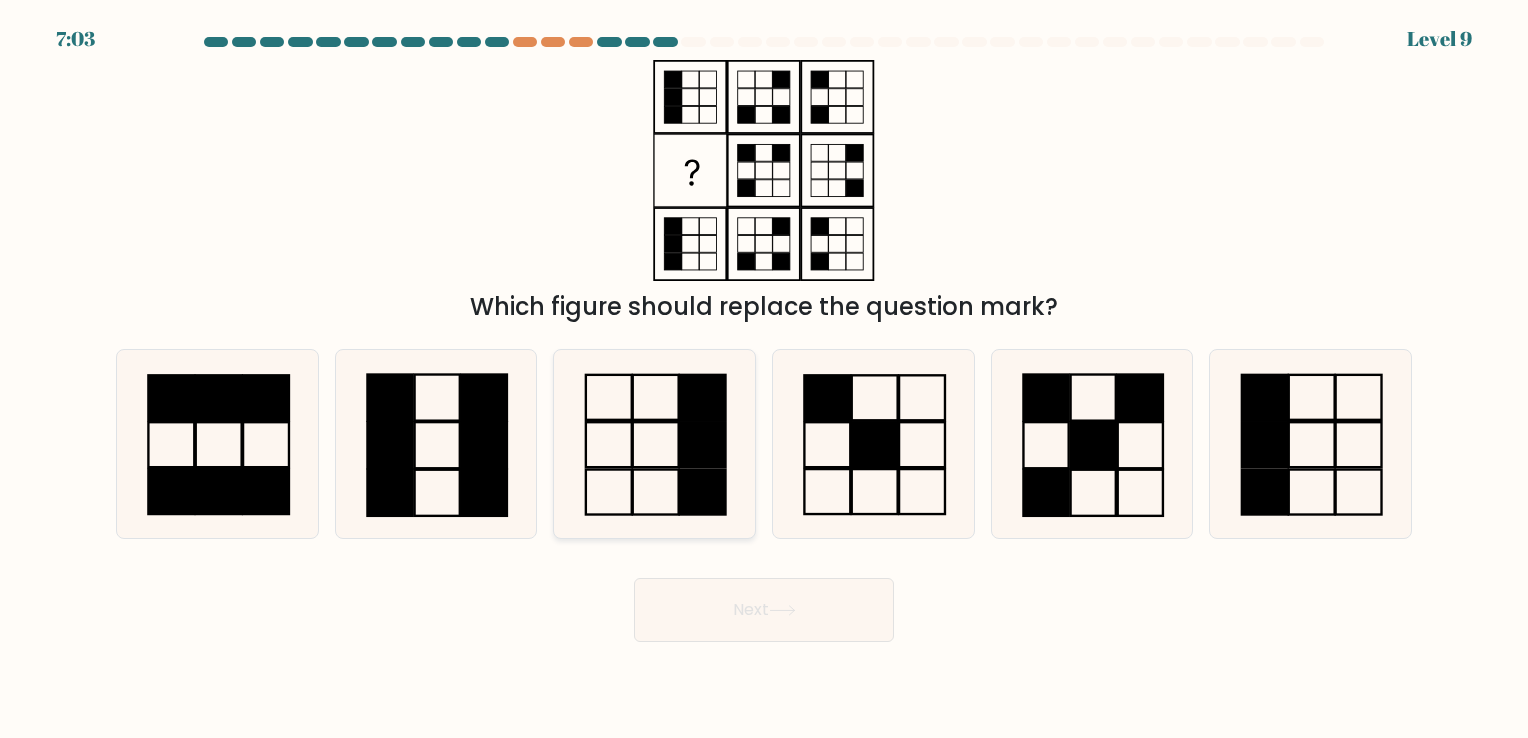 click 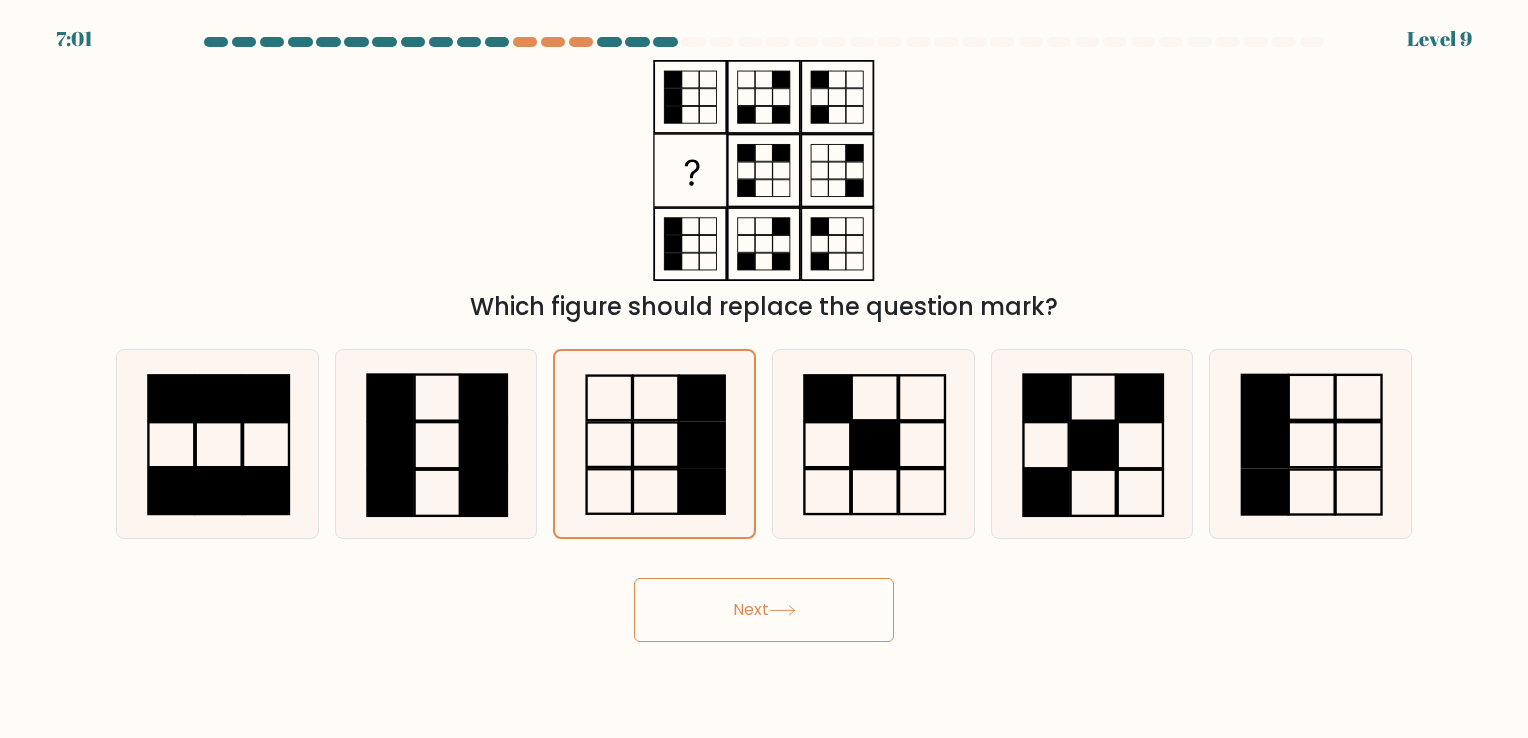 click on "Next" at bounding box center [764, 610] 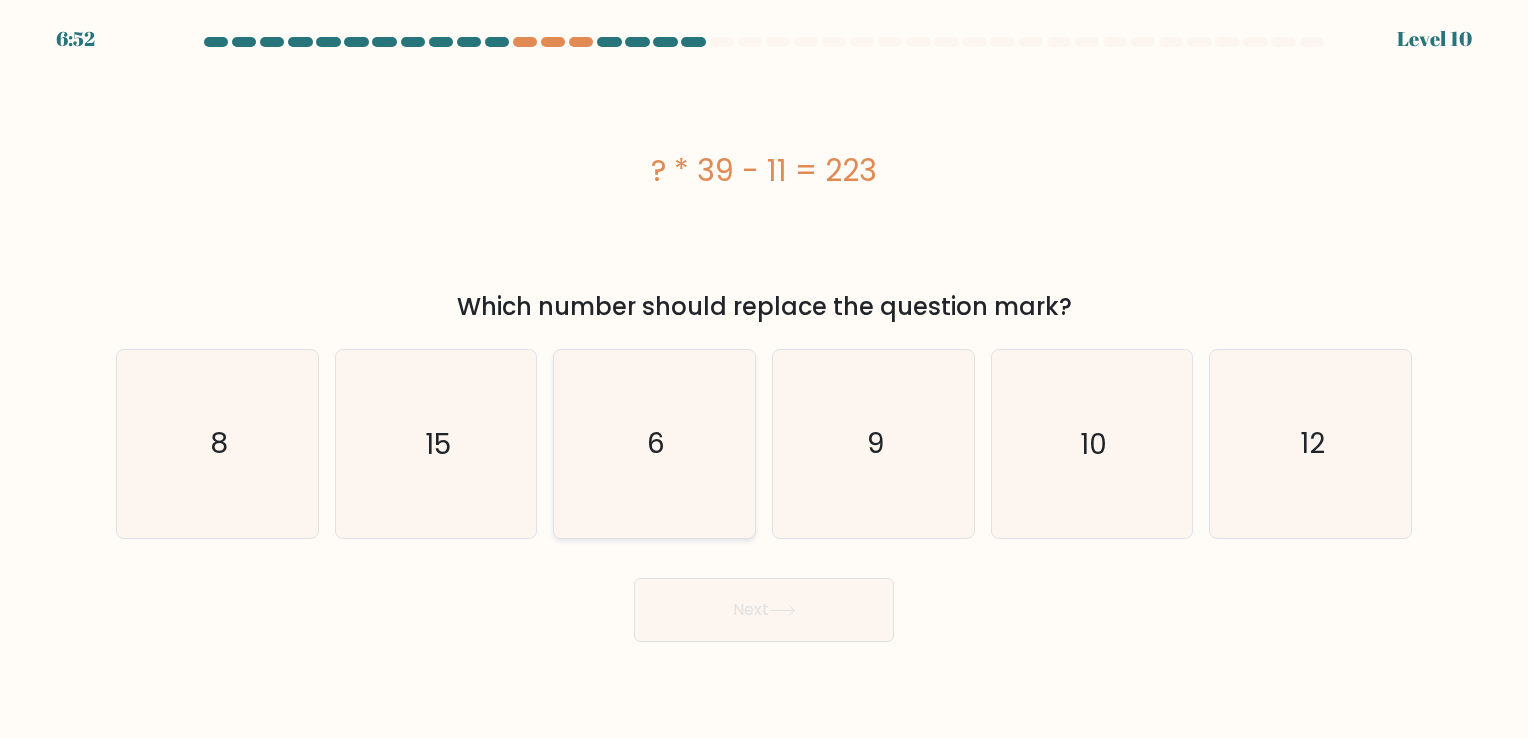click on "6" 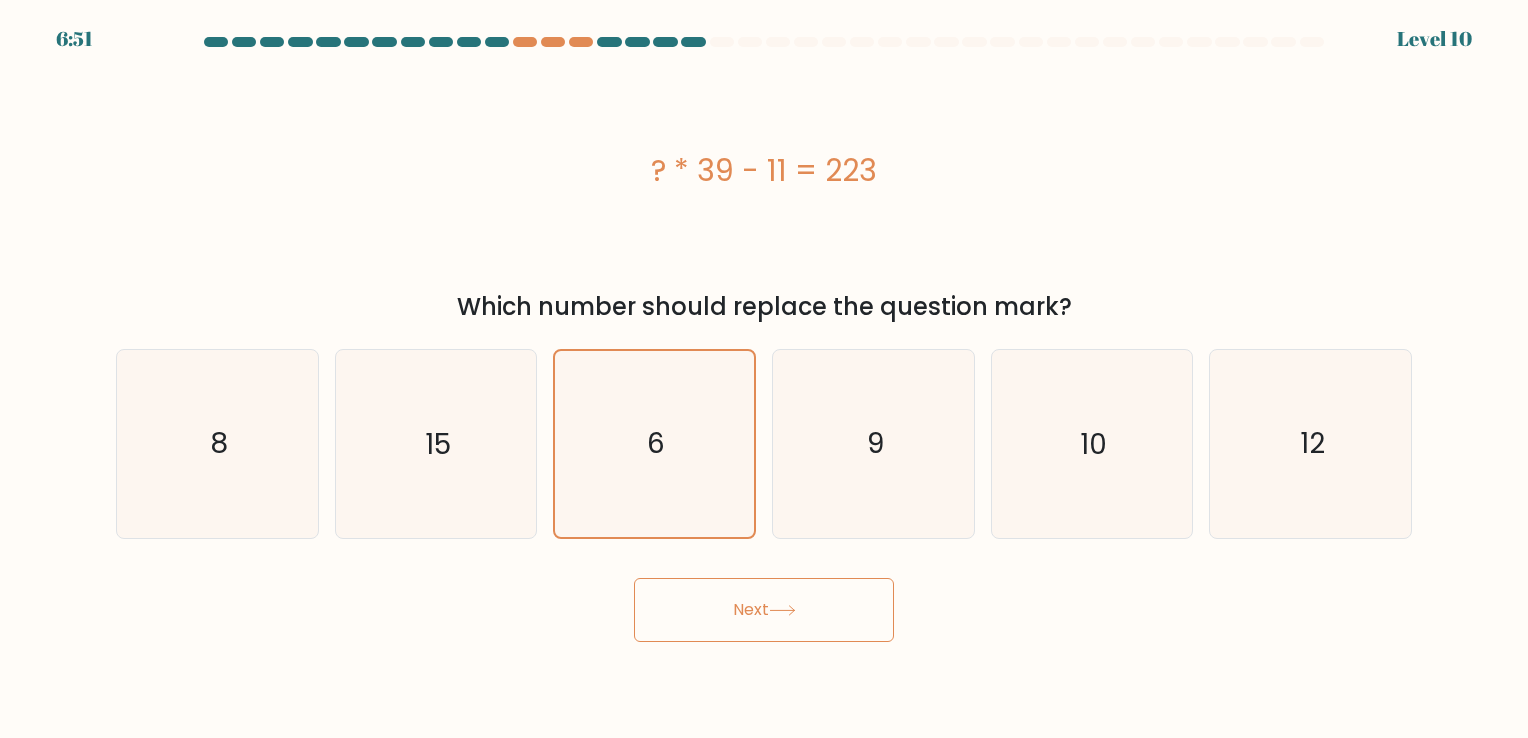 click on "Next" at bounding box center [764, 610] 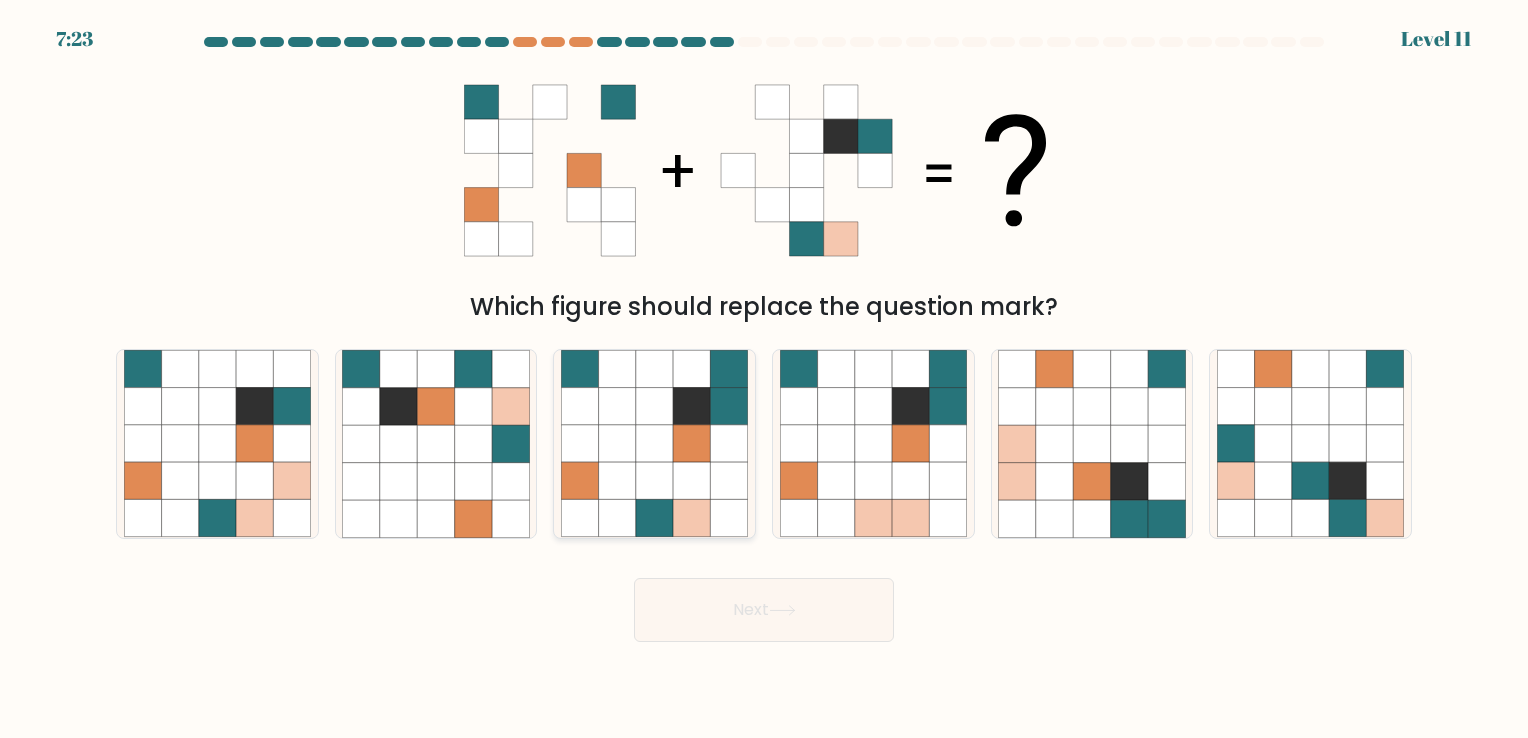 click 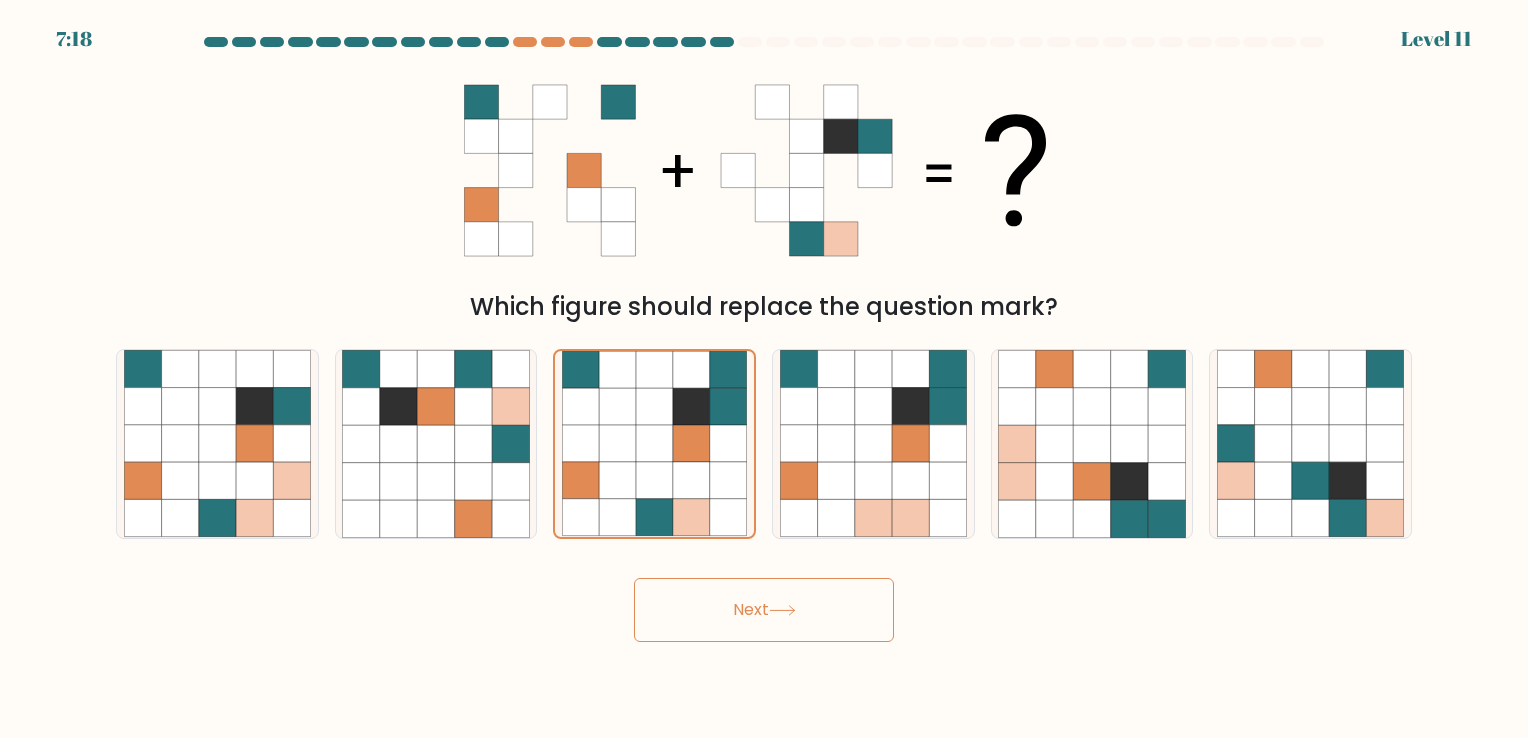 click on "Next" at bounding box center (764, 610) 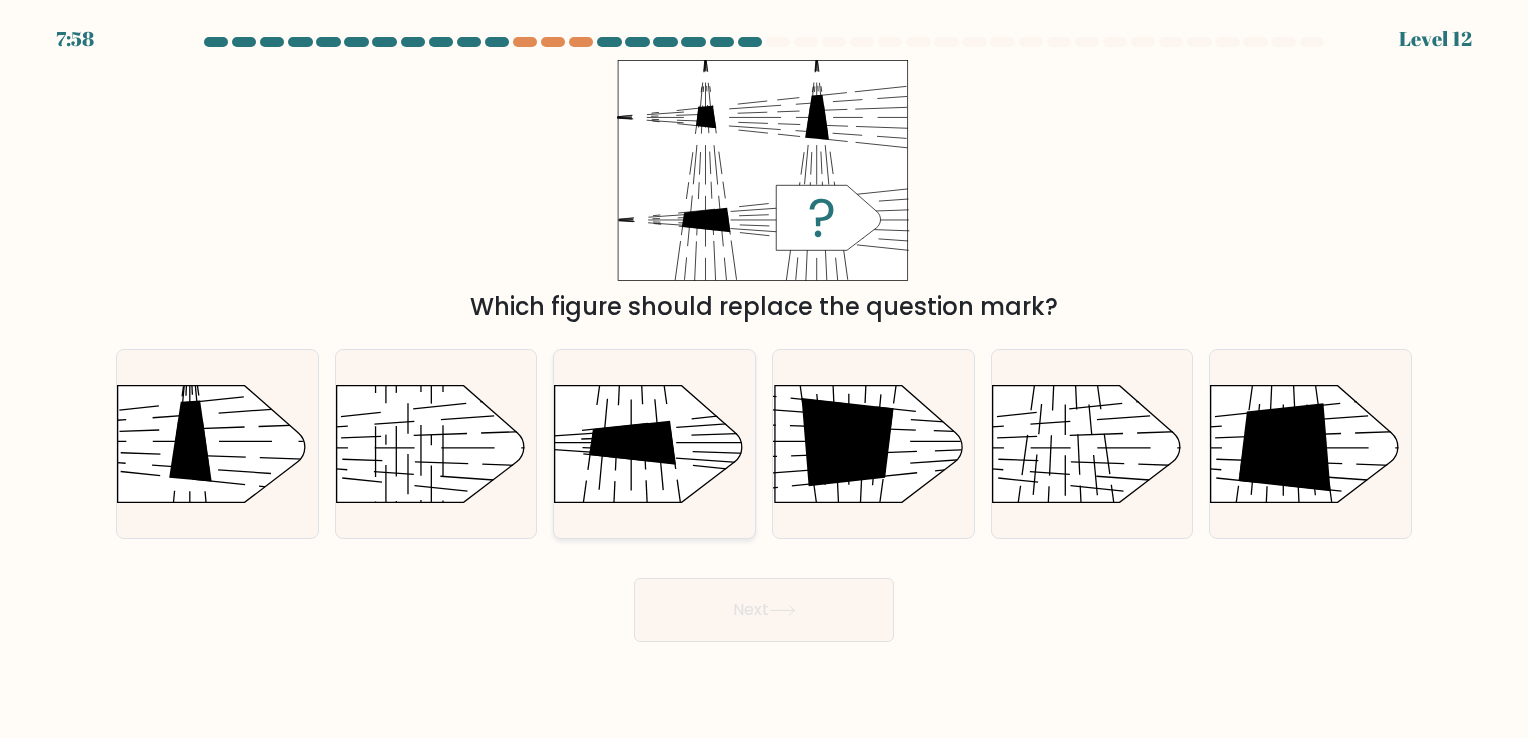click 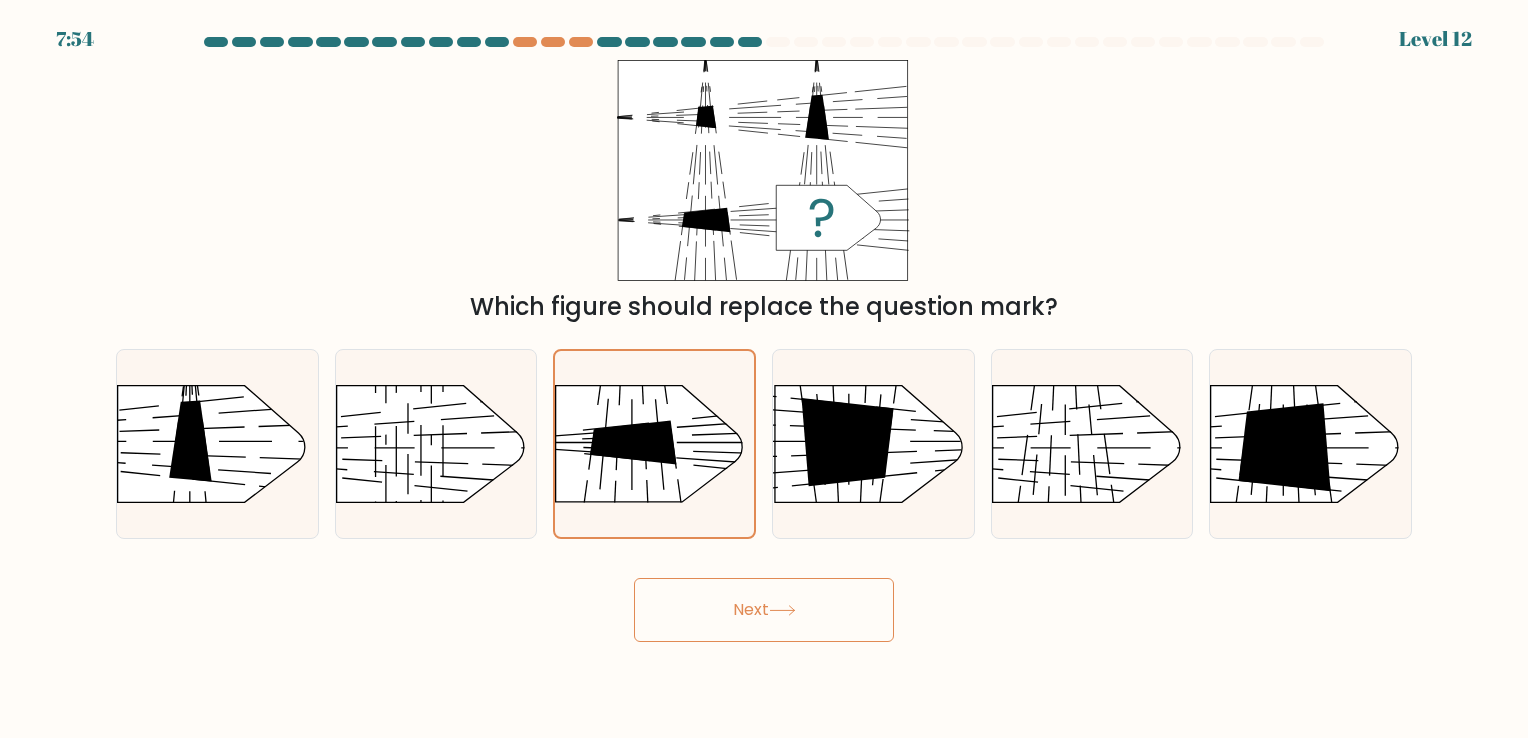 click on "Next" at bounding box center (764, 610) 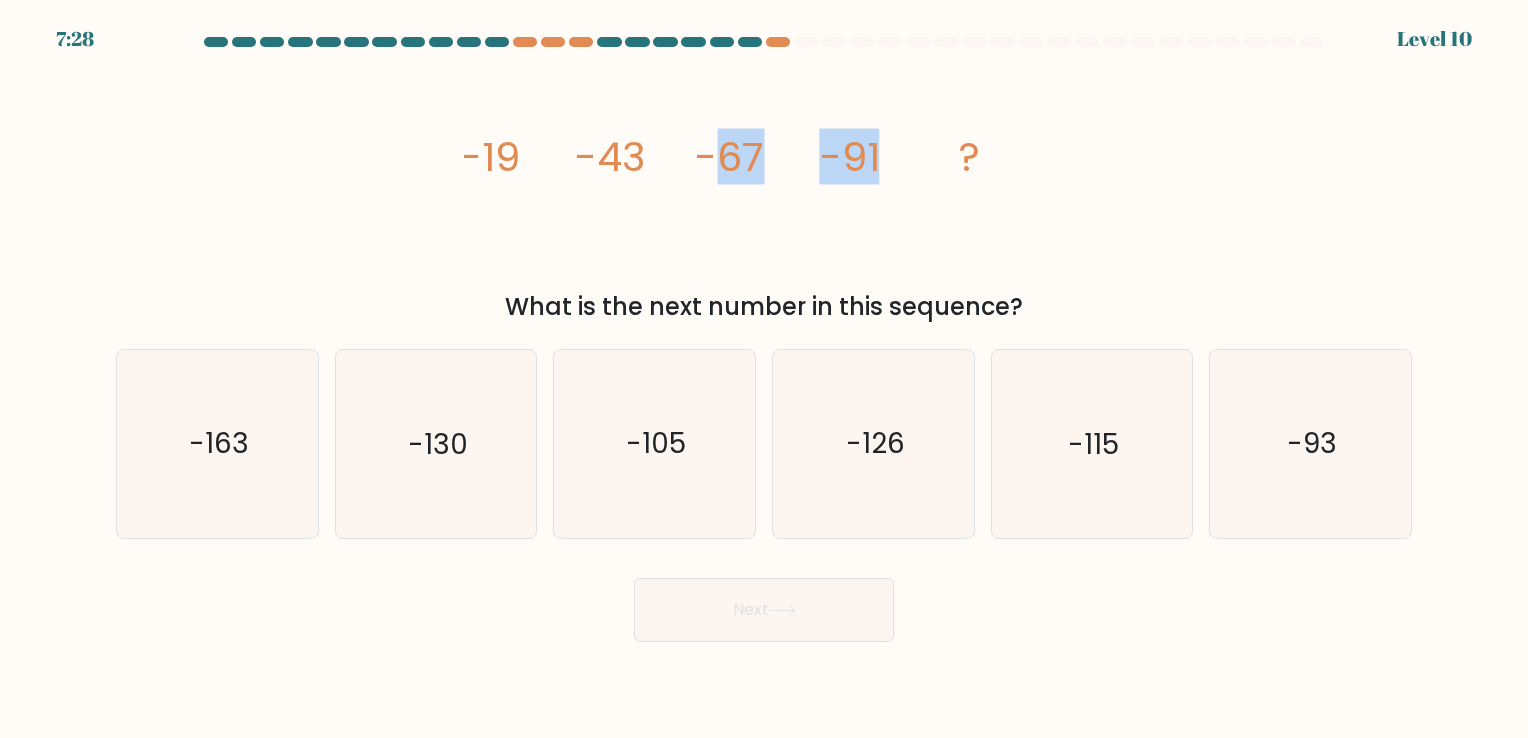 drag, startPoint x: 712, startPoint y: 184, endPoint x: 936, endPoint y: 174, distance: 224.2231 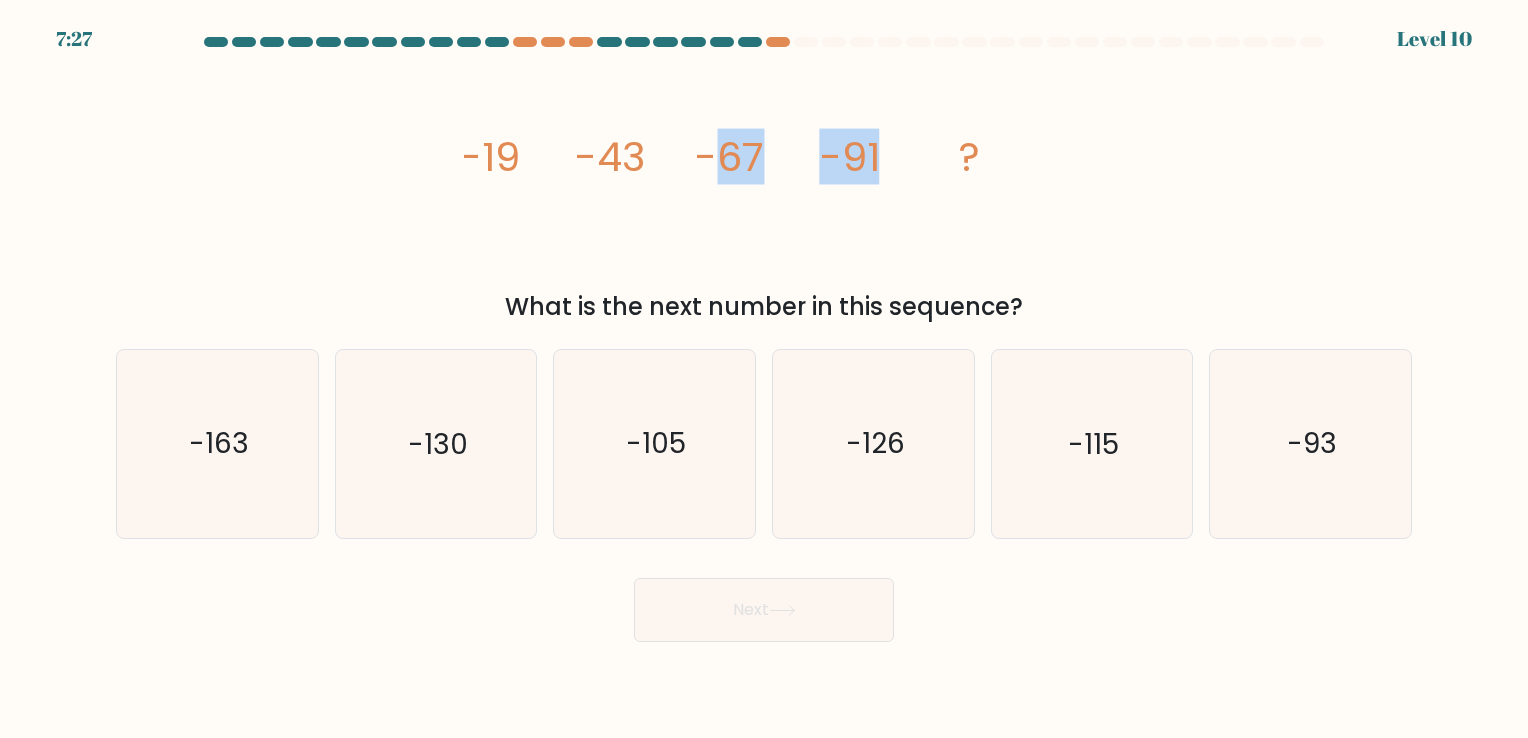 click on "image/svg+xml
-19
-43
-67
-91
?" 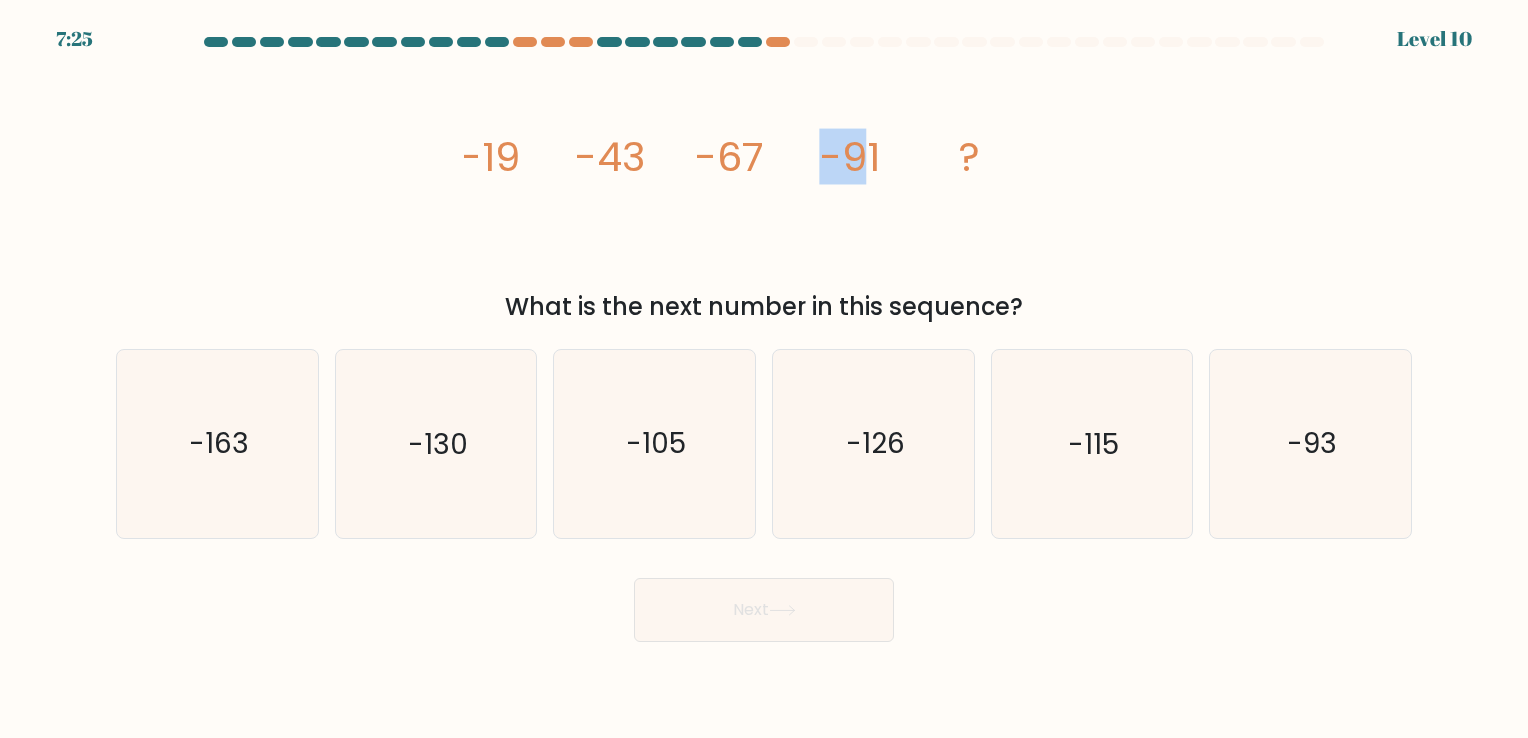 drag, startPoint x: 828, startPoint y: 209, endPoint x: 856, endPoint y: 246, distance: 46.400433 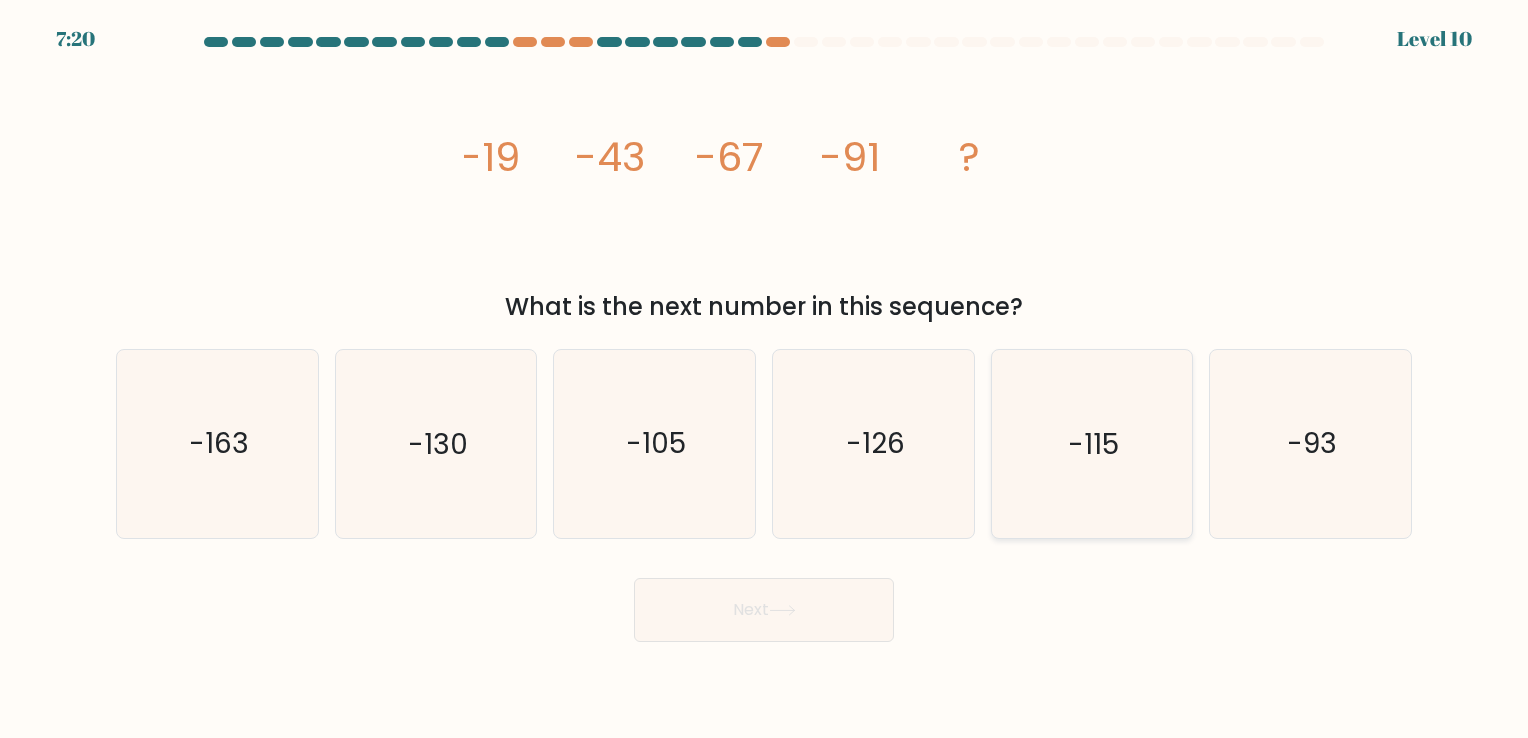 click on "-115" 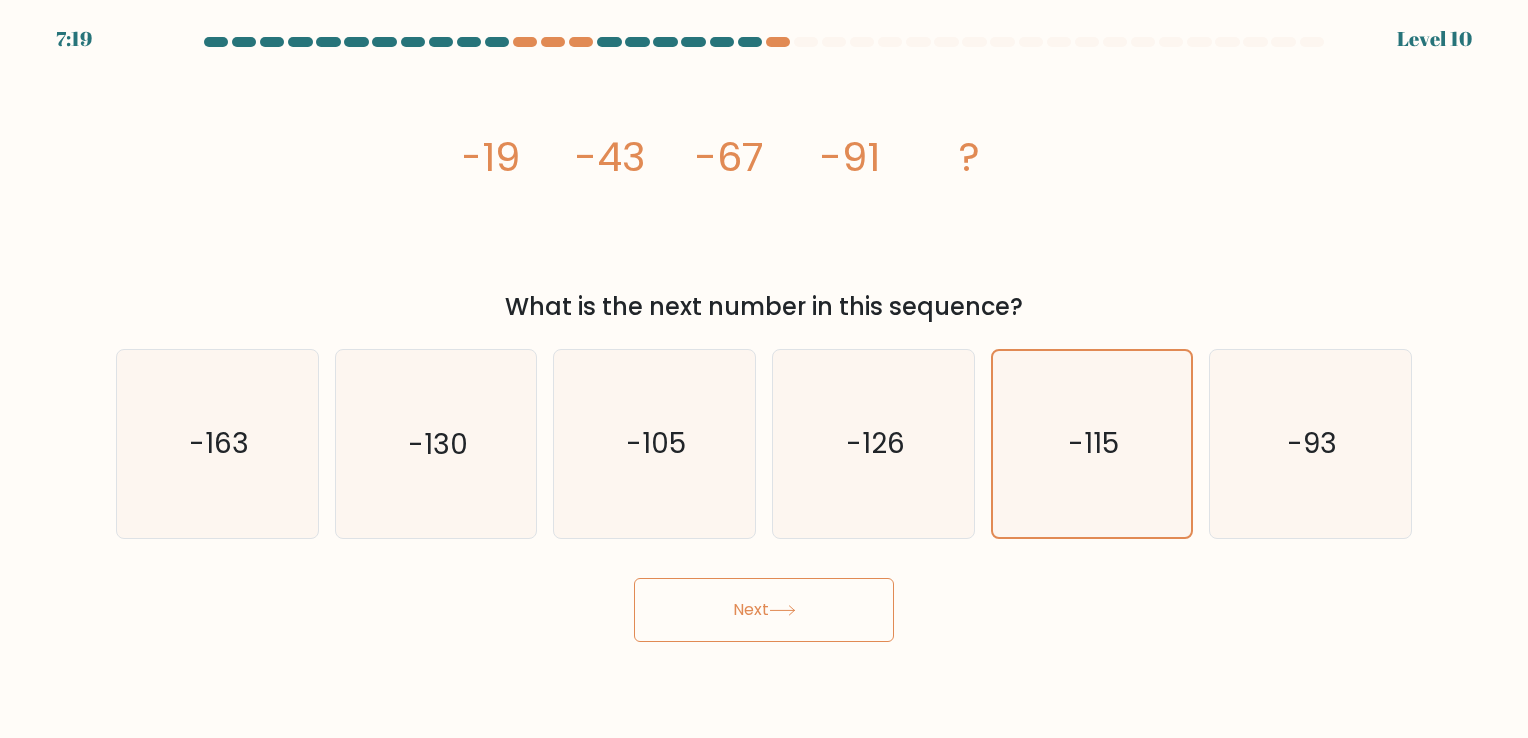 click on "Next" at bounding box center [764, 610] 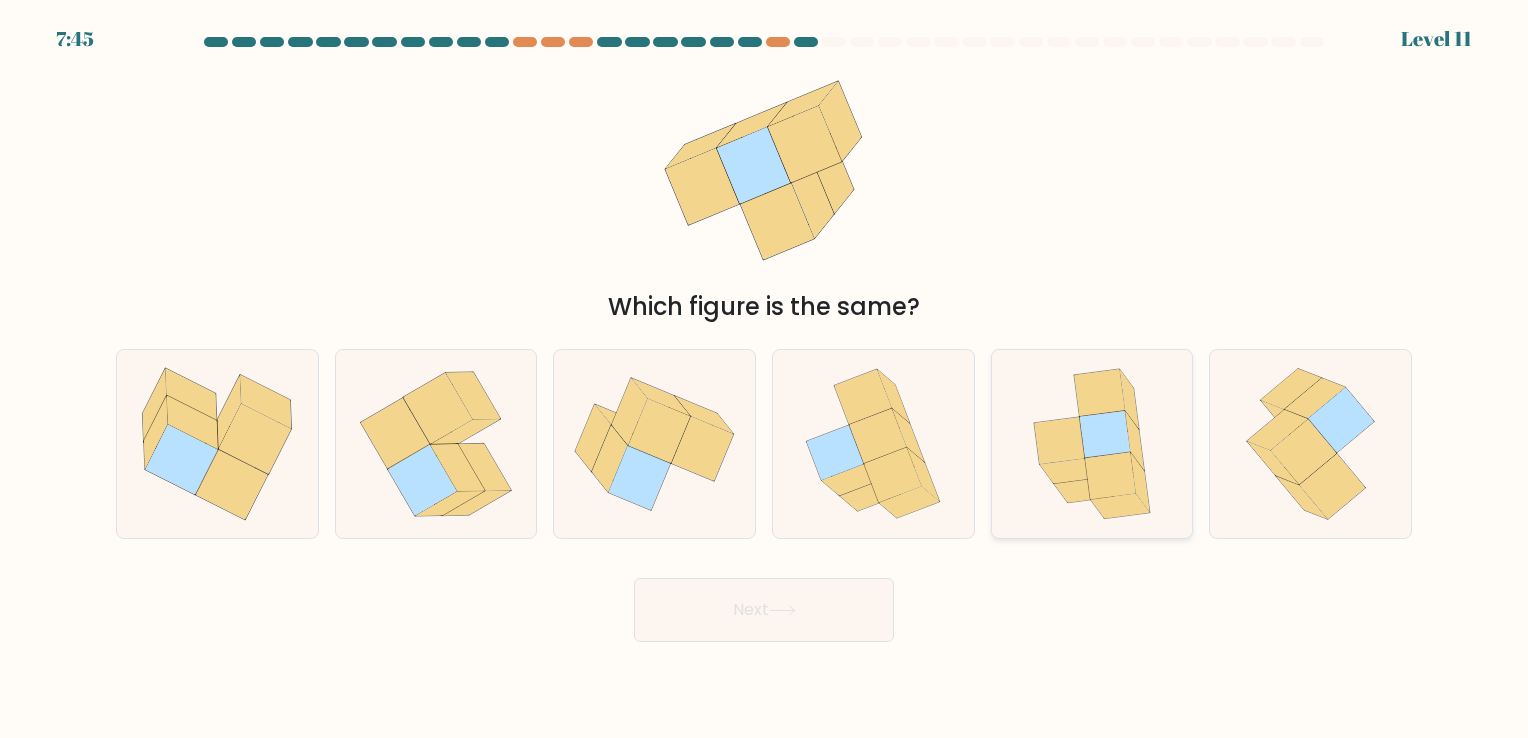 click 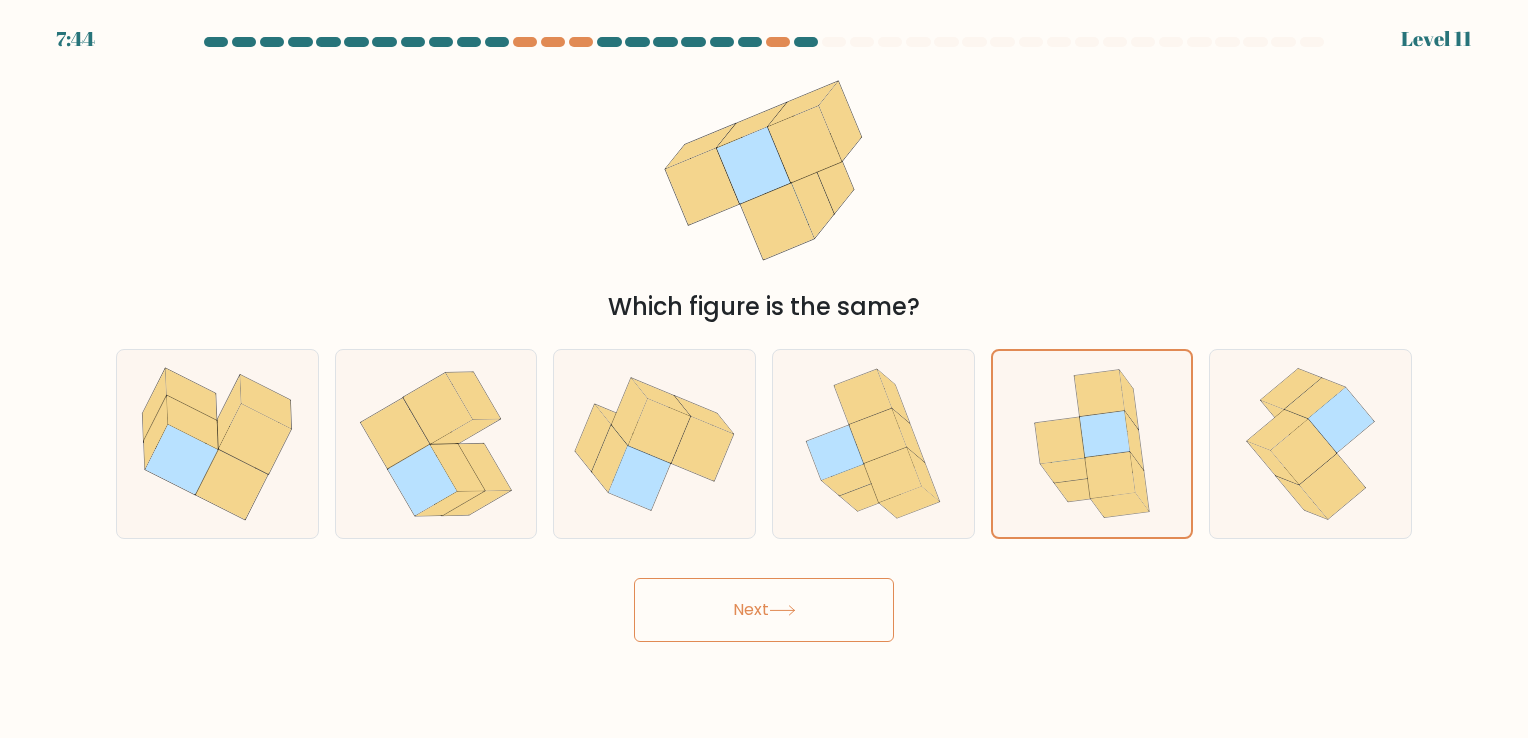 click on "Next" at bounding box center (764, 610) 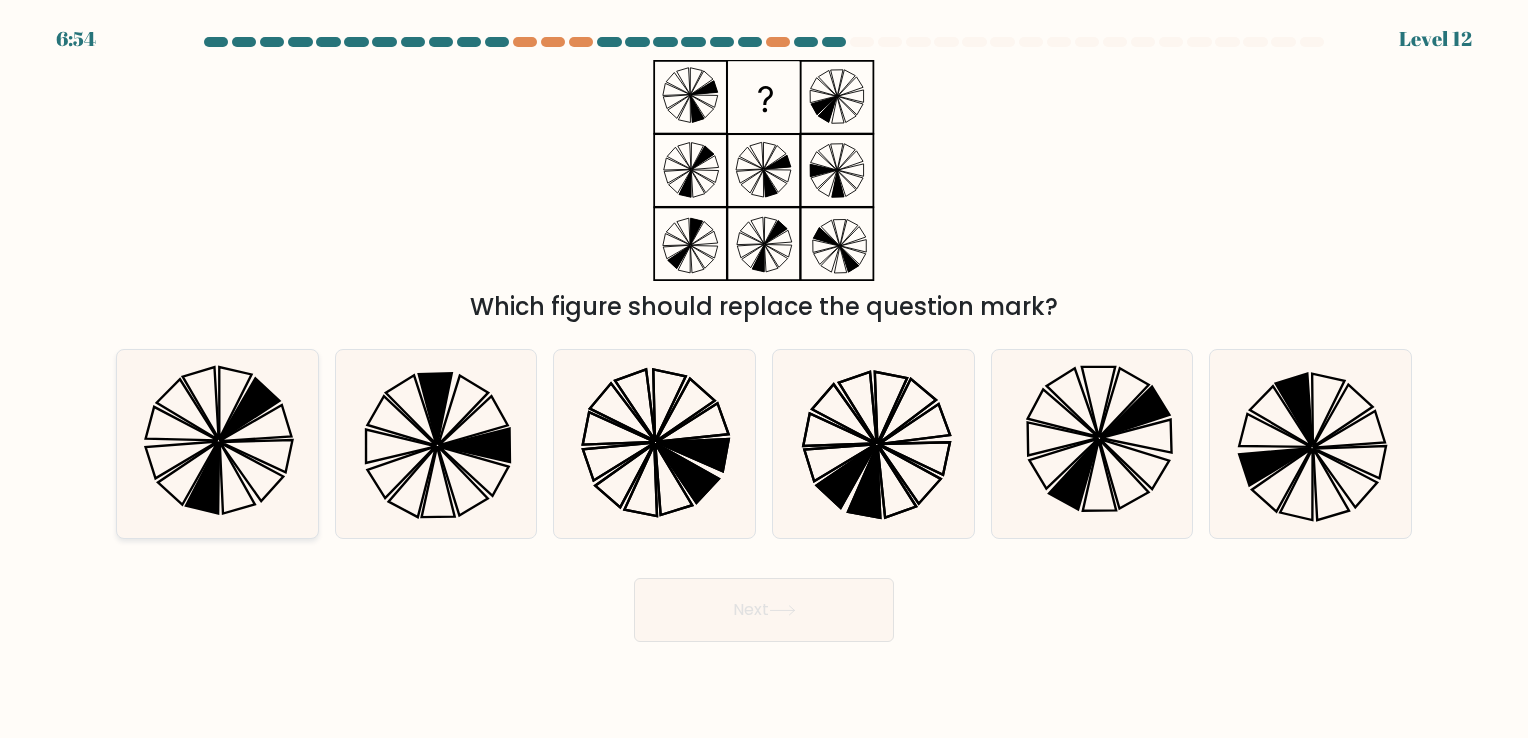 click 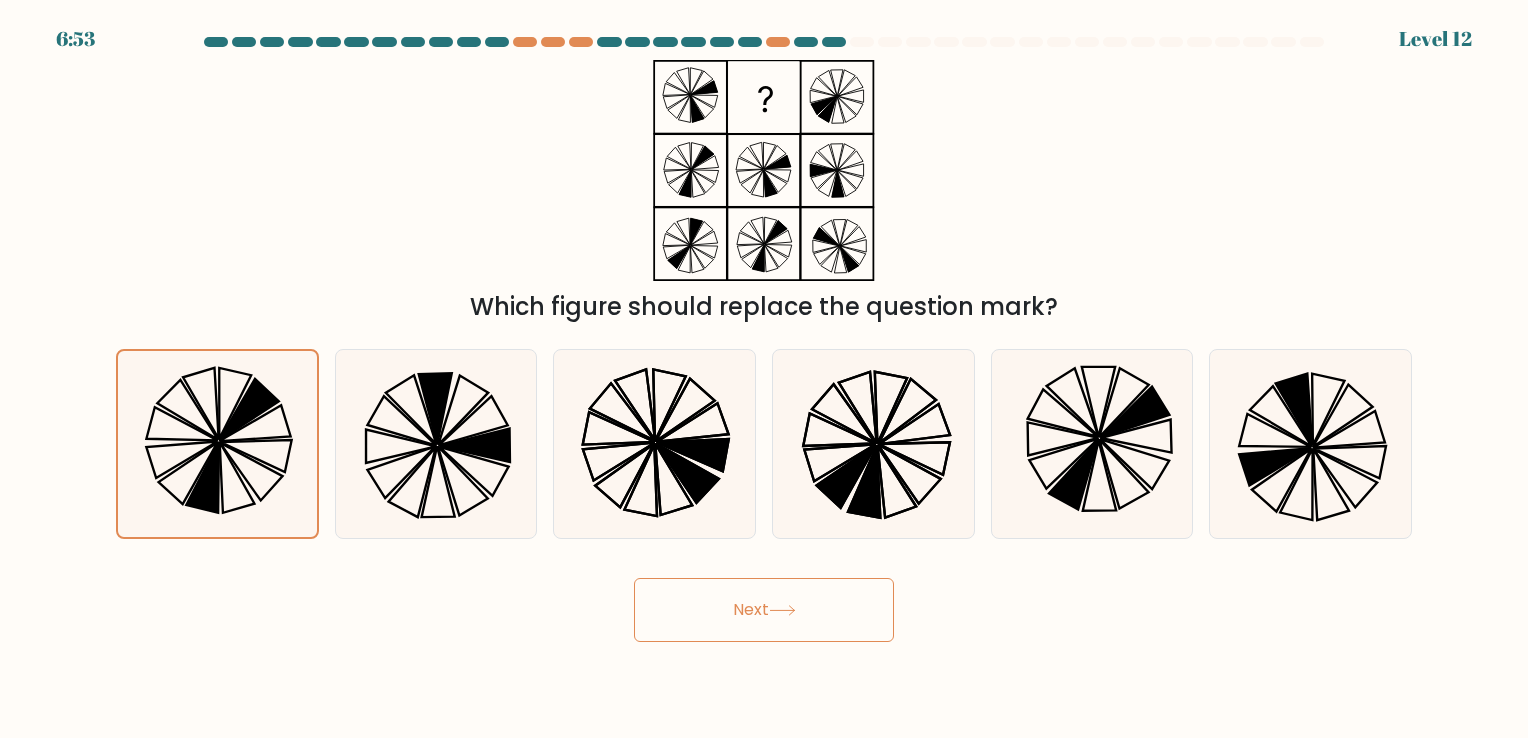 click on "Next" at bounding box center [764, 610] 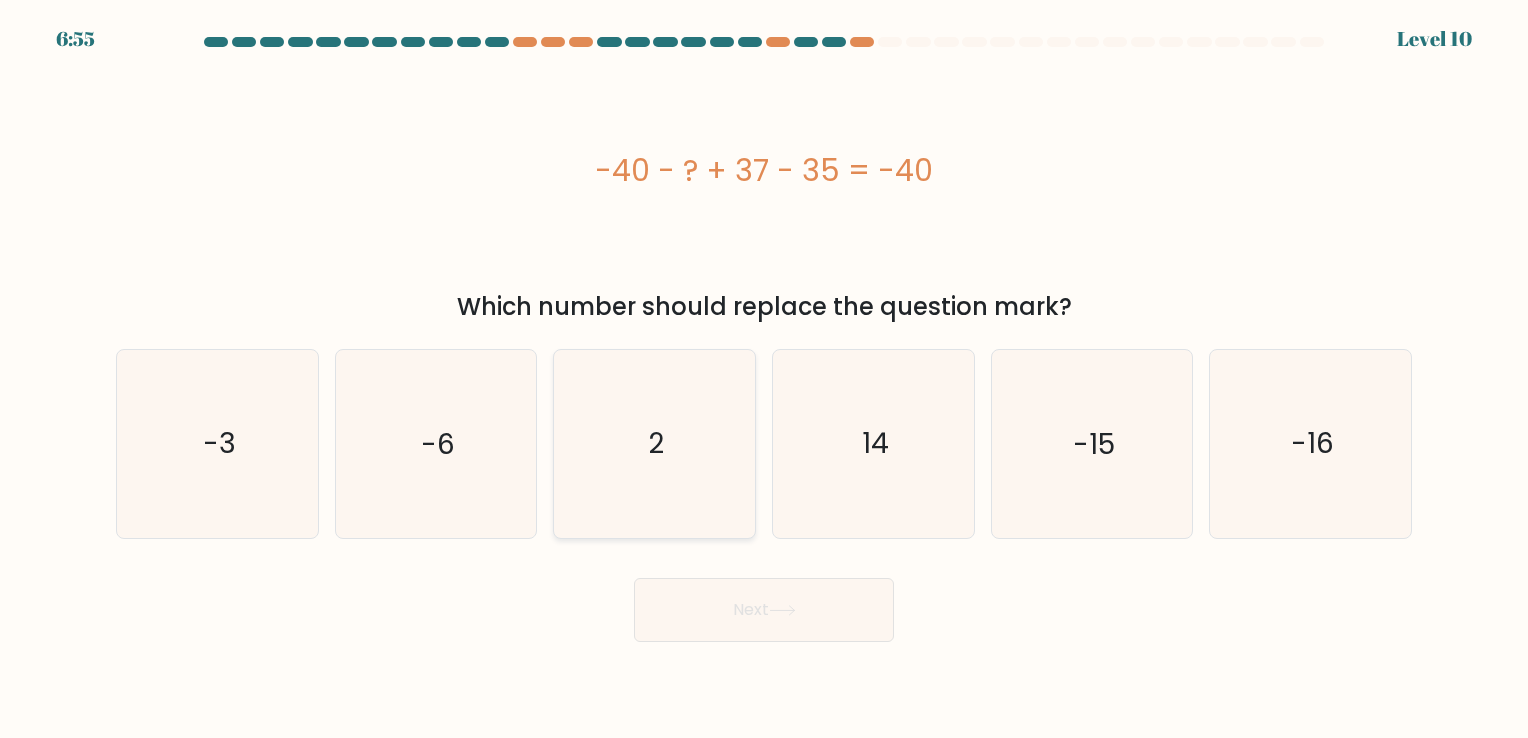click on "2" 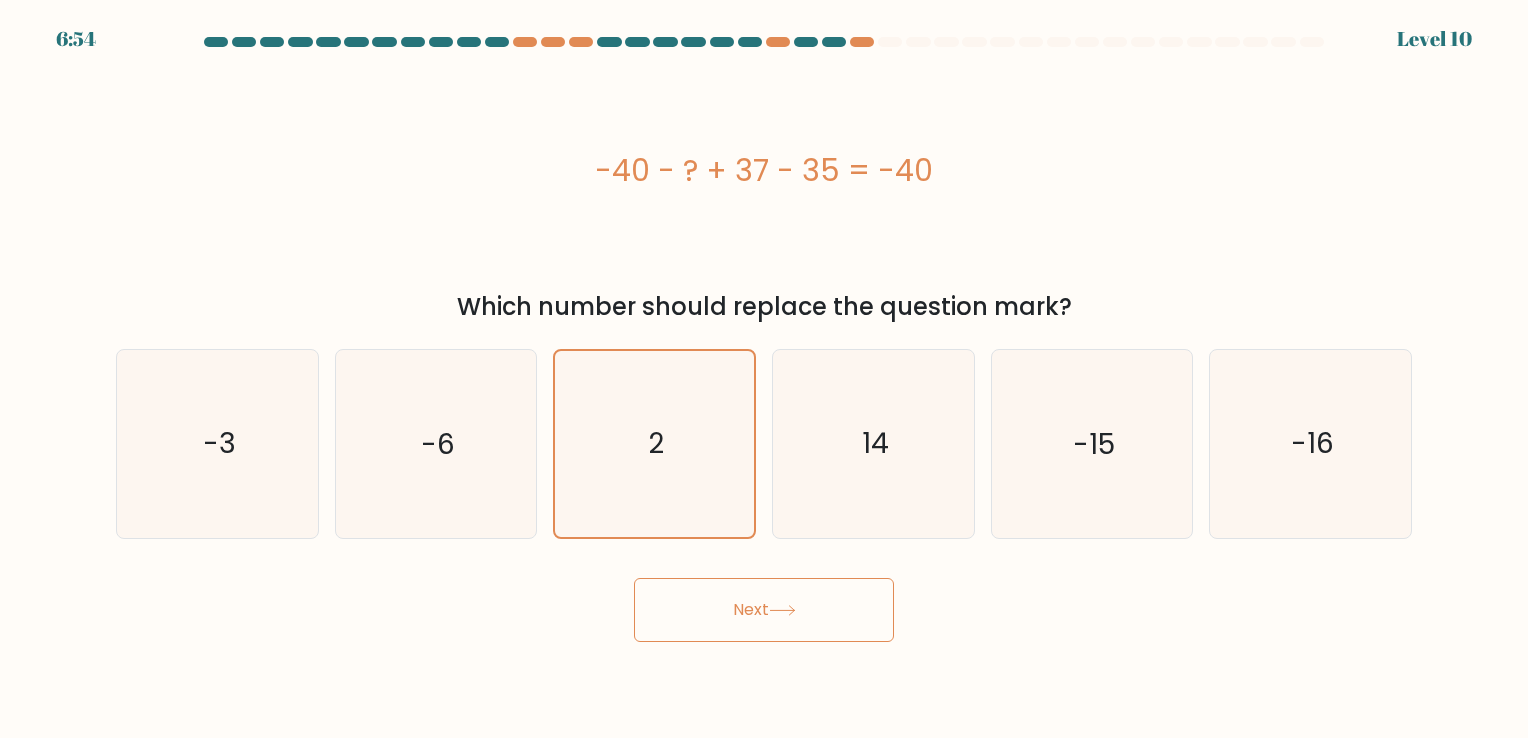 click on "Next" at bounding box center [764, 610] 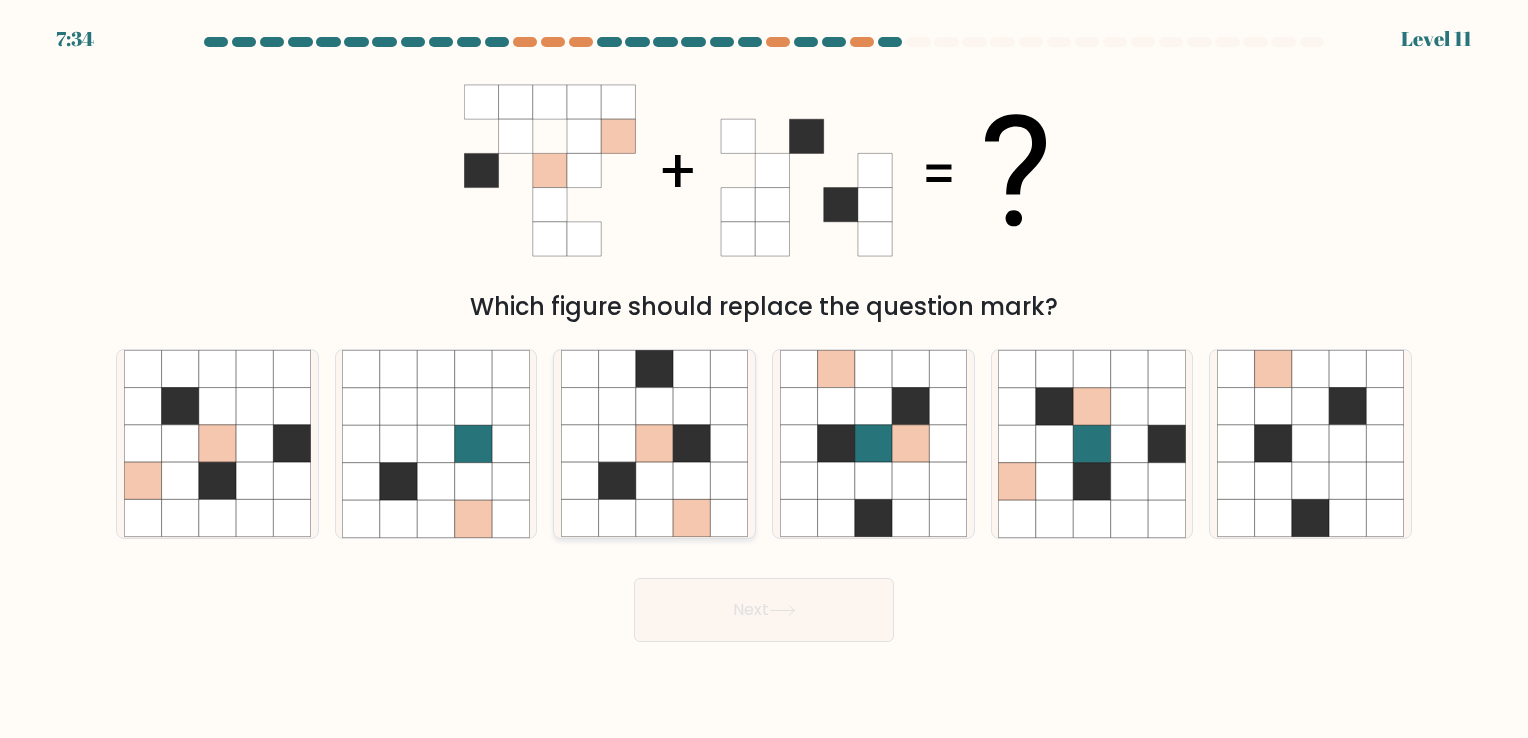 click 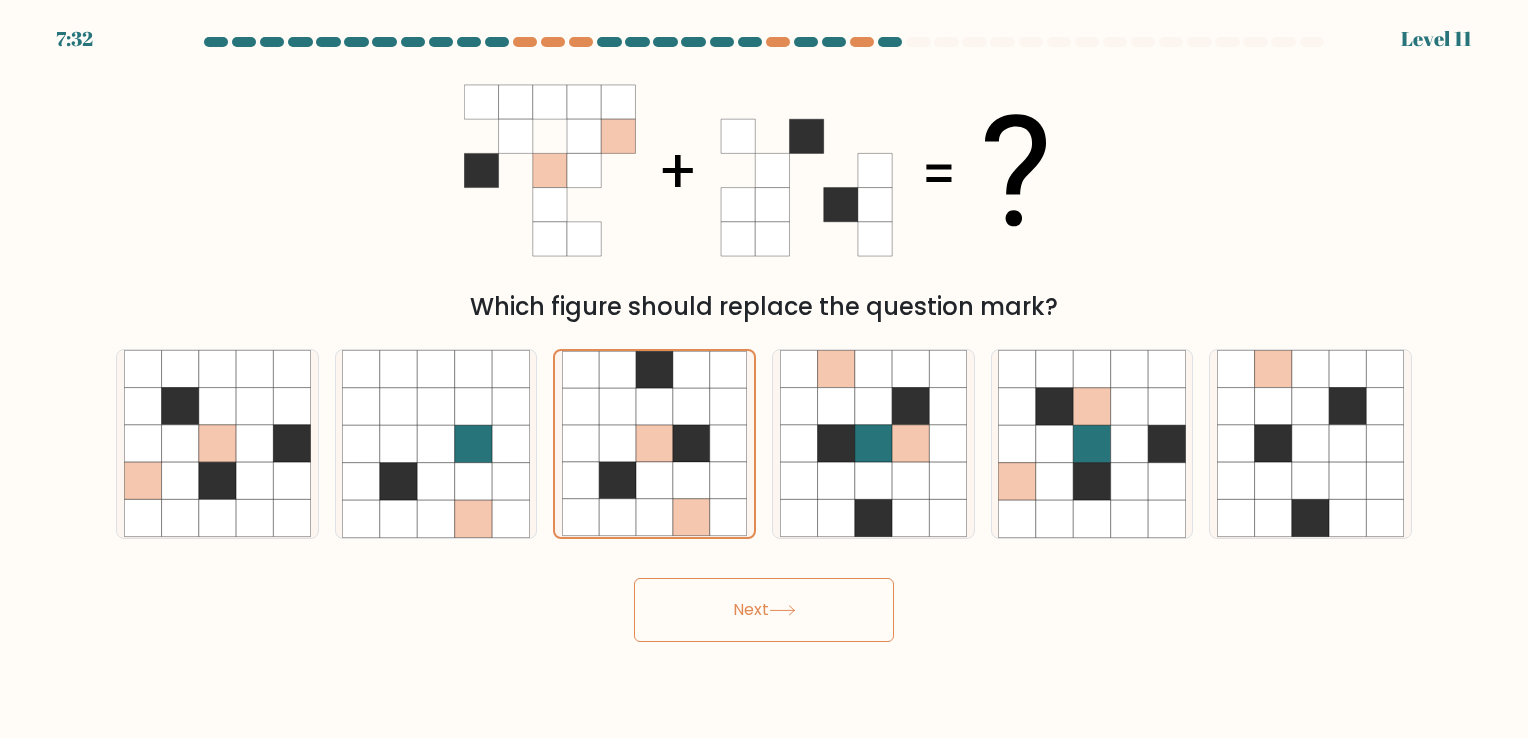 click on "Next" at bounding box center [764, 610] 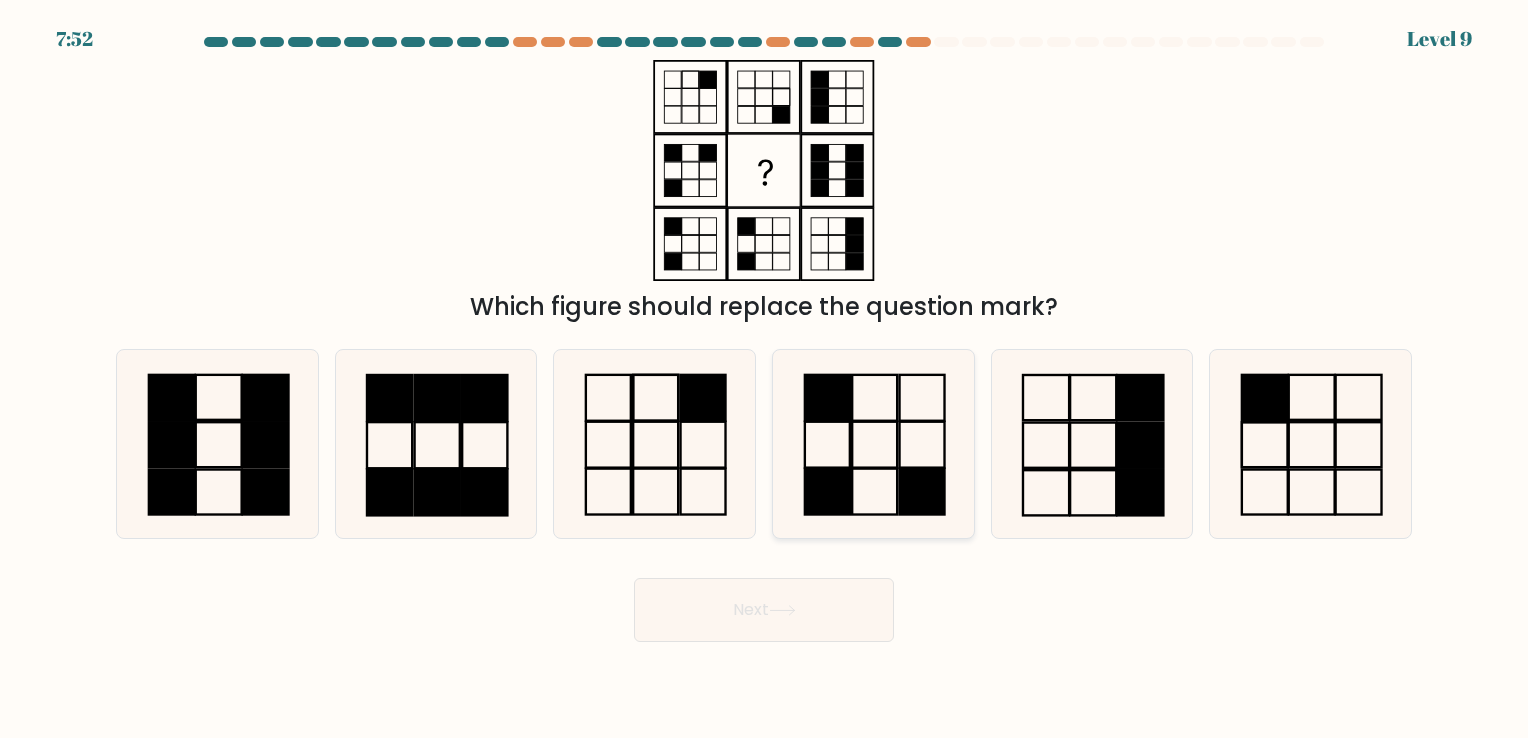 click 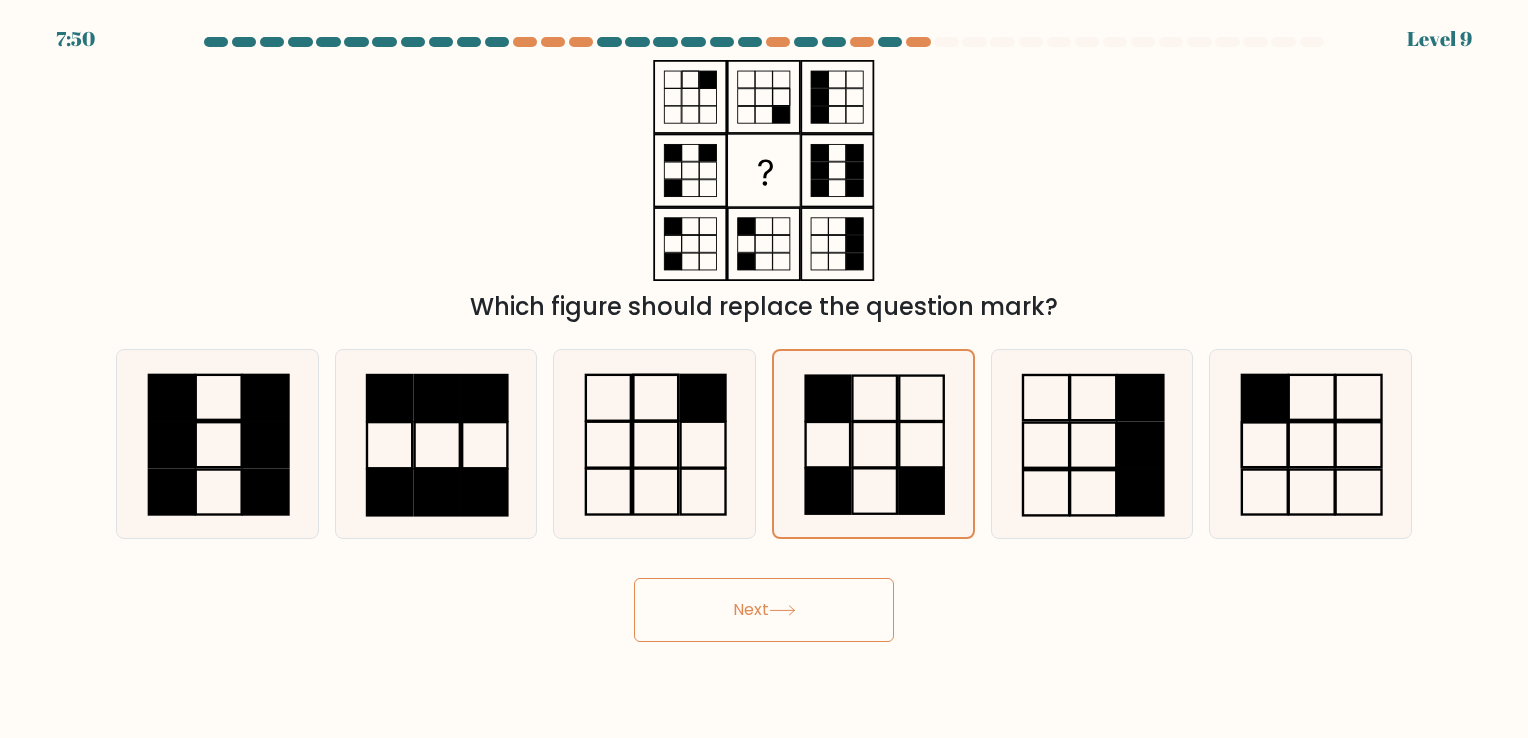 click on "Next" at bounding box center (764, 610) 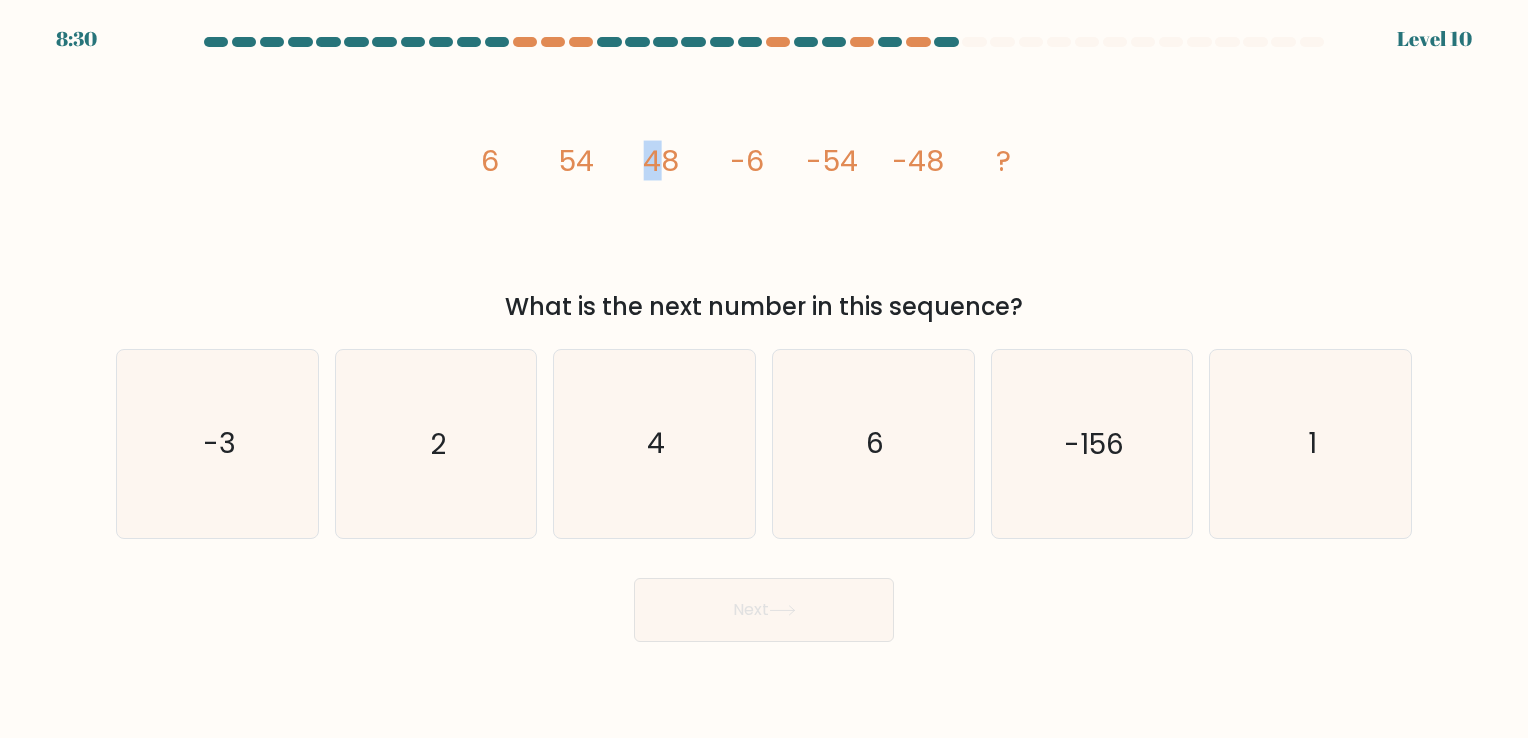 drag, startPoint x: 592, startPoint y: 206, endPoint x: 670, endPoint y: 156, distance: 92.64988 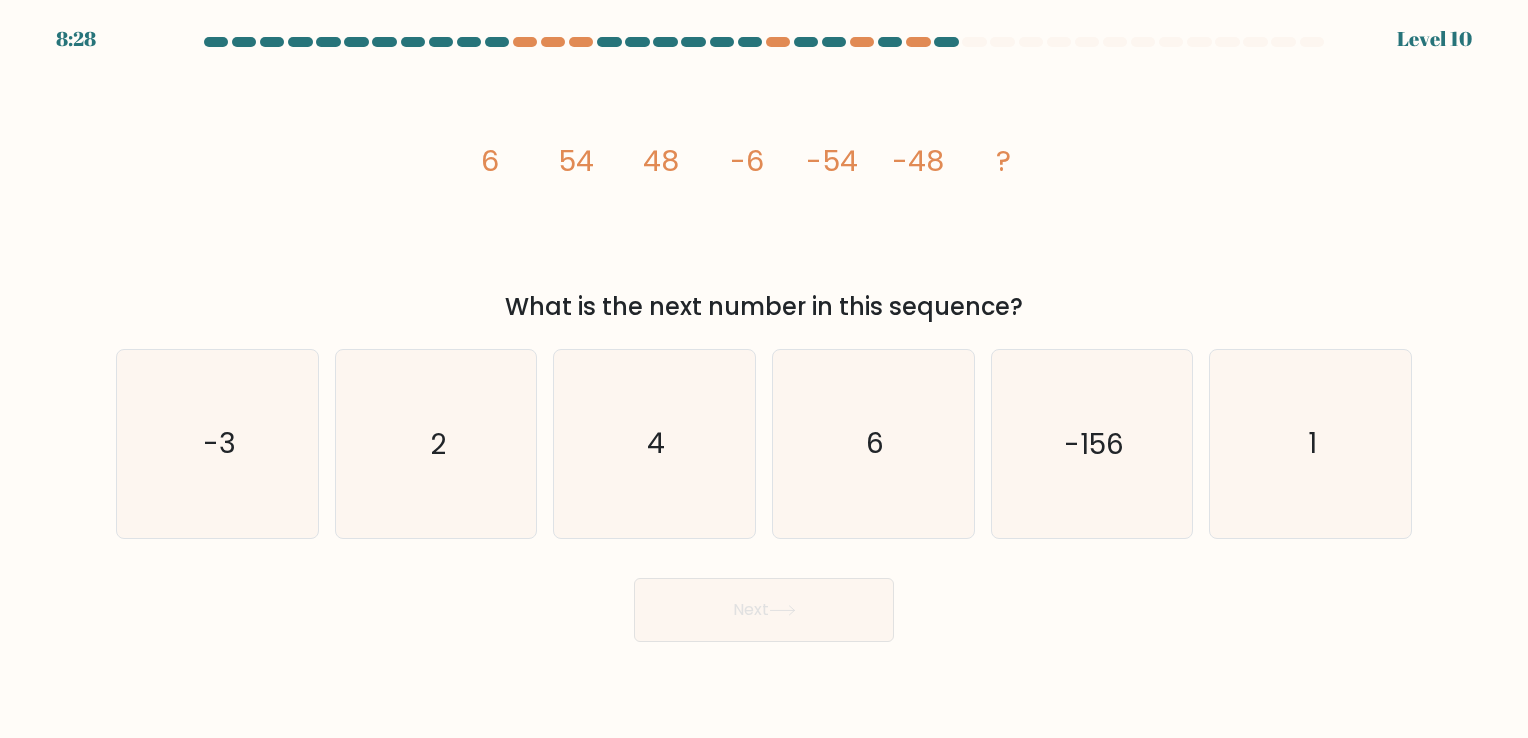click on "image/svg+xml
6
54
48
-6
-54
-48
?" 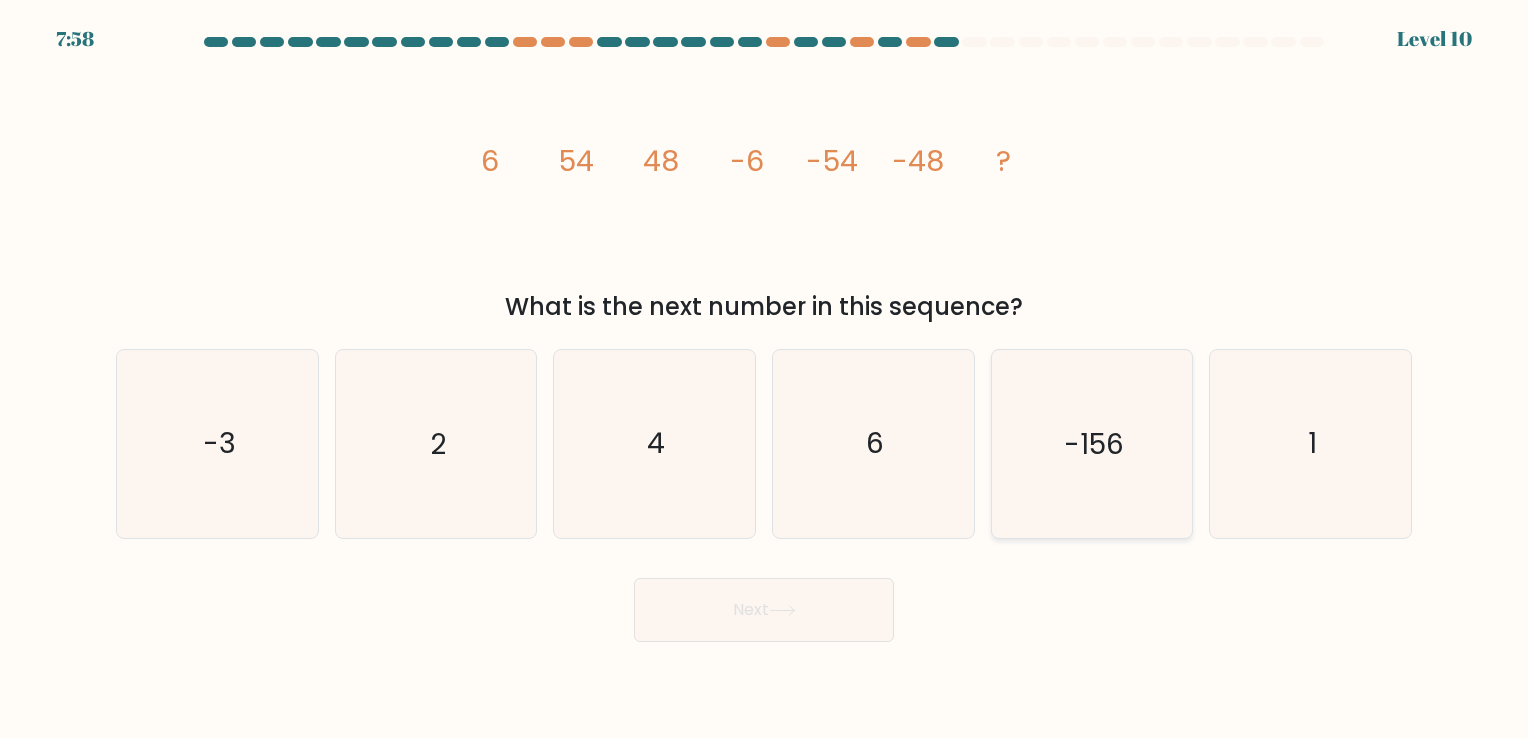 click on "-156" 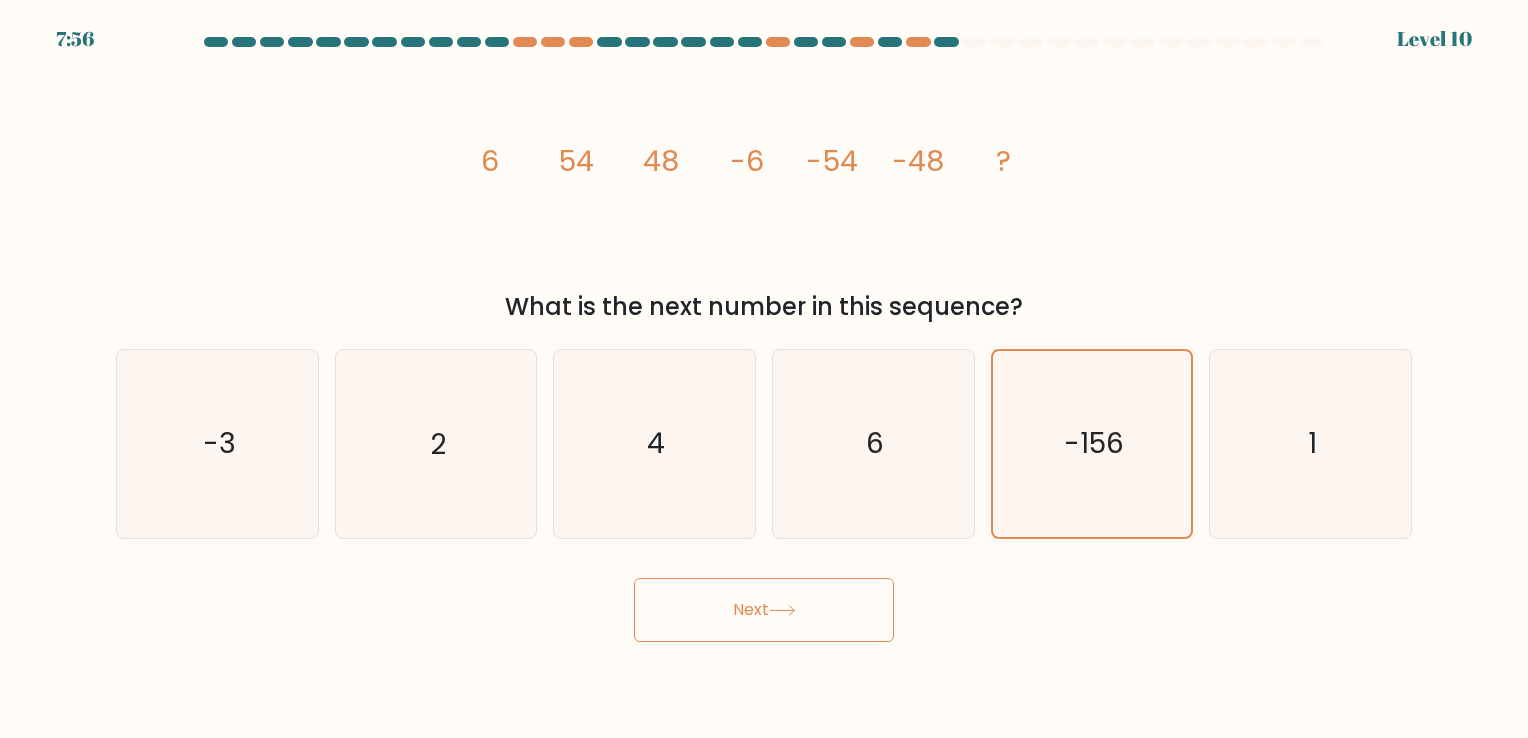 click on "Next" at bounding box center [764, 610] 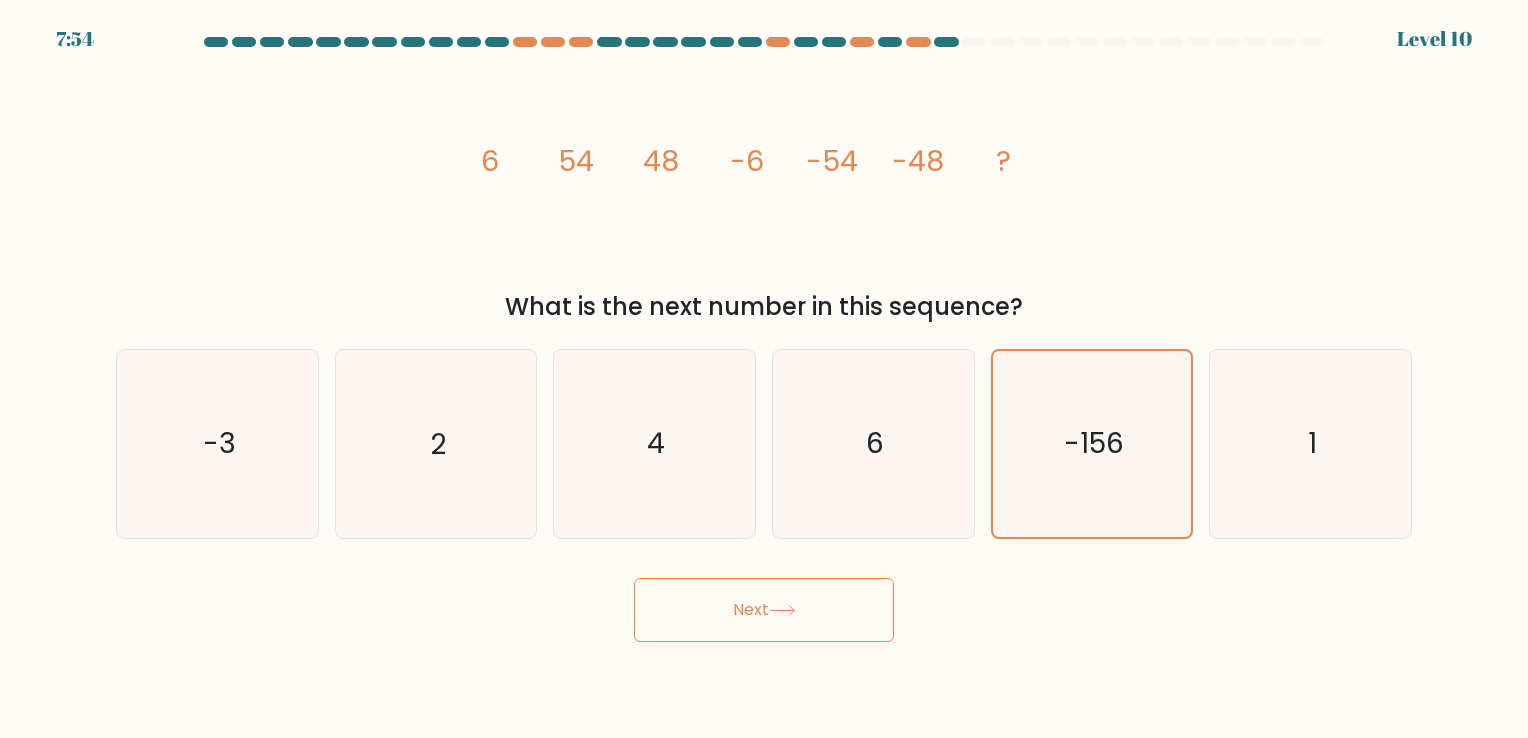 click on "Next" at bounding box center [764, 610] 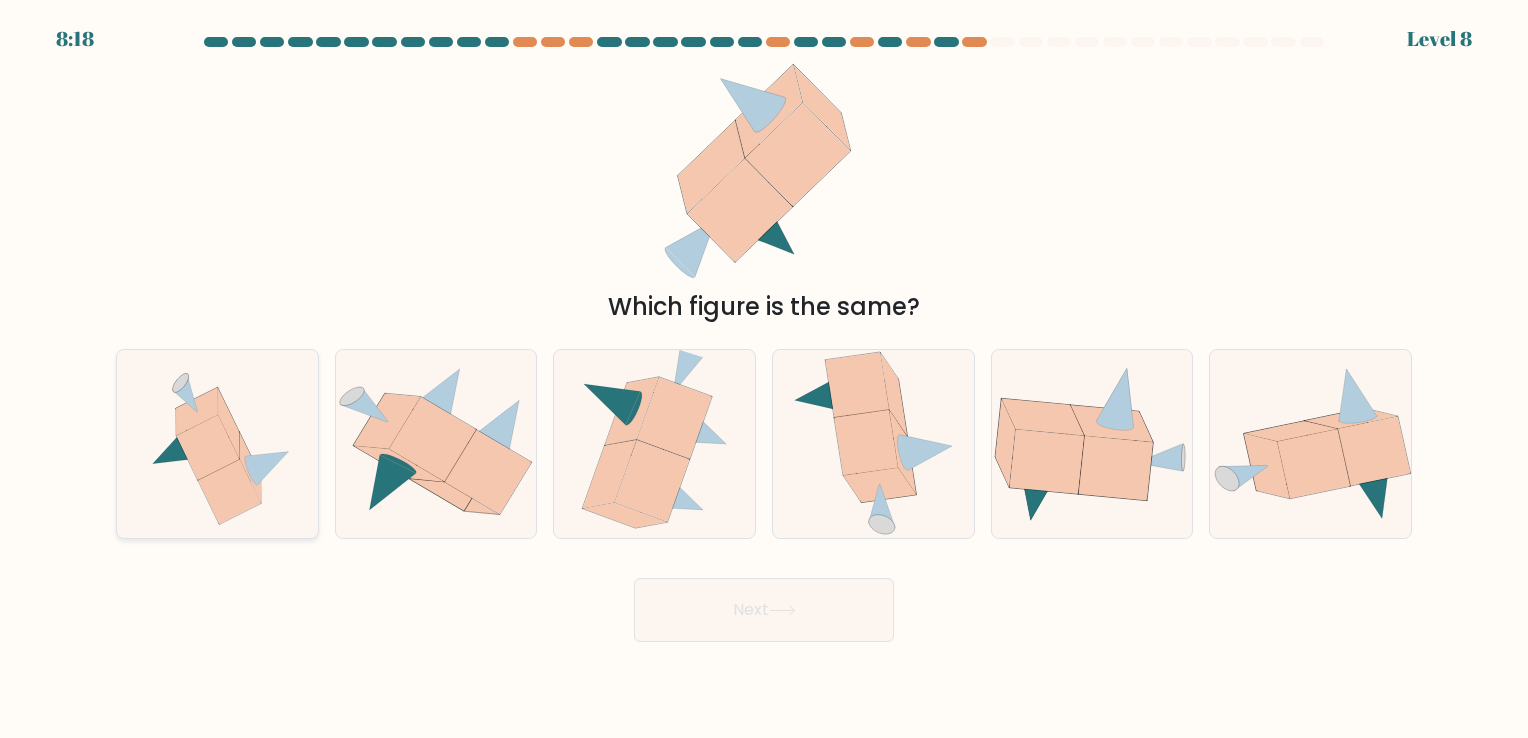 click 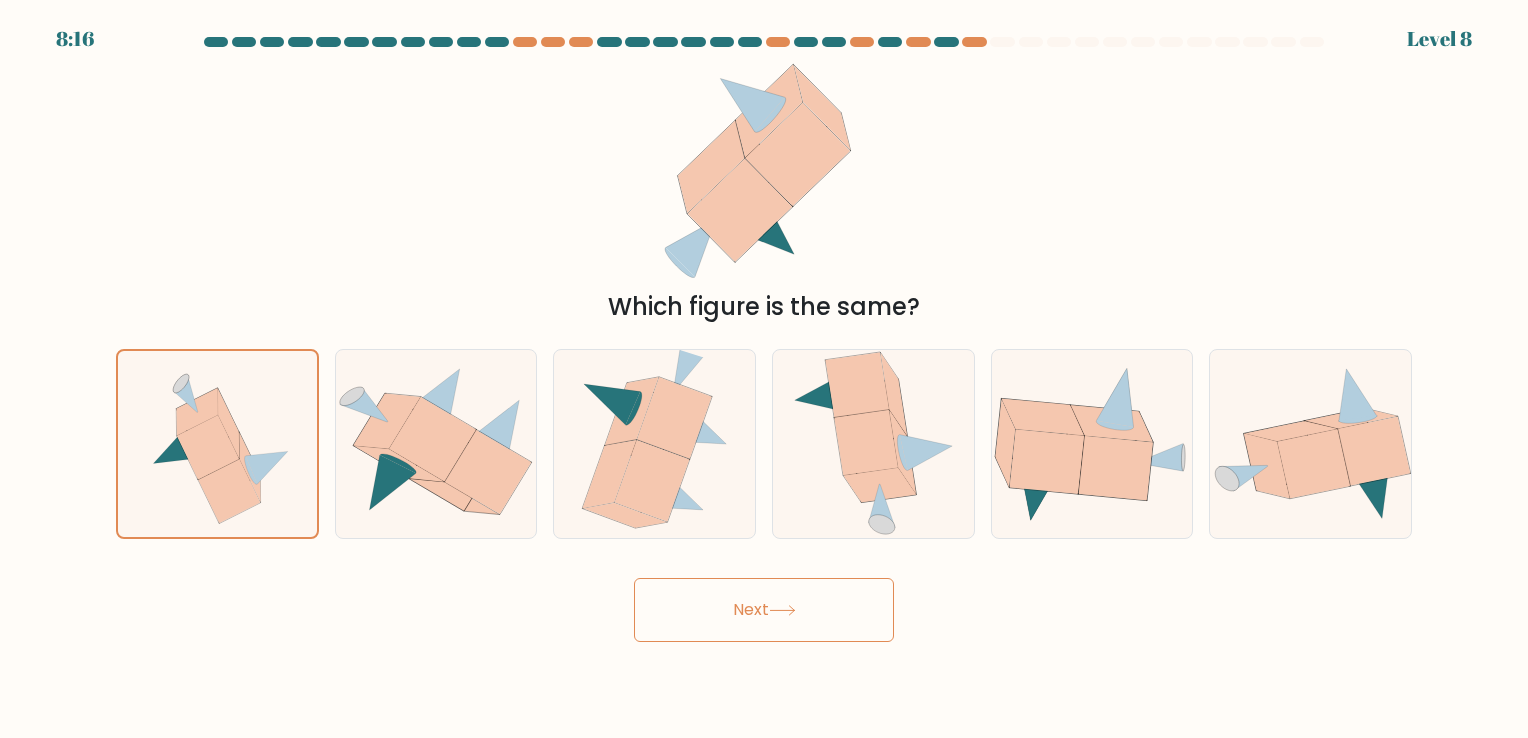 click on "Next" at bounding box center [764, 610] 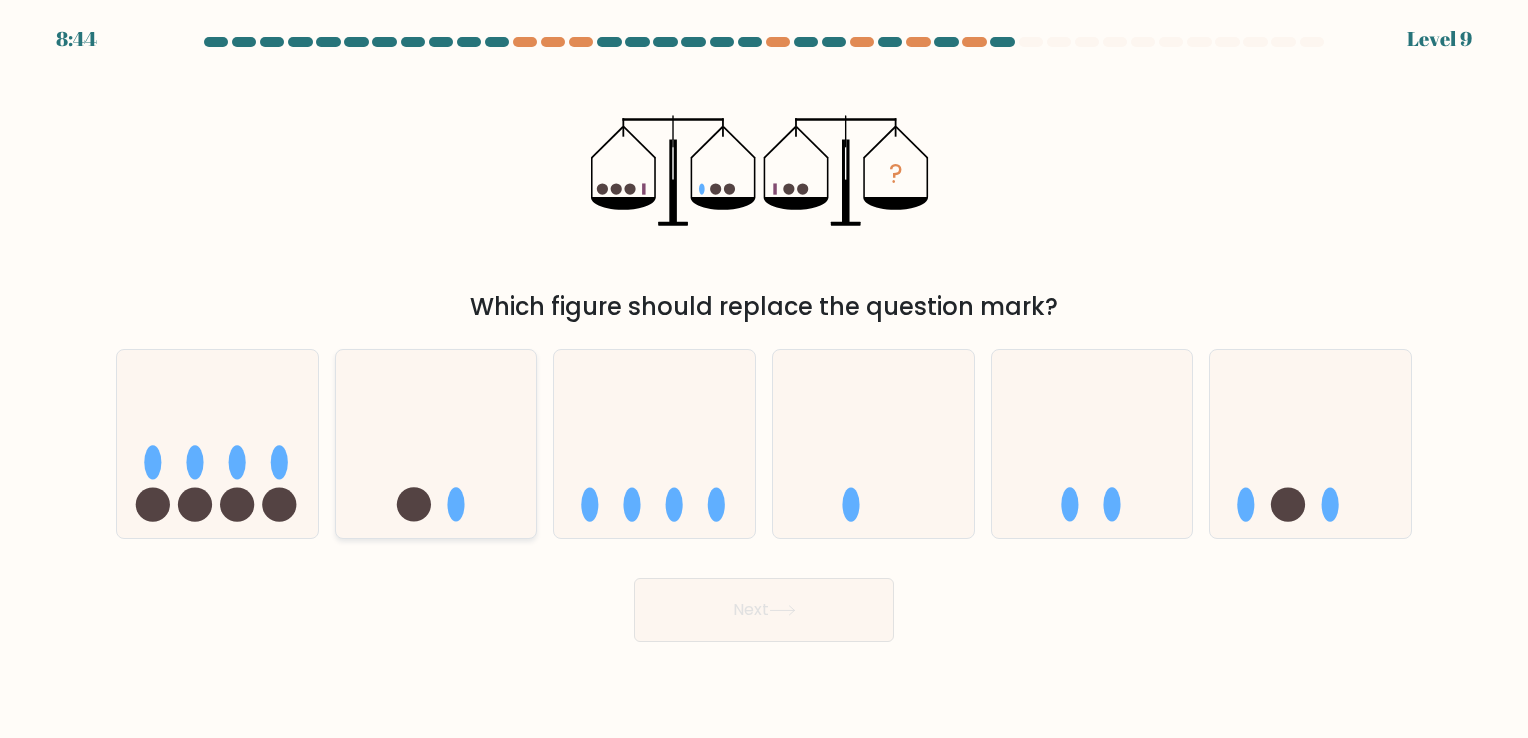 click at bounding box center [436, 443] 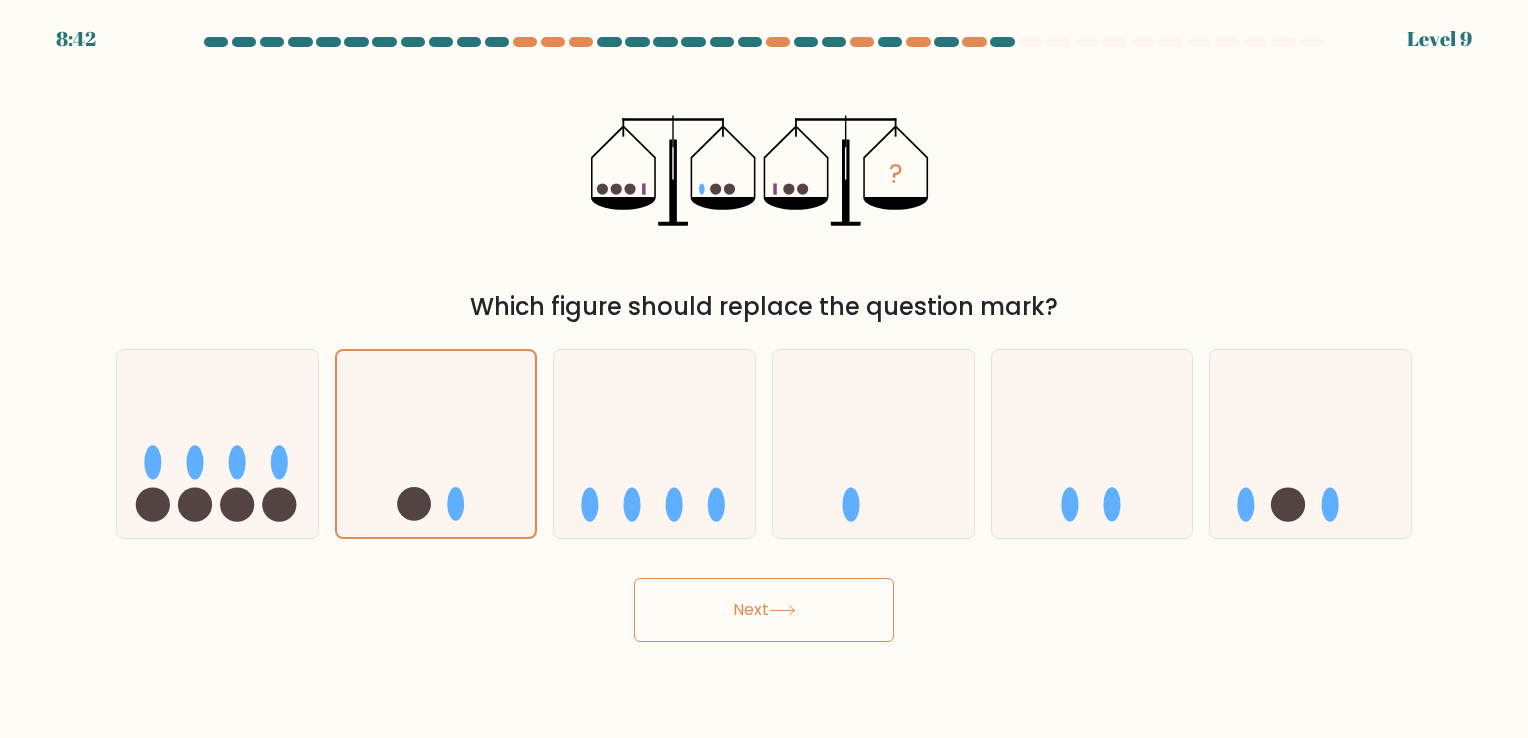 click on "Next" at bounding box center [764, 610] 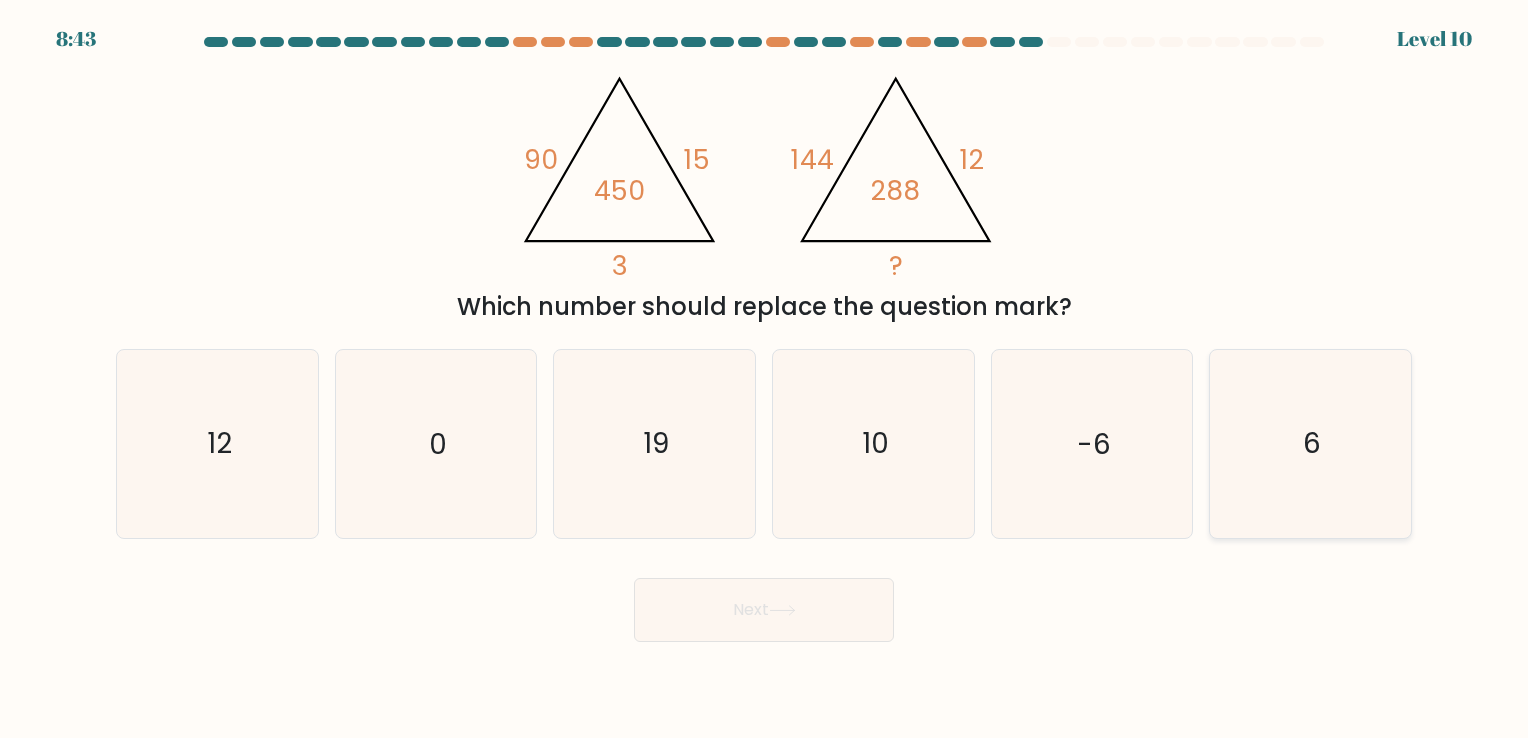 click on "6" 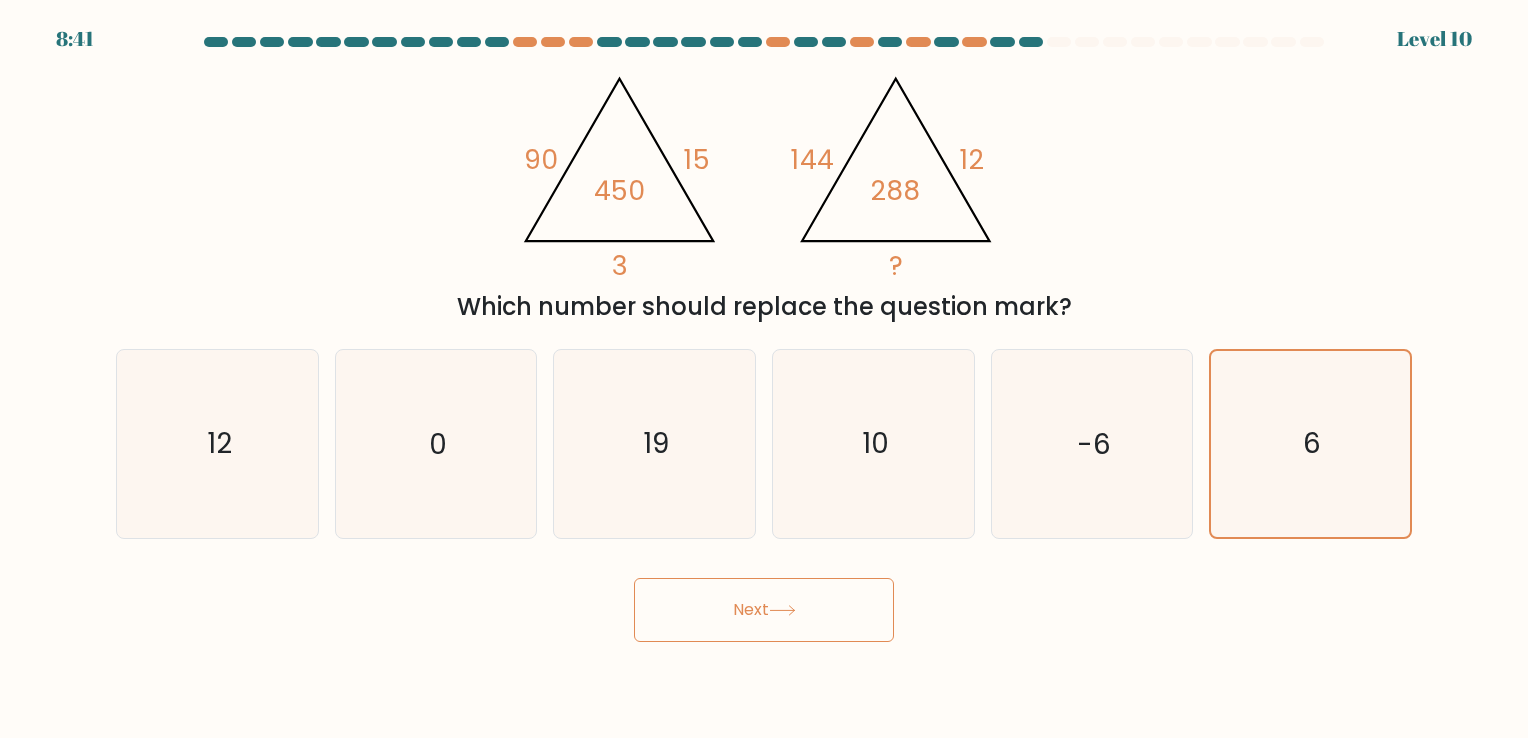 click on "Next" at bounding box center [764, 610] 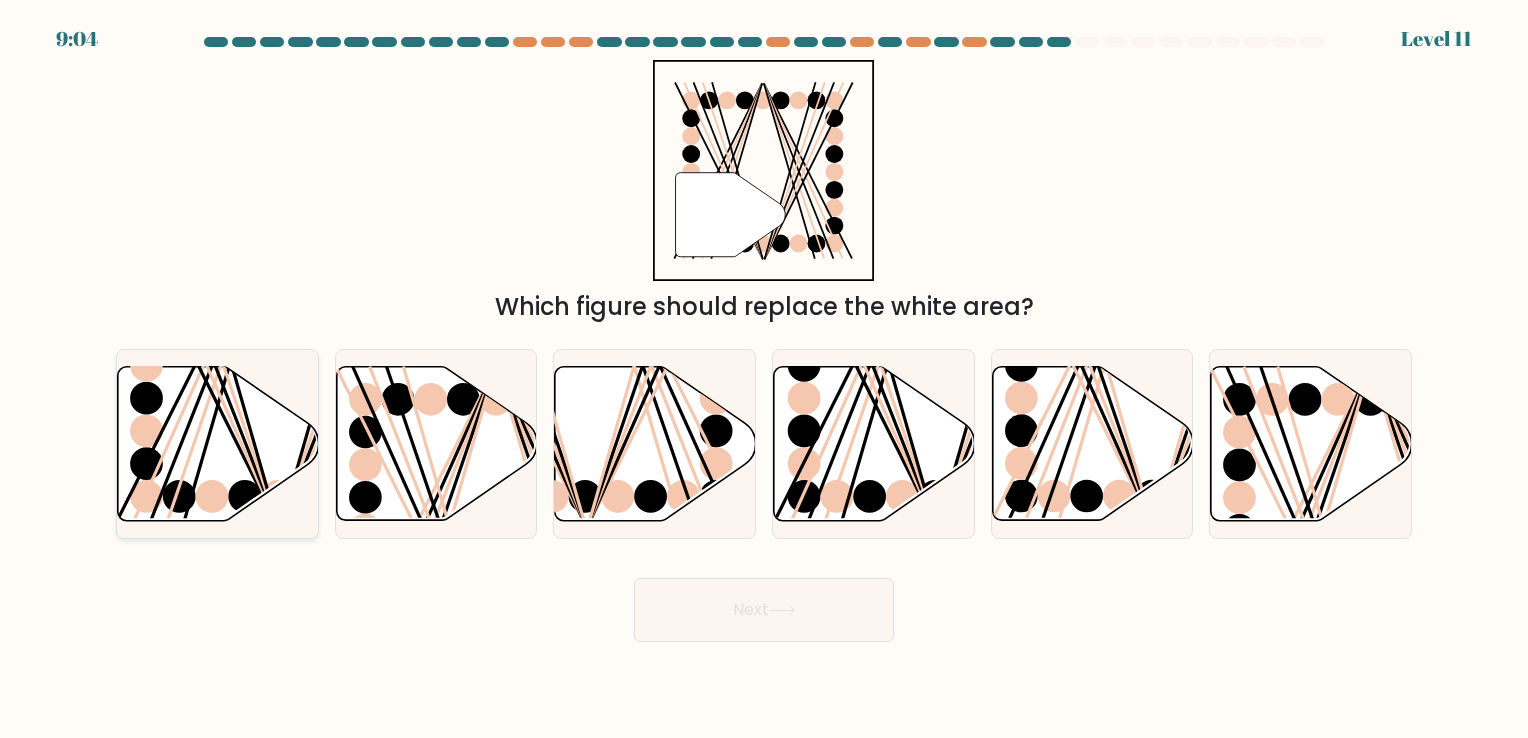 click 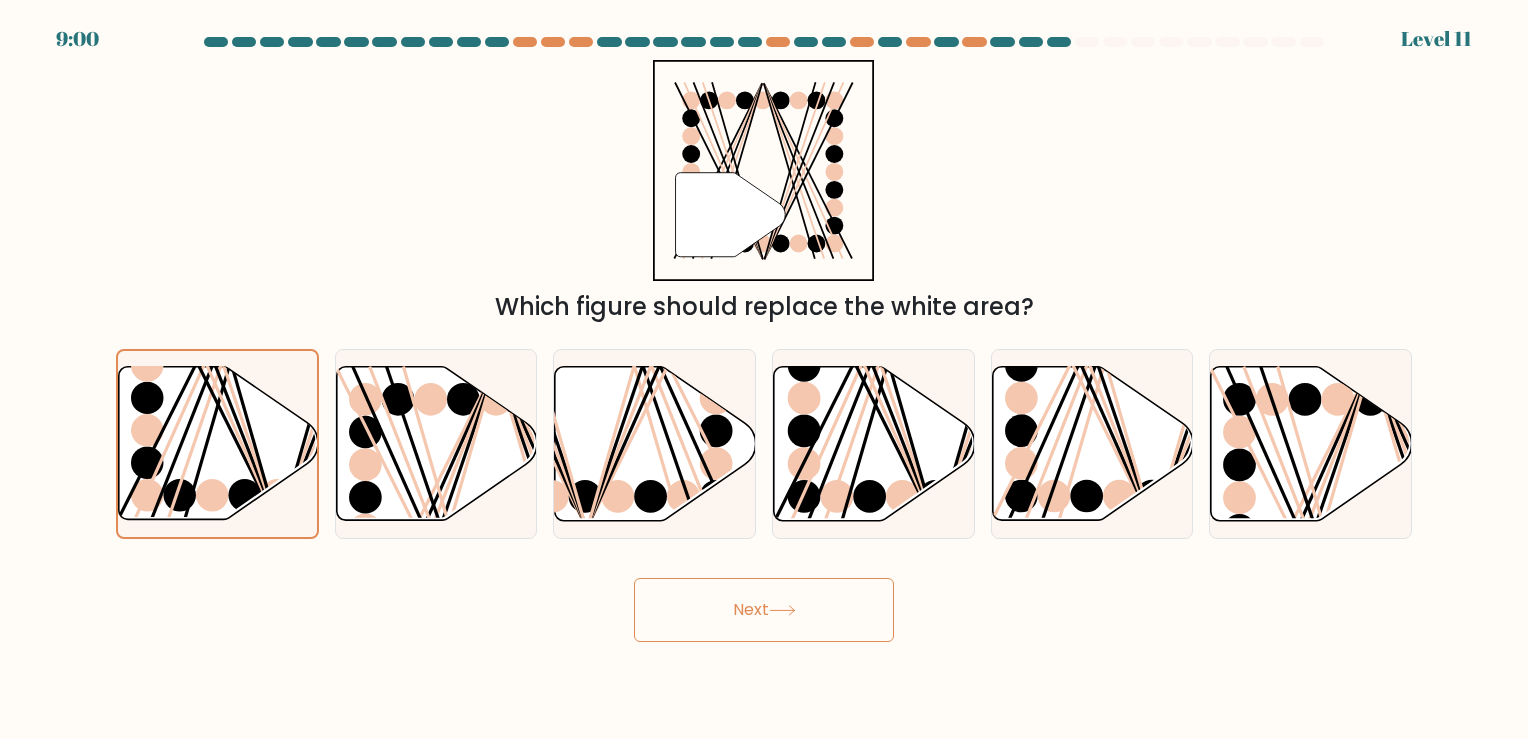 click on "Next" at bounding box center (764, 610) 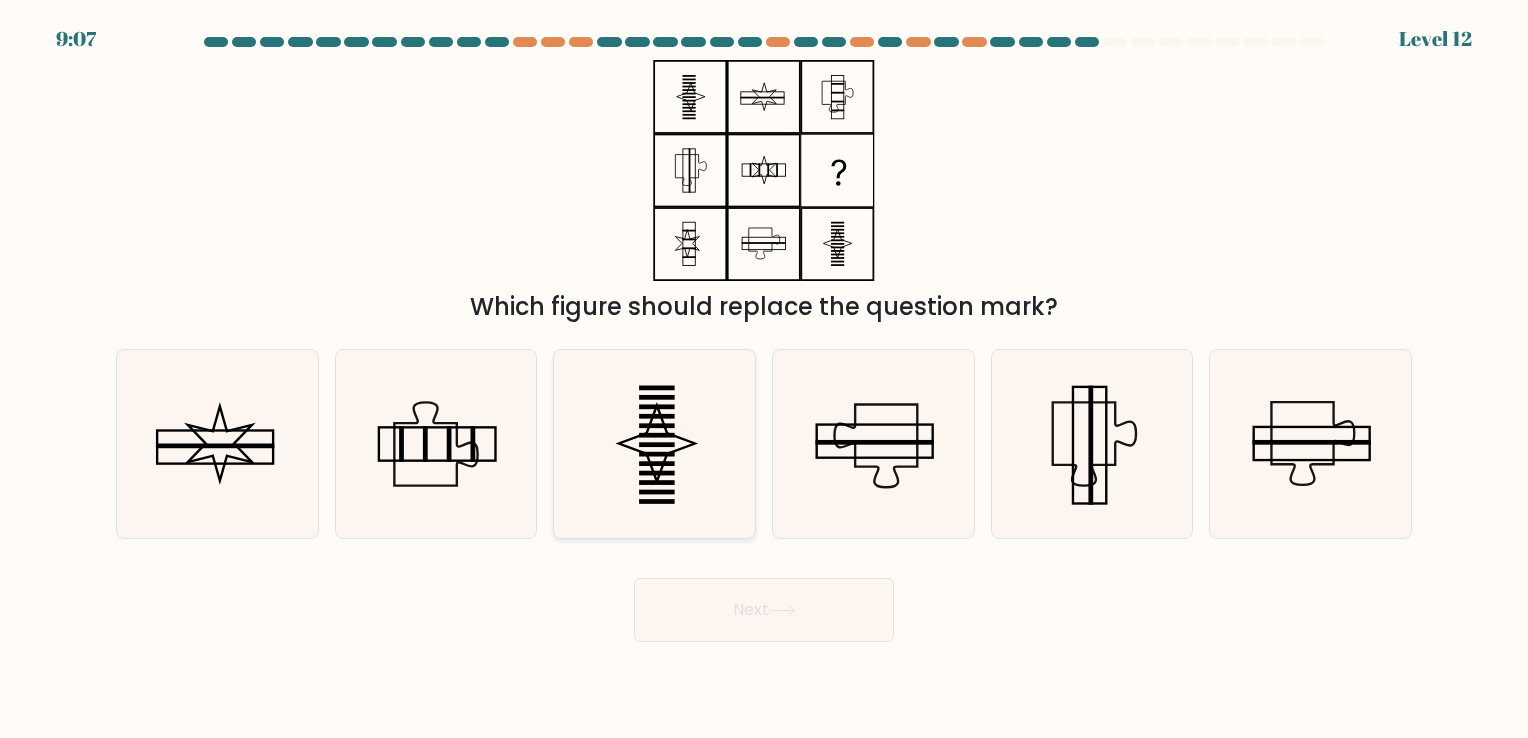 click 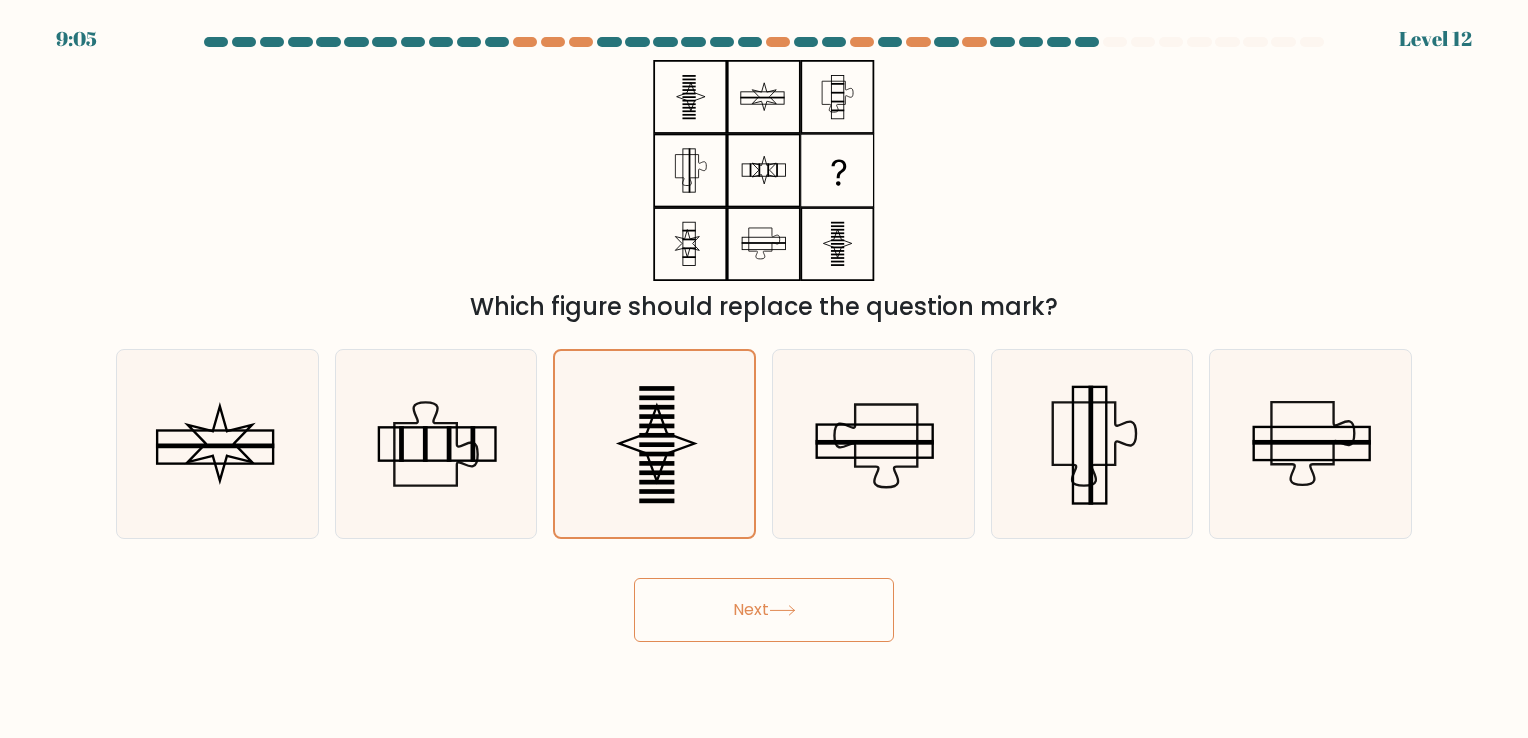 click on "Next" at bounding box center [764, 610] 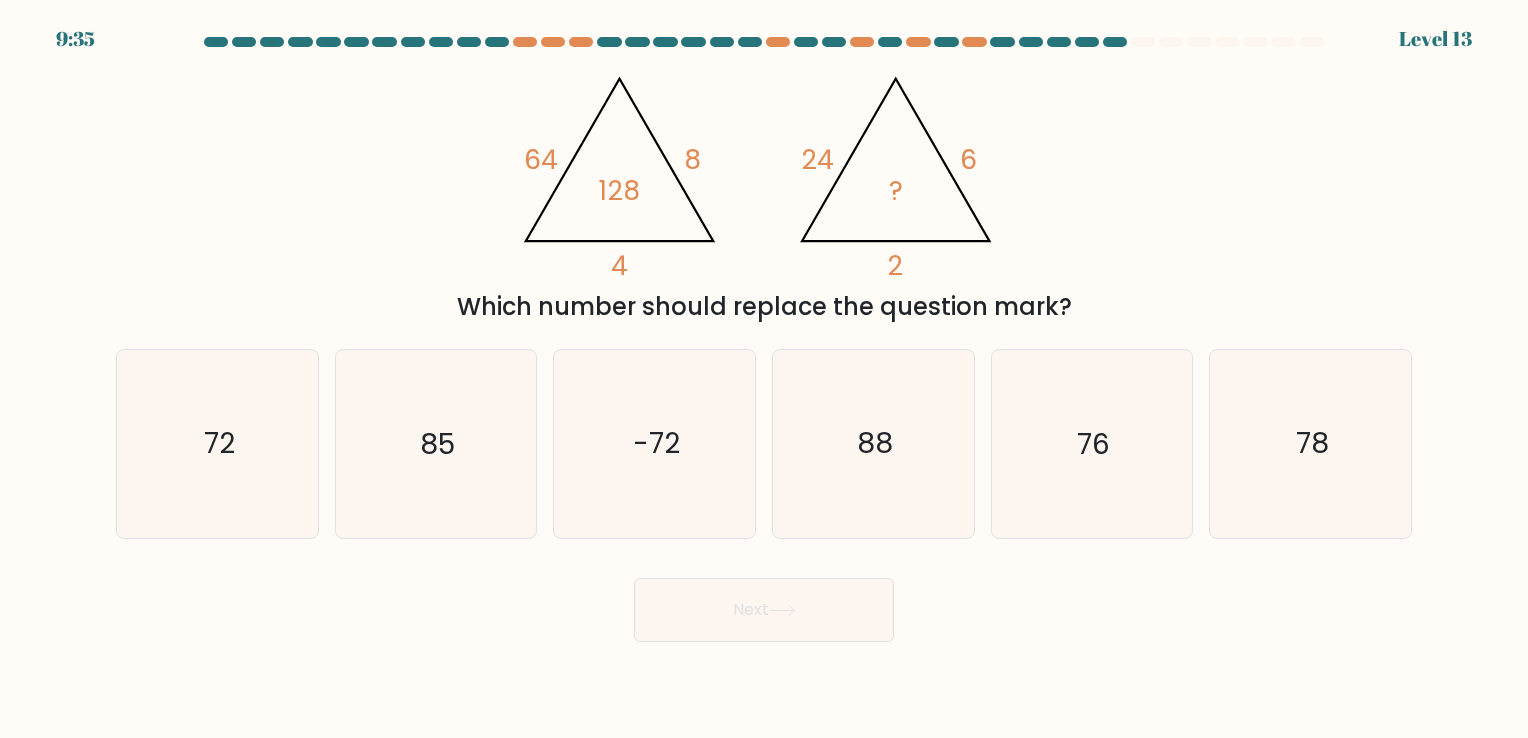 drag, startPoint x: 640, startPoint y: 214, endPoint x: 788, endPoint y: 230, distance: 148.86235 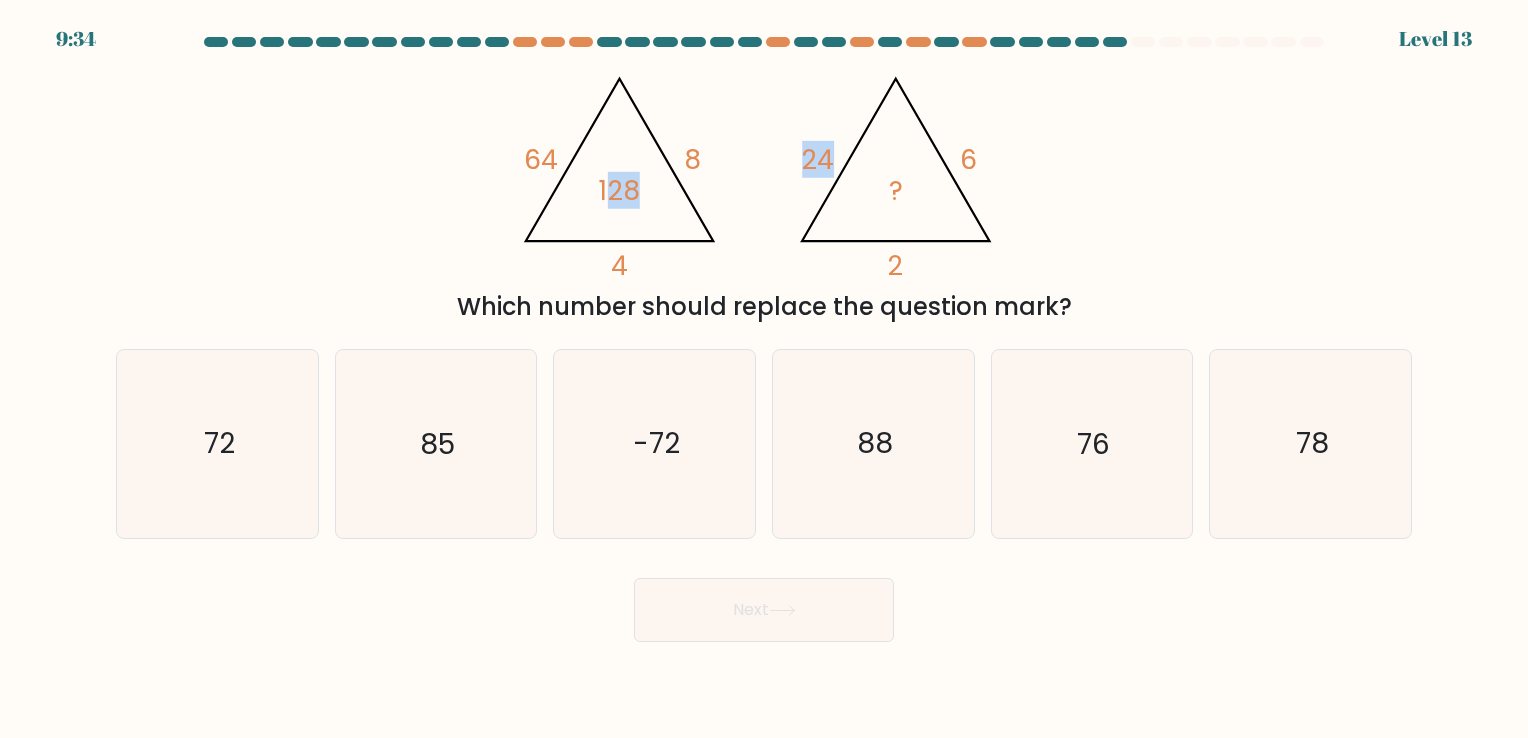 drag, startPoint x: 606, startPoint y: 209, endPoint x: 864, endPoint y: 166, distance: 261.55878 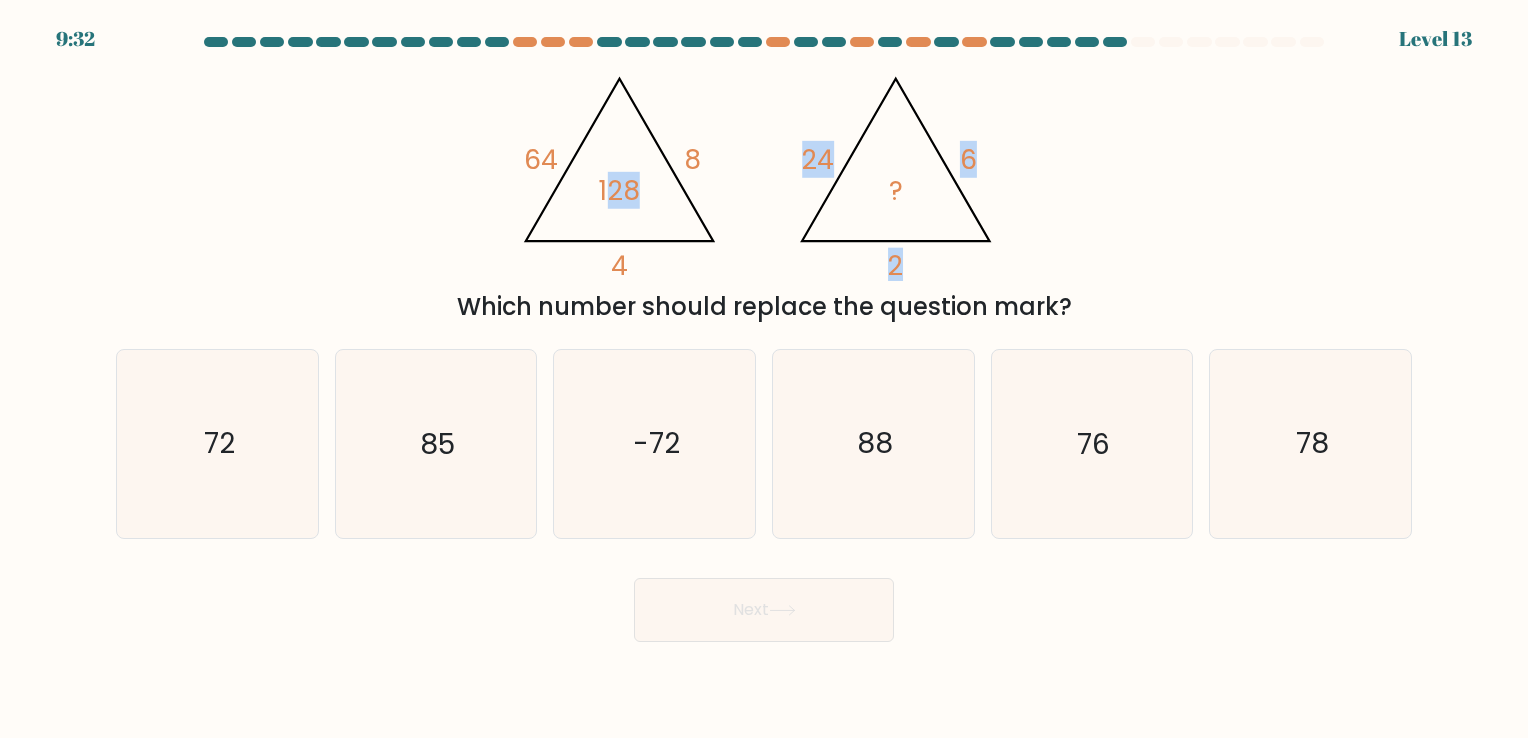 click on "128" 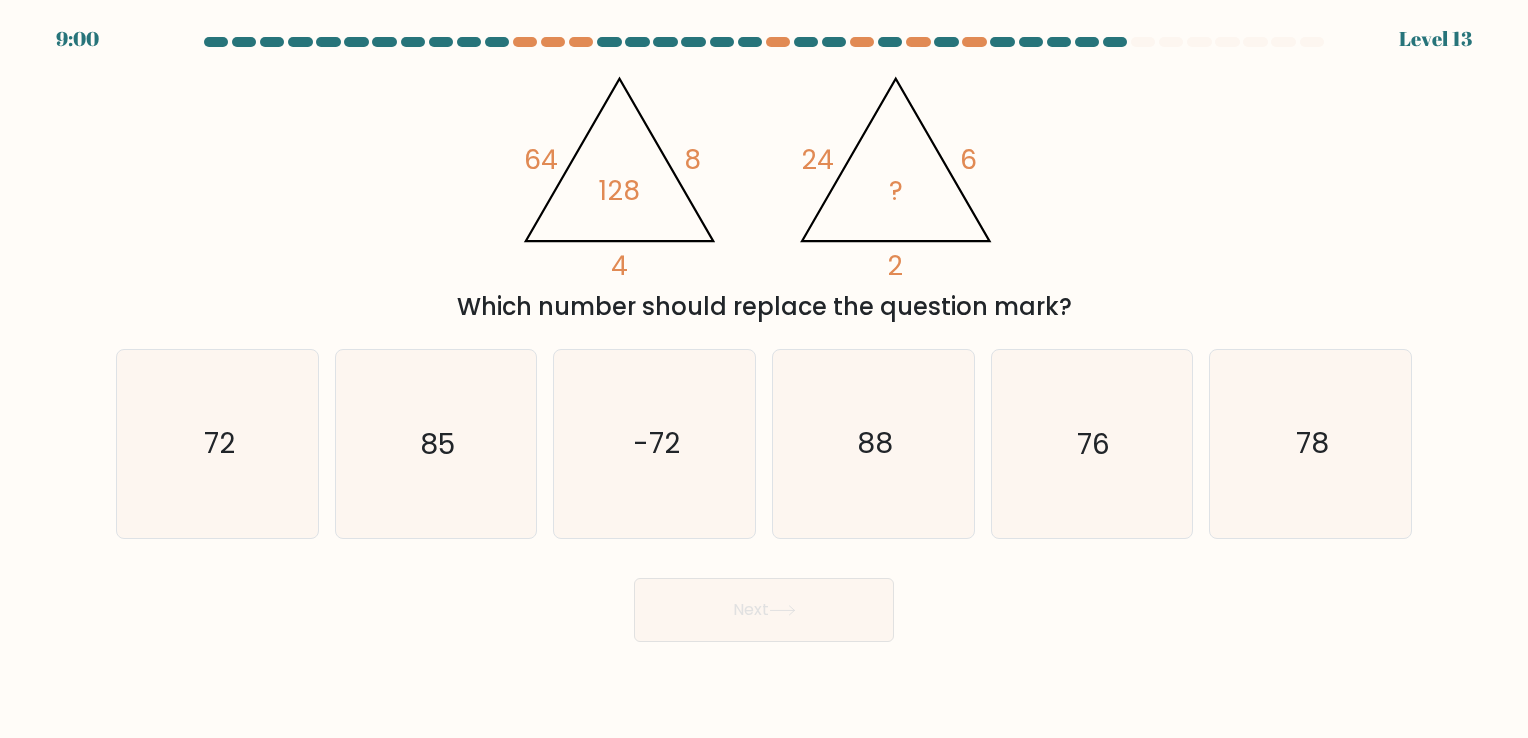 drag, startPoint x: 0, startPoint y: 462, endPoint x: 83, endPoint y: 446, distance: 84.5281 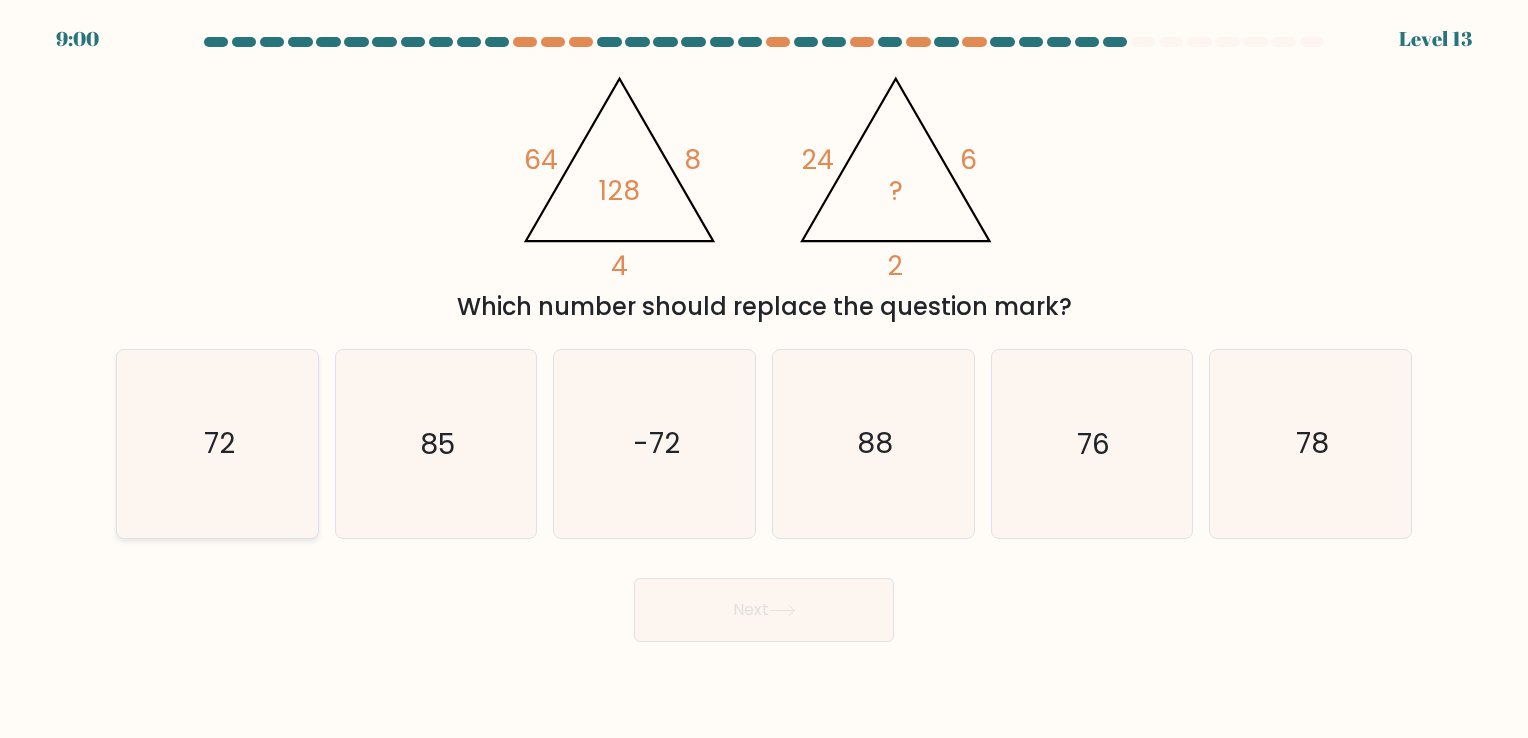 click on "72" 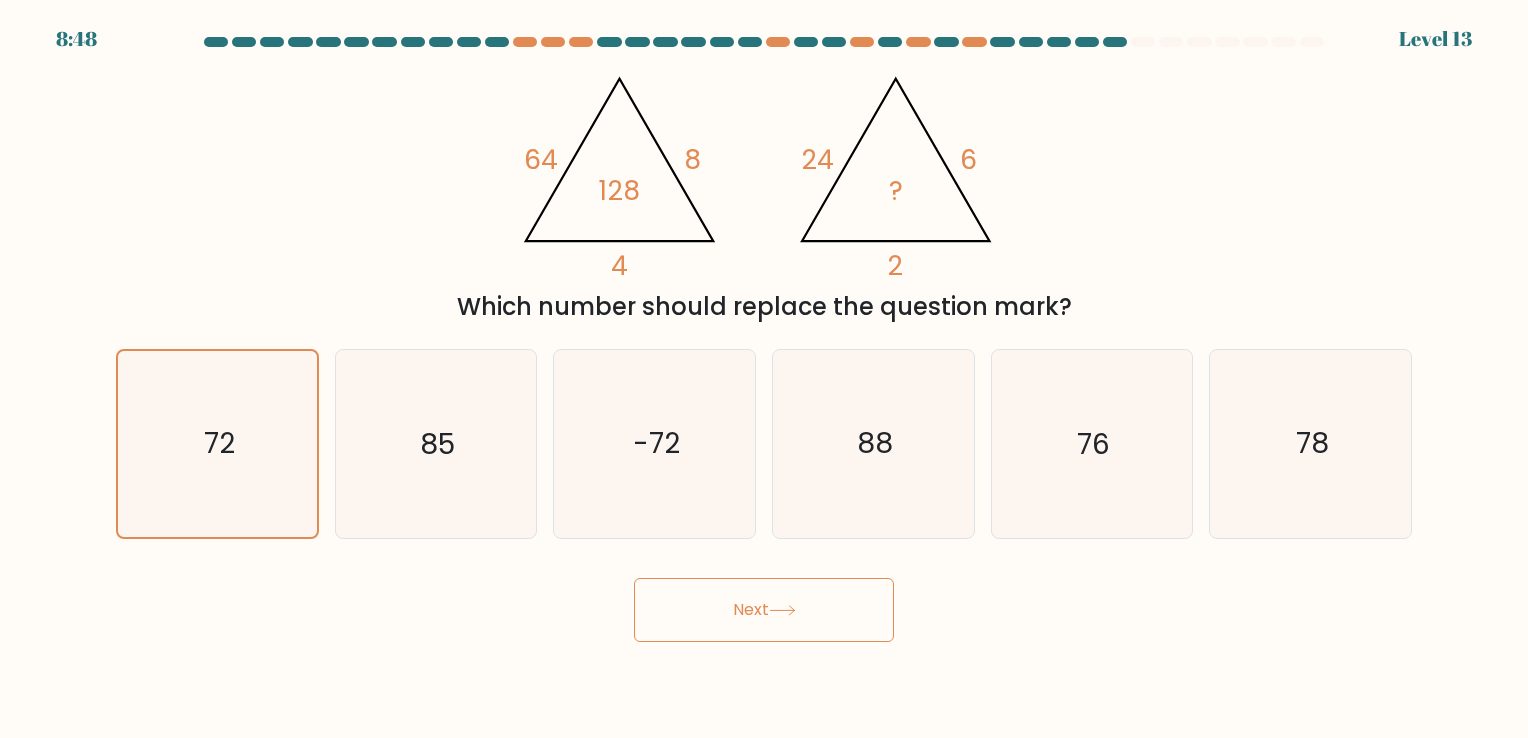 click on "Next" at bounding box center (764, 610) 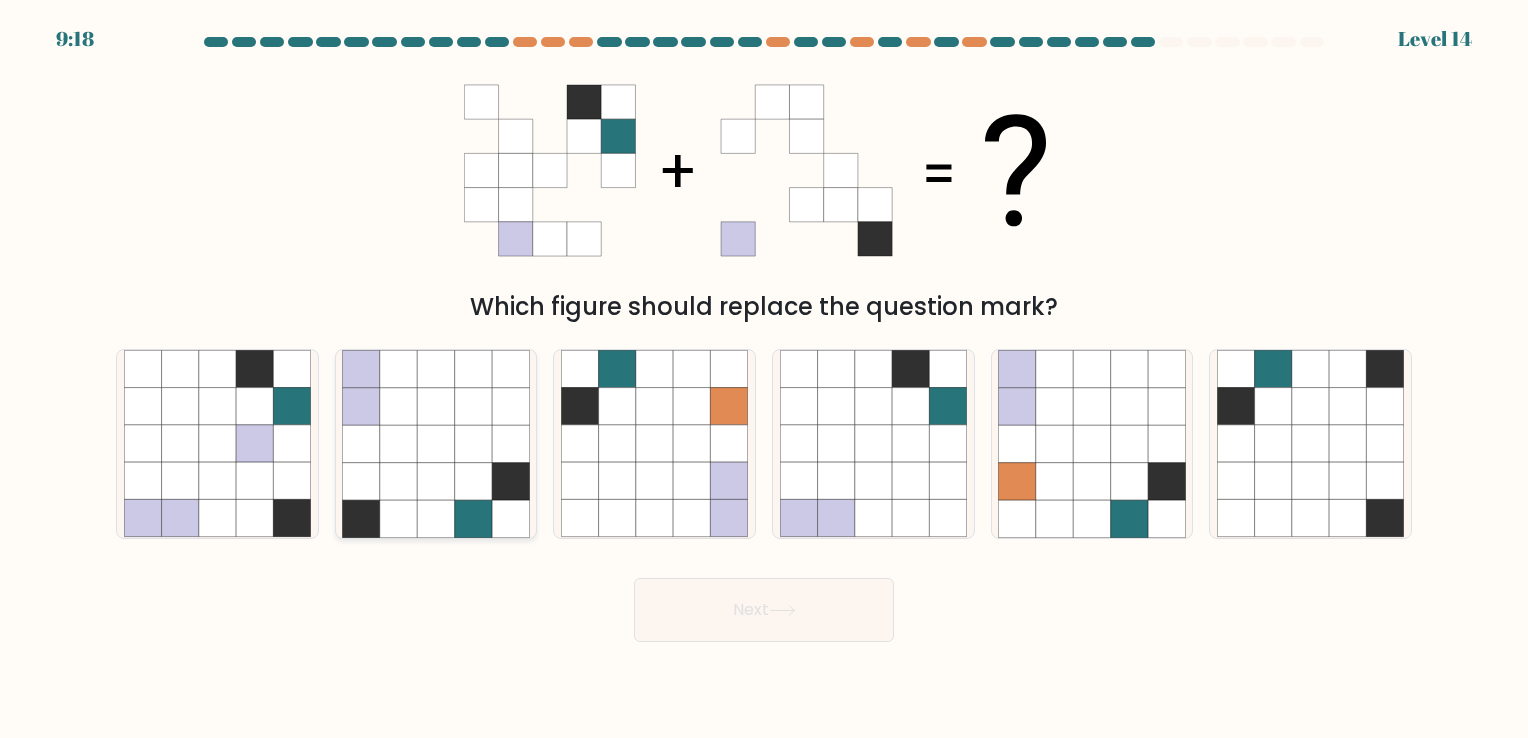 click 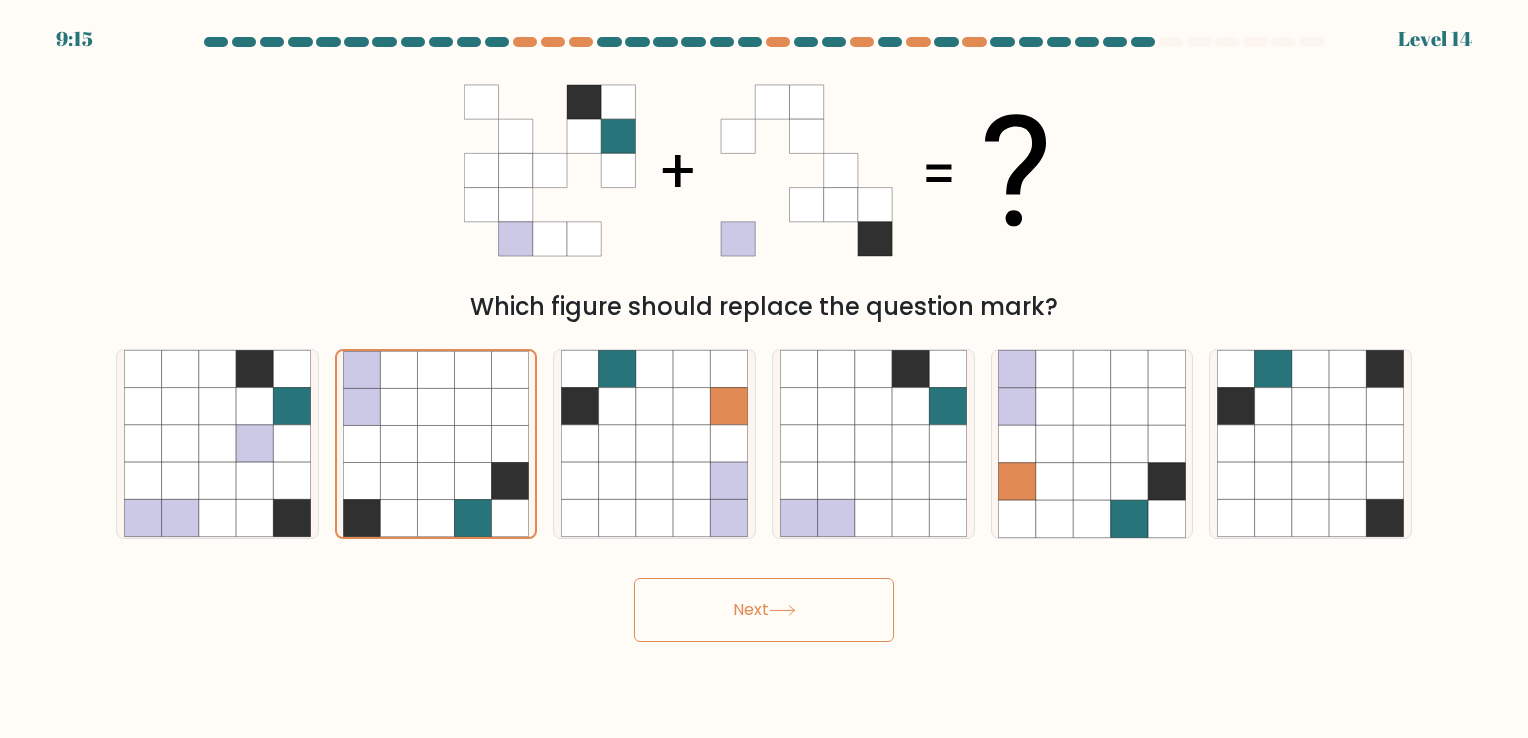 click on "Next" at bounding box center (764, 610) 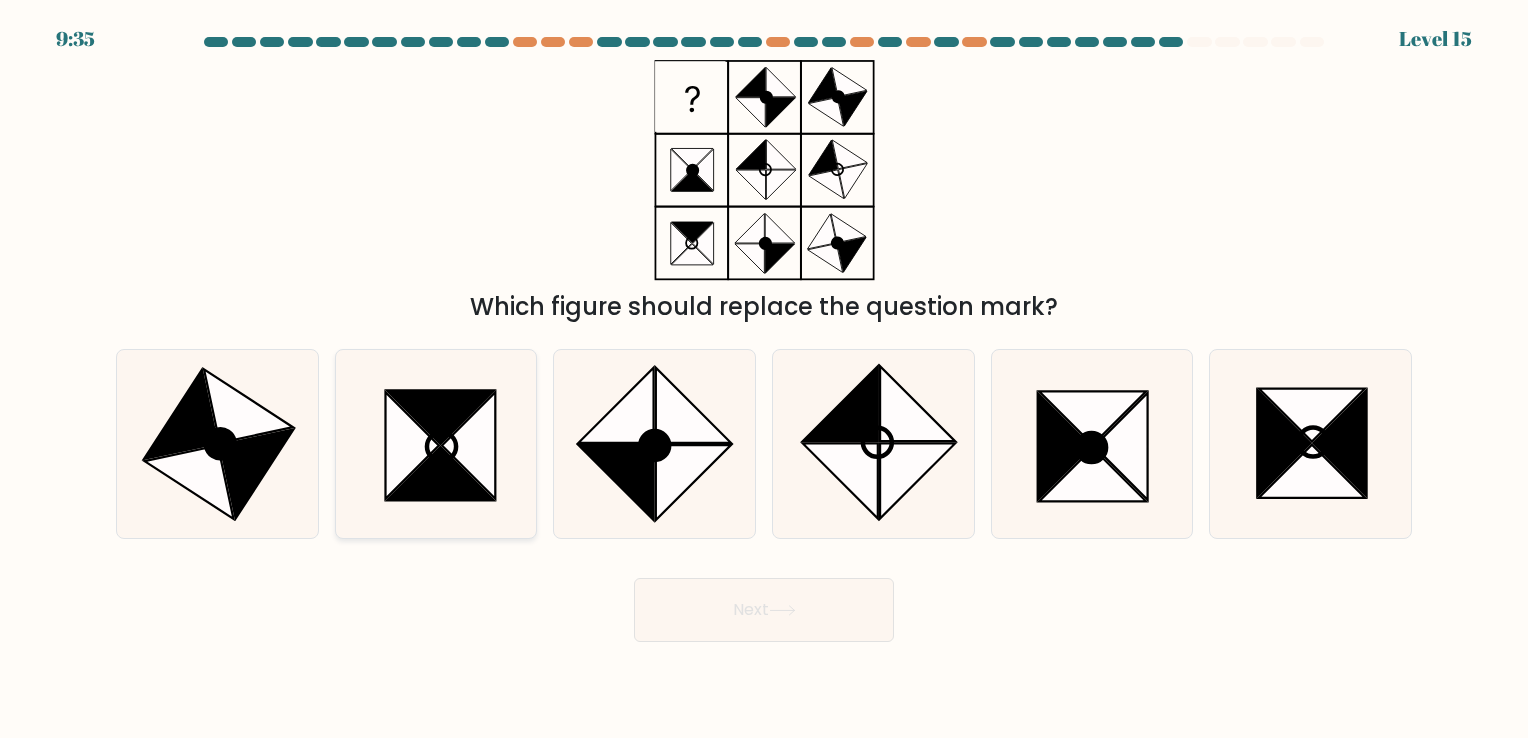 click 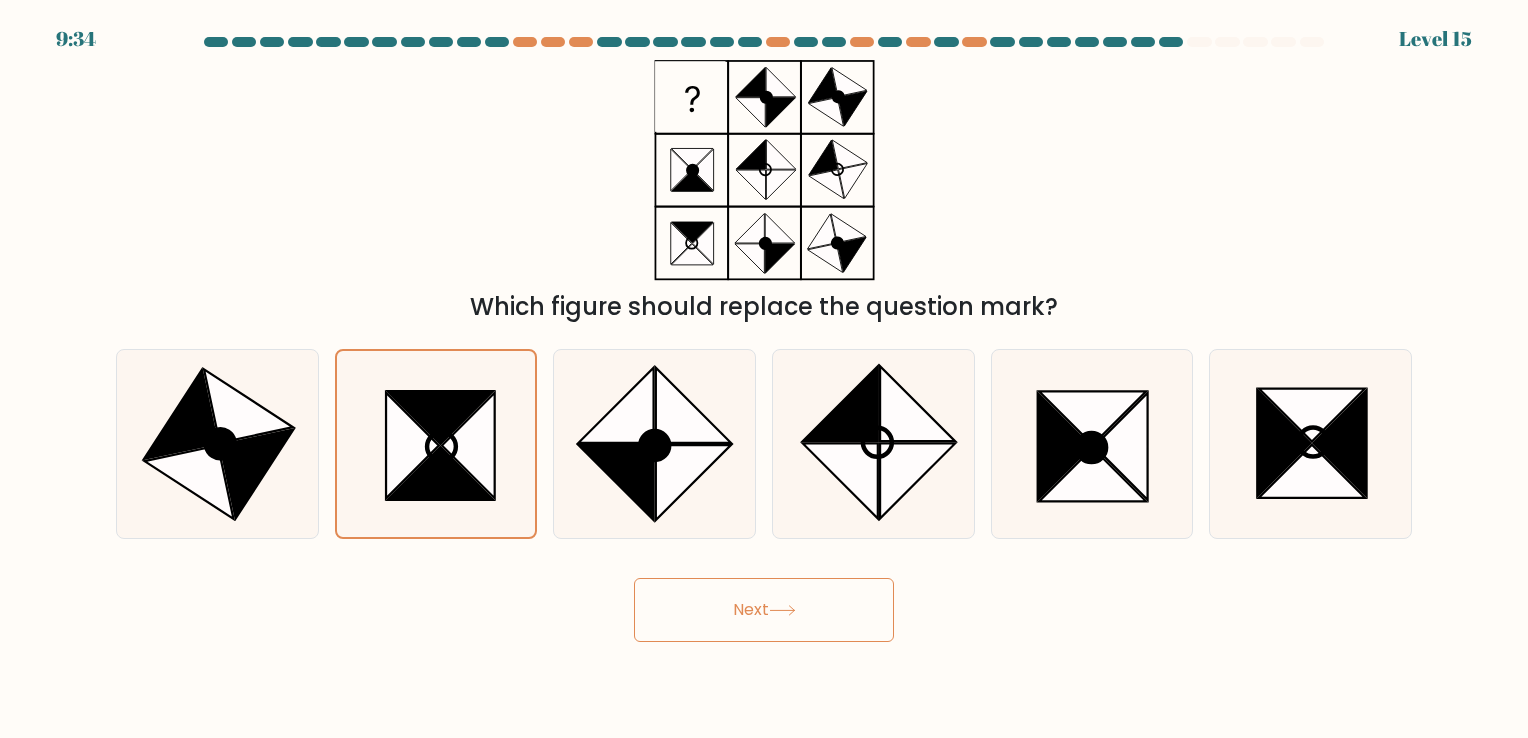 click on "Next" at bounding box center (764, 610) 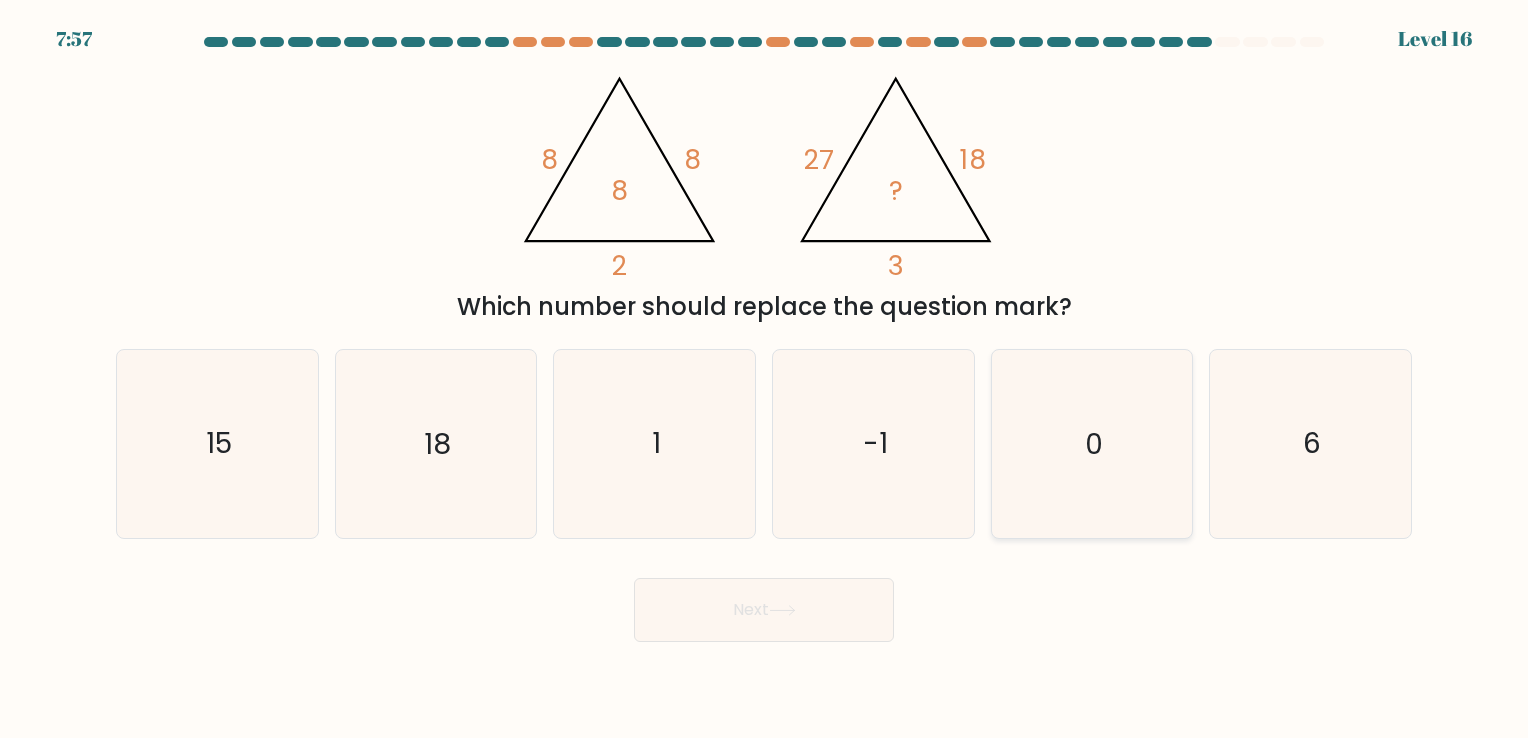 click on "0" 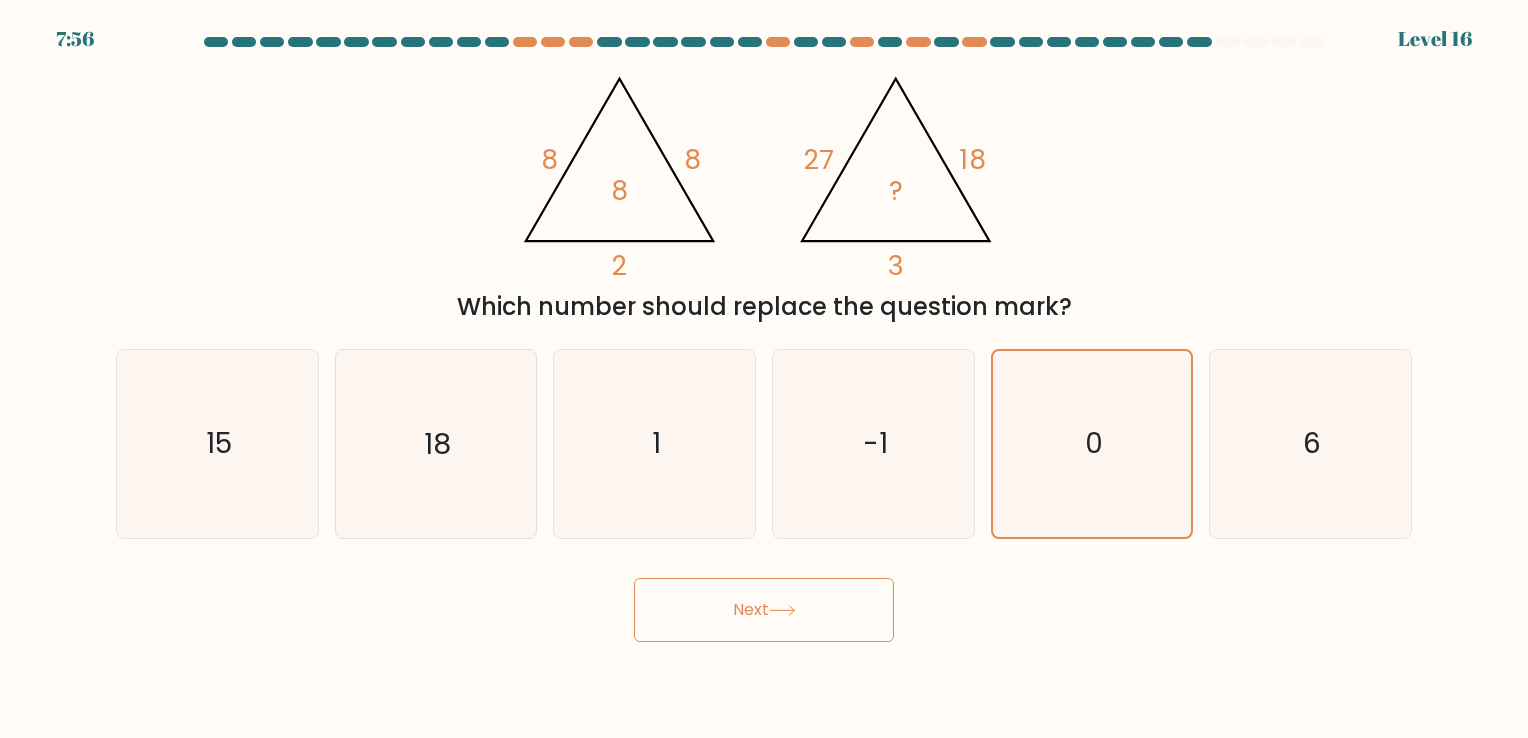 click on "Next" at bounding box center (764, 610) 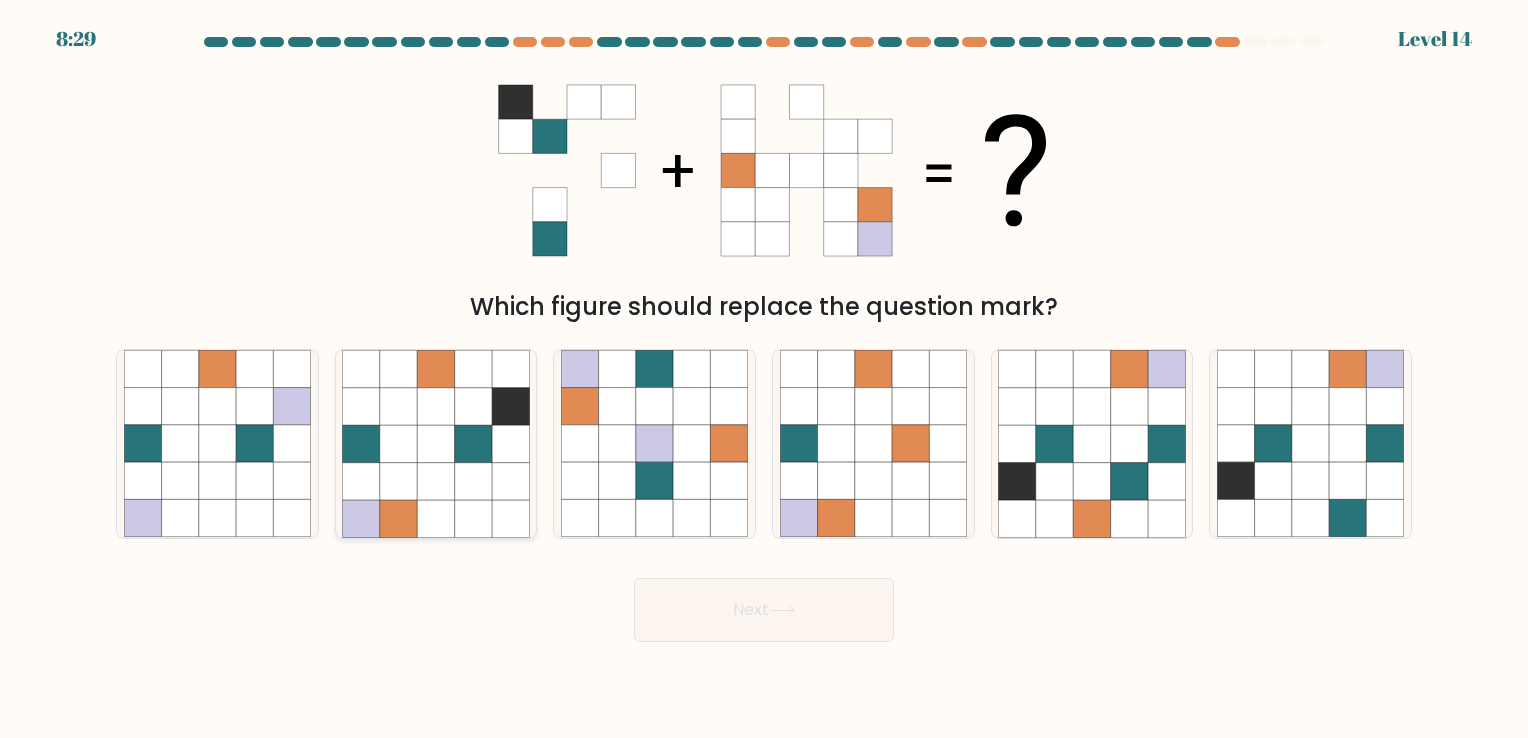 click 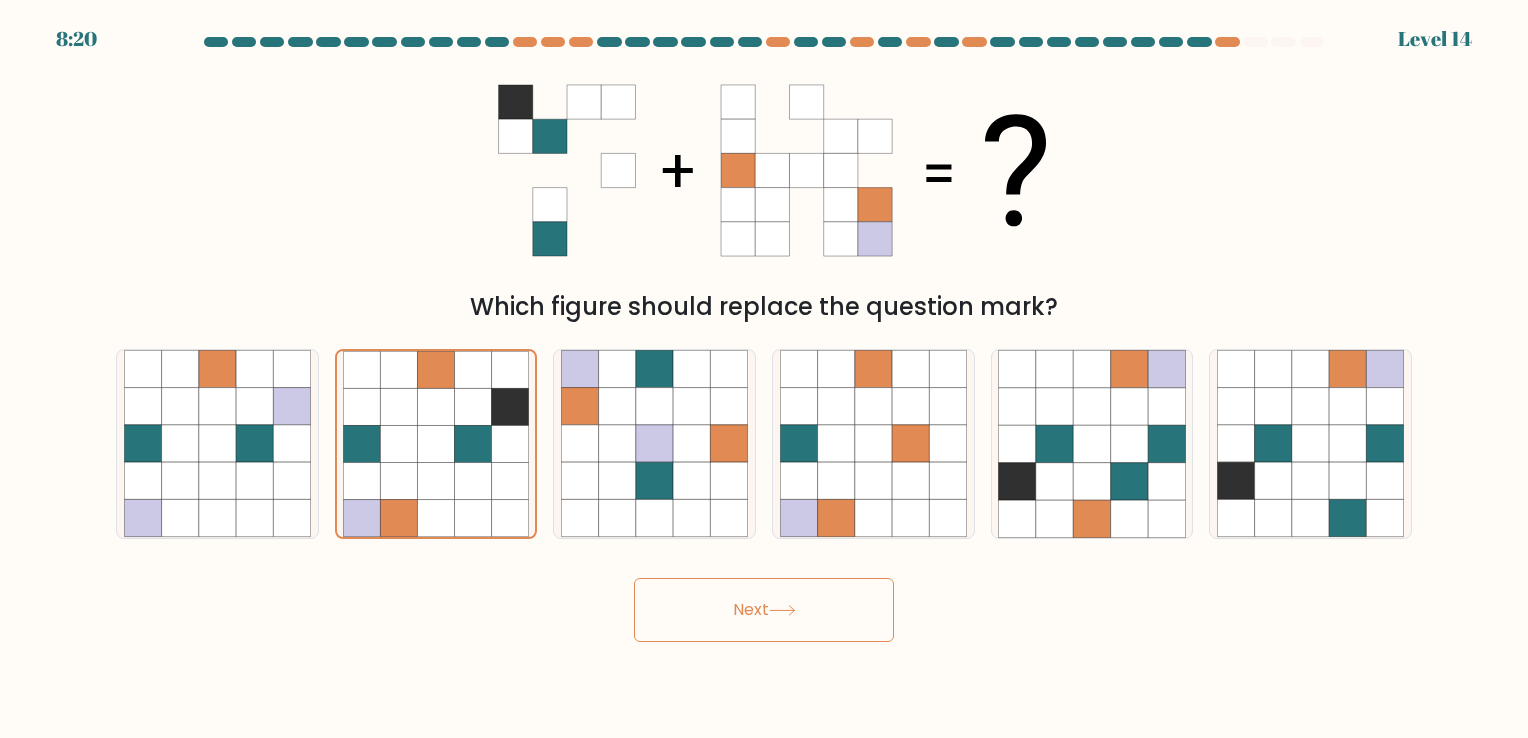 click on "Next" at bounding box center (764, 610) 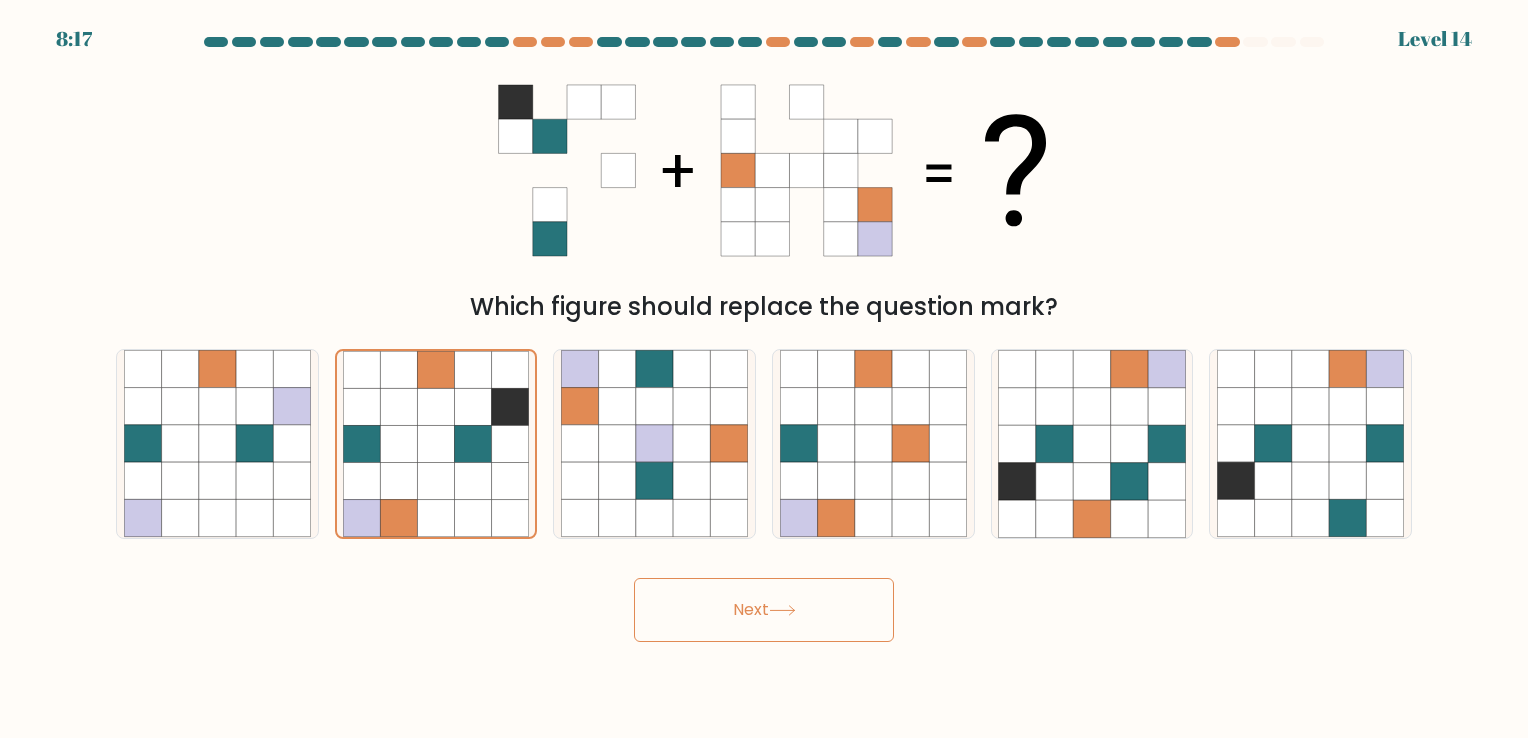 click on "Next" at bounding box center [764, 610] 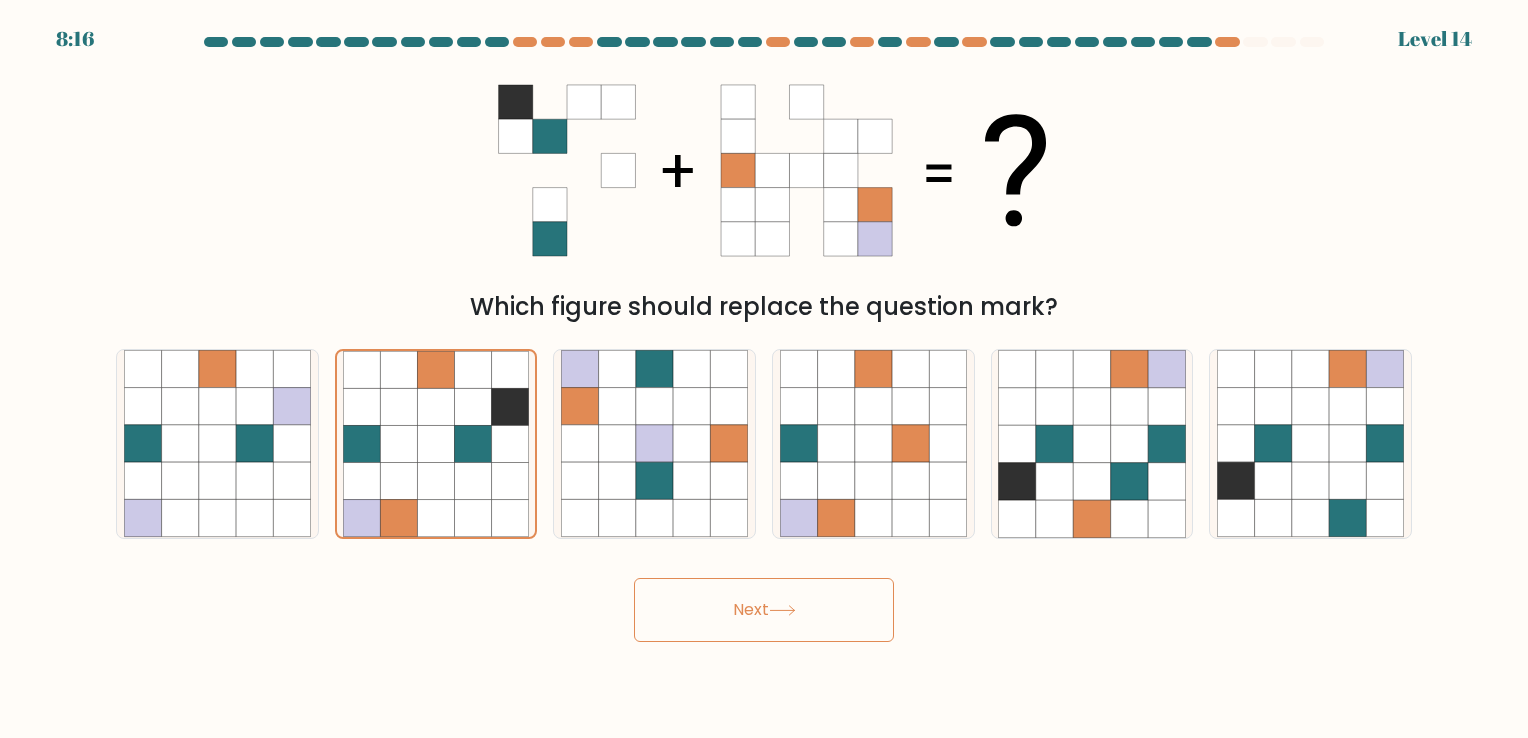 click on "8:16
Level 14" at bounding box center (764, 369) 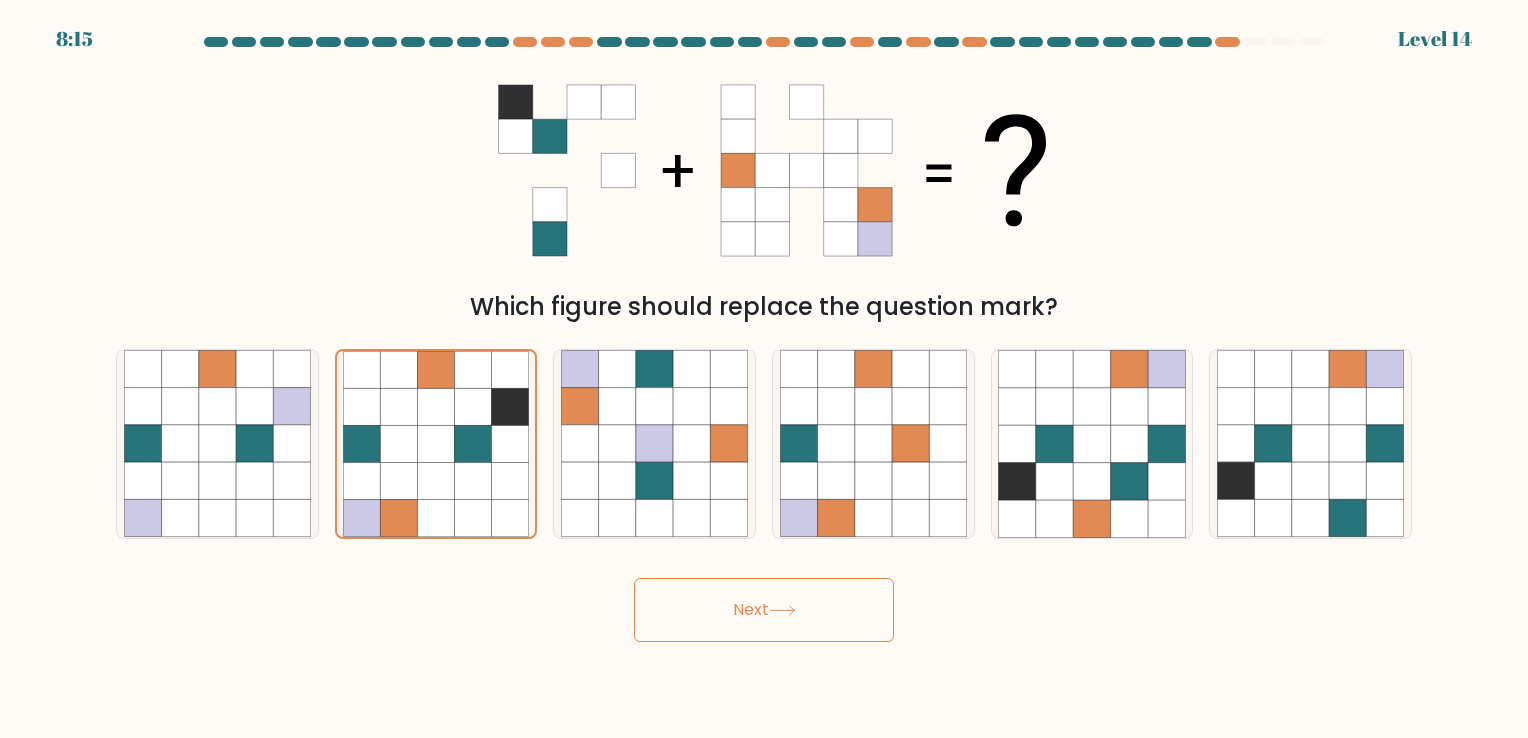 click on "Next" at bounding box center [764, 610] 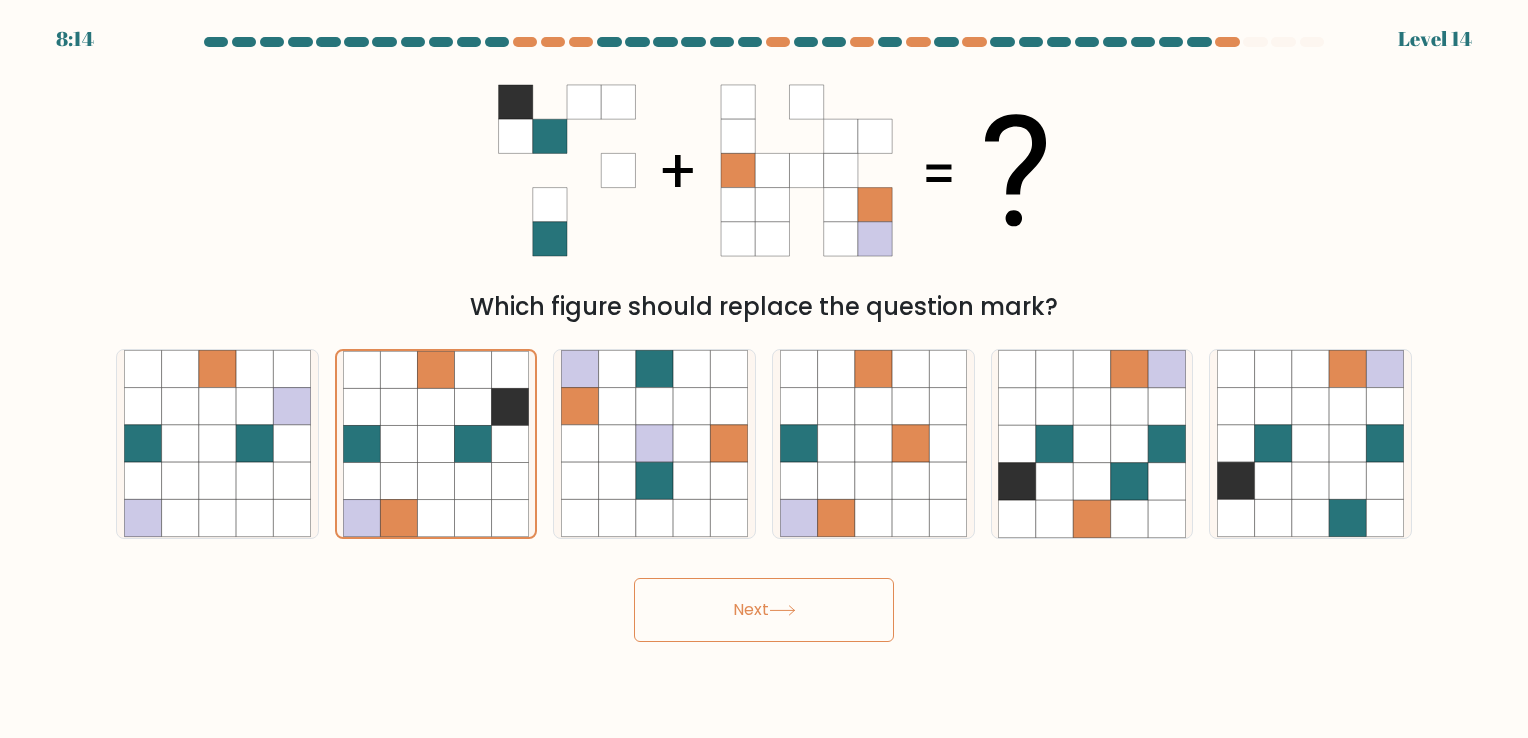 click on "Next" at bounding box center (764, 610) 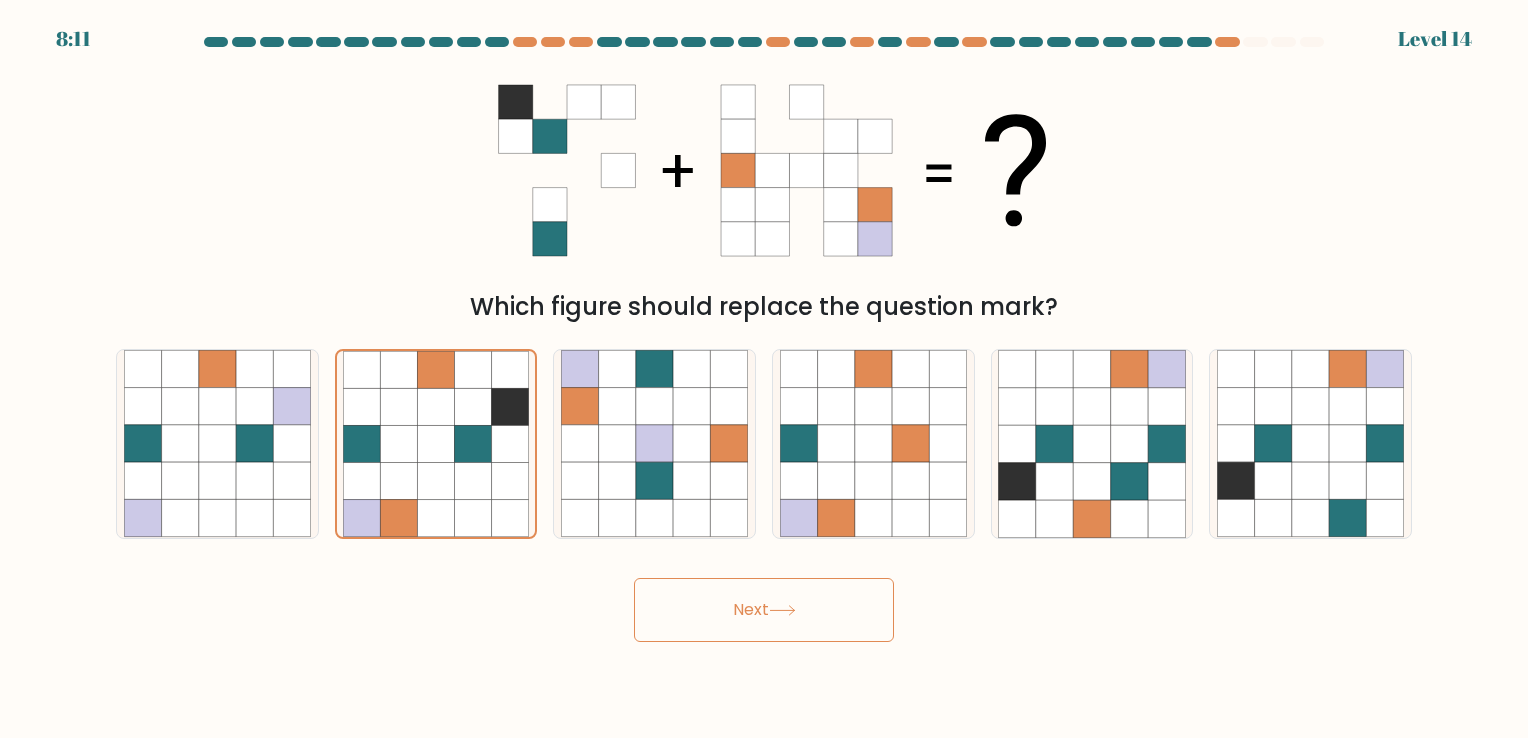 click at bounding box center (764, 339) 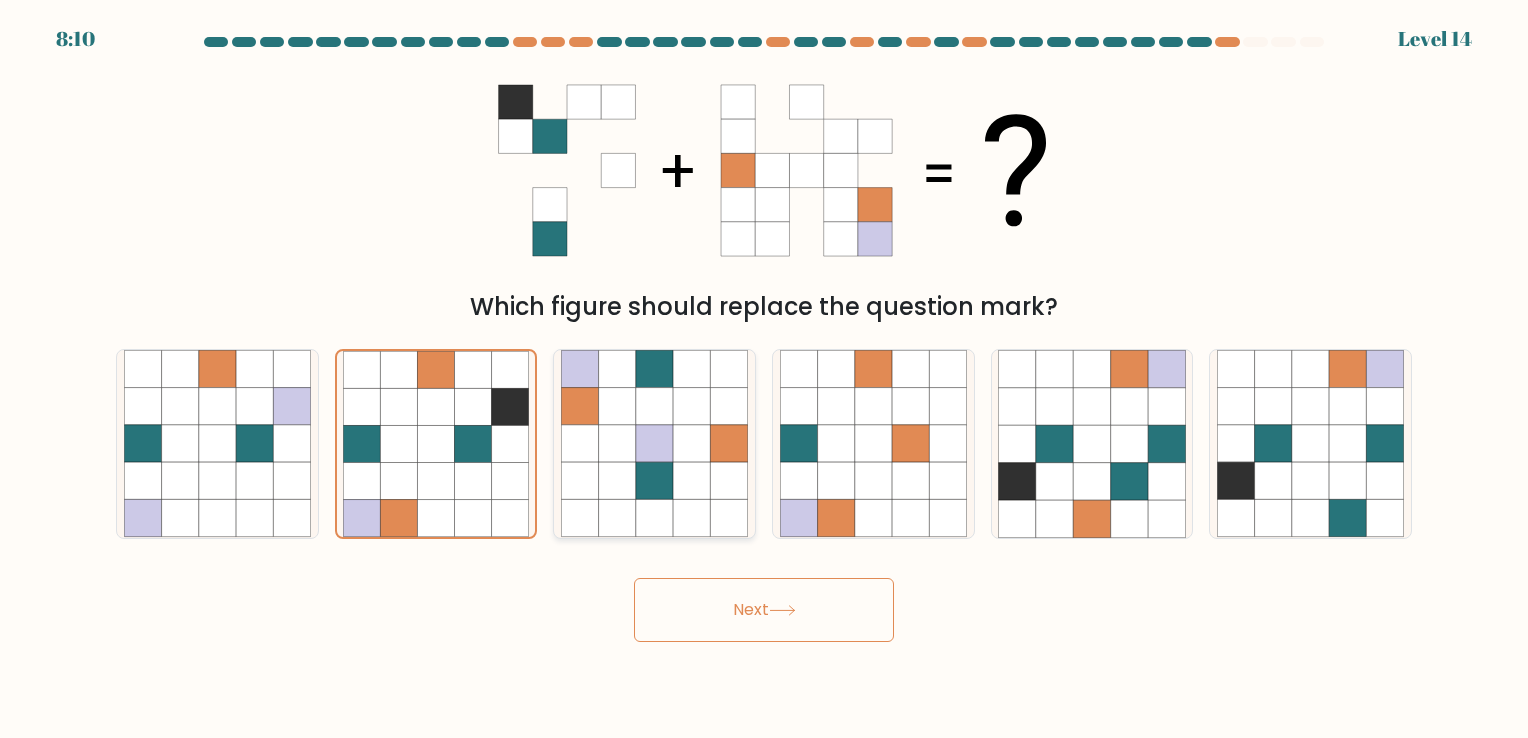 click 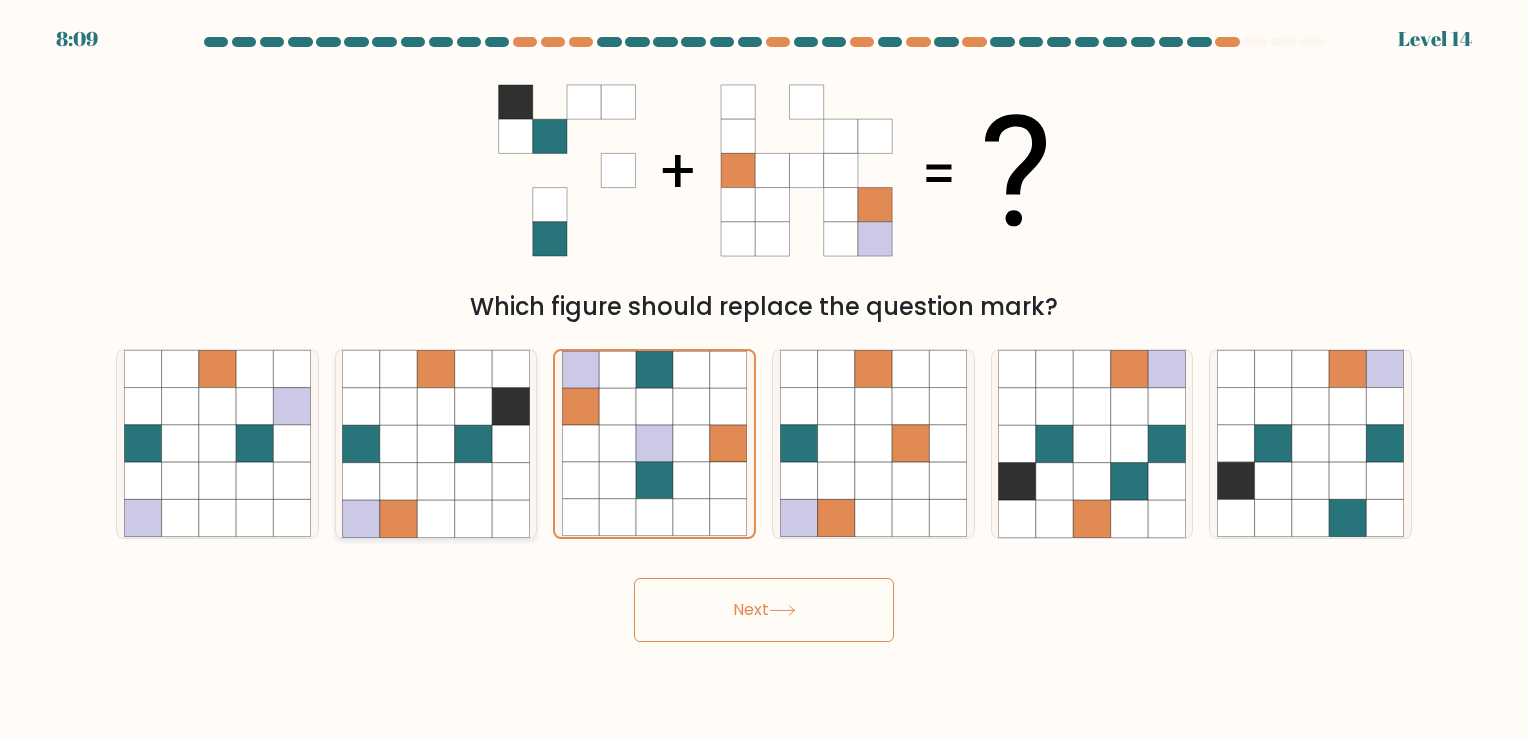 click 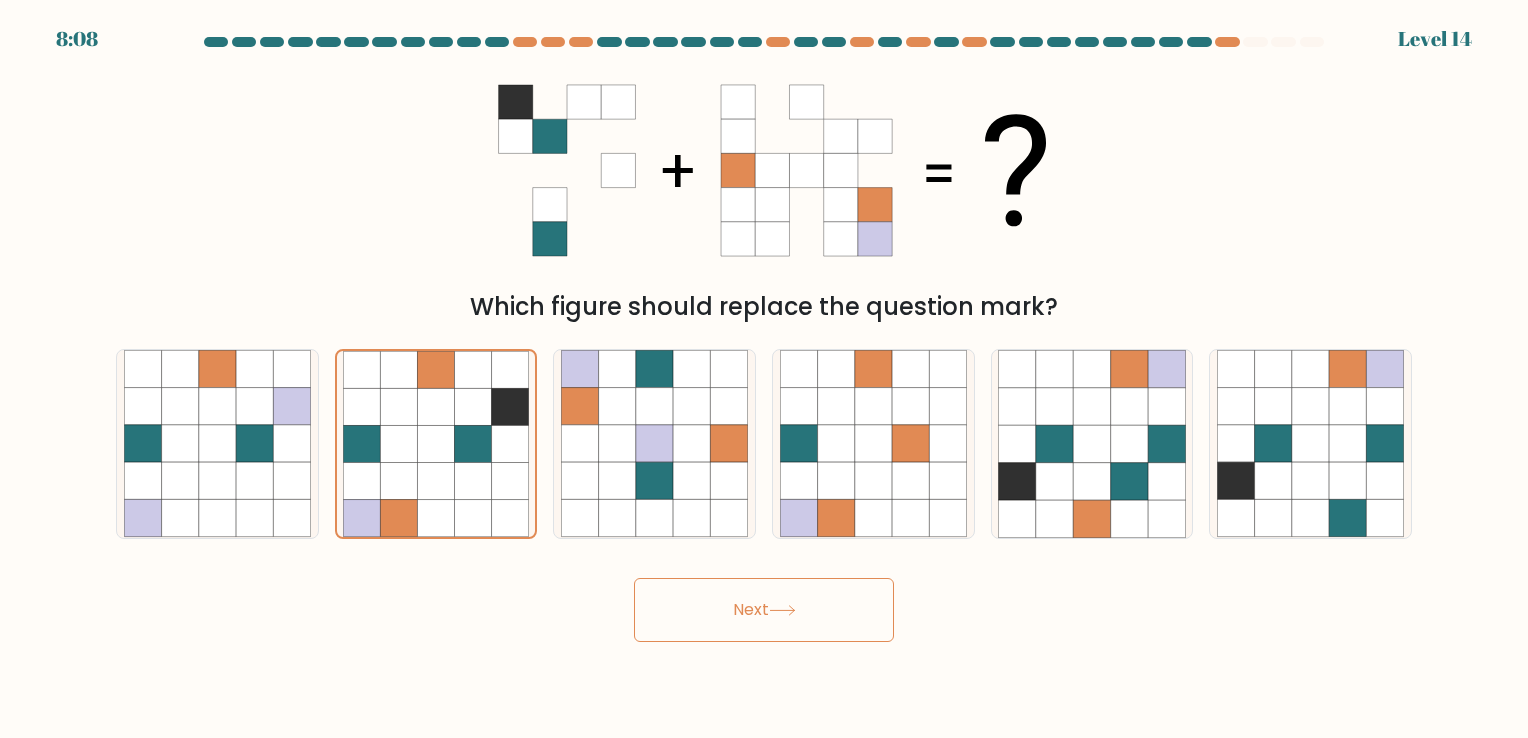 click on "Next" at bounding box center [764, 610] 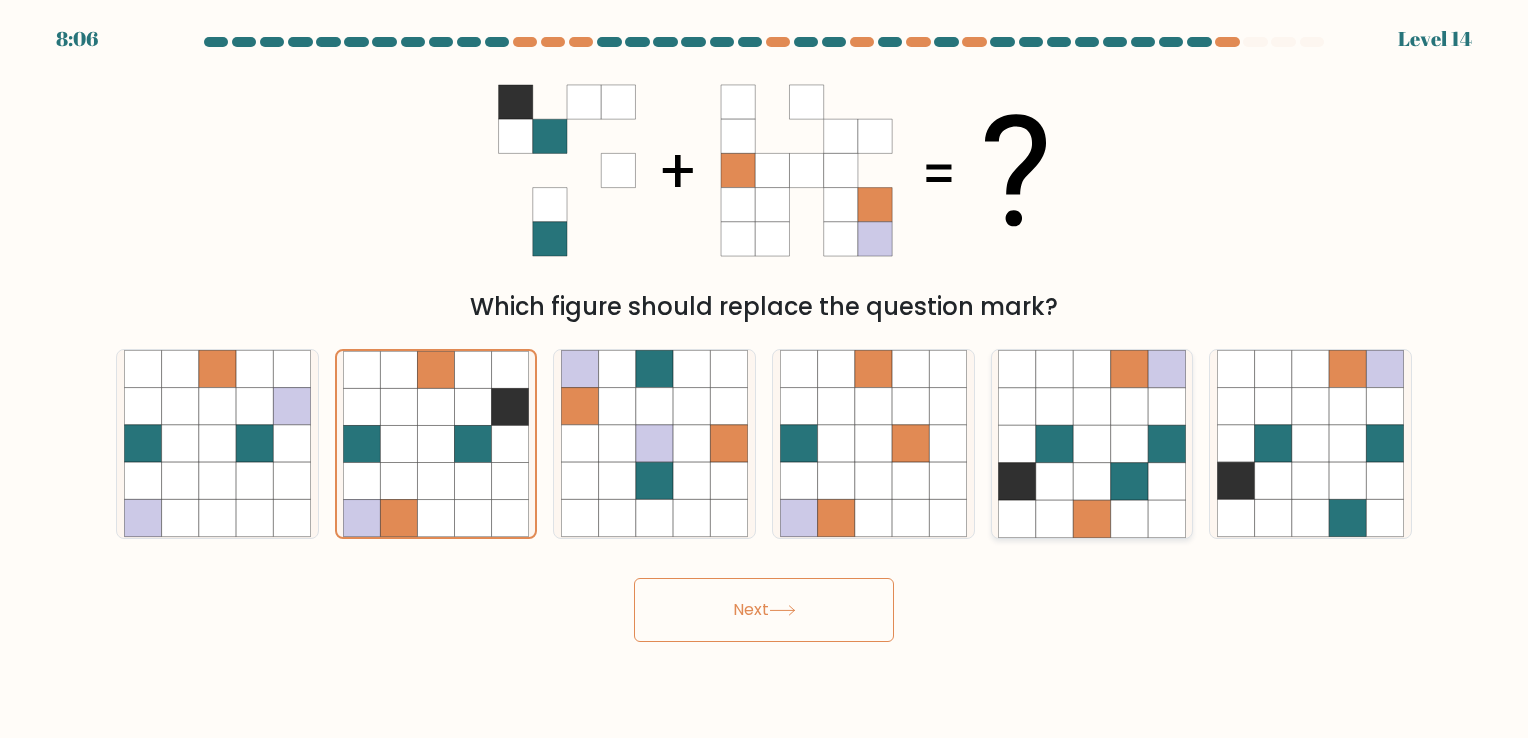 click 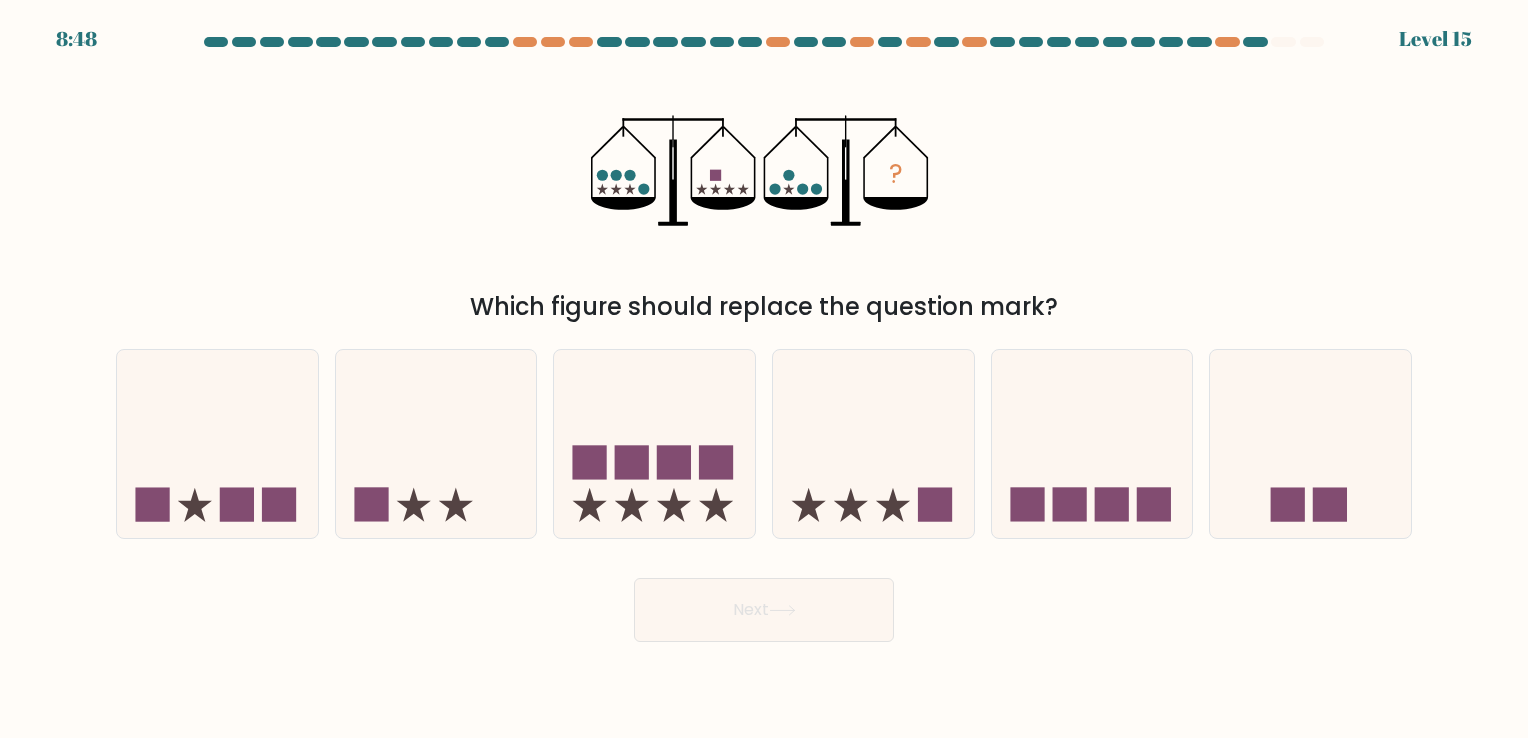 click on "?" 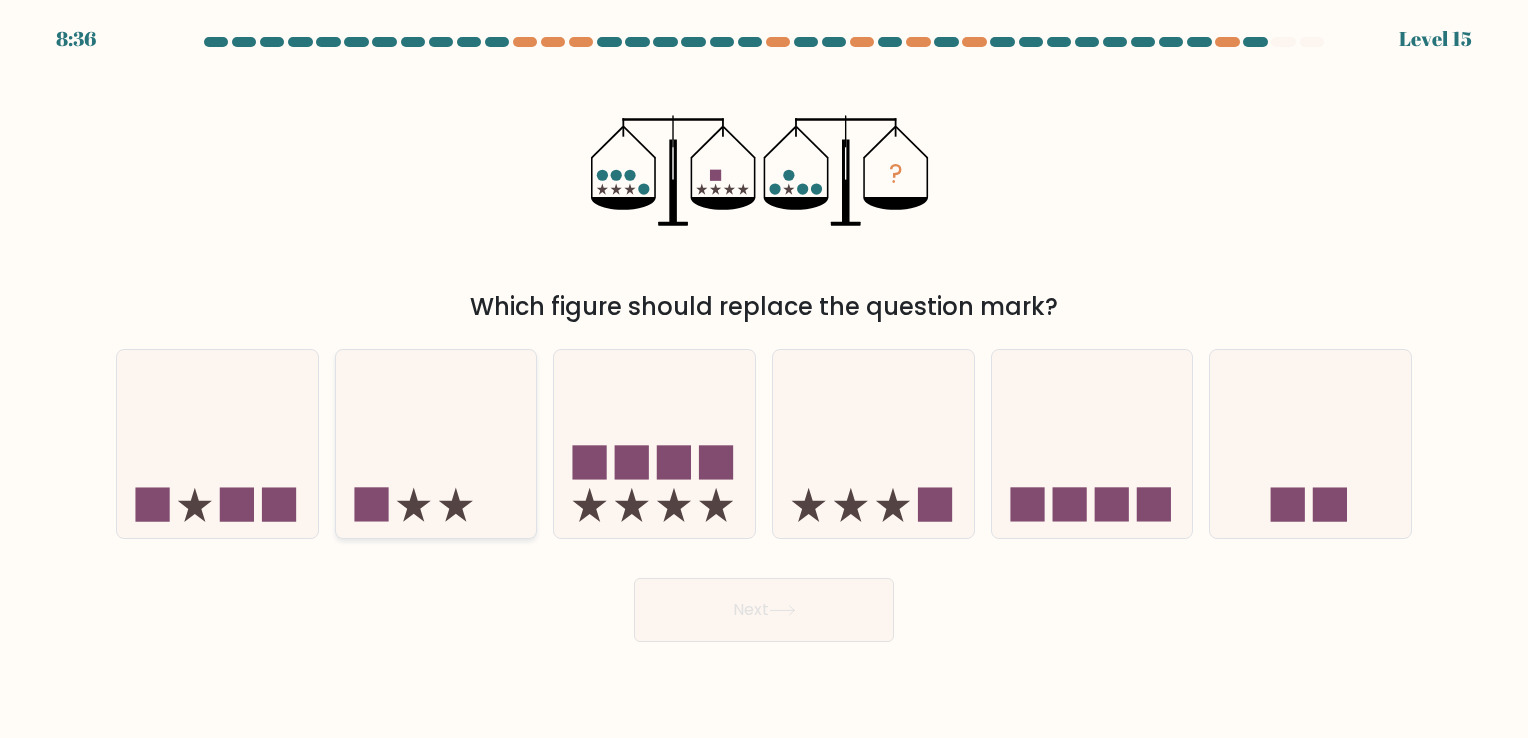 click 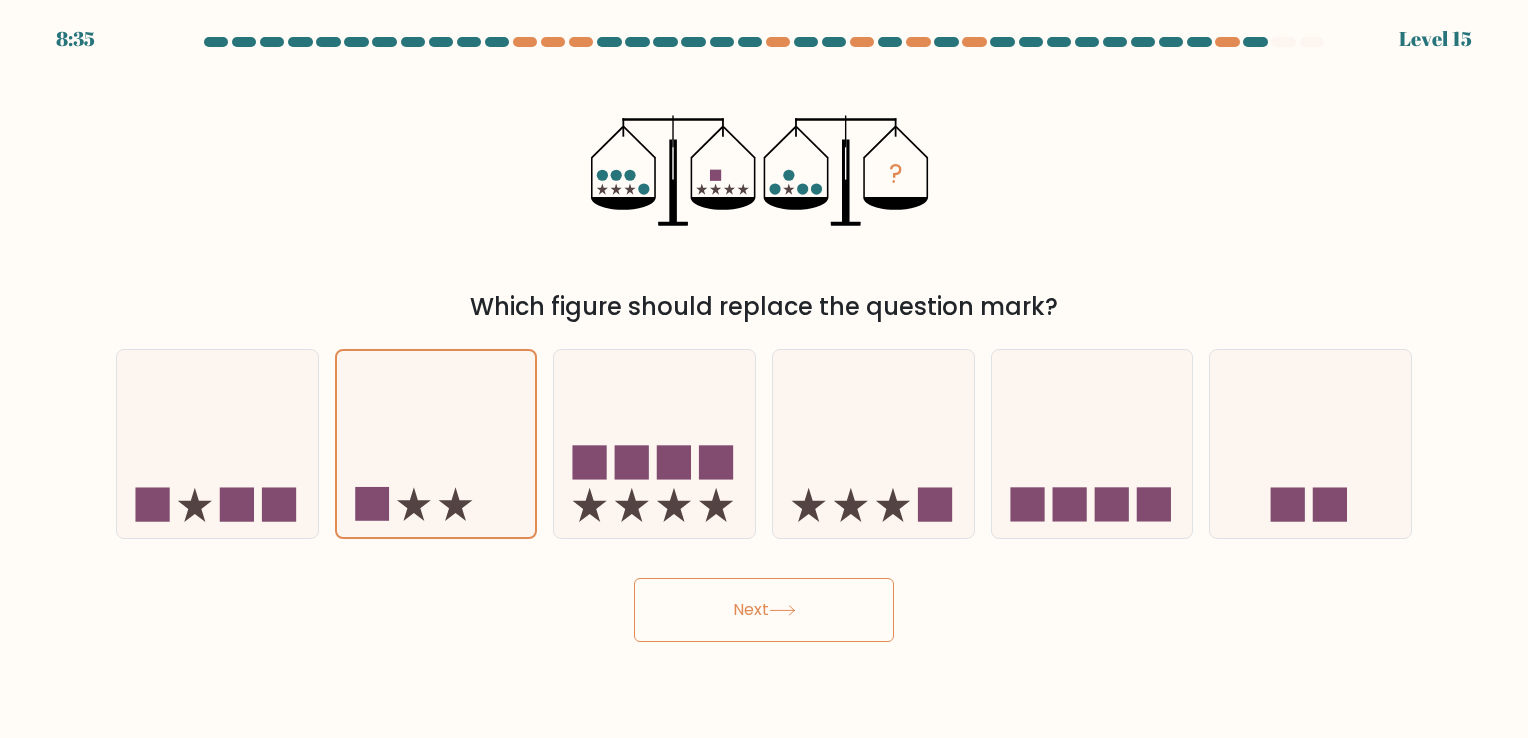 click on "Next" at bounding box center (764, 610) 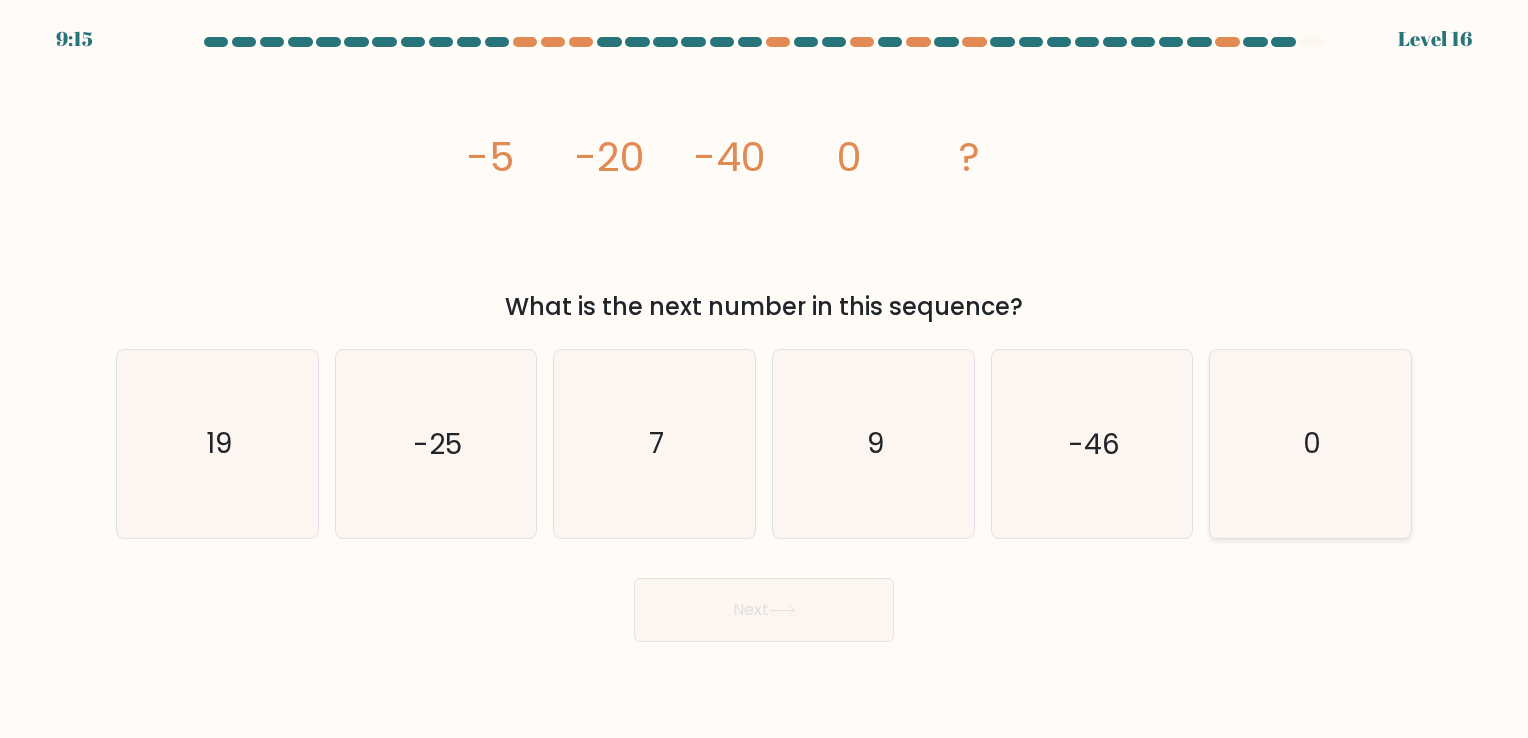 click on "0" 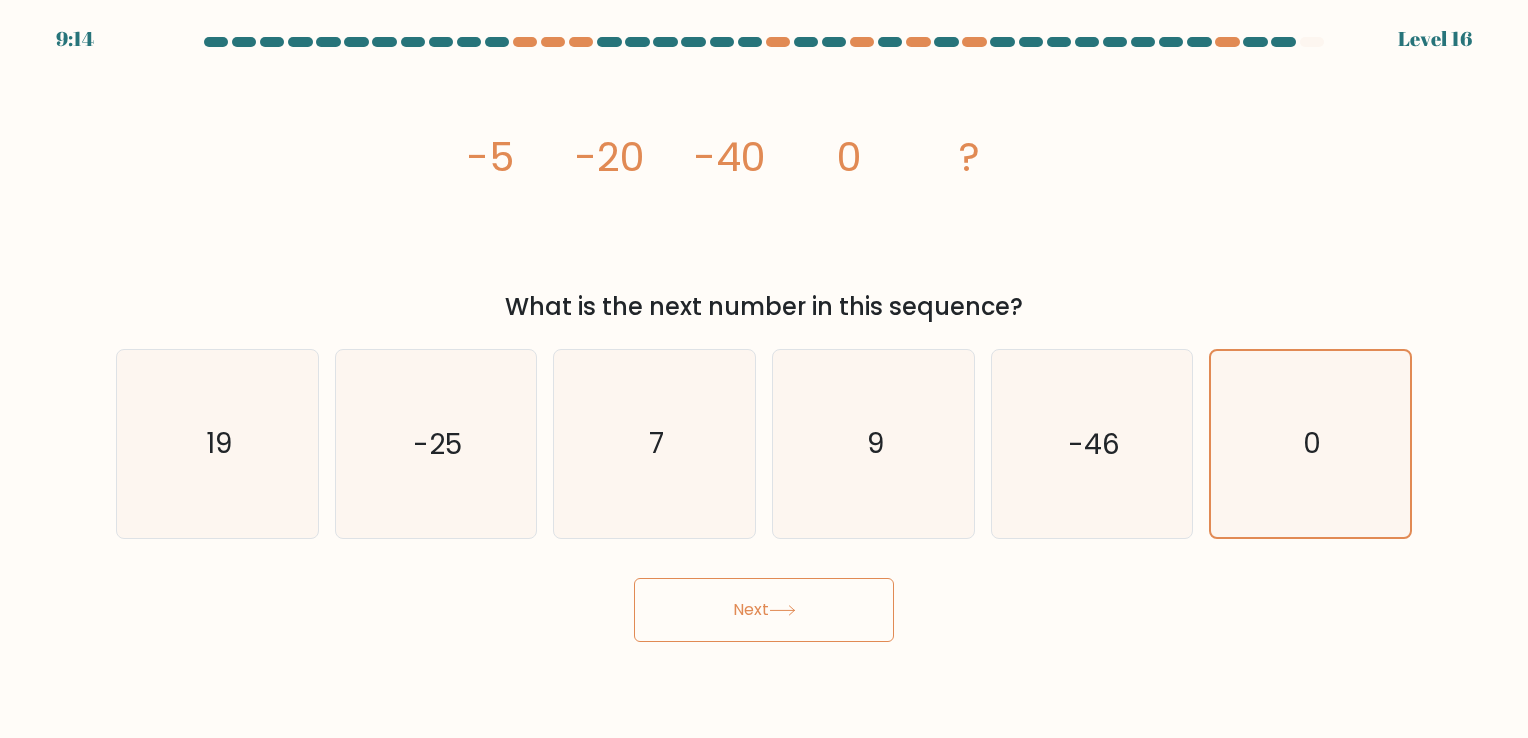 click on "Next" at bounding box center [764, 610] 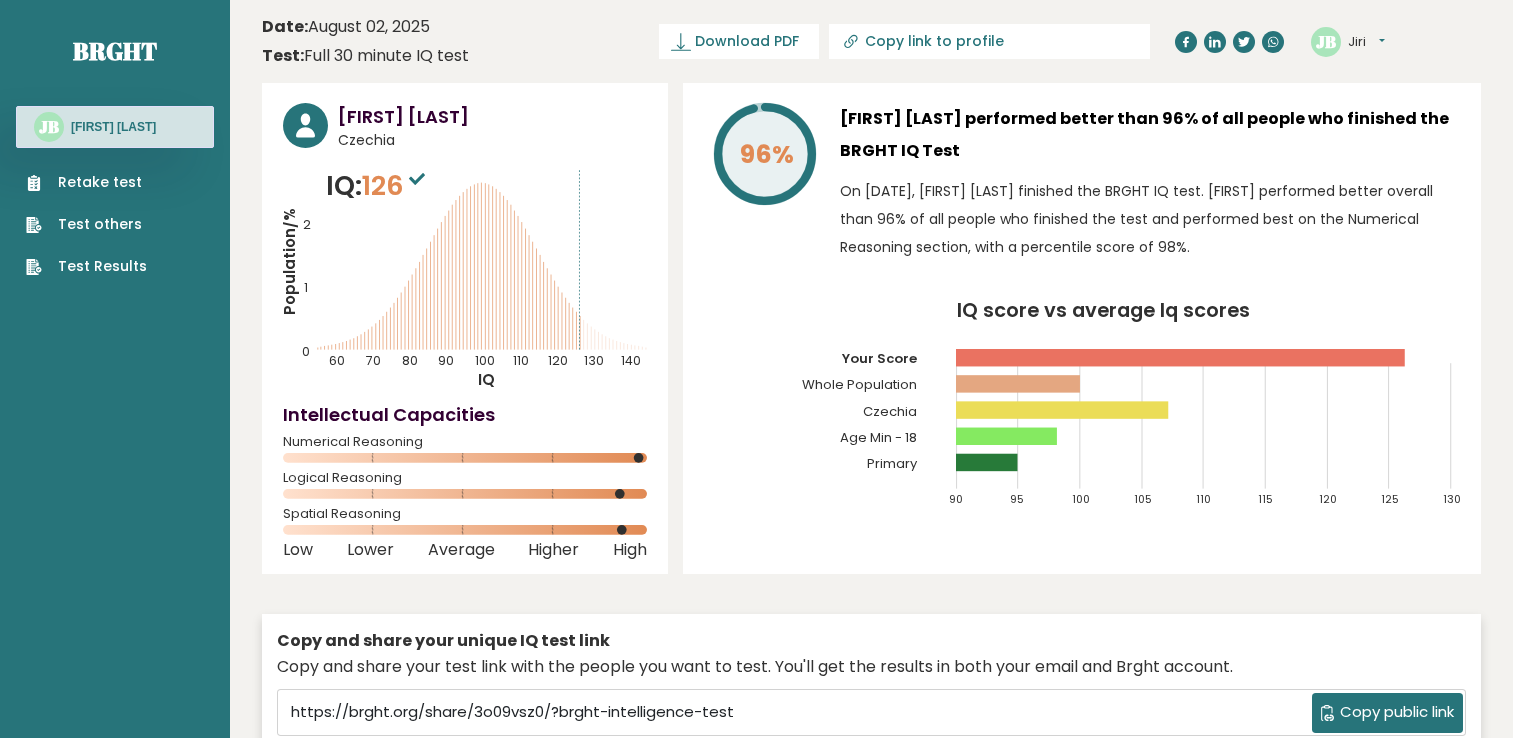 scroll, scrollTop: 0, scrollLeft: 0, axis: both 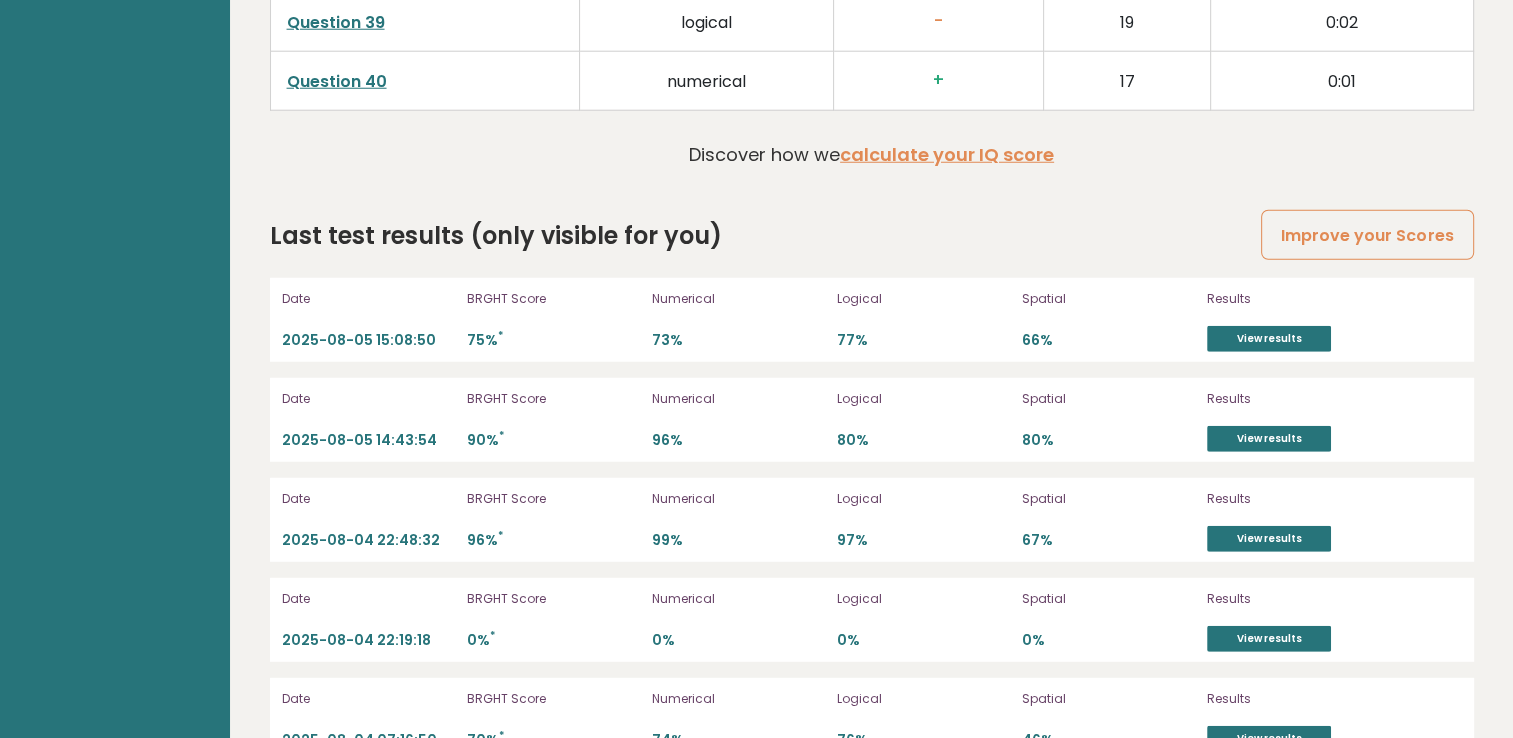 click on "Date
[DATE] [TIME]
BRGHT Score
75%
*
Numerical
73%
Logical
77%
Spatial
66%
Results
View results" at bounding box center [872, 320] 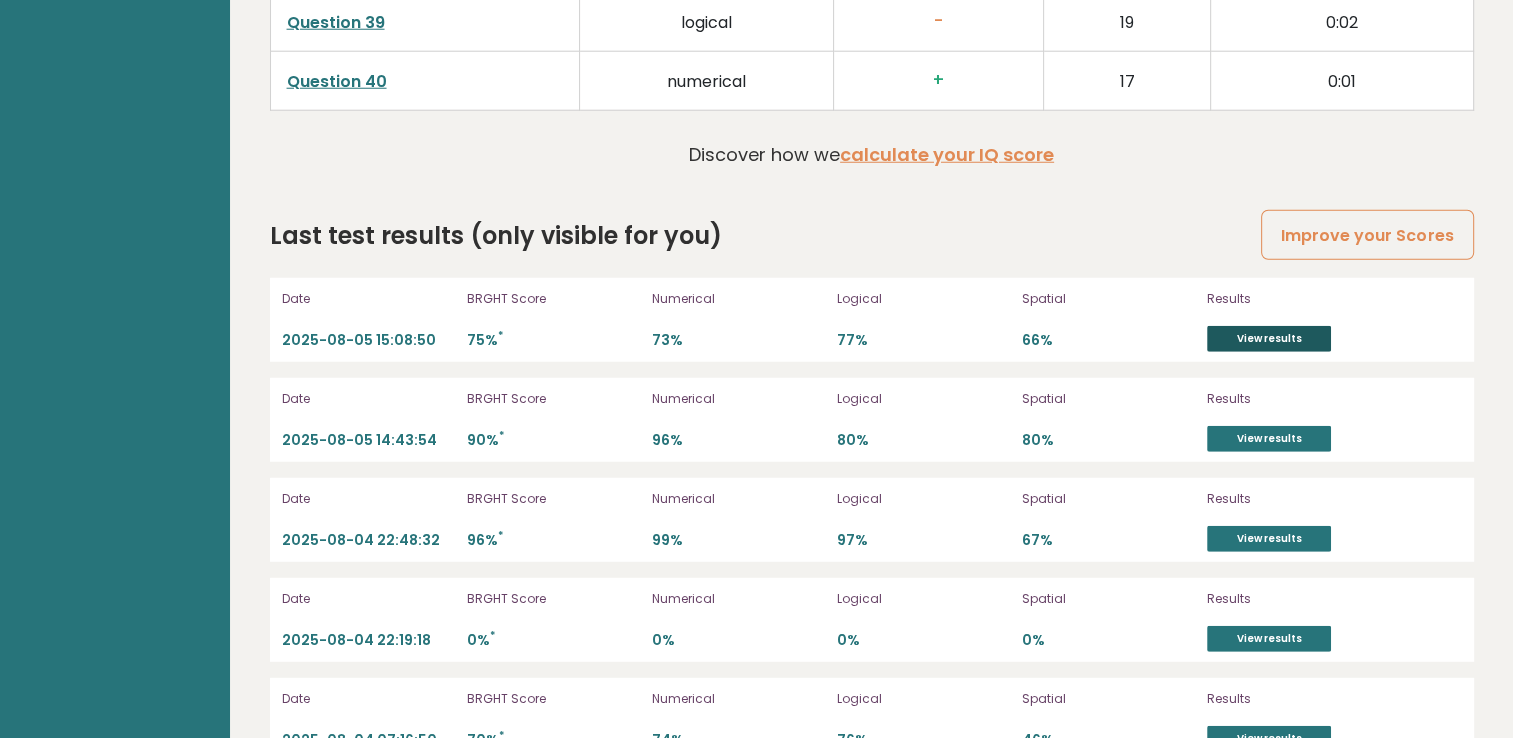 click on "View results" at bounding box center (1269, 339) 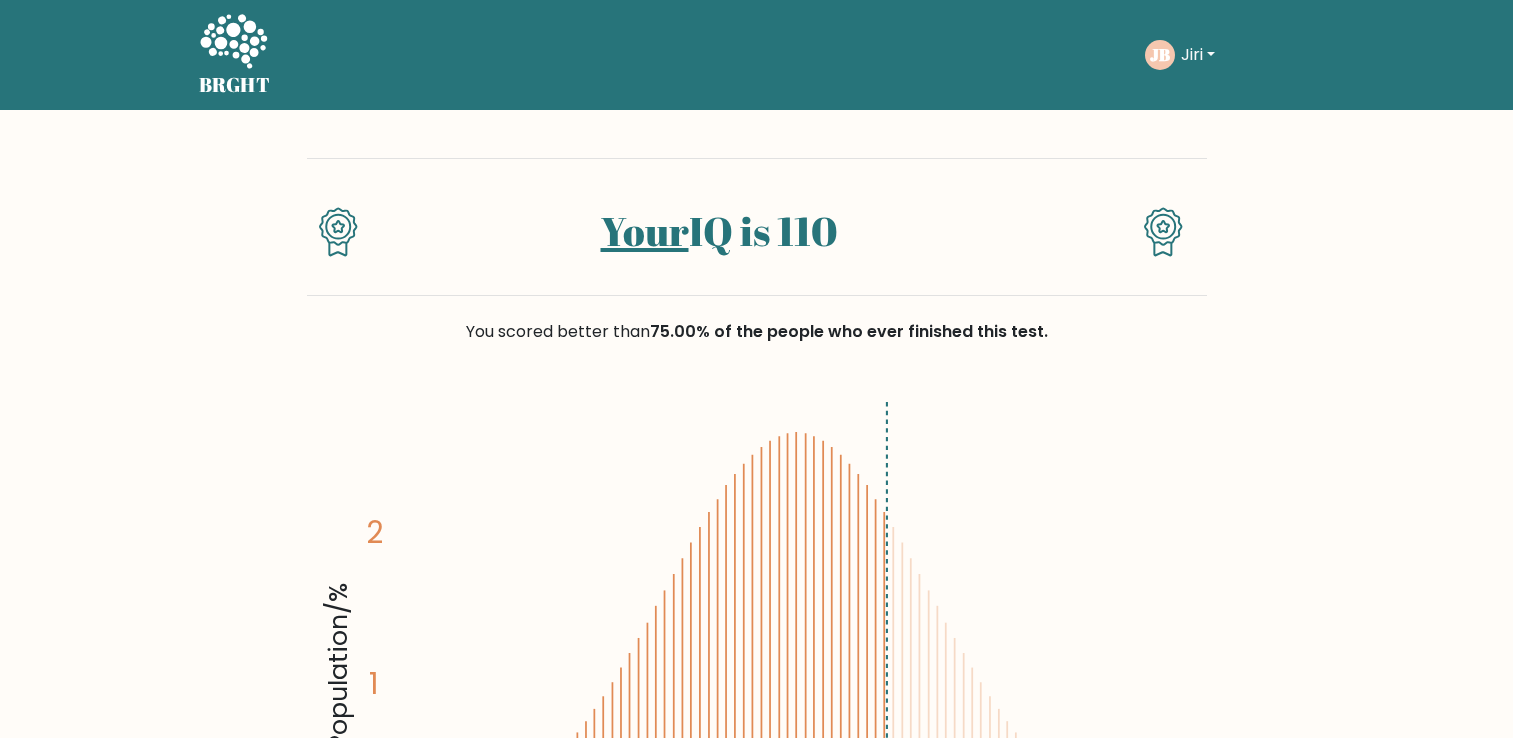 scroll, scrollTop: 0, scrollLeft: 0, axis: both 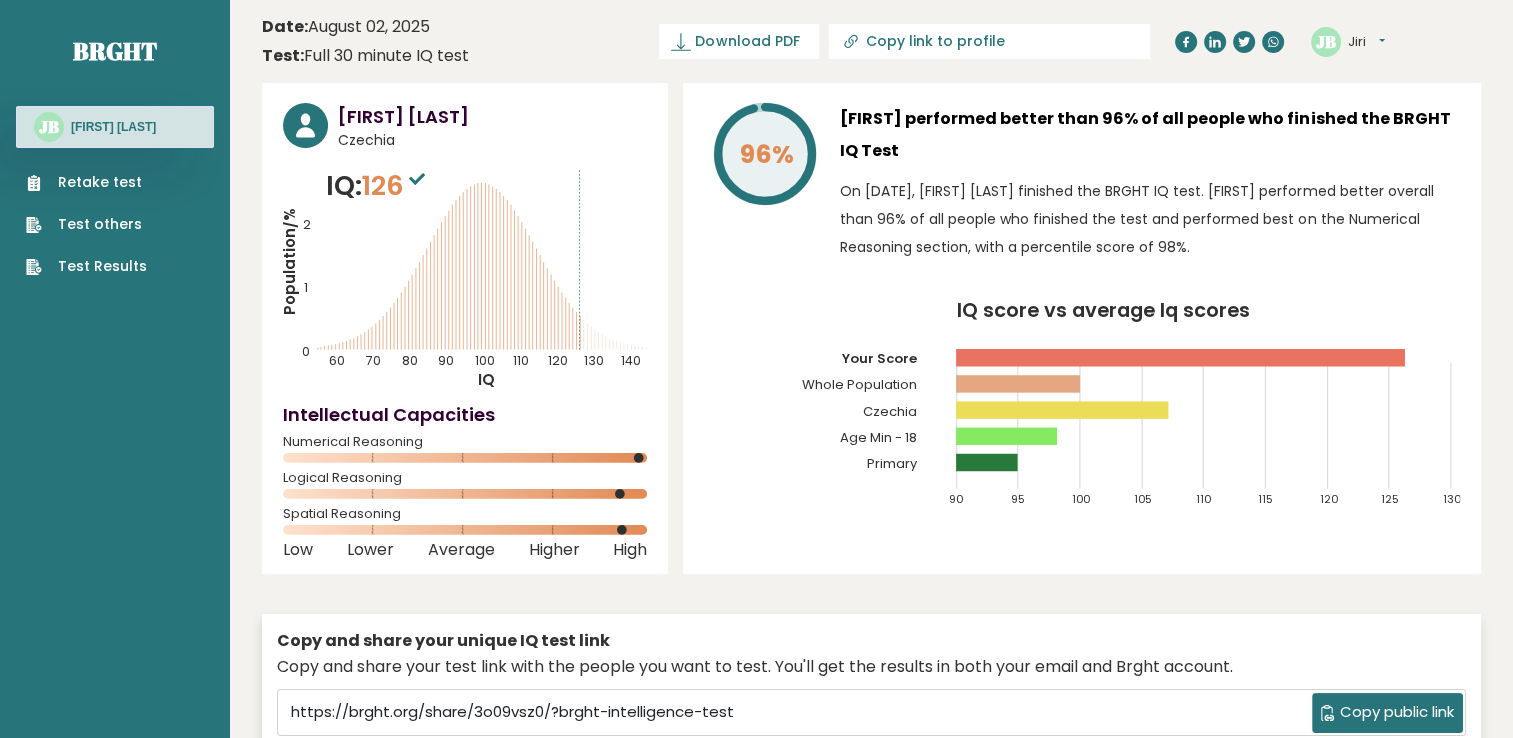 click on "96%
[FIRST] [LAST] performed better than
96% of all
people who finished the BRGHT IQ Test
On [DATE], [FIRST]
[LAST] finished the BRGHT IQ test. [FIRST] performed better overall than
96% of all people who finished the test and
performed best on the
Numerical Reasoning section, with
a percentile score of 98%.
IQ score vs average Iq scores
90
95
100
105
110
115
120
125
130
Your Score
Whole Population
[COUNTRY]" at bounding box center (1082, 328) 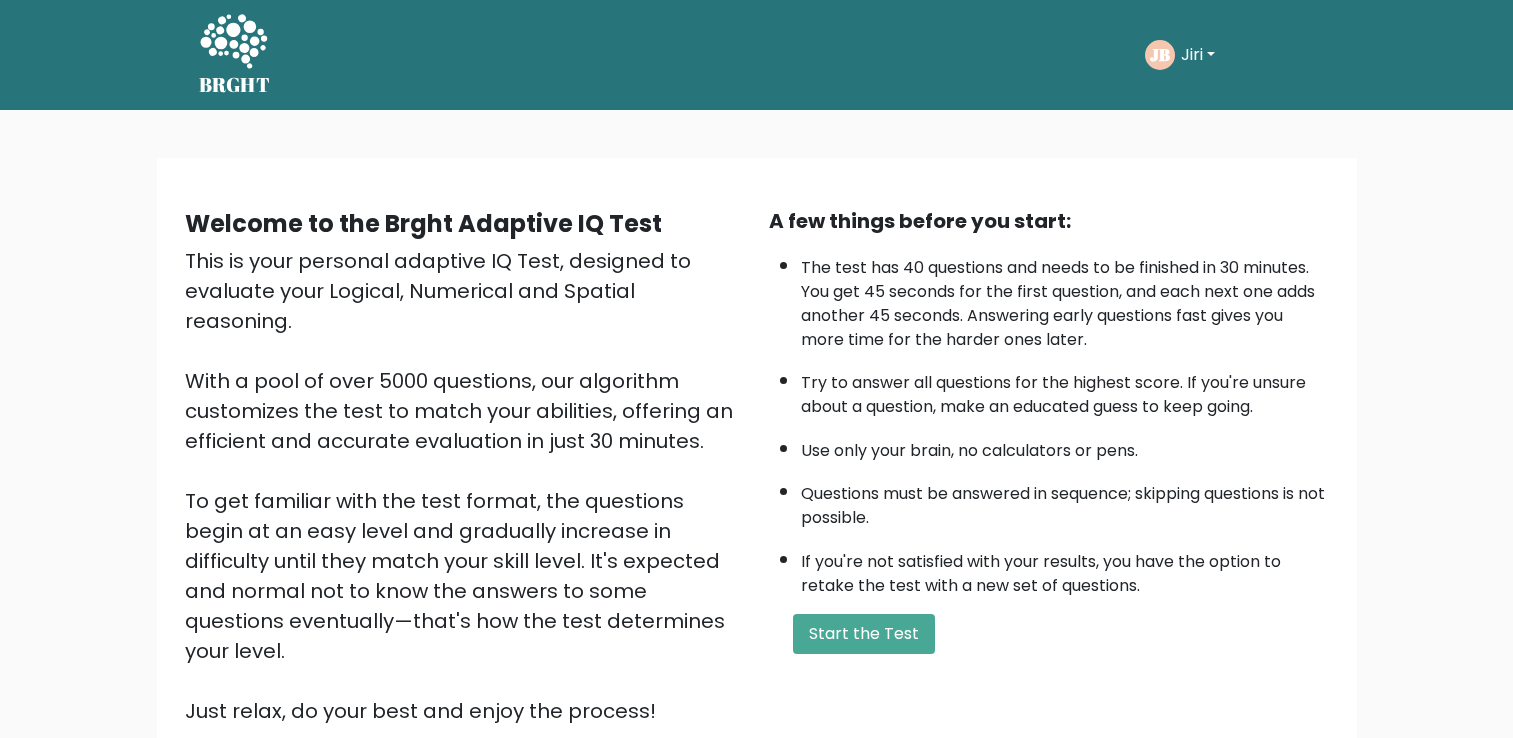 scroll, scrollTop: 0, scrollLeft: 0, axis: both 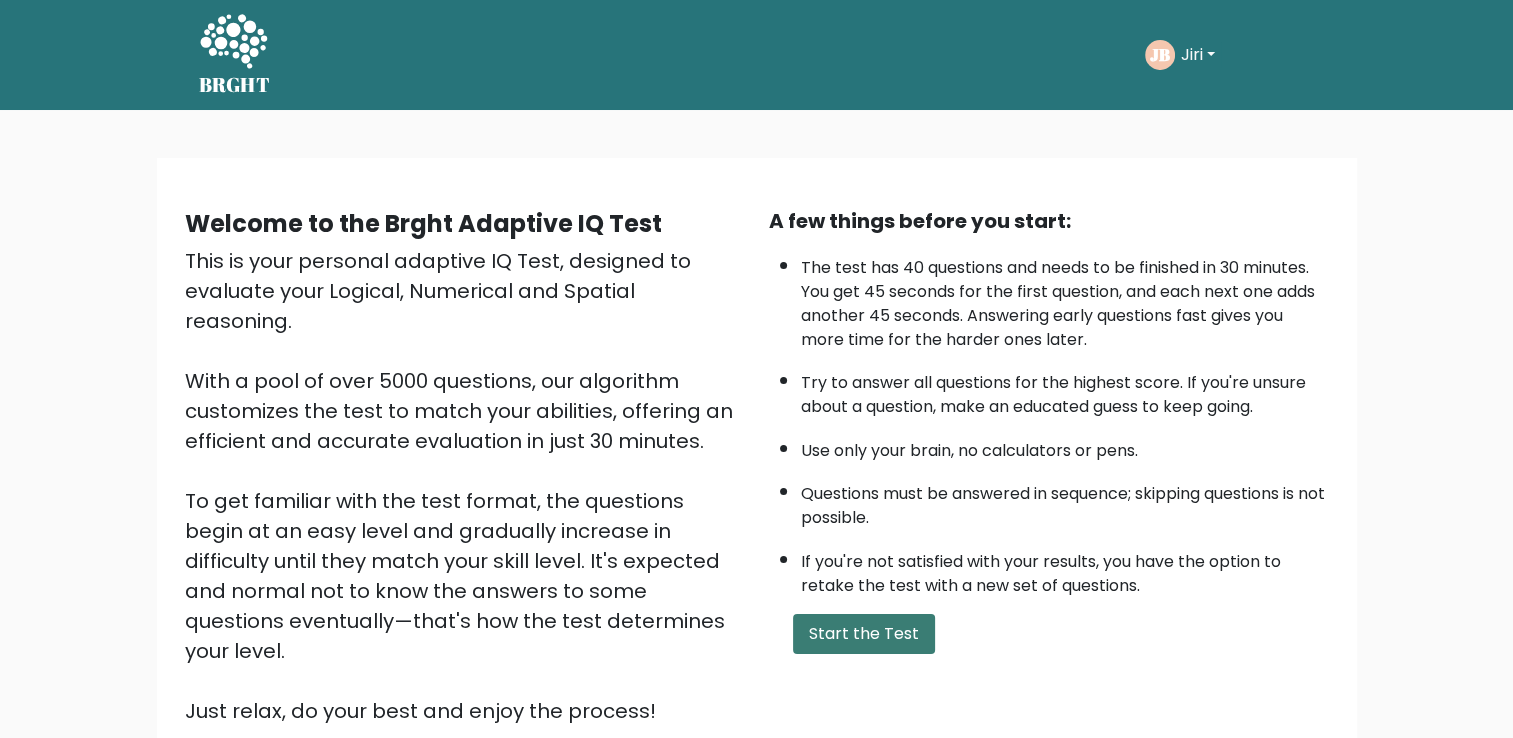click on "Start the Test" at bounding box center (864, 634) 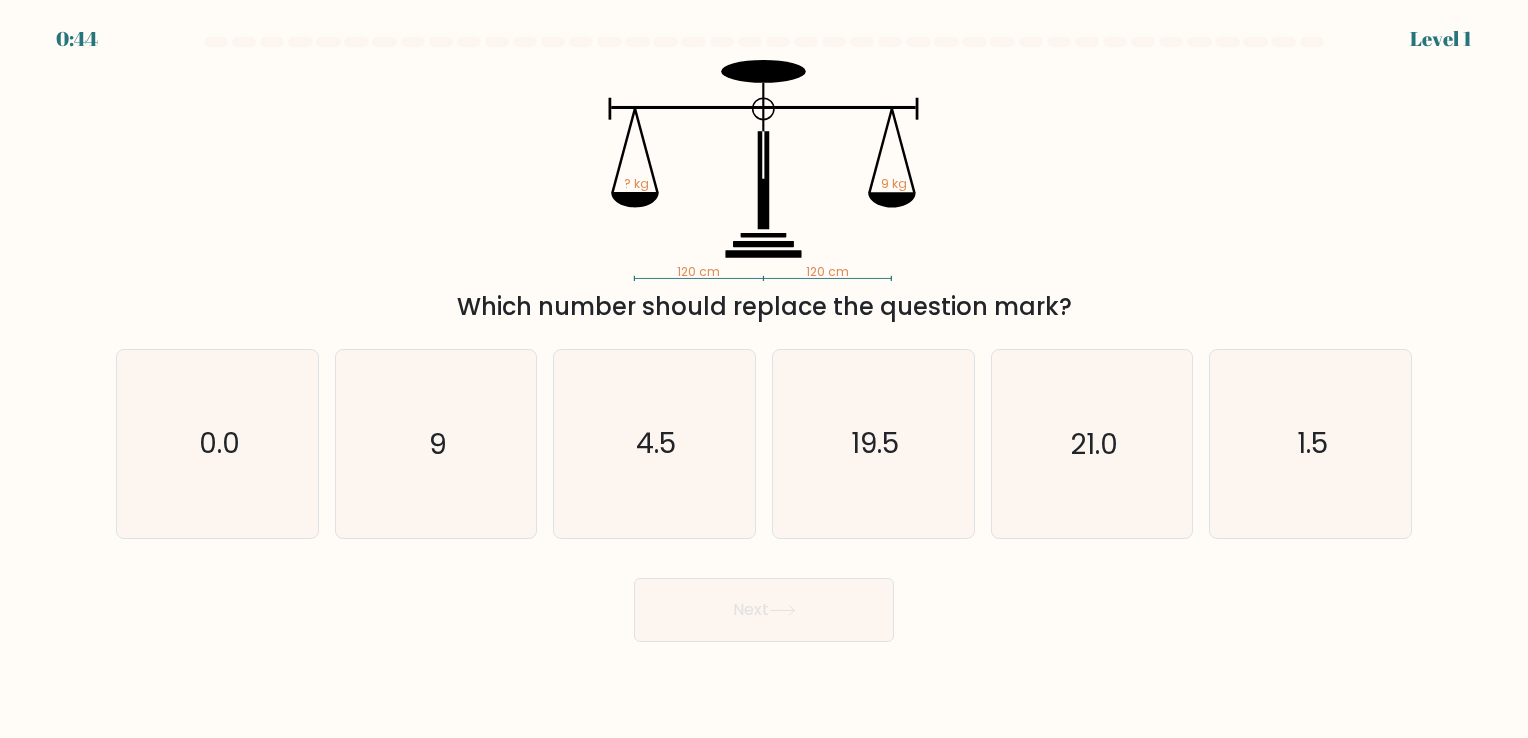 scroll, scrollTop: 0, scrollLeft: 0, axis: both 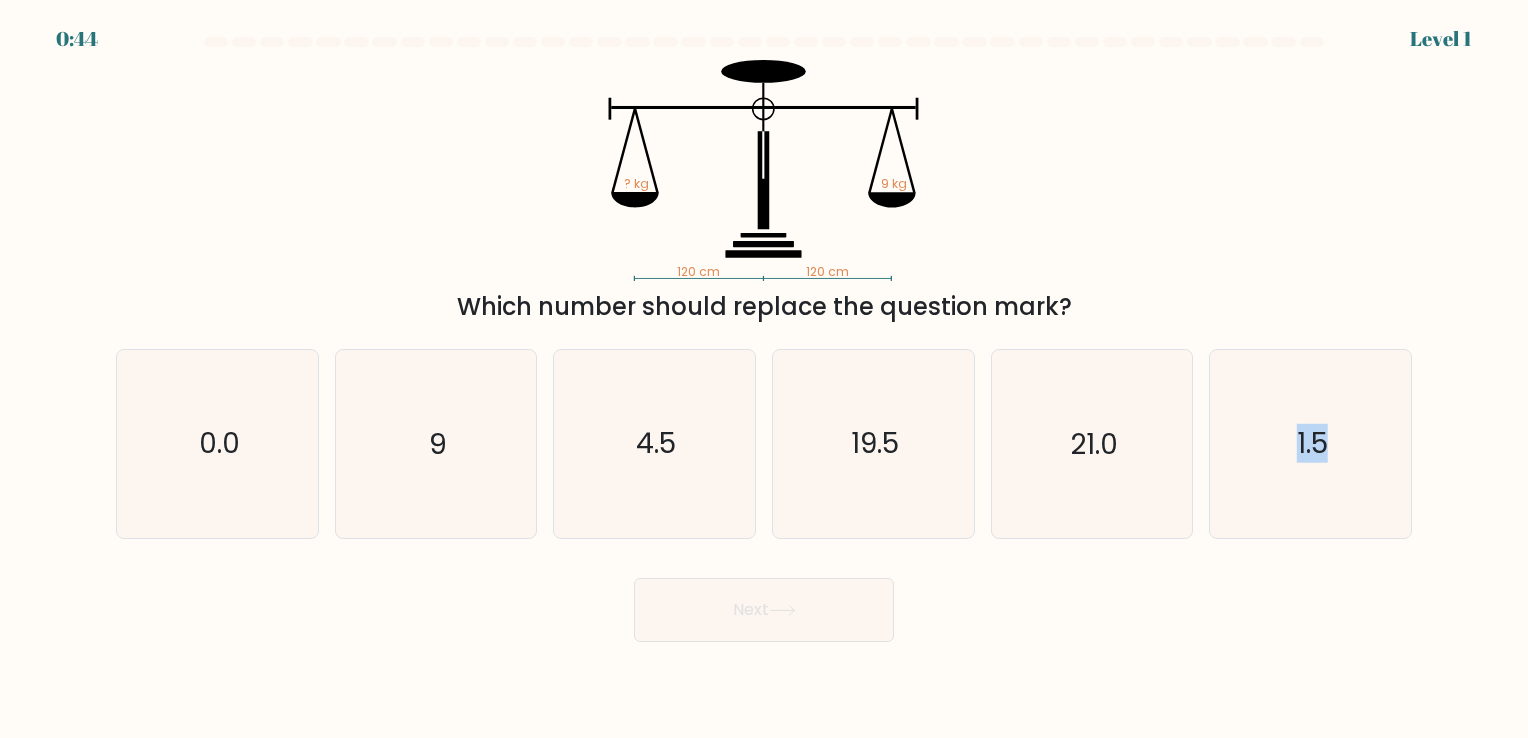 click on "Next" at bounding box center (764, 602) 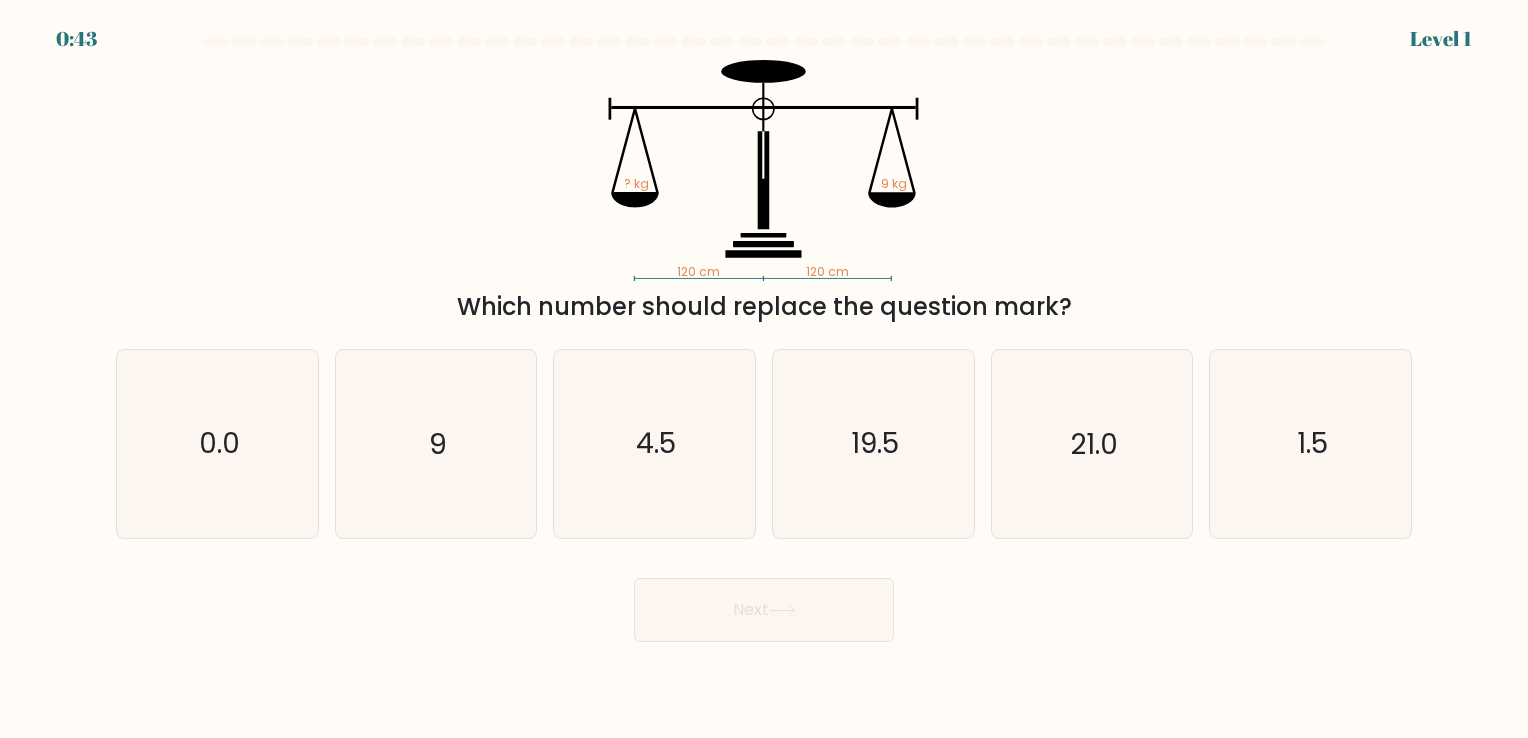 click on "120 cm   120 cm   ? kg   9 kg
Which number should replace the question mark?" at bounding box center [764, 192] 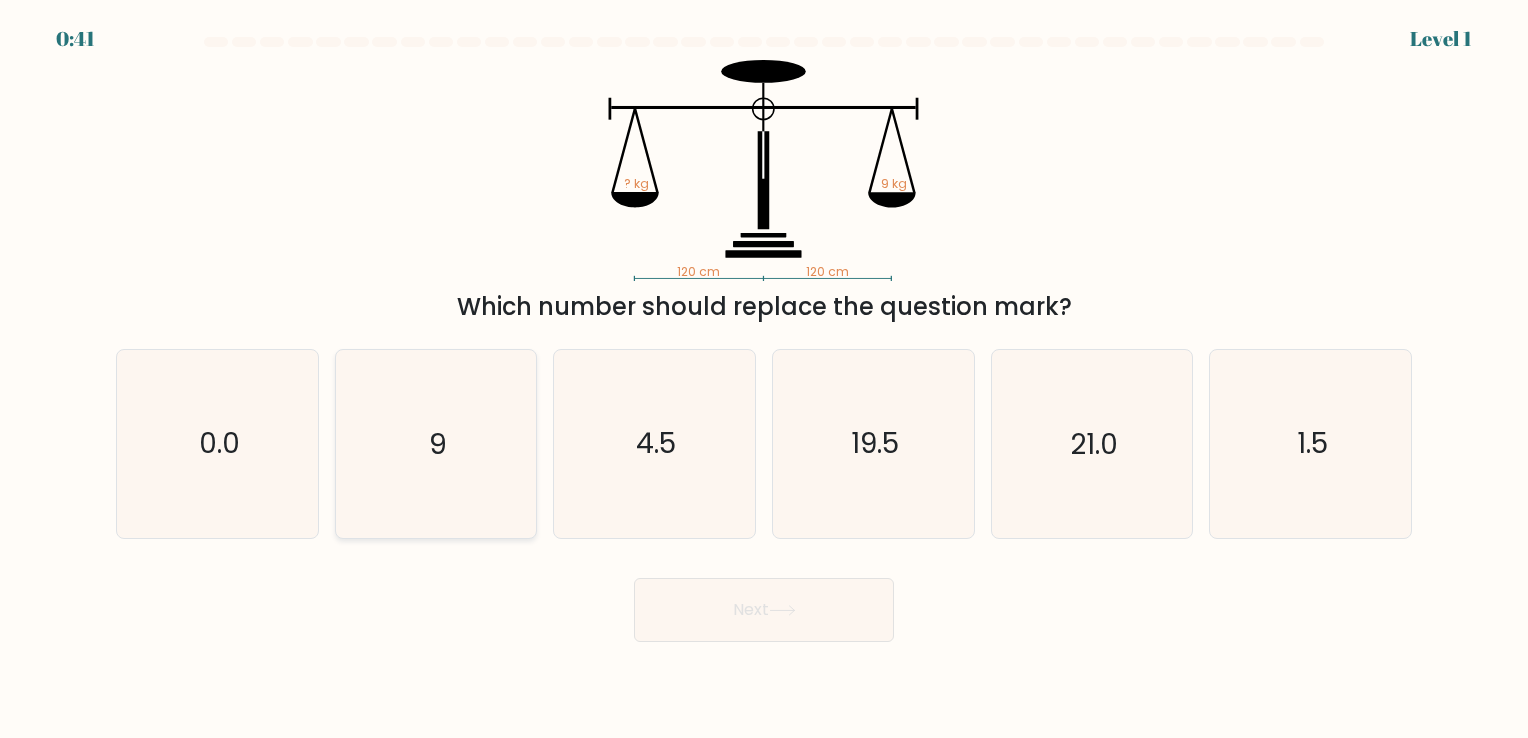 click on "9" 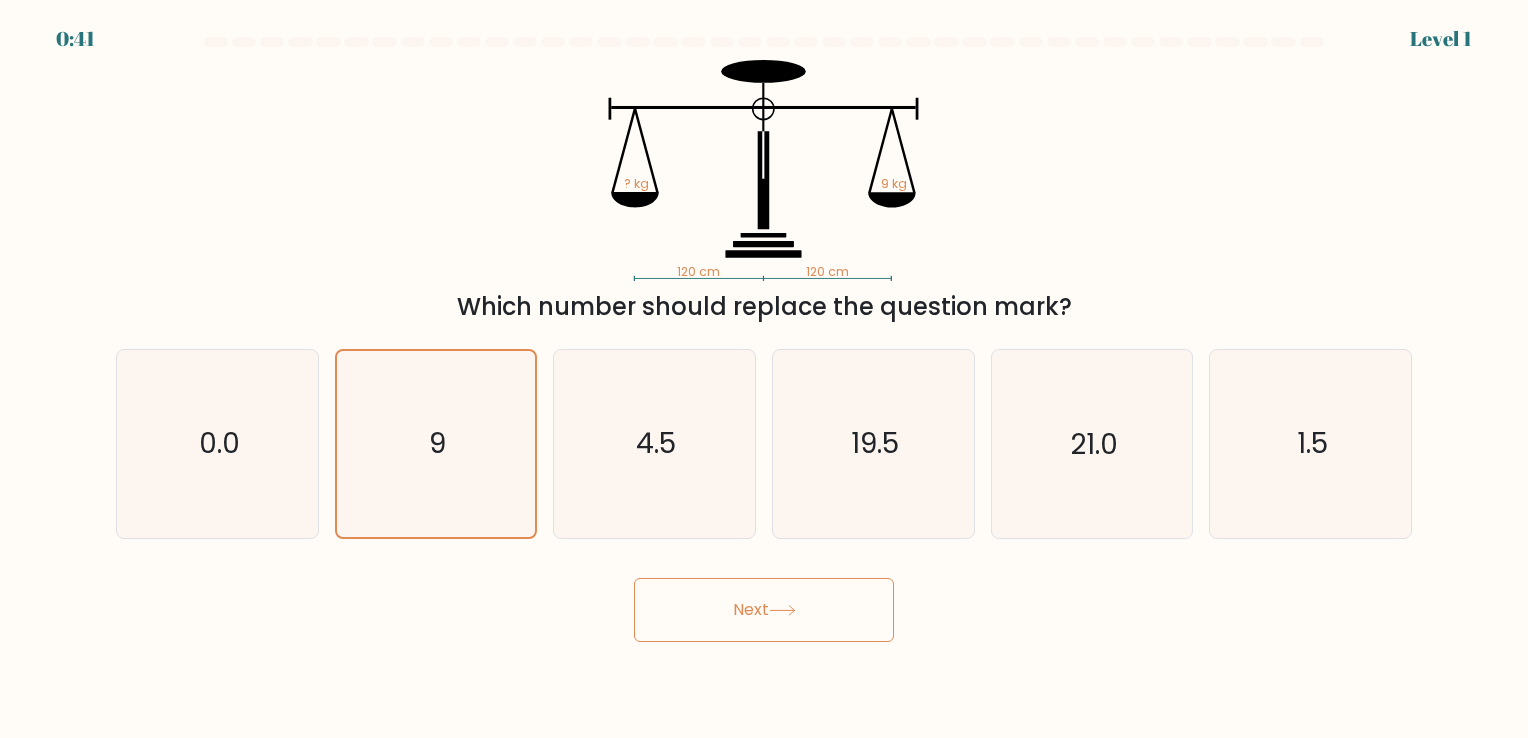 click on "Next" at bounding box center [764, 610] 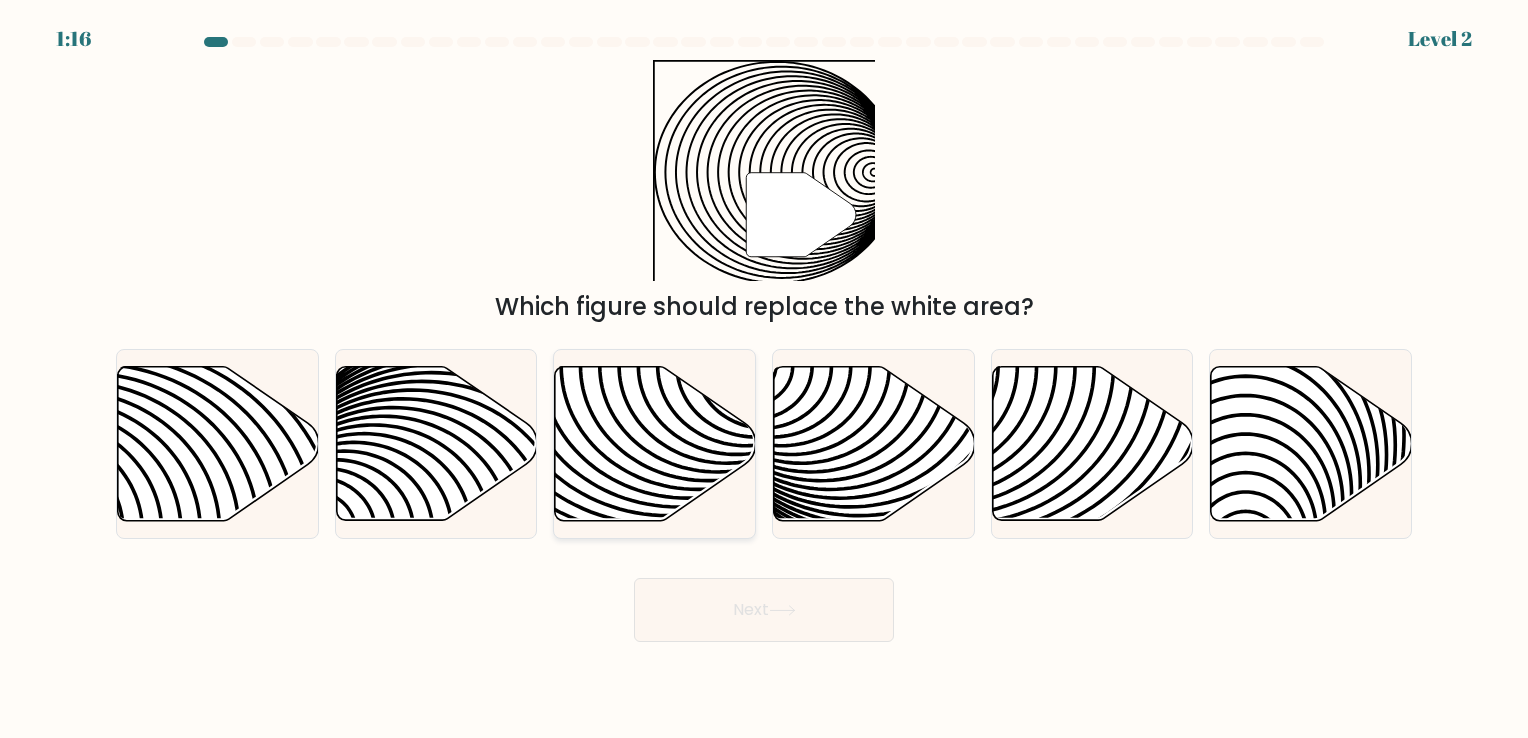 click 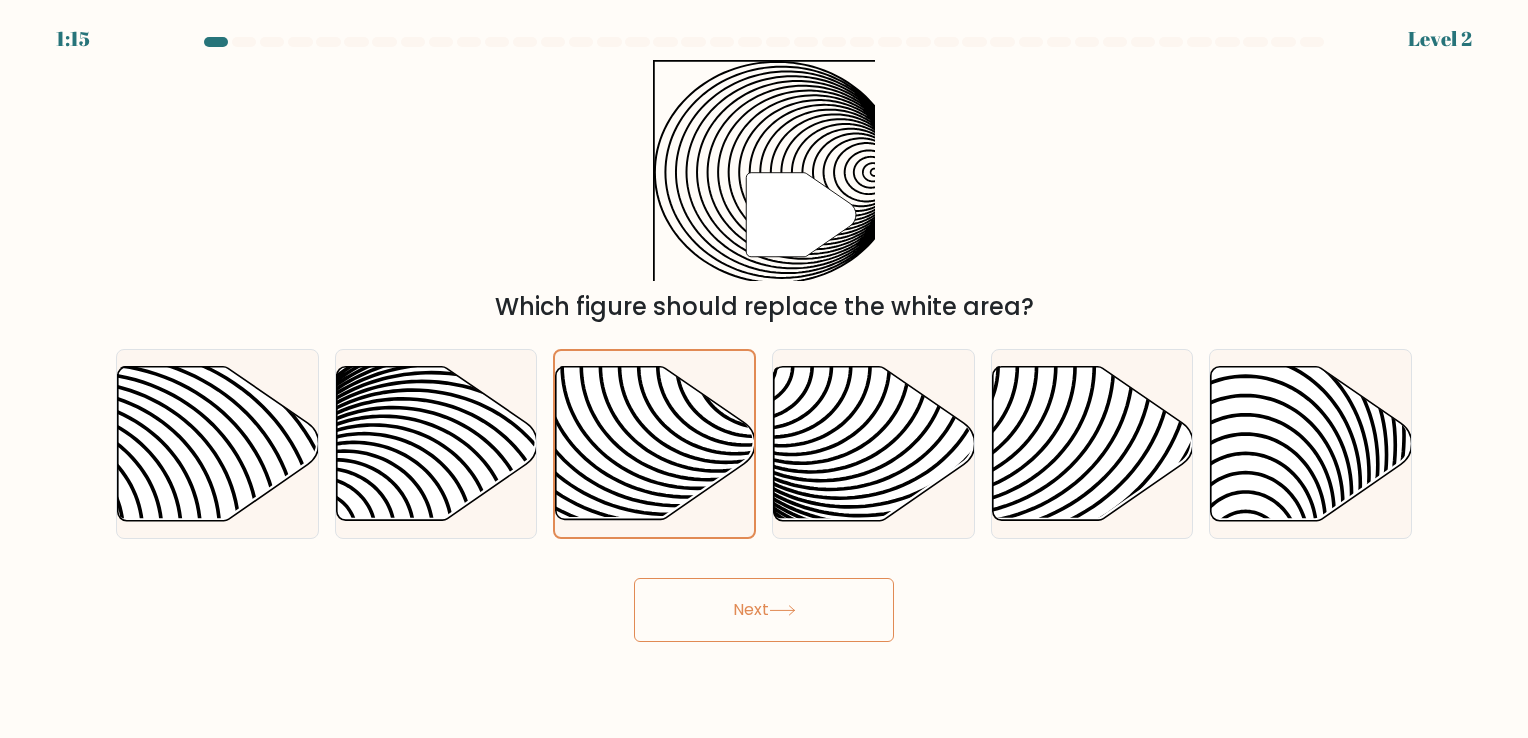 click on "Next" at bounding box center (764, 610) 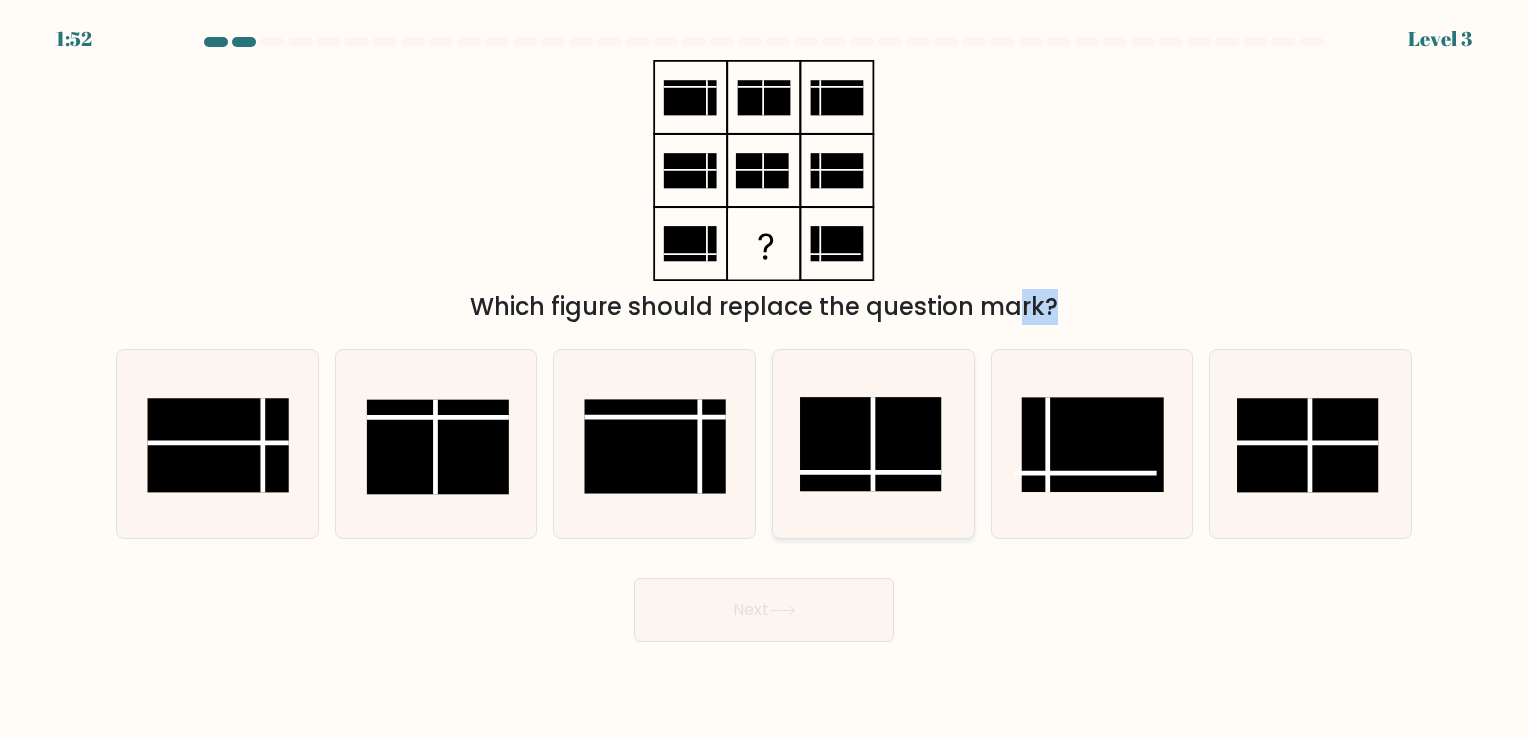 drag, startPoint x: 834, startPoint y: 287, endPoint x: 804, endPoint y: 397, distance: 114.01754 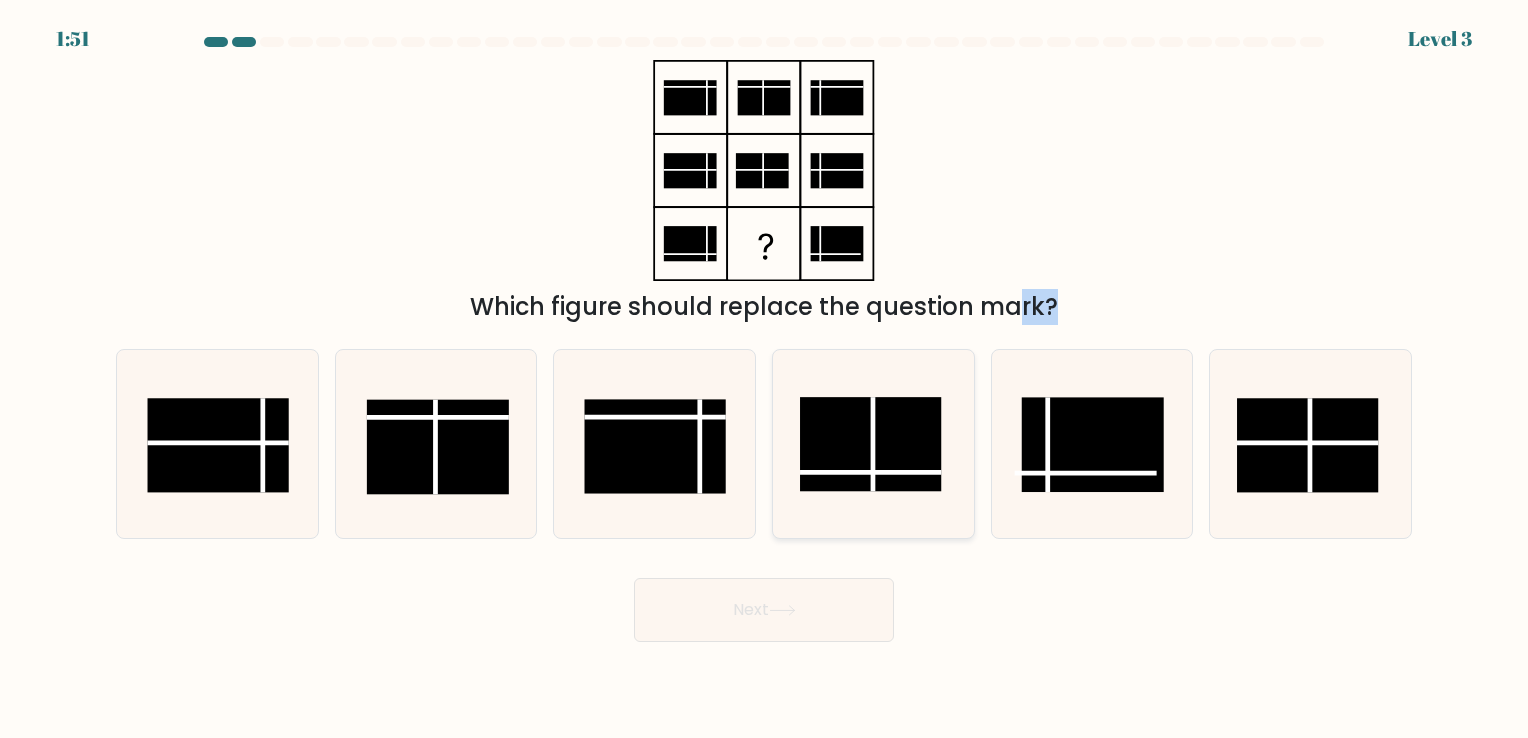 click 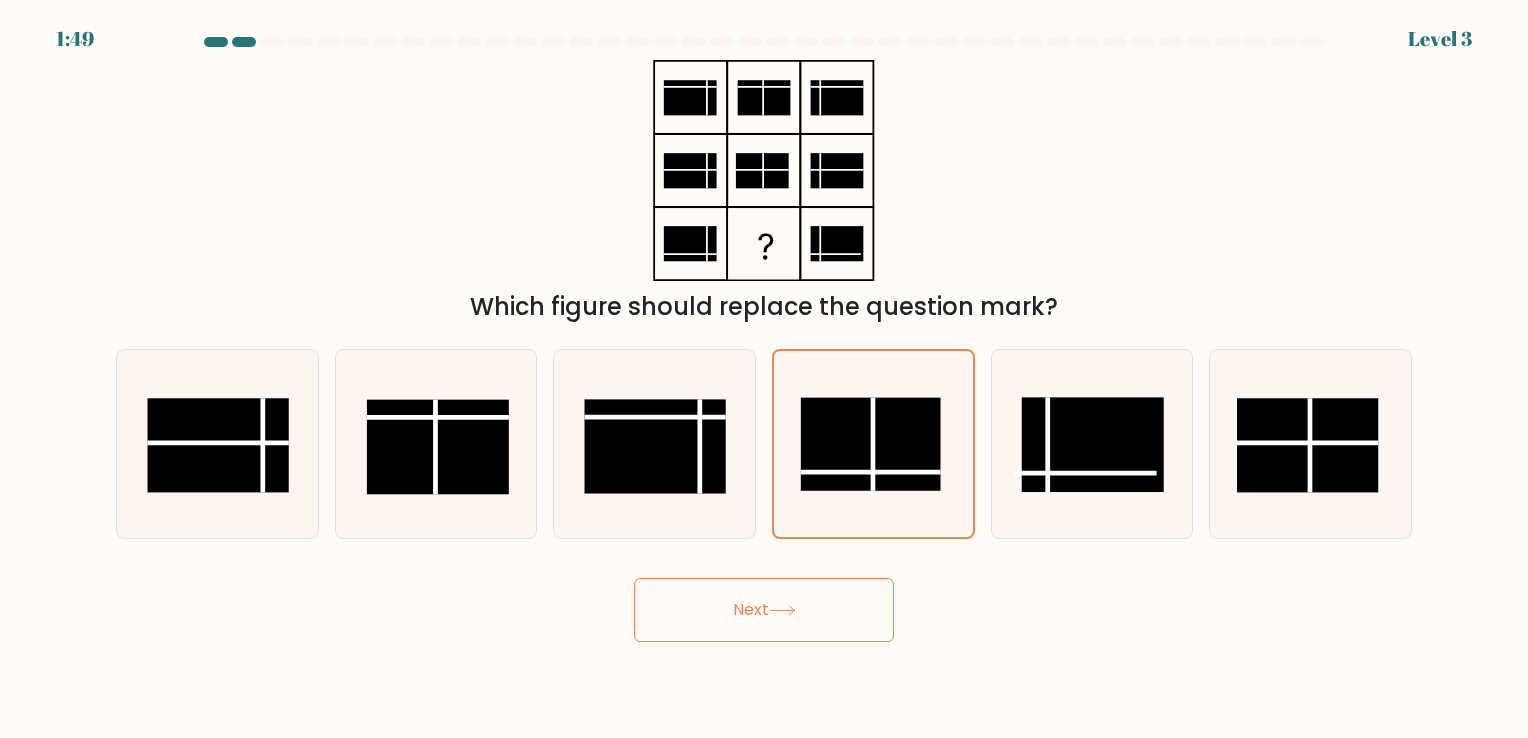 click on "Next" at bounding box center [764, 610] 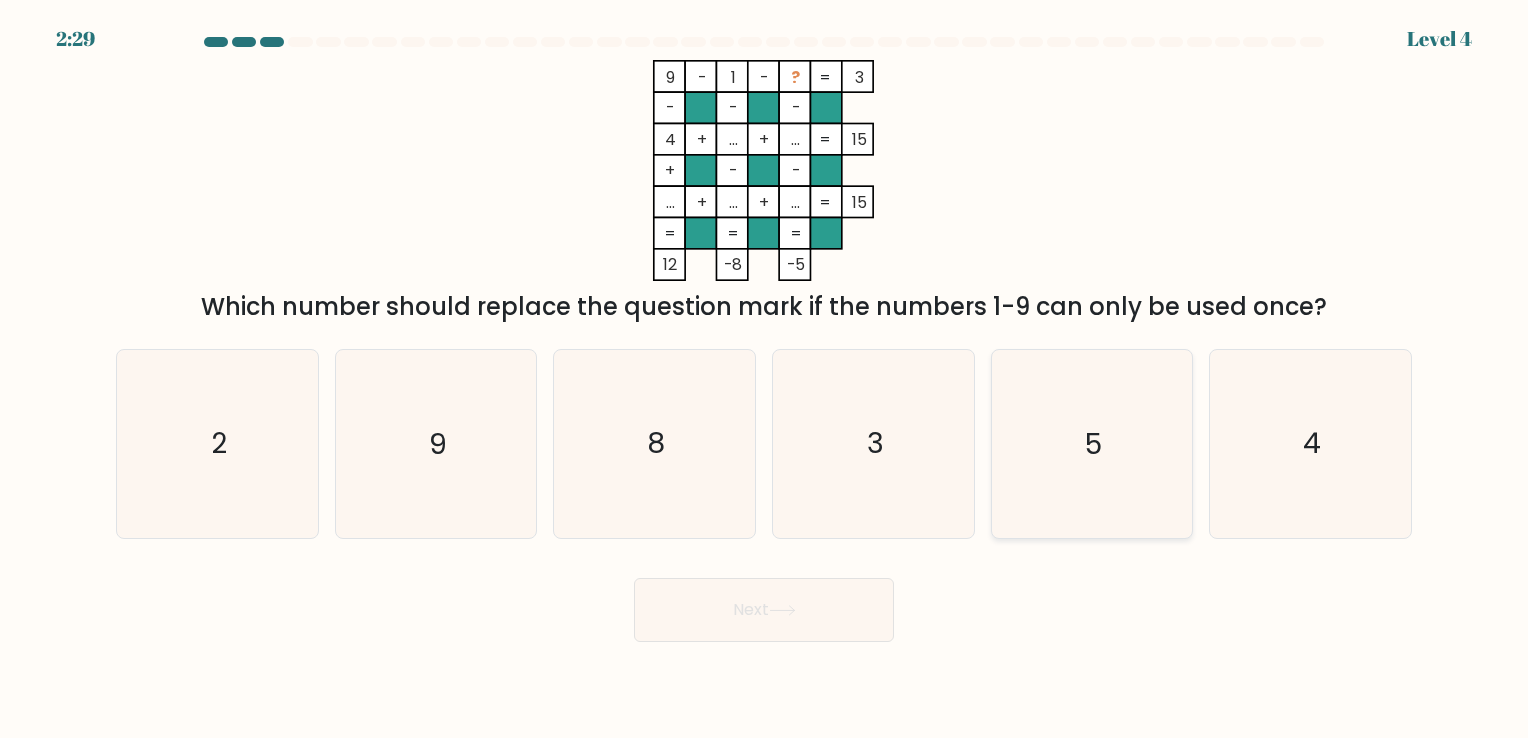 click on "5" 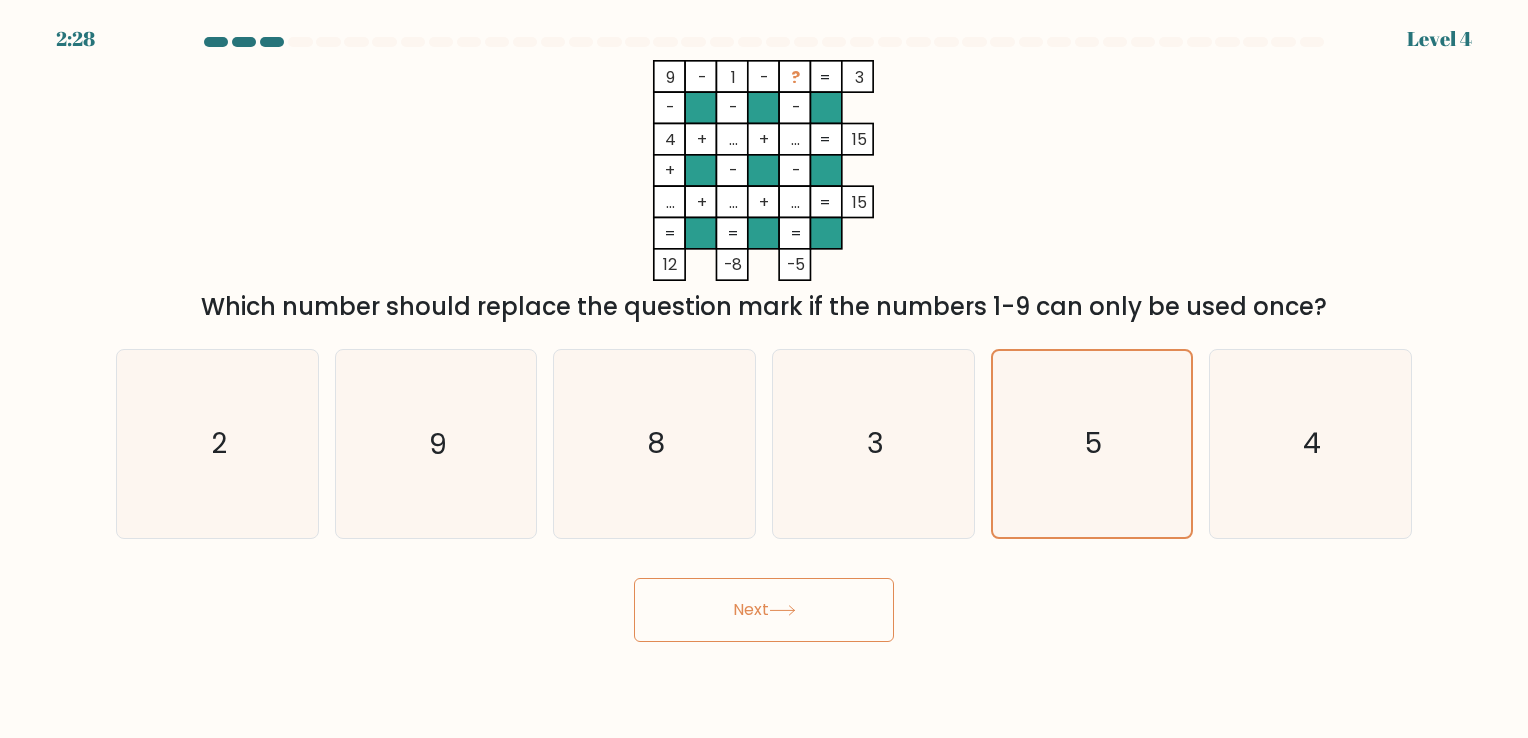 click on "Next" at bounding box center (764, 610) 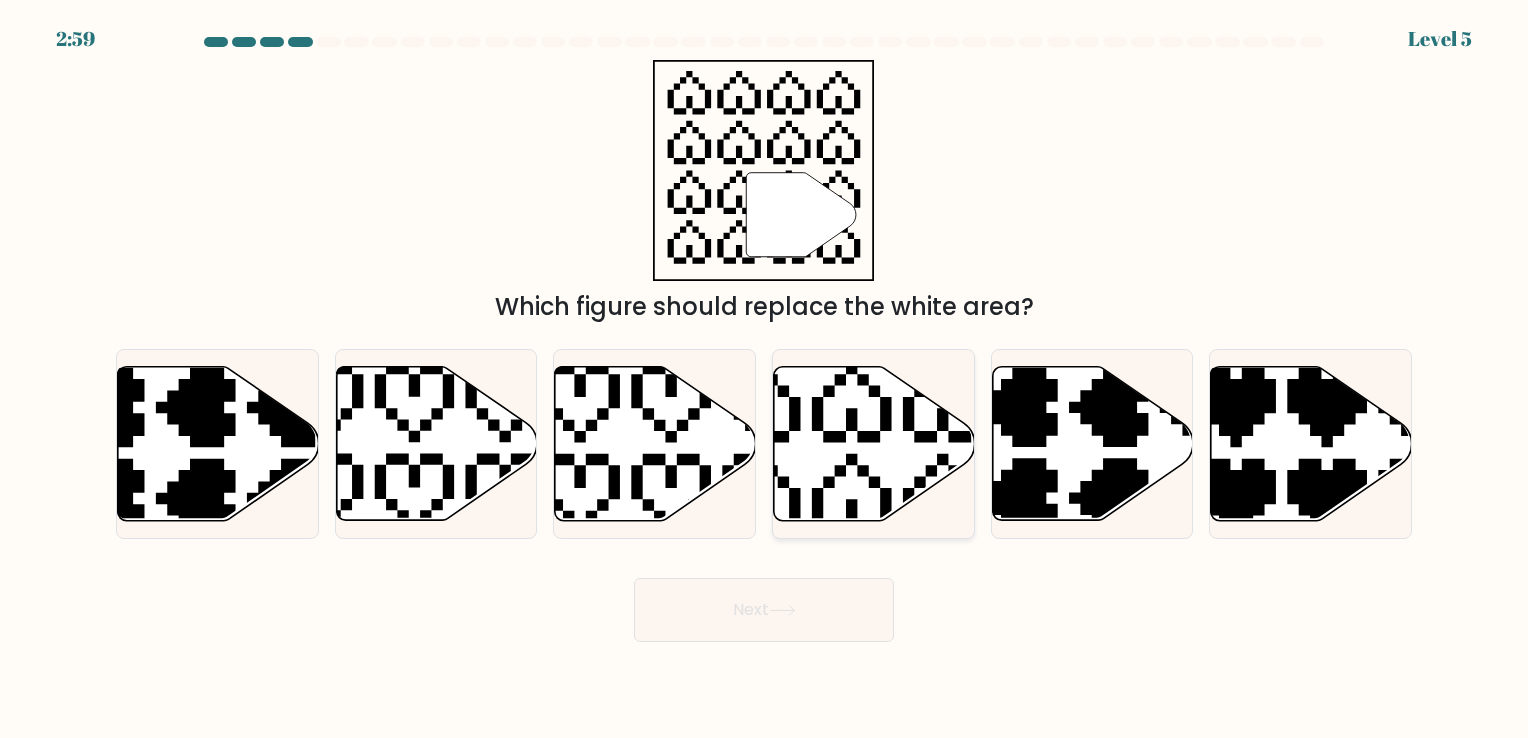 click 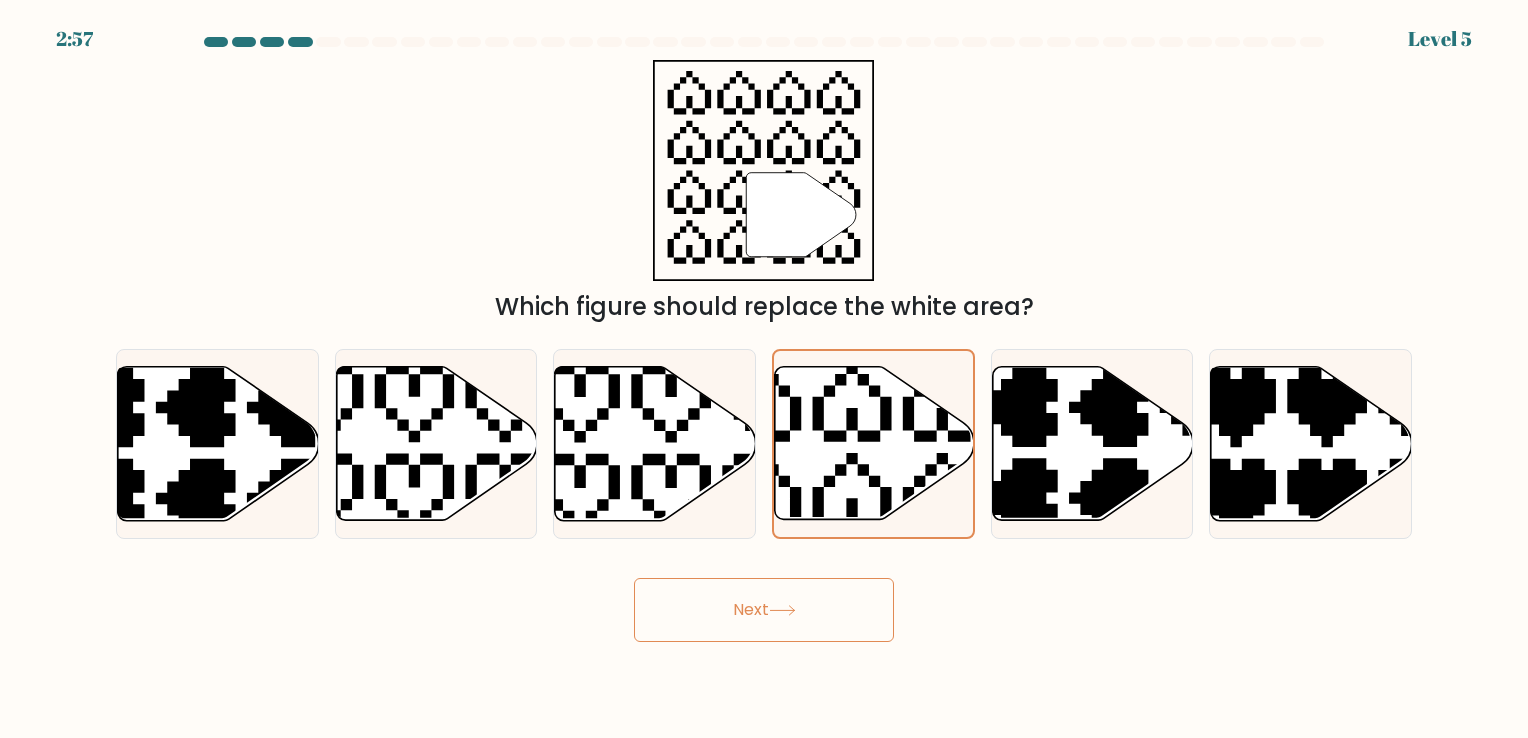 click on "Next" at bounding box center (764, 610) 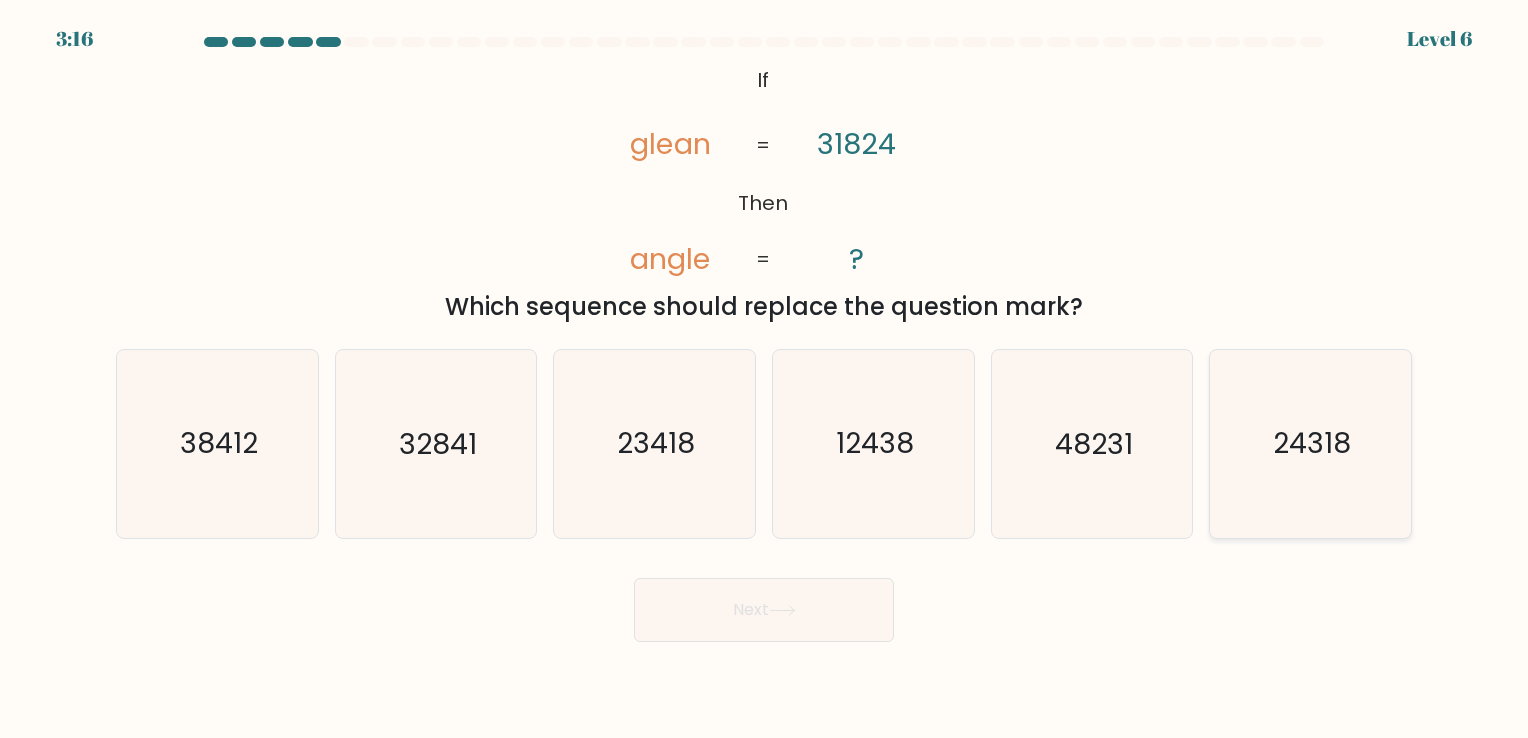 click on "24318" 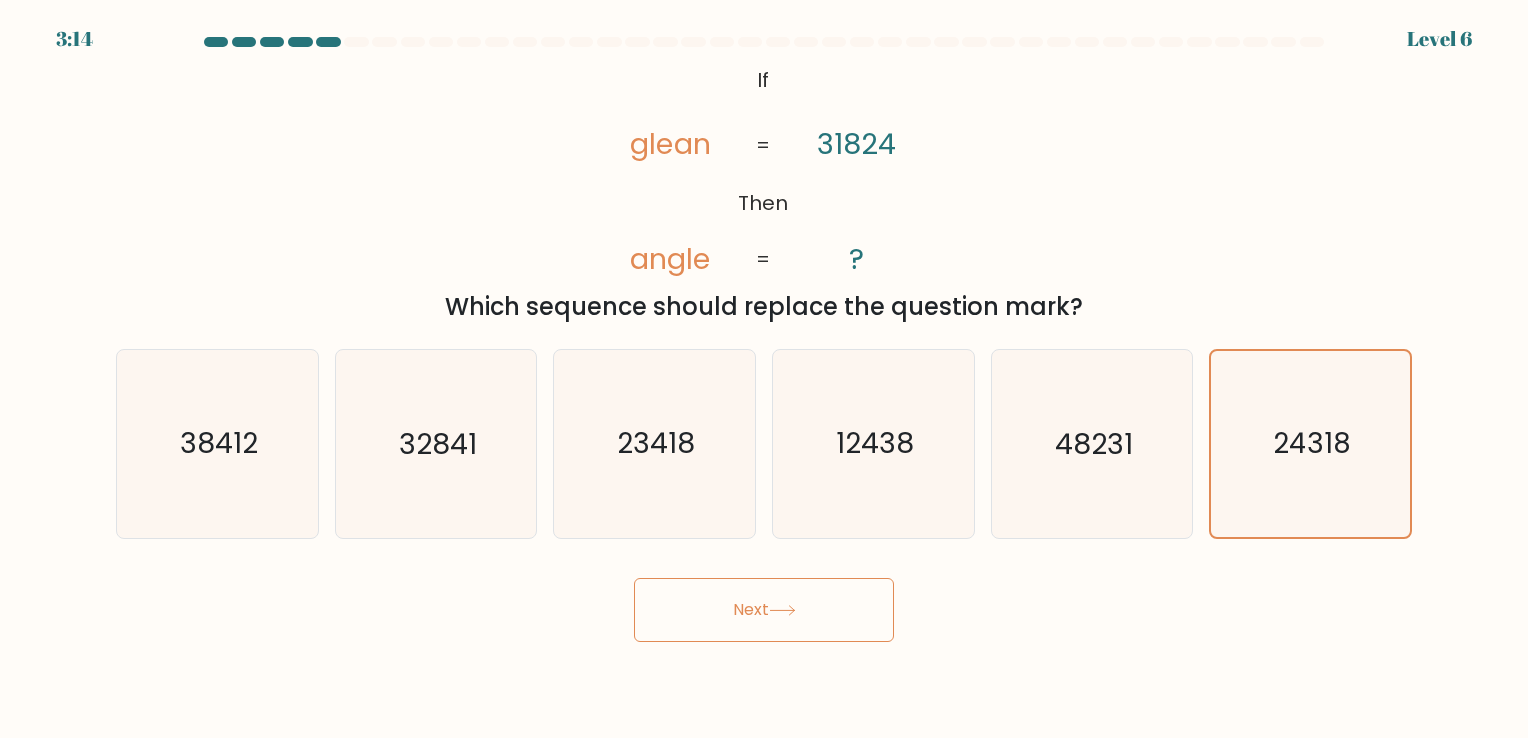 click on "Next" at bounding box center [764, 610] 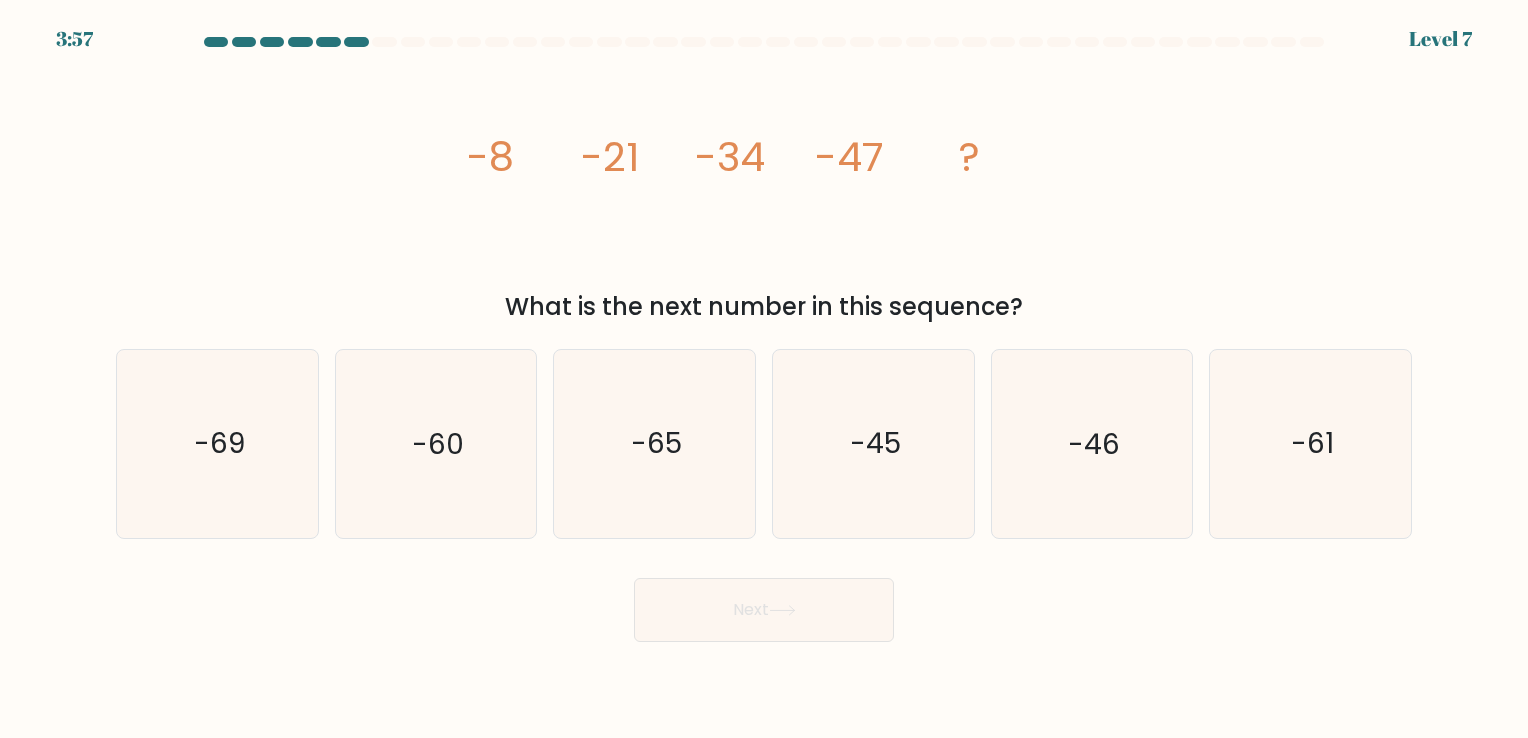click on "image/svg+xml
-8
-21
-34
-47
?" 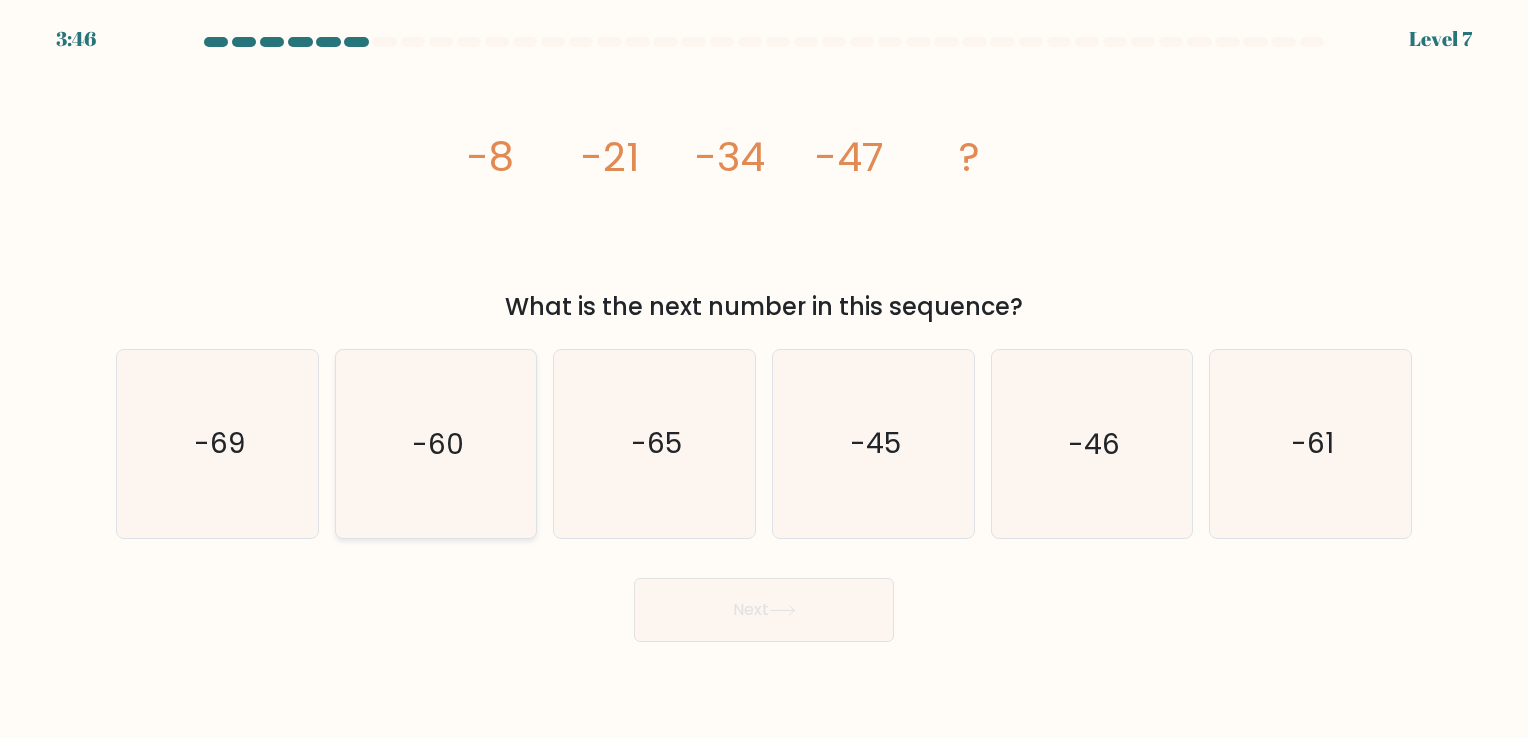 click on "-60" 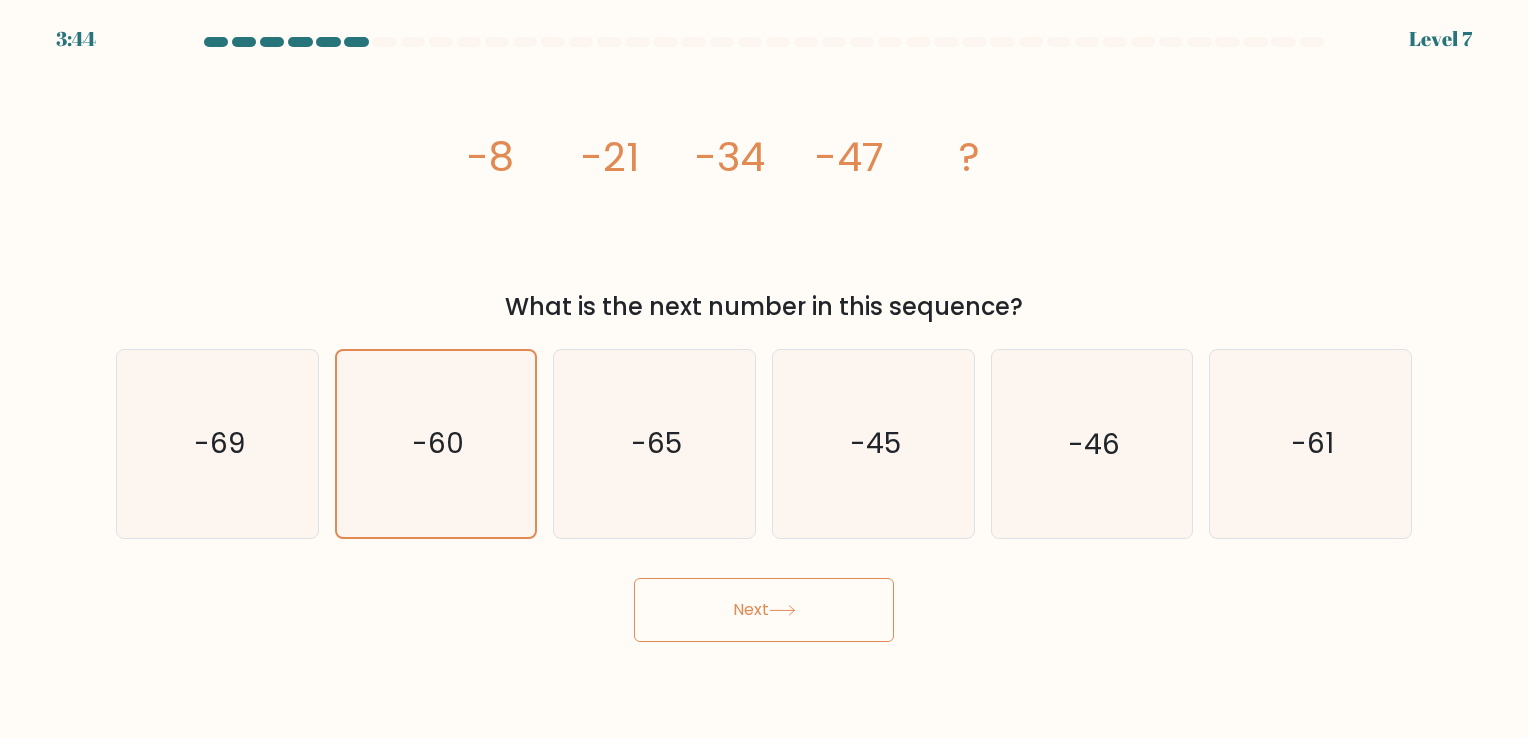 click on "Next" at bounding box center (764, 610) 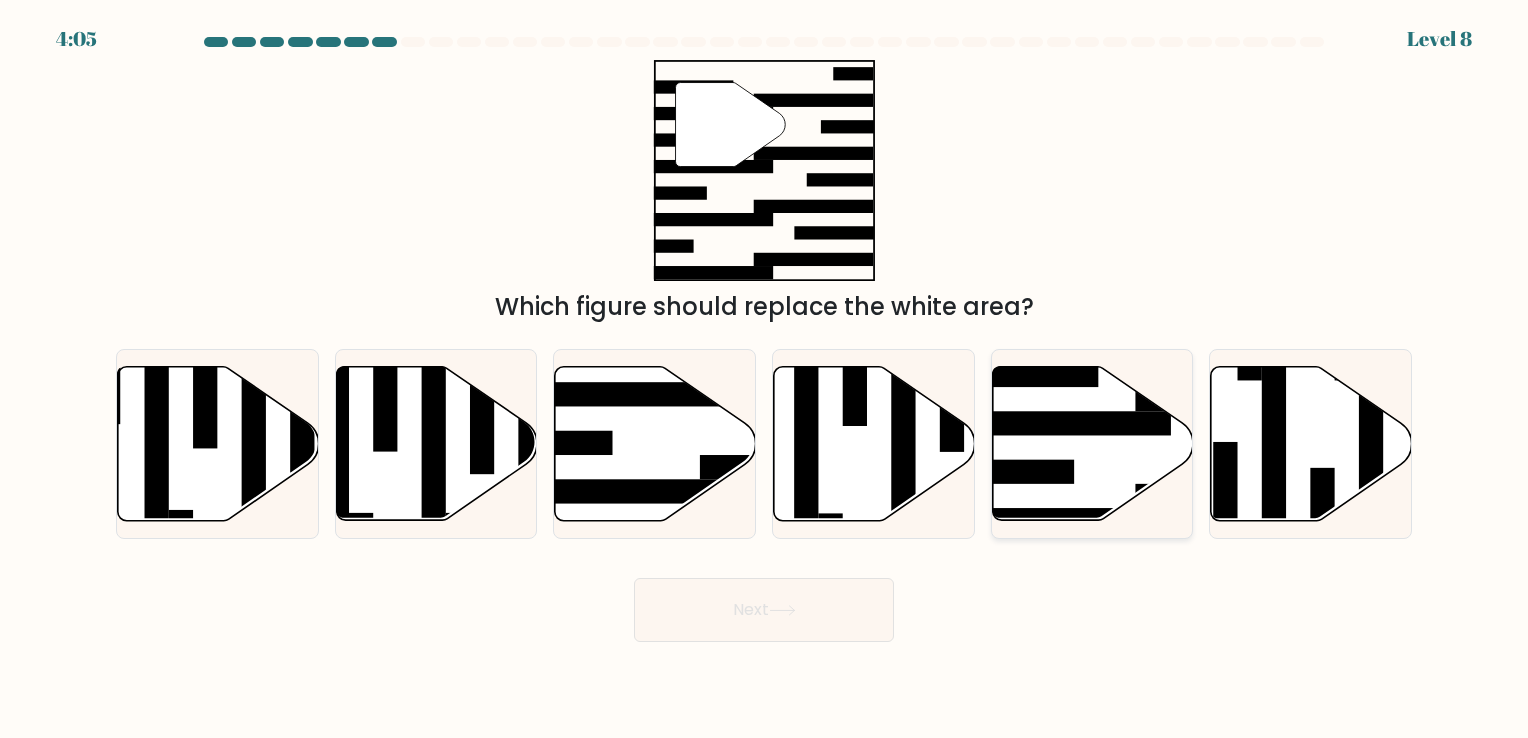 click 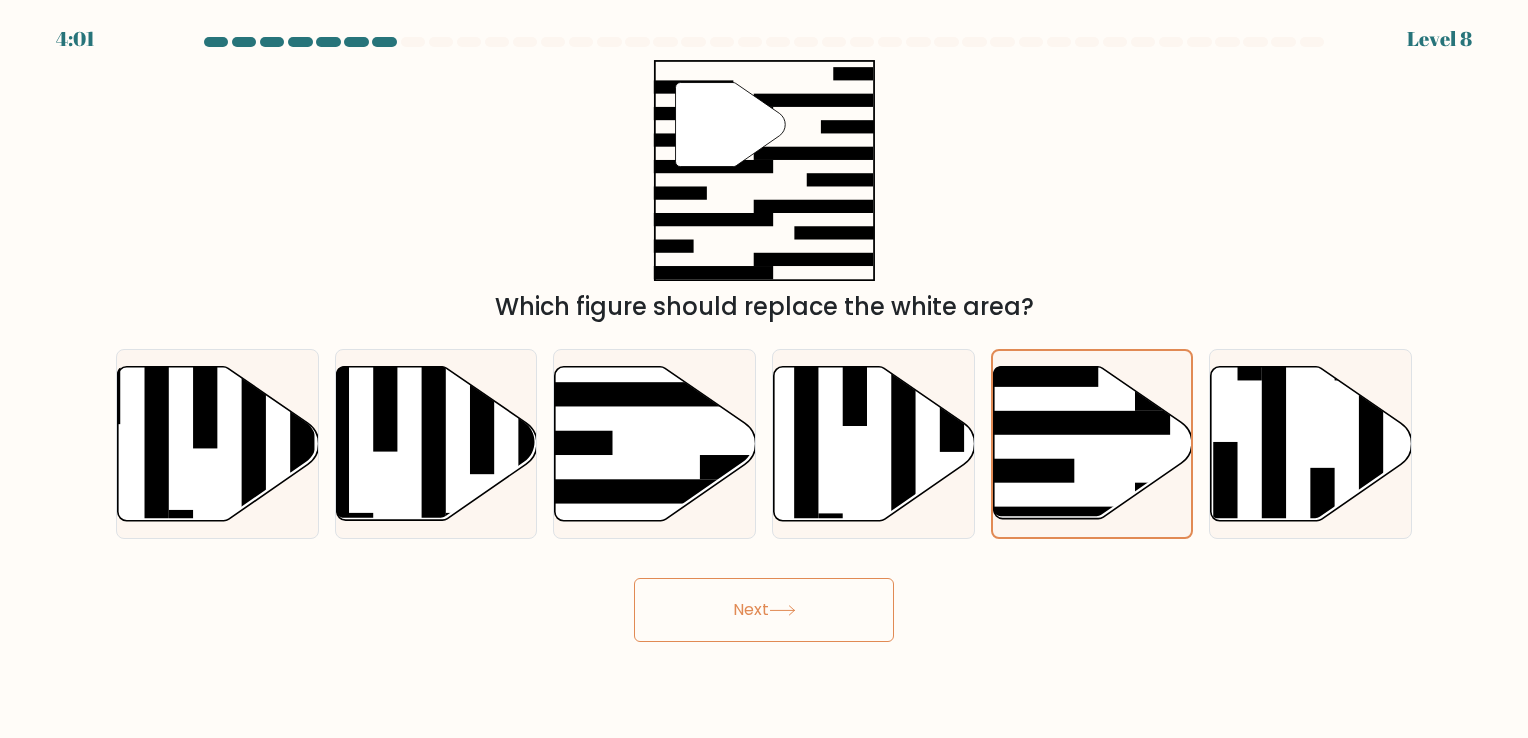 click on "Next" at bounding box center (764, 610) 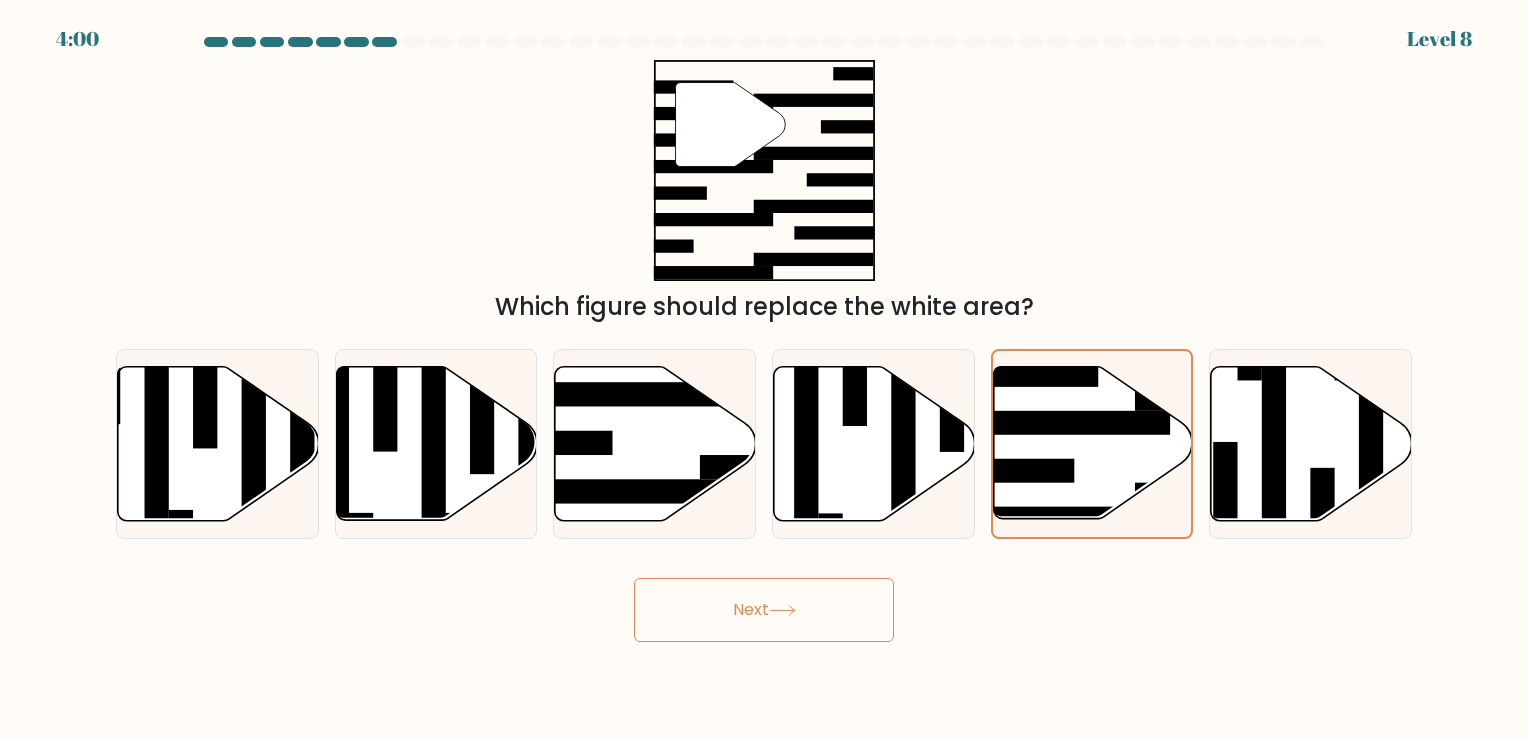 click on "Next" at bounding box center (764, 610) 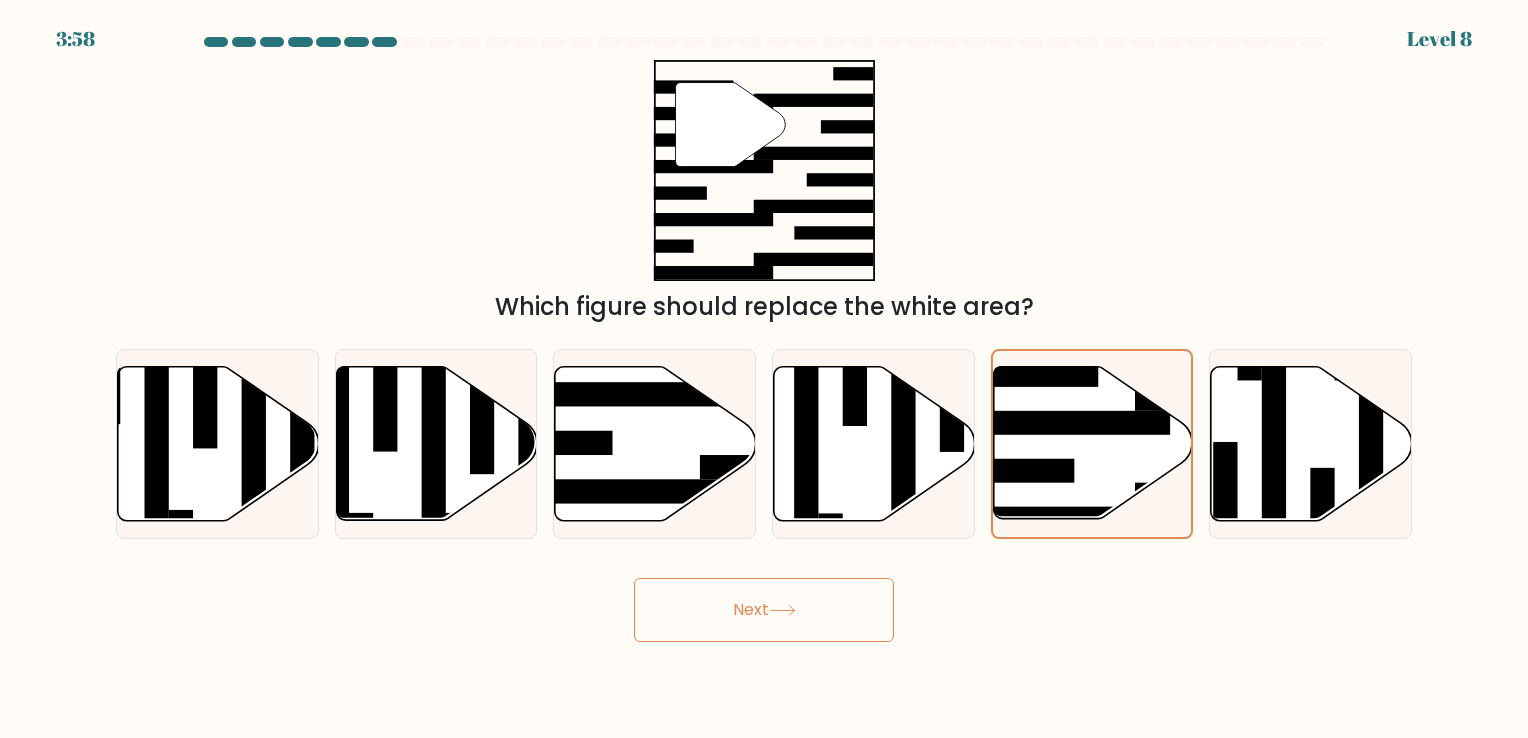click on "Next" at bounding box center (764, 610) 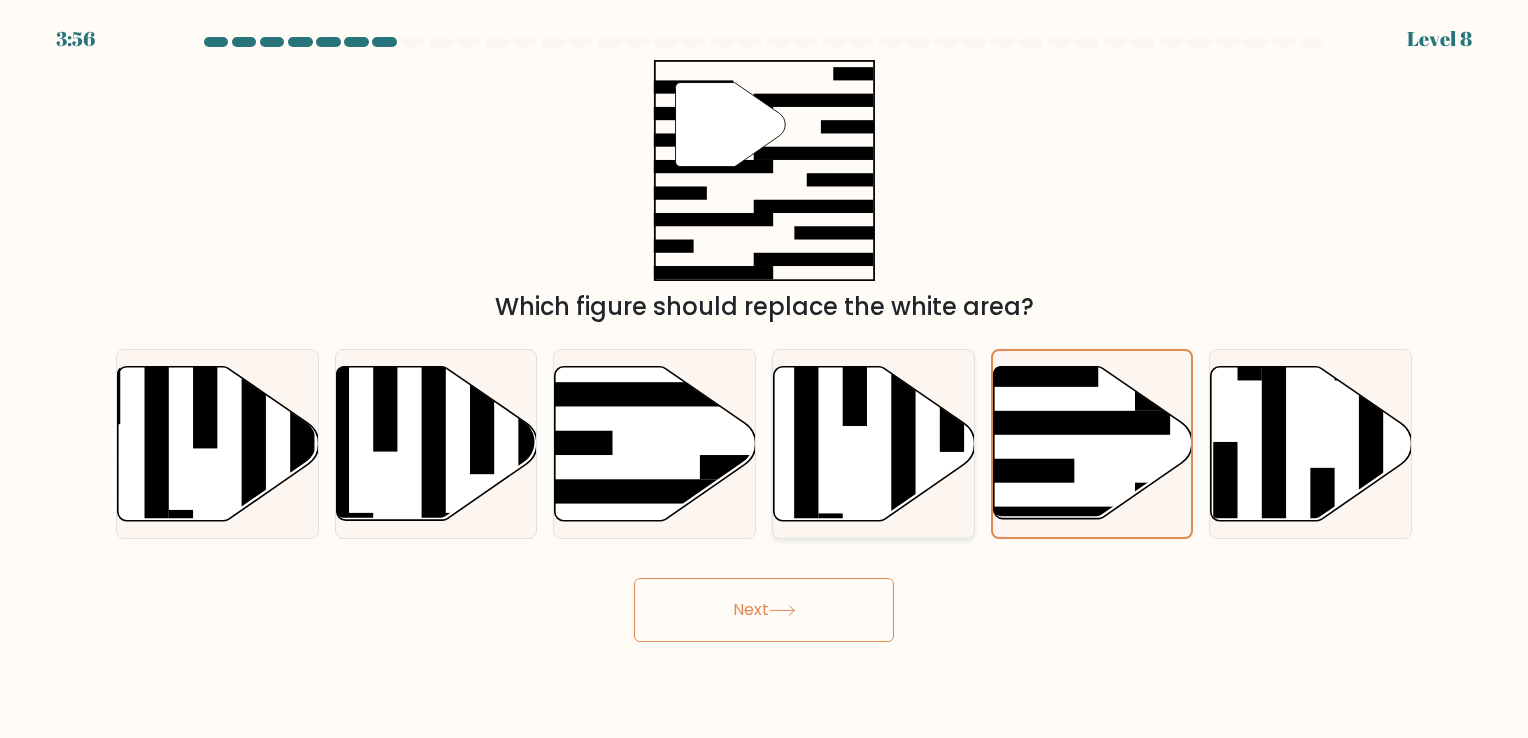 click 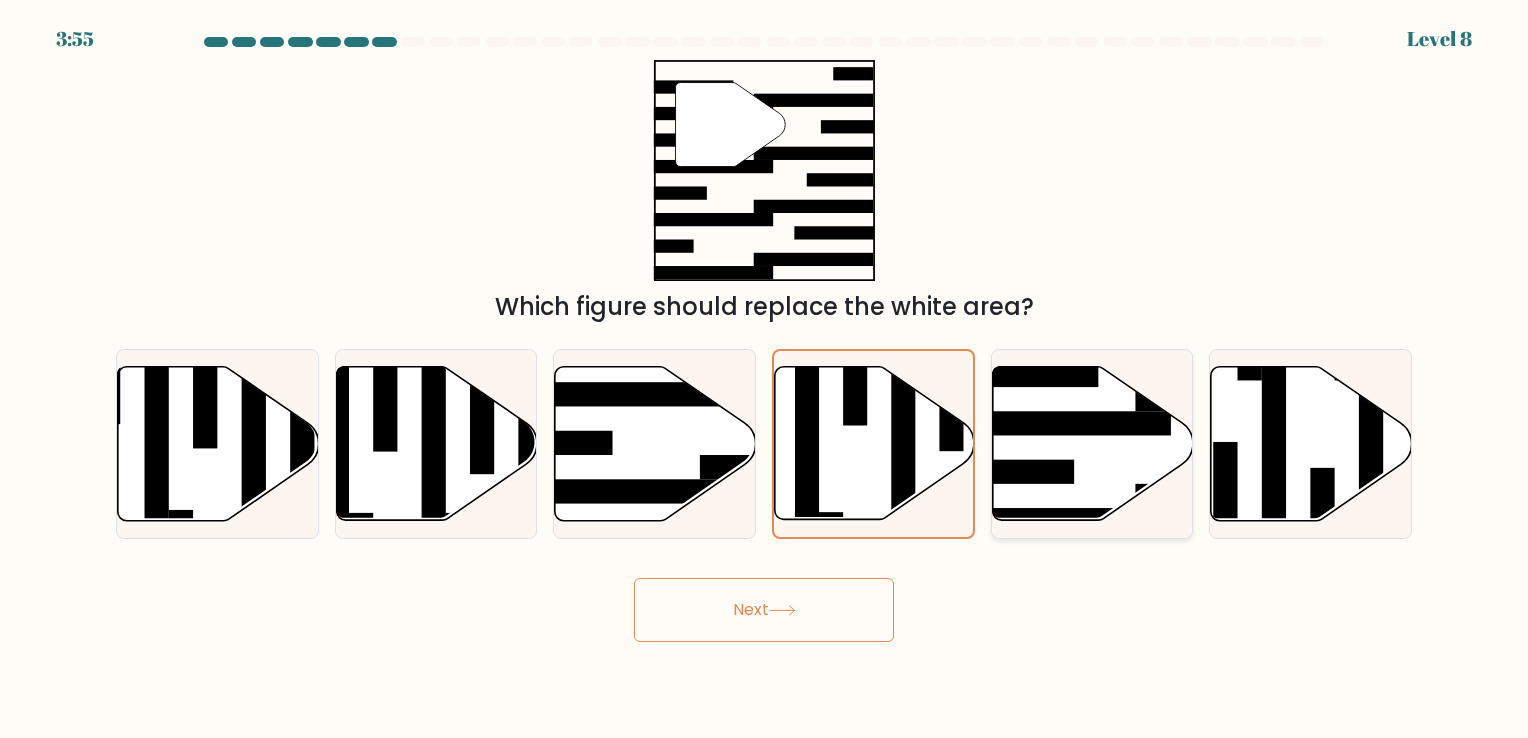 click 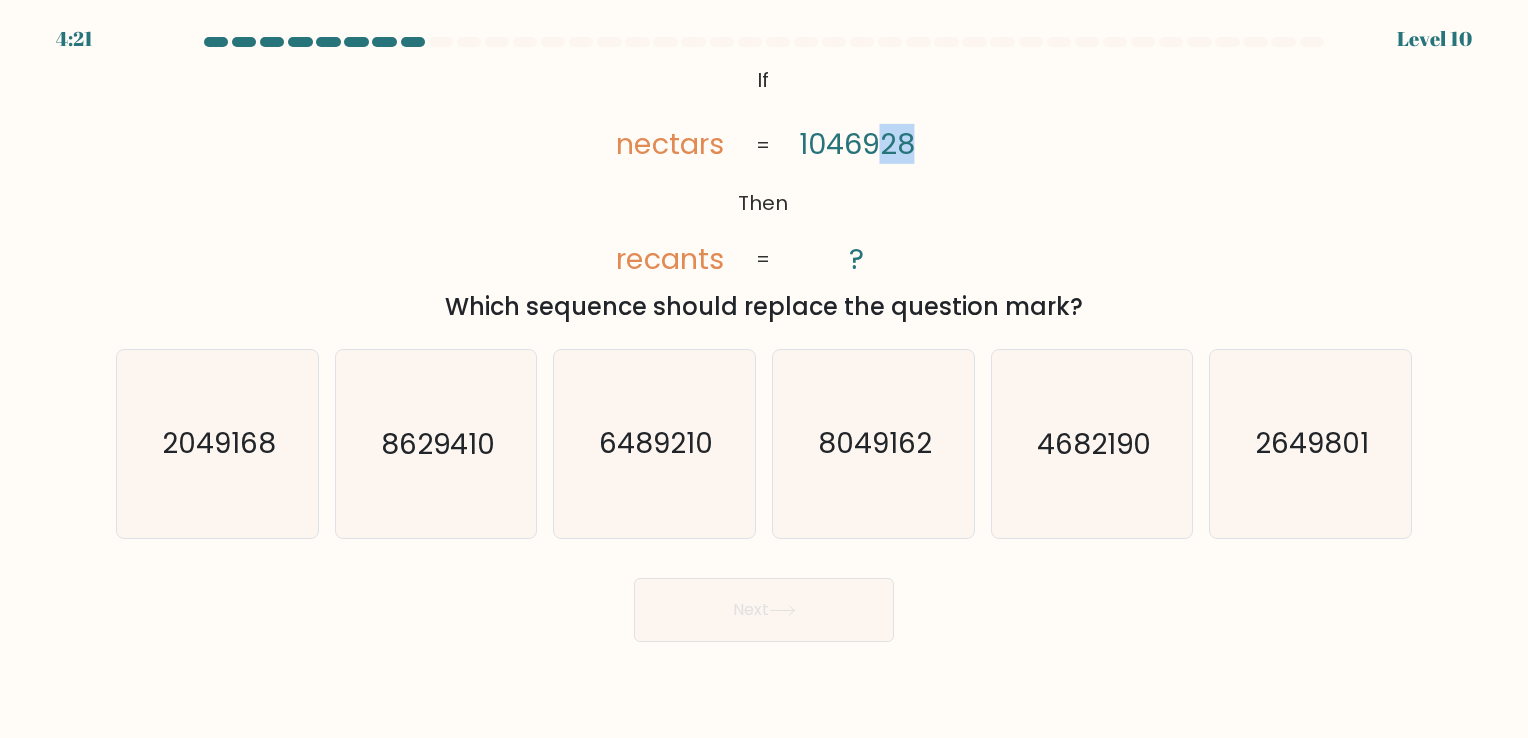 drag, startPoint x: 876, startPoint y: 144, endPoint x: 836, endPoint y: 226, distance: 91.235954 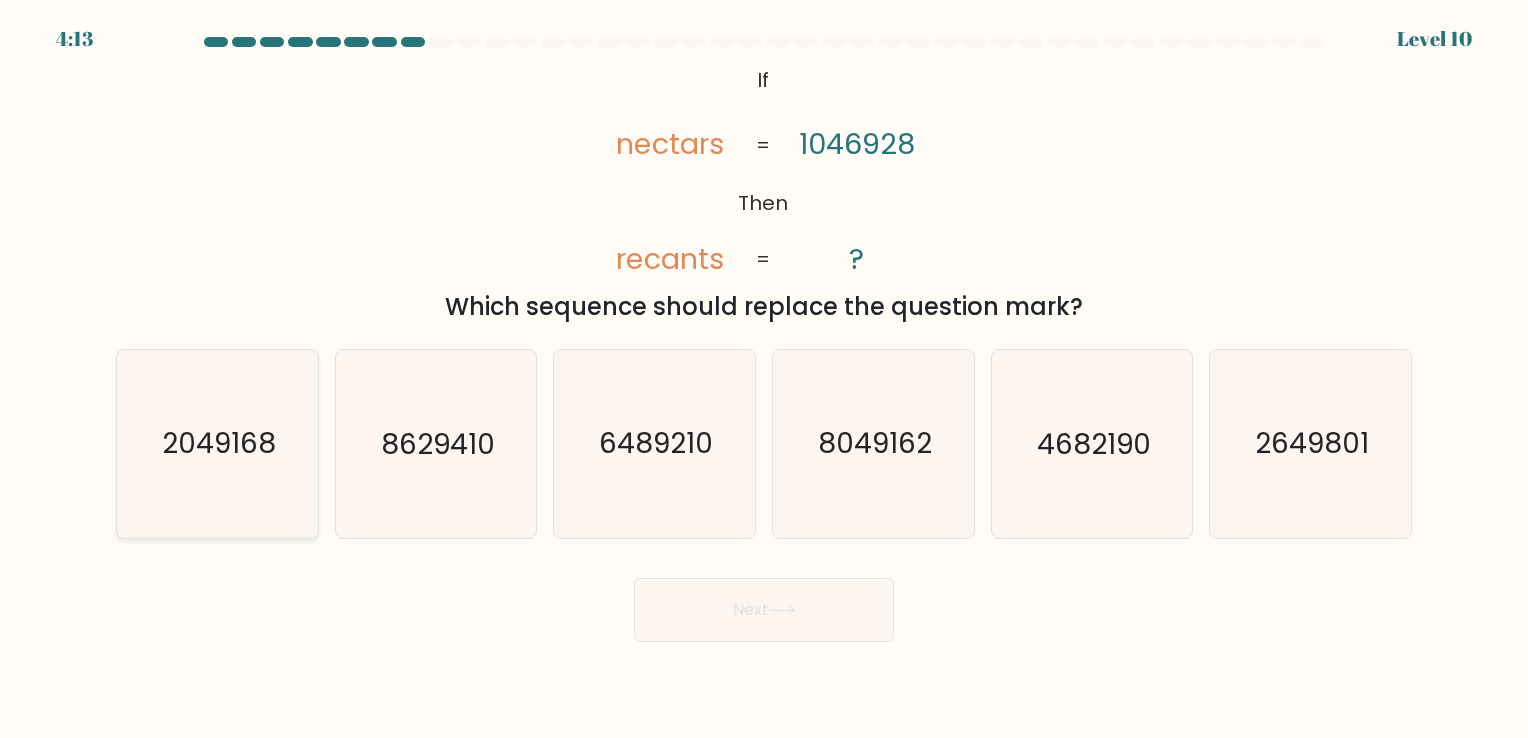 click on "2049168" 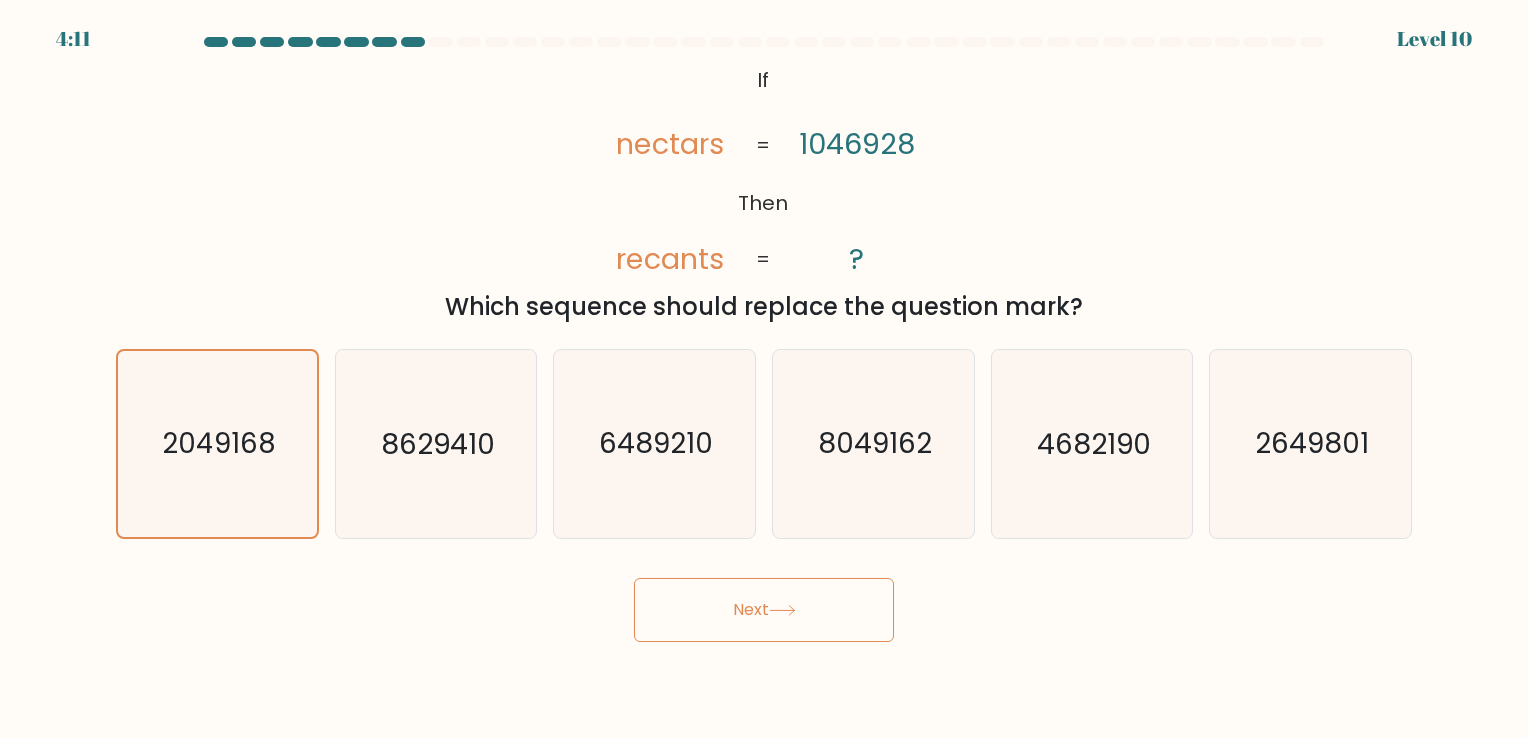 click on "Next" at bounding box center [764, 602] 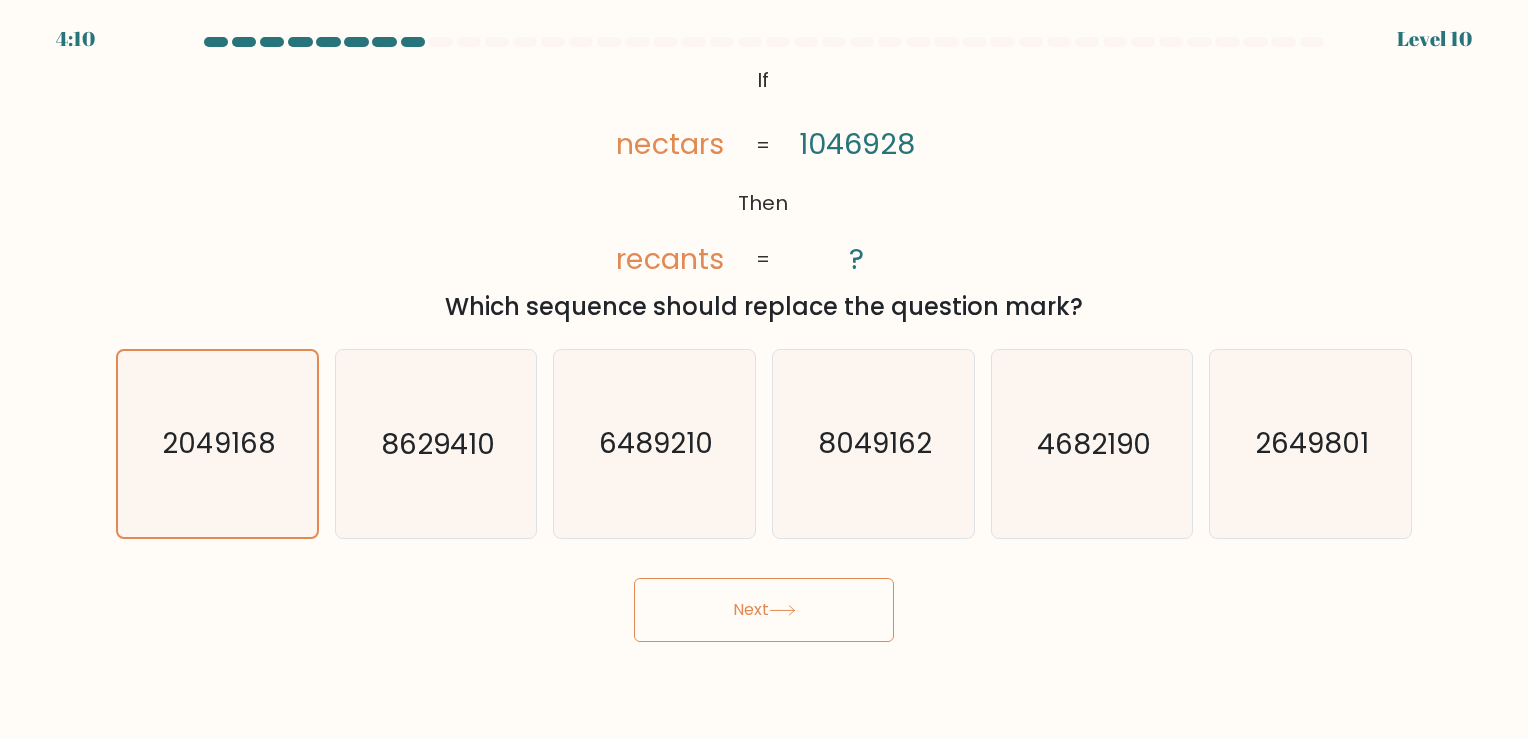 click on "Next" at bounding box center (764, 610) 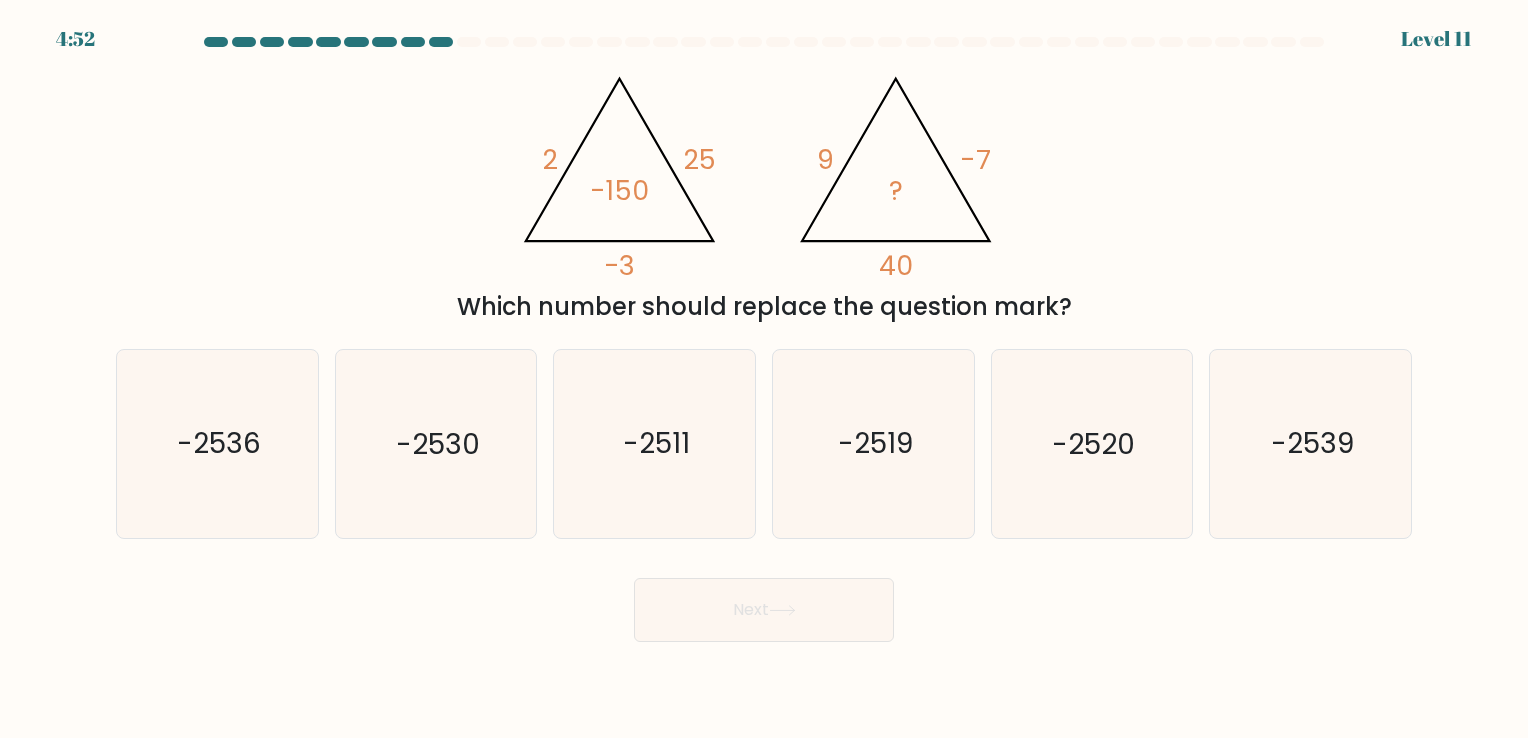 click on "-150" 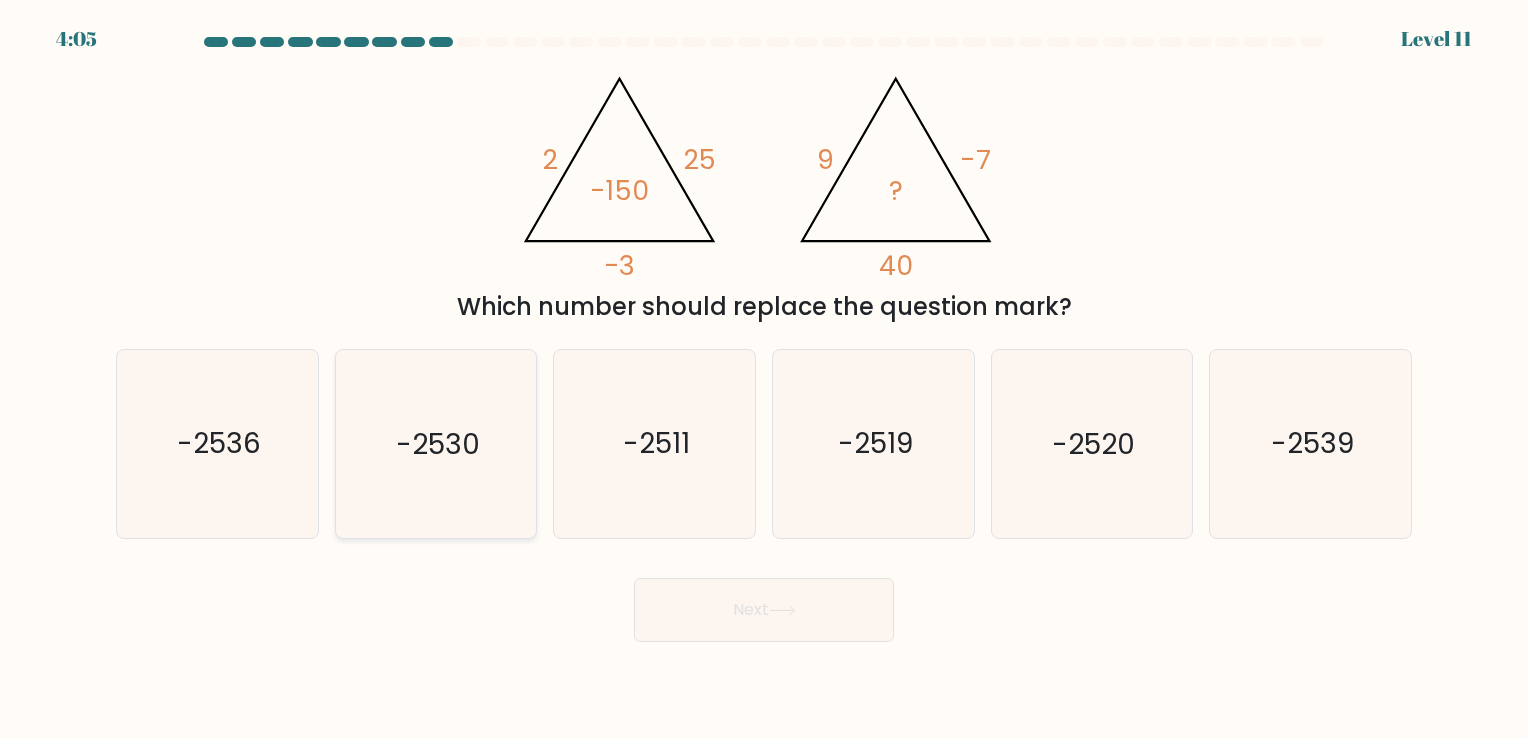 click on "-2530" 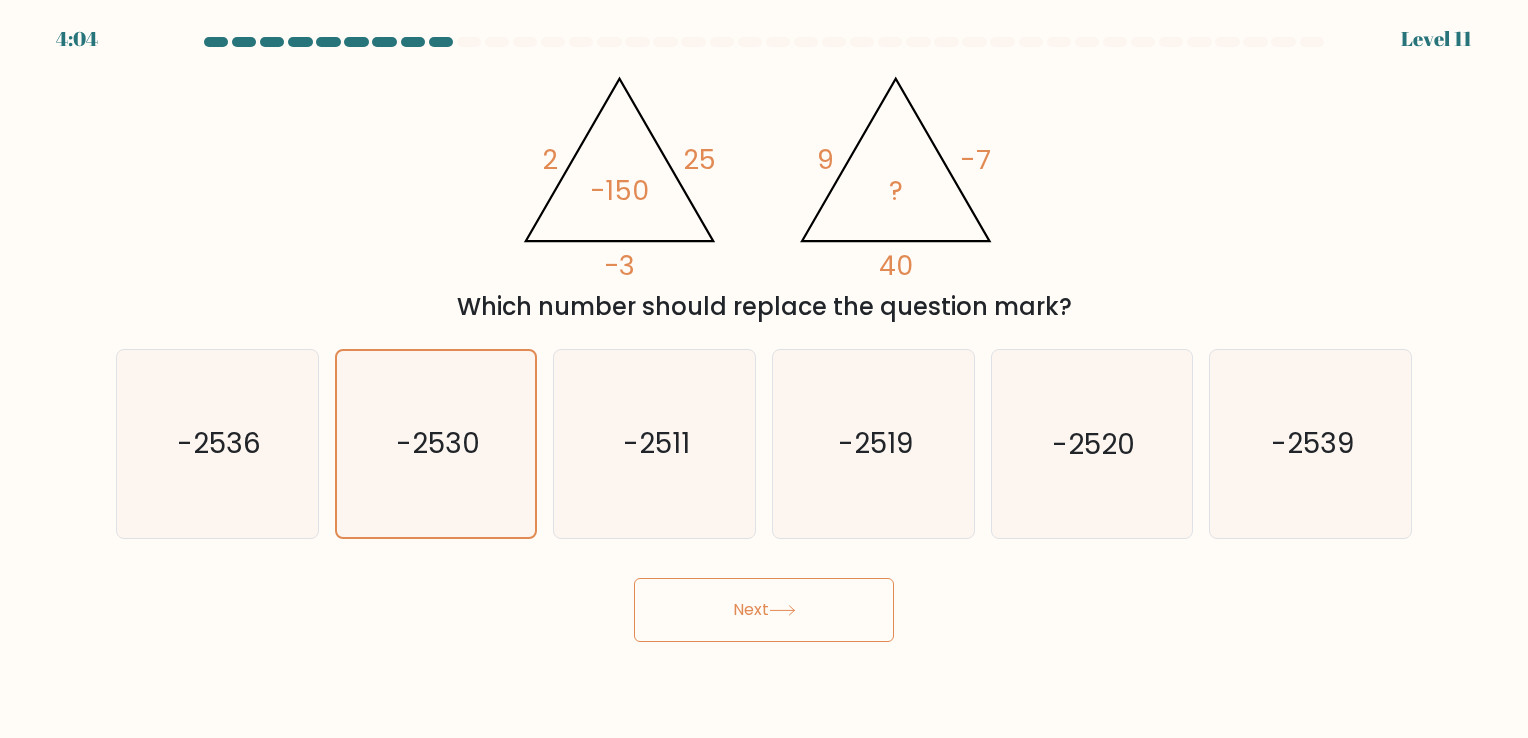 click on "Next" at bounding box center (764, 610) 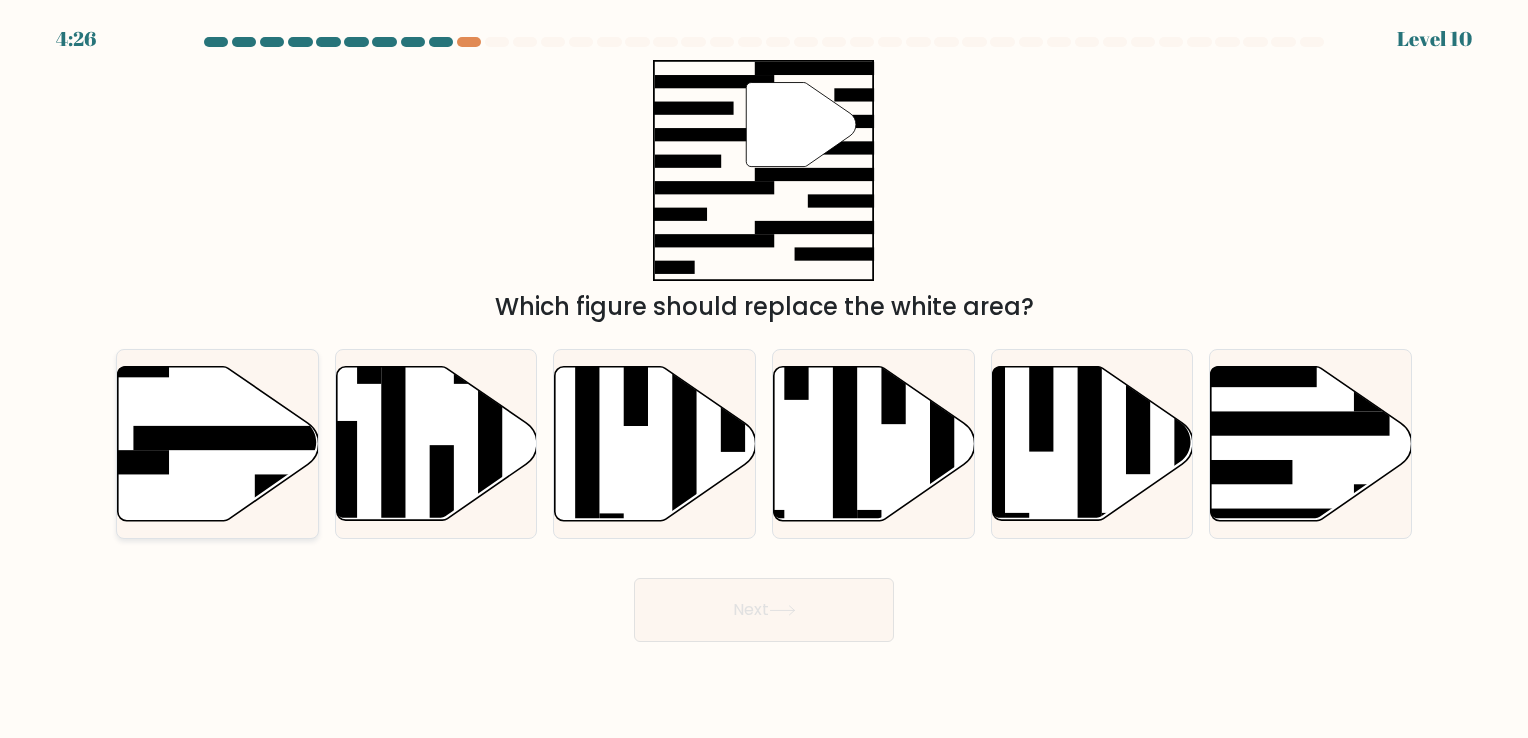 click 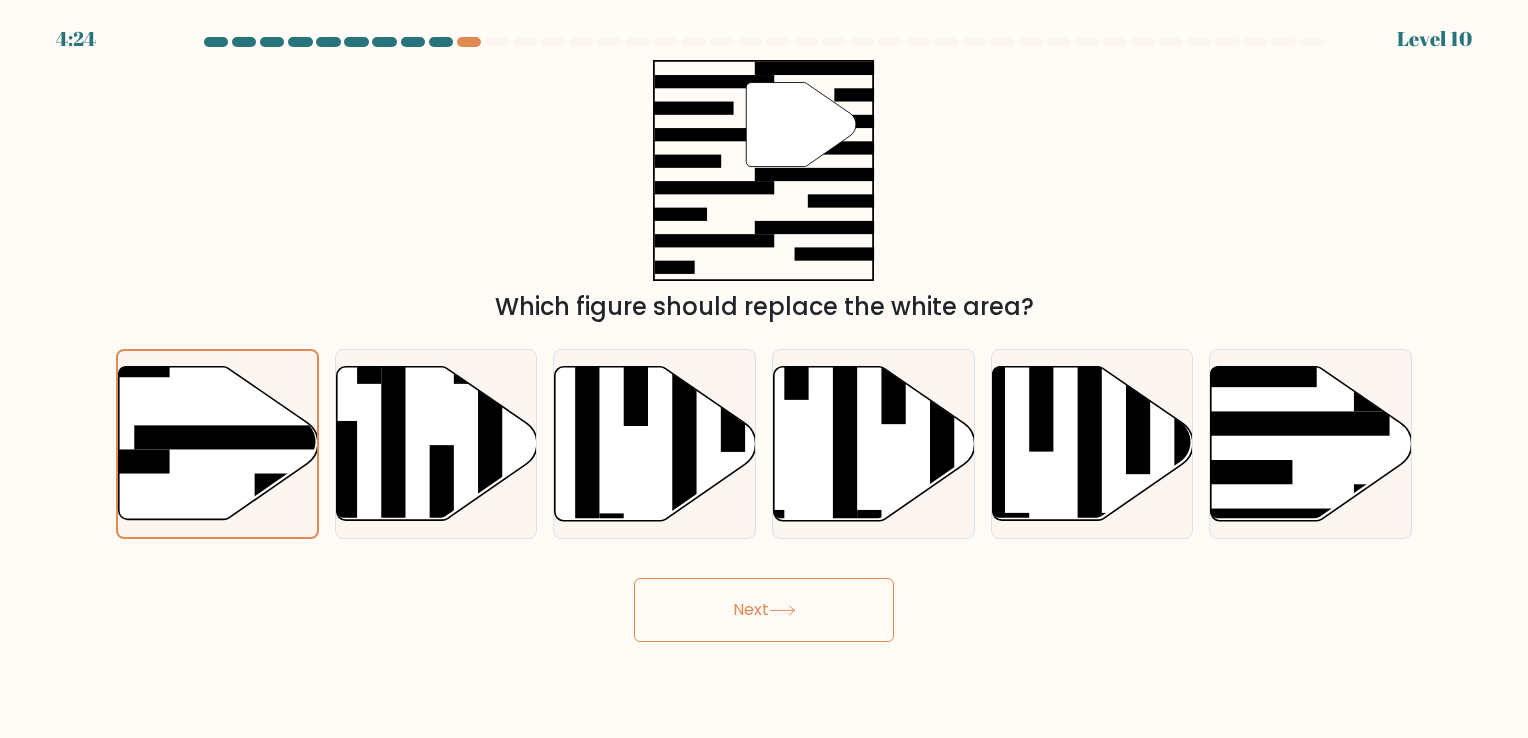 click on "Next" at bounding box center [764, 610] 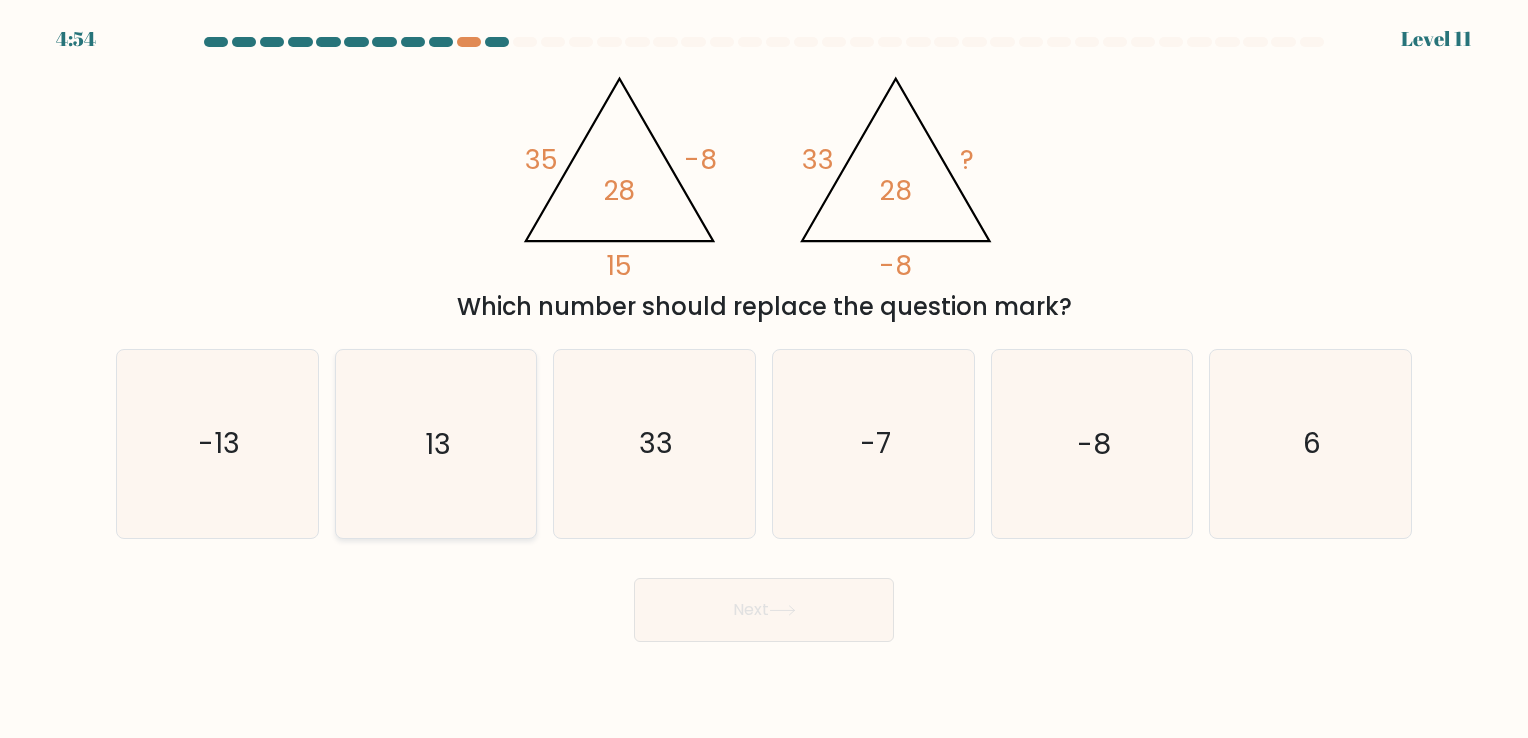 click on "13" 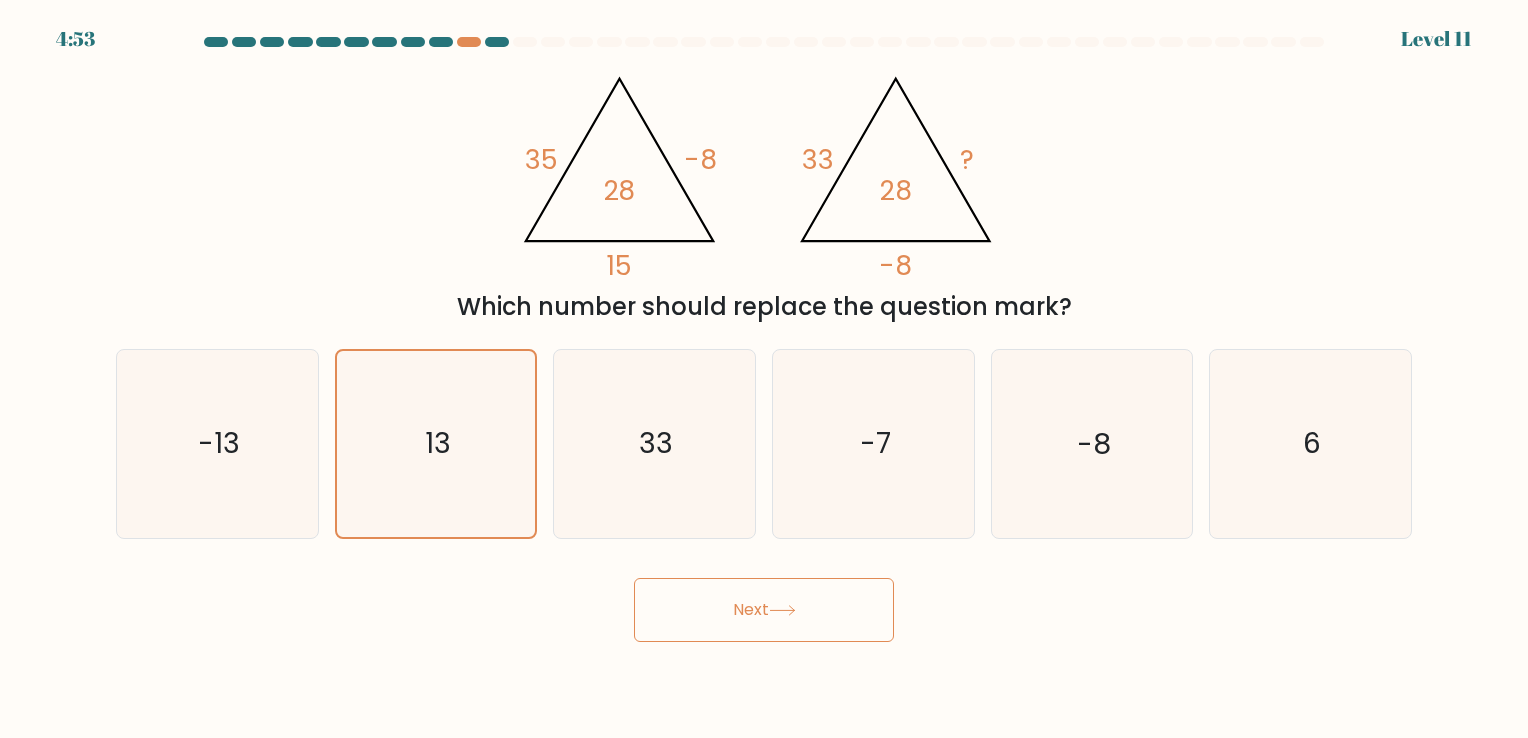 click on "Next" at bounding box center [764, 610] 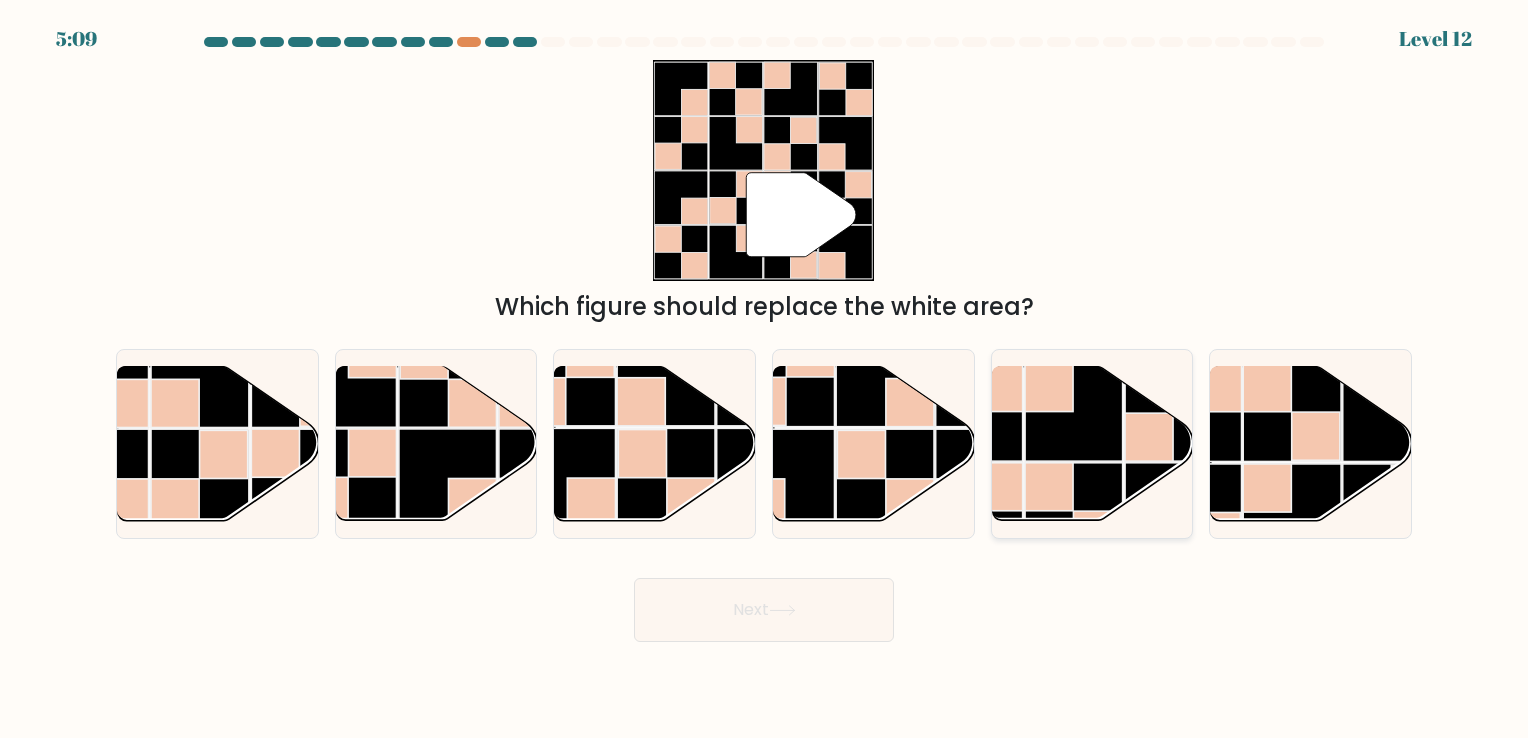 click 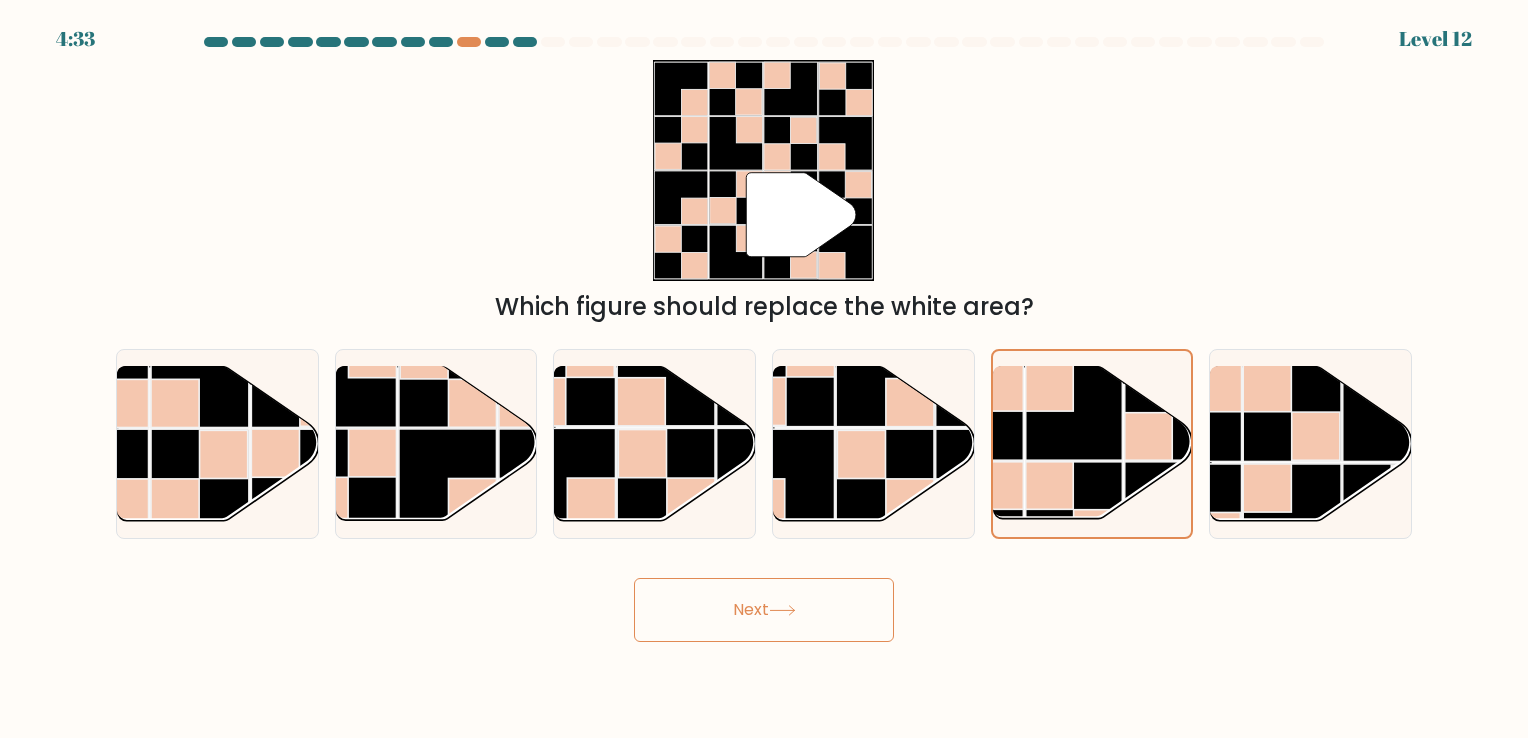 click on "Next" at bounding box center (764, 610) 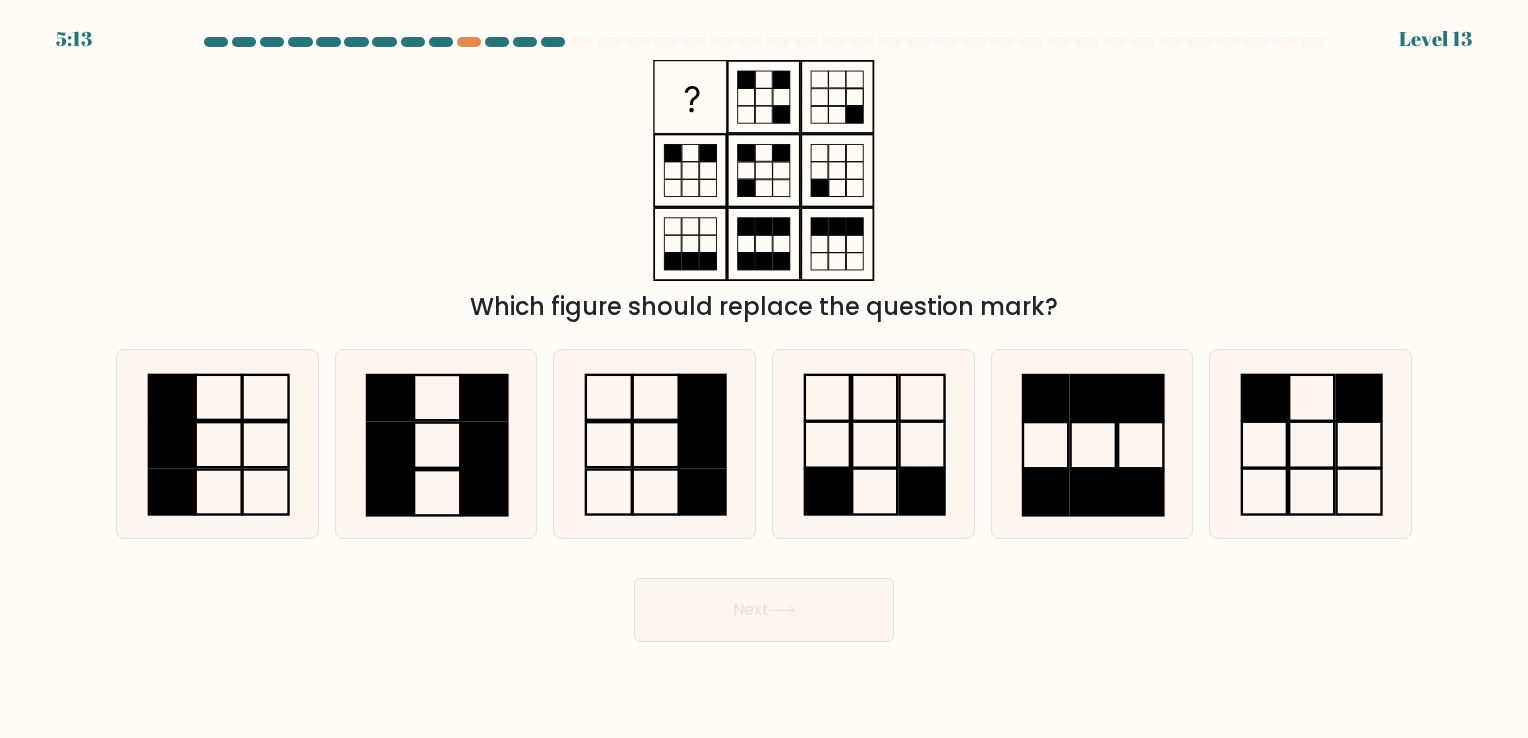 drag, startPoint x: 715, startPoint y: 197, endPoint x: 859, endPoint y: 257, distance: 156 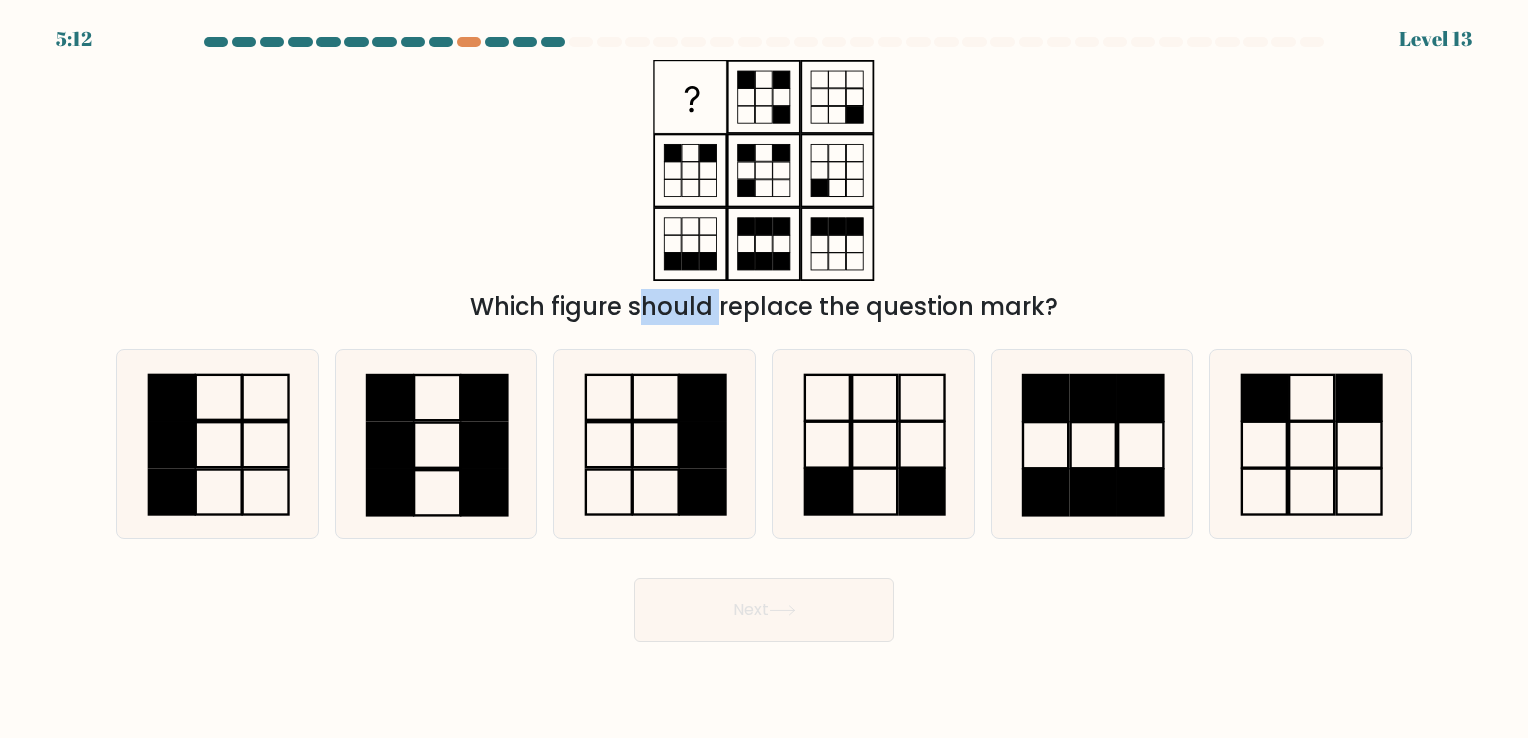 click 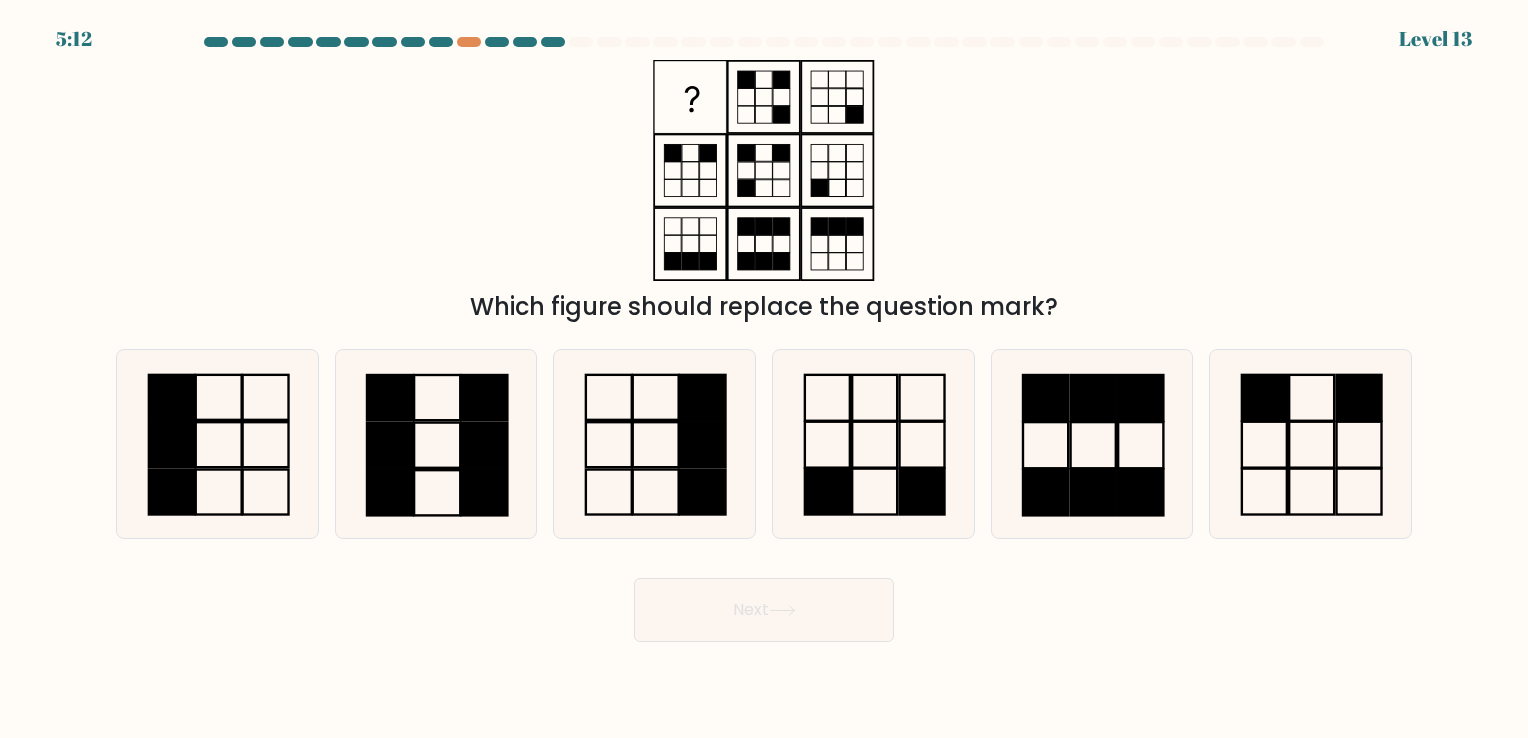 click 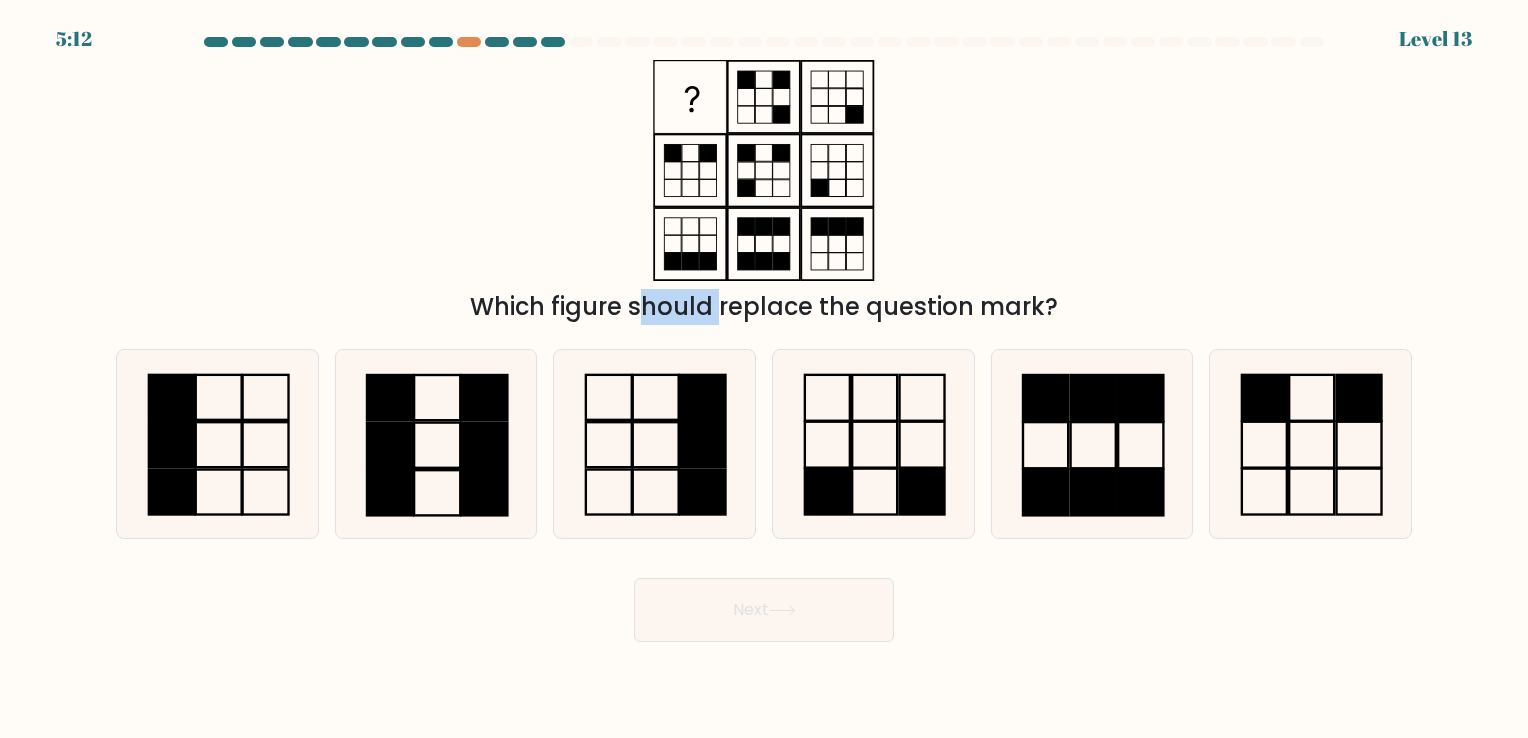 click 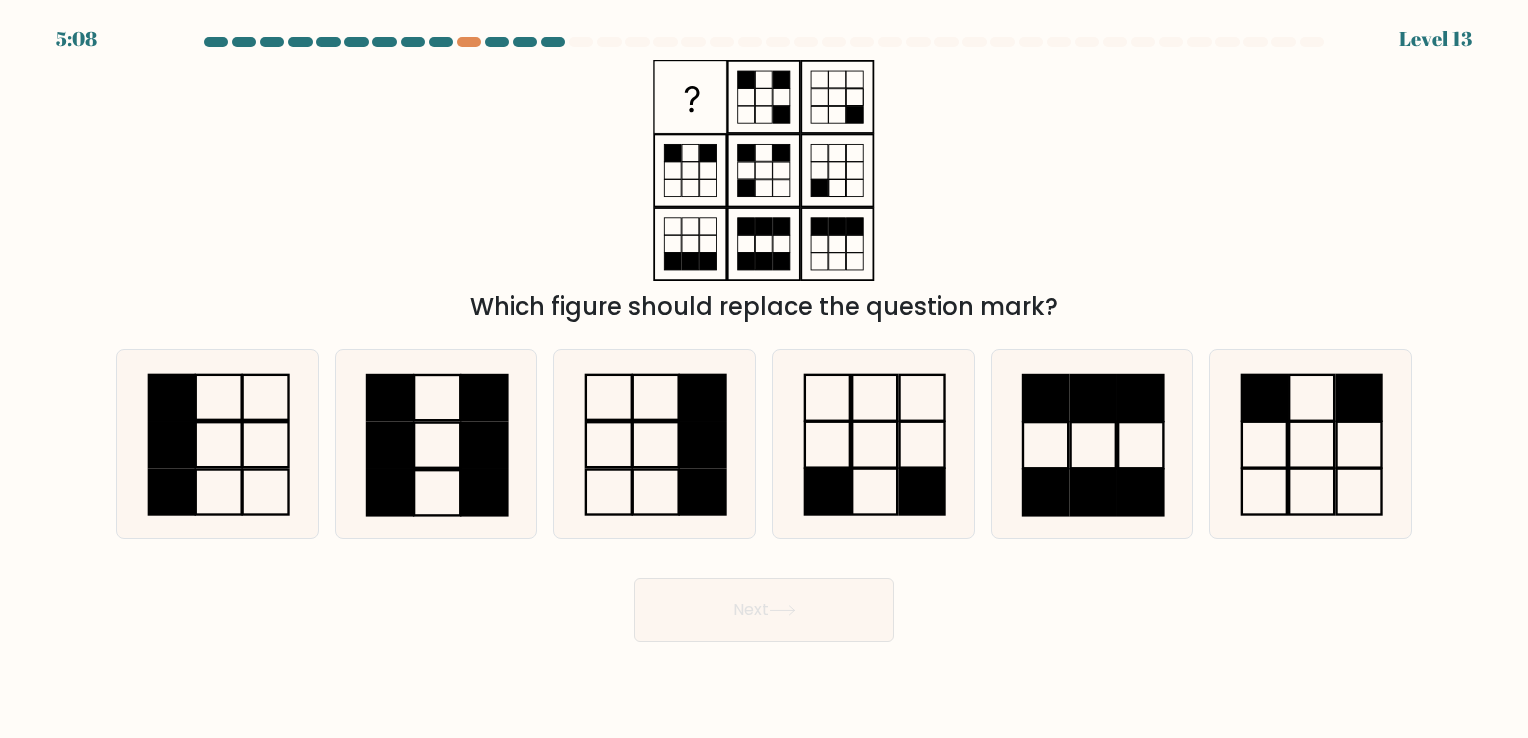 click 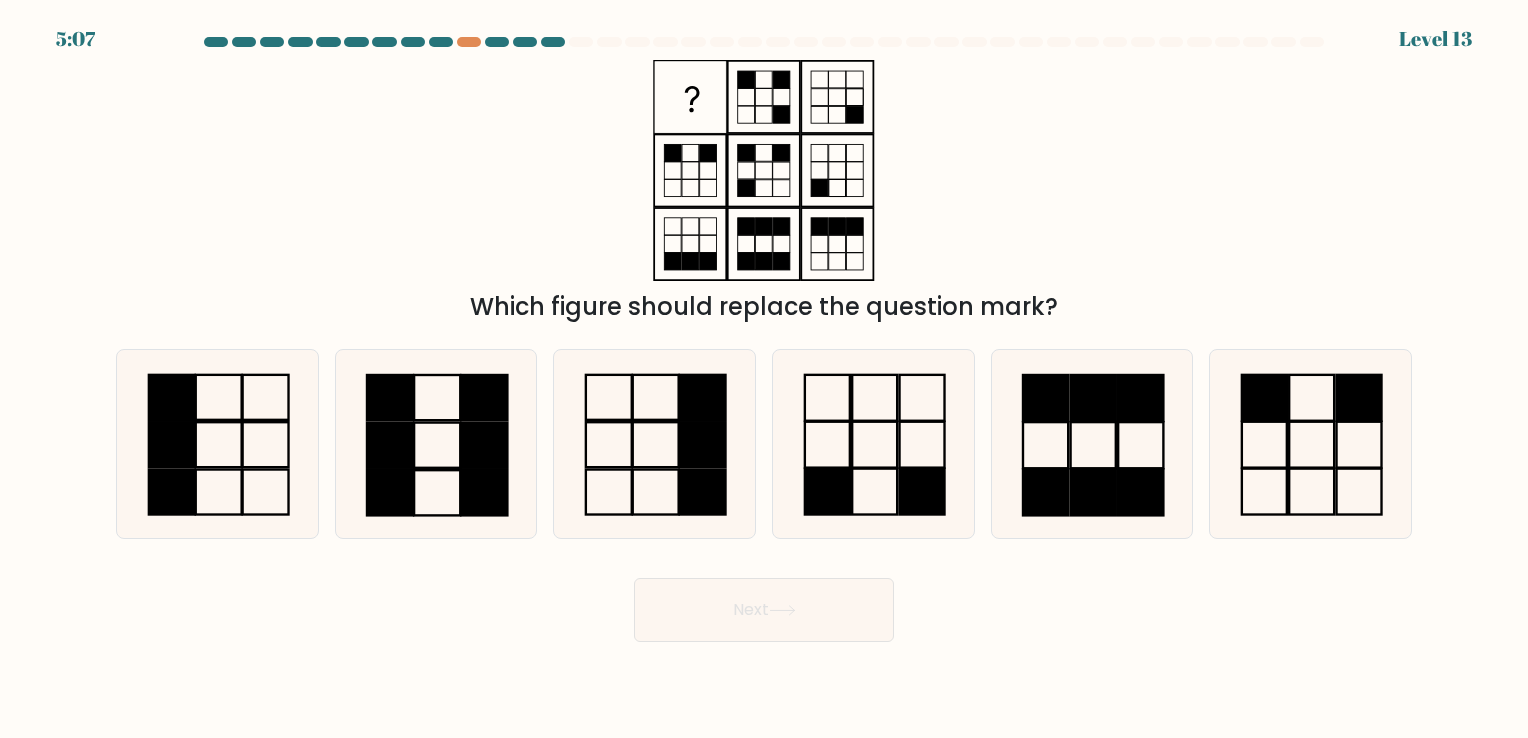 click 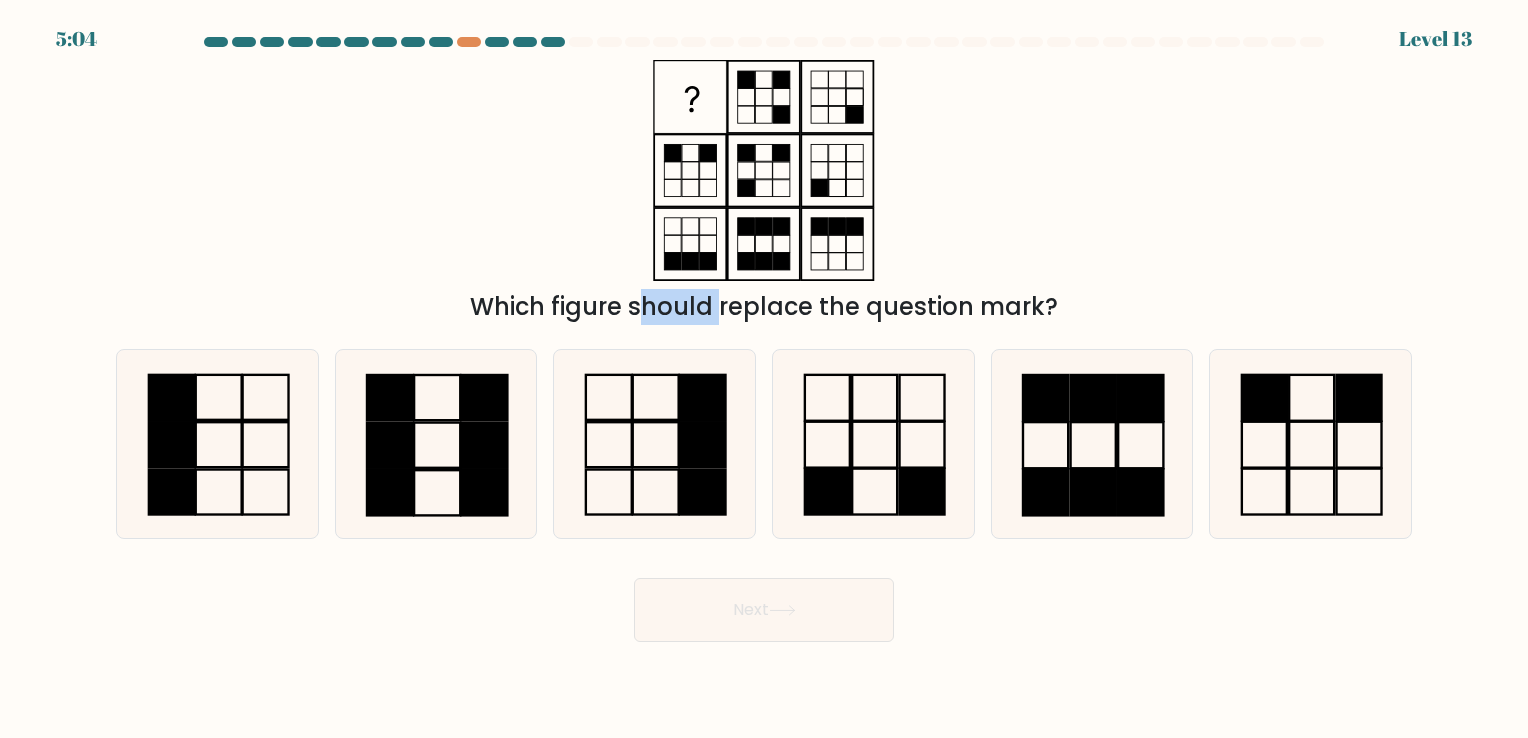 click 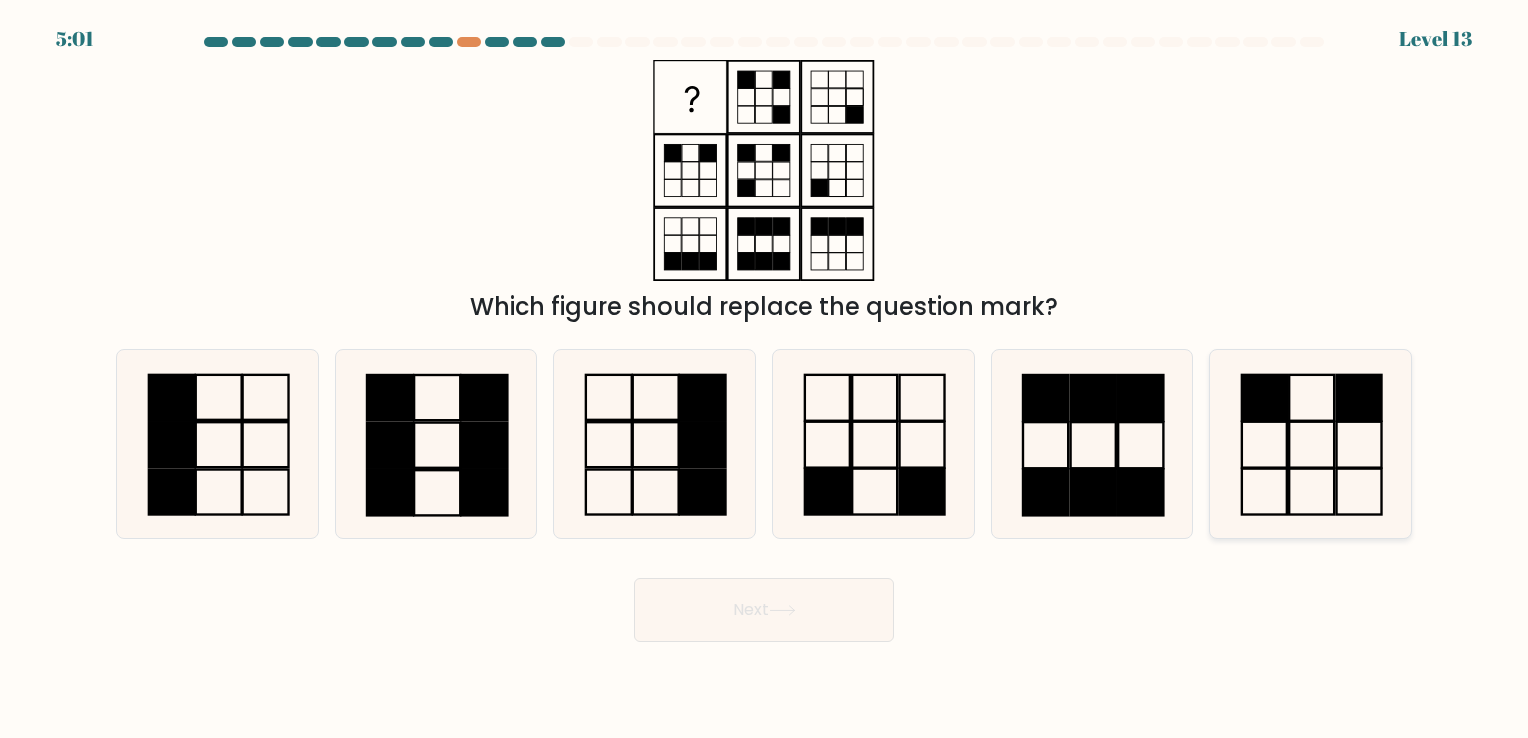 click 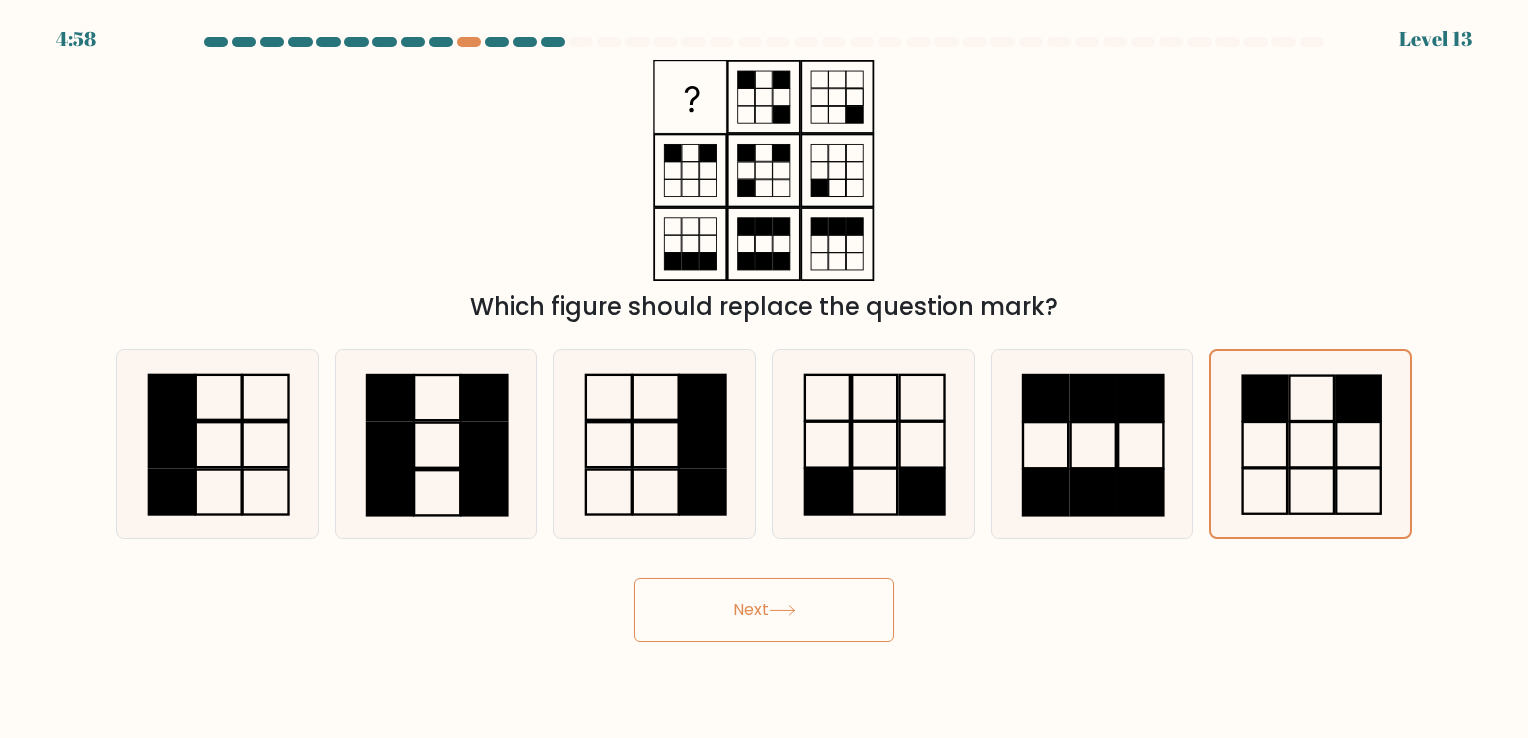 click on "Next" at bounding box center [764, 610] 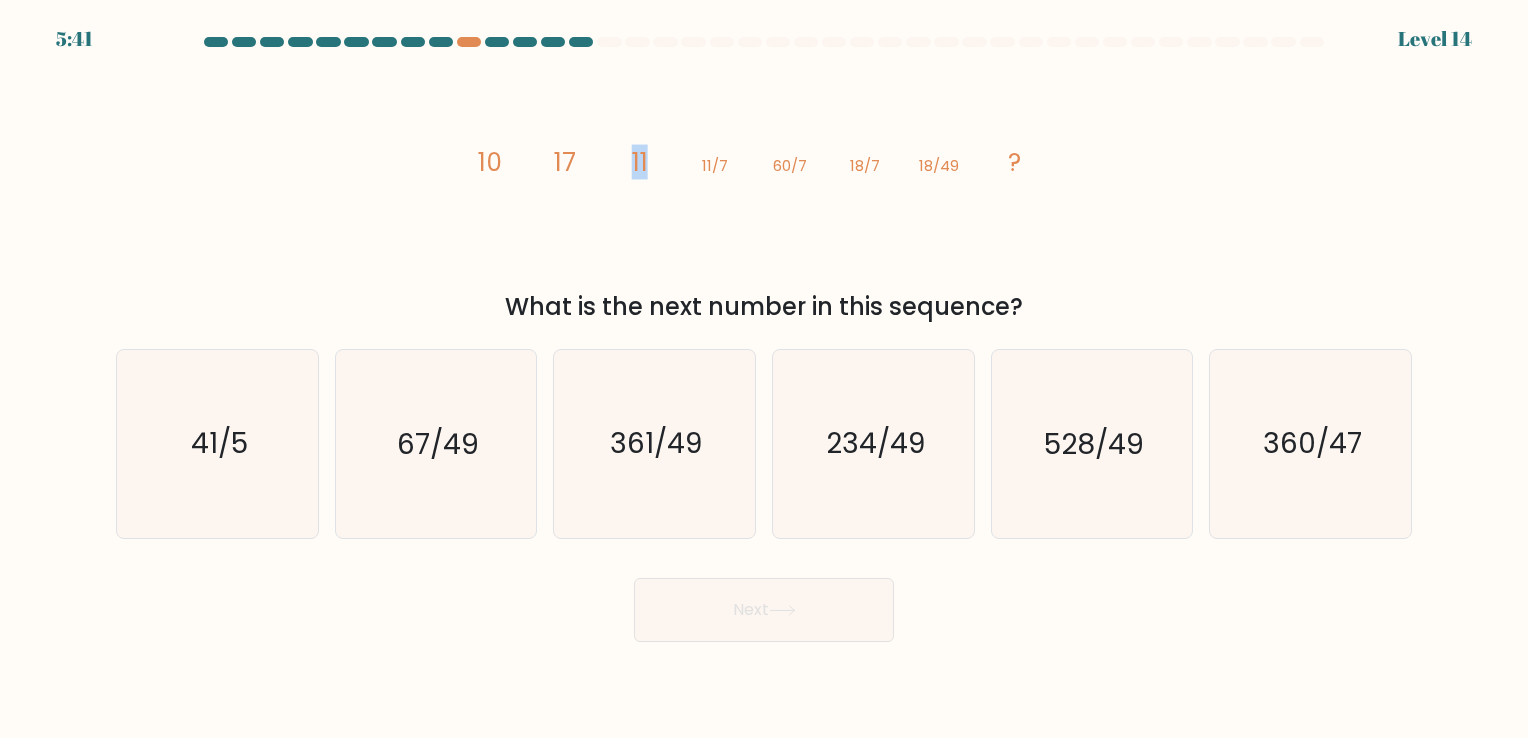 drag, startPoint x: 584, startPoint y: 126, endPoint x: 673, endPoint y: 140, distance: 90.0944 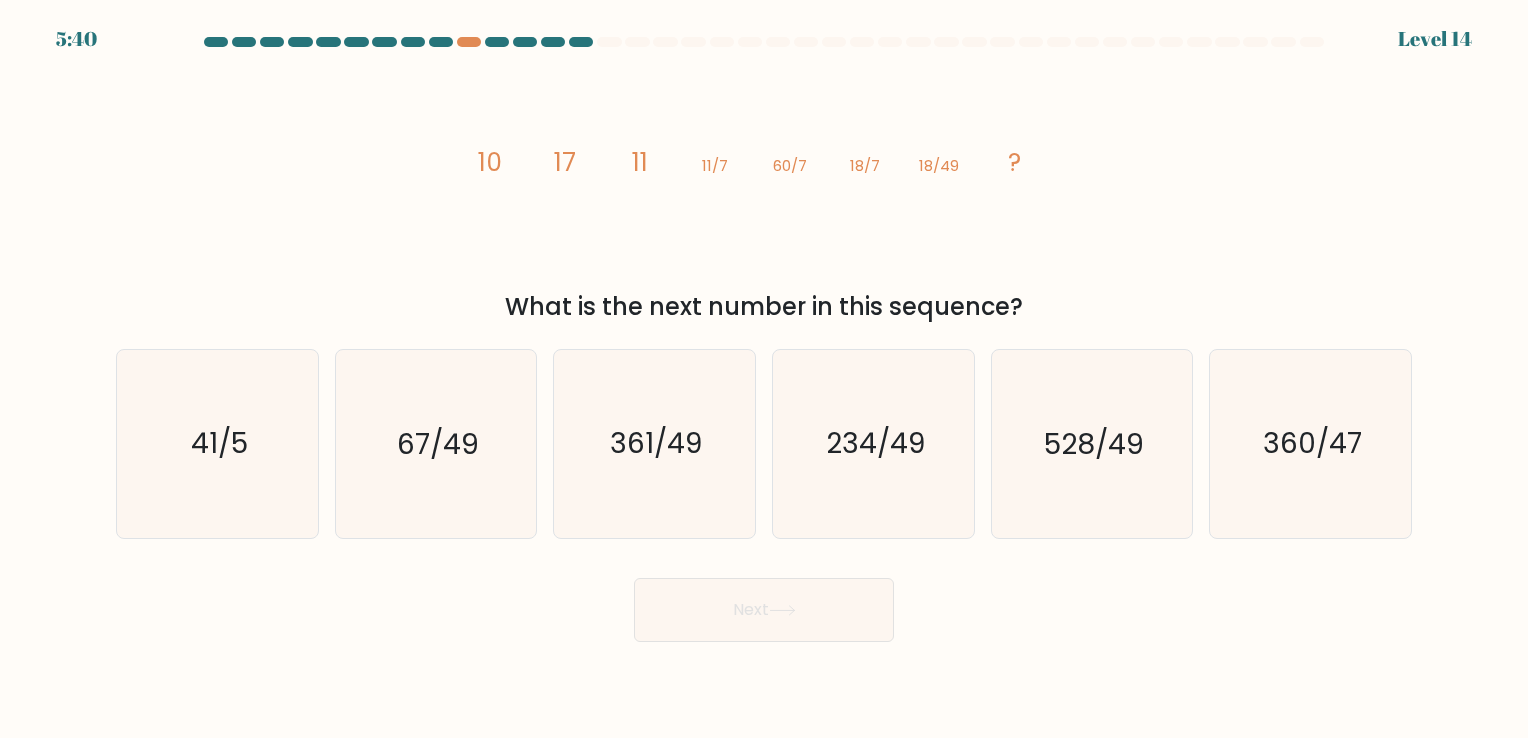 drag, startPoint x: 673, startPoint y: 140, endPoint x: 518, endPoint y: 151, distance: 155.38983 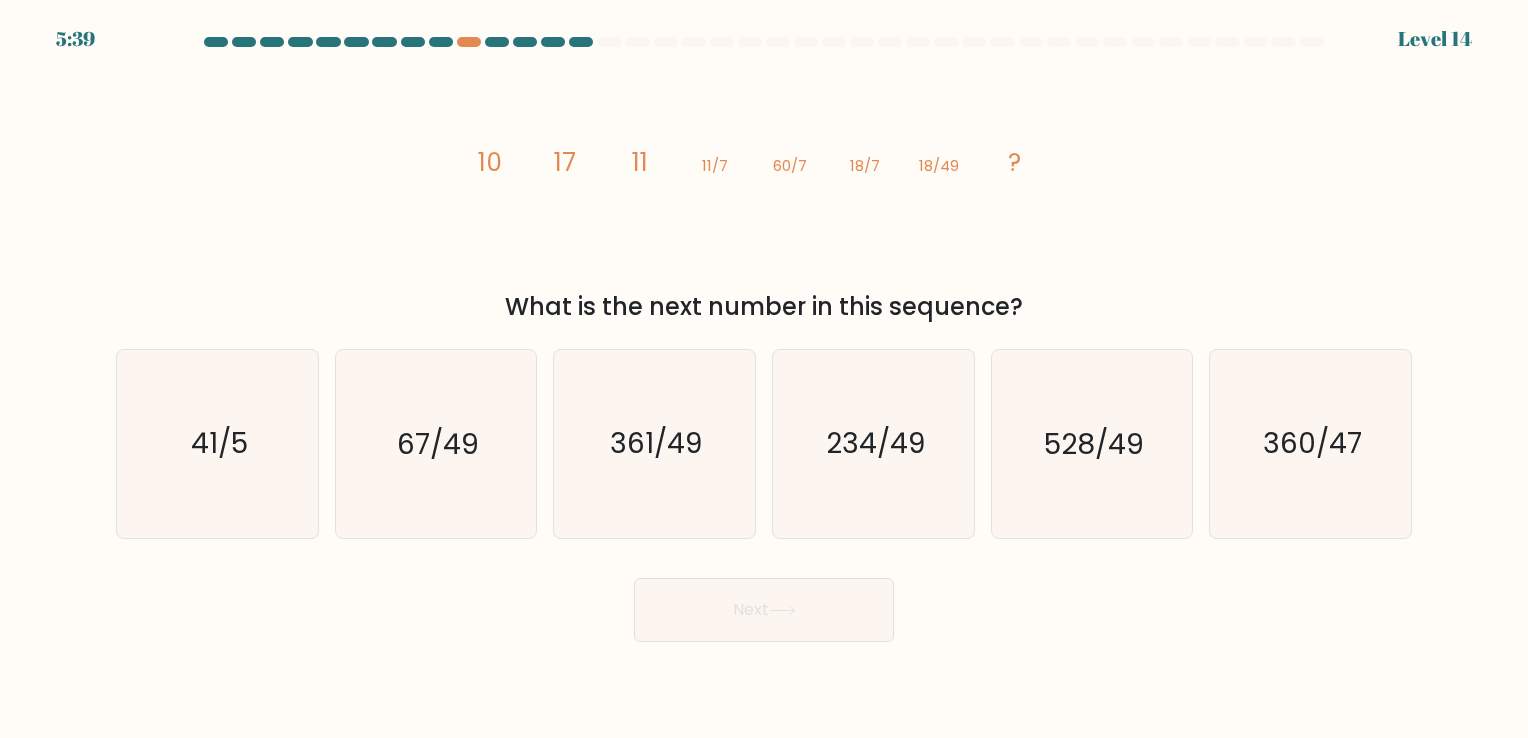 click on "11" 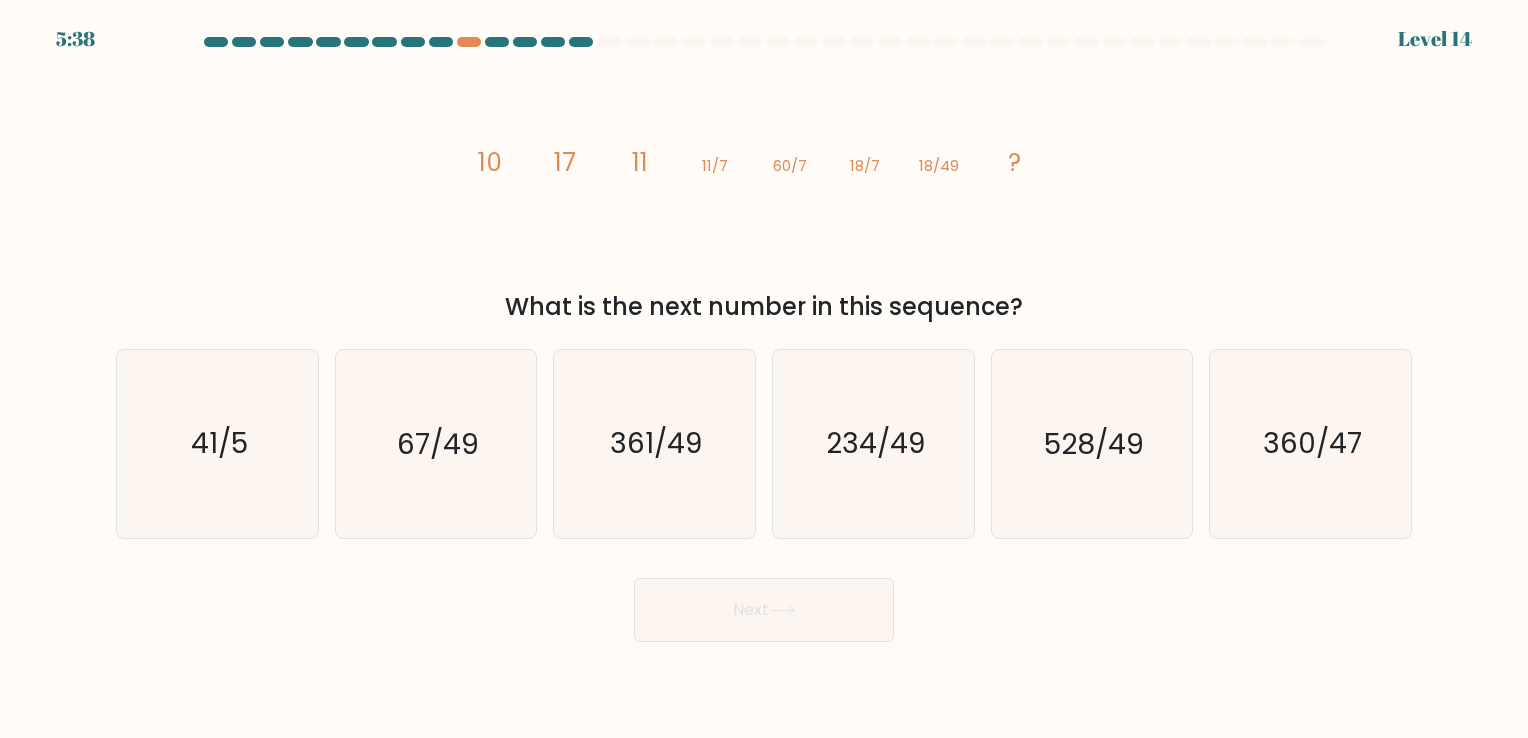 click on "11" 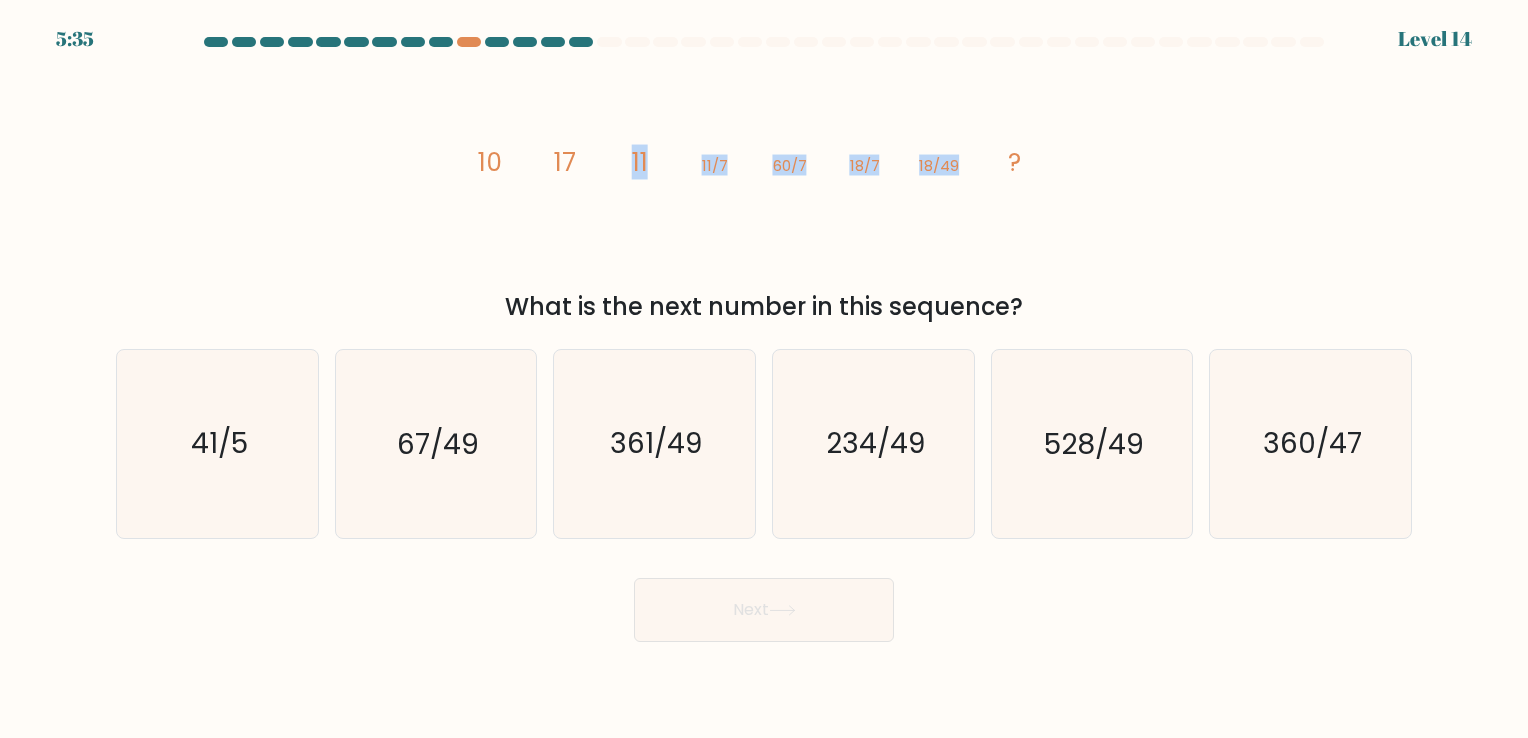 drag, startPoint x: 644, startPoint y: 176, endPoint x: 983, endPoint y: 187, distance: 339.1784 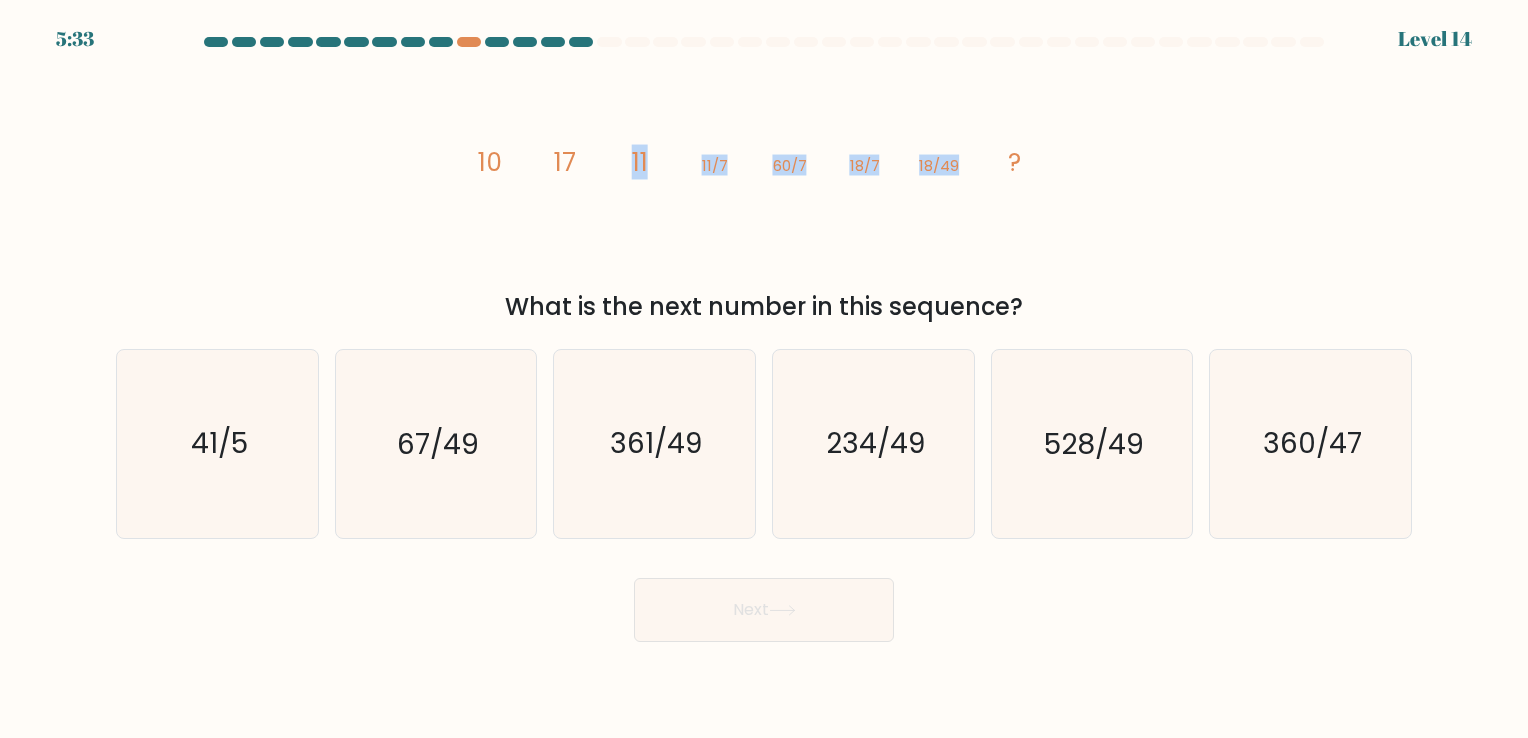 click on "image/svg+xml
10
17
11
11/7
60/7
18/7
18/49
?" 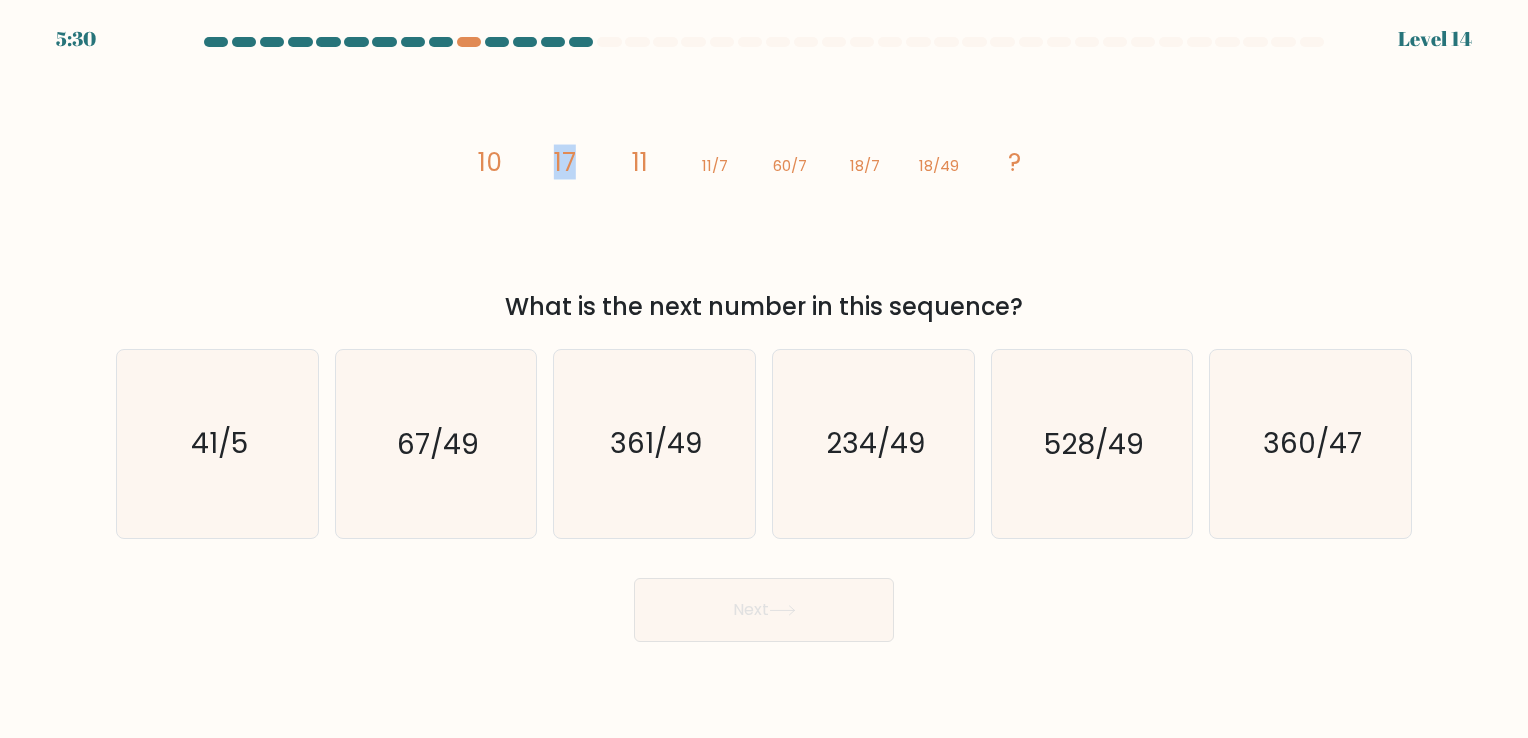 drag, startPoint x: 587, startPoint y: 226, endPoint x: 504, endPoint y: 242, distance: 84.5281 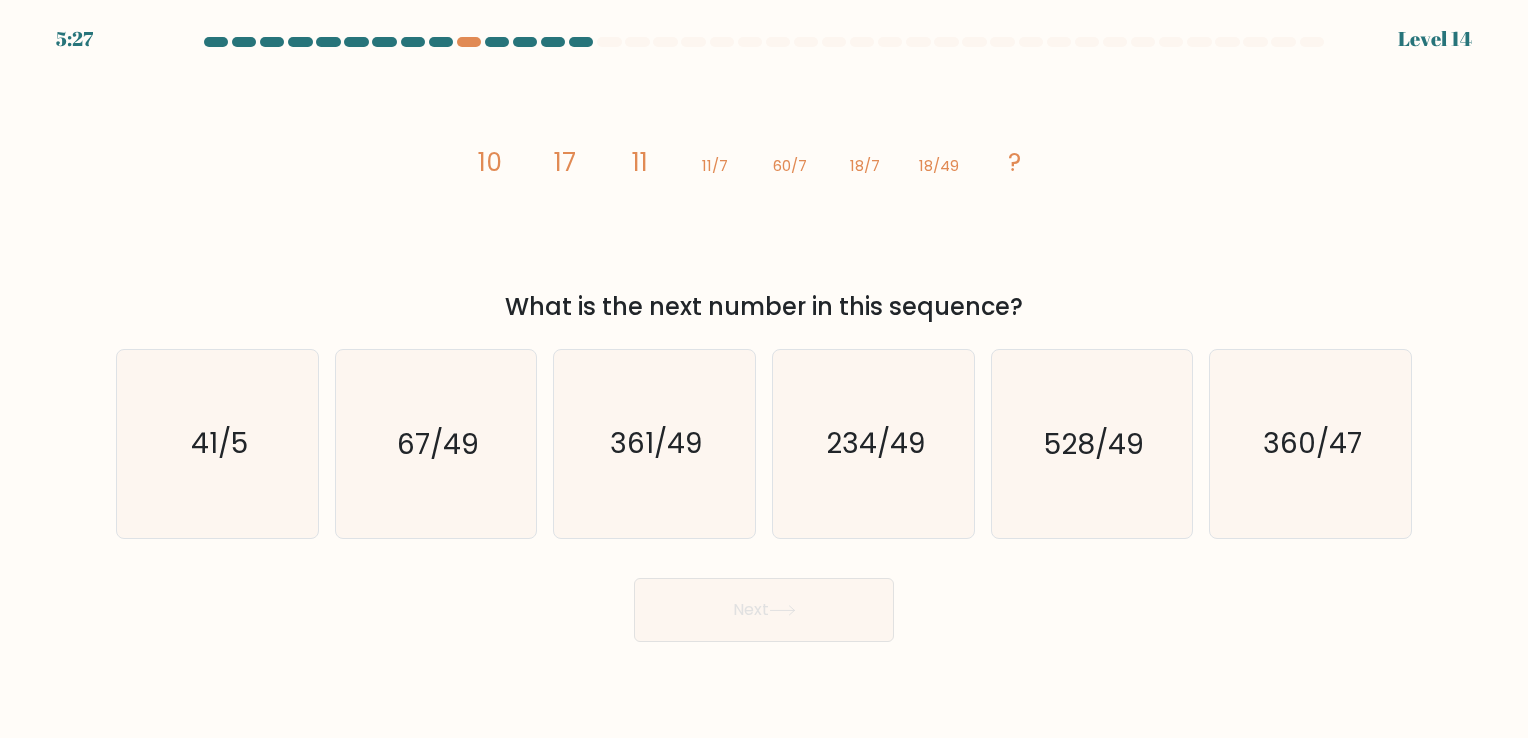 click on "image/svg+xml
10
17
11
11/7
60/7
18/7
18/49
?" 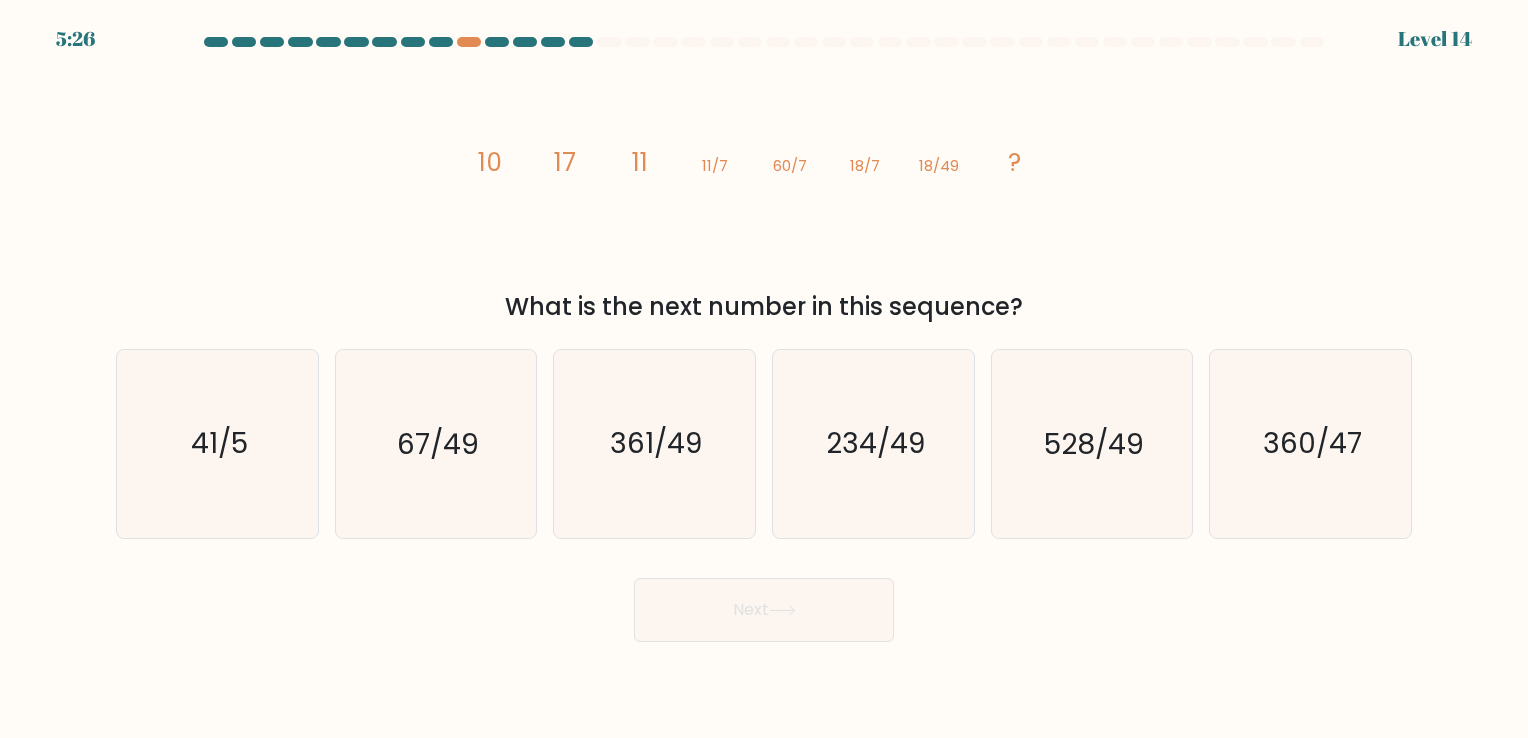 click on "image/svg+xml
10
17
11
11/7
60/7
18/7
18/49
?" 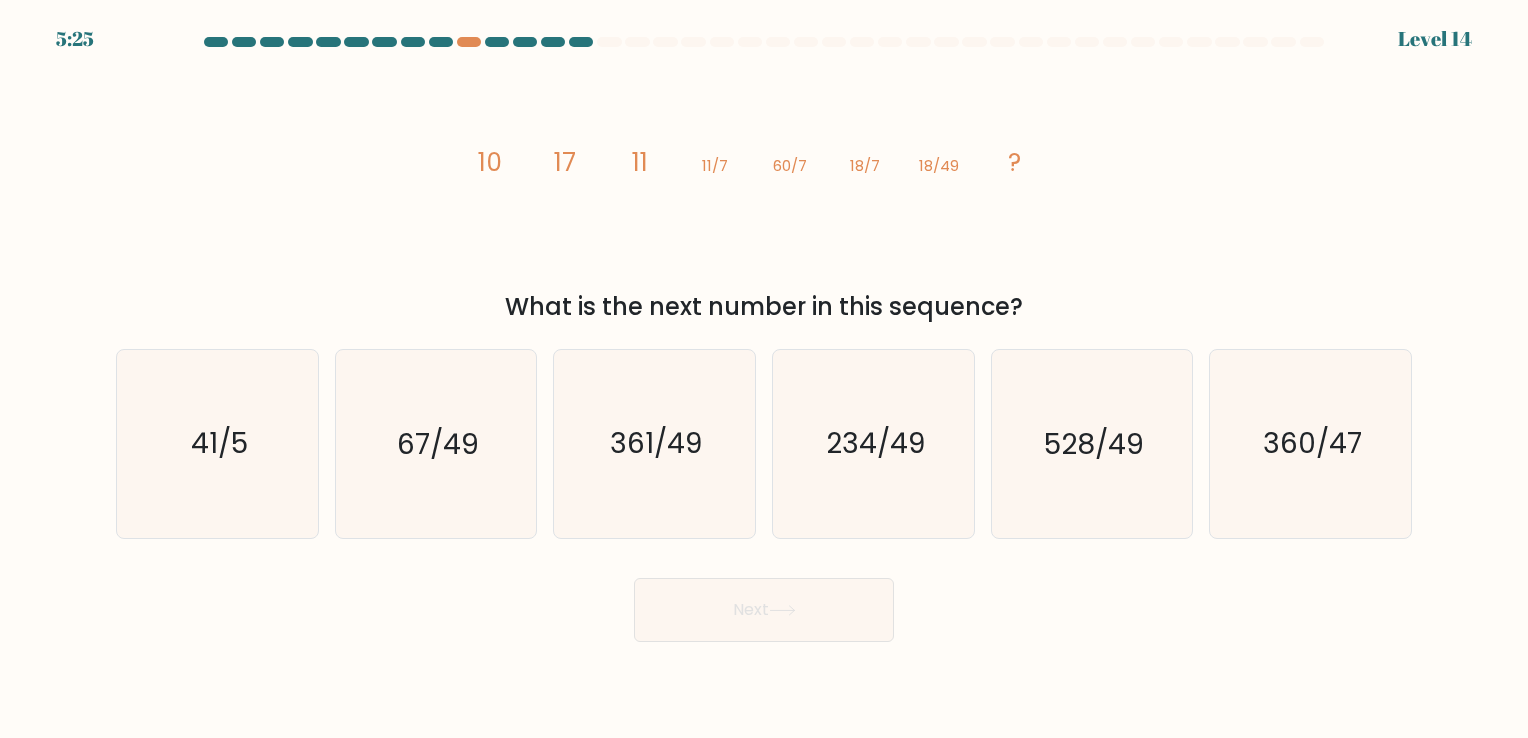 click on "image/svg+xml
10
17
11
11/7
60/7
18/7
18/49
?" 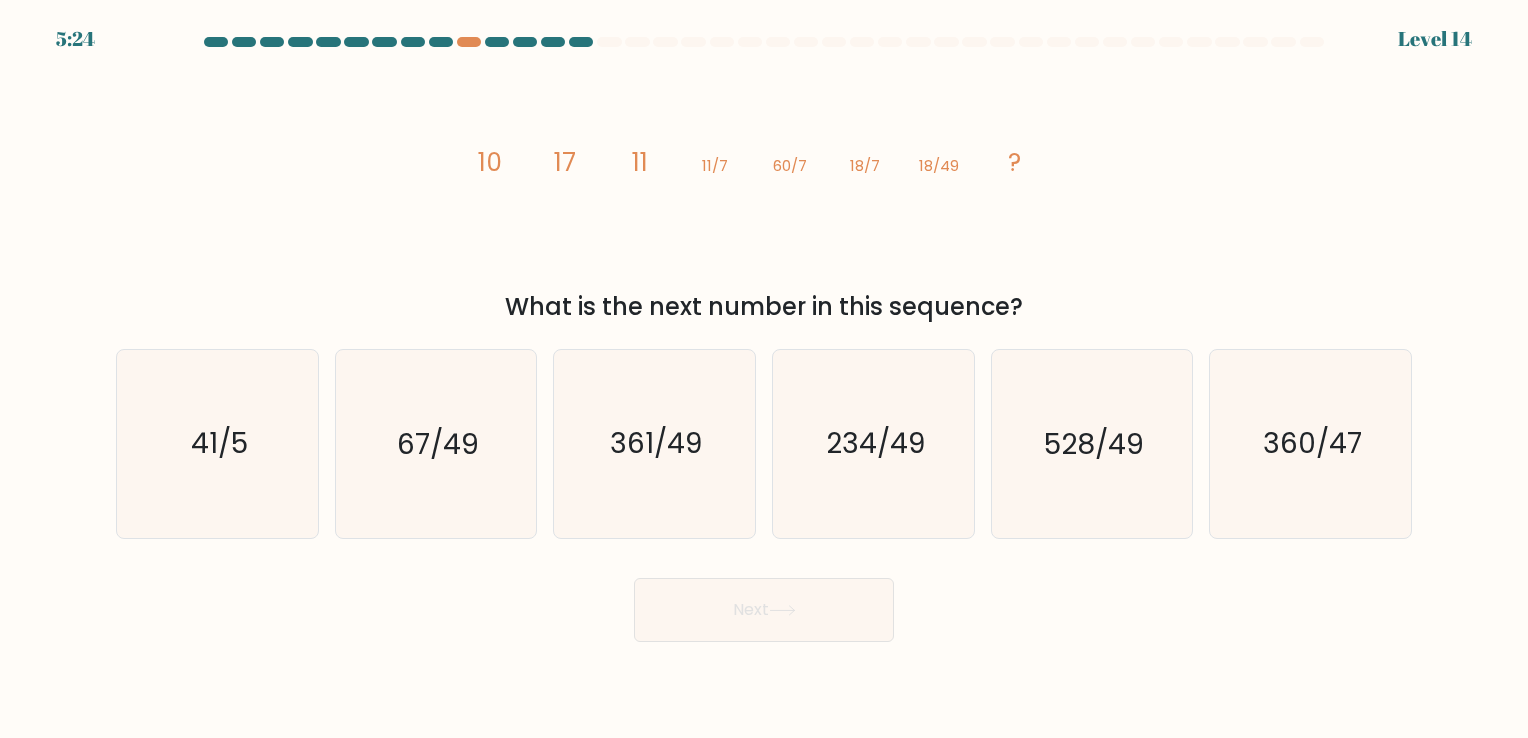 click on "image/svg+xml
10
17
11
11/7
60/7
18/7
18/49
?" 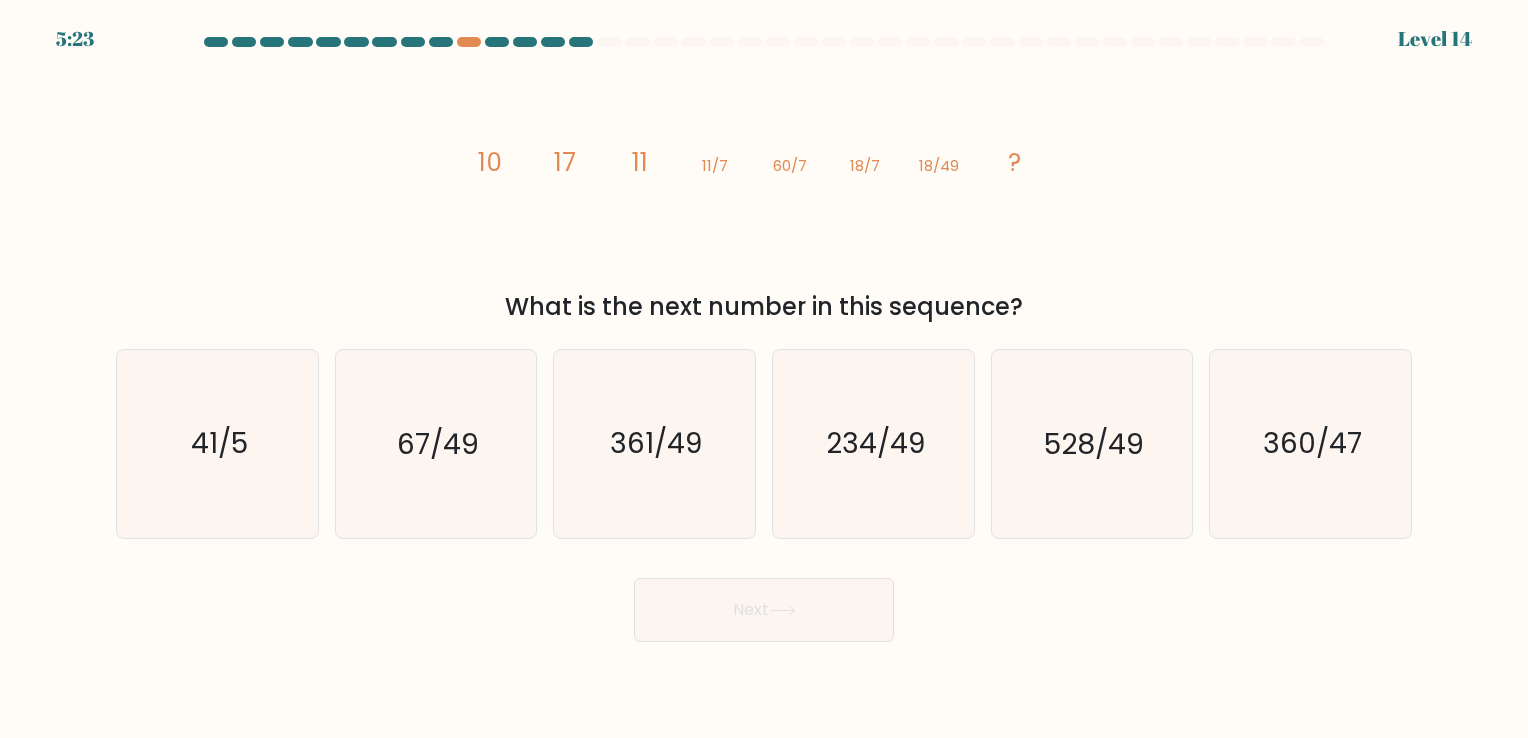 click on "image/svg+xml
10
17
11
11/7
60/7
18/7
18/49
?" 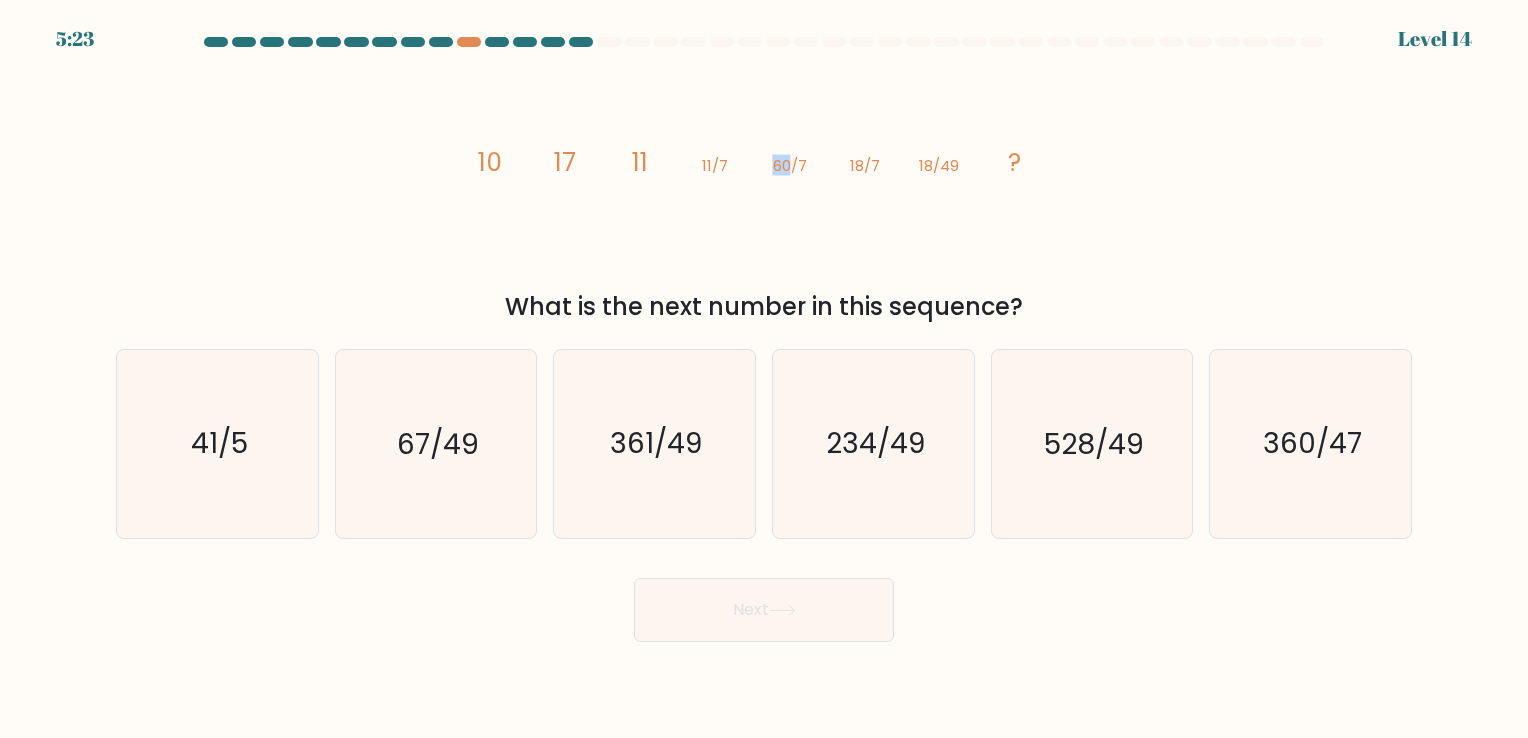 click on "image/svg+xml
10
17
11
11/7
60/7
18/7
18/49
?" 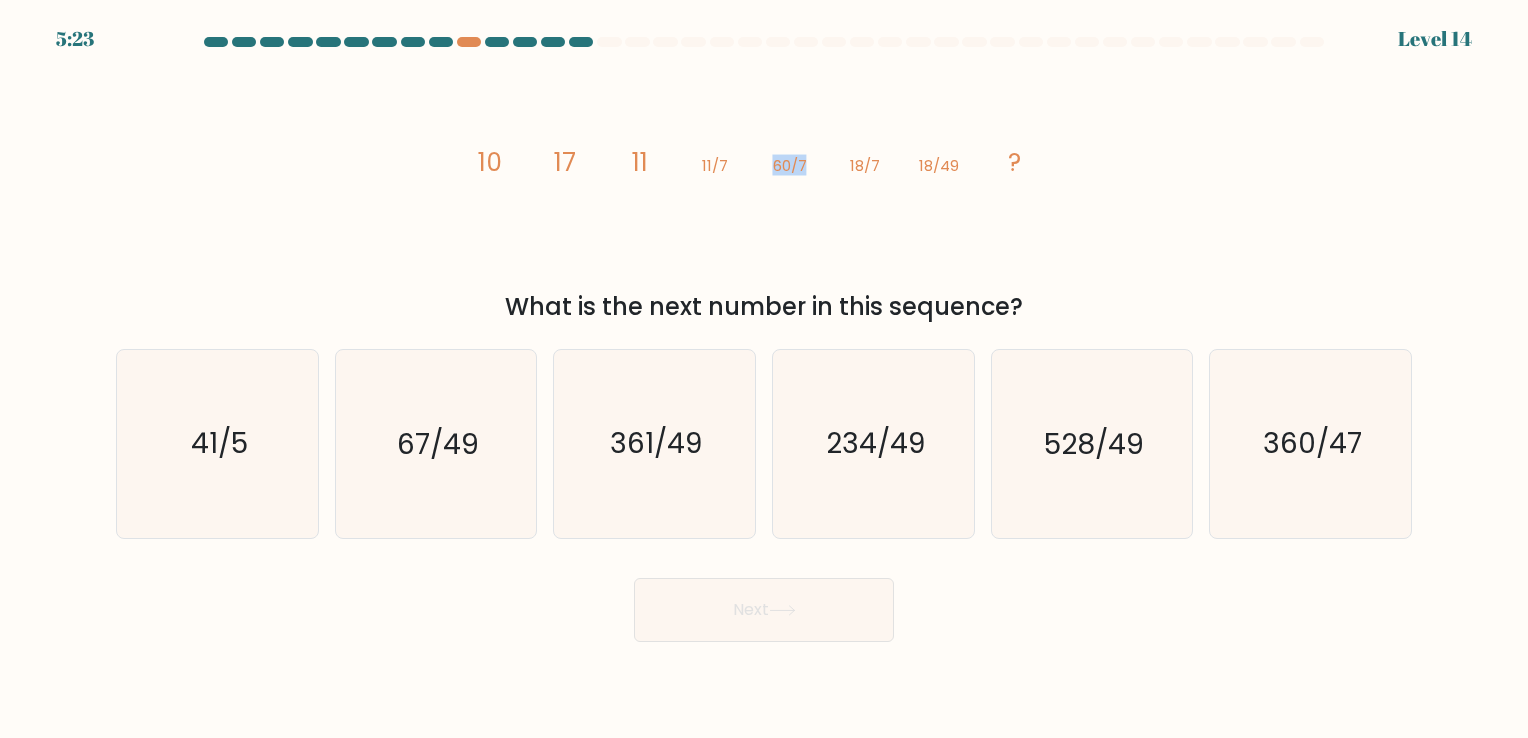 click on "image/svg+xml
10
17
11
11/7
60/7
18/7
18/49
?" 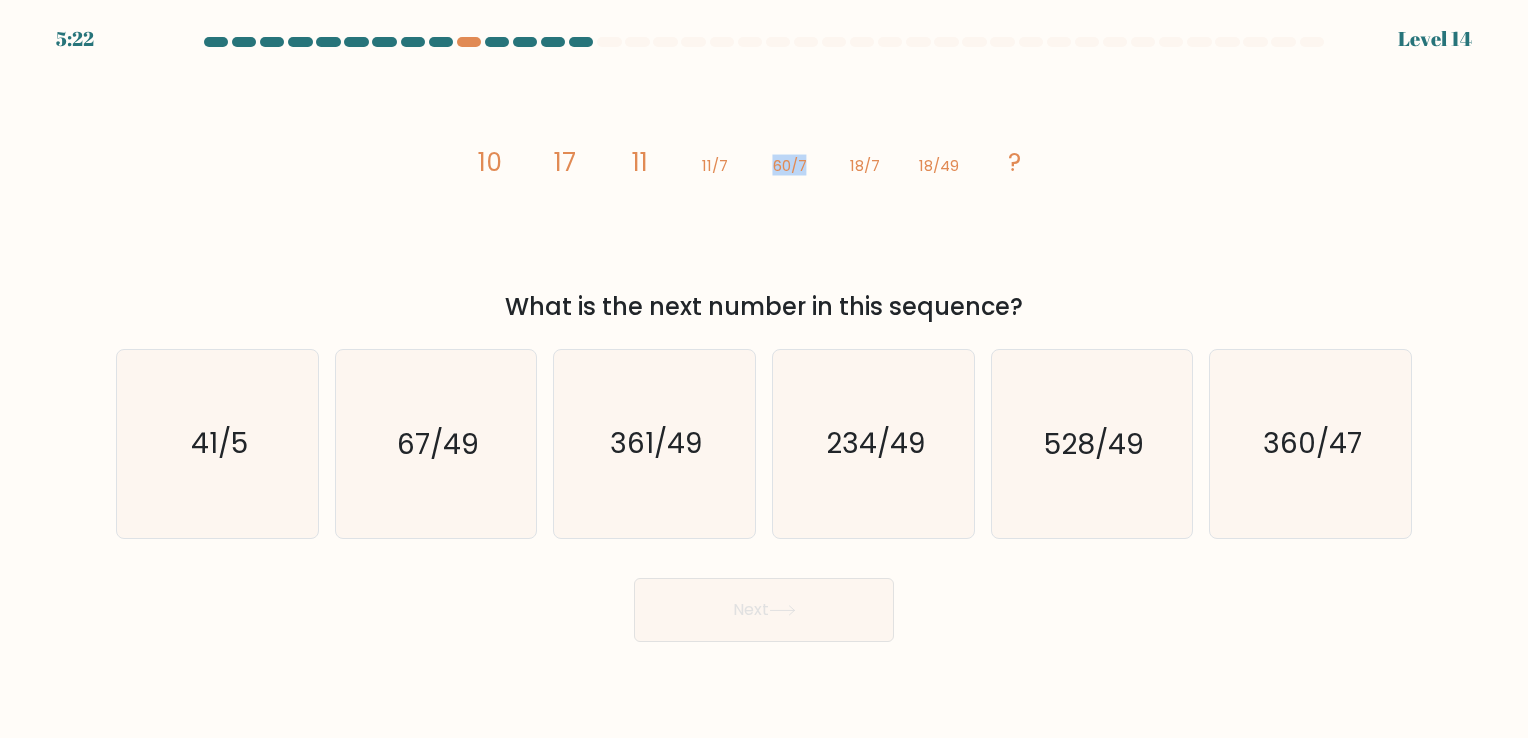 click on "image/svg+xml
10
17
11
11/7
60/7
18/7
18/49
?" 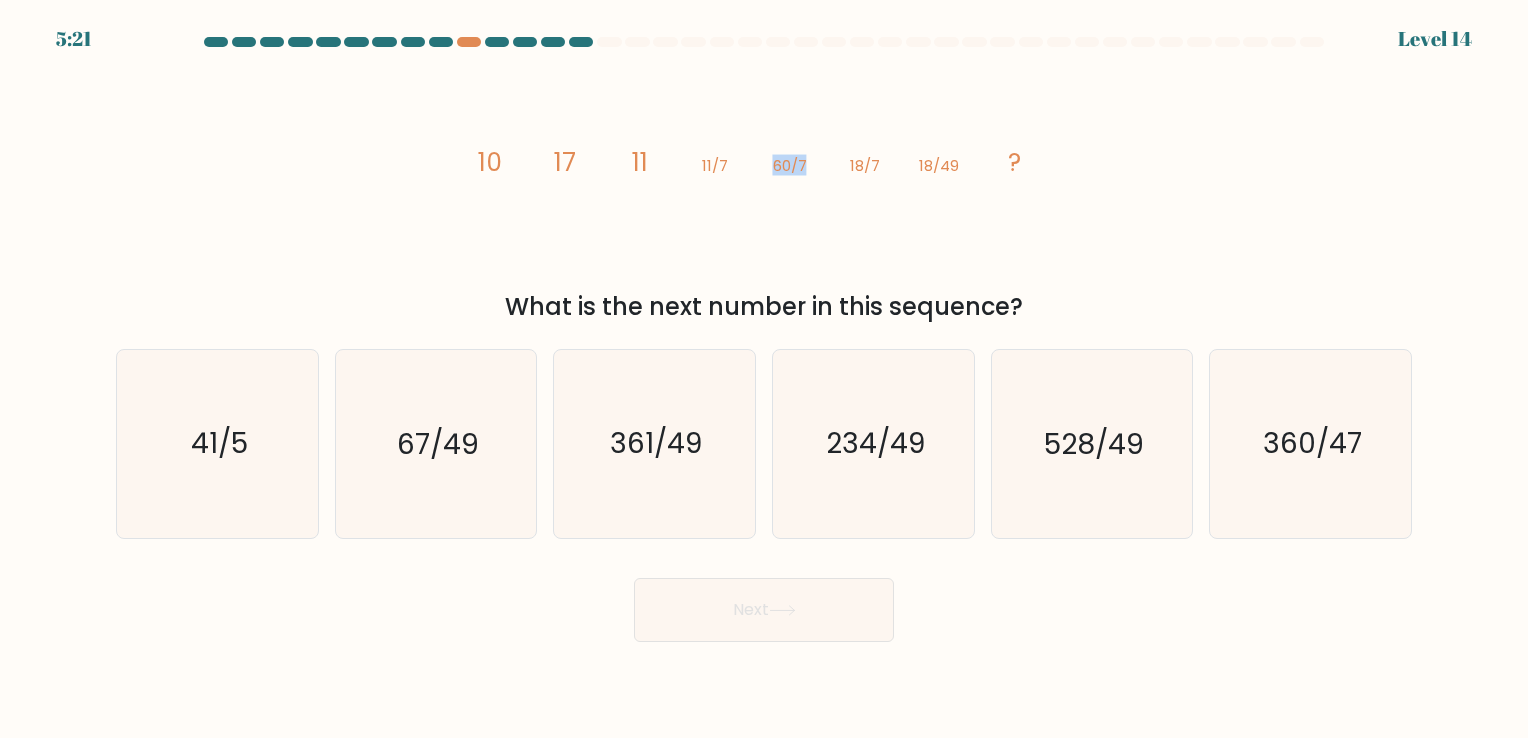 click on "image/svg+xml
10
17
11
11/7
60/7
18/7
18/49
?" 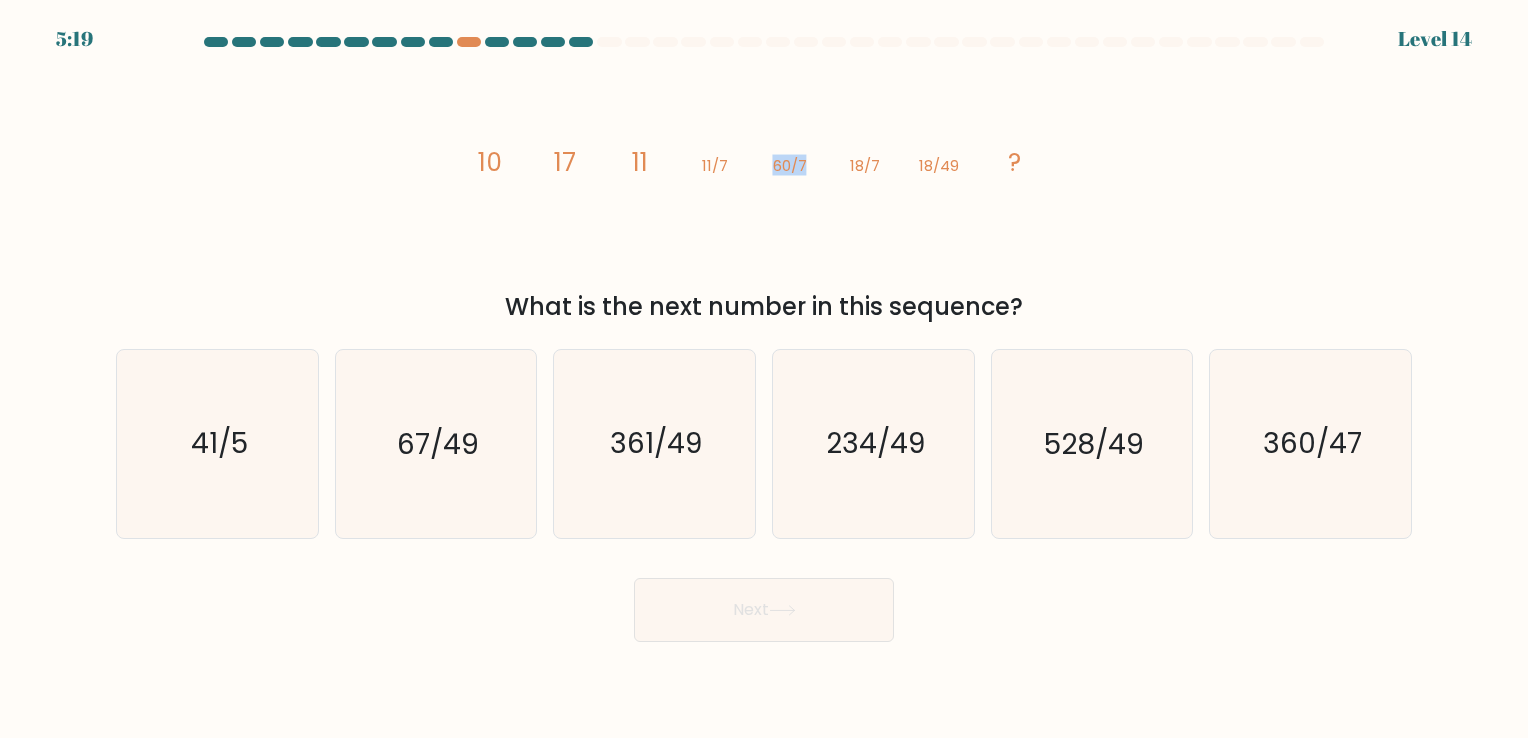 click on "image/svg+xml
10
17
11
11/7
60/7
18/7
18/49
?" 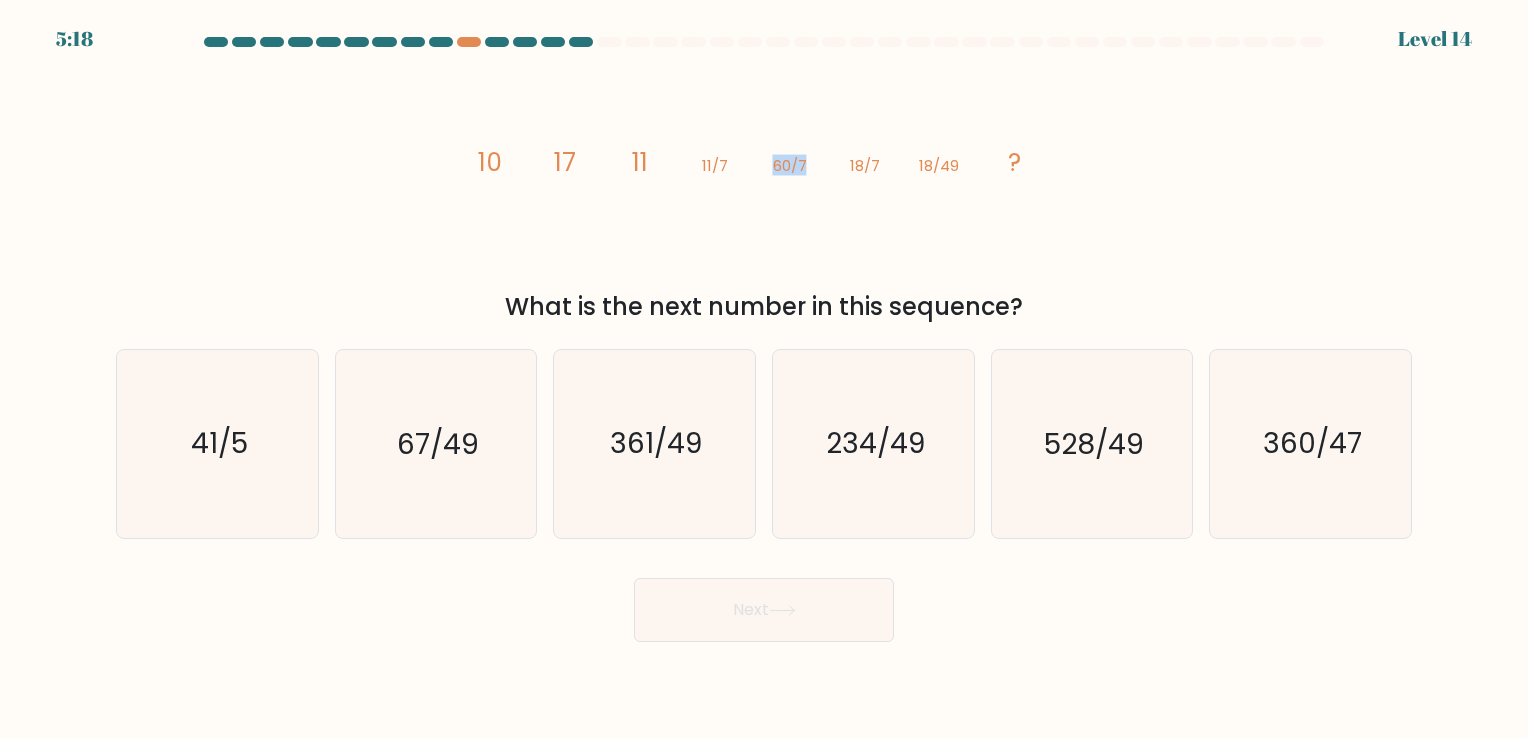 click on "image/svg+xml
10
17
11
11/7
60/7
18/7
18/49
?" 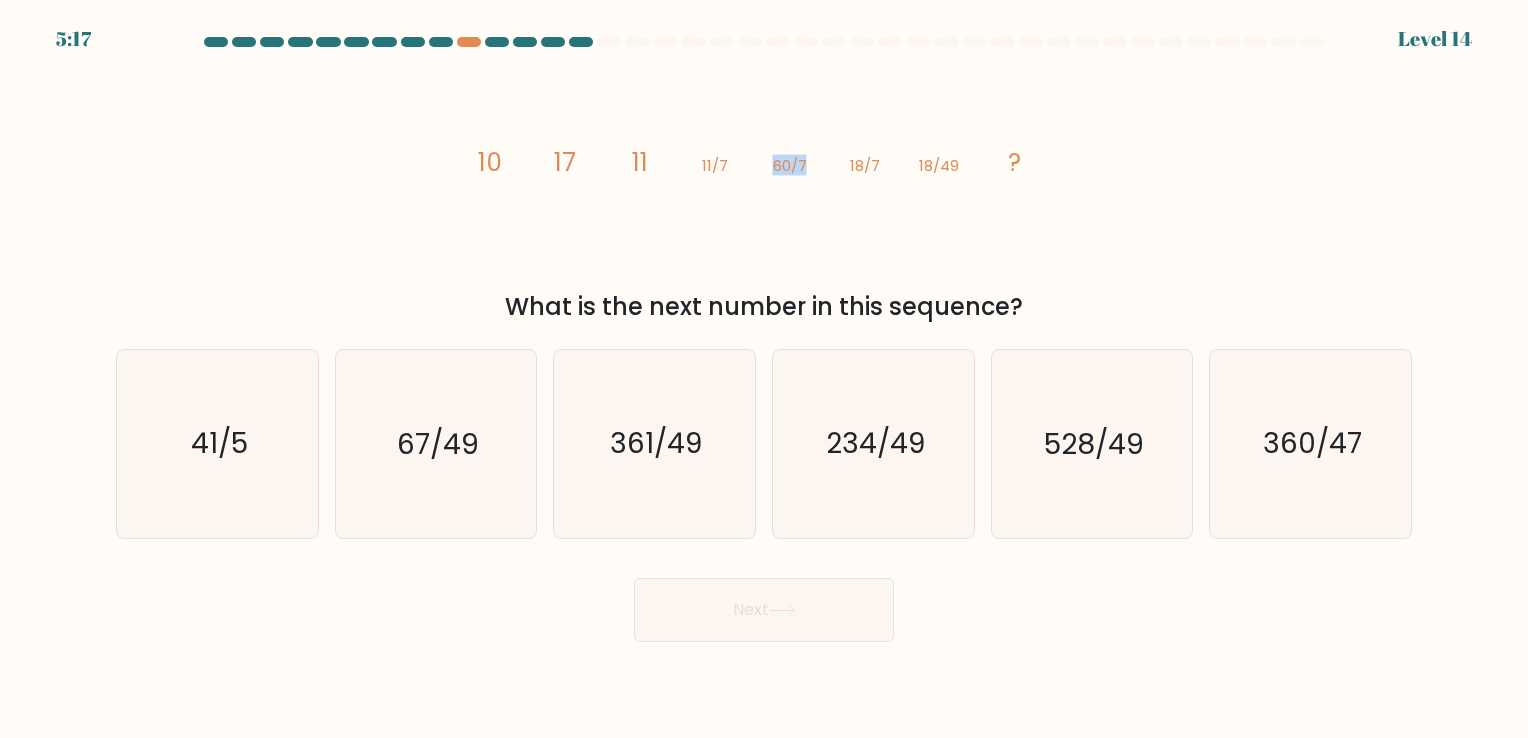 click on "image/svg+xml
10
17
11
11/7
60/7
18/7
18/49
?" 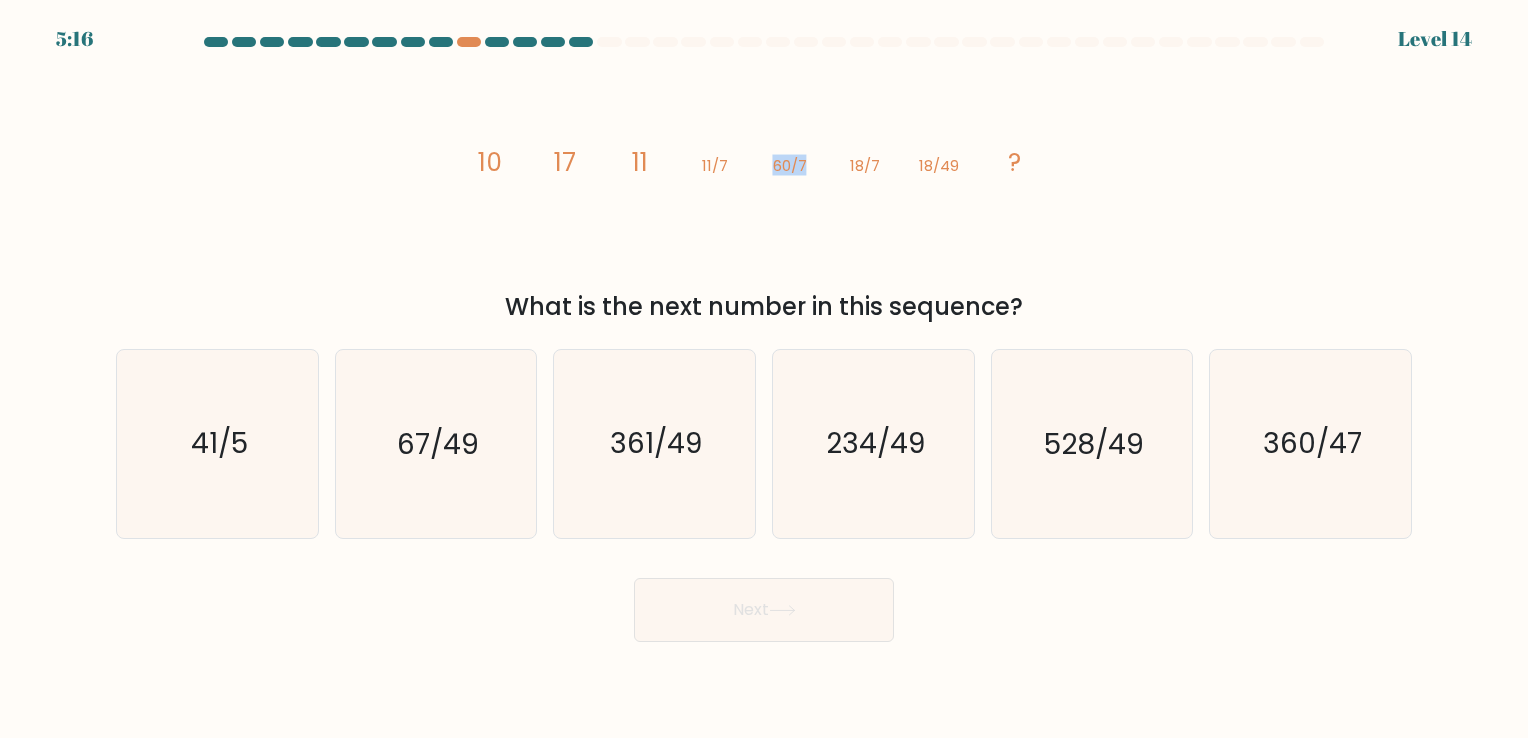 click on "image/svg+xml
10
17
11
11/7
60/7
18/7
18/49
?" 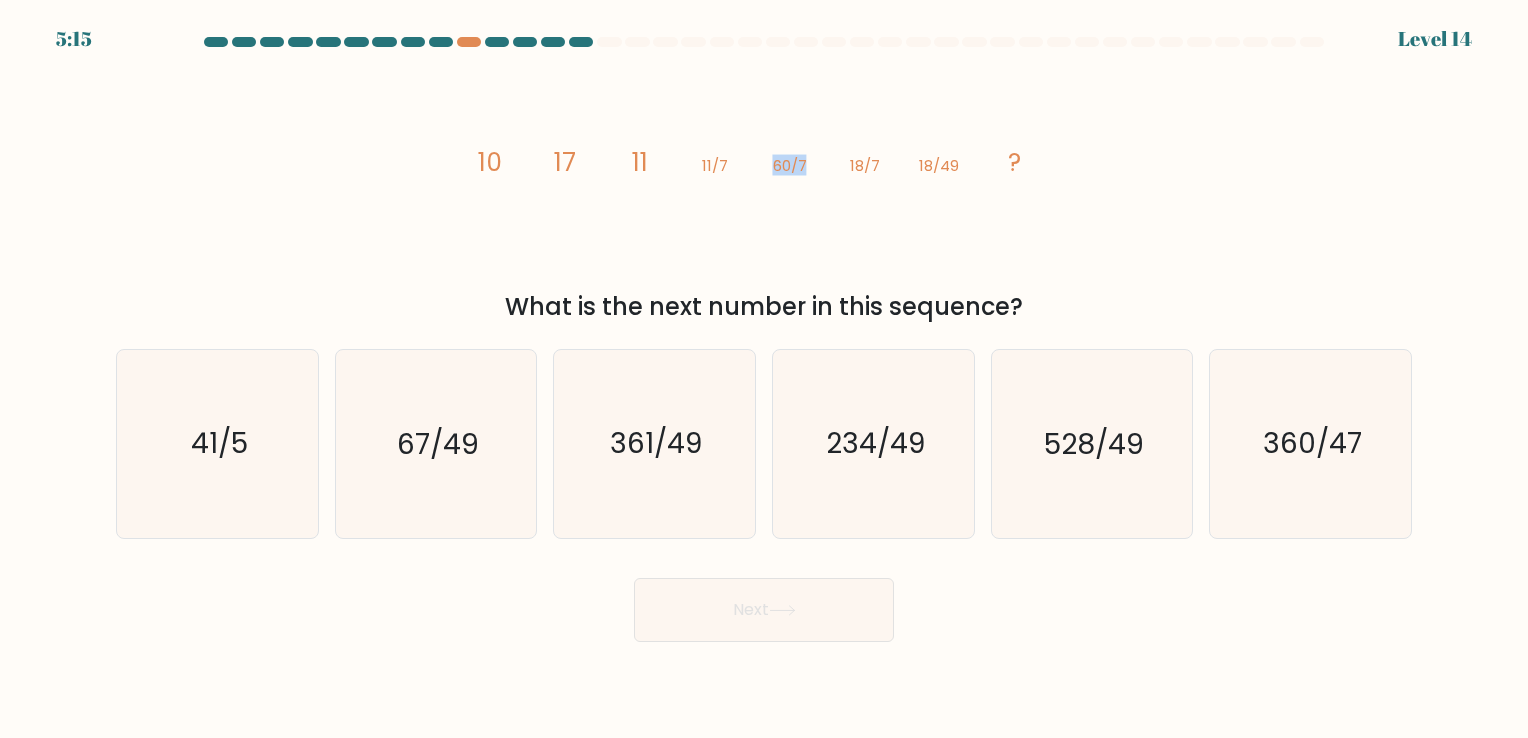 click on "image/svg+xml
10
17
11
11/7
60/7
18/7
18/49
?" 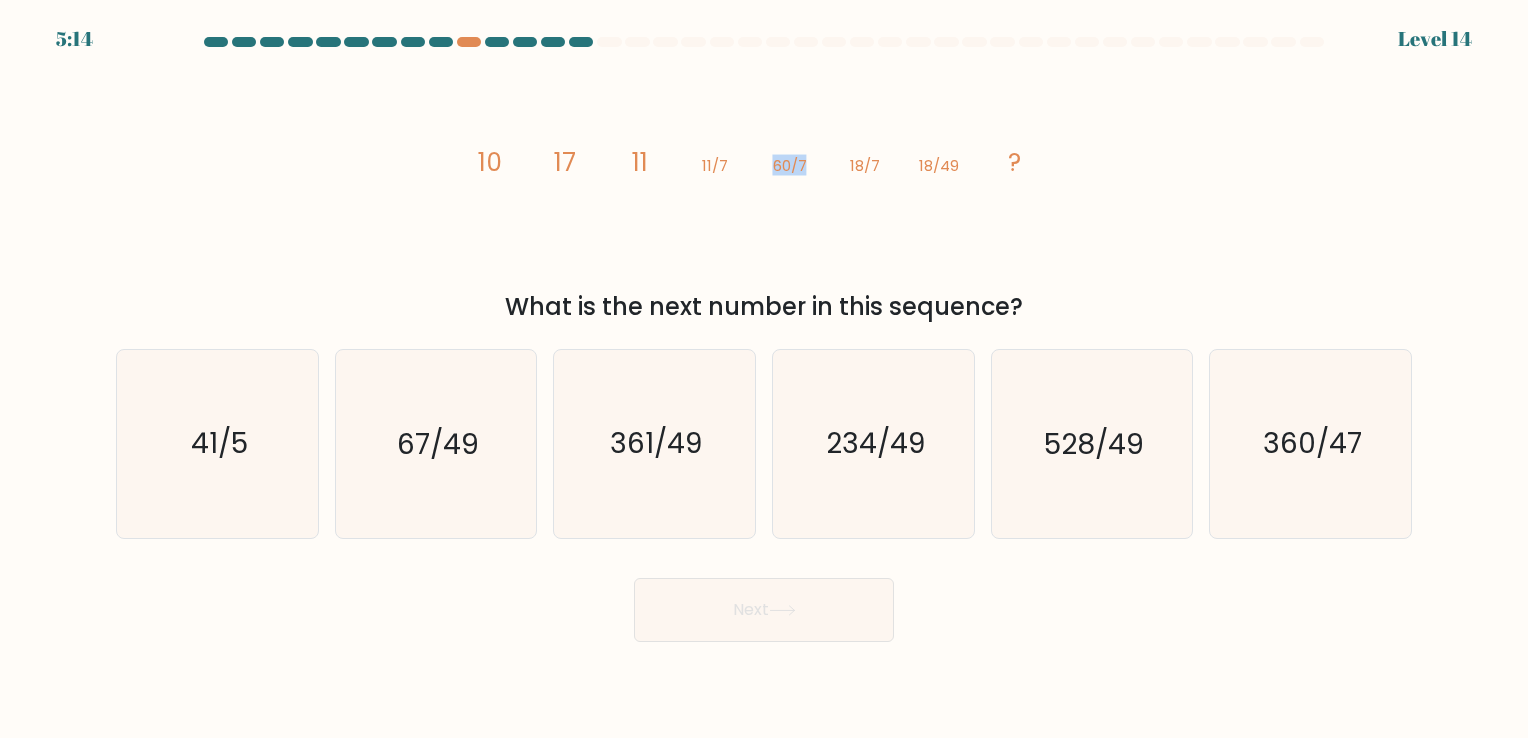 click on "image/svg+xml
10
17
11
11/7
60/7
18/7
18/49
?" 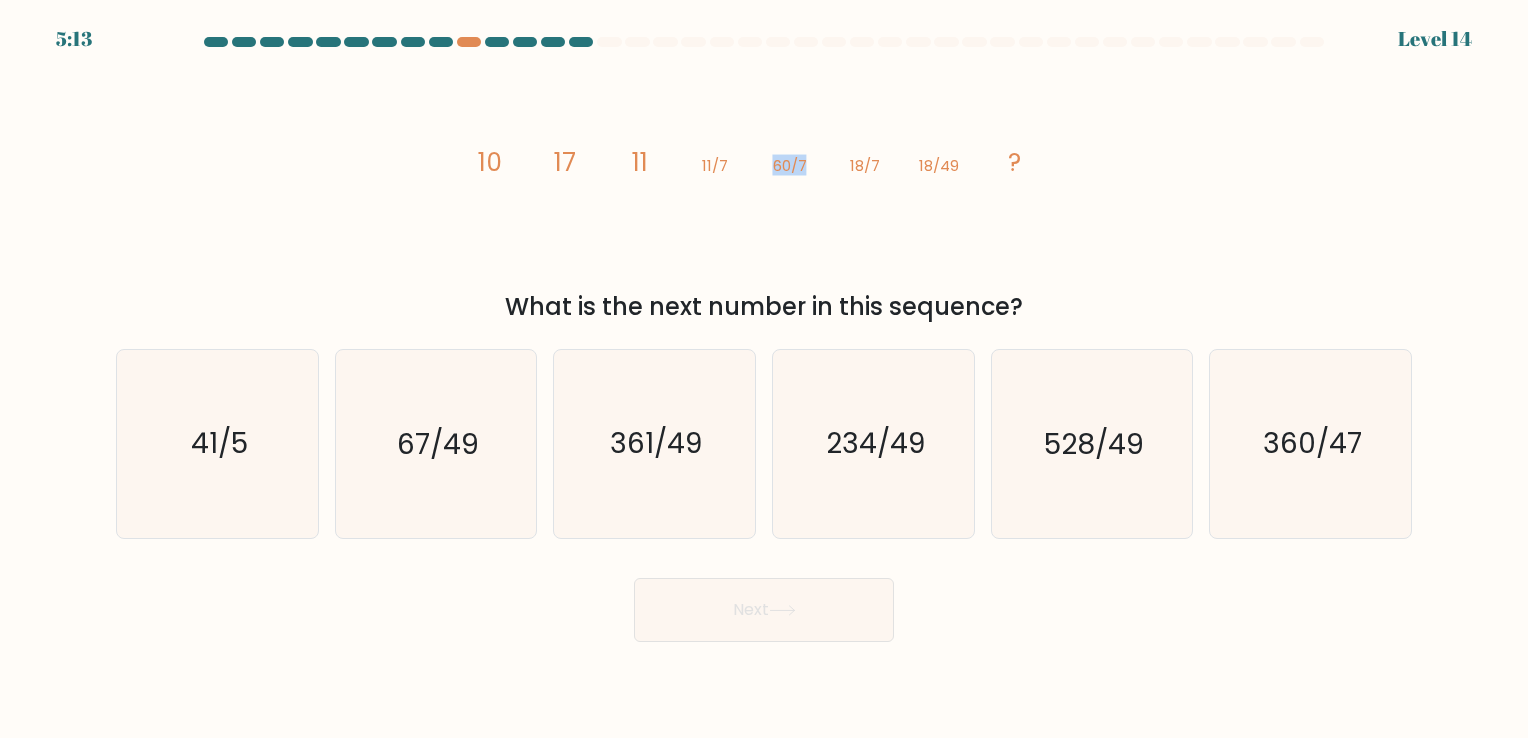 click on "image/svg+xml
10
17
11
11/7
60/7
18/7
18/49
?" 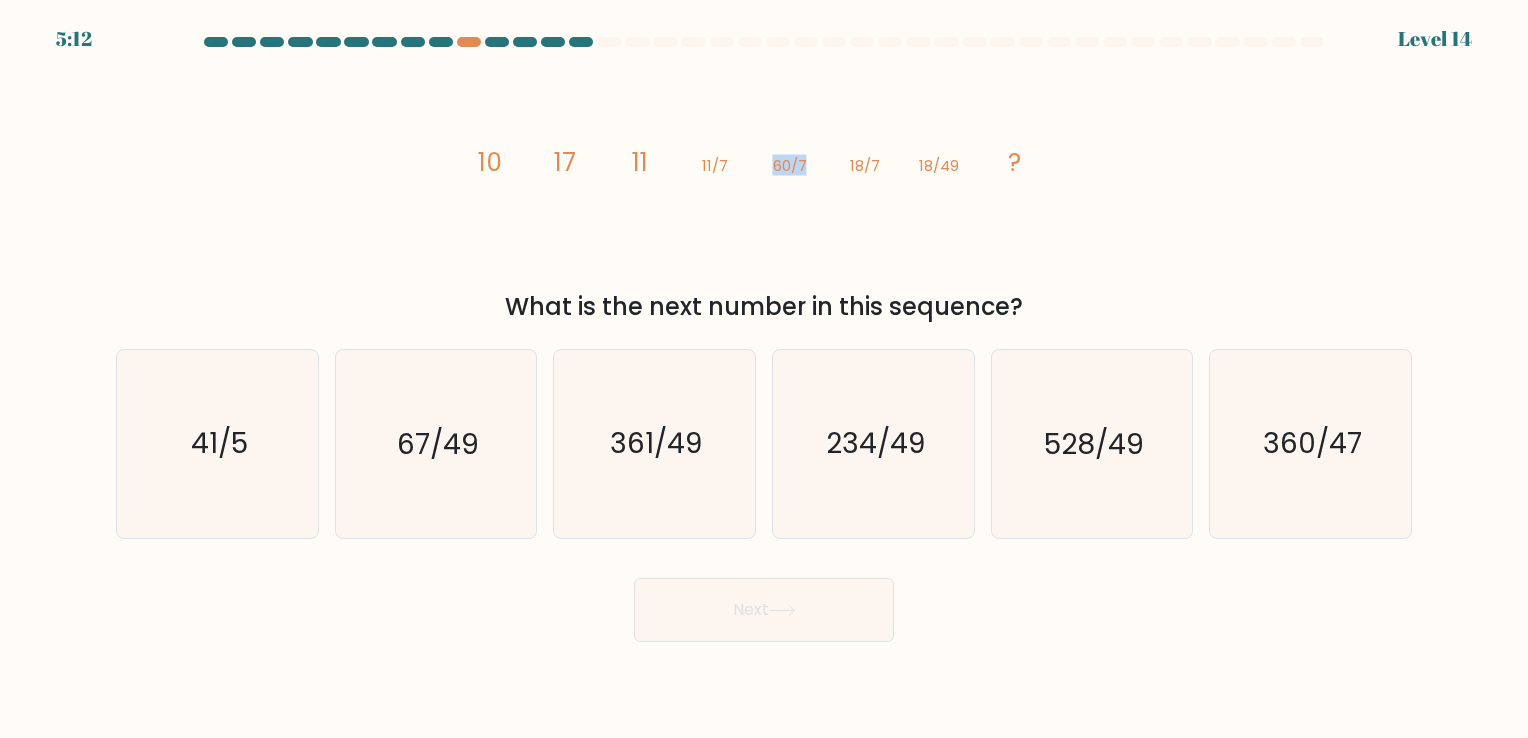 click on "image/svg+xml
10
17
11
11/7
60/7
18/7
18/49
?" 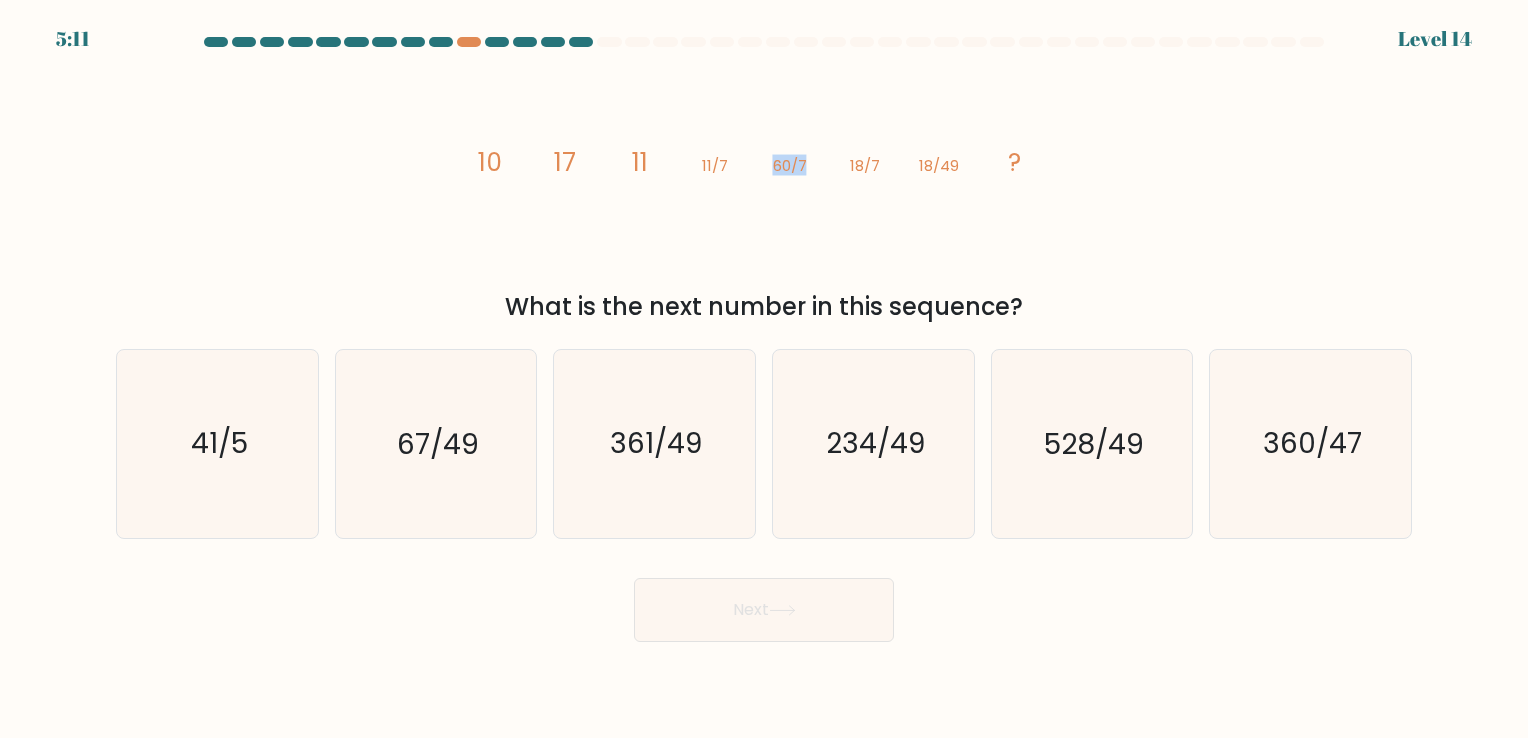 click on "image/svg+xml
10
17
11
11/7
60/7
18/7
18/49
?" 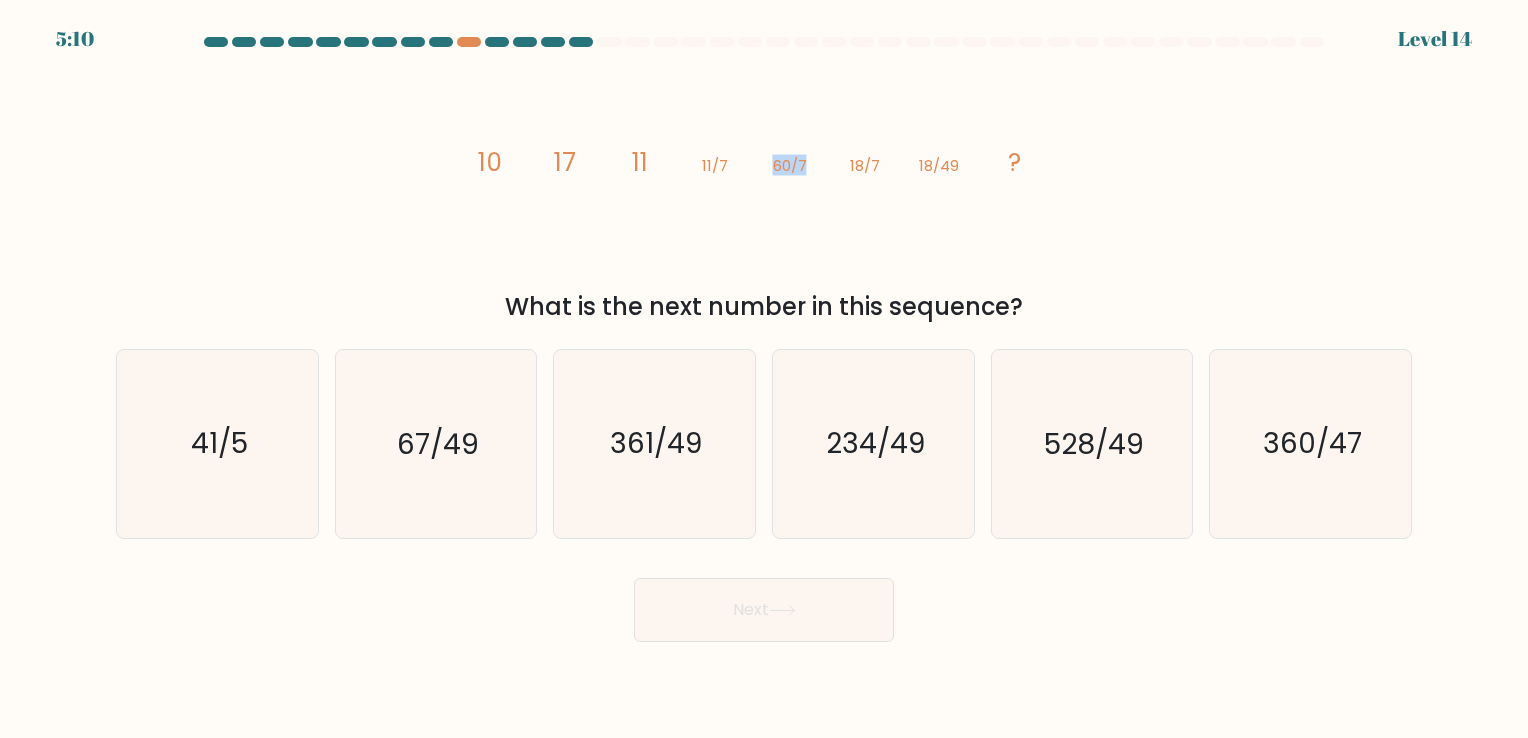 click on "image/svg+xml
10
17
11
11/7
60/7
18/7
18/49
?" 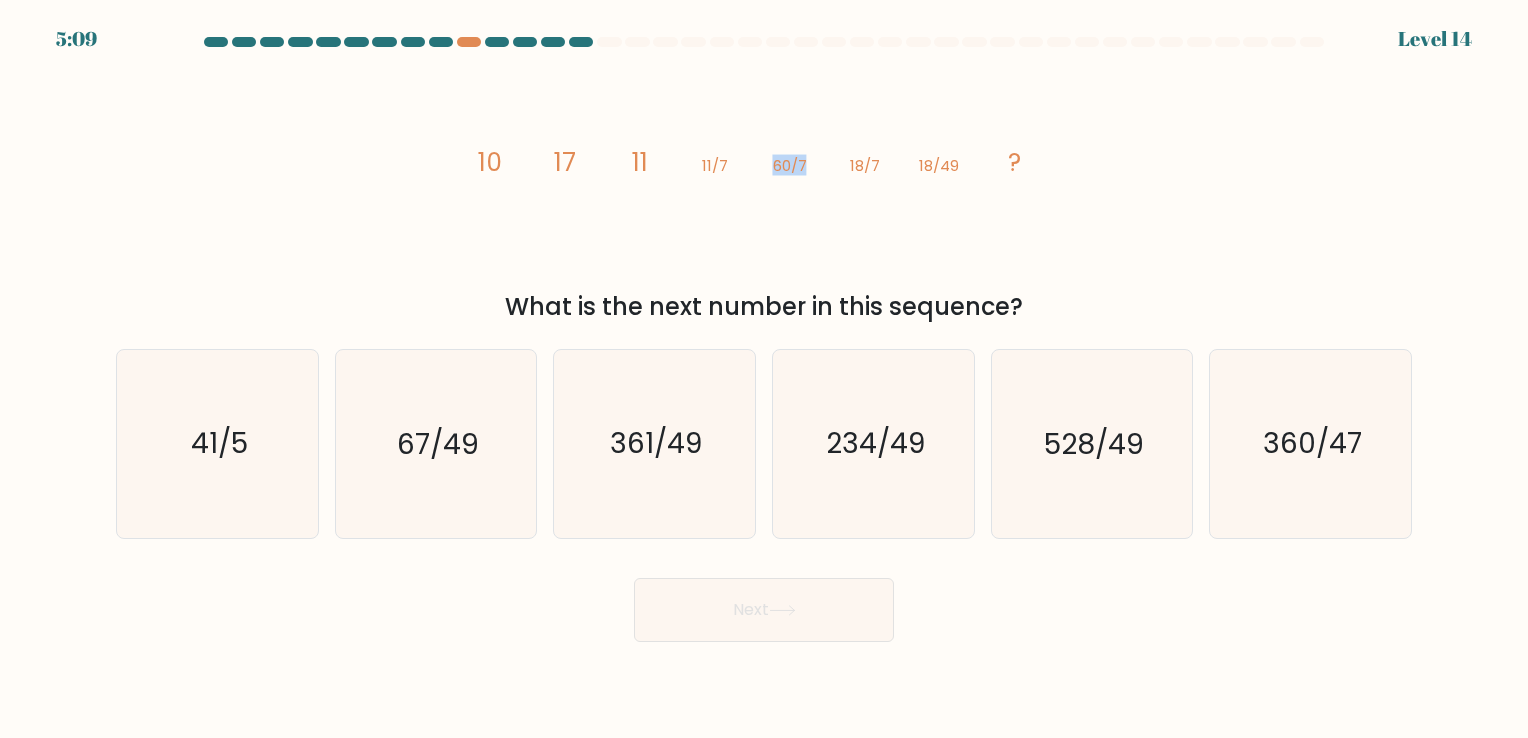 click on "image/svg+xml
10
17
11
11/7
60/7
18/7
18/49
?" 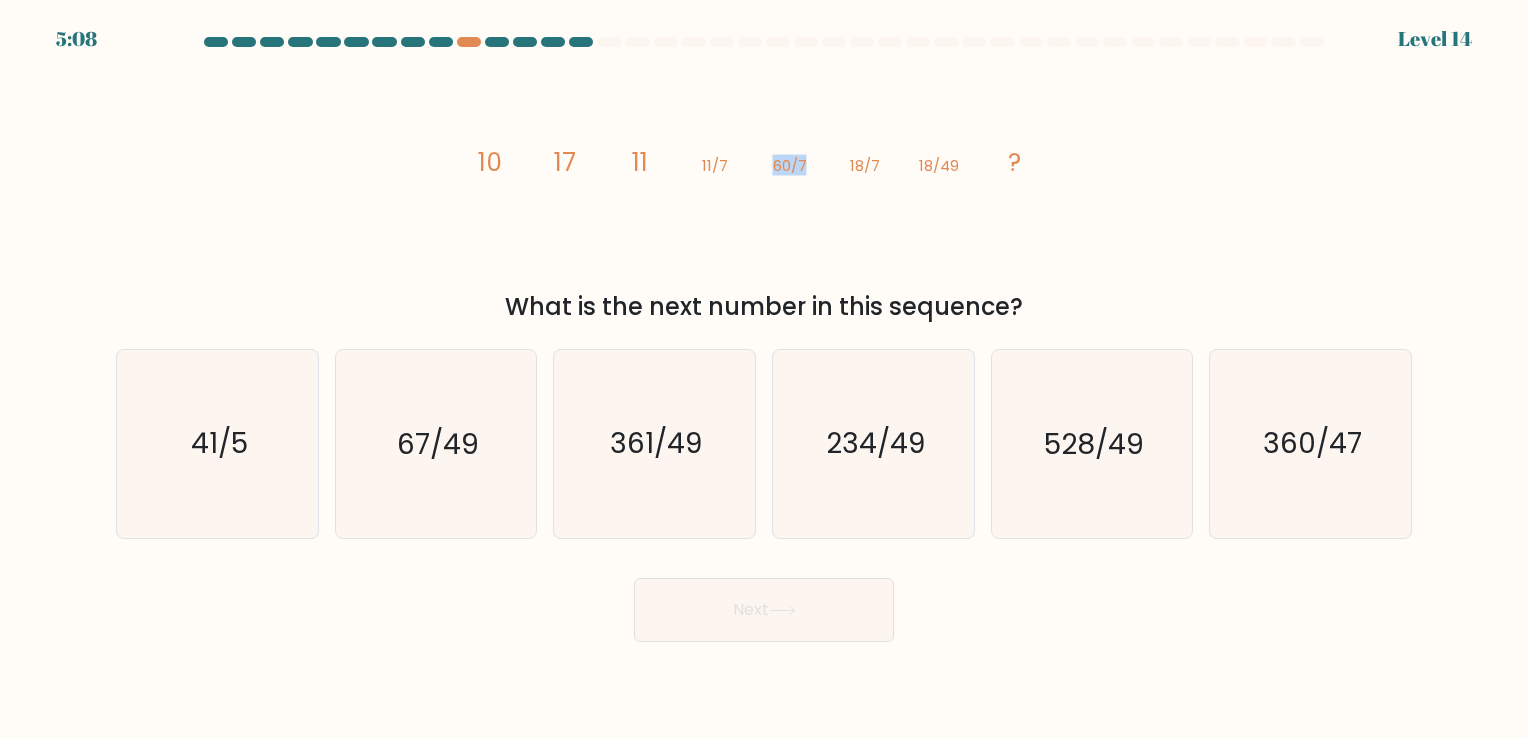 click on "image/svg+xml
10
17
11
11/7
60/7
18/7
18/49
?" 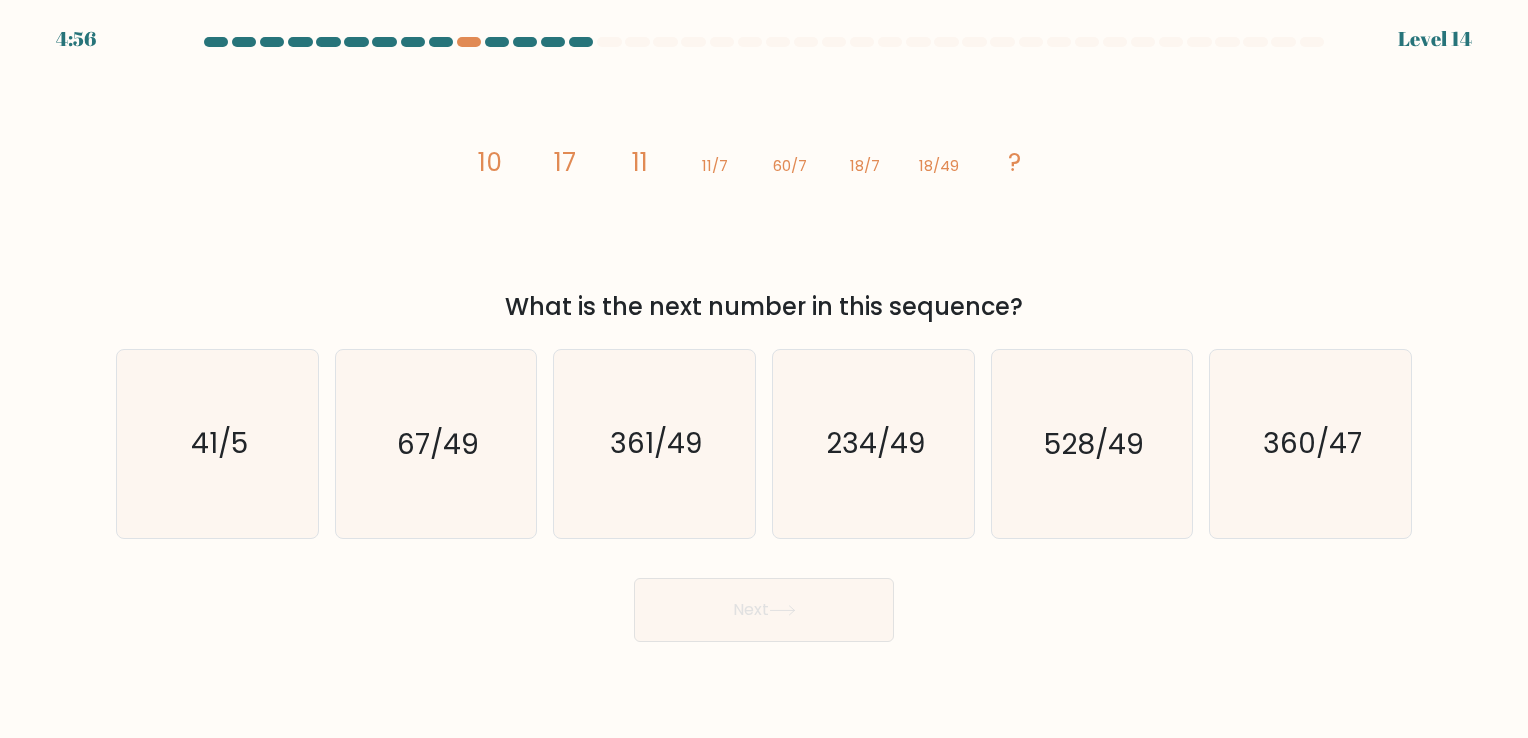 click on "image/svg+xml
10
17
11
11/7
60/7
18/7
18/49
?" 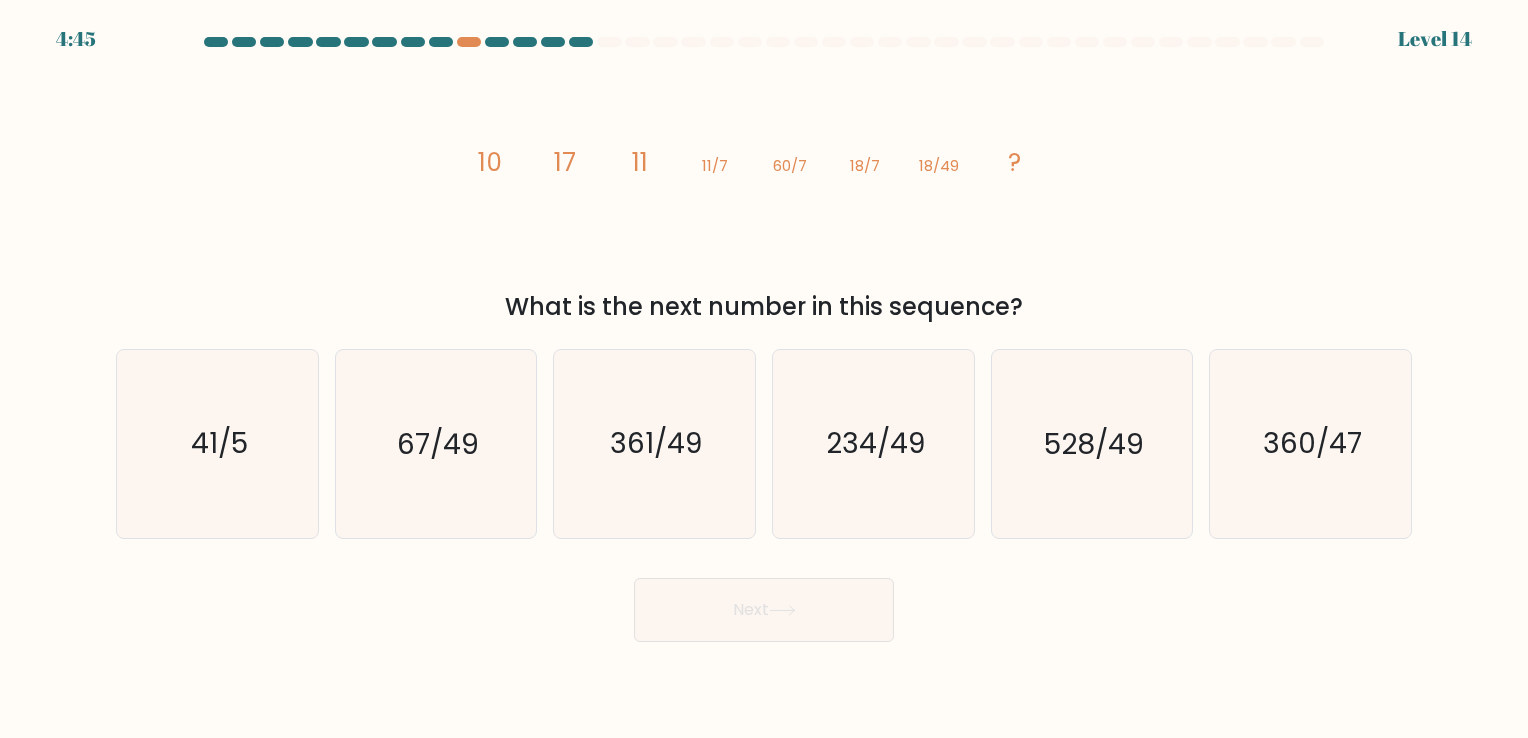 click on "image/svg+xml
10
17
11
11/7
60/7
18/7
18/49
?" 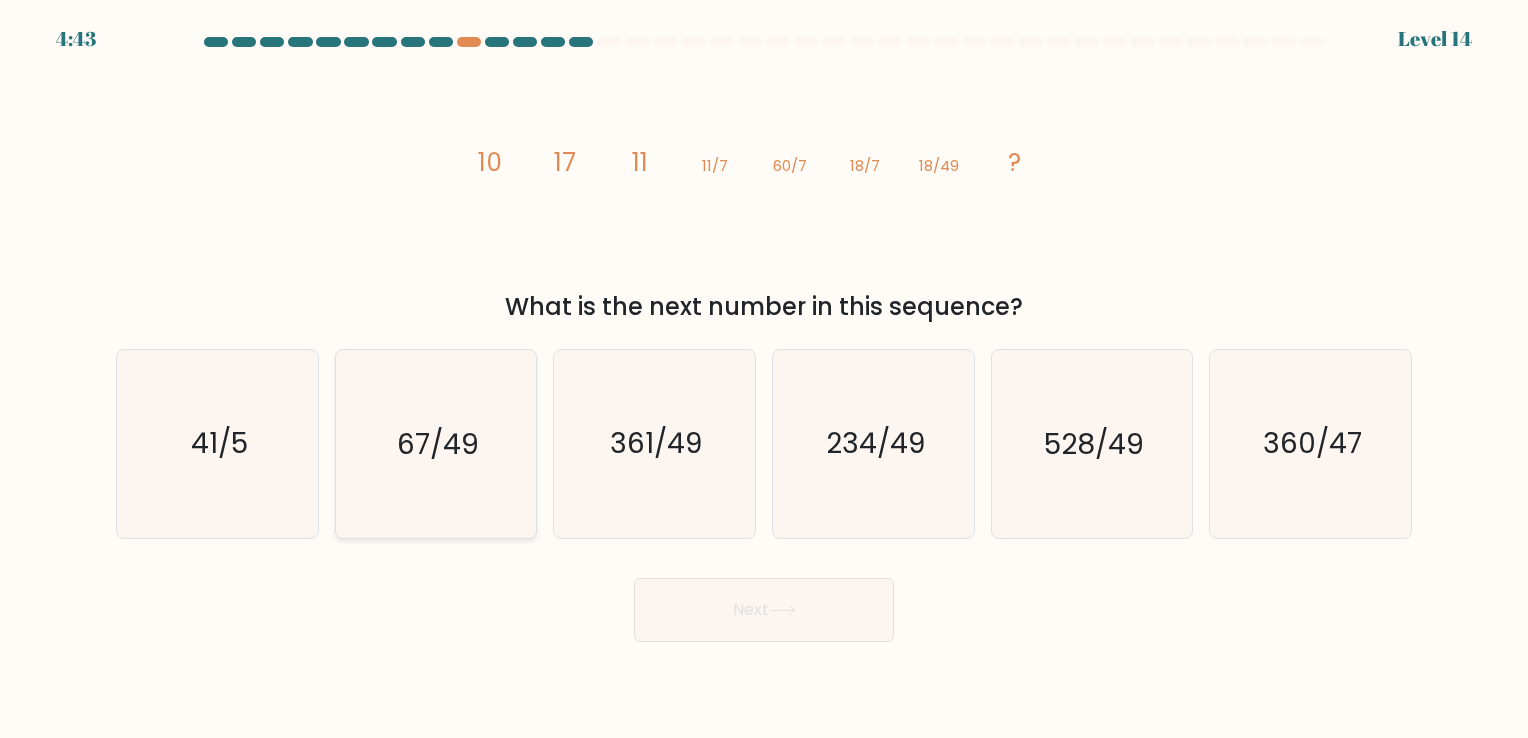 click on "67/49" 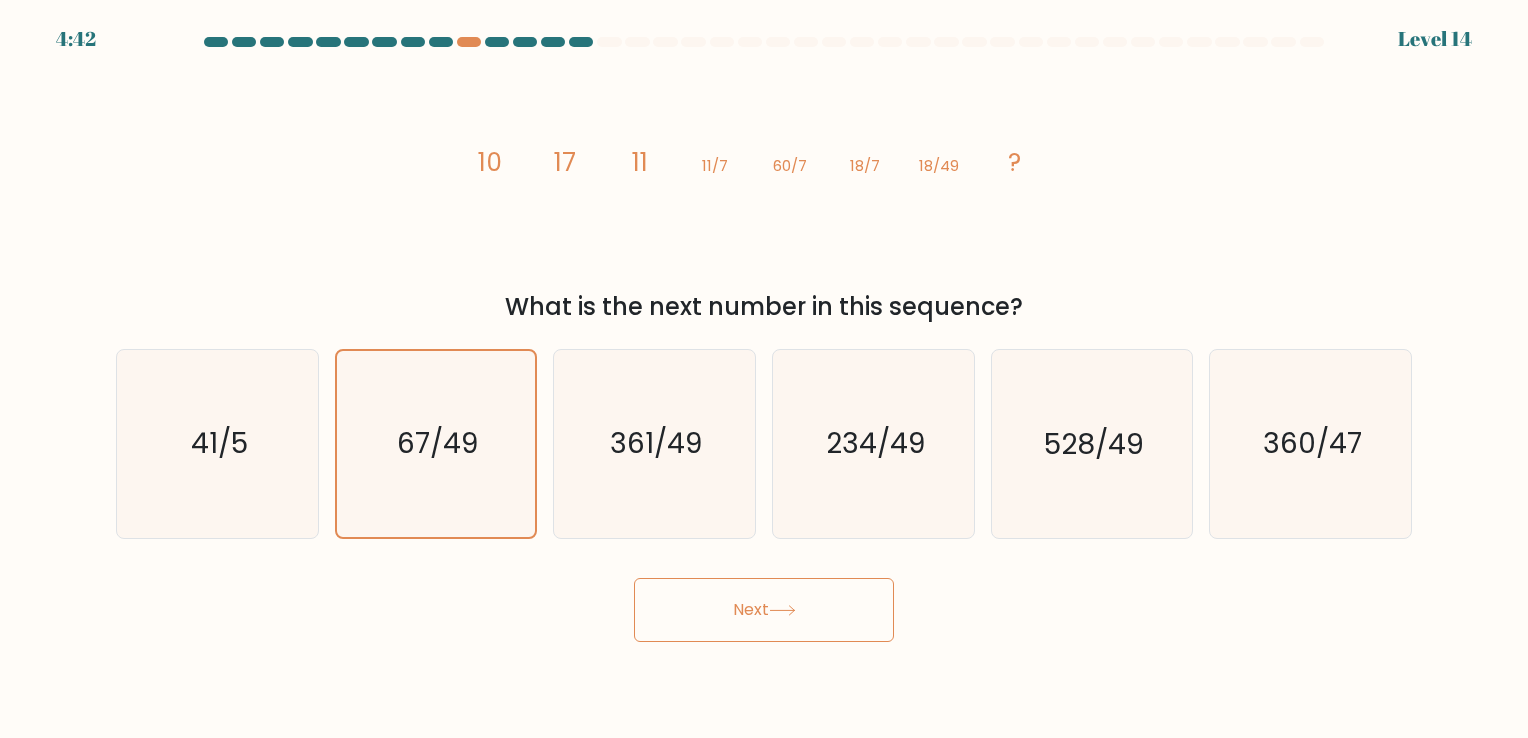 click on "Next" at bounding box center [764, 610] 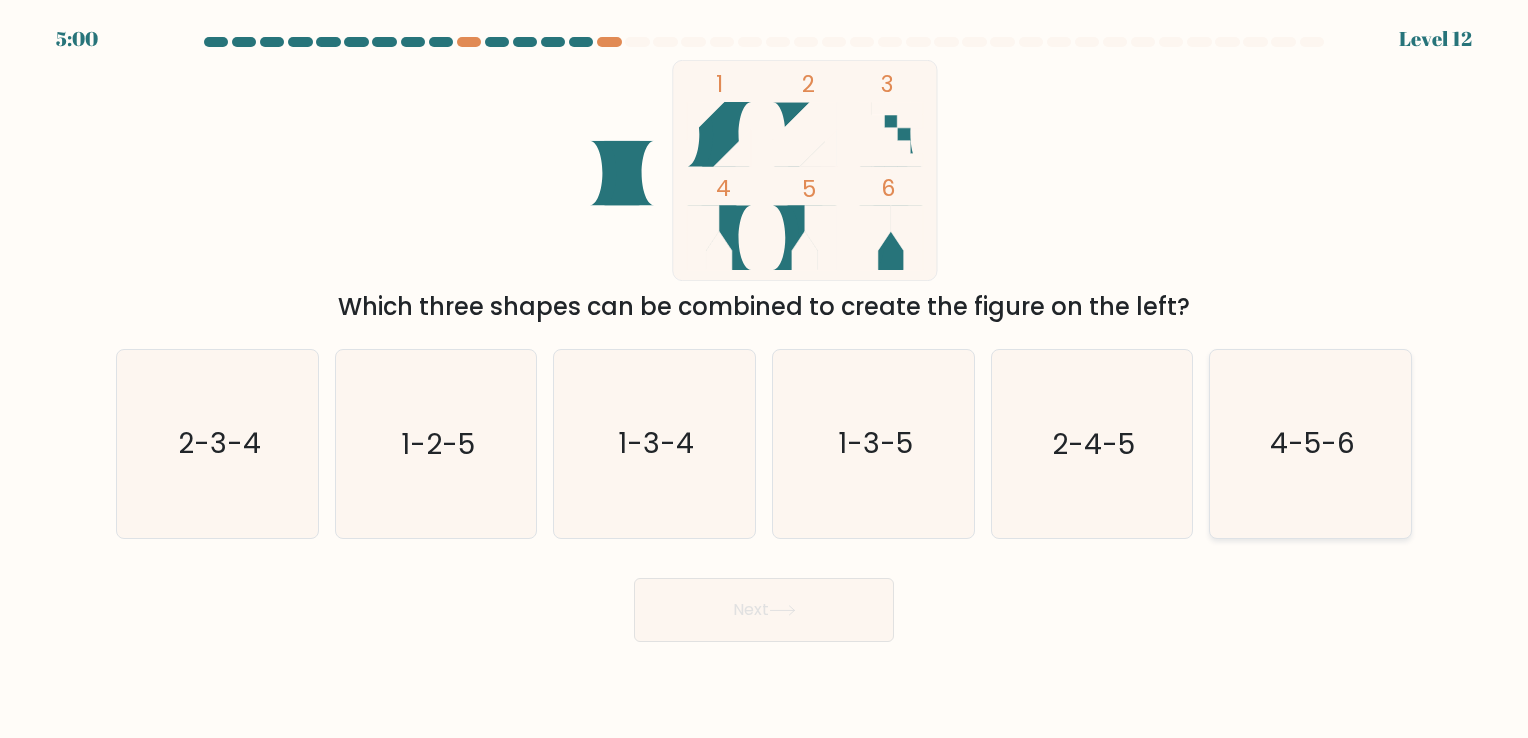 click on "4-5-6" 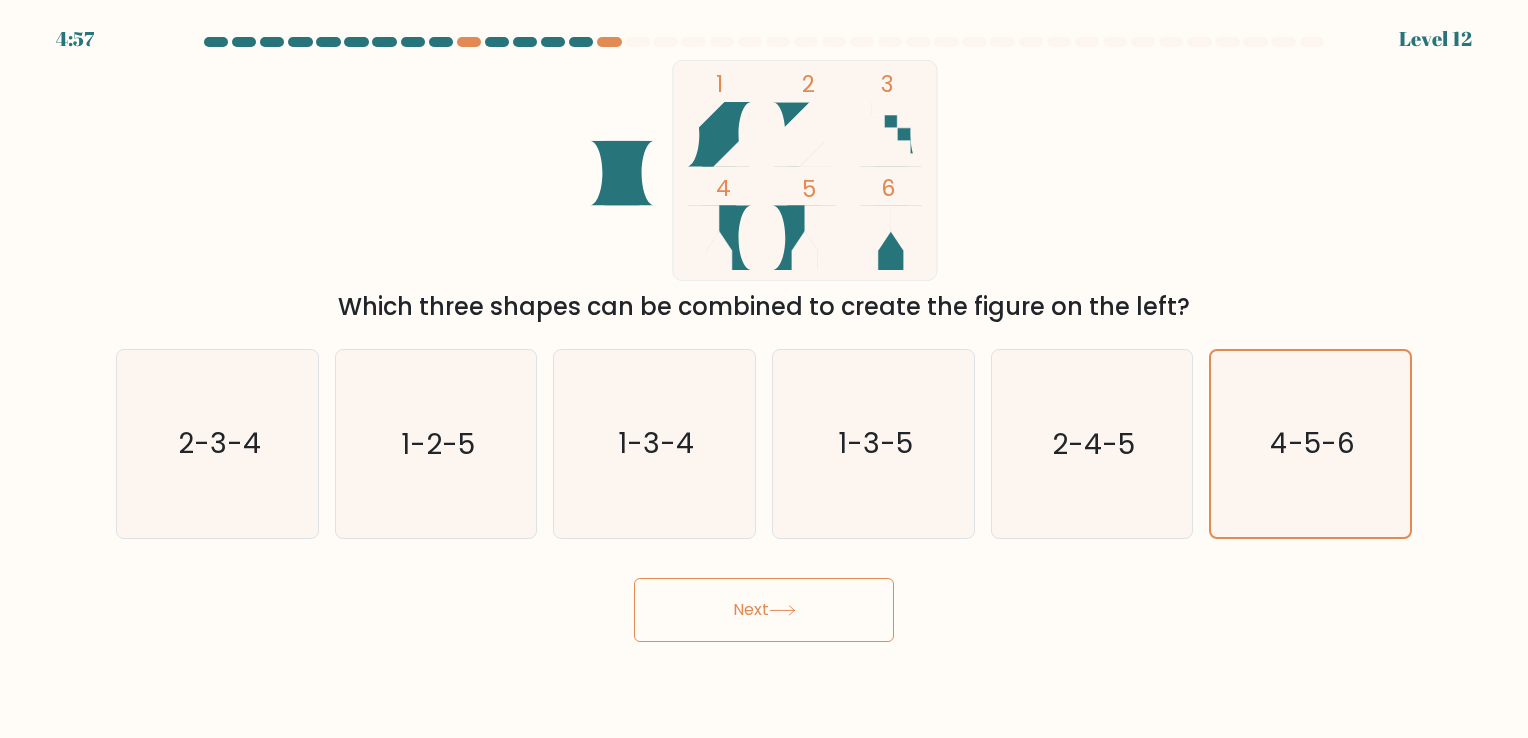 click on "Next" at bounding box center (764, 610) 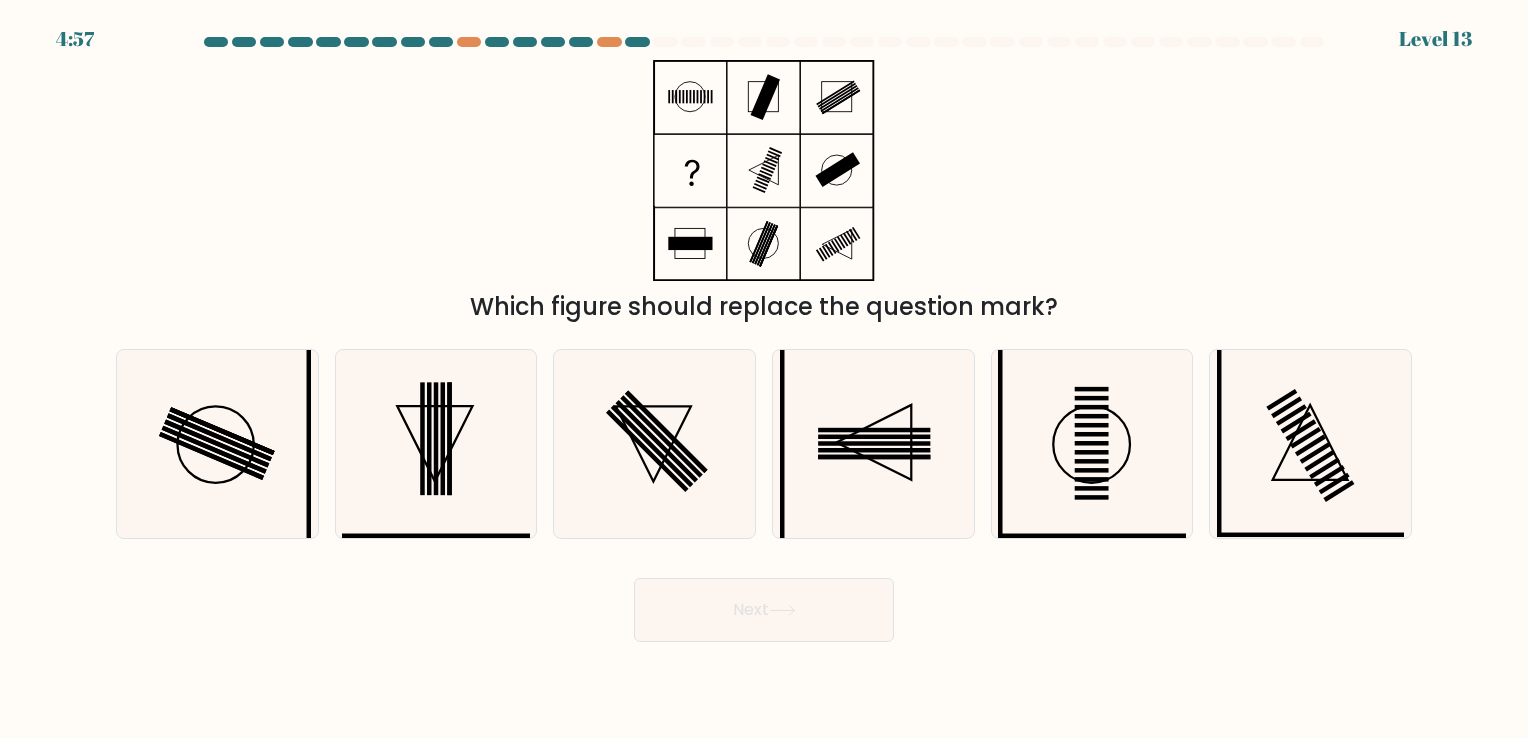 click on "Next" at bounding box center (764, 610) 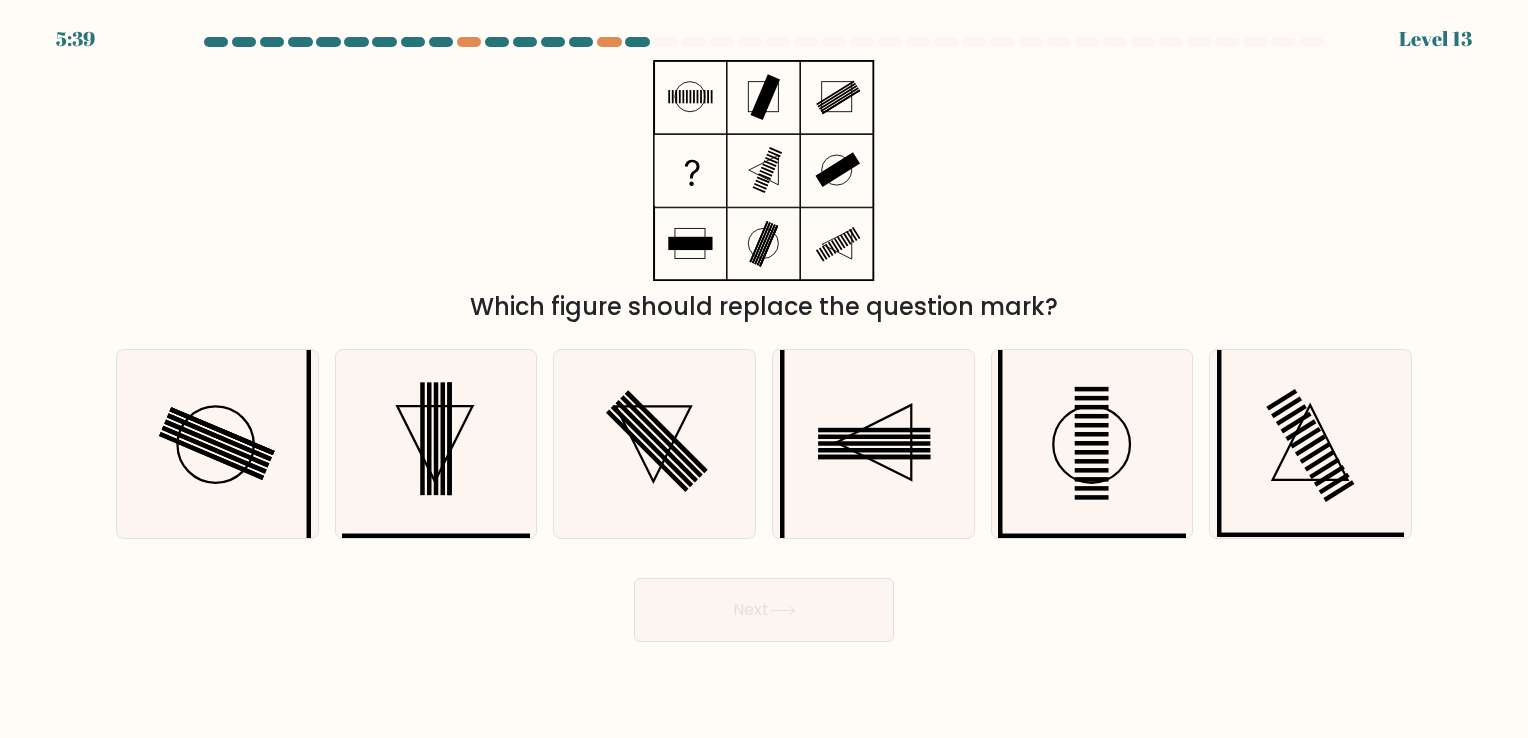 click 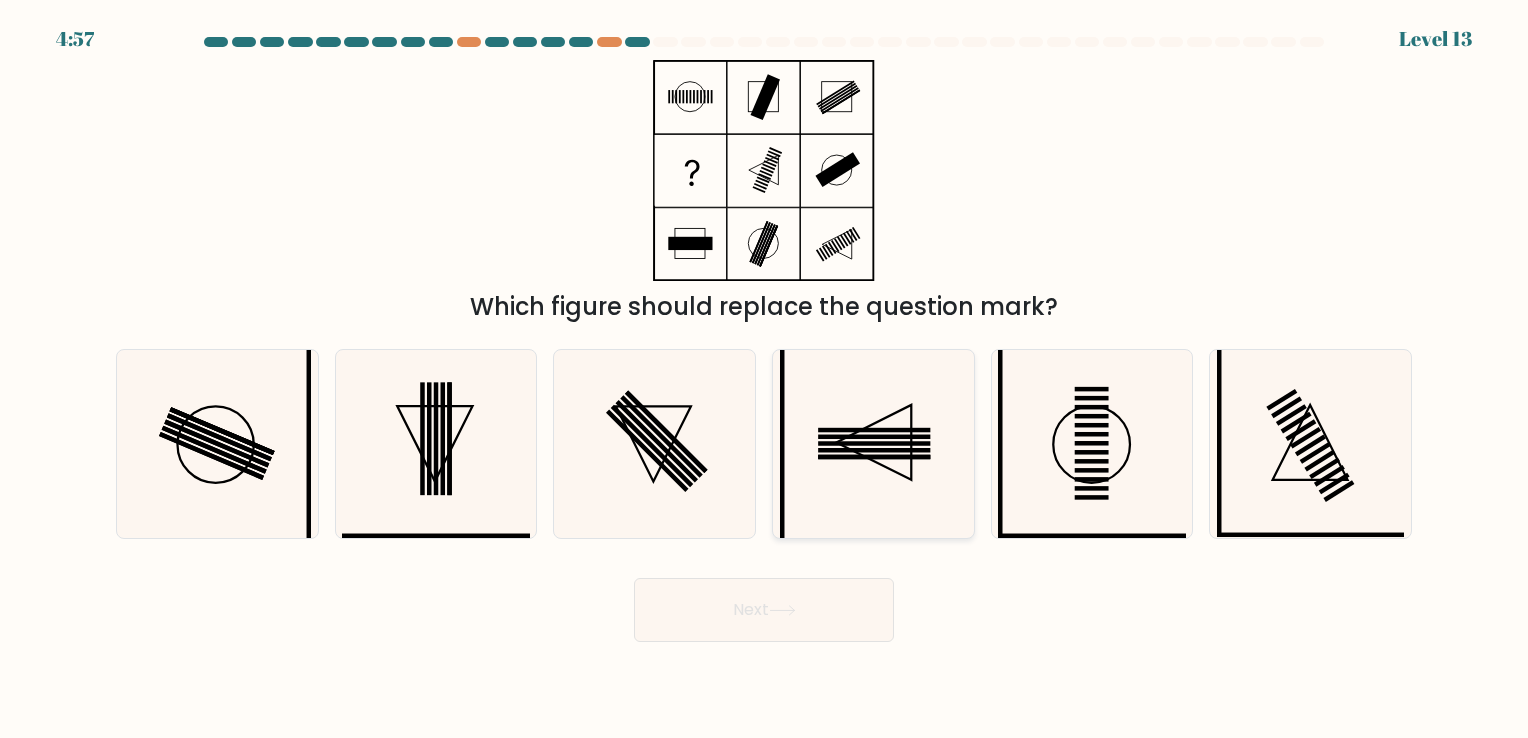 click 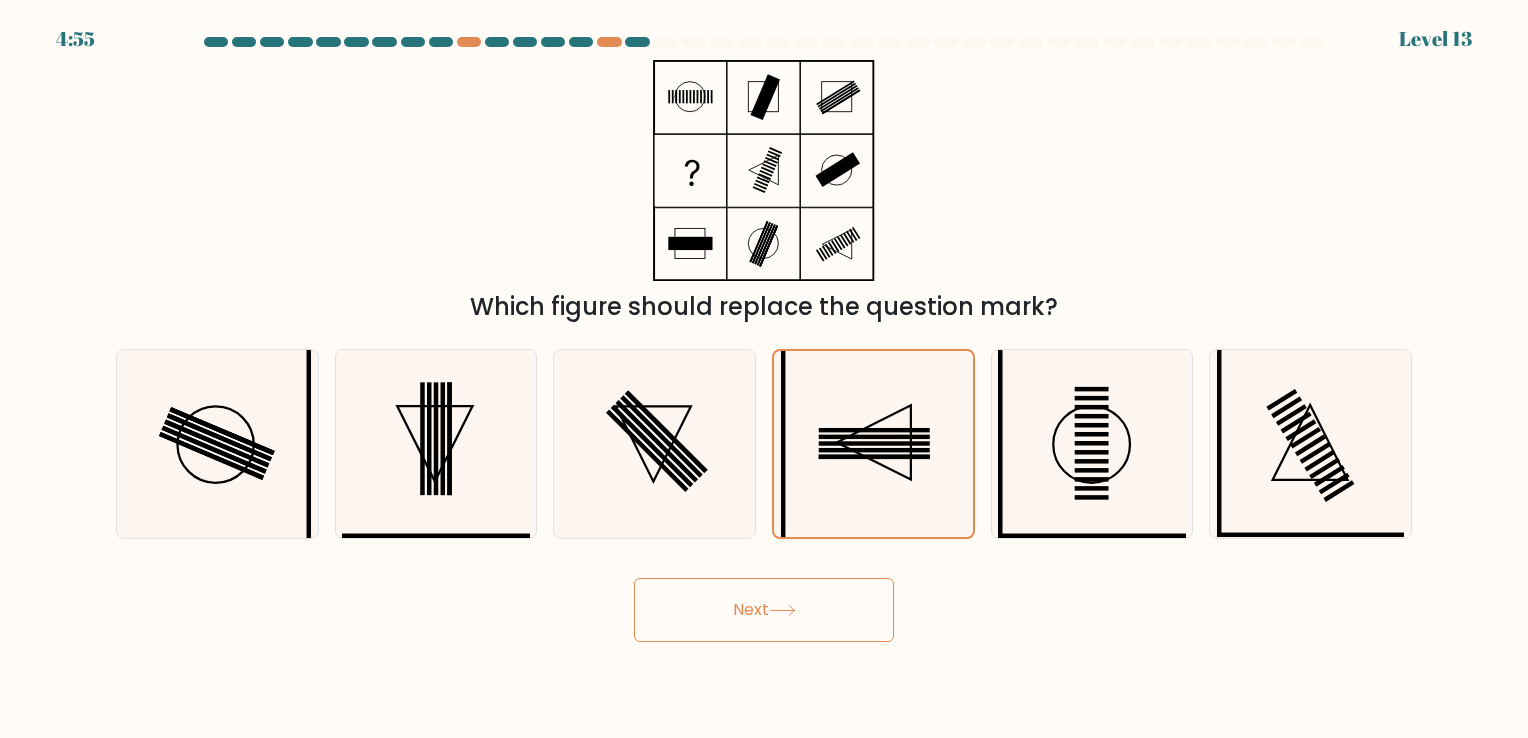 click on "Next" at bounding box center [764, 610] 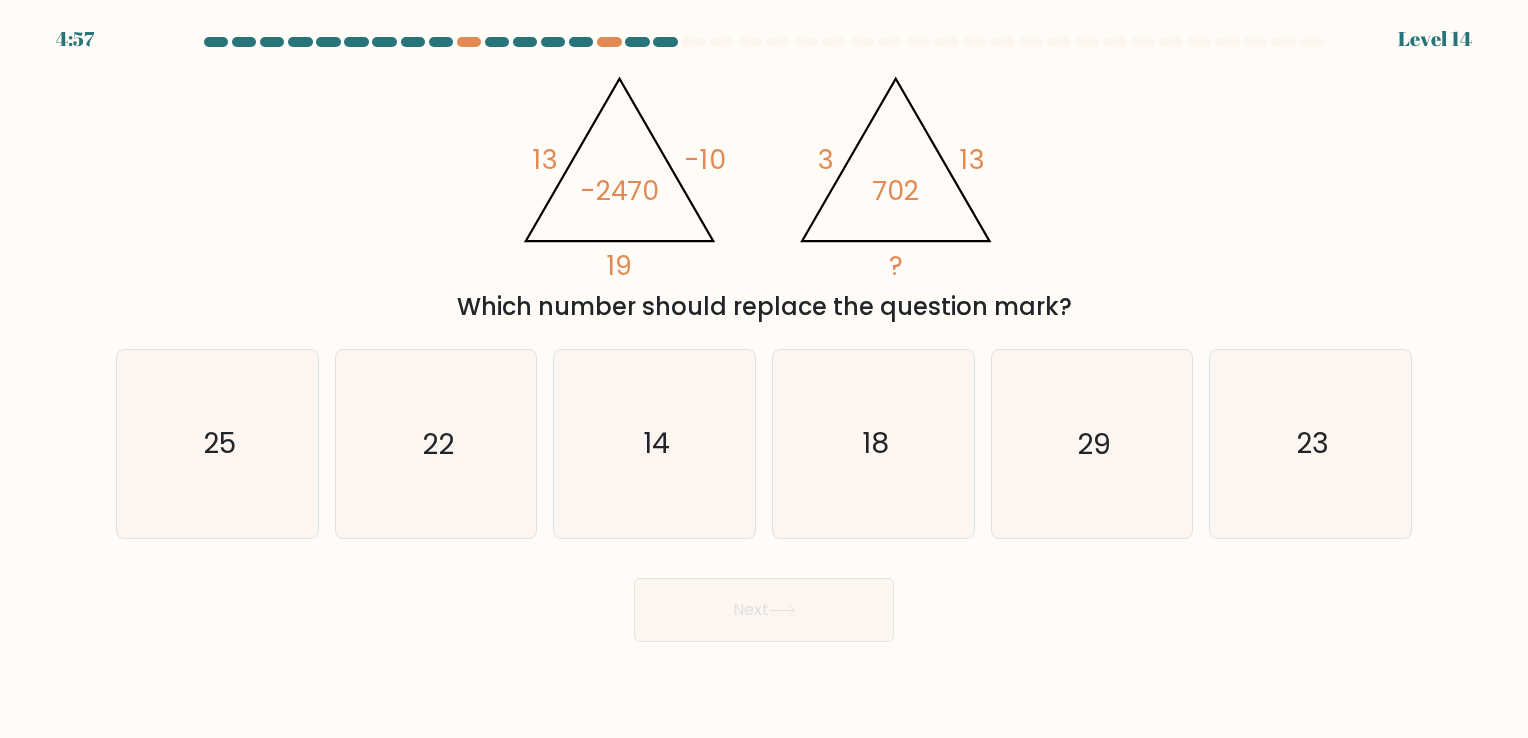 click at bounding box center (764, 339) 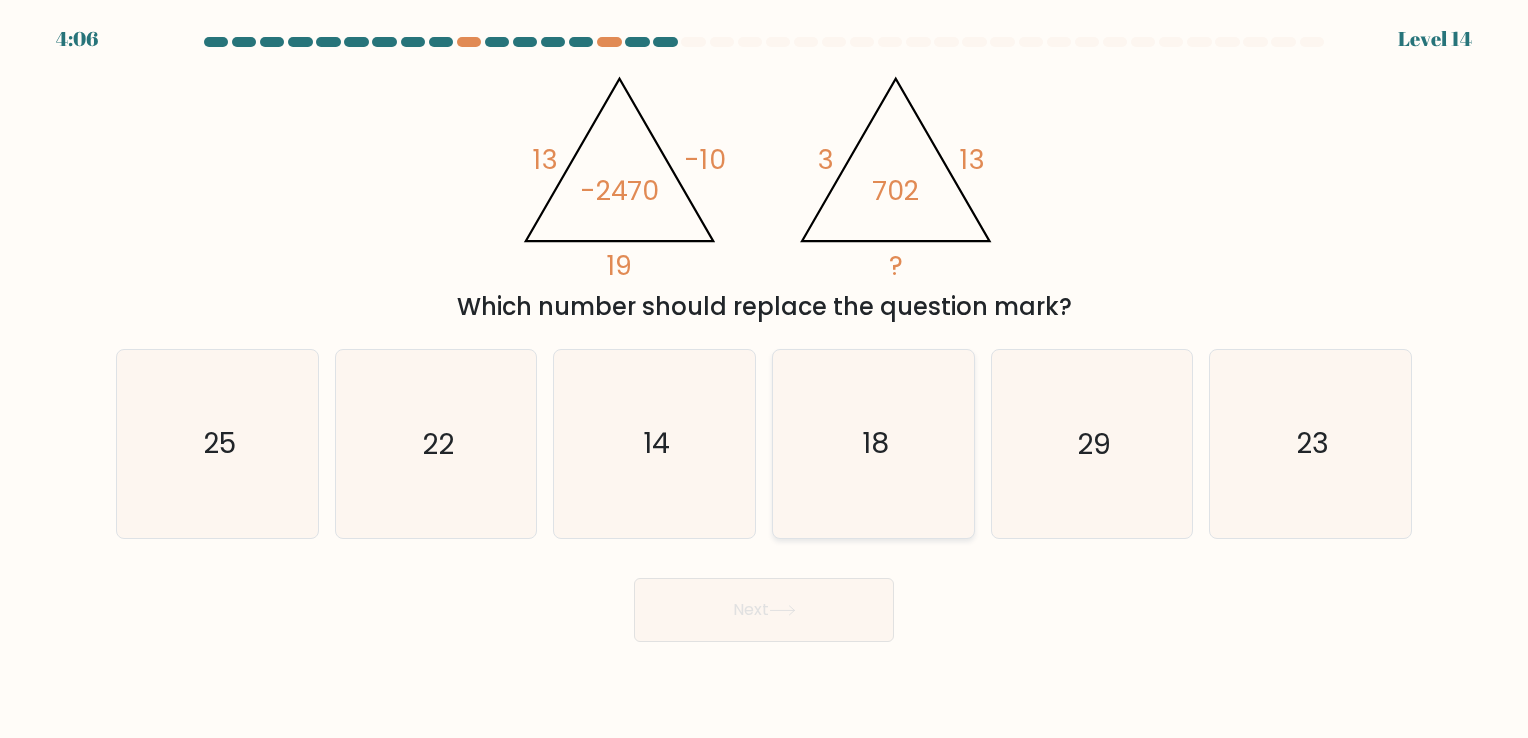 click on "18" 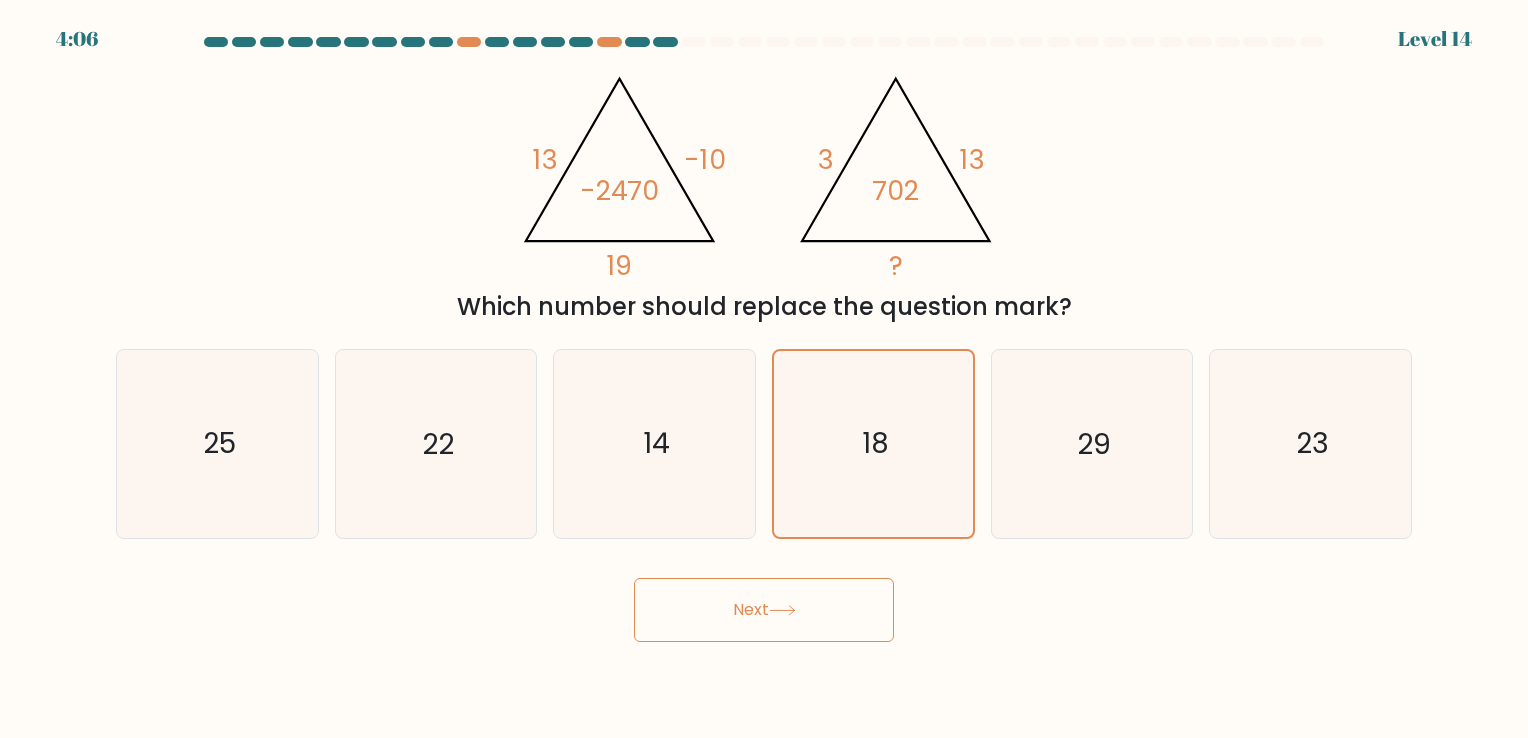 click on "Next" at bounding box center (764, 610) 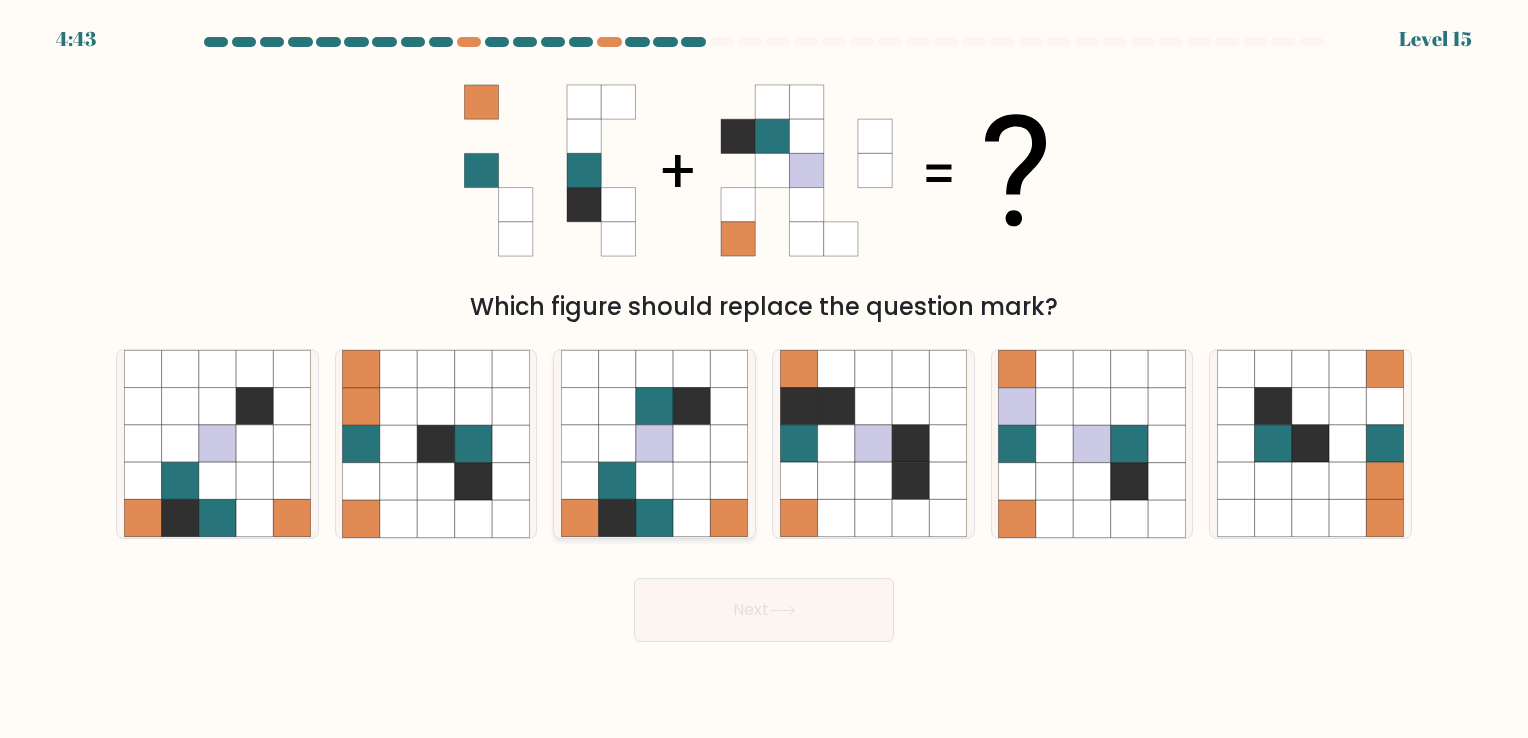 click 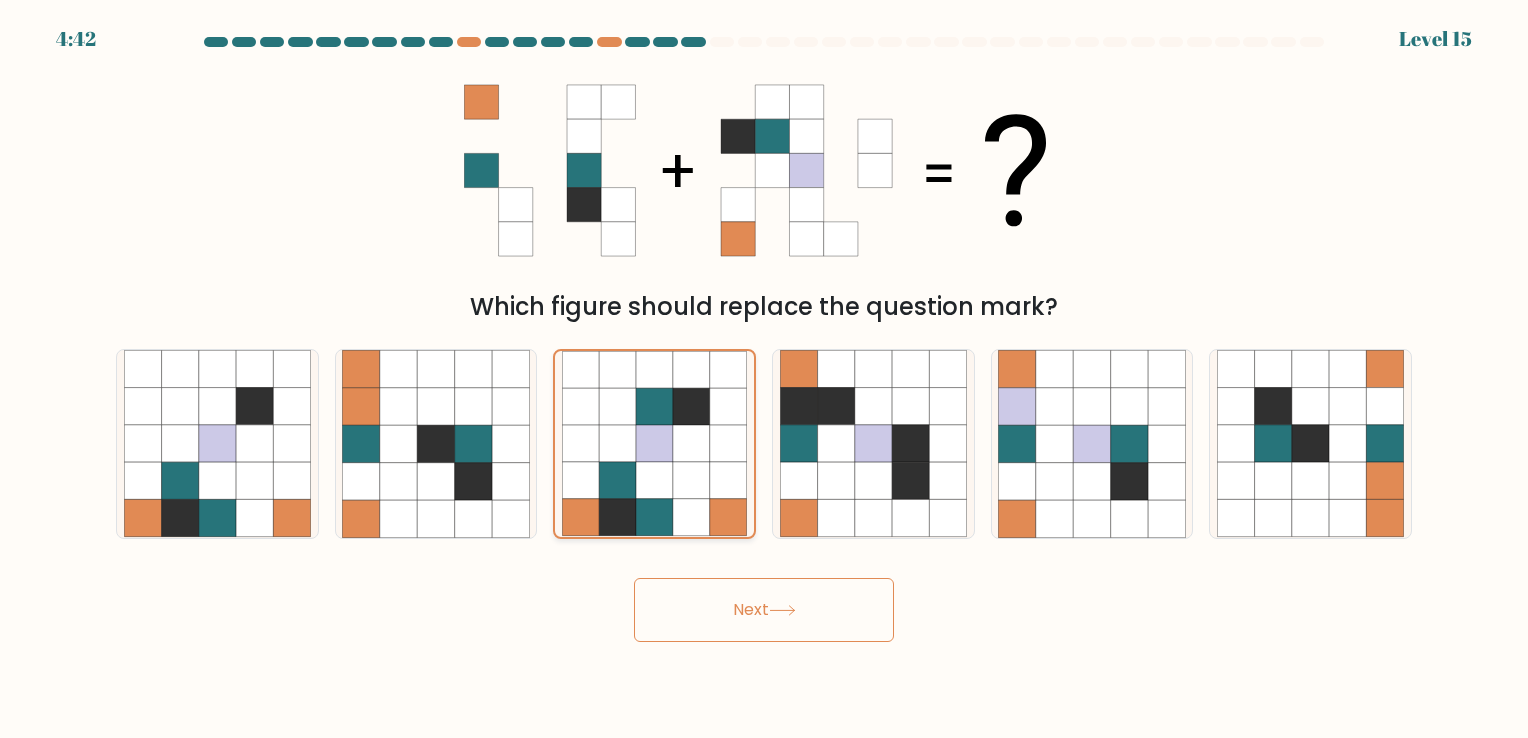 click 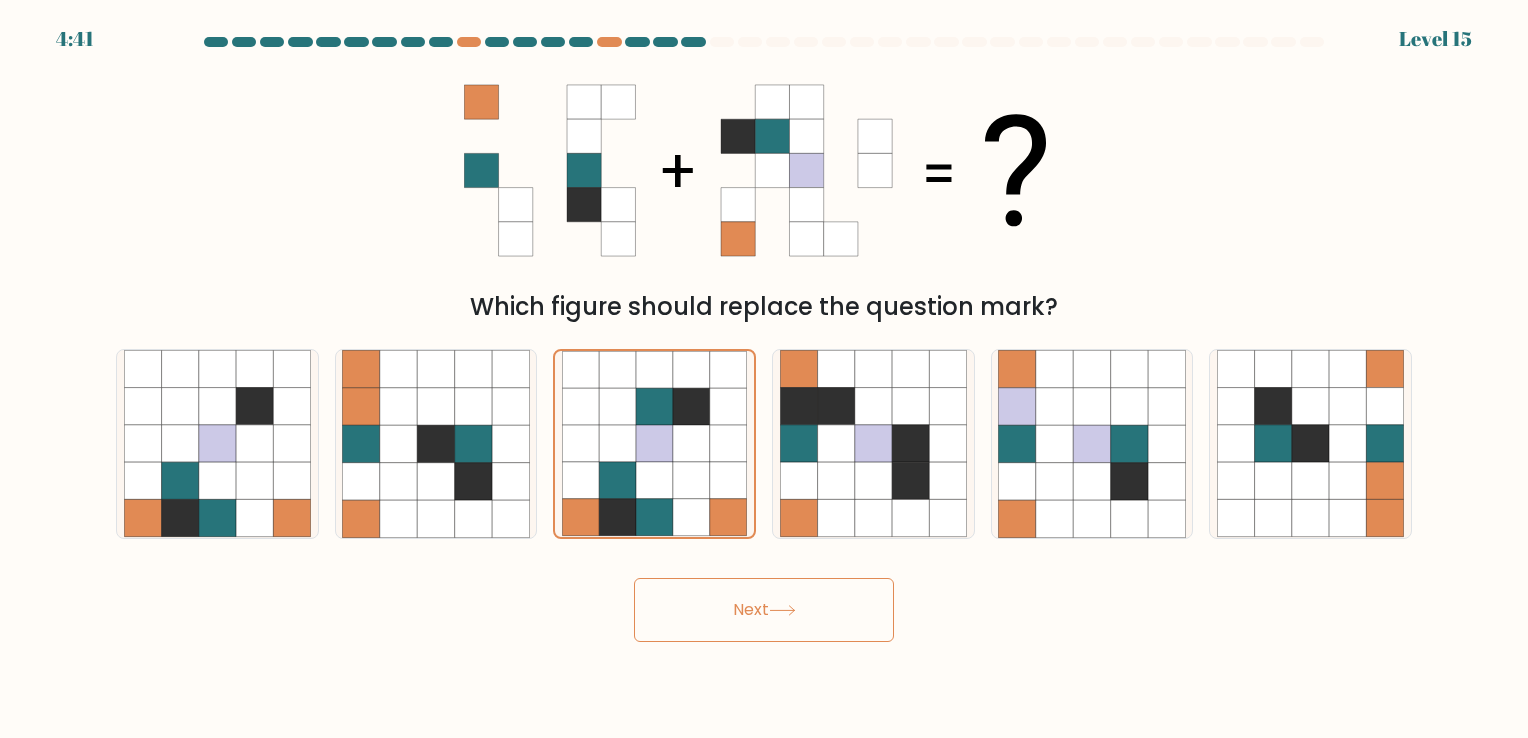 click 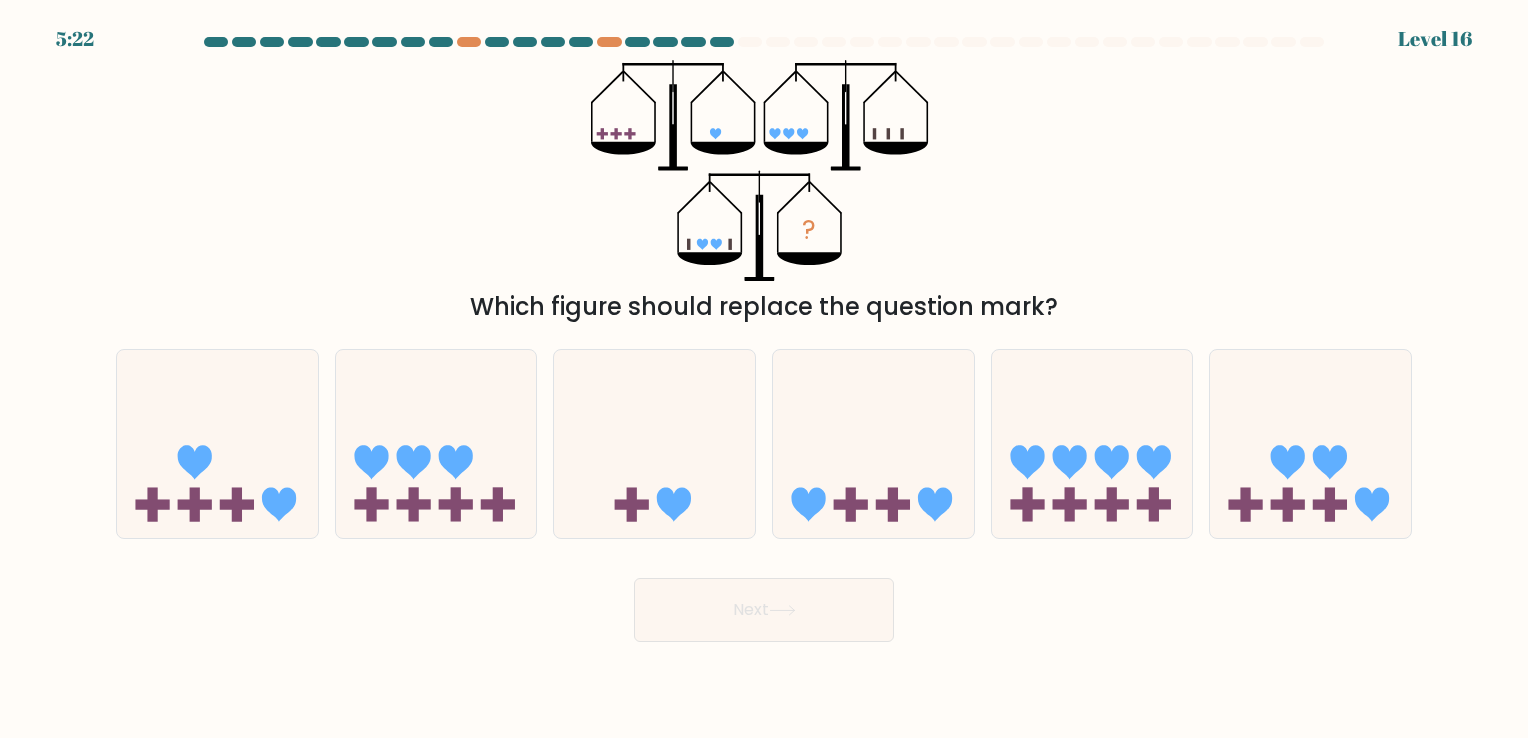 drag, startPoint x: 781, startPoint y: 608, endPoint x: 828, endPoint y: 110, distance: 500.21295 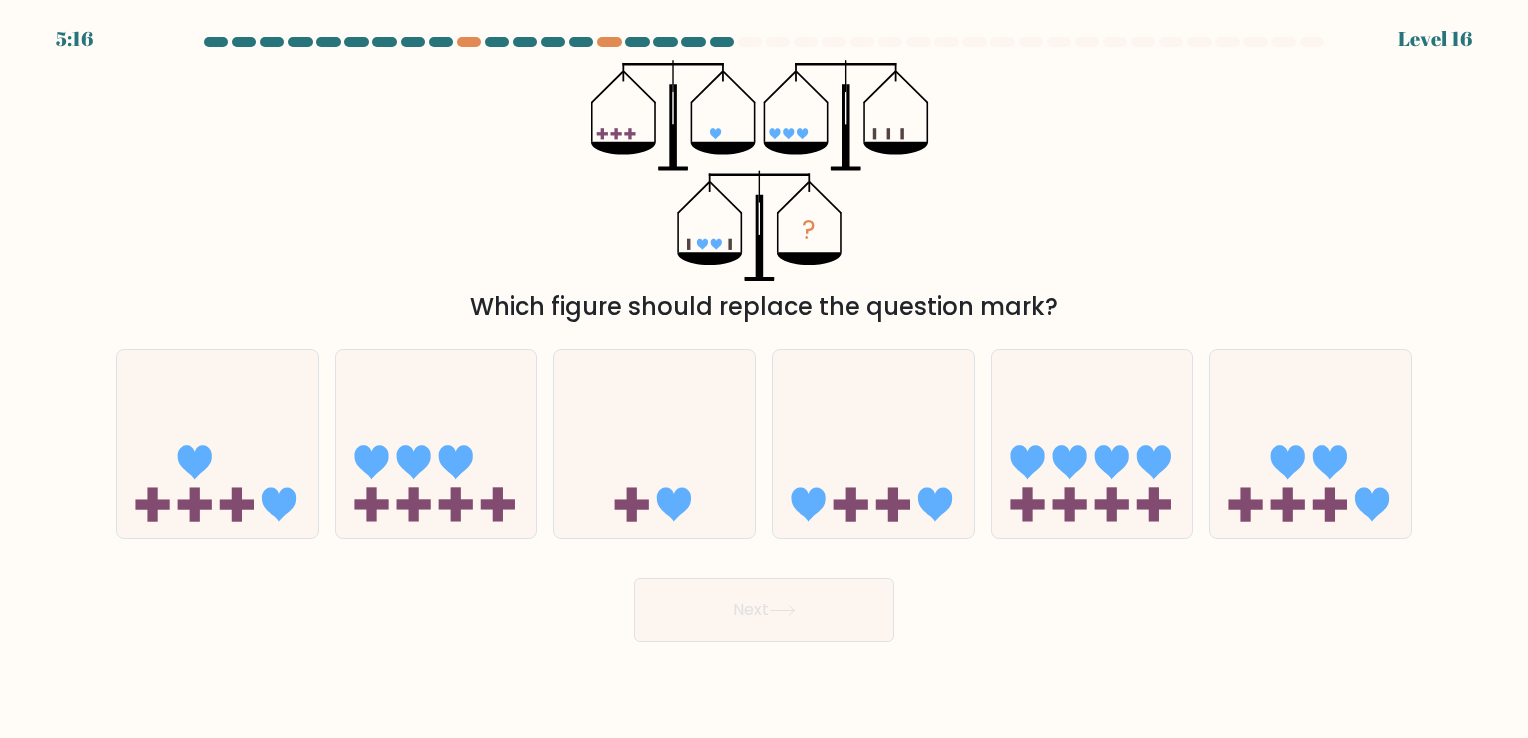 drag, startPoint x: 788, startPoint y: 149, endPoint x: 595, endPoint y: 138, distance: 193.31322 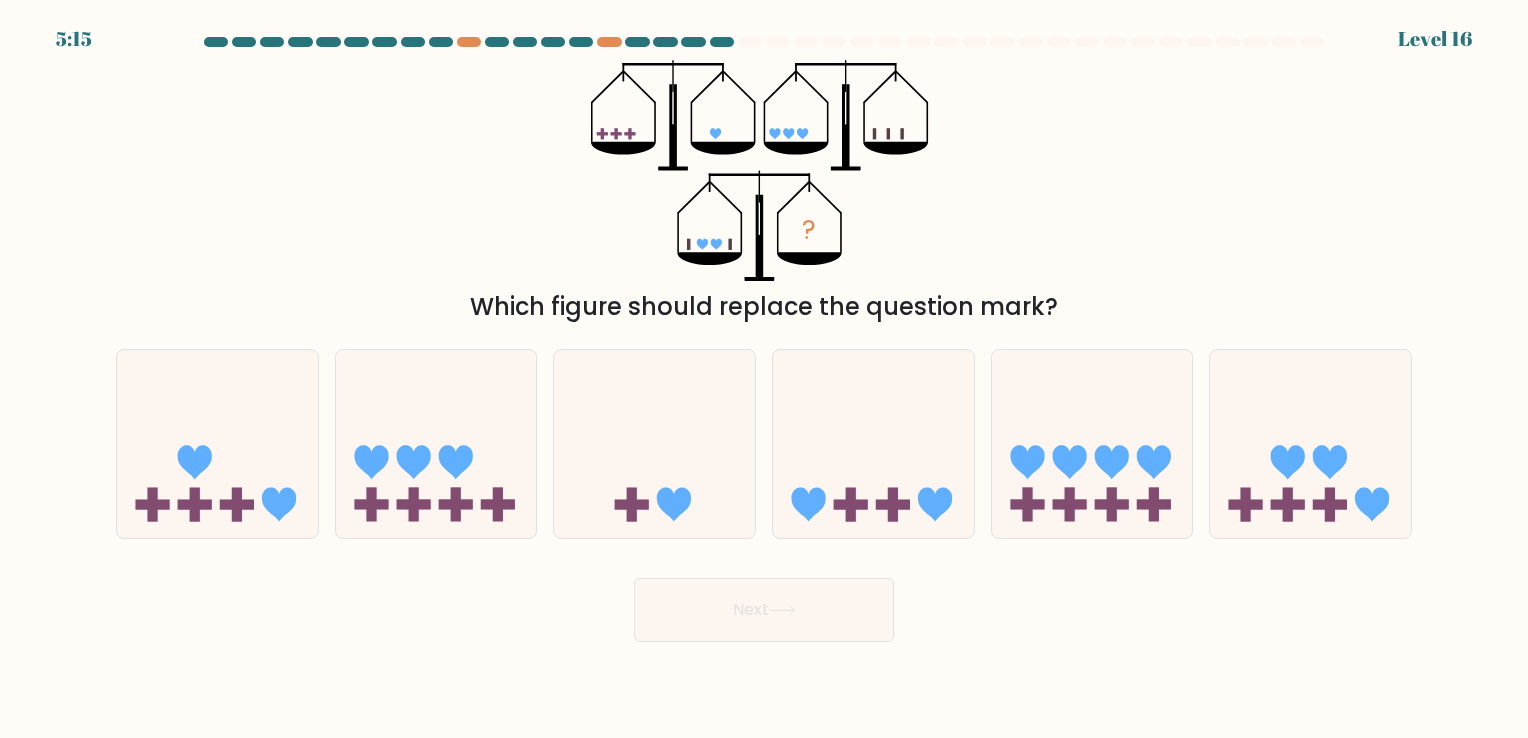drag, startPoint x: 595, startPoint y: 138, endPoint x: 760, endPoint y: 174, distance: 168.88162 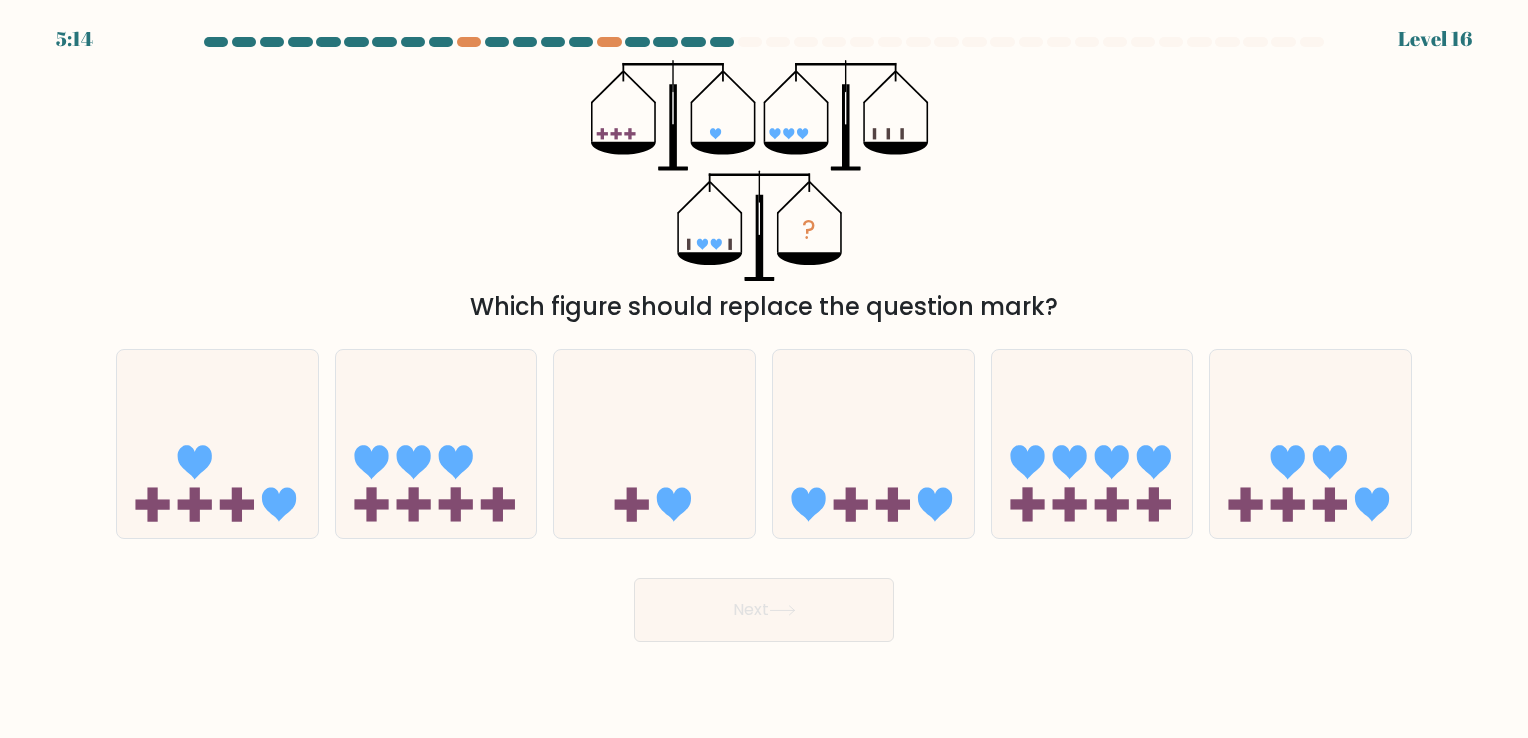drag, startPoint x: 756, startPoint y: 175, endPoint x: 739, endPoint y: 238, distance: 65.25335 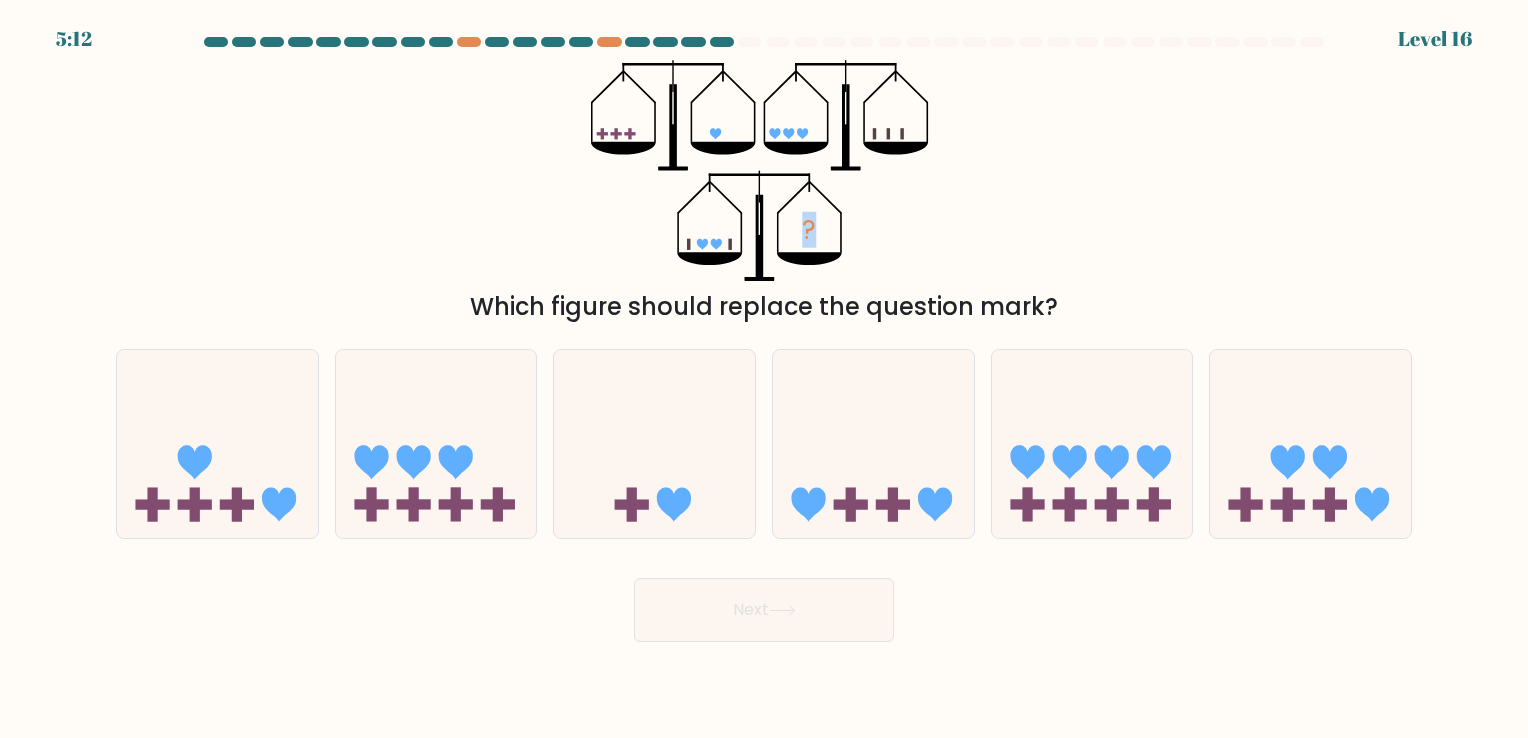 drag, startPoint x: 739, startPoint y: 236, endPoint x: 866, endPoint y: 197, distance: 132.8533 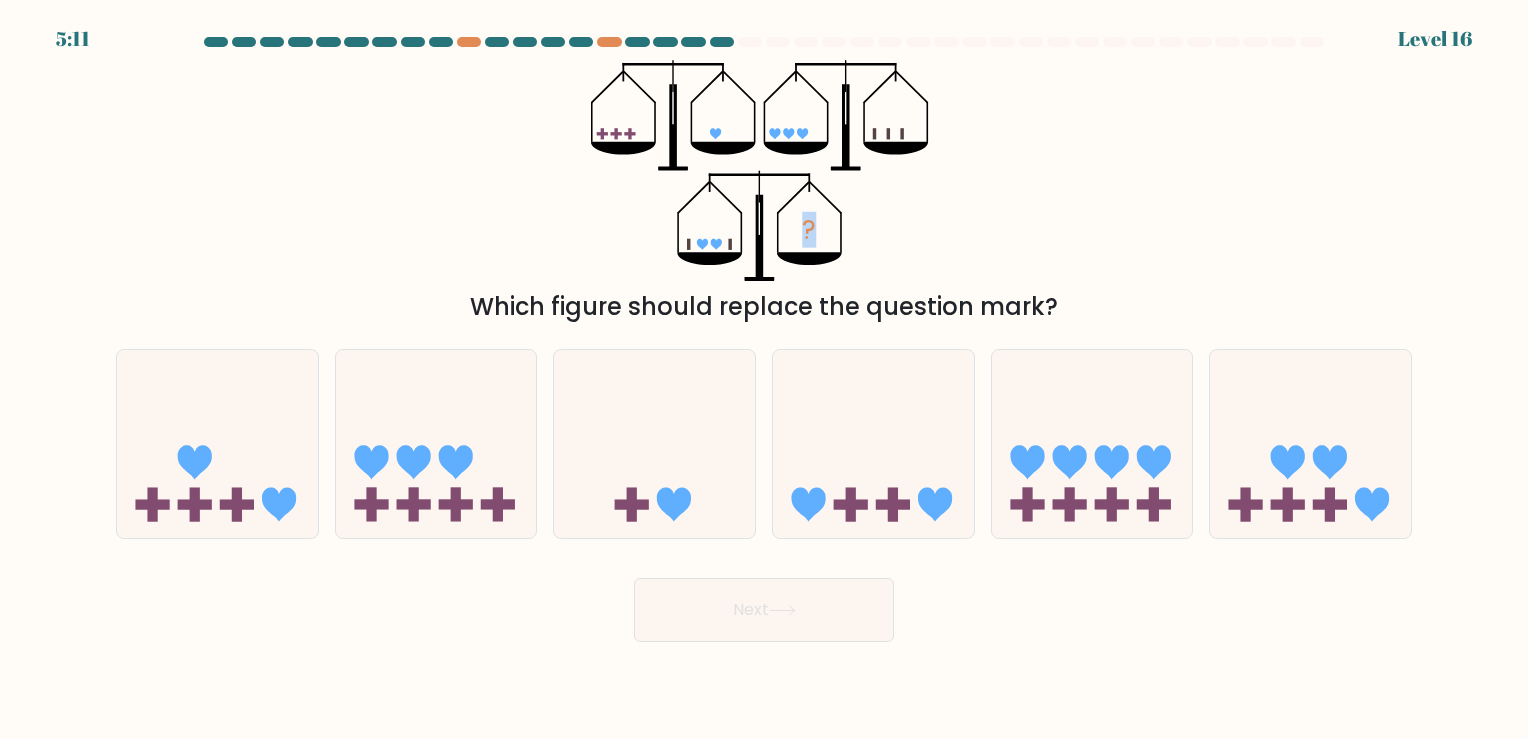 click on "?" 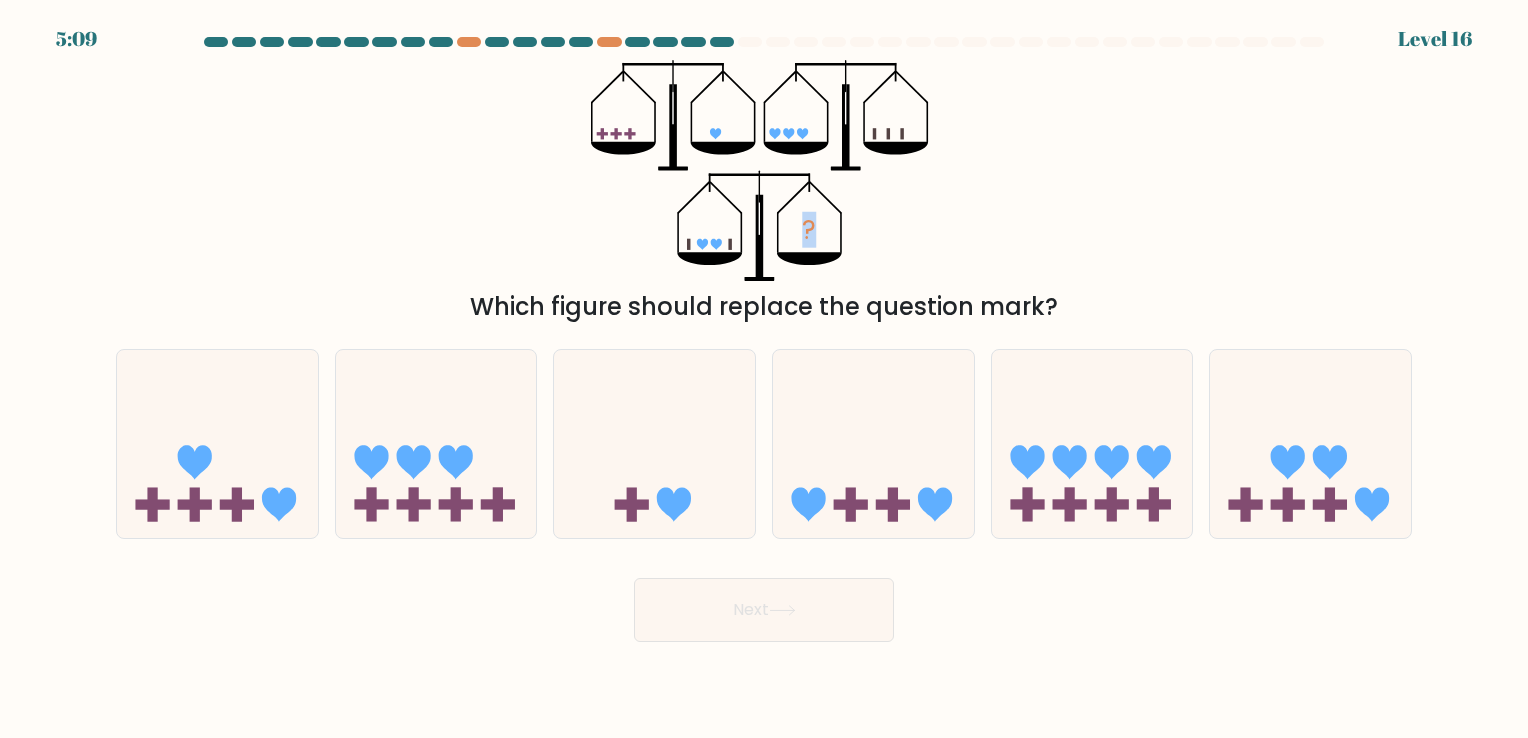 click on "?" 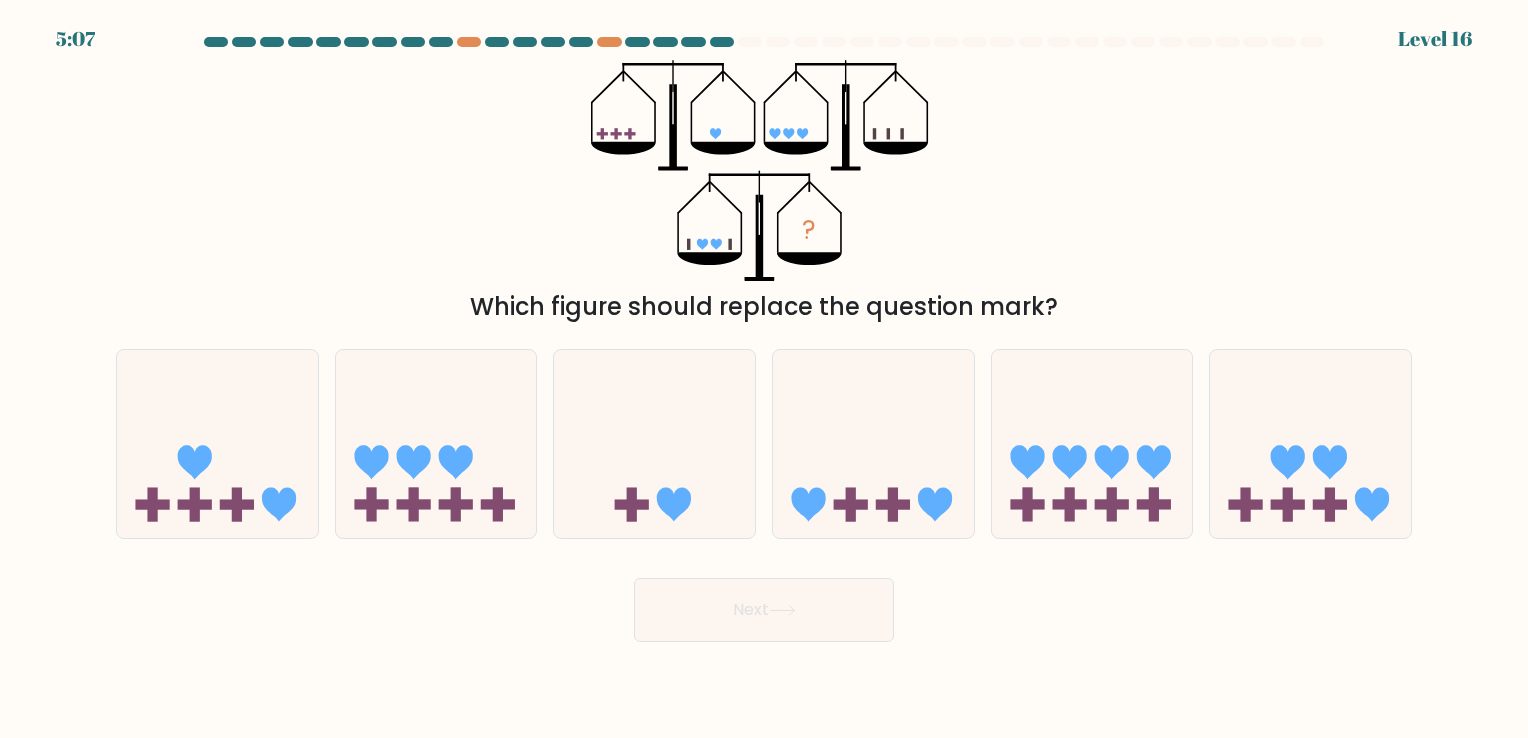 drag, startPoint x: 840, startPoint y: 252, endPoint x: 713, endPoint y: 165, distance: 153.94154 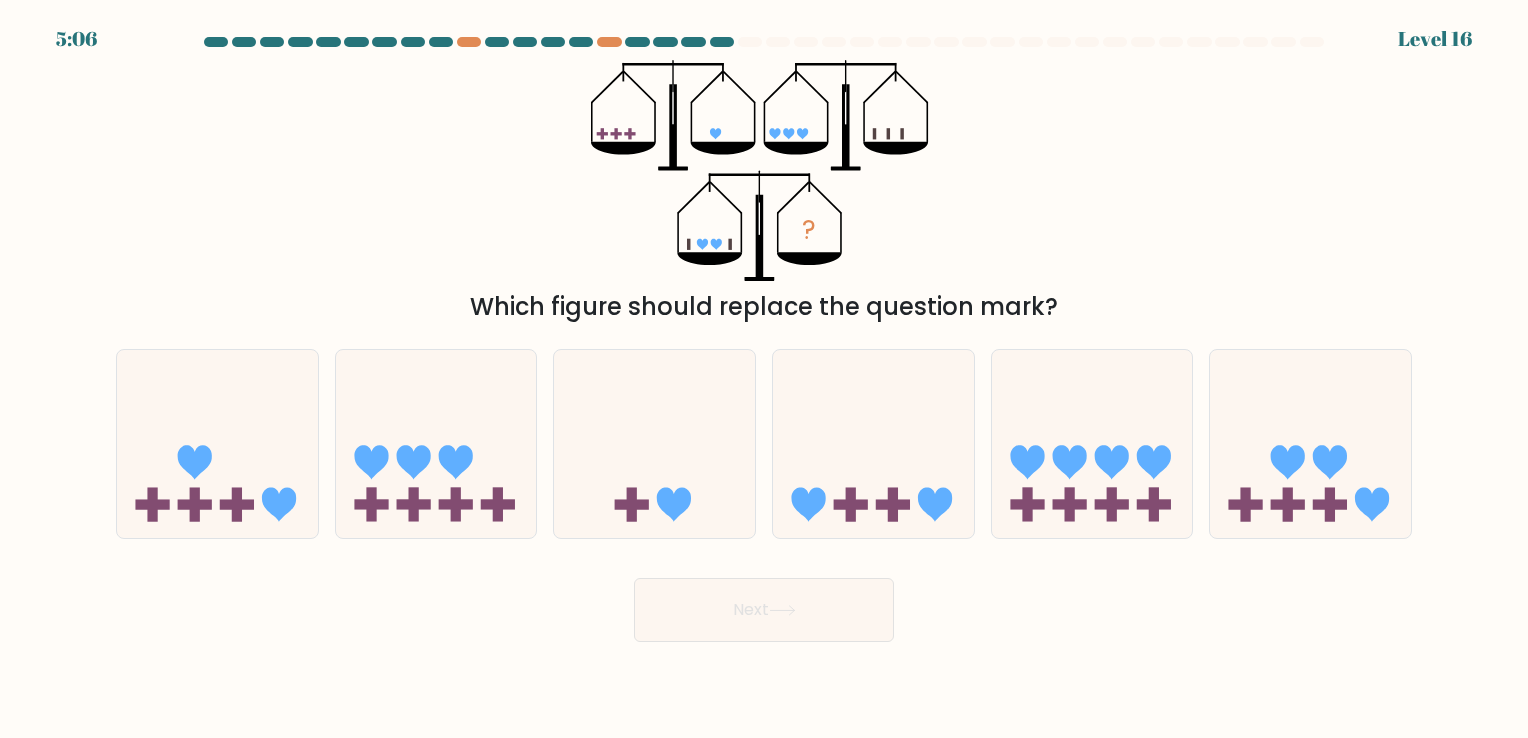 click on "?" 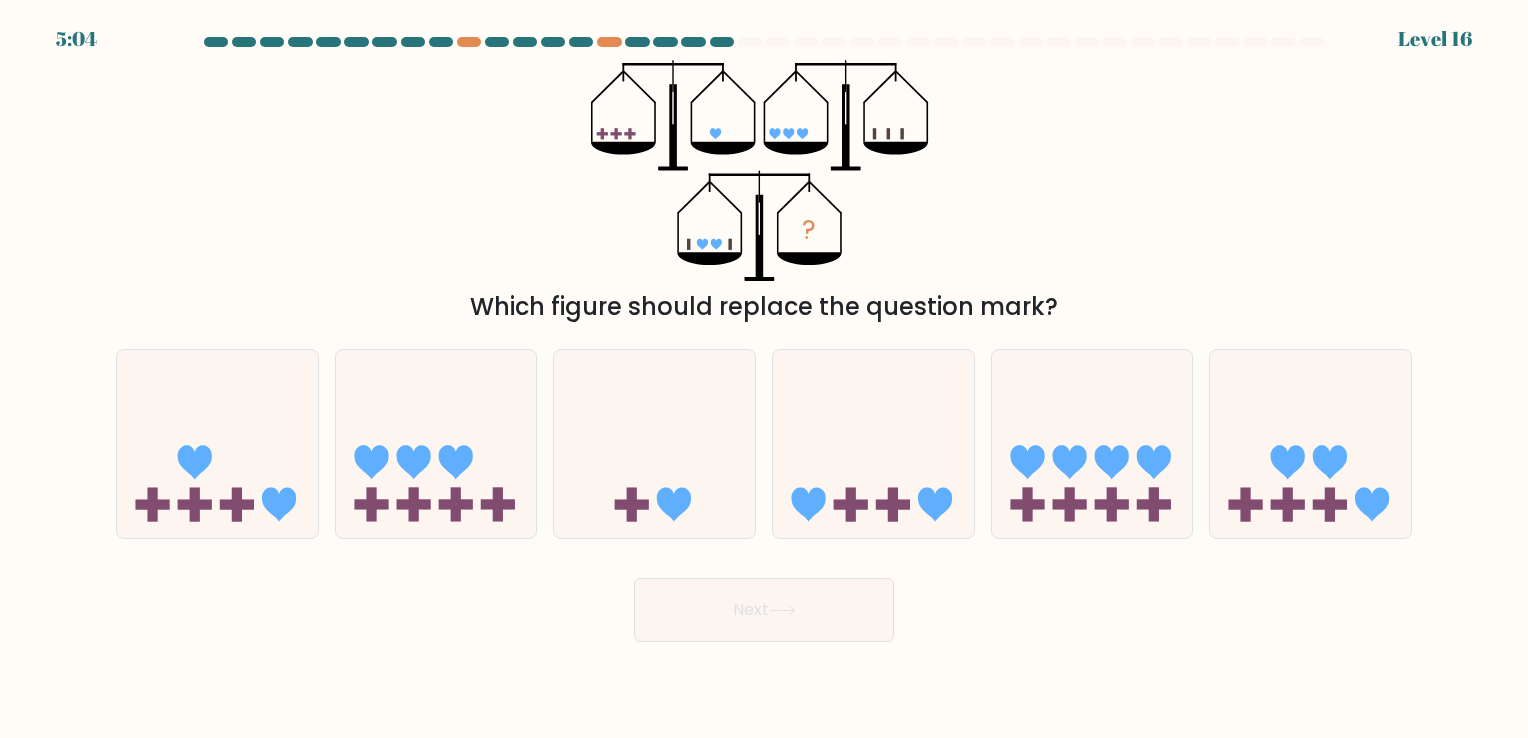 click on "?
Which figure should replace the question mark?" at bounding box center [764, 192] 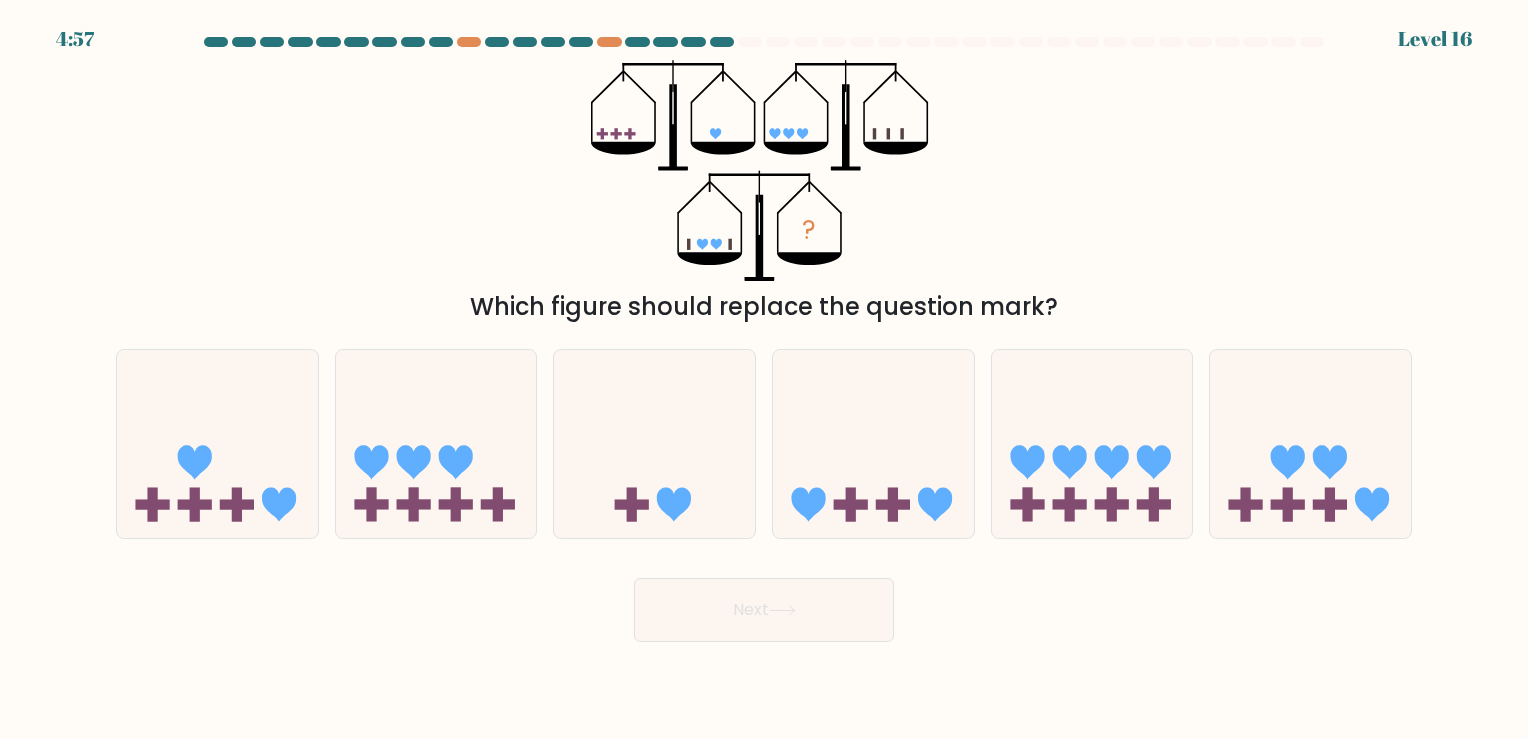 drag, startPoint x: 588, startPoint y: 177, endPoint x: 576, endPoint y: 194, distance: 20.808653 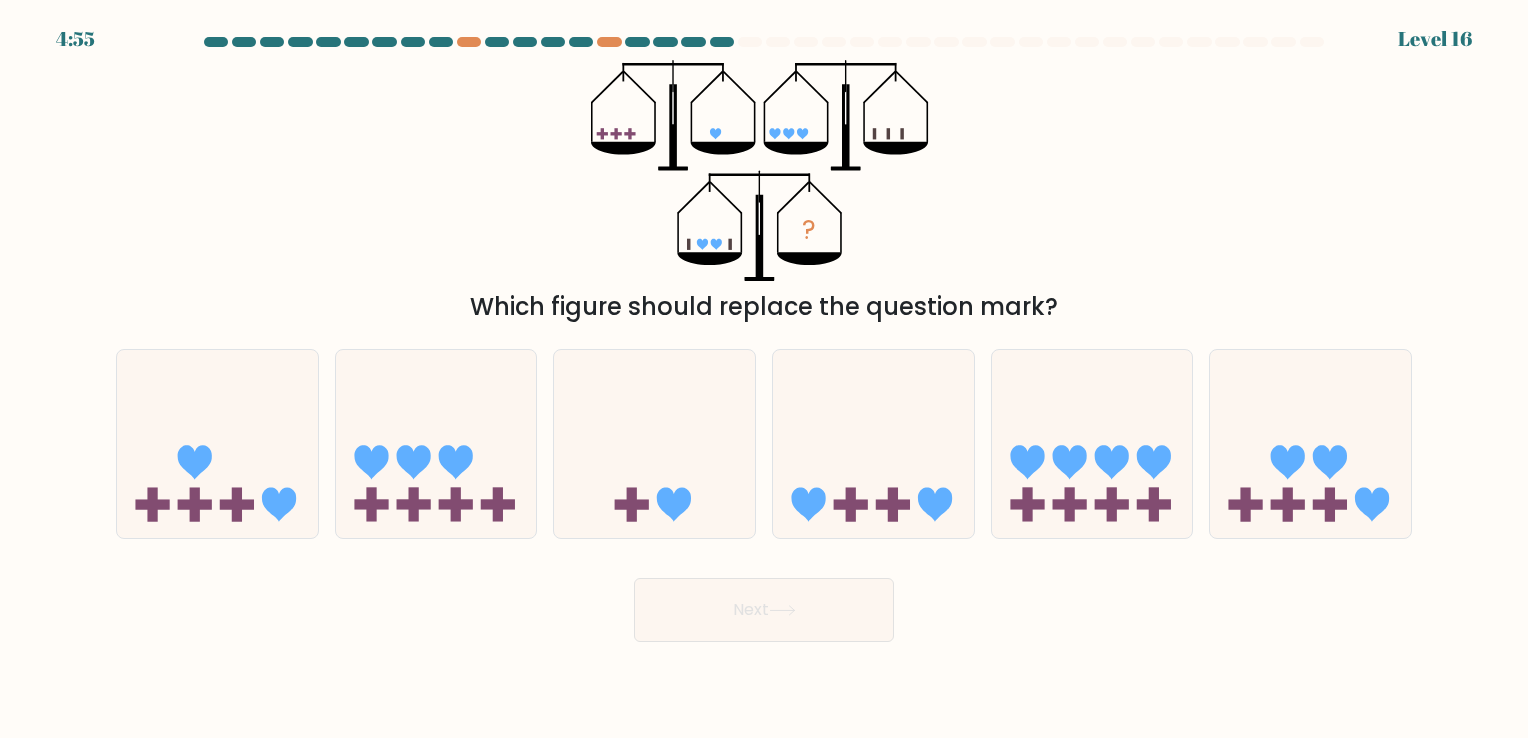 drag, startPoint x: 576, startPoint y: 194, endPoint x: 621, endPoint y: 237, distance: 62.241467 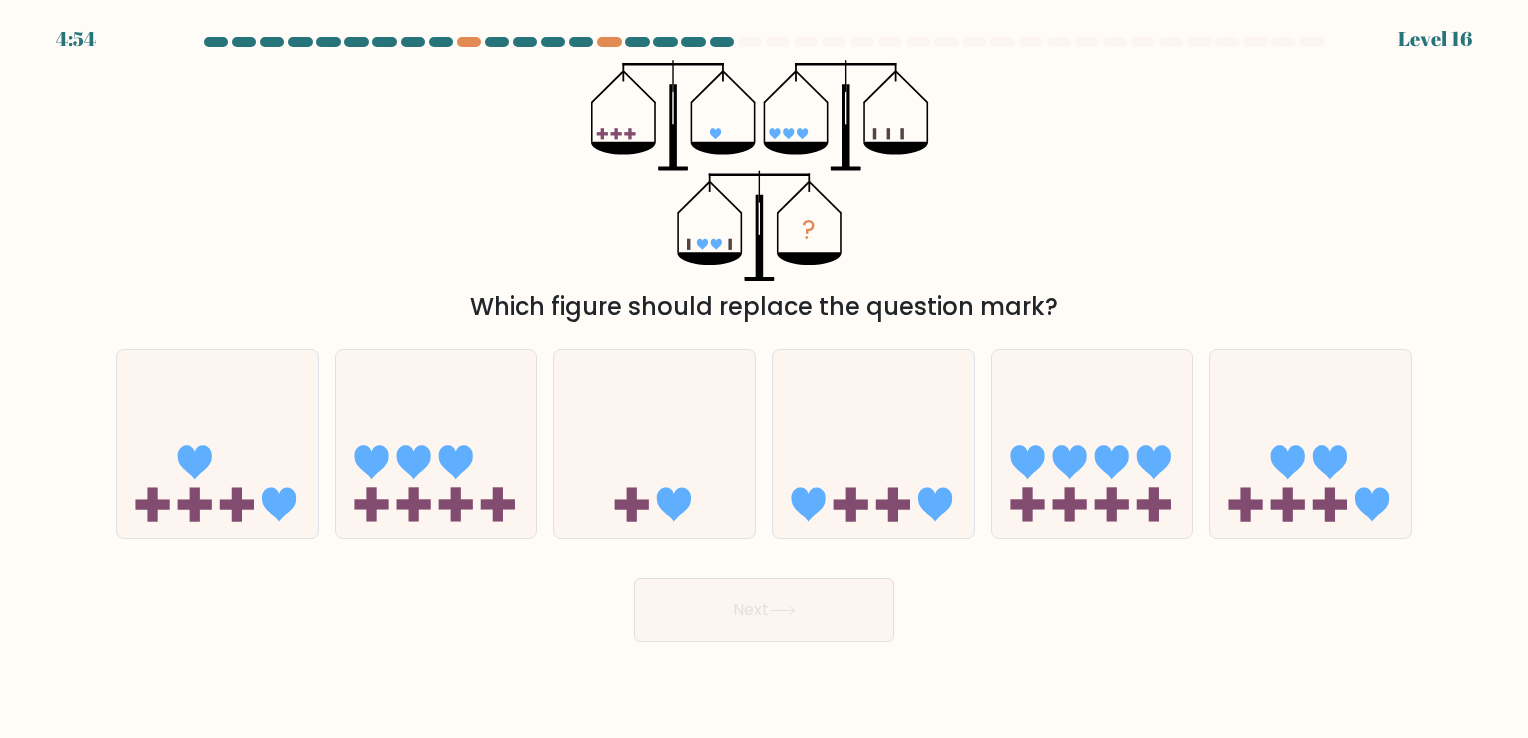 click on "?" 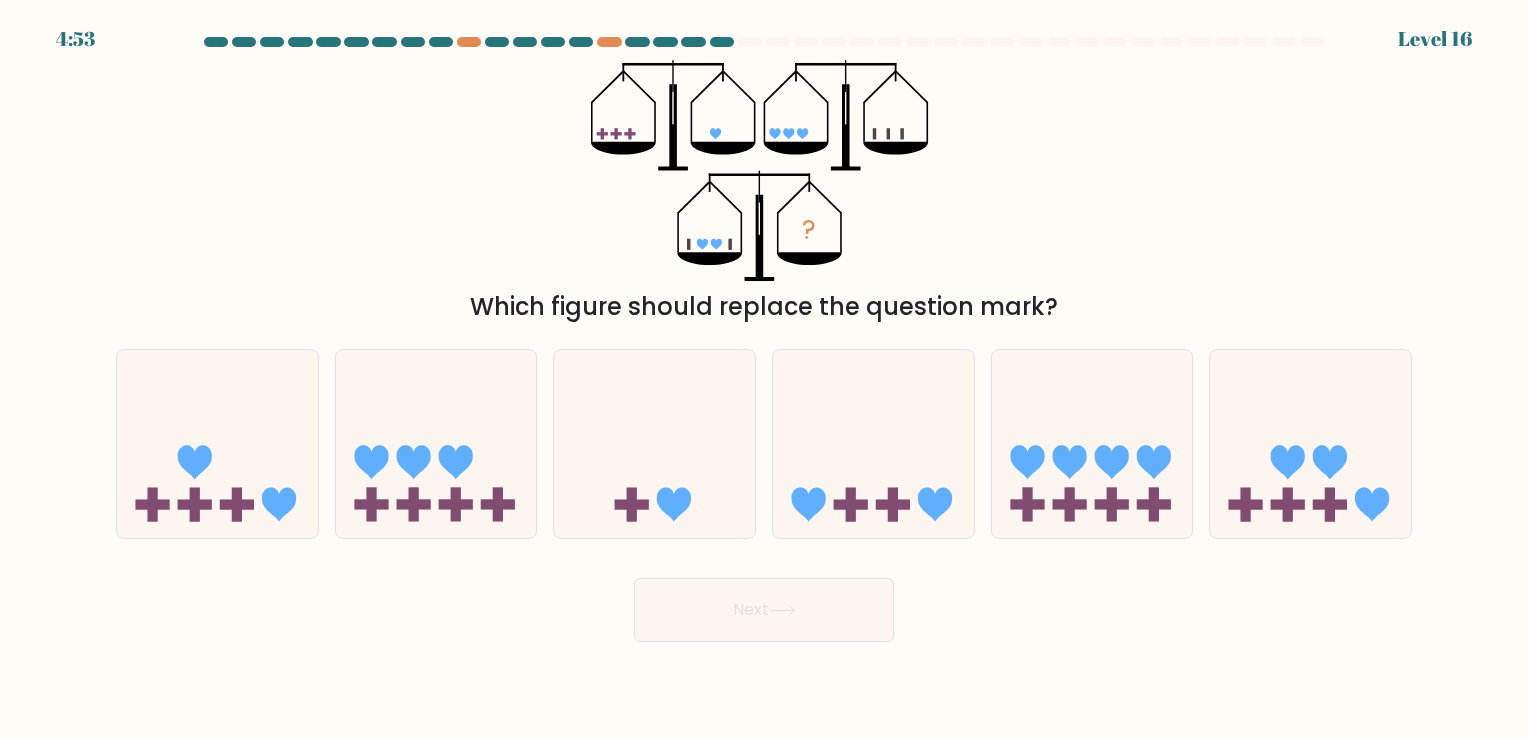 drag, startPoint x: 656, startPoint y: 237, endPoint x: 725, endPoint y: 241, distance: 69.115845 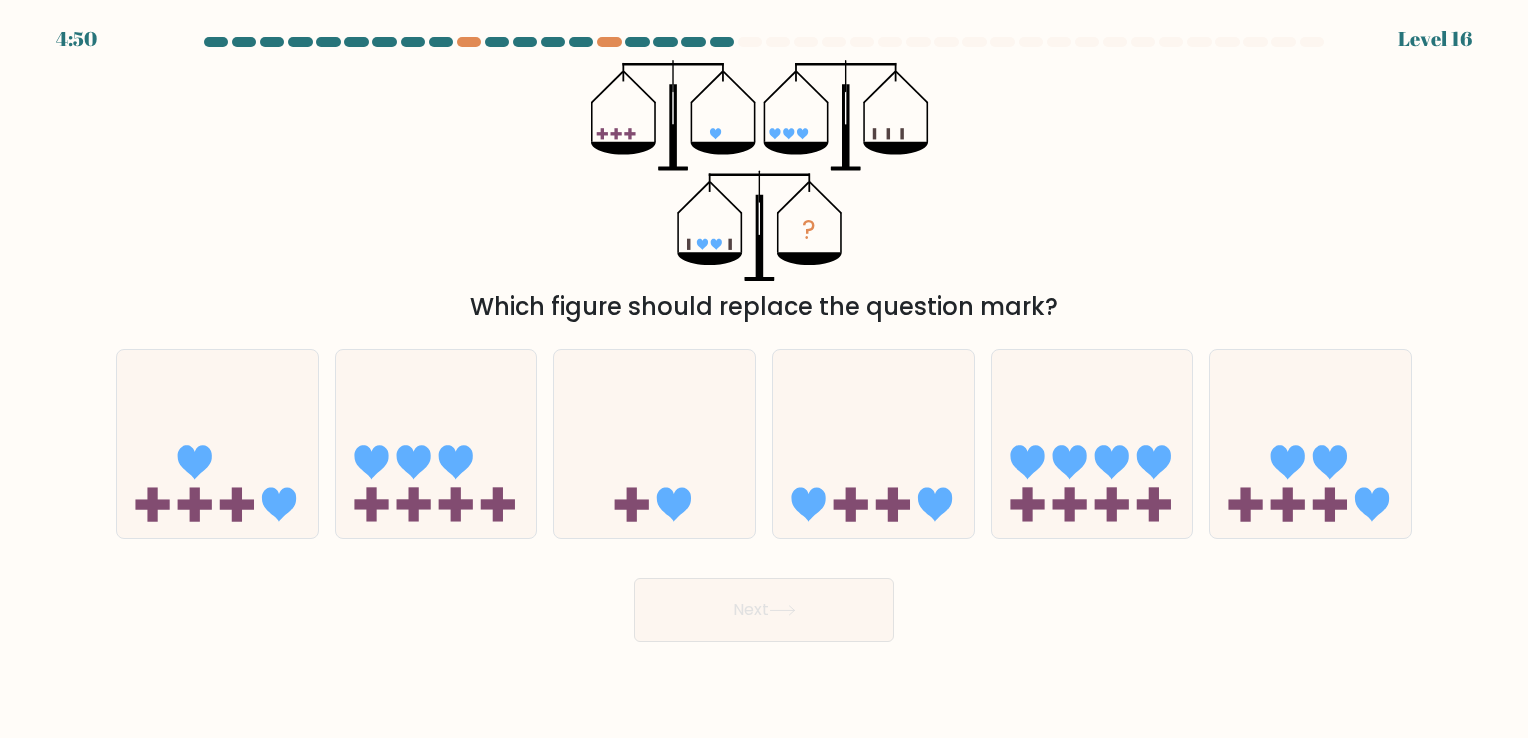 drag, startPoint x: 725, startPoint y: 241, endPoint x: 705, endPoint y: 249, distance: 21.540659 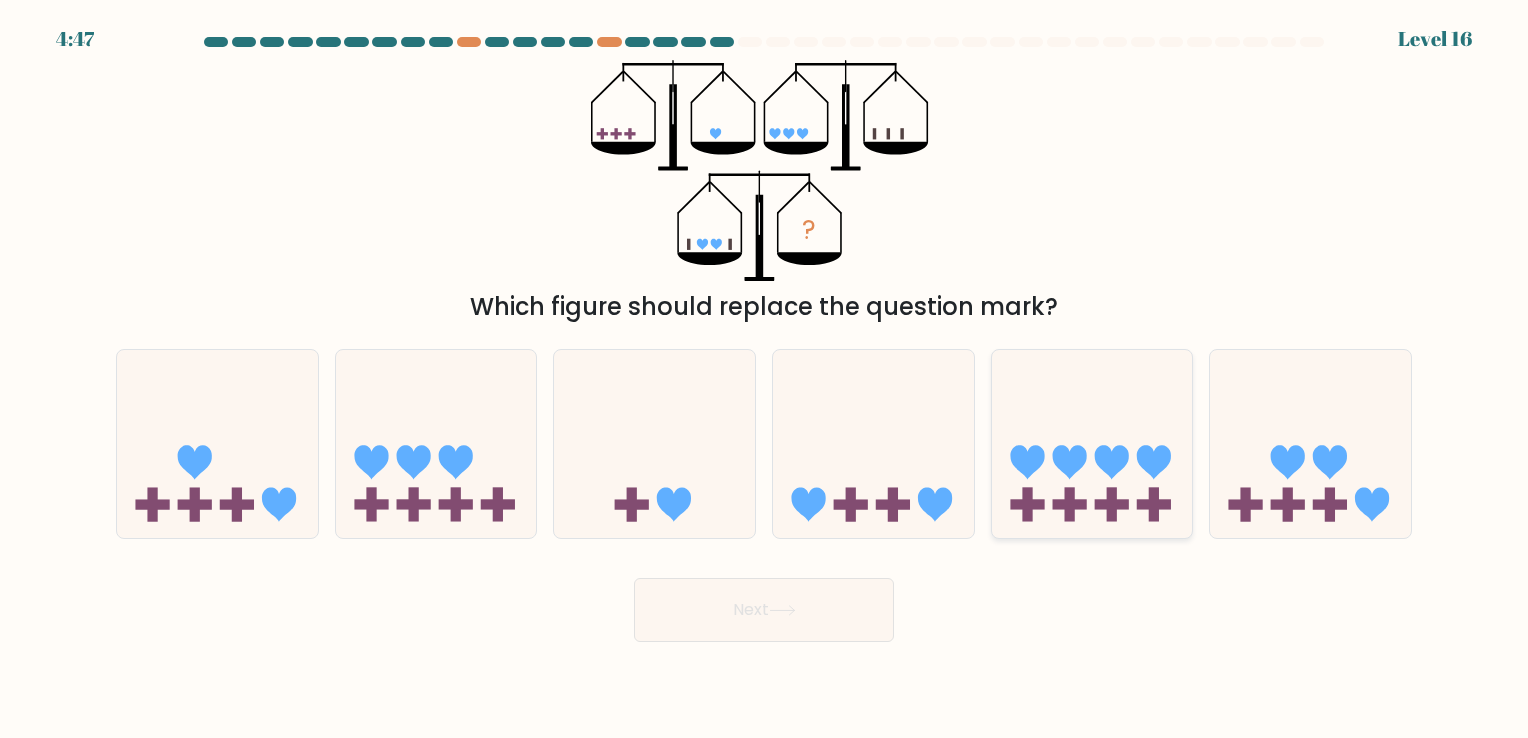 click 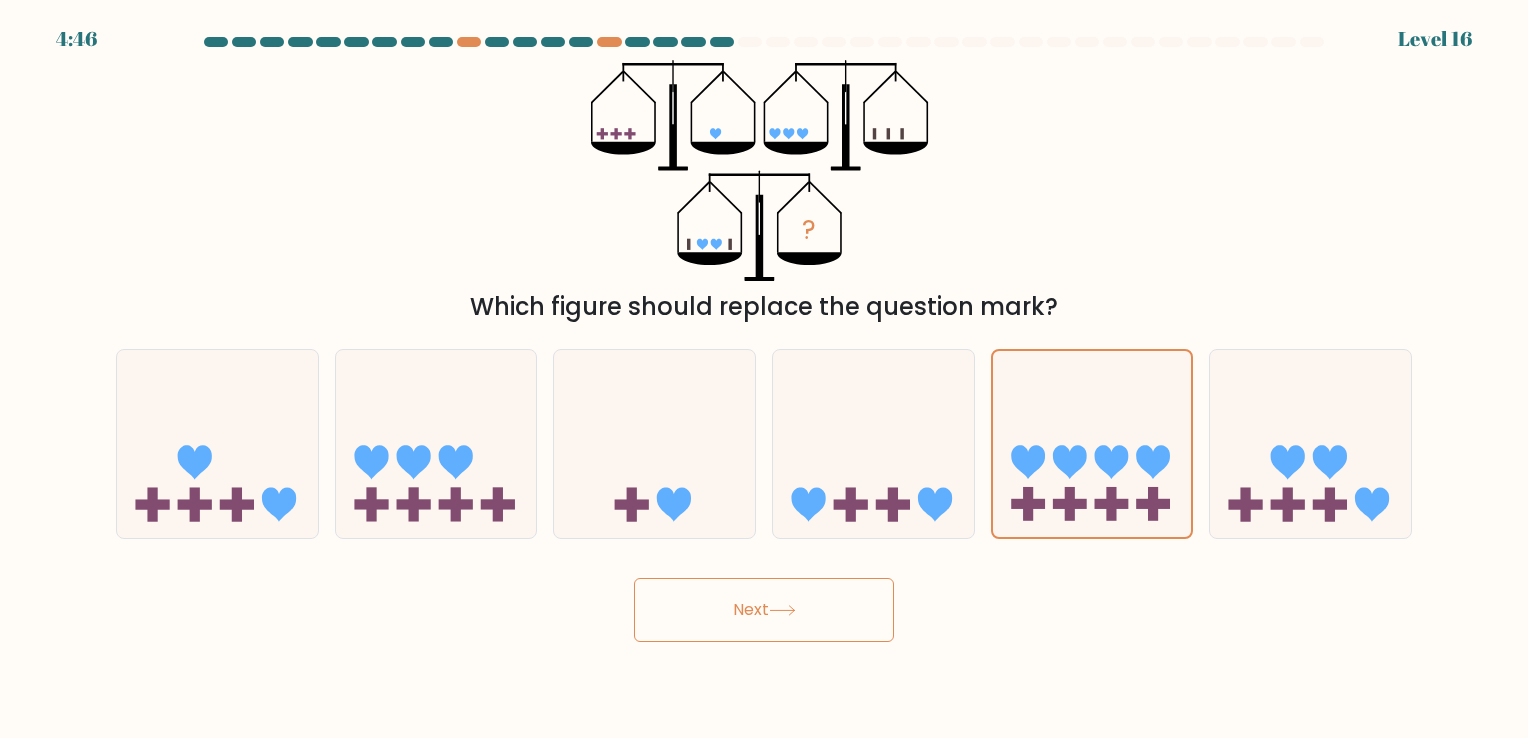 click on "Next" at bounding box center [764, 610] 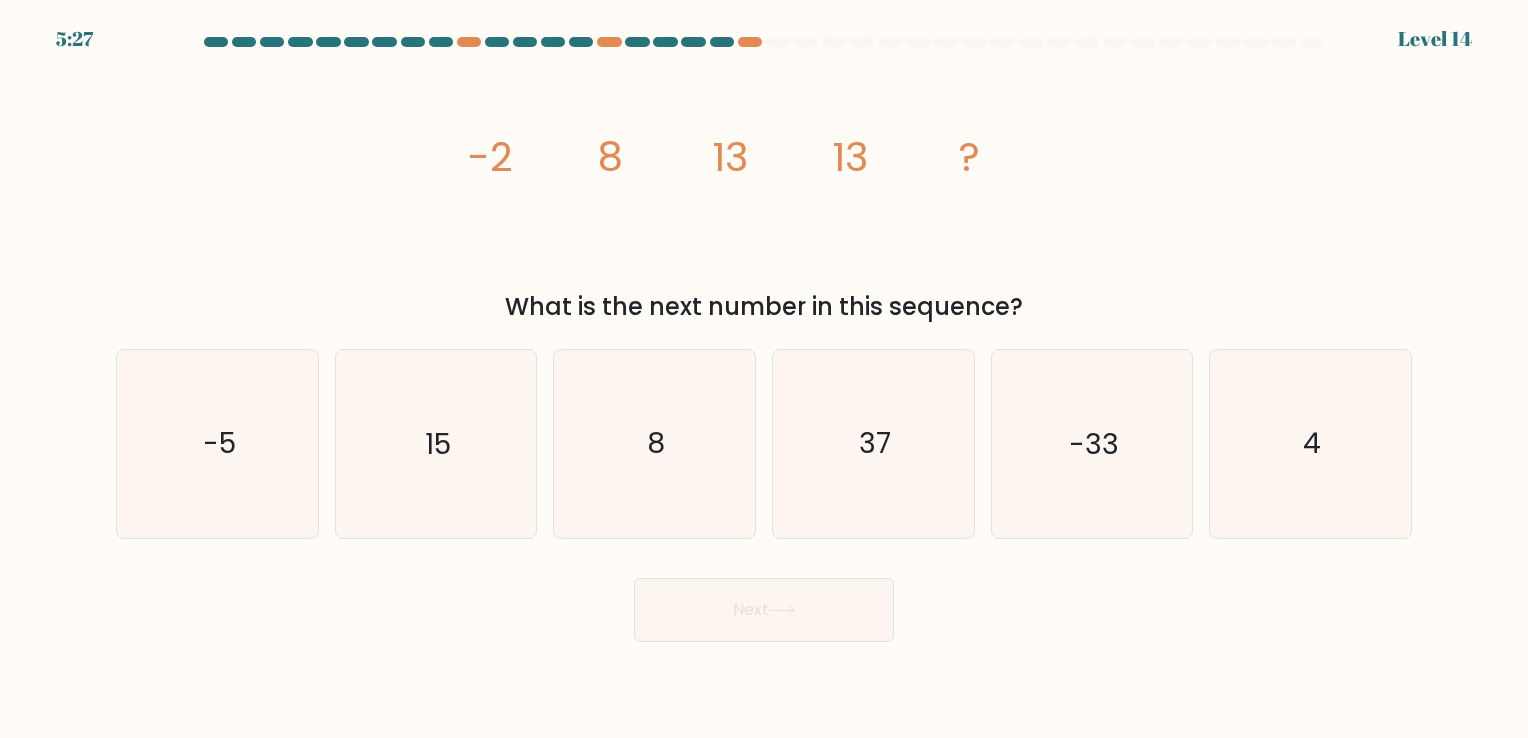 drag, startPoint x: 598, startPoint y: 156, endPoint x: 696, endPoint y: 170, distance: 98.99495 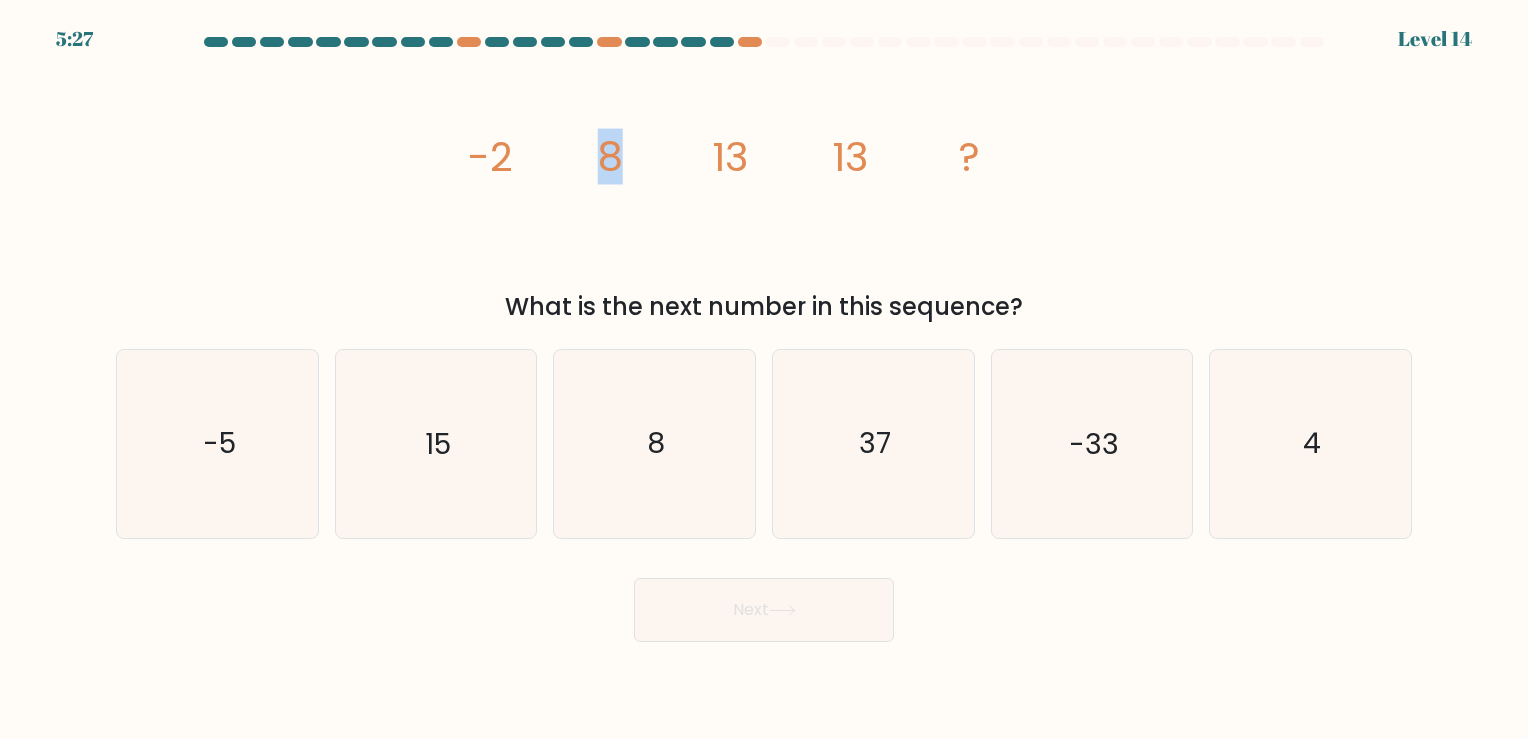 click on "image/svg+xml
-2
8
13
13
?" 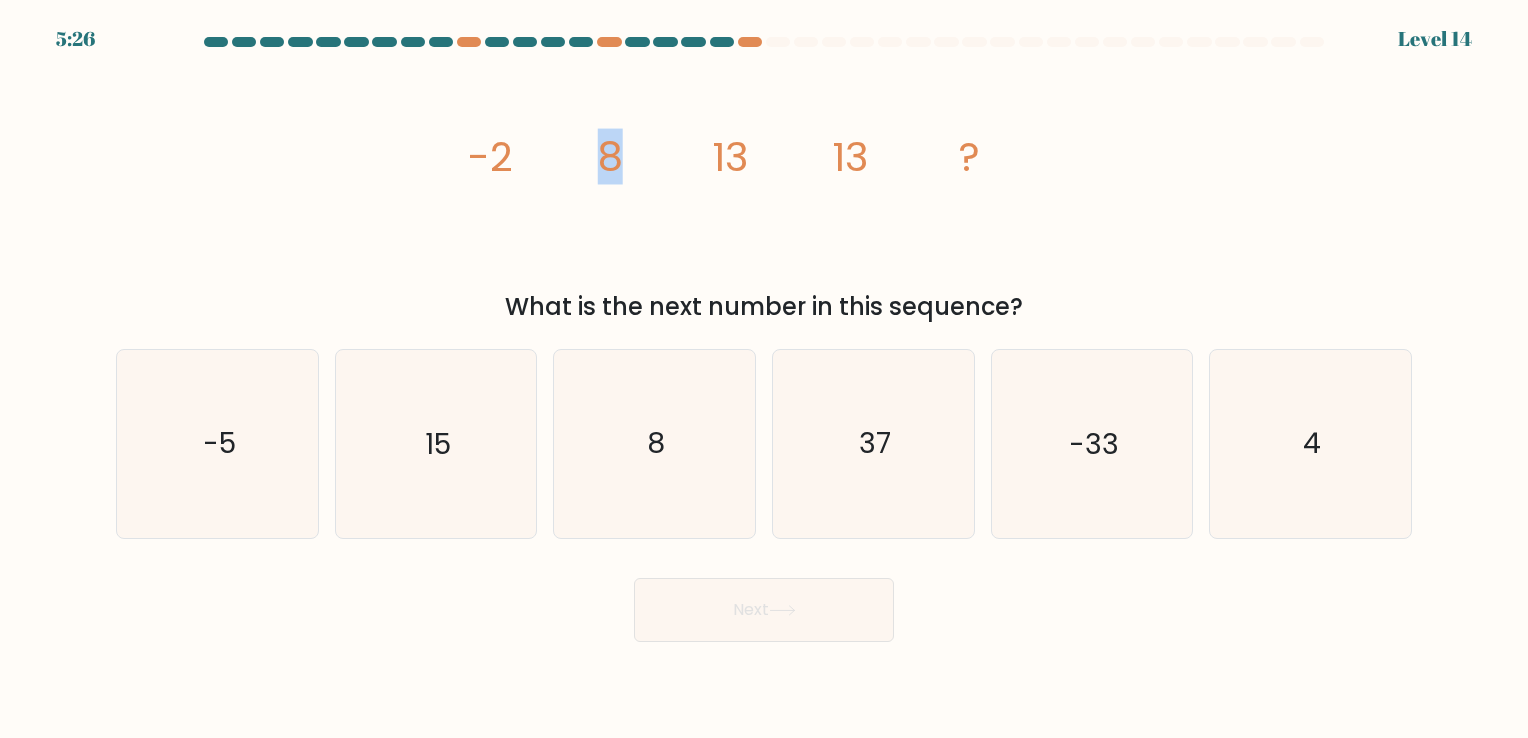 click on "image/svg+xml
-2
8
13
13
?" 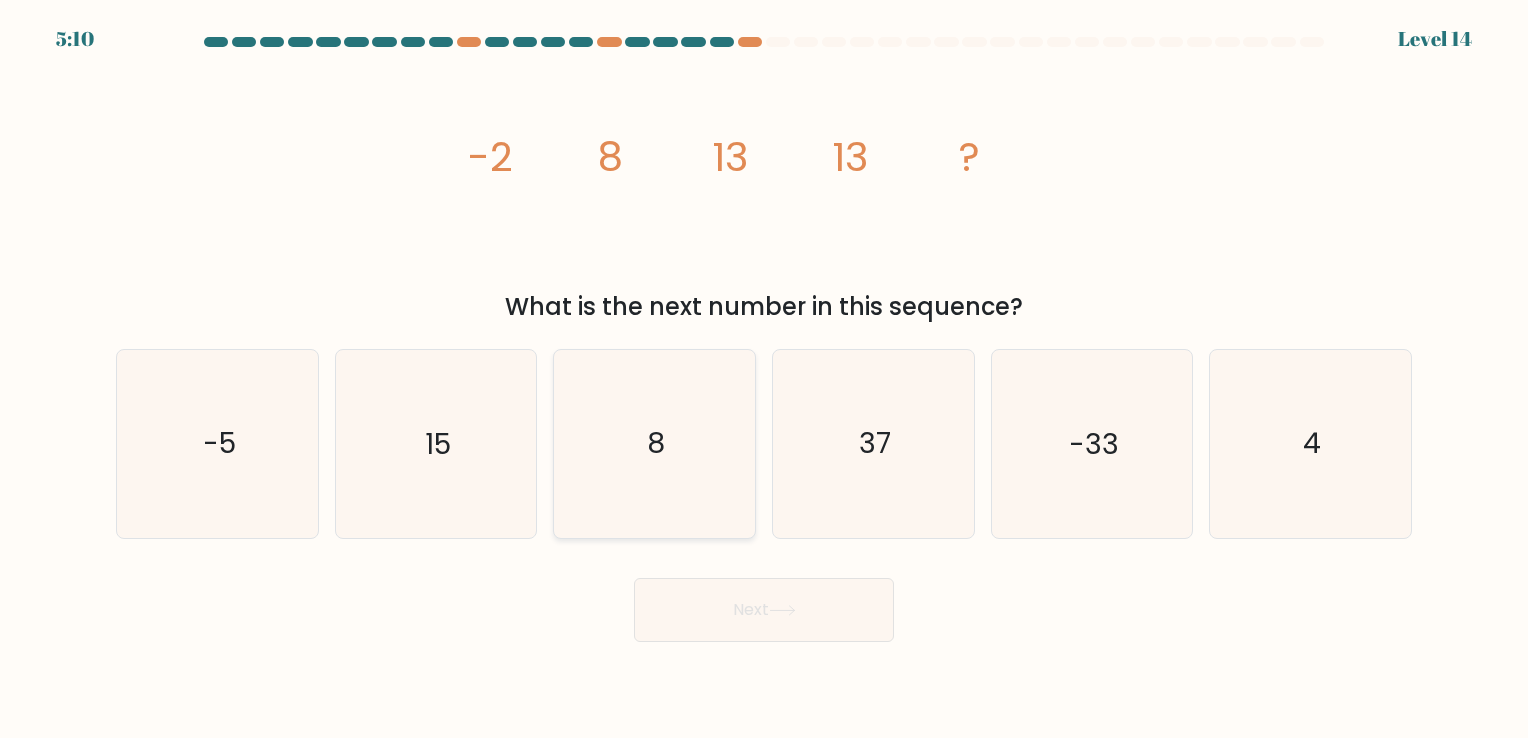 click on "8" 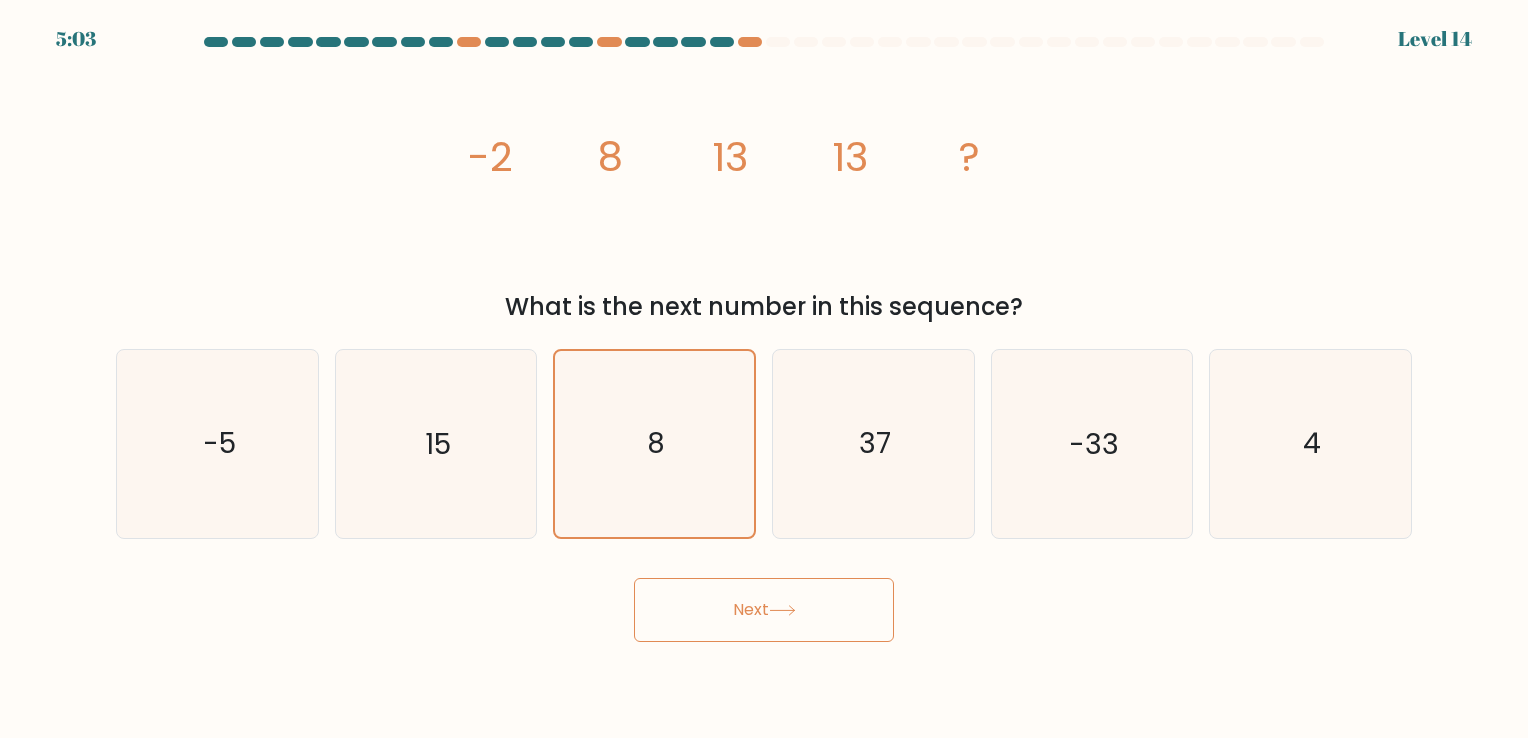 drag, startPoint x: 522, startPoint y: 197, endPoint x: 558, endPoint y: 185, distance: 37.94733 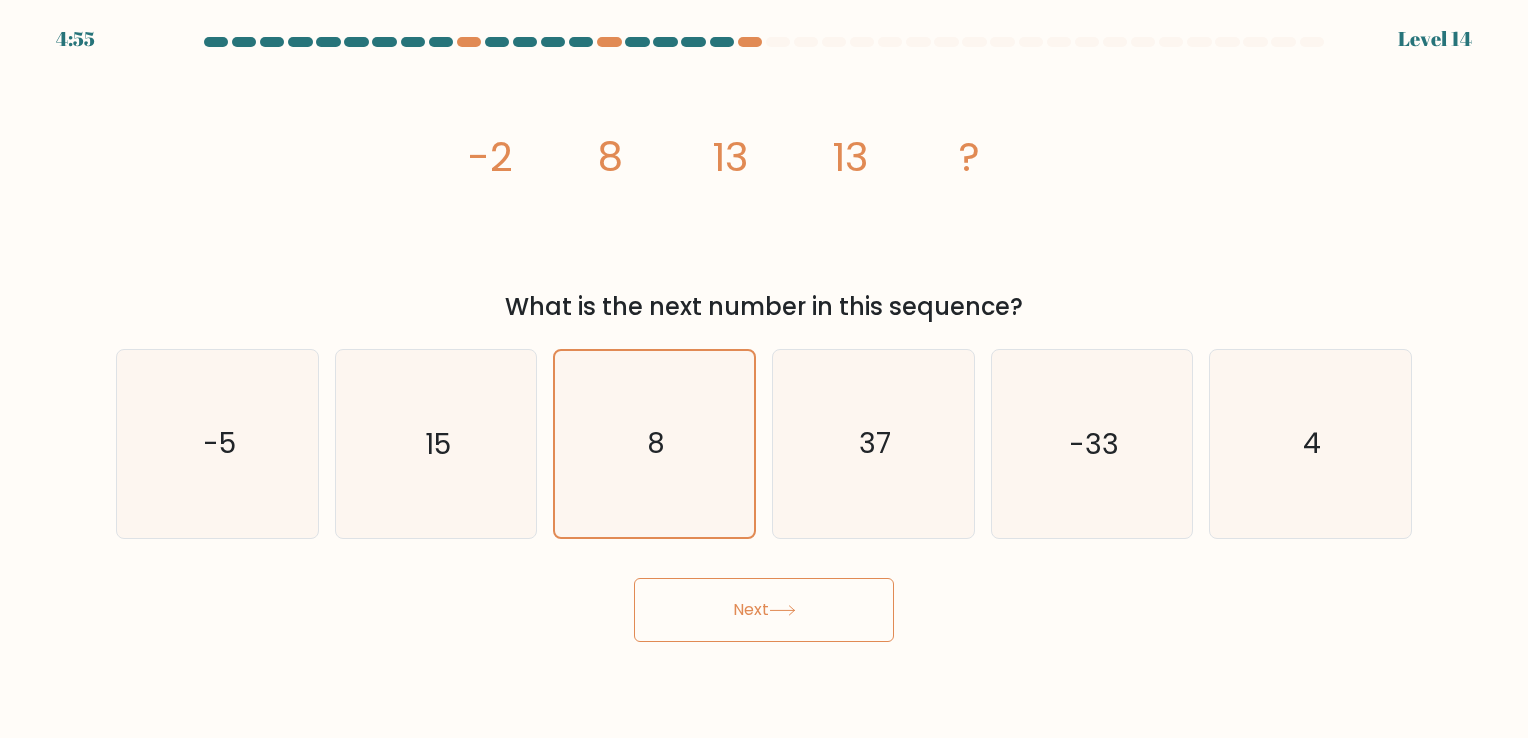 click on "Next" at bounding box center [764, 610] 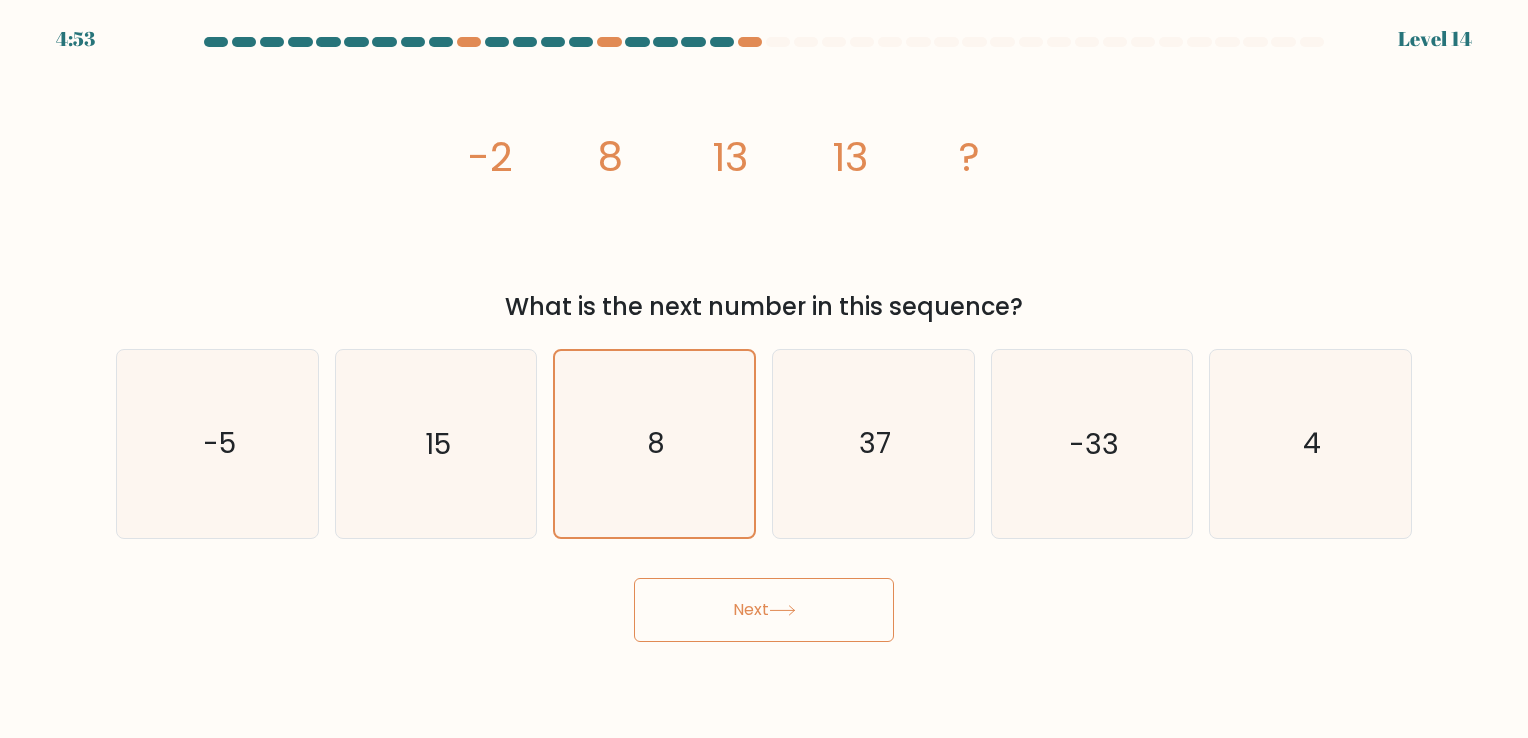 click on "Next" at bounding box center (764, 610) 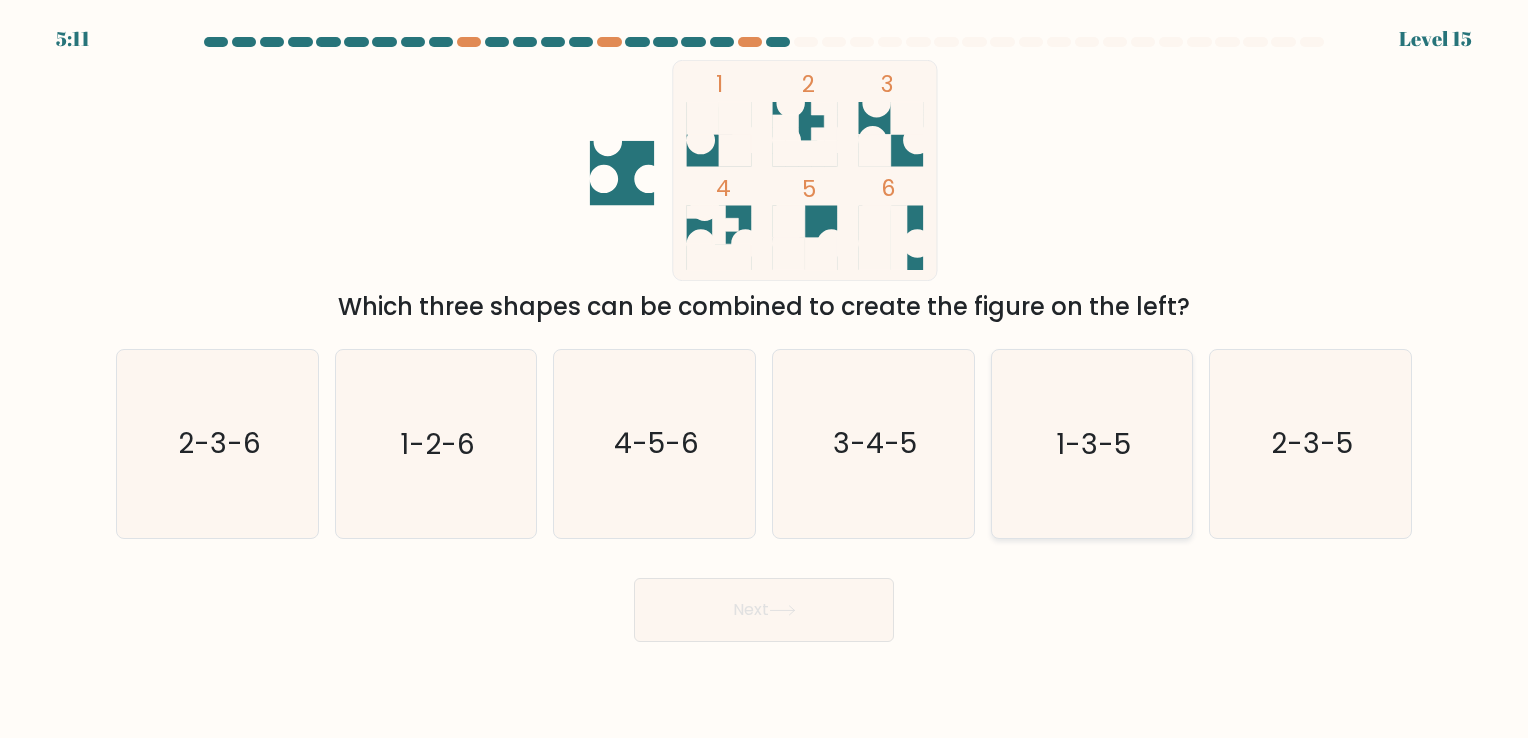 click on "1-3-5" 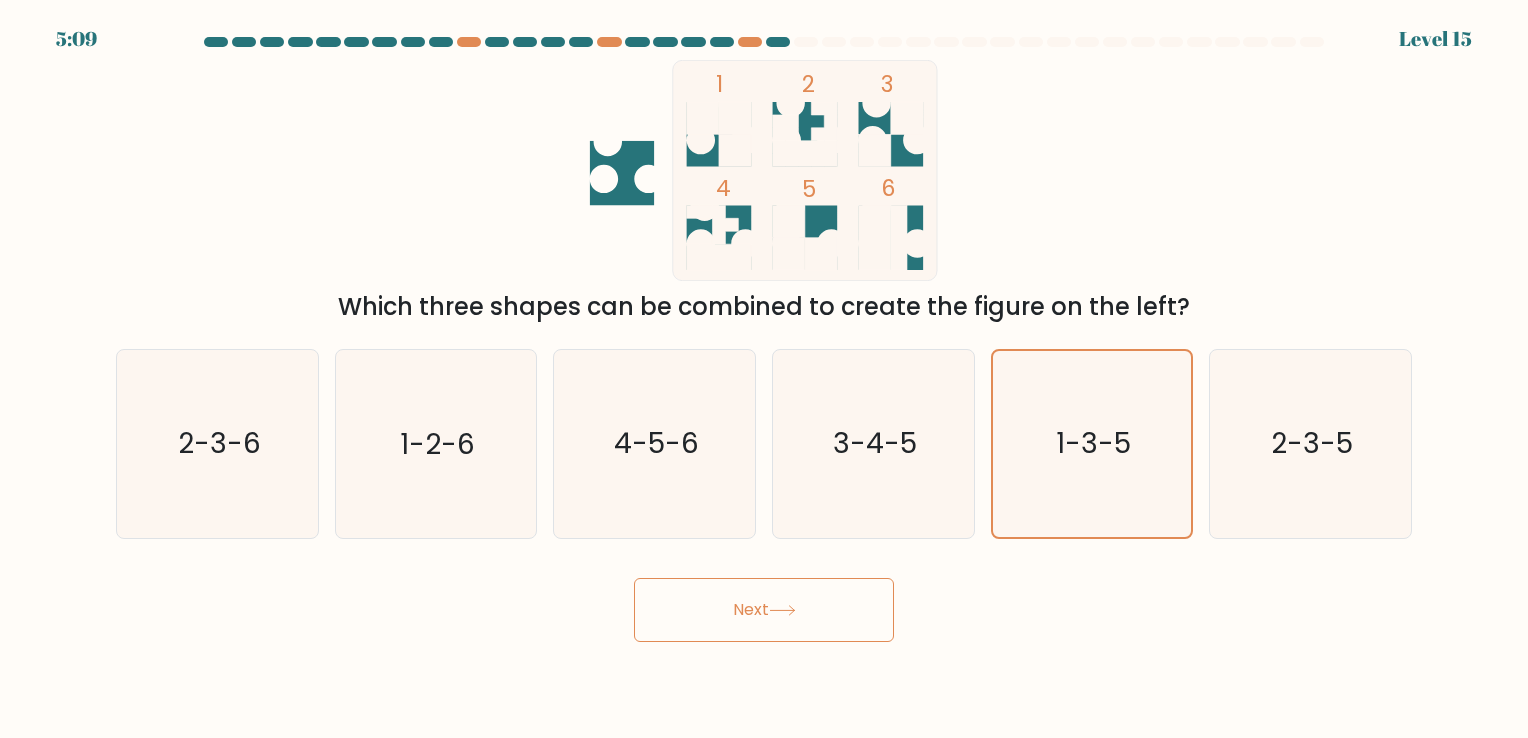click on "Next" at bounding box center [764, 610] 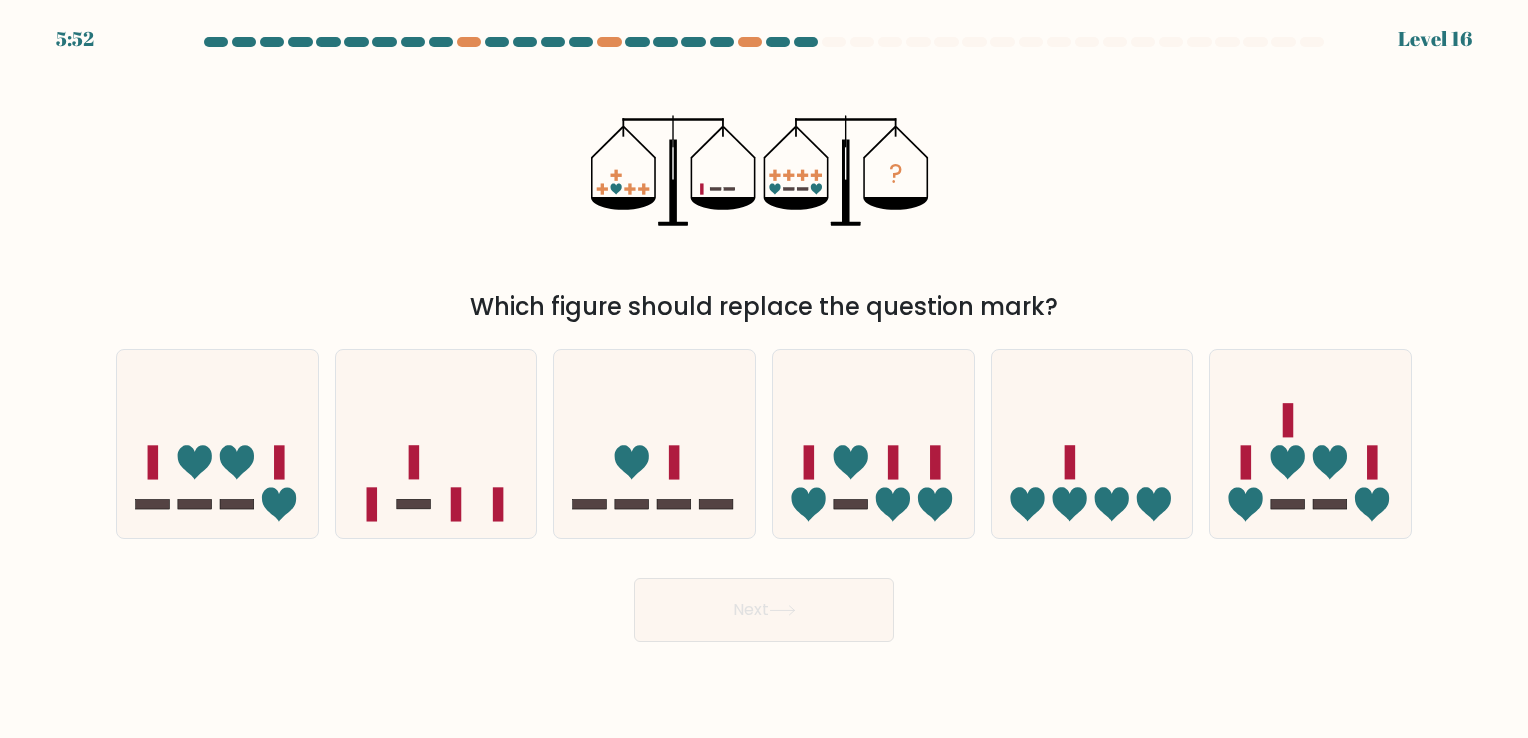 drag, startPoint x: 704, startPoint y: 232, endPoint x: 843, endPoint y: 187, distance: 146.1027 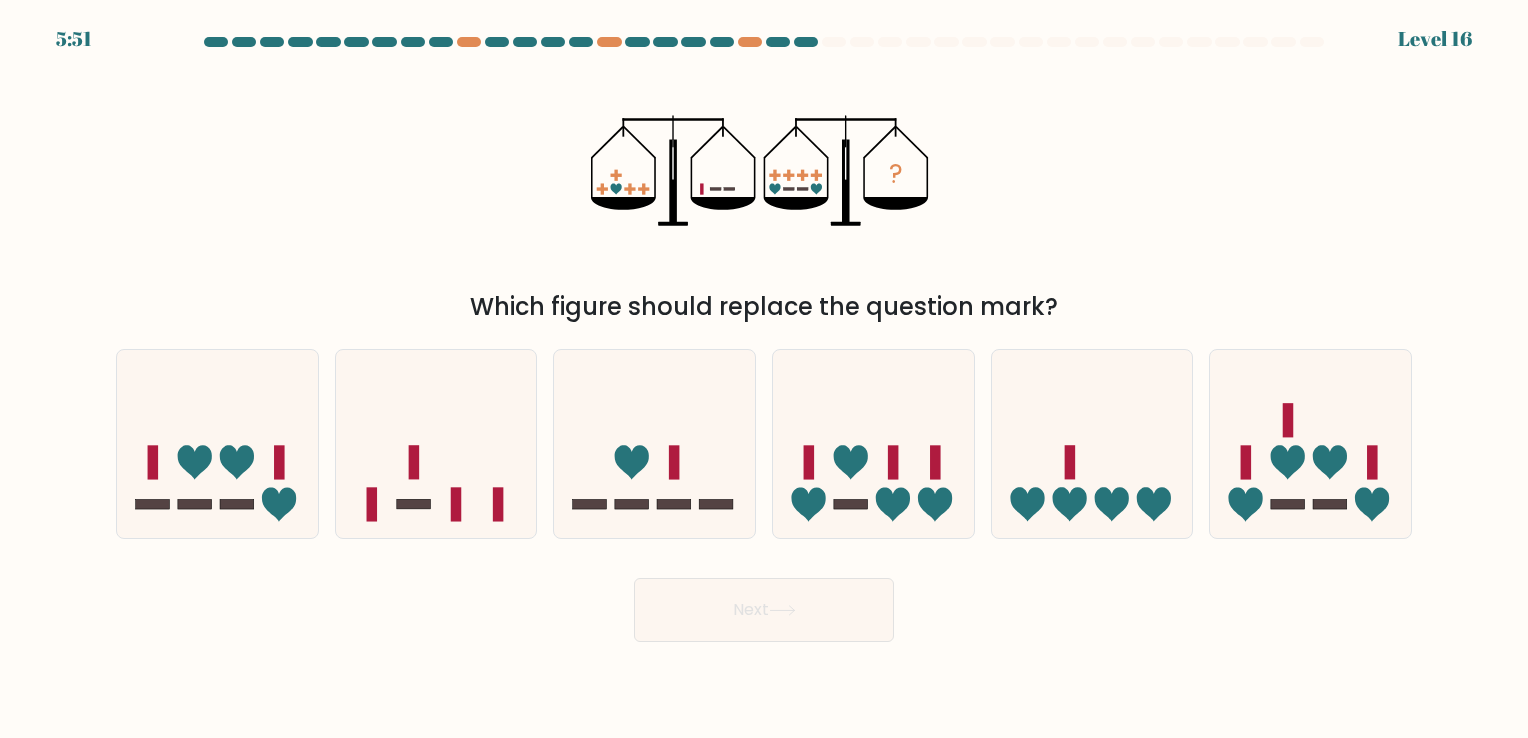 click on "?" 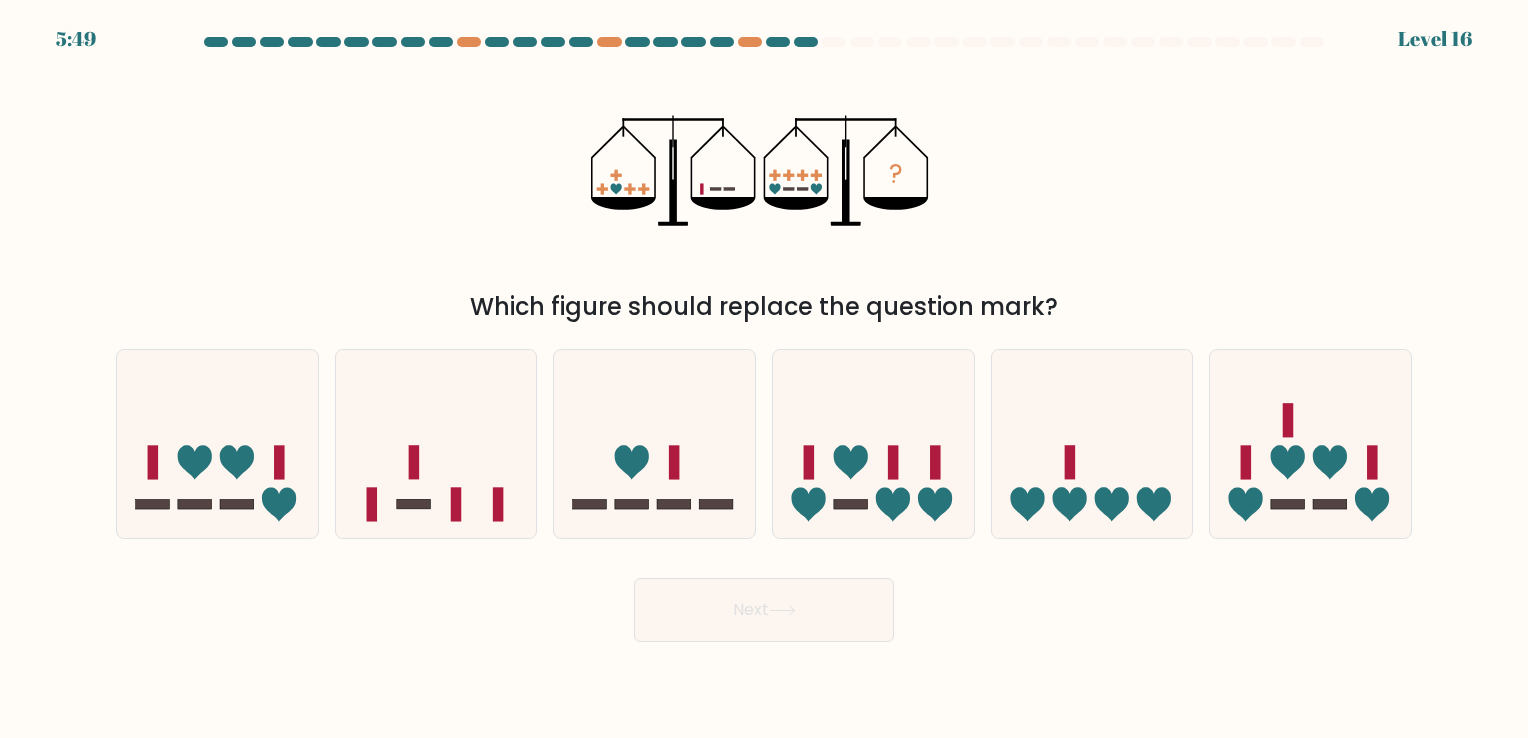 drag, startPoint x: 783, startPoint y: 182, endPoint x: 653, endPoint y: 246, distance: 144.89996 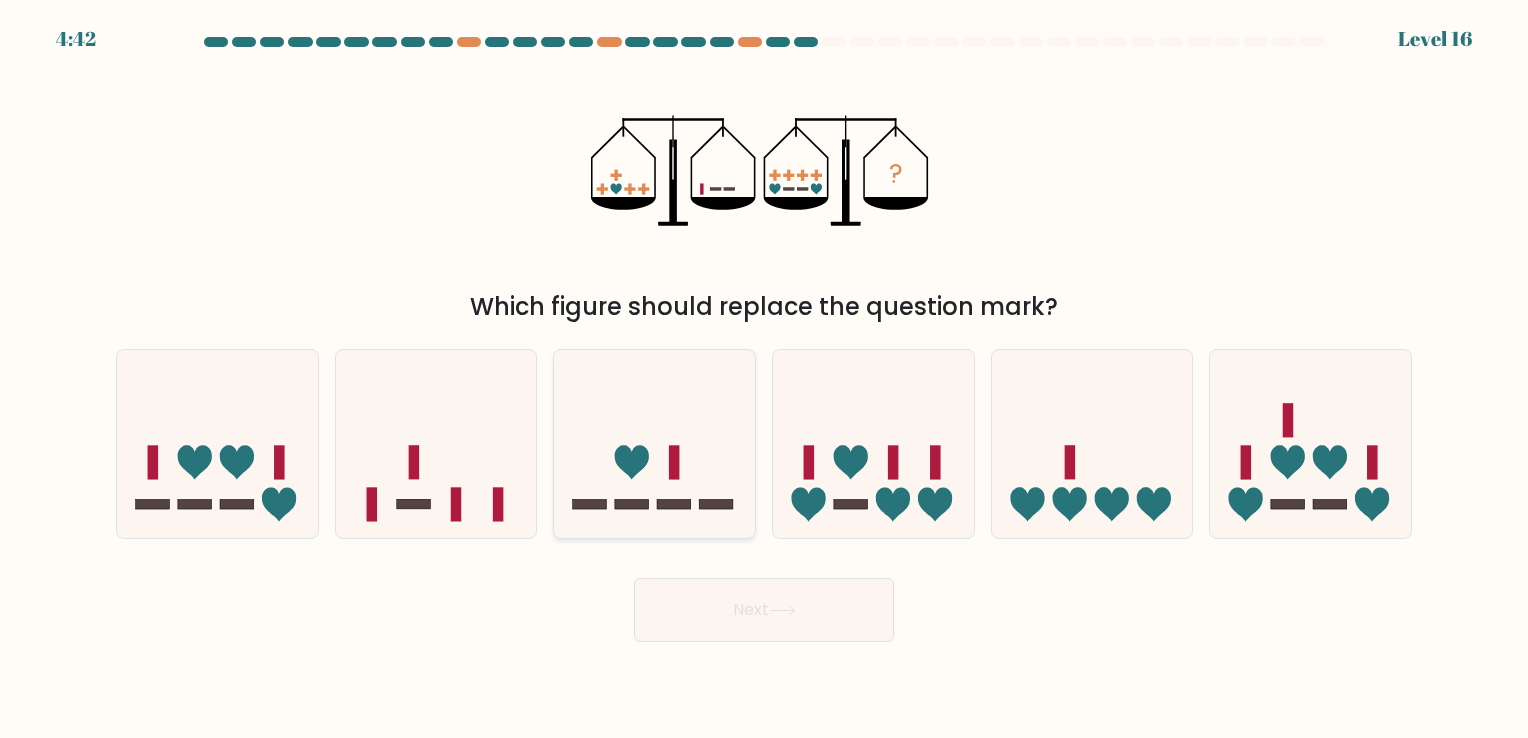 click 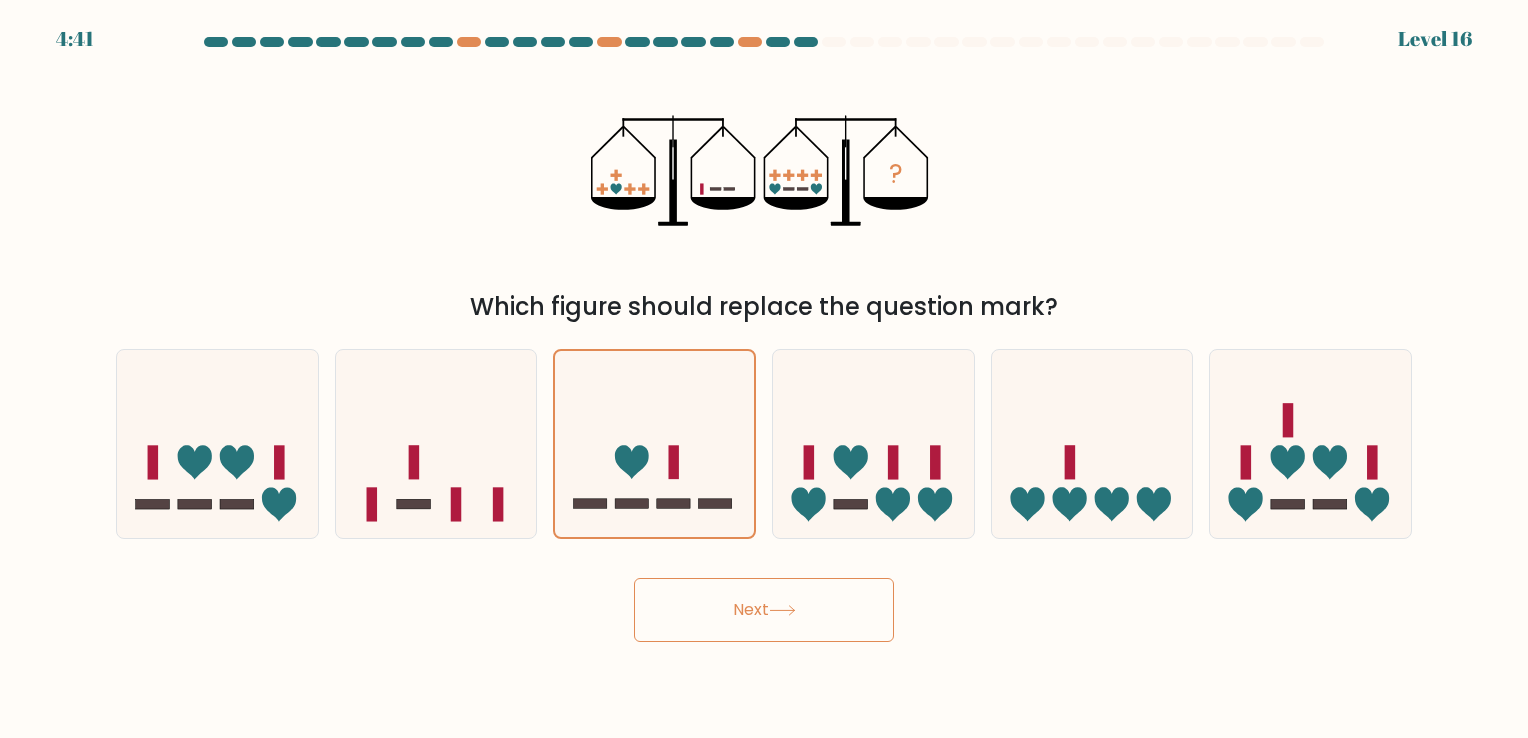 click on "Next" at bounding box center [764, 610] 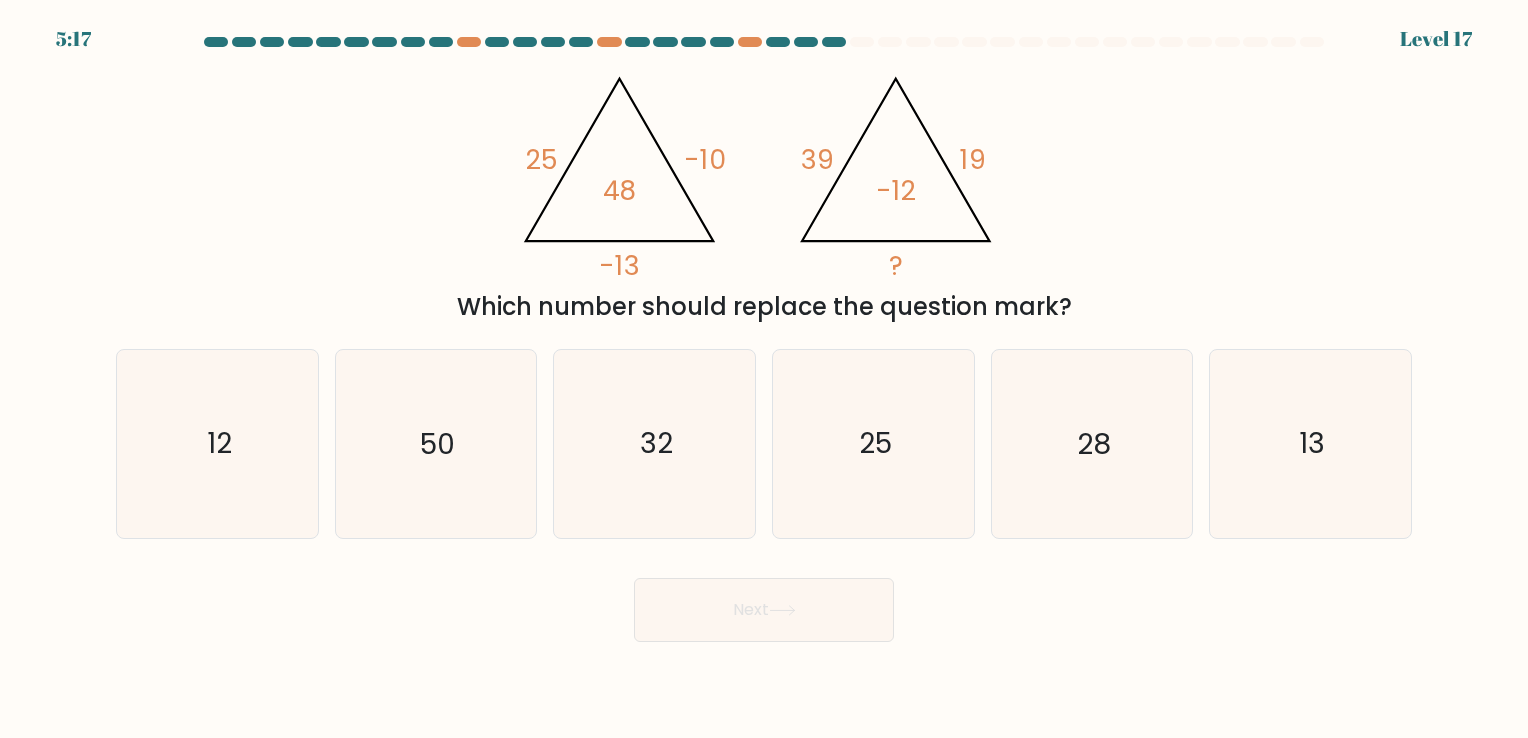 drag, startPoint x: 565, startPoint y: 170, endPoint x: 672, endPoint y: 201, distance: 111.40018 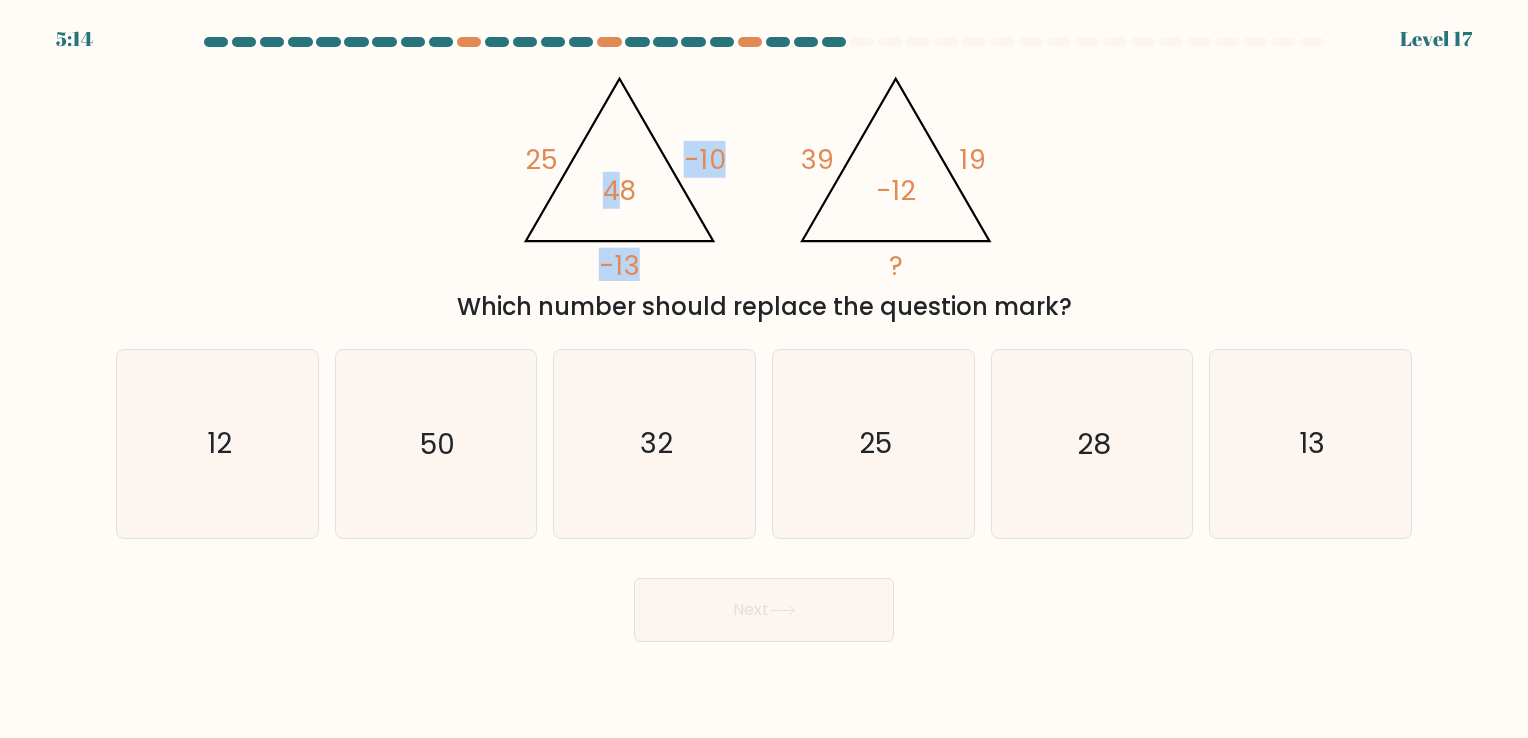drag, startPoint x: 615, startPoint y: 190, endPoint x: 555, endPoint y: 170, distance: 63.245552 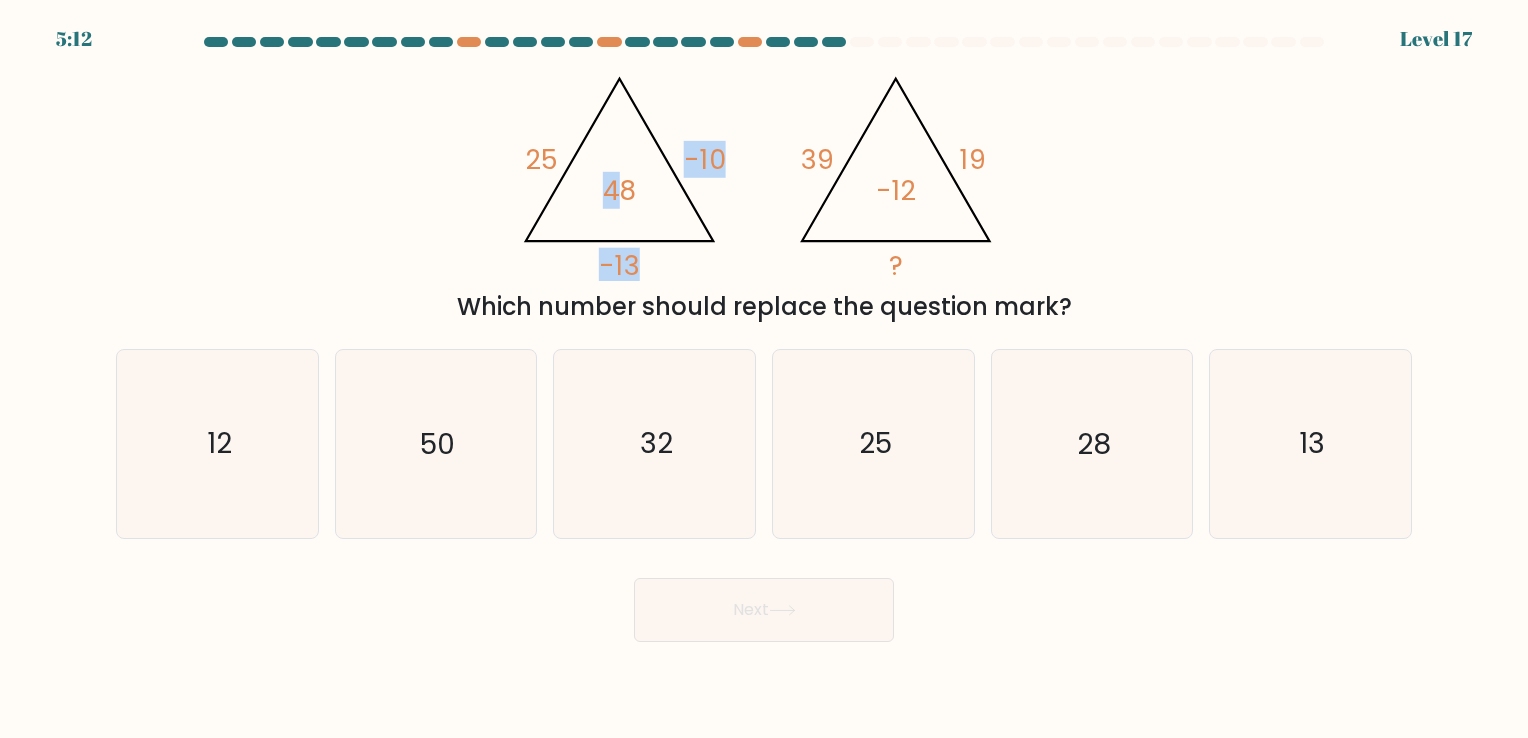 click on "-13" 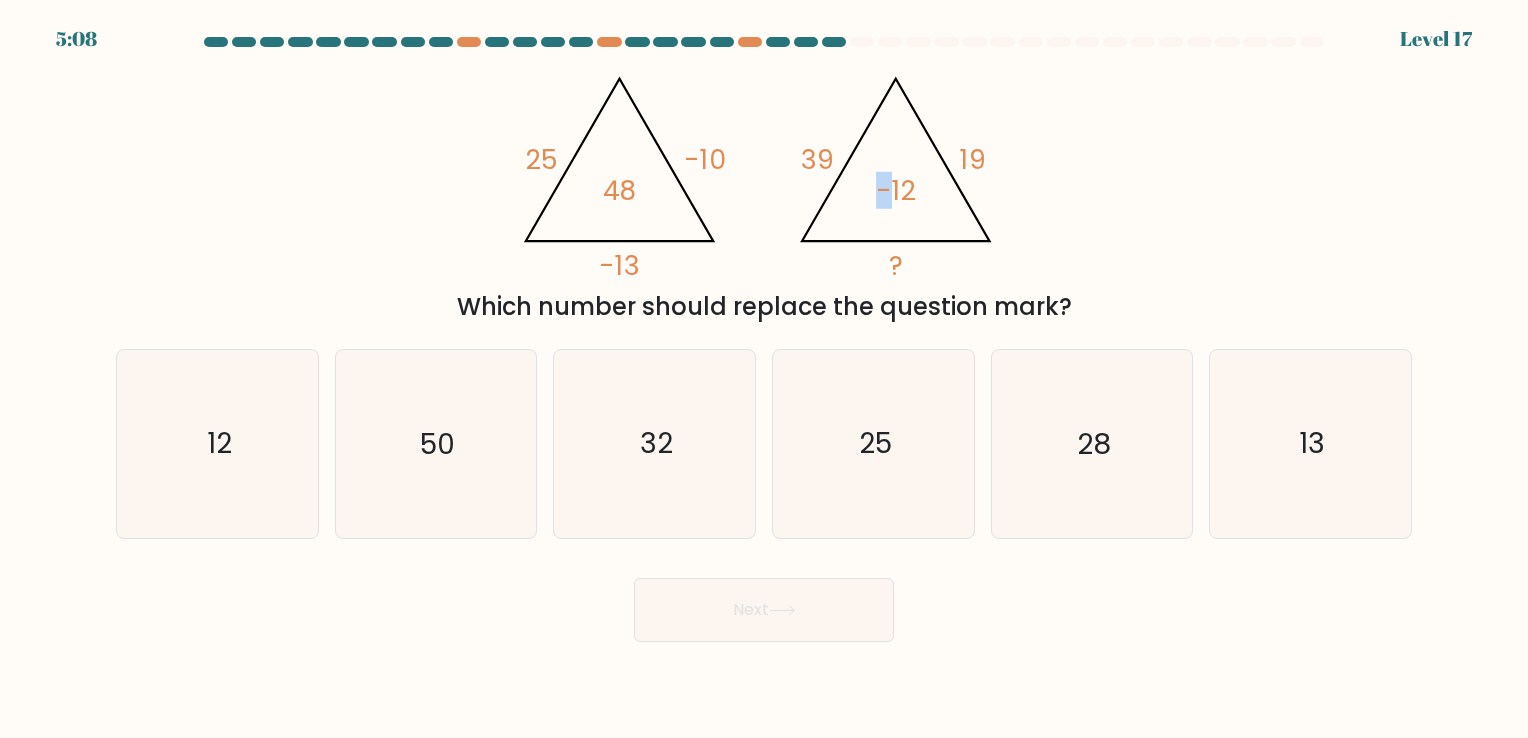 drag, startPoint x: 892, startPoint y: 220, endPoint x: 828, endPoint y: 218, distance: 64.03124 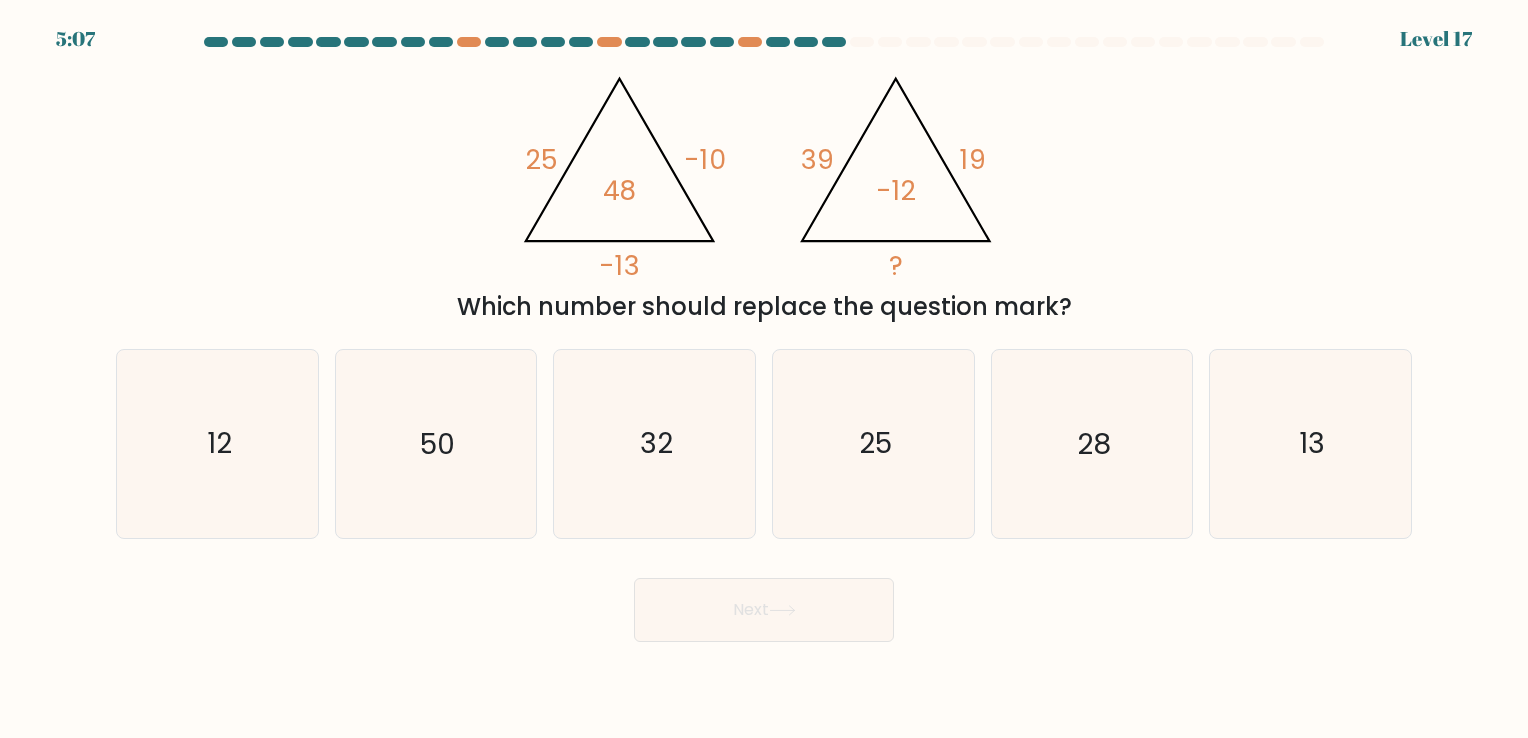 drag, startPoint x: 828, startPoint y: 218, endPoint x: 805, endPoint y: 205, distance: 26.41969 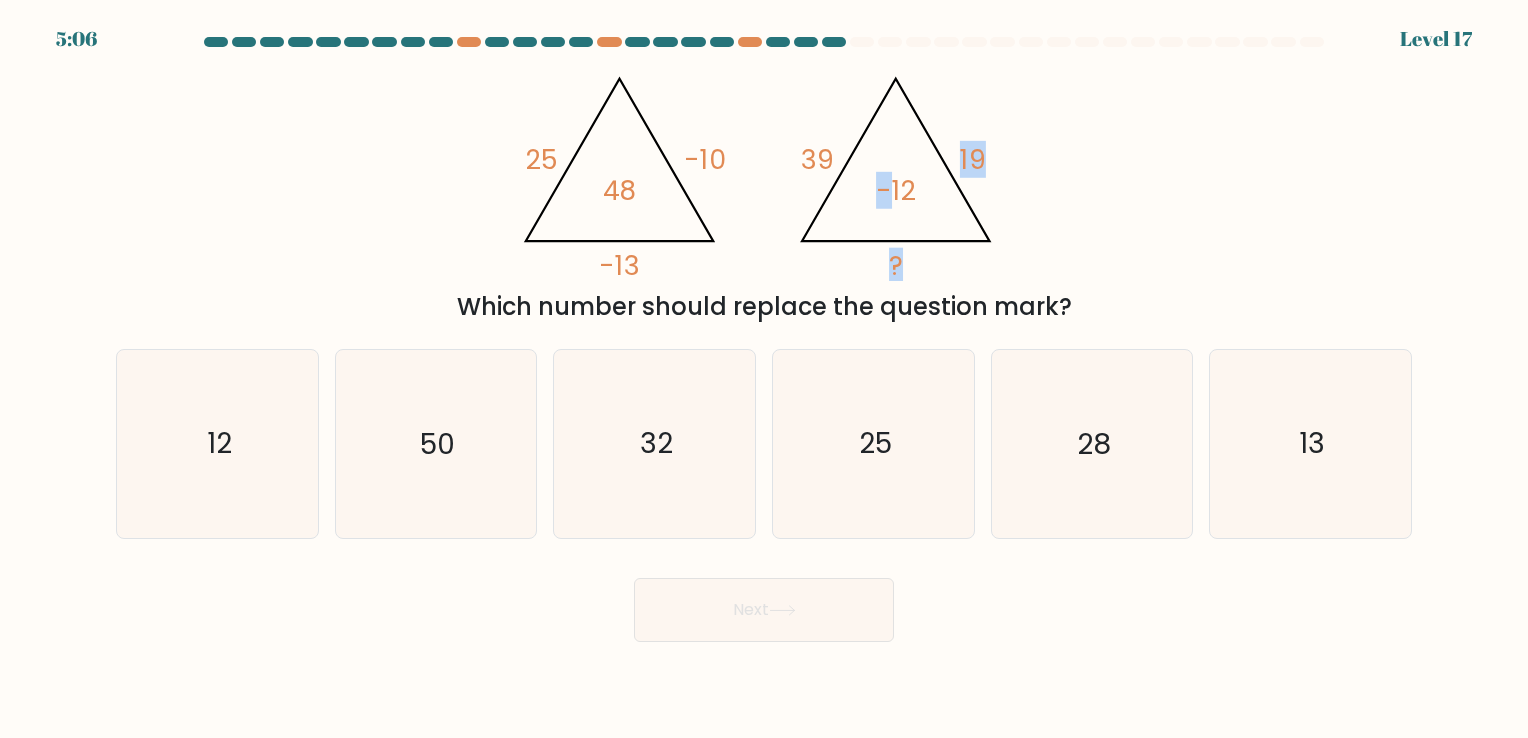 drag, startPoint x: 844, startPoint y: 205, endPoint x: 888, endPoint y: 190, distance: 46.486557 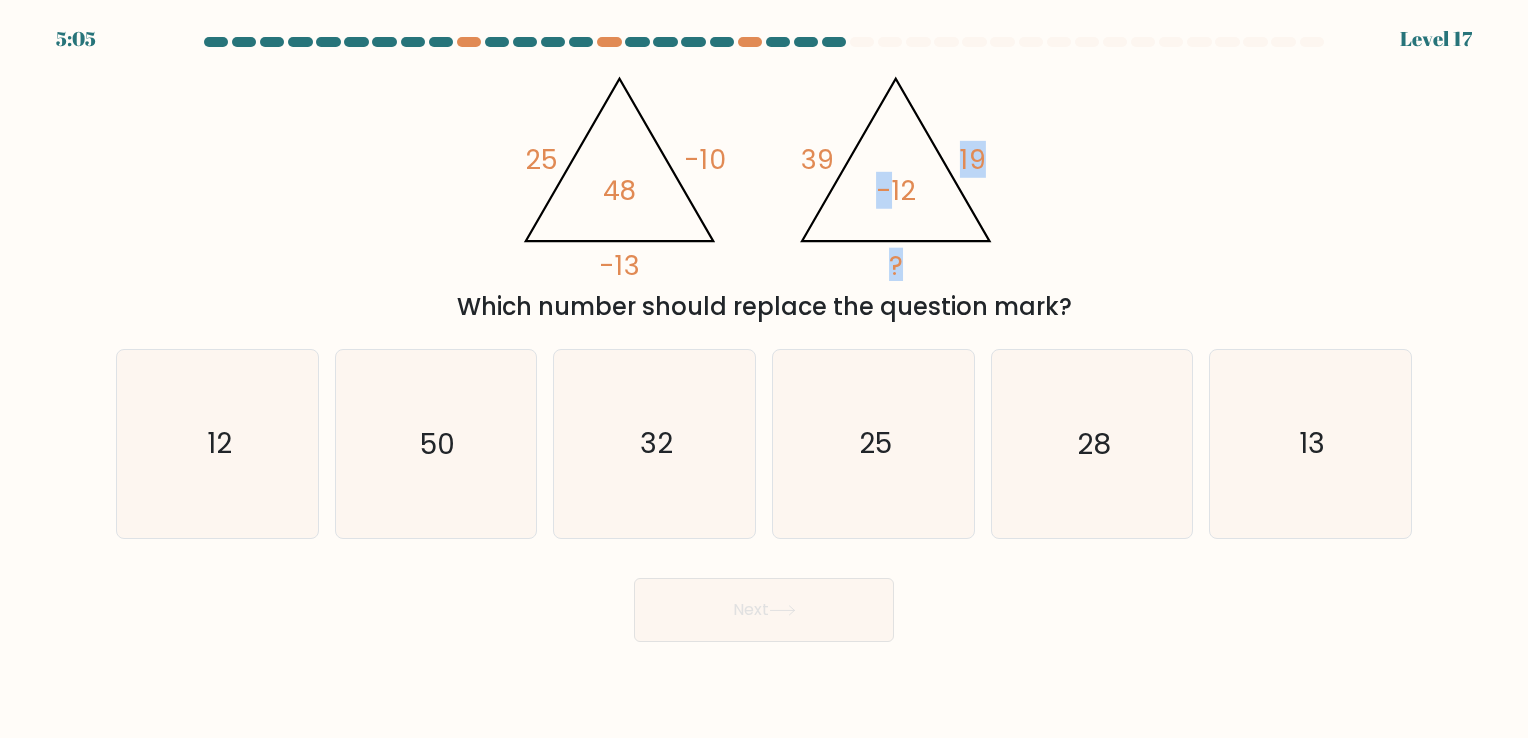 drag, startPoint x: 888, startPoint y: 190, endPoint x: 874, endPoint y: 196, distance: 15.231546 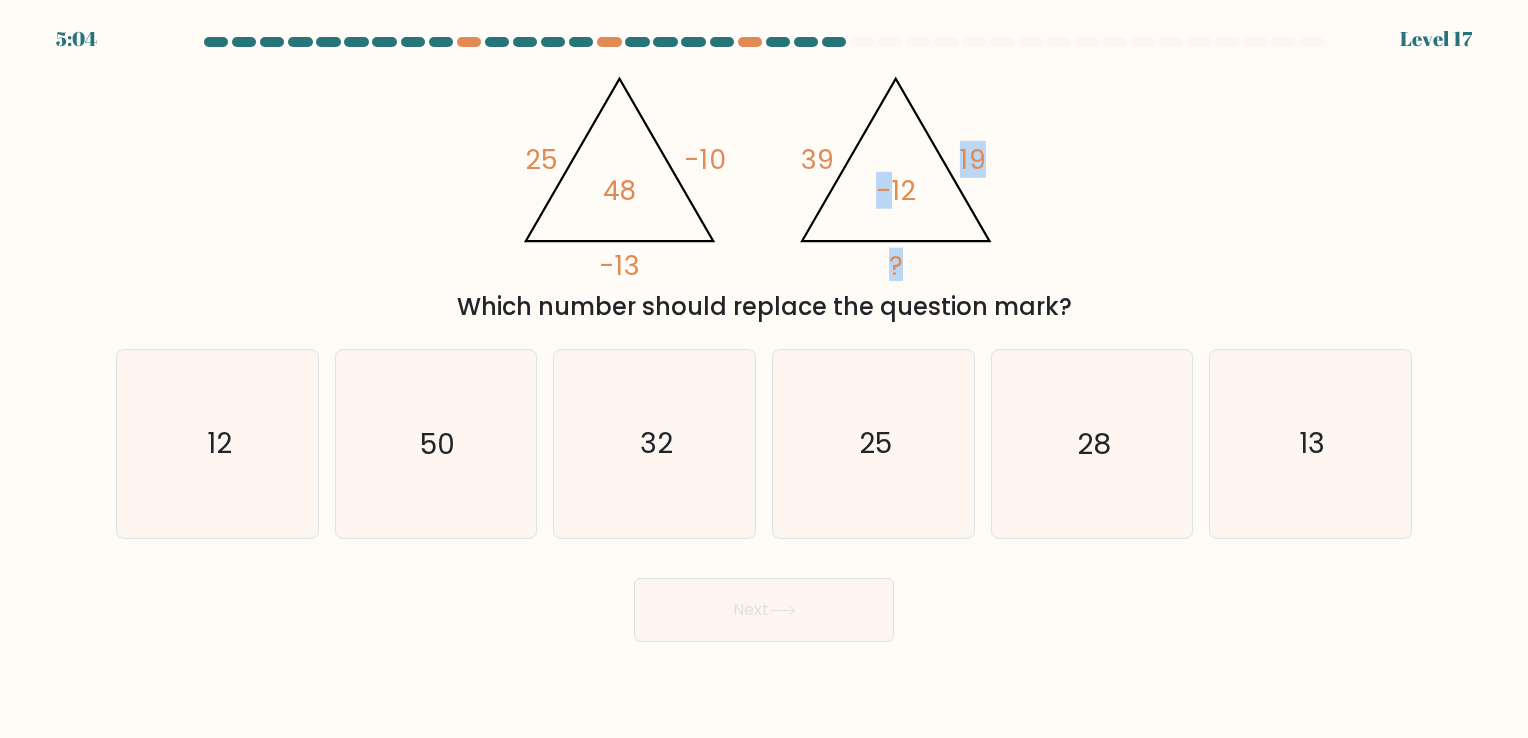 click on "@import url('https://fonts.googleapis.com/css?family=Abril+Fatface:400,100,100italic,300,300italic,400italic,500,500italic,700,700italic,900,900italic');                        25       -10       -13       48                                       @import url('https://fonts.googleapis.com/css?family=Abril+Fatface:400,100,100italic,300,300italic,400italic,500,500italic,700,700italic,900,900italic');                        39       19       ?       -12" 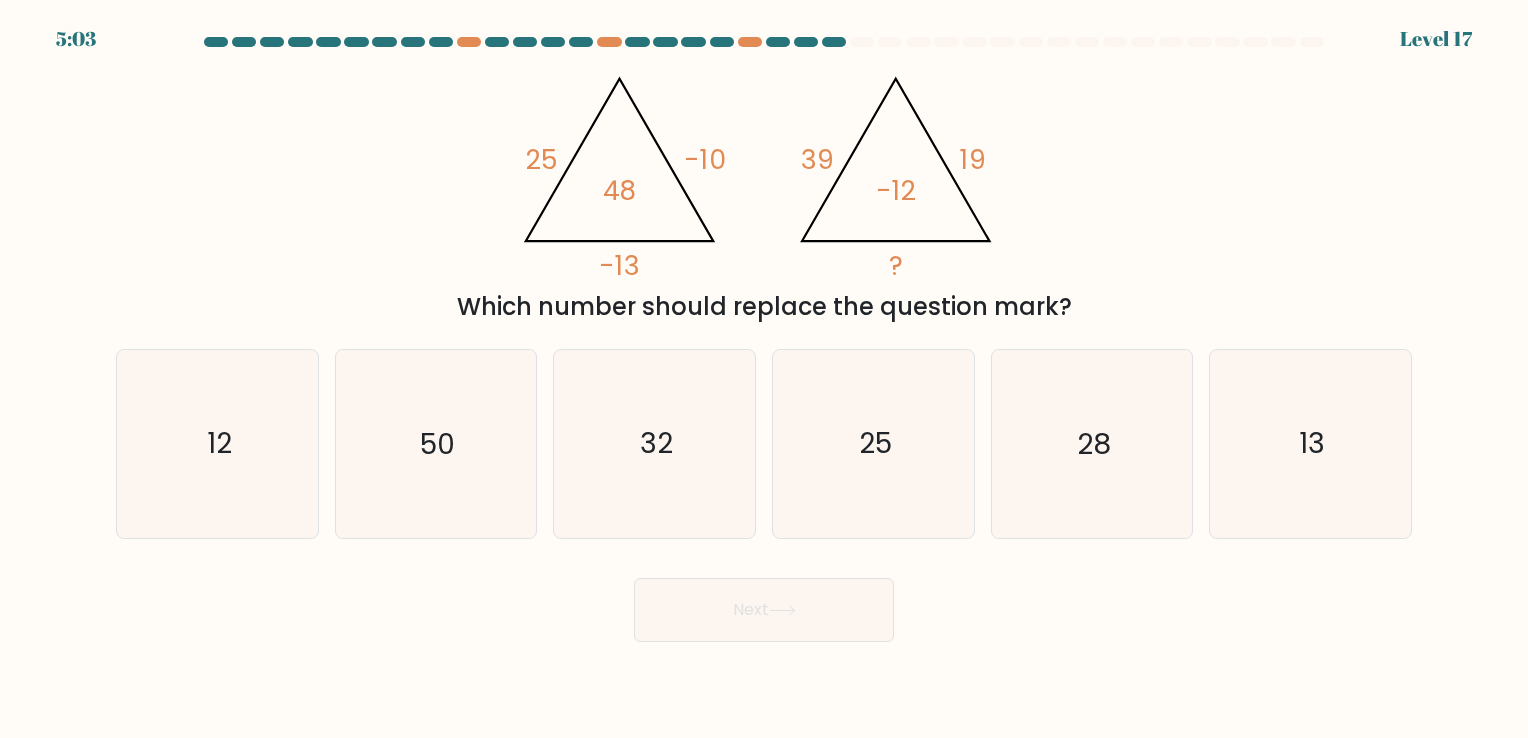 click on "@import url('https://fonts.googleapis.com/css?family=Abril+Fatface:400,100,100italic,300,300italic,400italic,500,500italic,700,700italic,900,900italic');                        25       -10       -13       48                                       @import url('https://fonts.googleapis.com/css?family=Abril+Fatface:400,100,100italic,300,300italic,400italic,500,500italic,700,700italic,900,900italic');                        39       19       ?       -12" 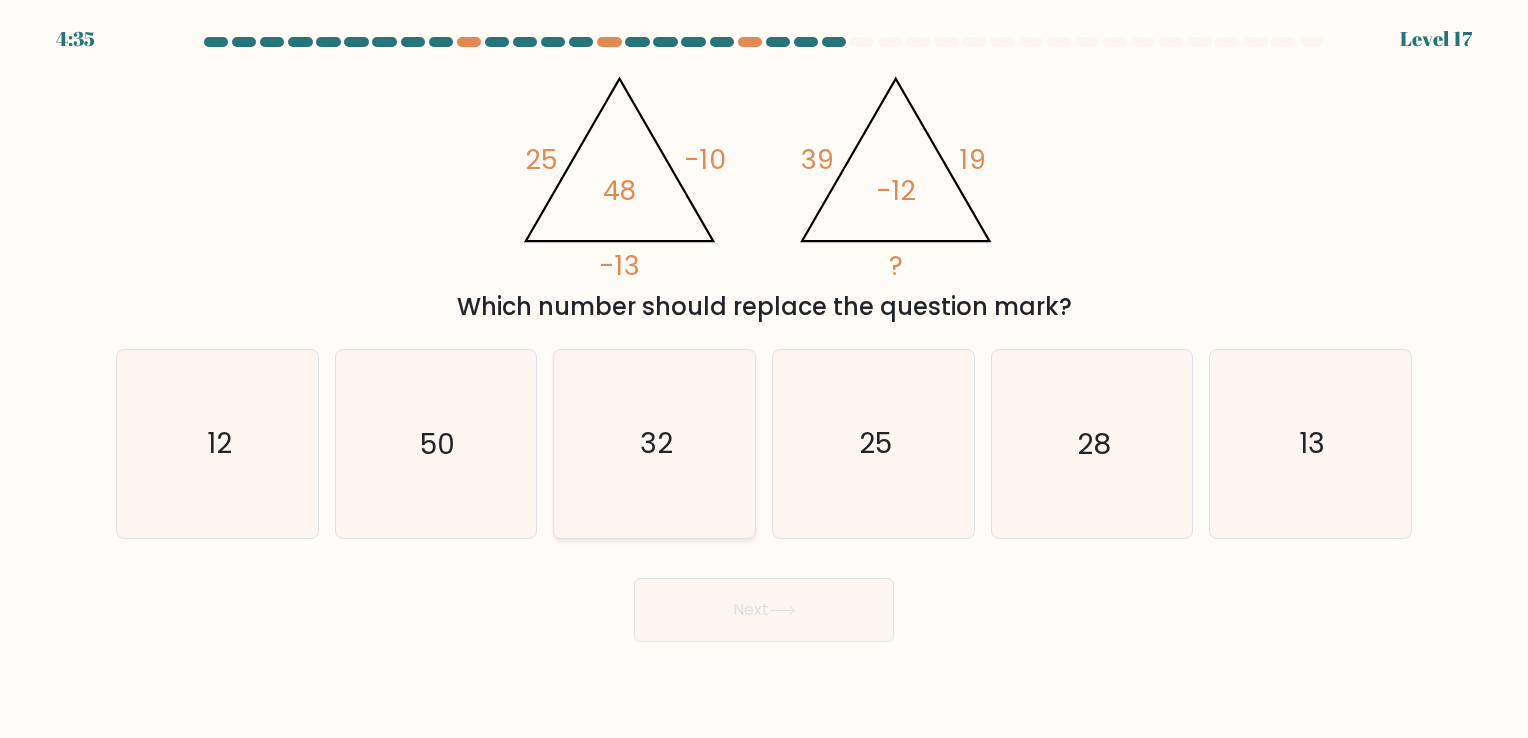 click on "32" 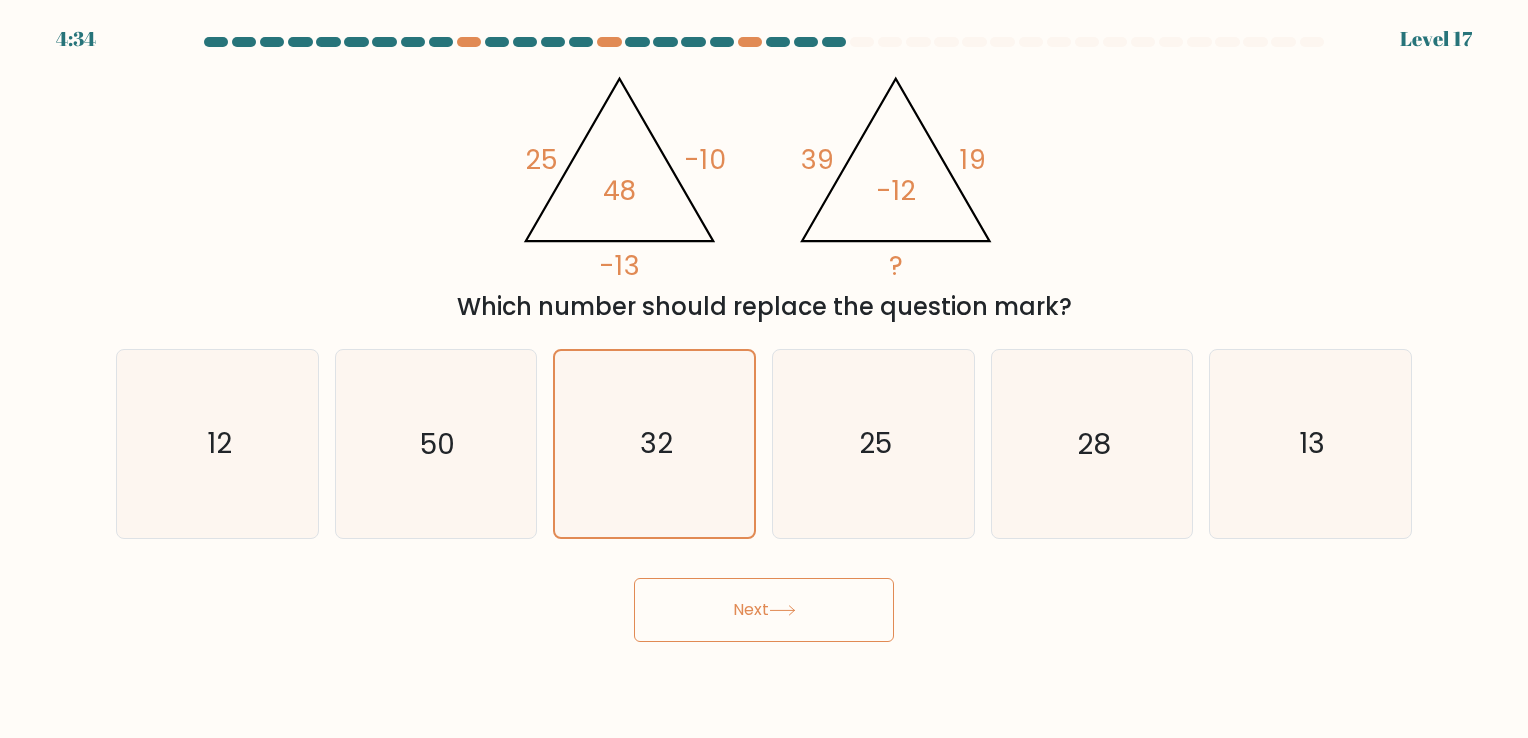 click on "Next" at bounding box center (764, 610) 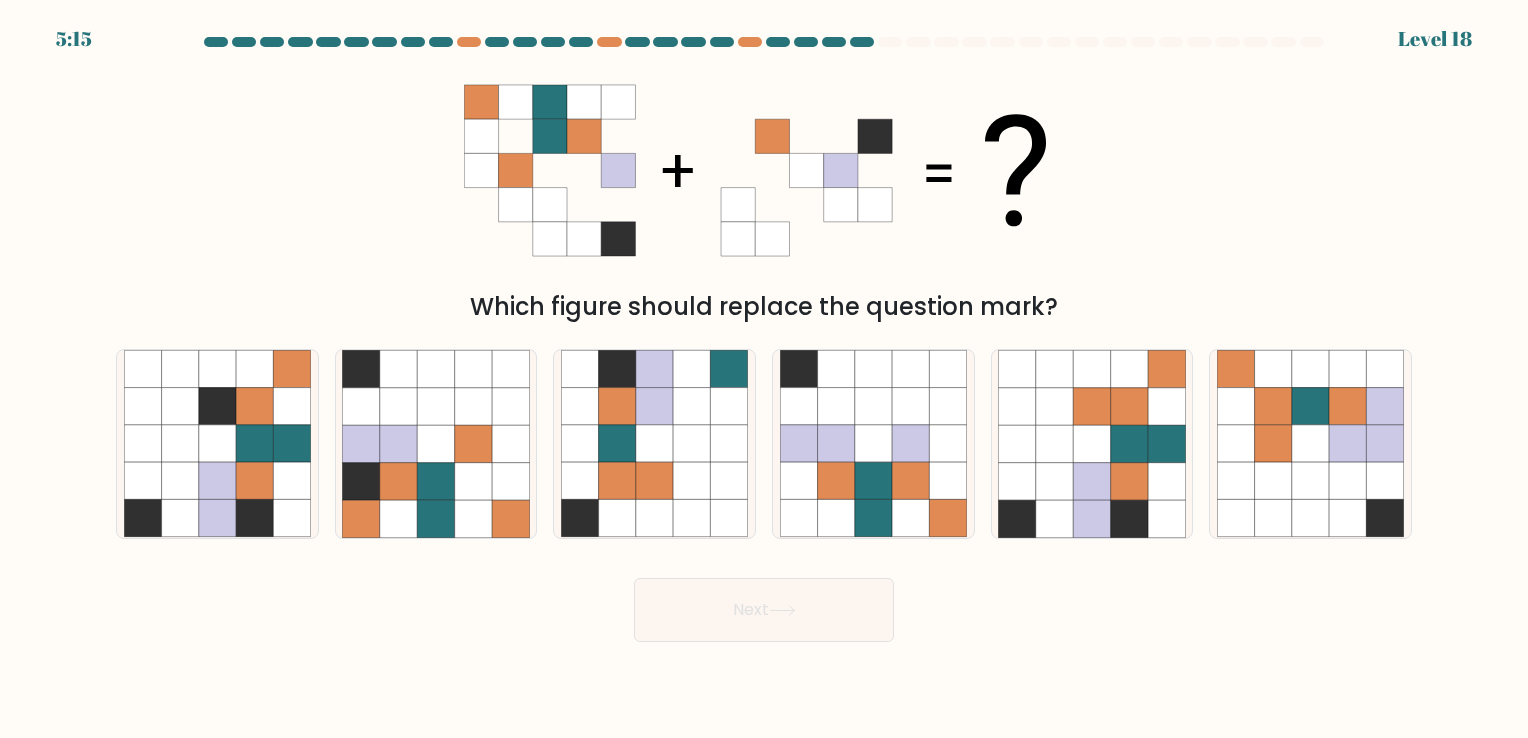 drag, startPoint x: 545, startPoint y: 114, endPoint x: 552, endPoint y: 159, distance: 45.54119 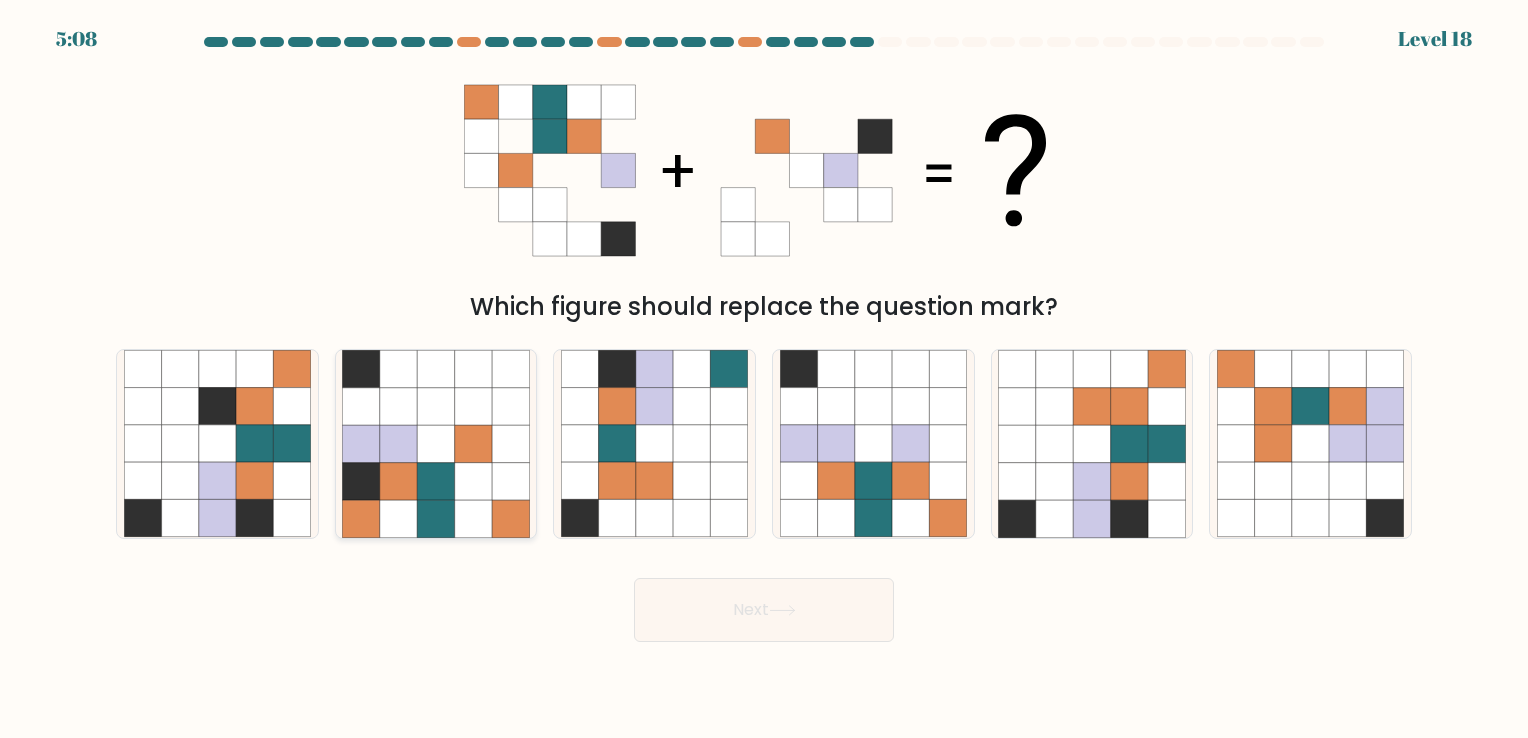 click 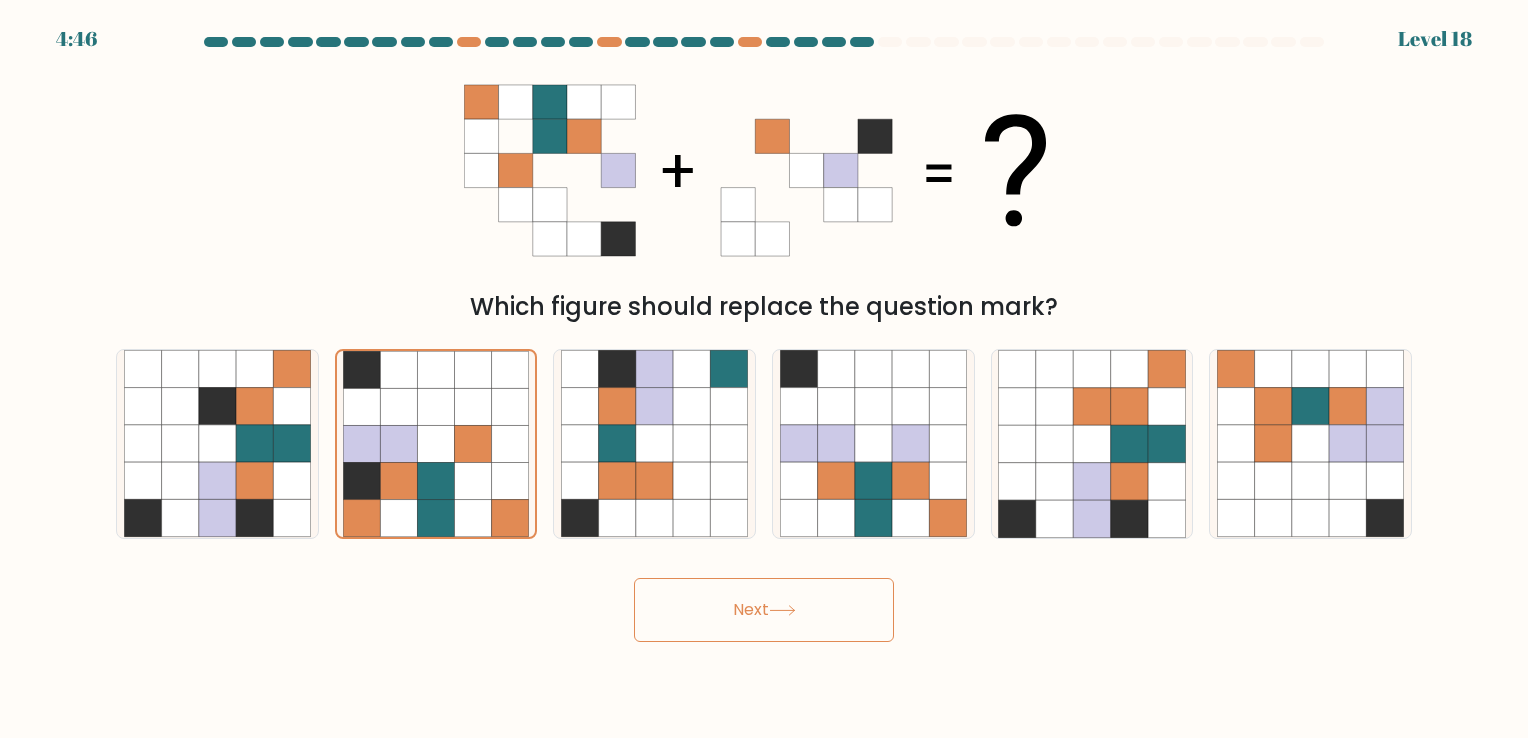 click on "Next" at bounding box center [764, 610] 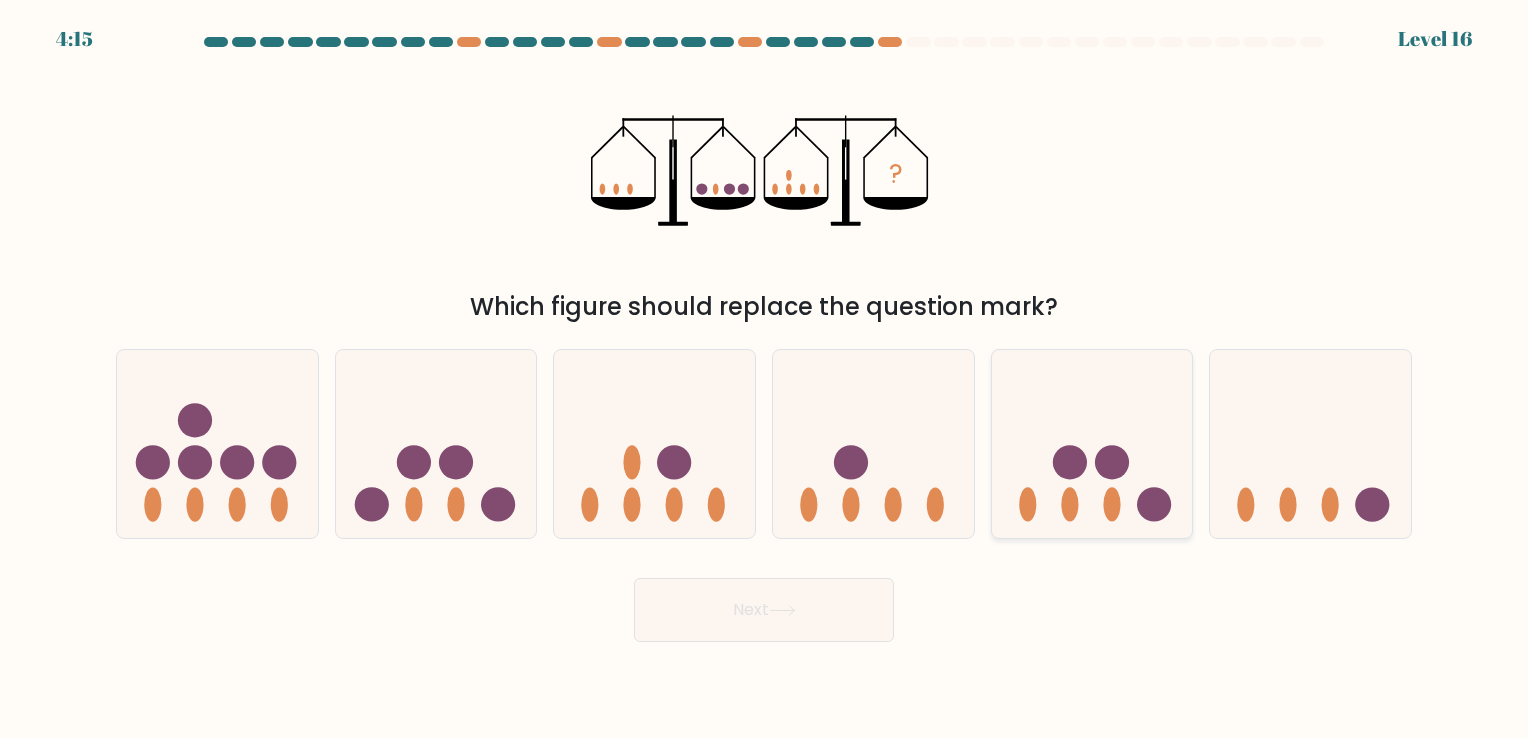 click 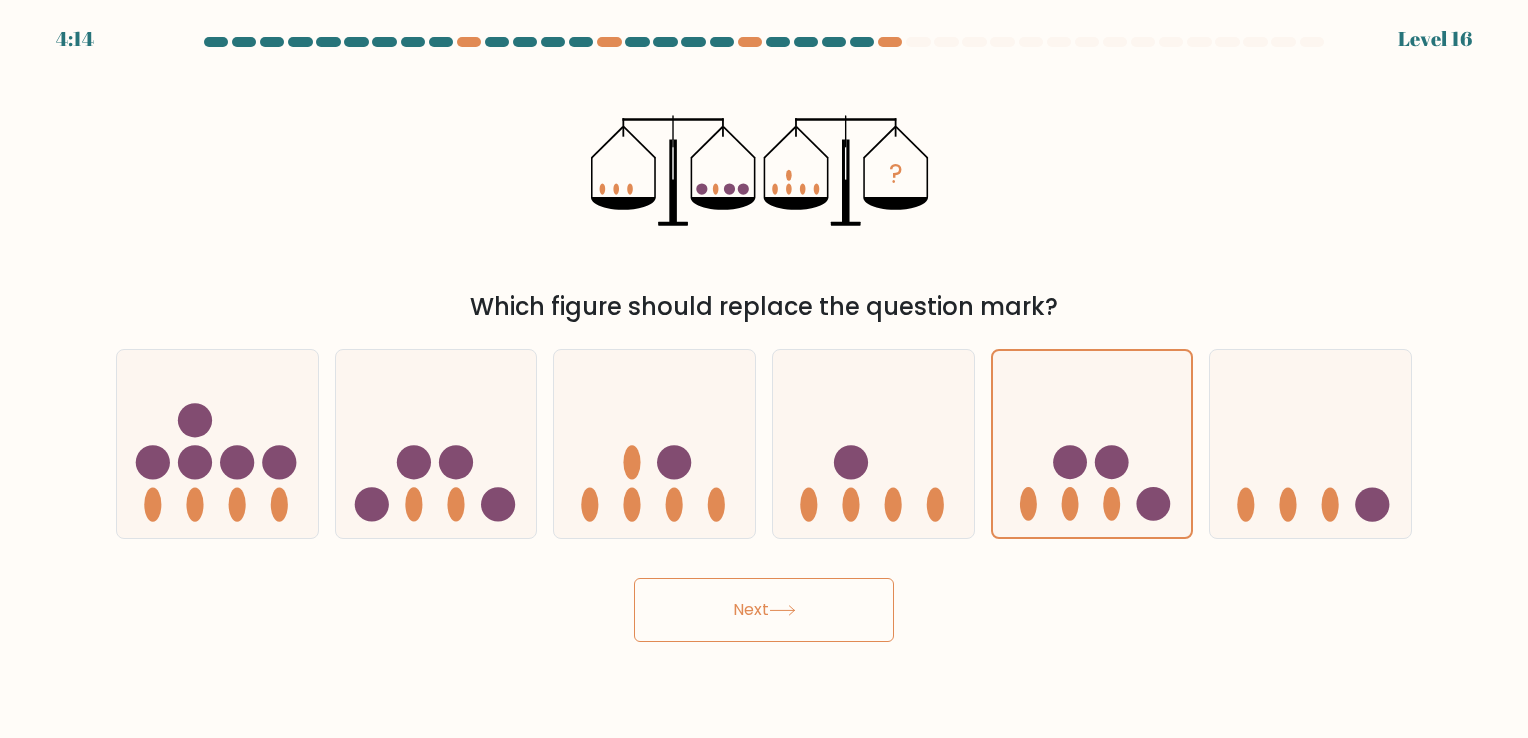 click on "Next" at bounding box center [764, 610] 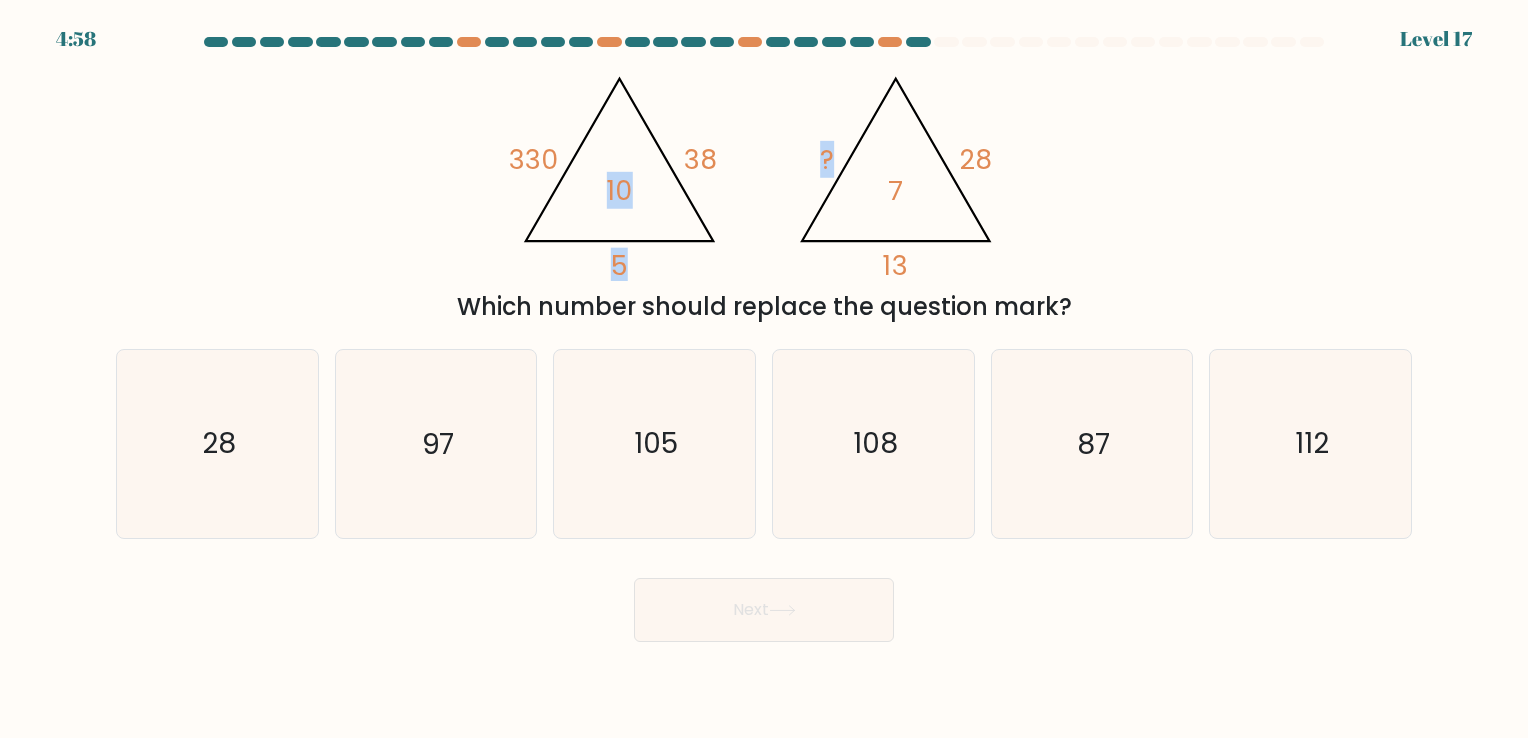 drag, startPoint x: 836, startPoint y: 214, endPoint x: 705, endPoint y: 208, distance: 131.13733 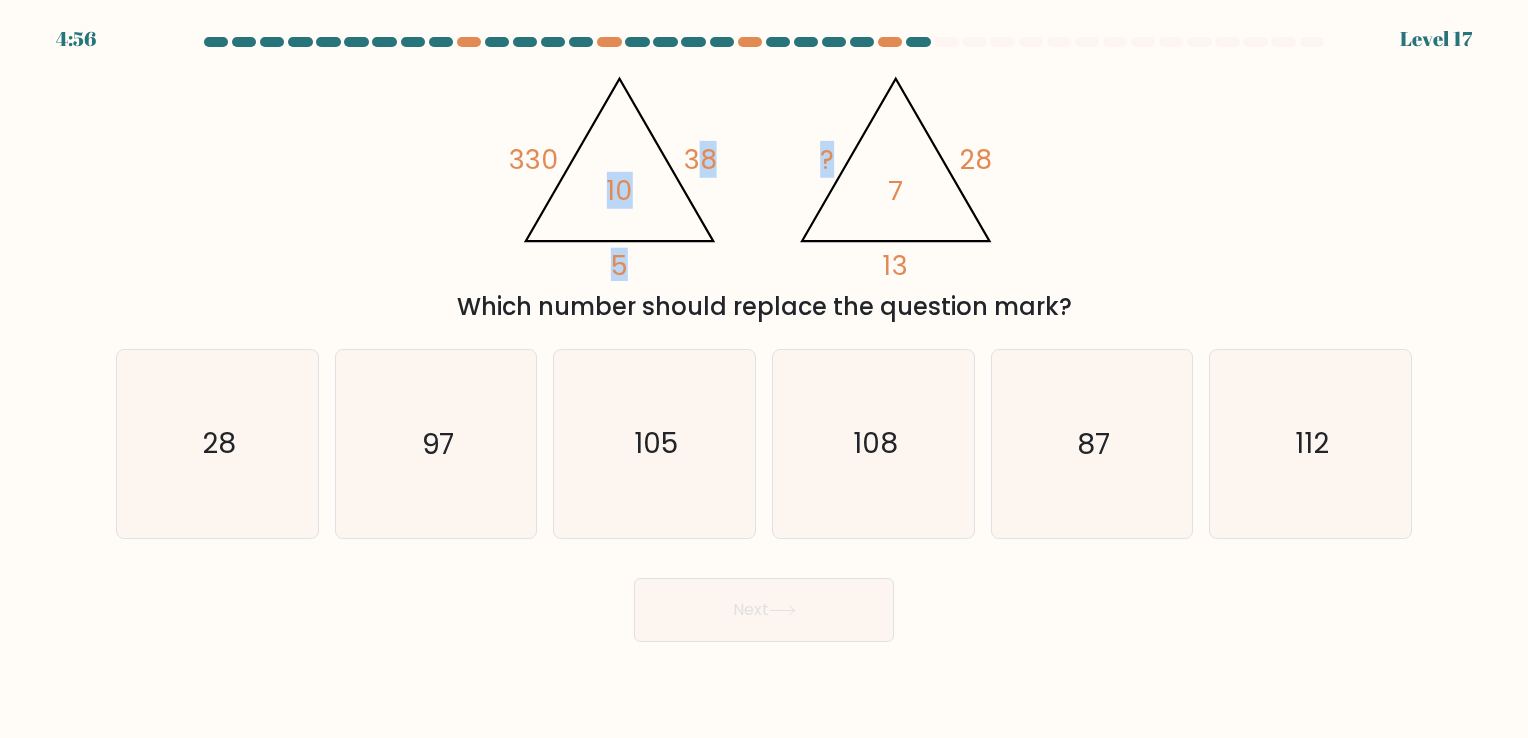 click on "10" 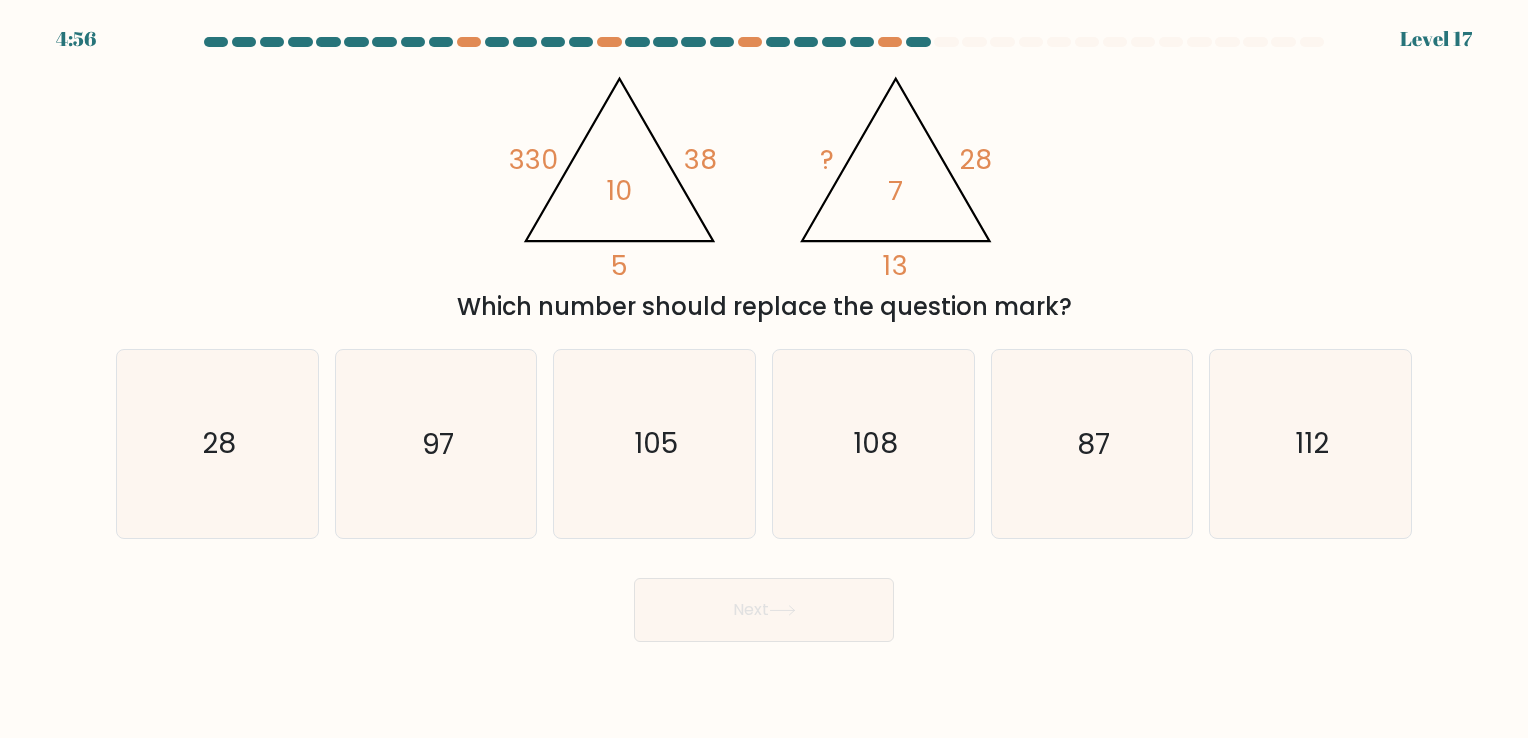 click on "@import url('https://fonts.googleapis.com/css?family=Abril+Fatface:400,100,100italic,300,300italic,400italic,500,500italic,700,700italic,900,900italic');                        330       38       5       10                                       @import url('https://fonts.googleapis.com/css?family=Abril+Fatface:400,100,100italic,300,300italic,400italic,500,500italic,700,700italic,900,900italic');                        ?       28       13       7" 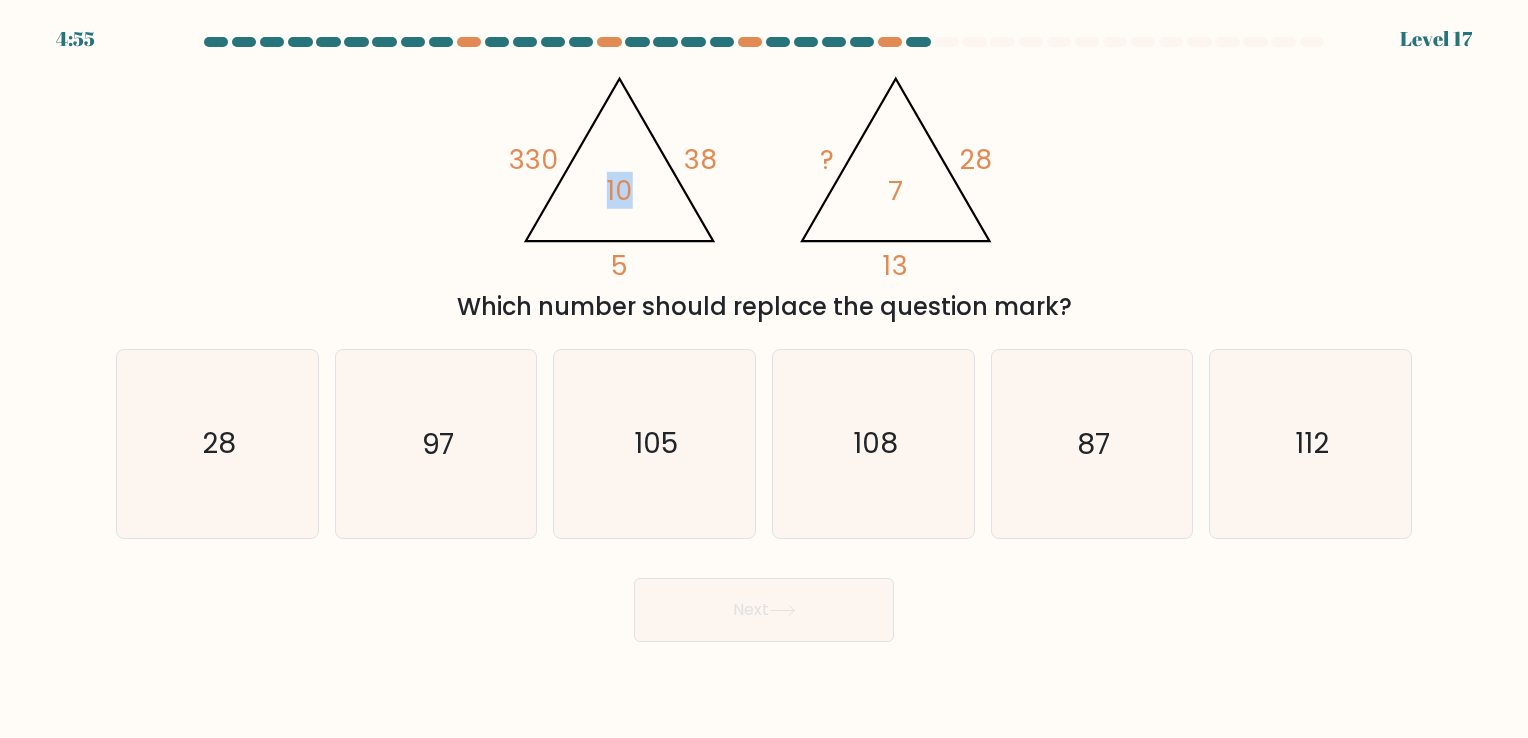drag, startPoint x: 635, startPoint y: 209, endPoint x: 684, endPoint y: 256, distance: 67.89698 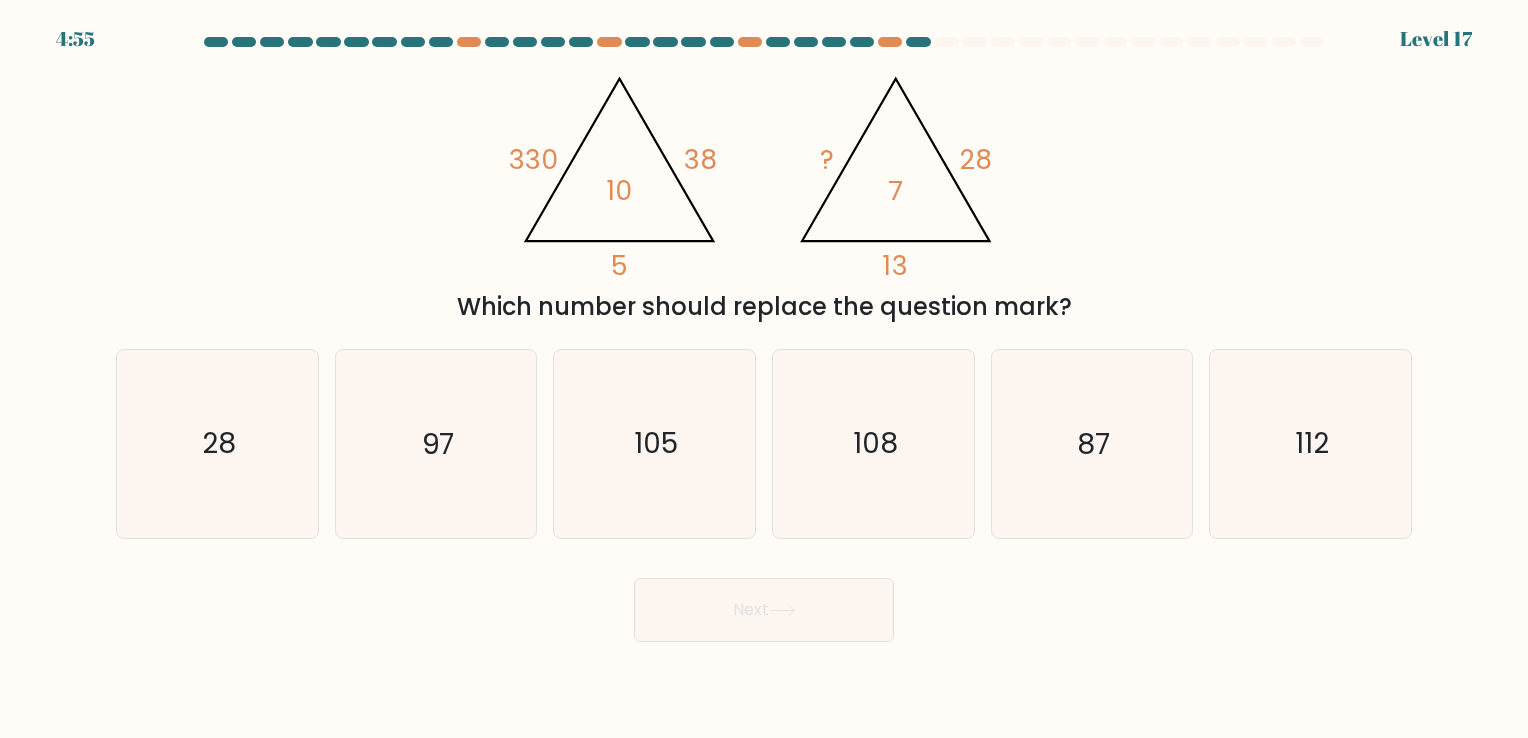 drag, startPoint x: 684, startPoint y: 256, endPoint x: 691, endPoint y: 174, distance: 82.29824 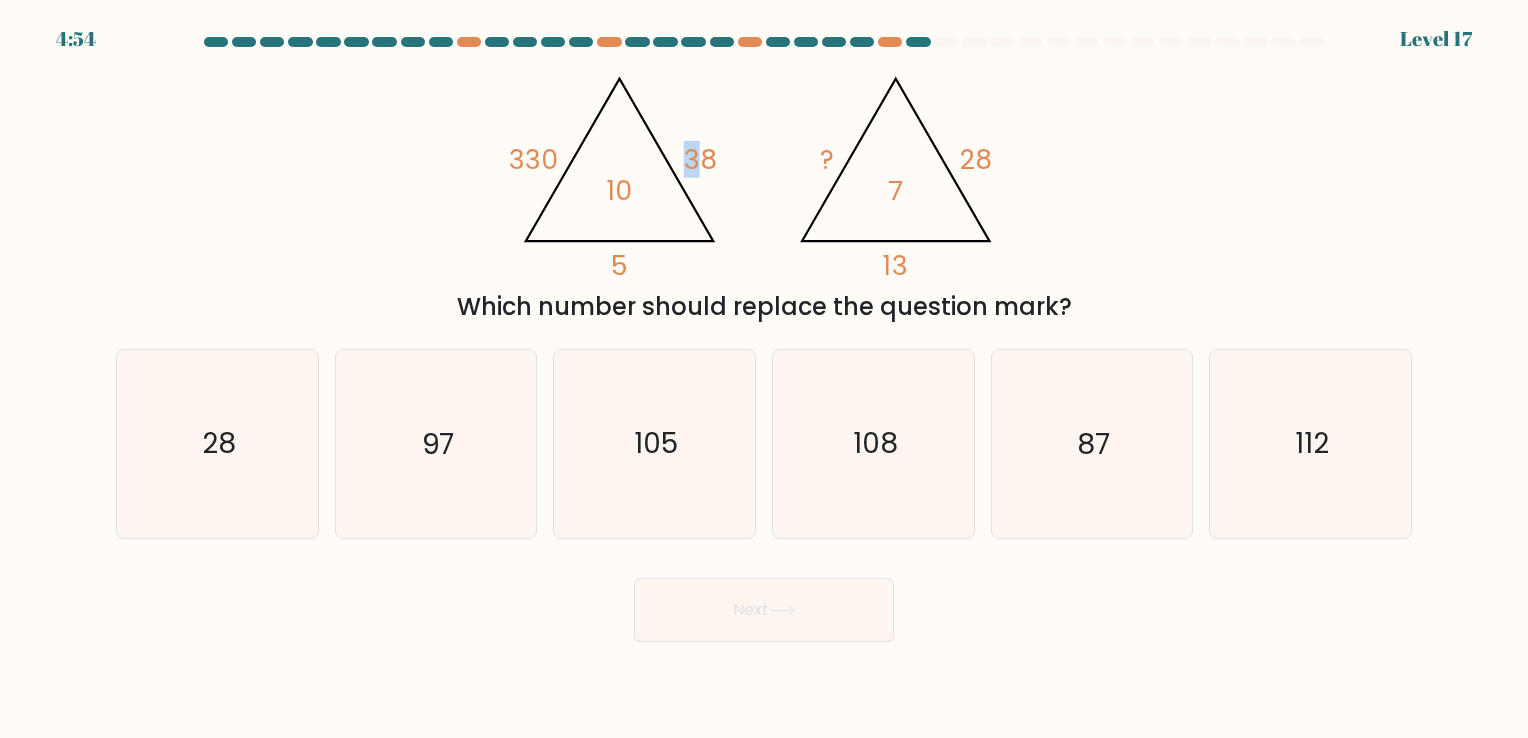 drag, startPoint x: 691, startPoint y: 174, endPoint x: 659, endPoint y: 163, distance: 33.83785 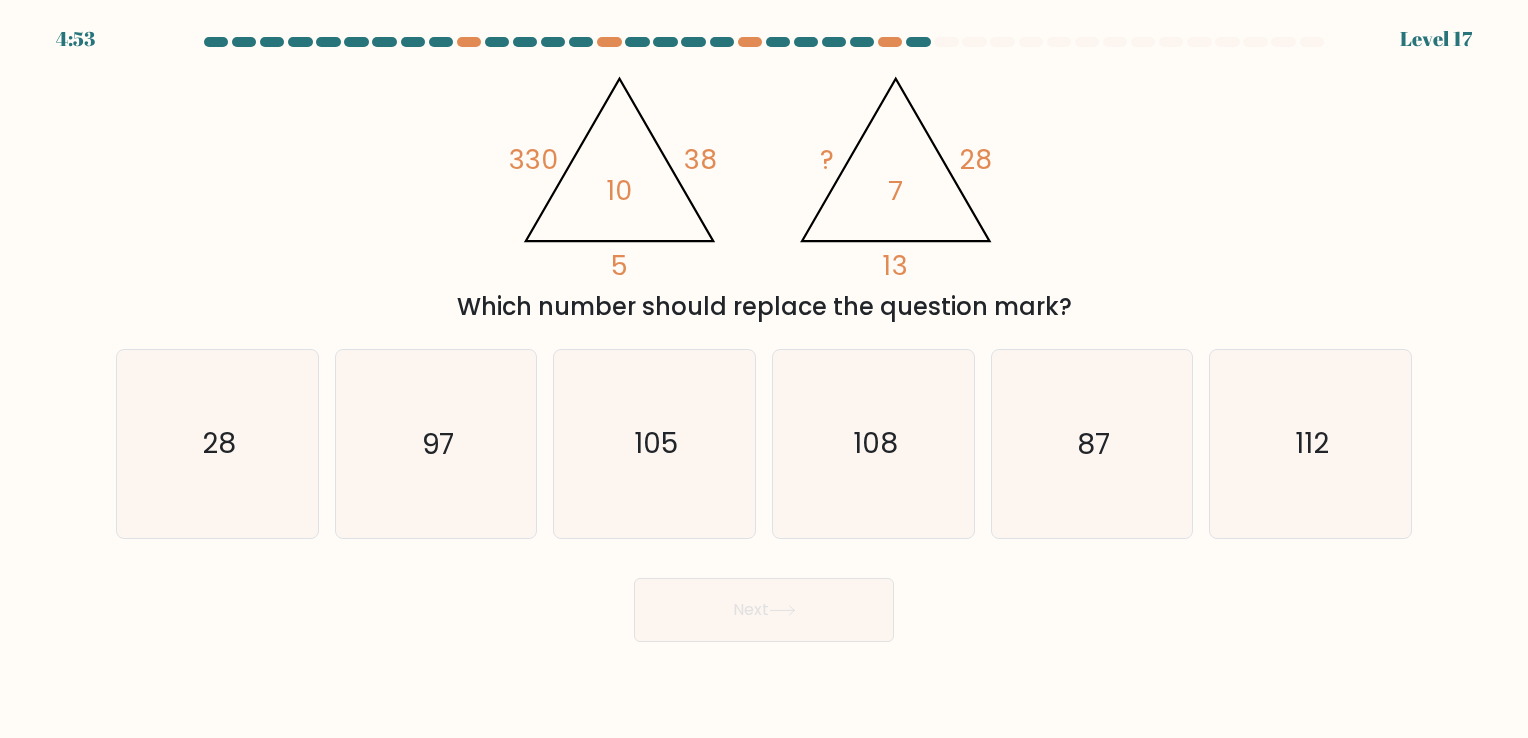 click on "@import url('https://fonts.googleapis.com/css?family=Abril+Fatface:400,100,100italic,300,300italic,400italic,500,500italic,700,700italic,900,900italic');                        330       38       5       10                                       @import url('https://fonts.googleapis.com/css?family=Abril+Fatface:400,100,100italic,300,300italic,400italic,500,500italic,700,700italic,900,900italic');                        ?       28       13       7" 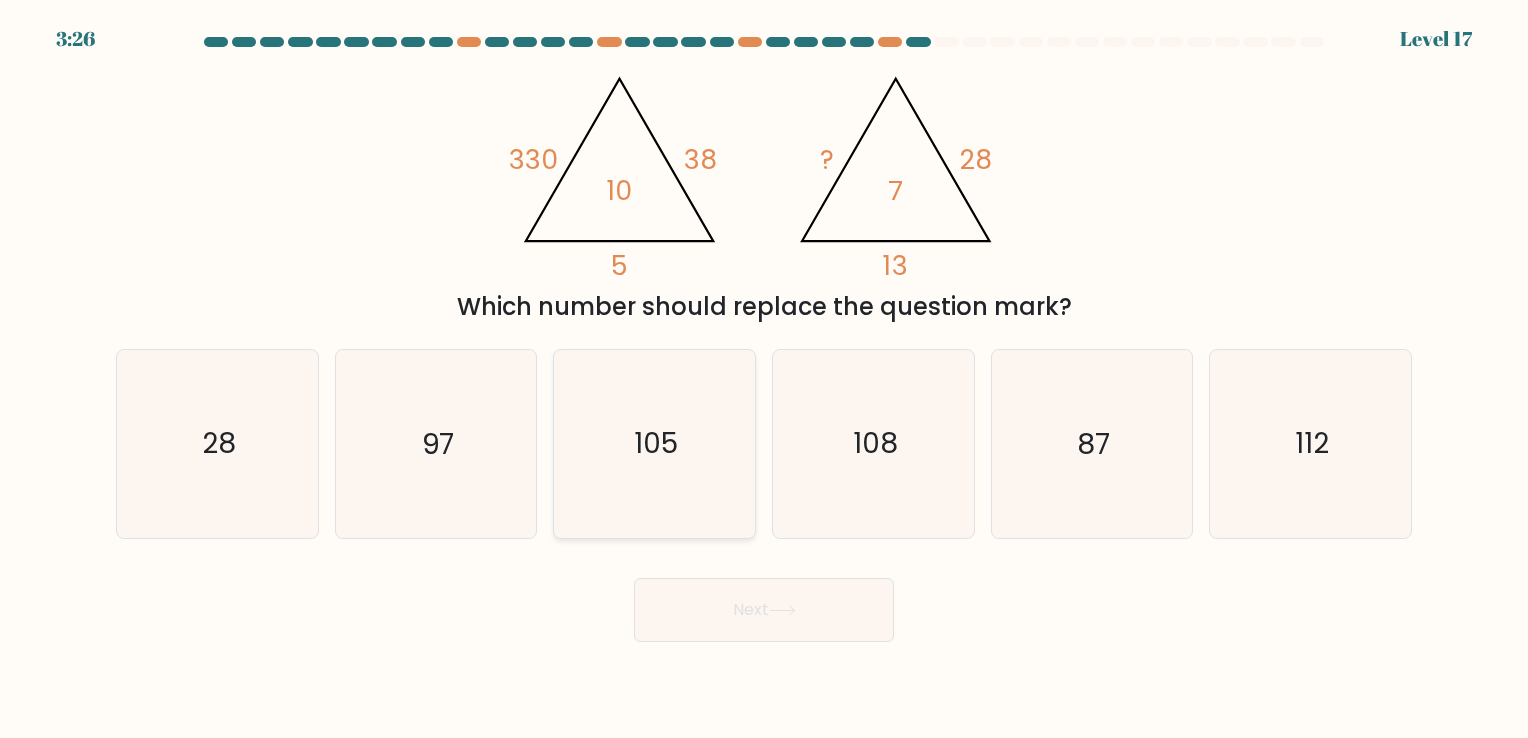 click on "105" 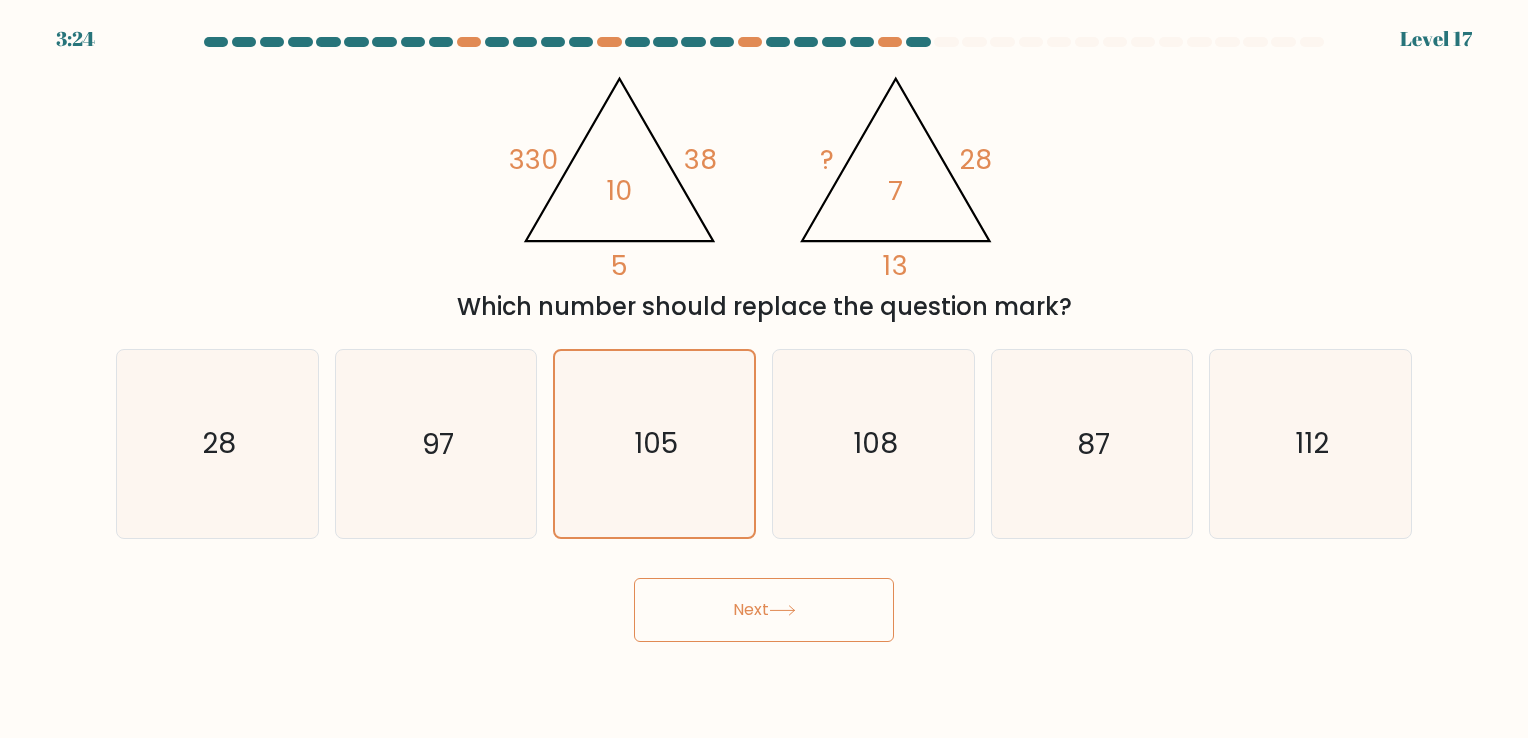 click on "Next" at bounding box center [764, 610] 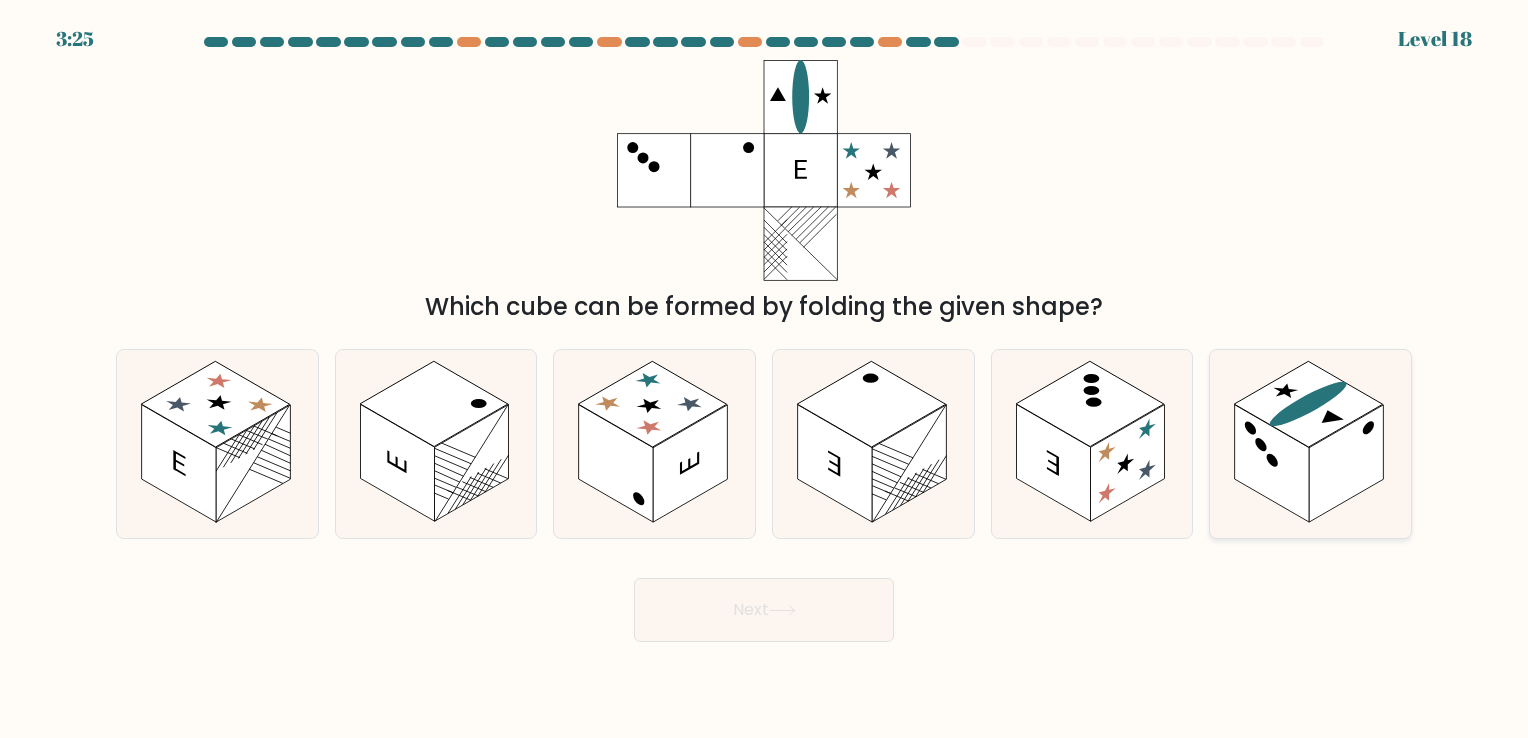 click 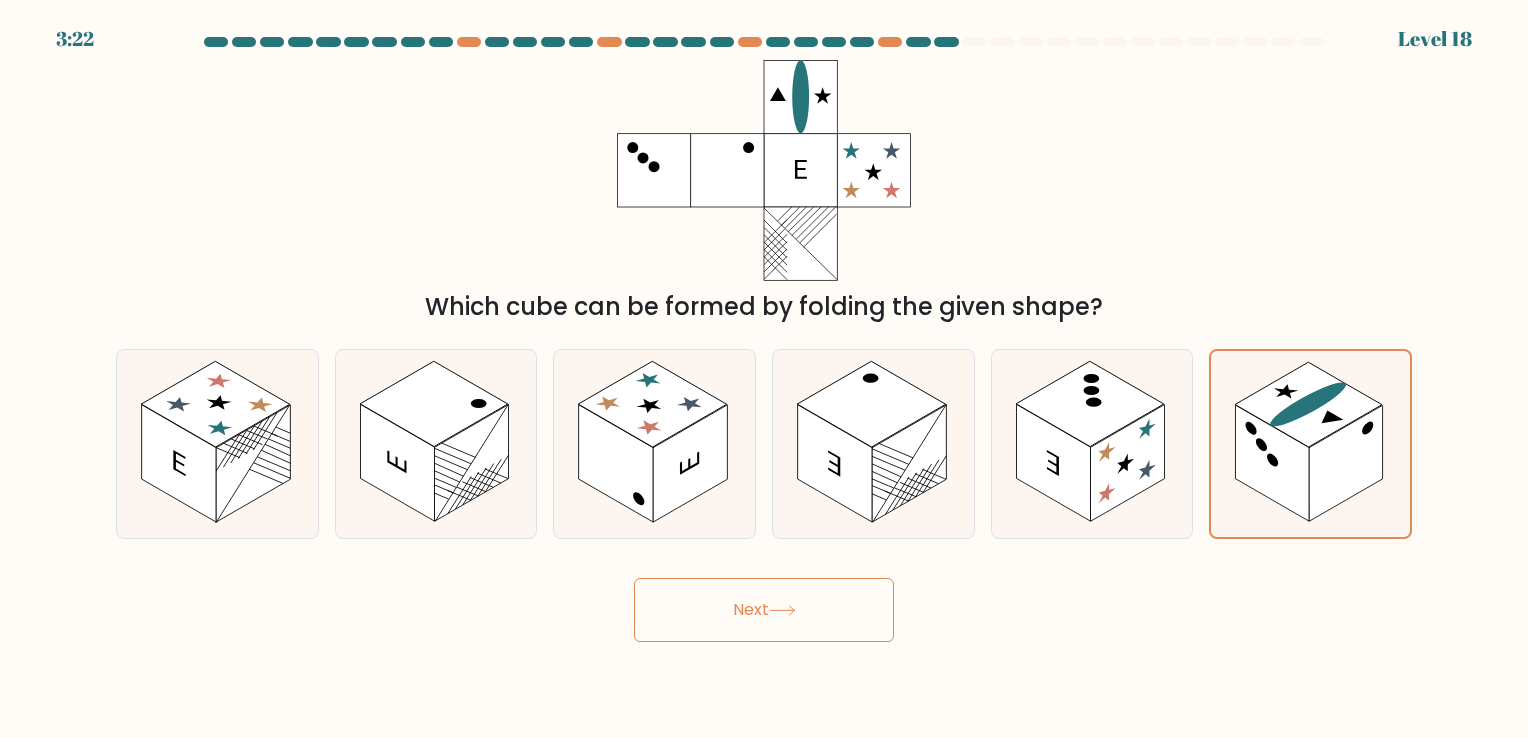 click on "Next" at bounding box center [764, 610] 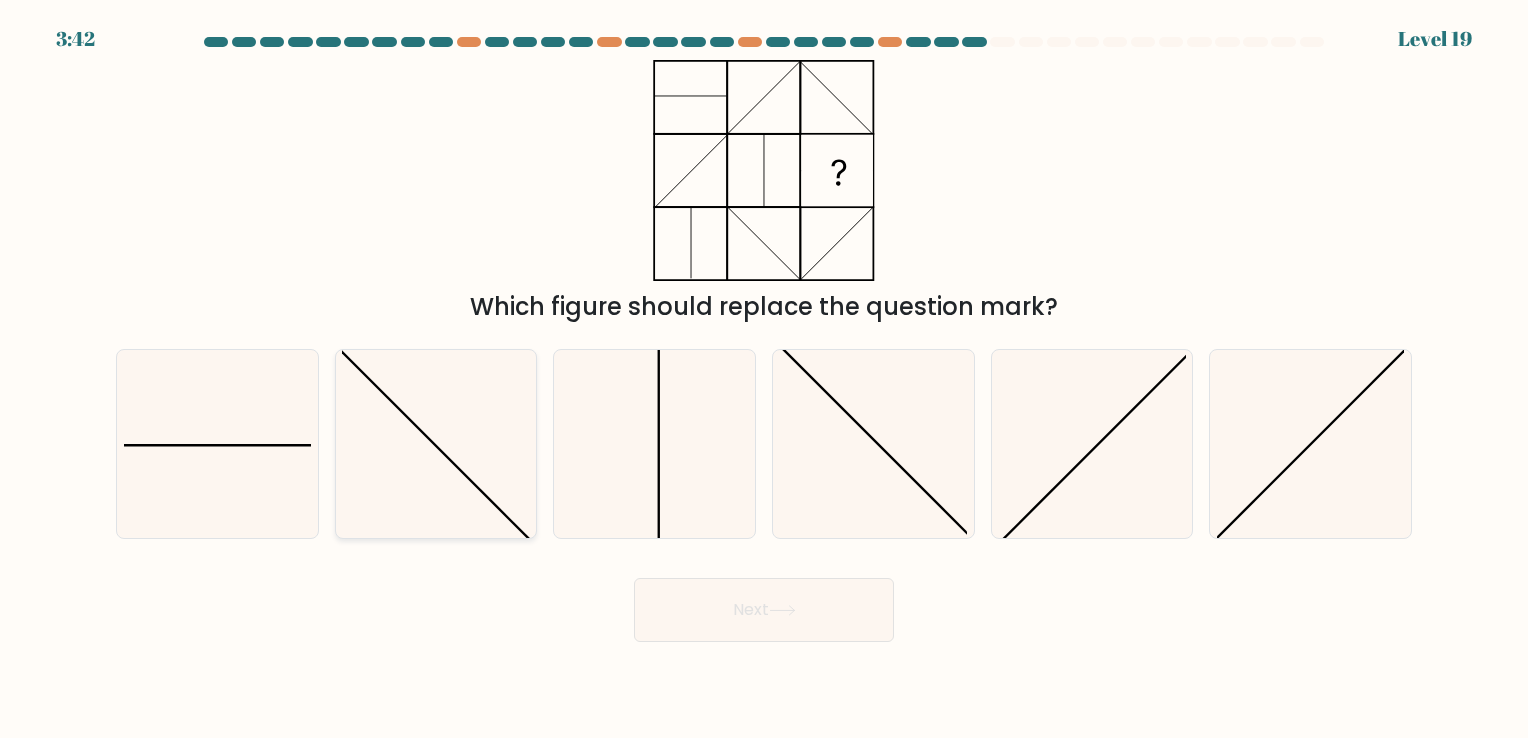 click 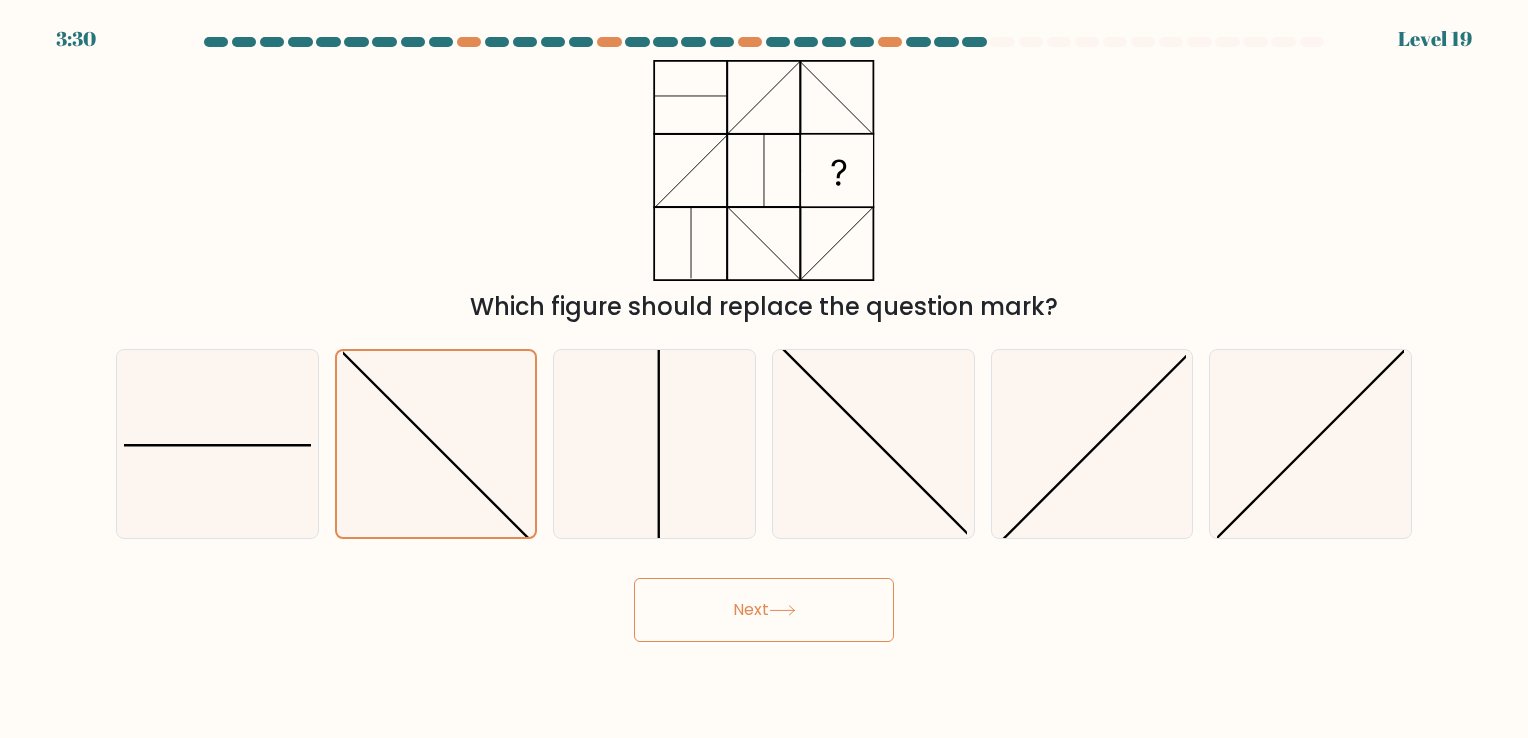 click on "Next" at bounding box center (764, 610) 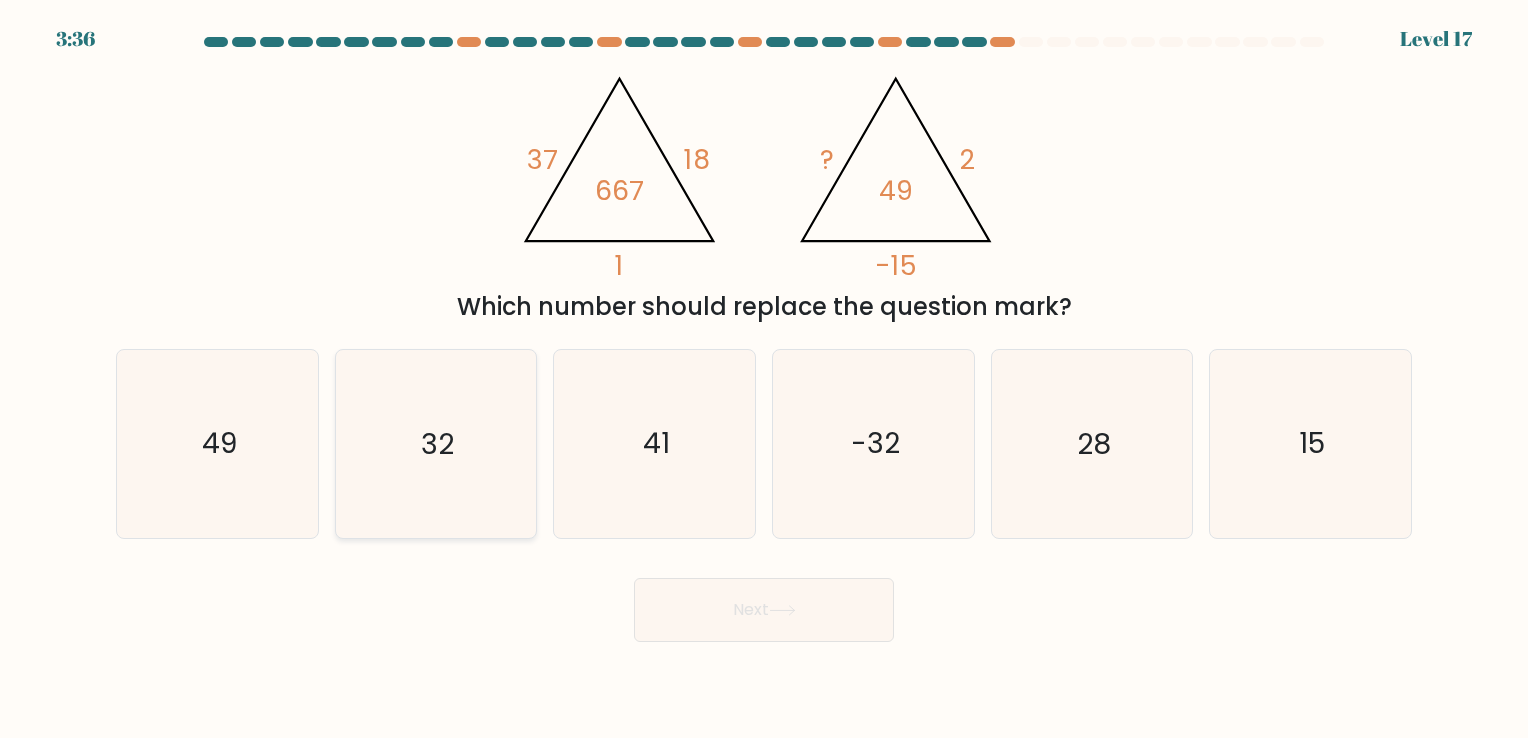 click on "32" 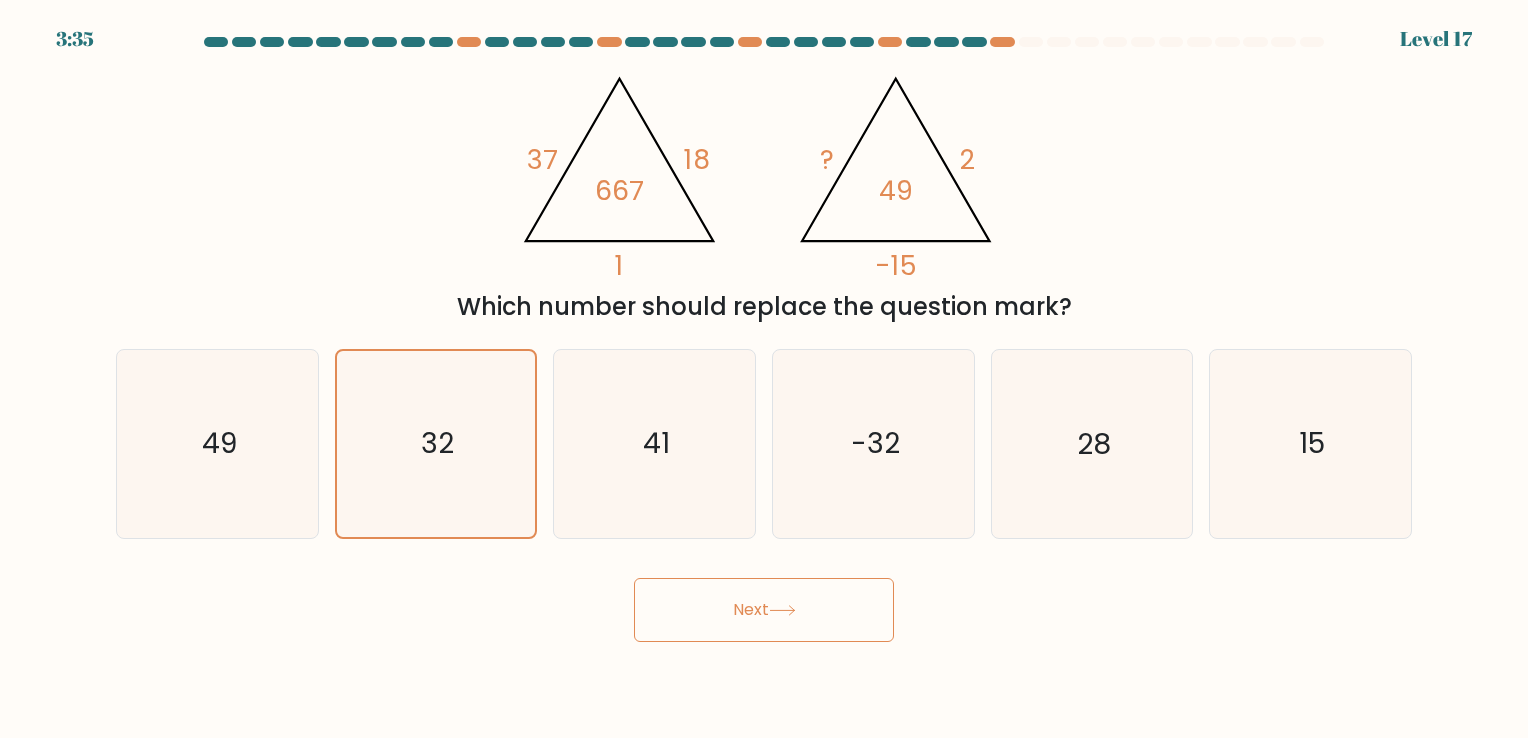 click on "Next" at bounding box center (764, 610) 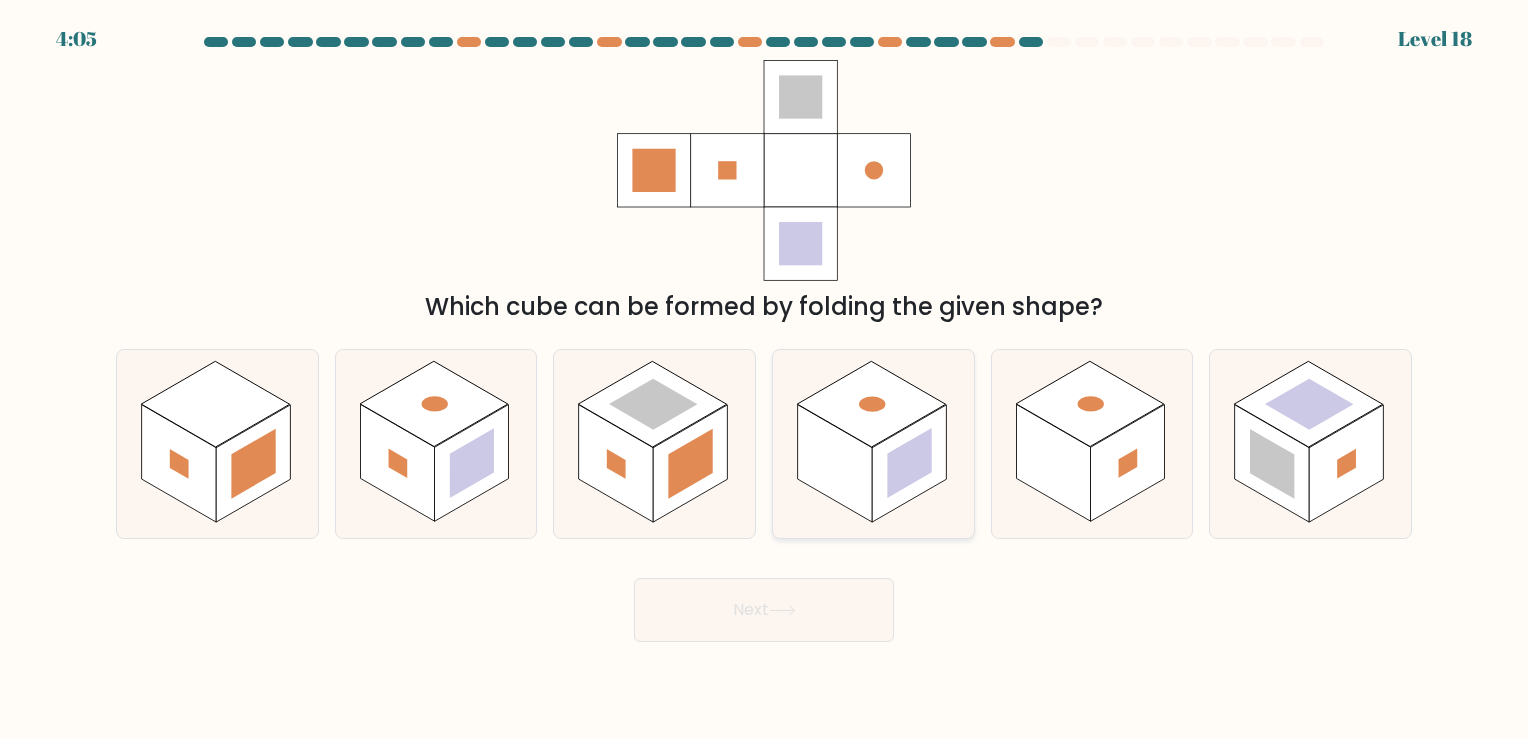 click 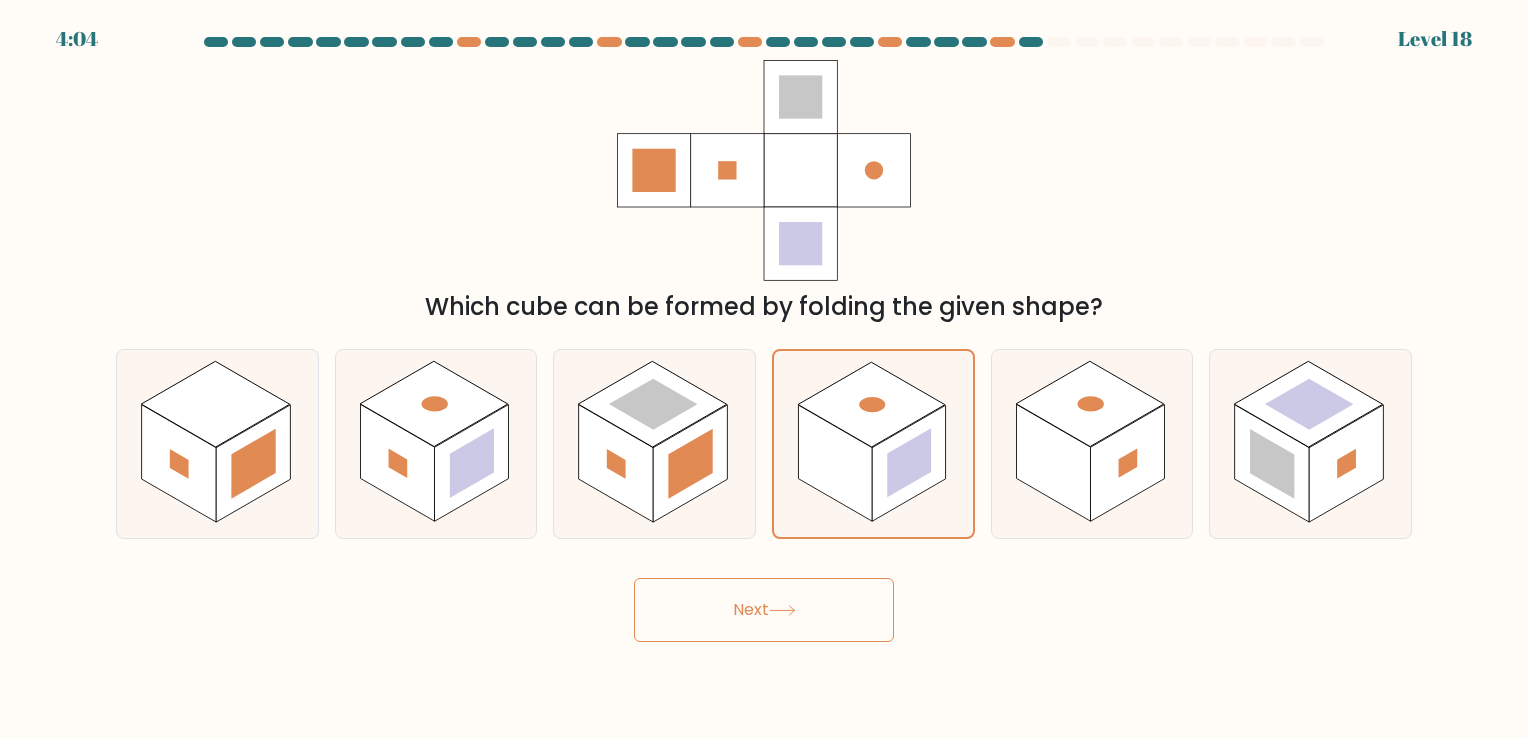click on "Next" at bounding box center [764, 610] 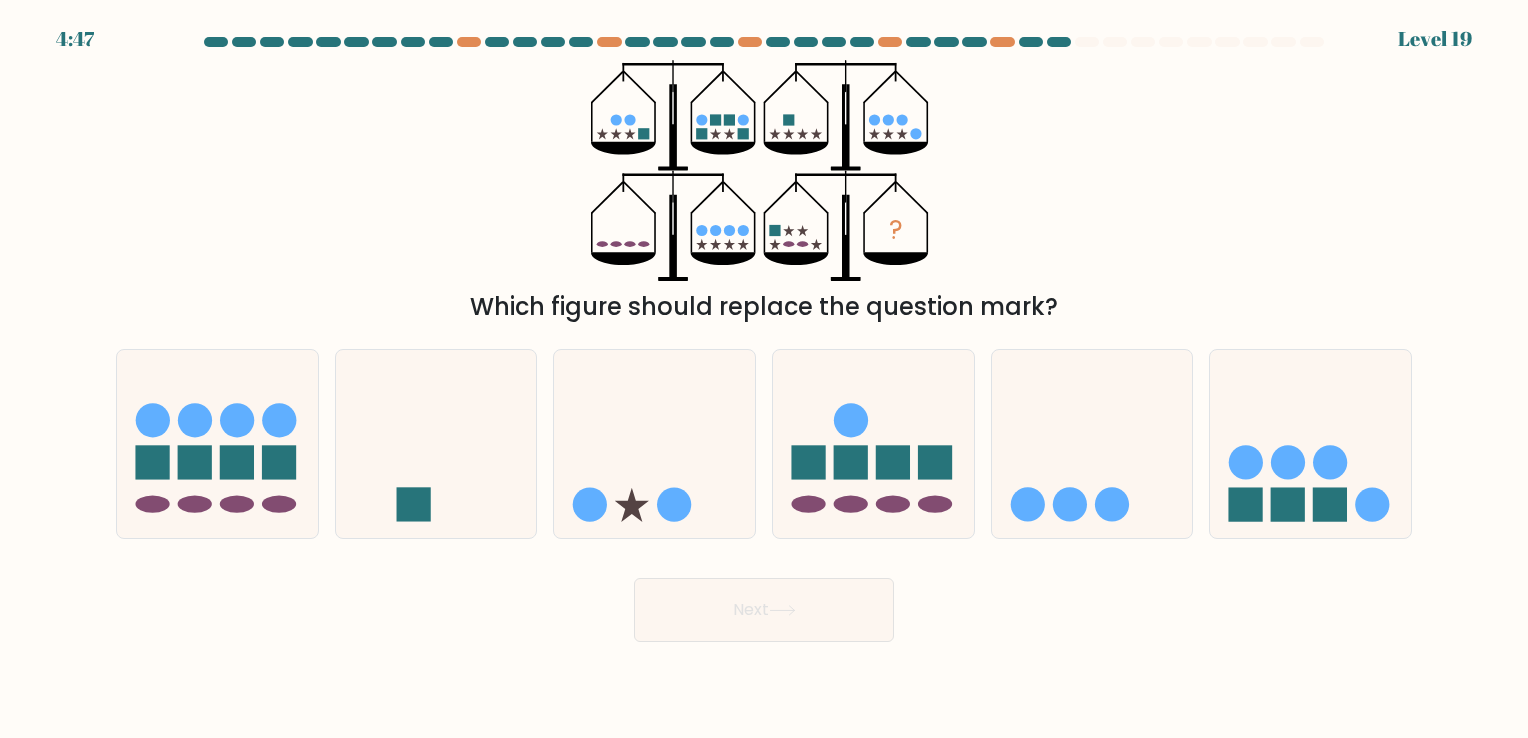 drag, startPoint x: 681, startPoint y: 180, endPoint x: 815, endPoint y: 204, distance: 136.1323 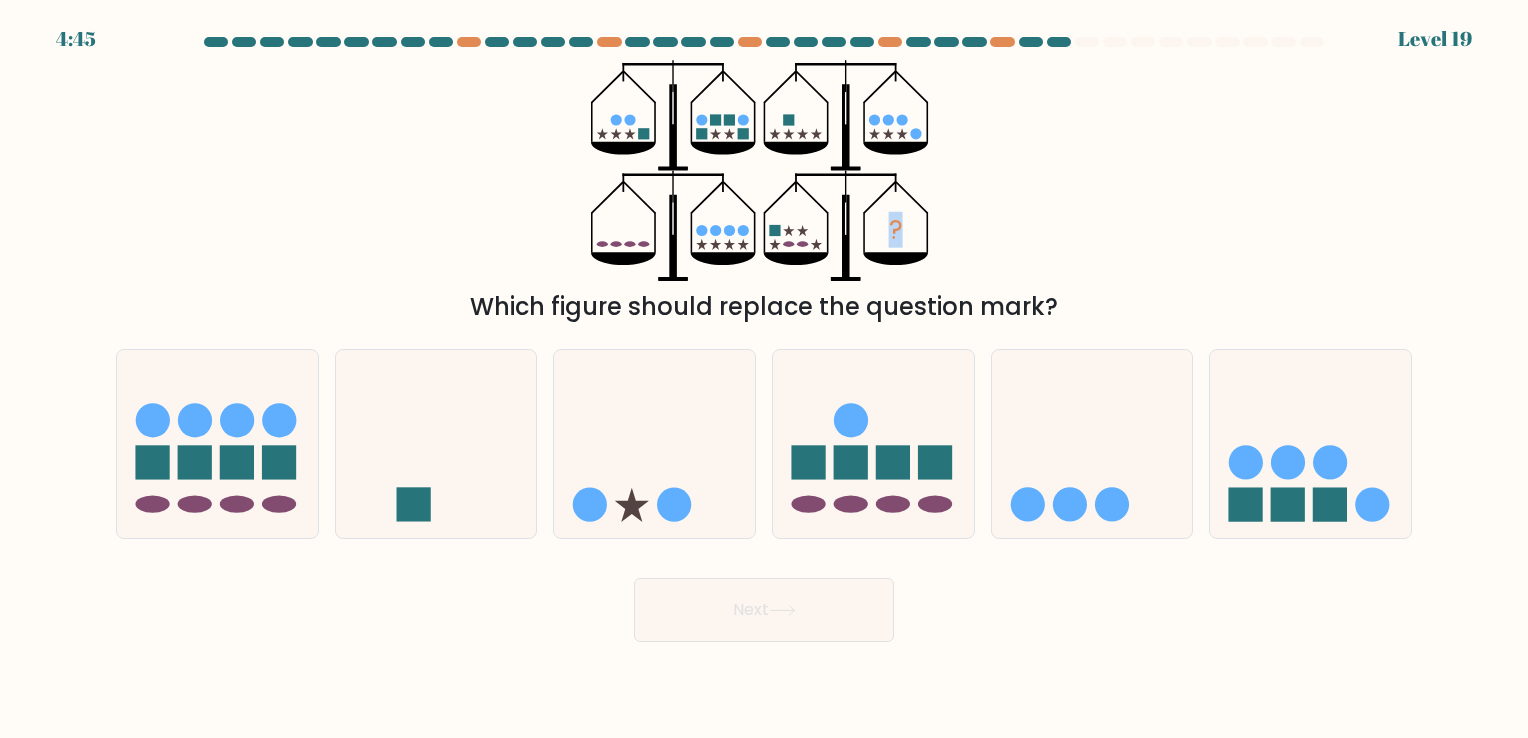 drag, startPoint x: 812, startPoint y: 200, endPoint x: 968, endPoint y: 174, distance: 158.15182 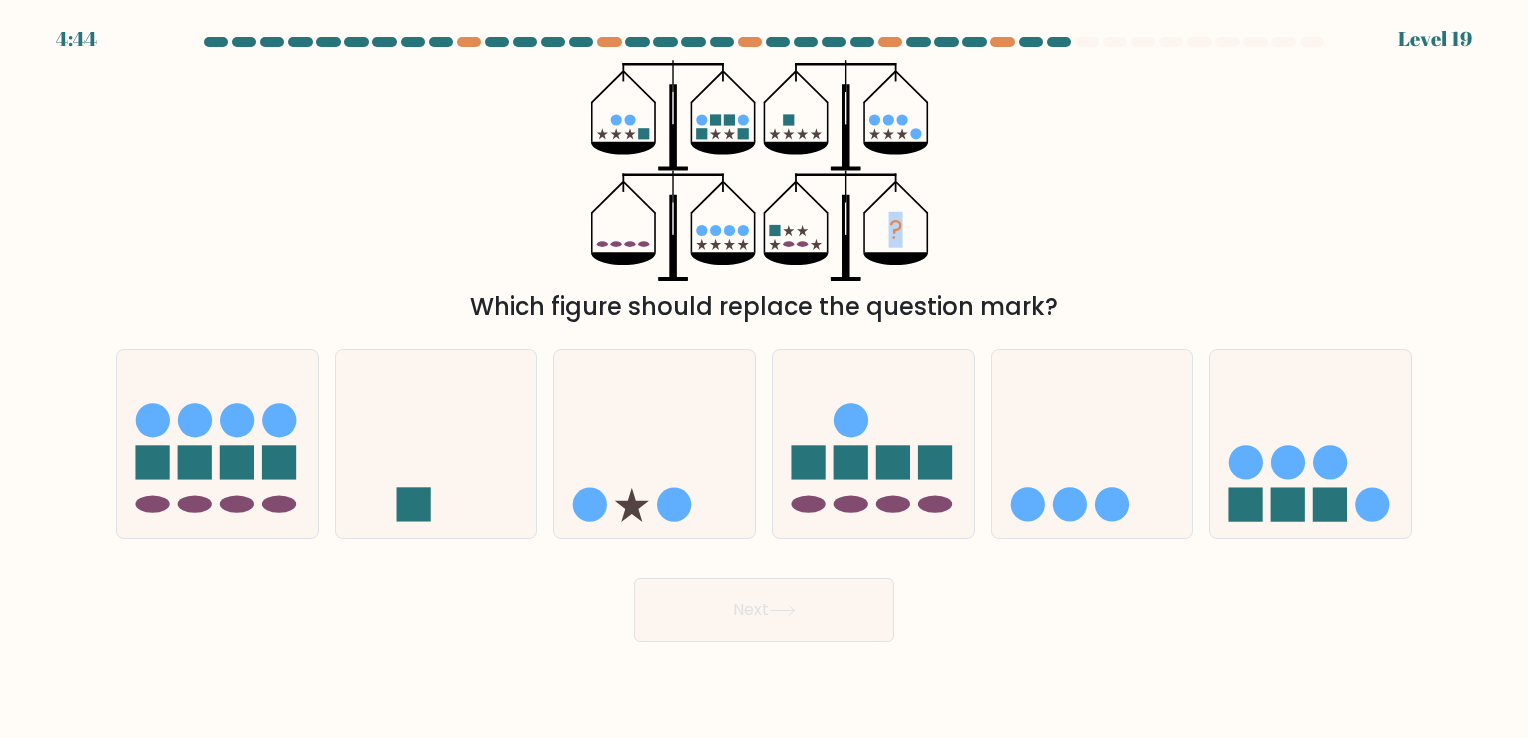 click on "?
Which figure should replace the question mark?" at bounding box center (764, 192) 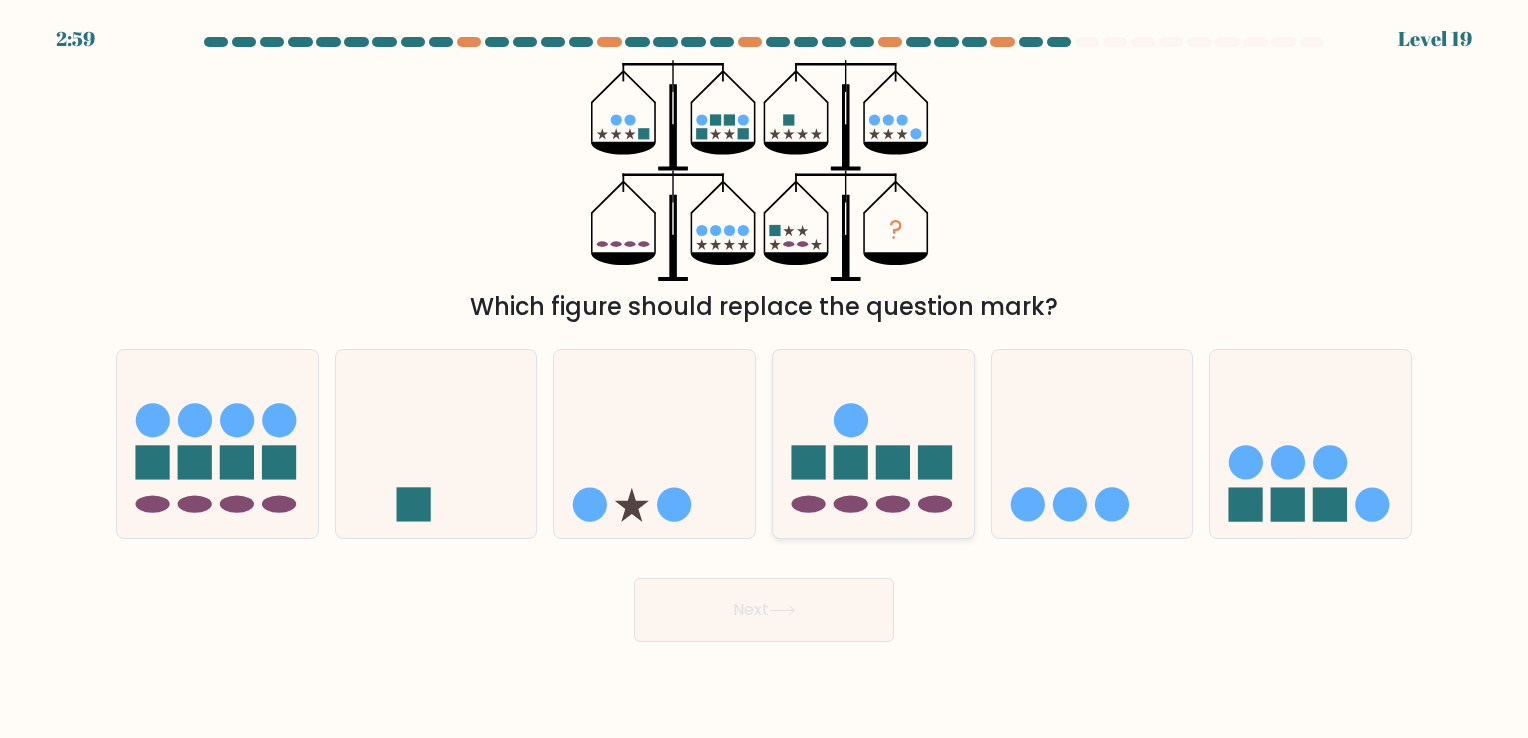 click 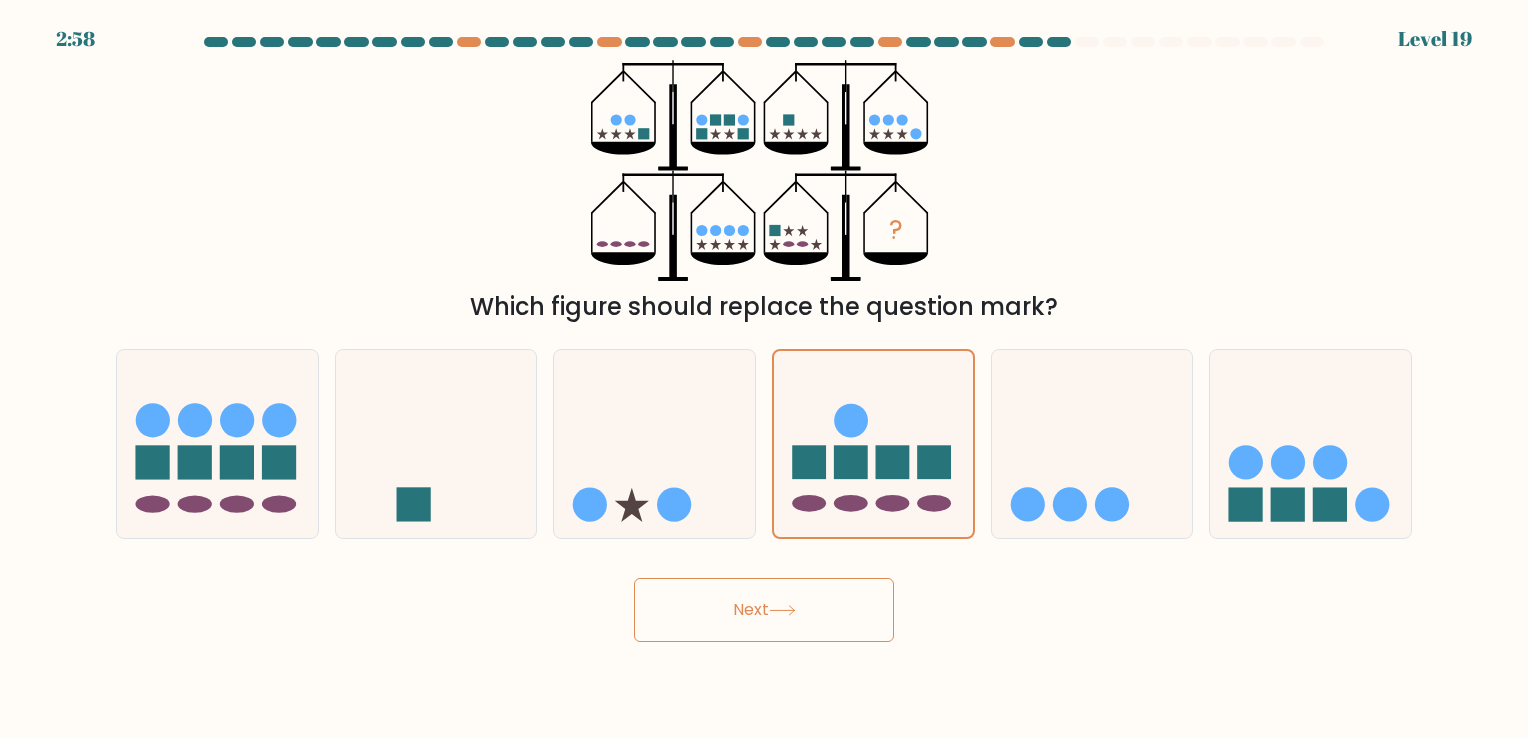 click on "Next" at bounding box center [764, 610] 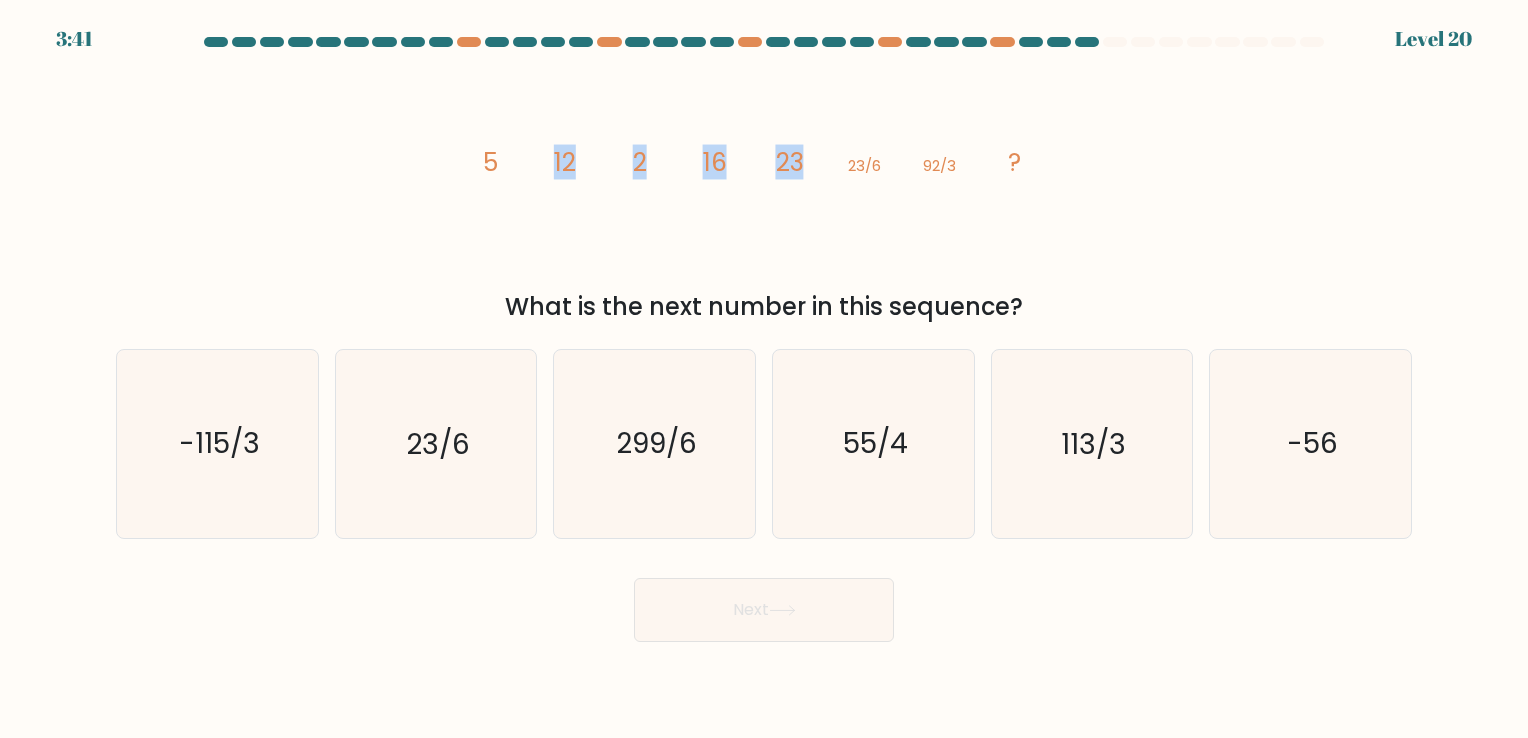 drag, startPoint x: 804, startPoint y: 238, endPoint x: 587, endPoint y: 246, distance: 217.14742 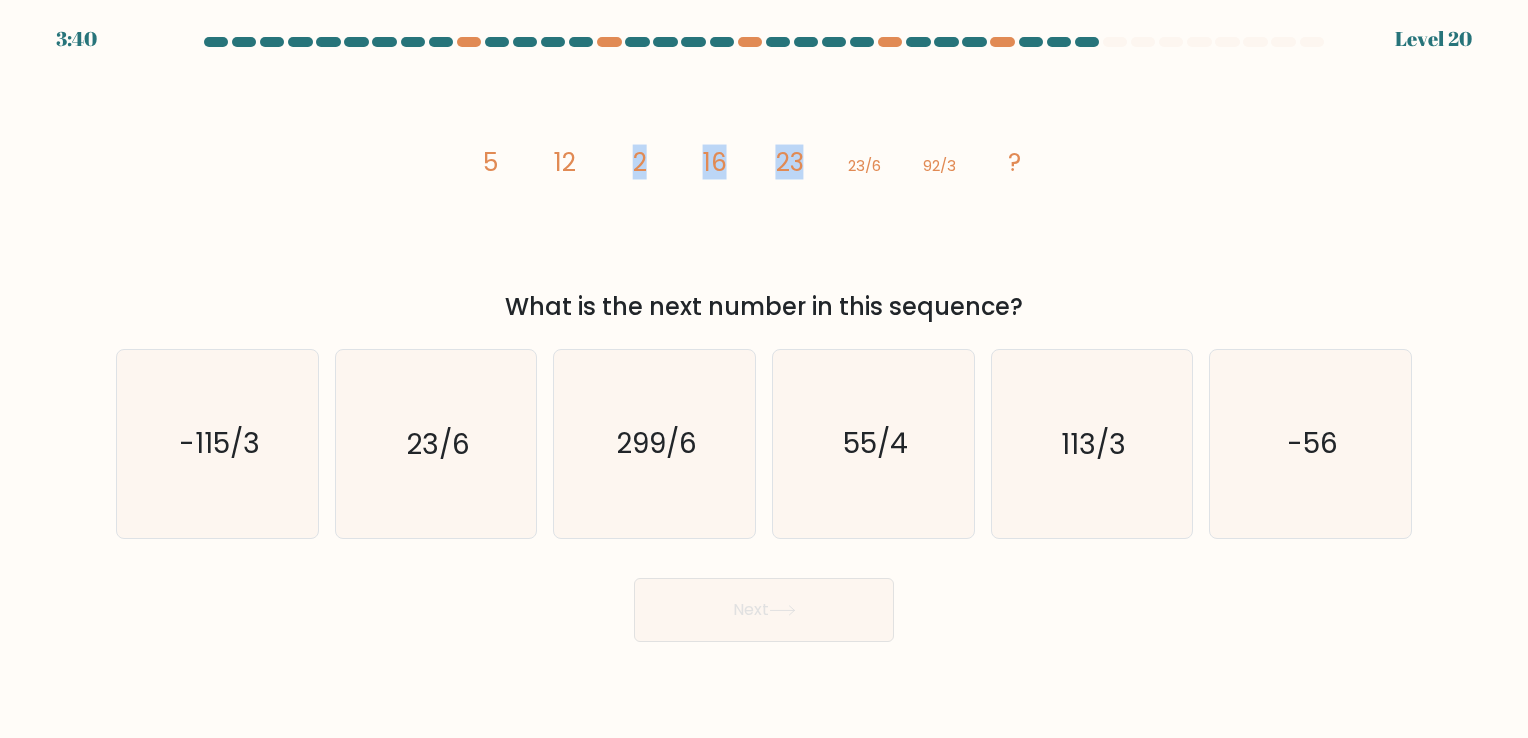 drag, startPoint x: 587, startPoint y: 246, endPoint x: 624, endPoint y: 245, distance: 37.01351 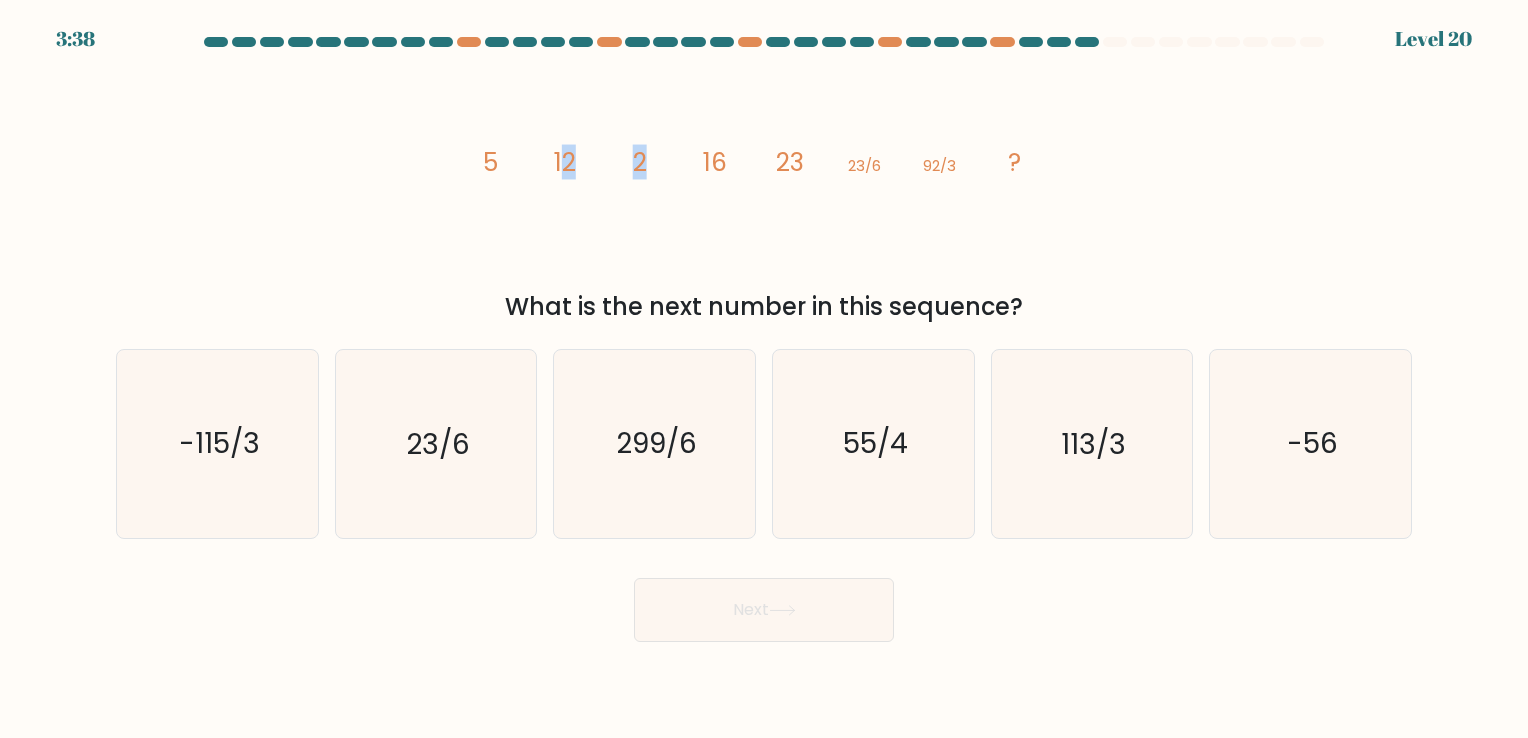 drag, startPoint x: 568, startPoint y: 194, endPoint x: 656, endPoint y: 200, distance: 88.20431 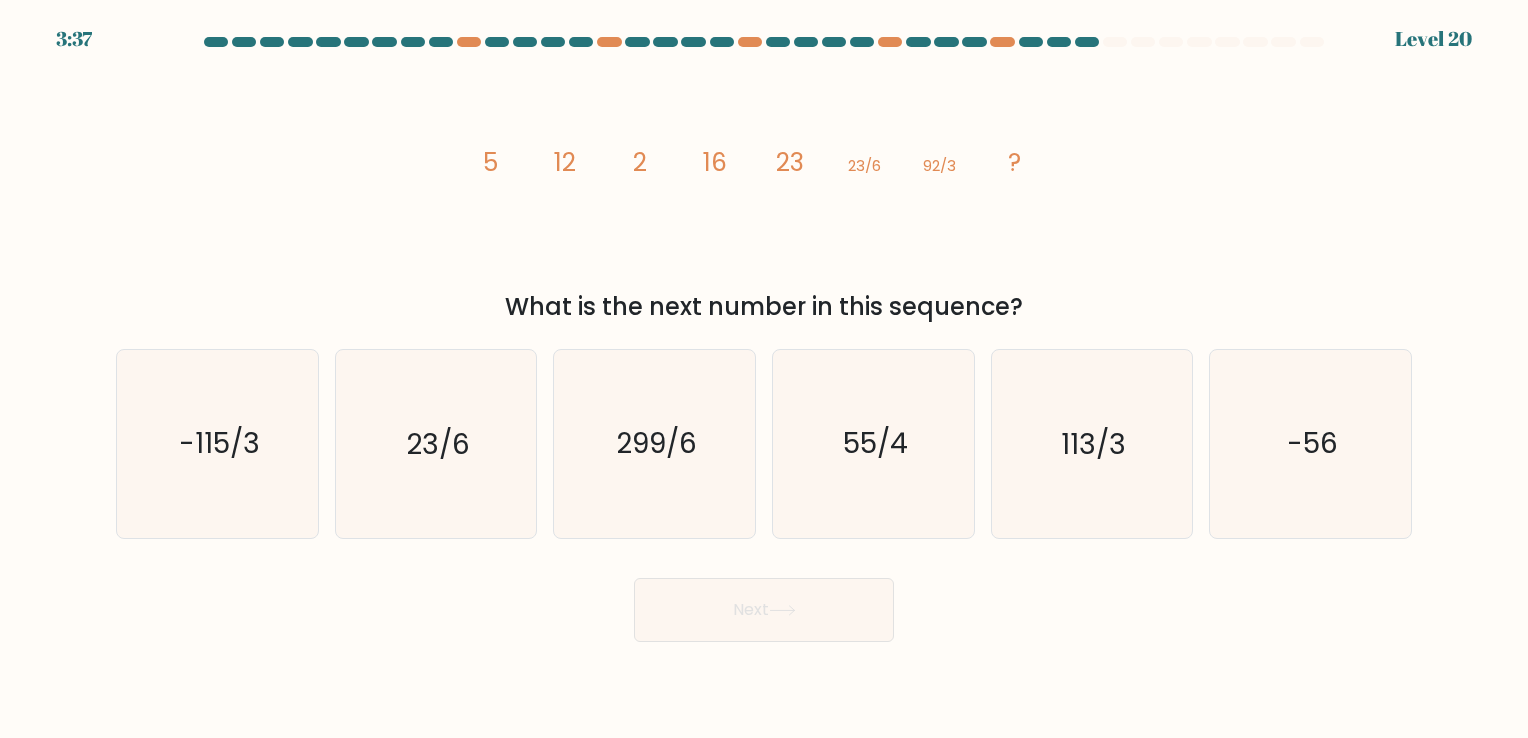 click on "image/svg+xml
5
12
2
16
23
23/6
92/3
?" 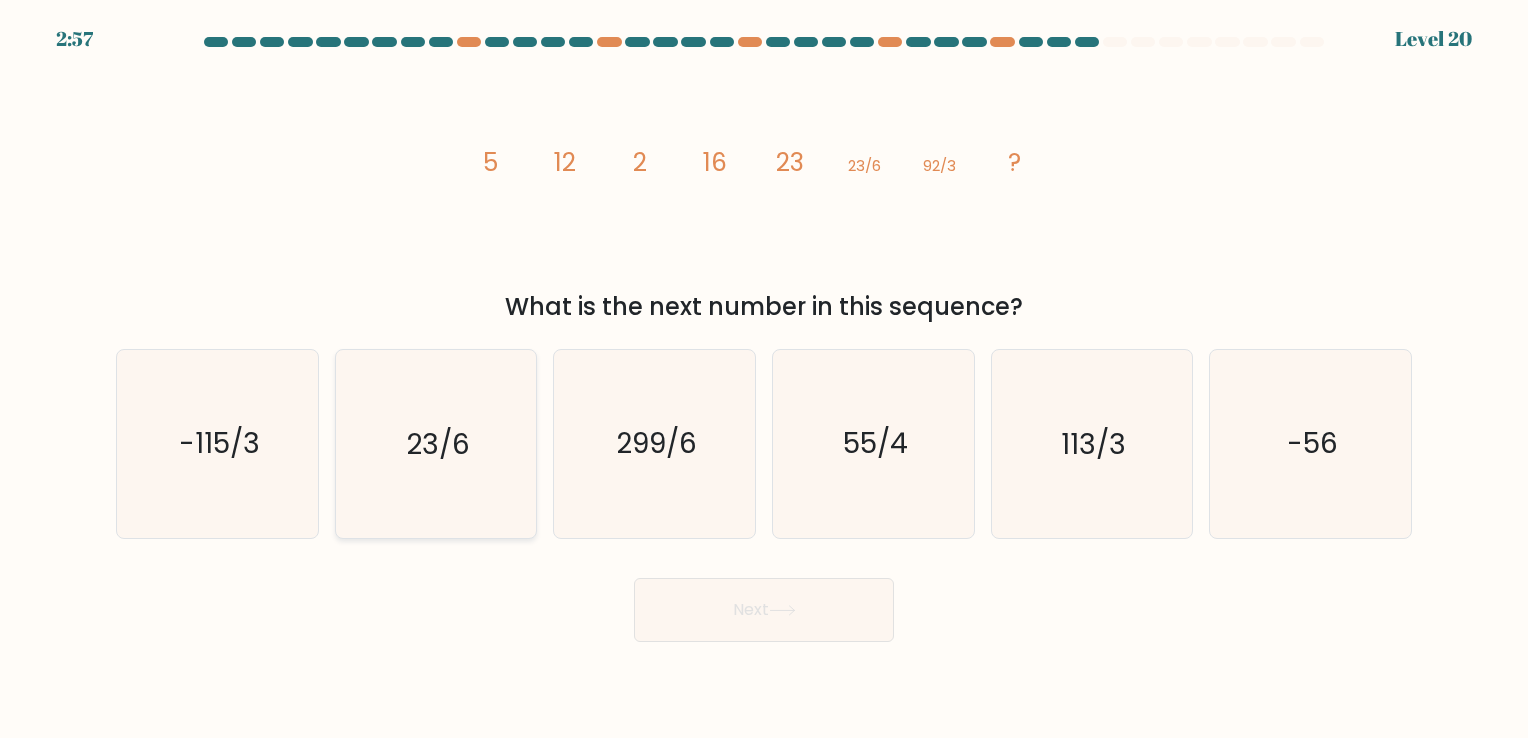 click on "23/6" 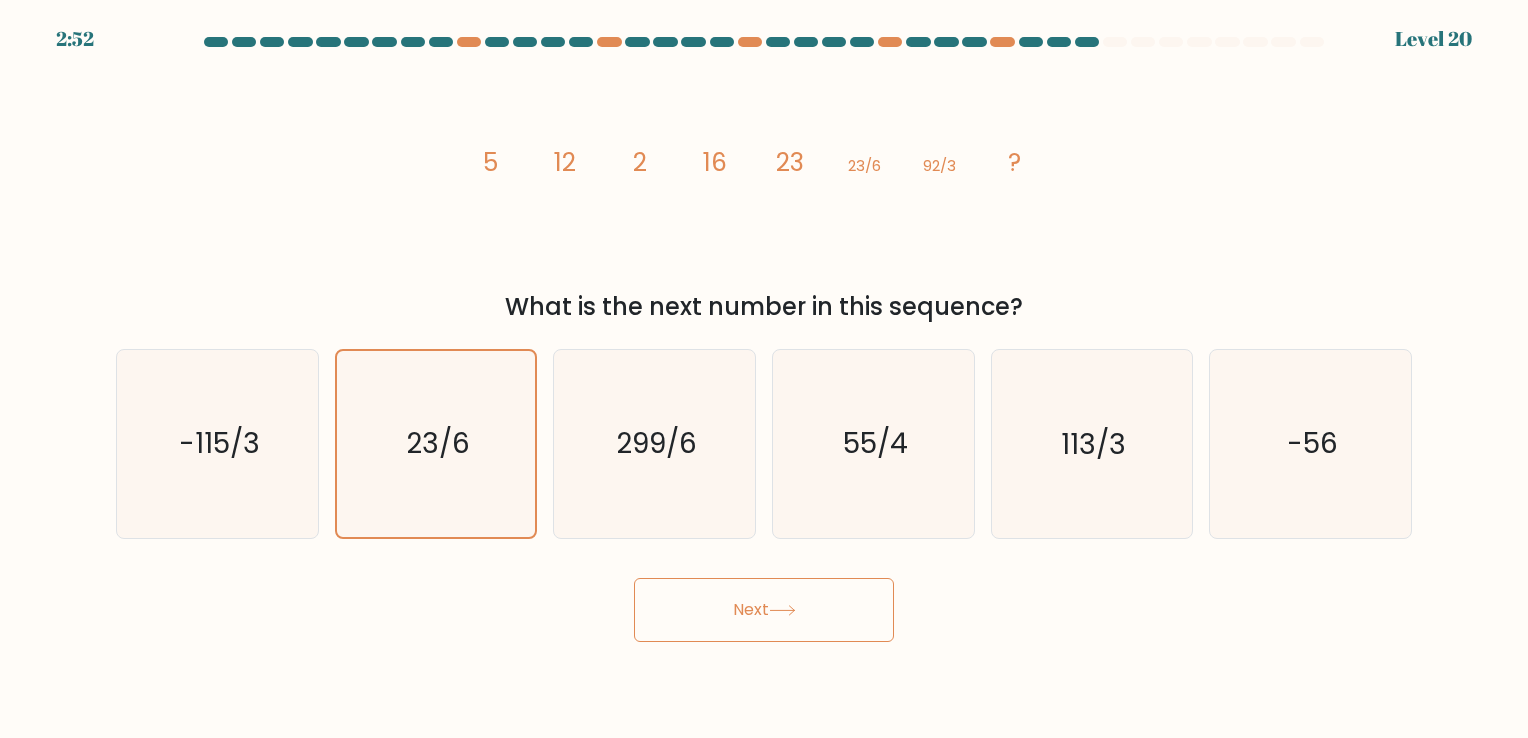 click on "Next" at bounding box center [764, 610] 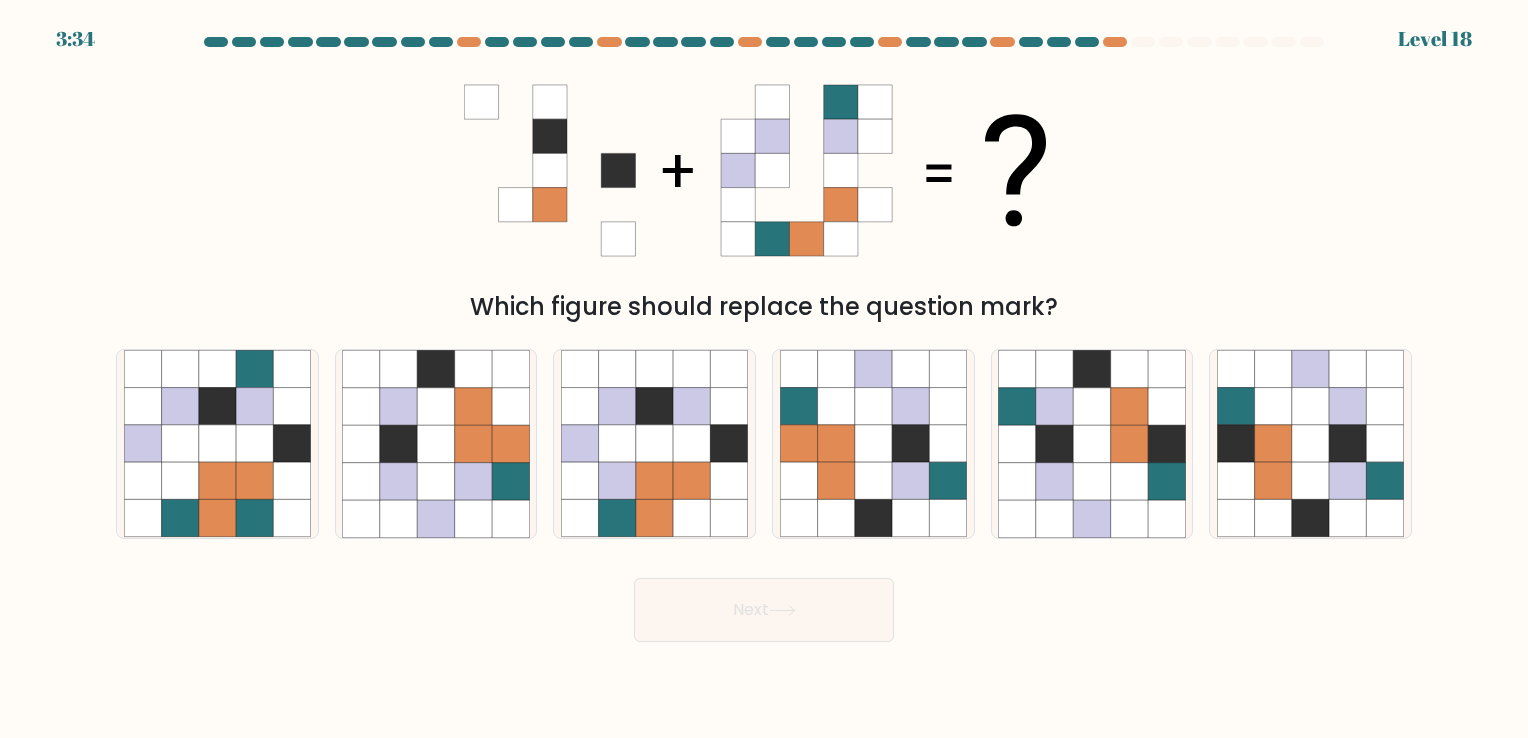 drag, startPoint x: 575, startPoint y: 171, endPoint x: 543, endPoint y: 144, distance: 41.868843 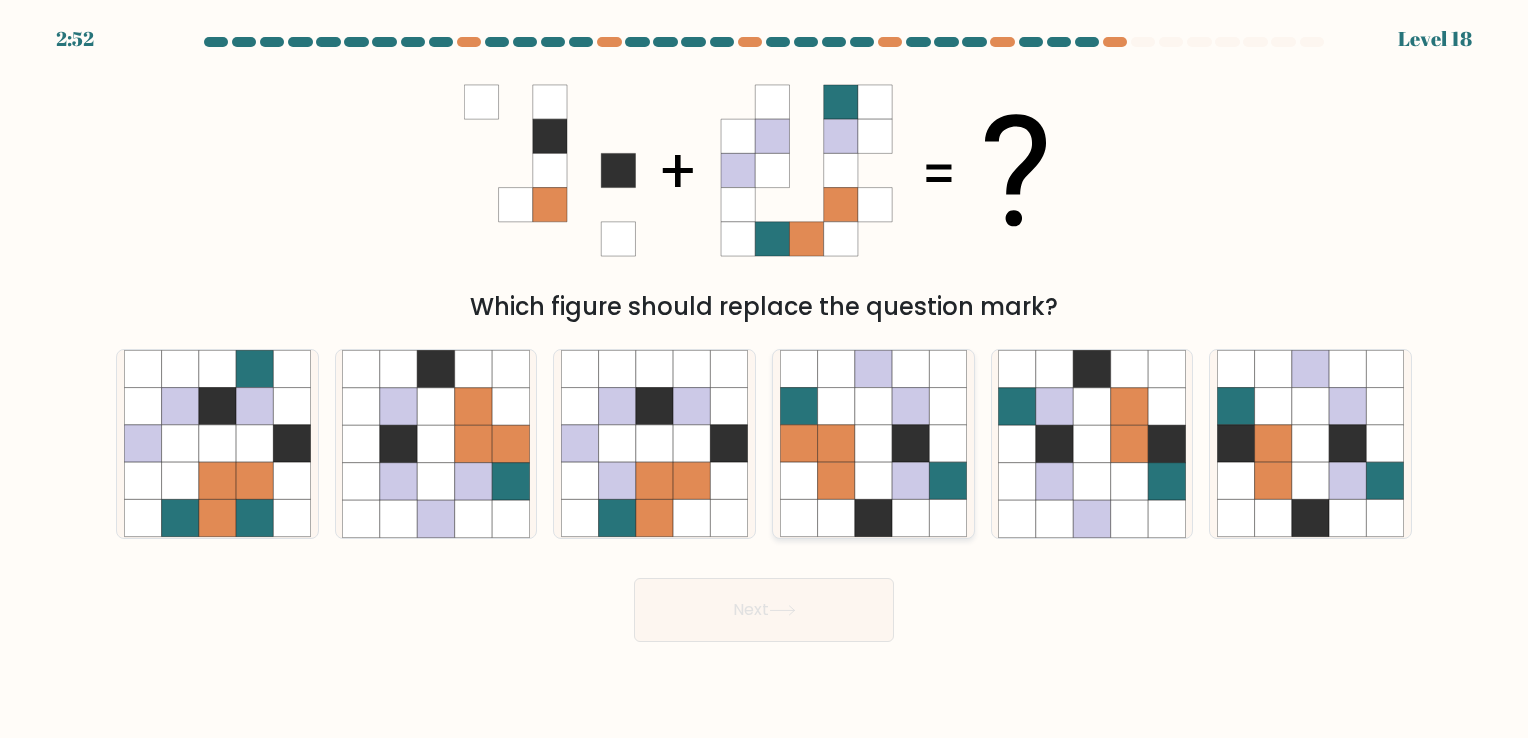 click 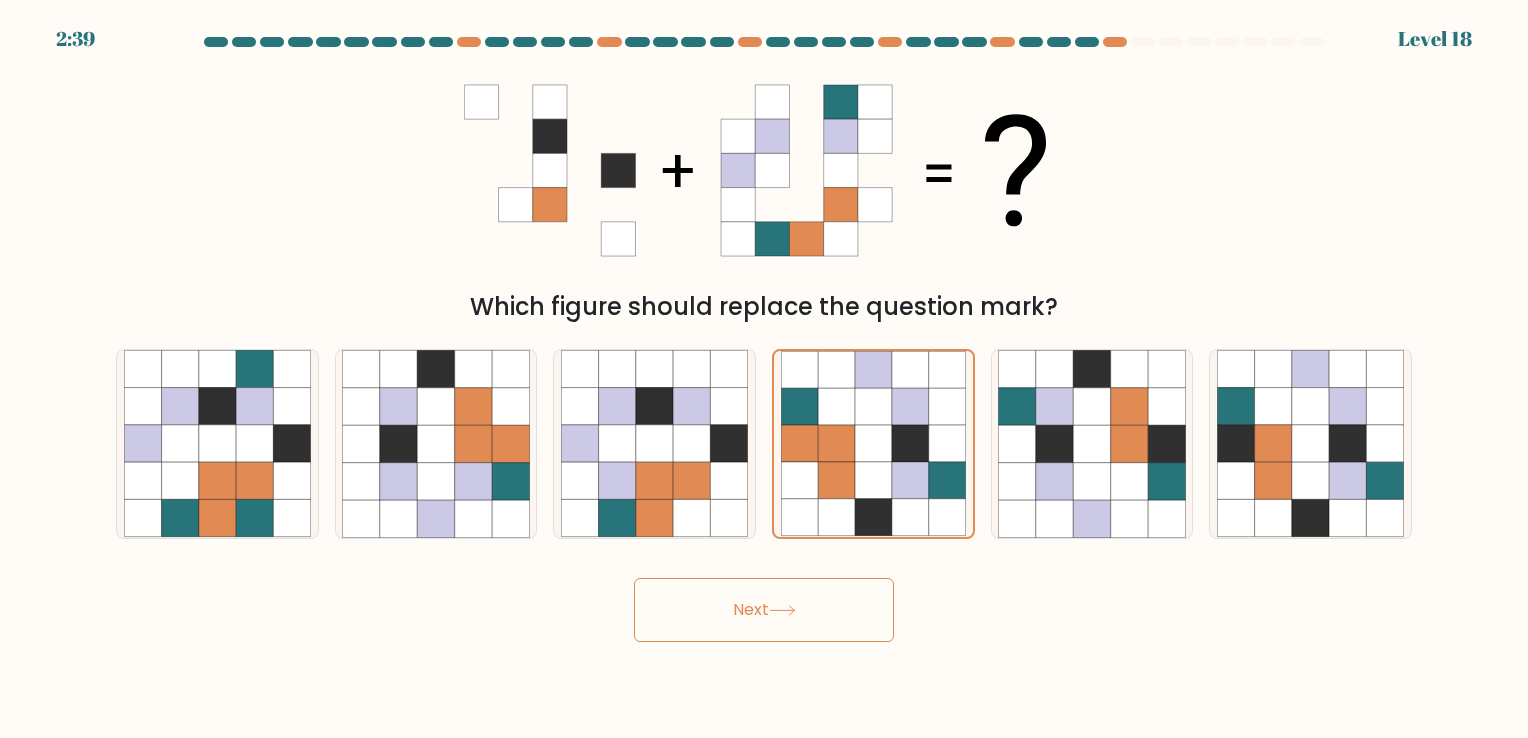 click on "Next" at bounding box center (764, 610) 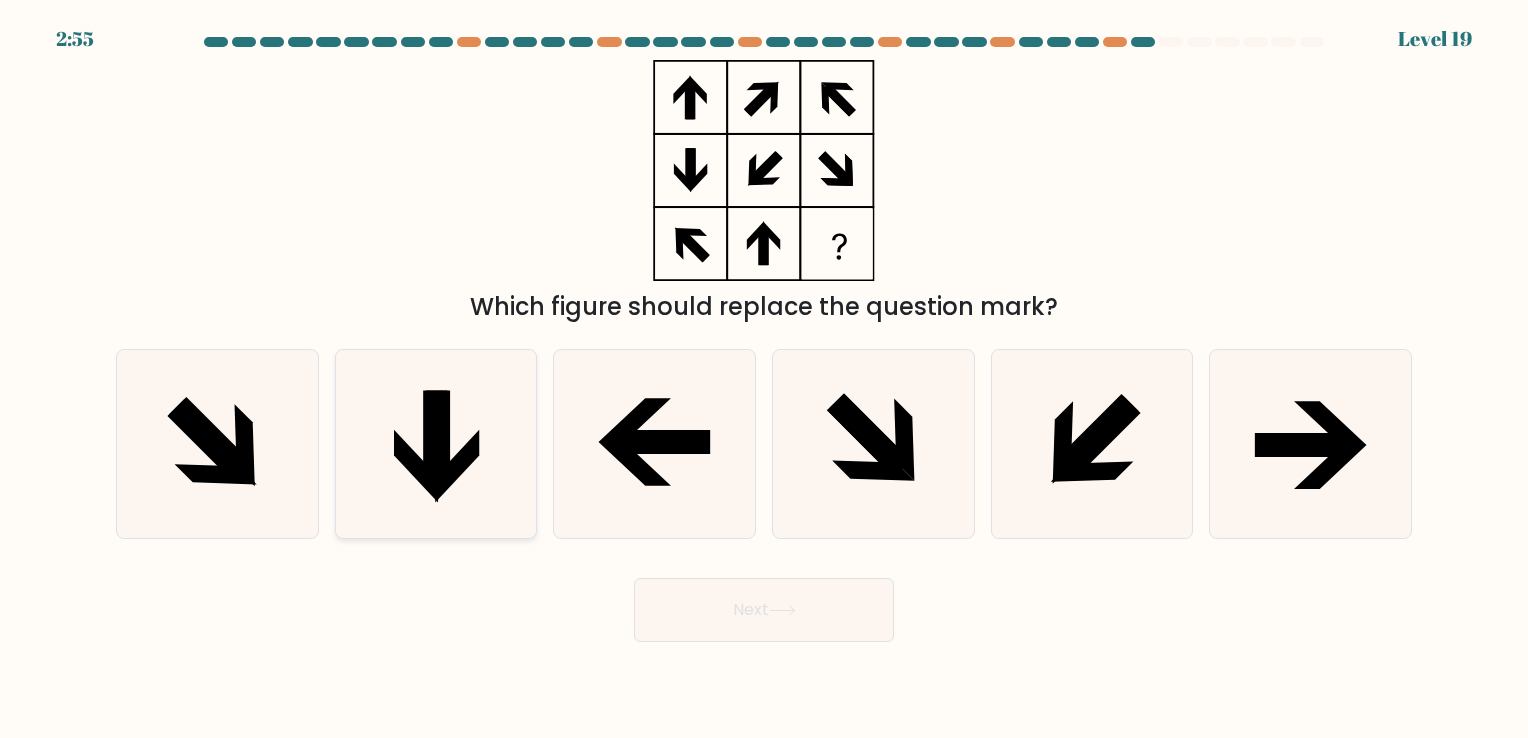 click 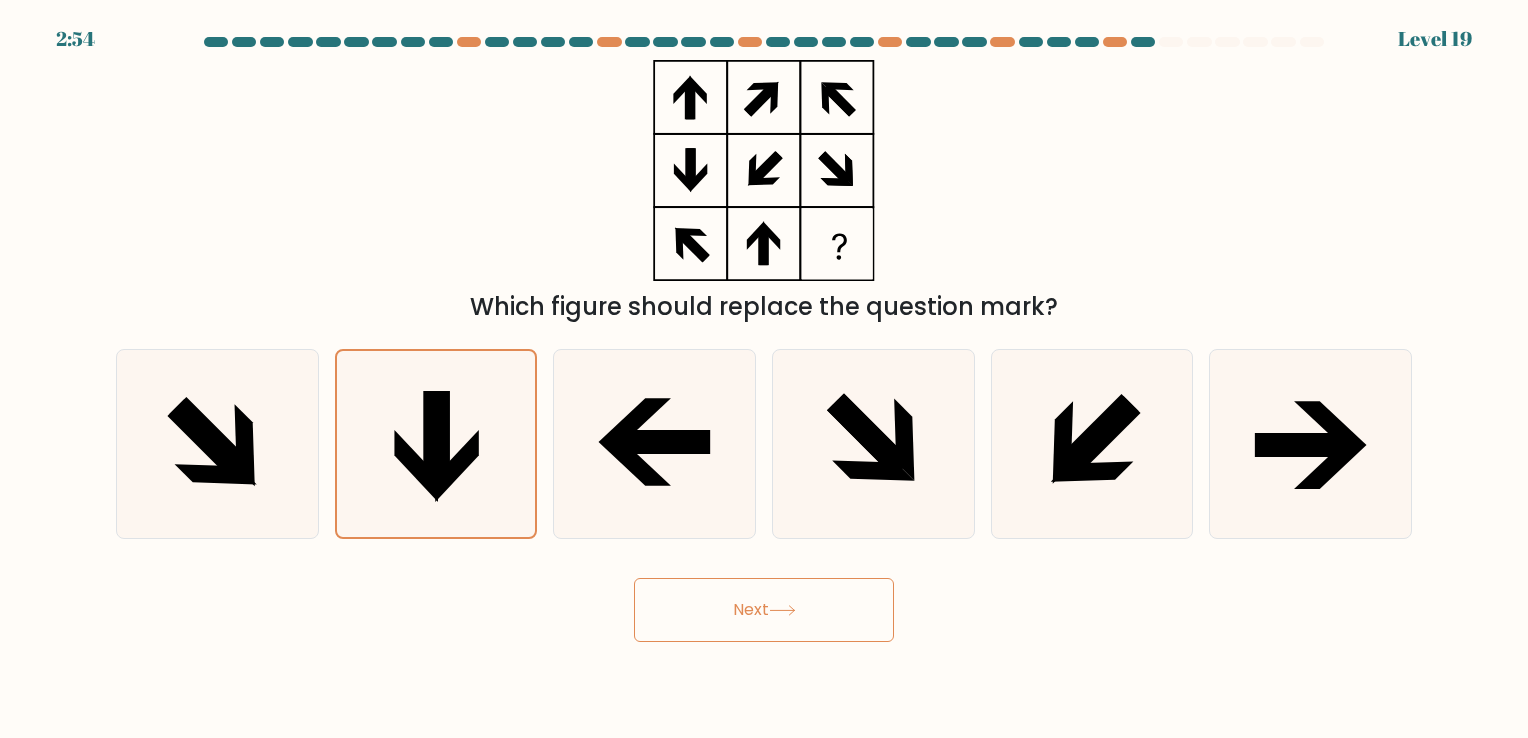 click on "Next" at bounding box center [764, 610] 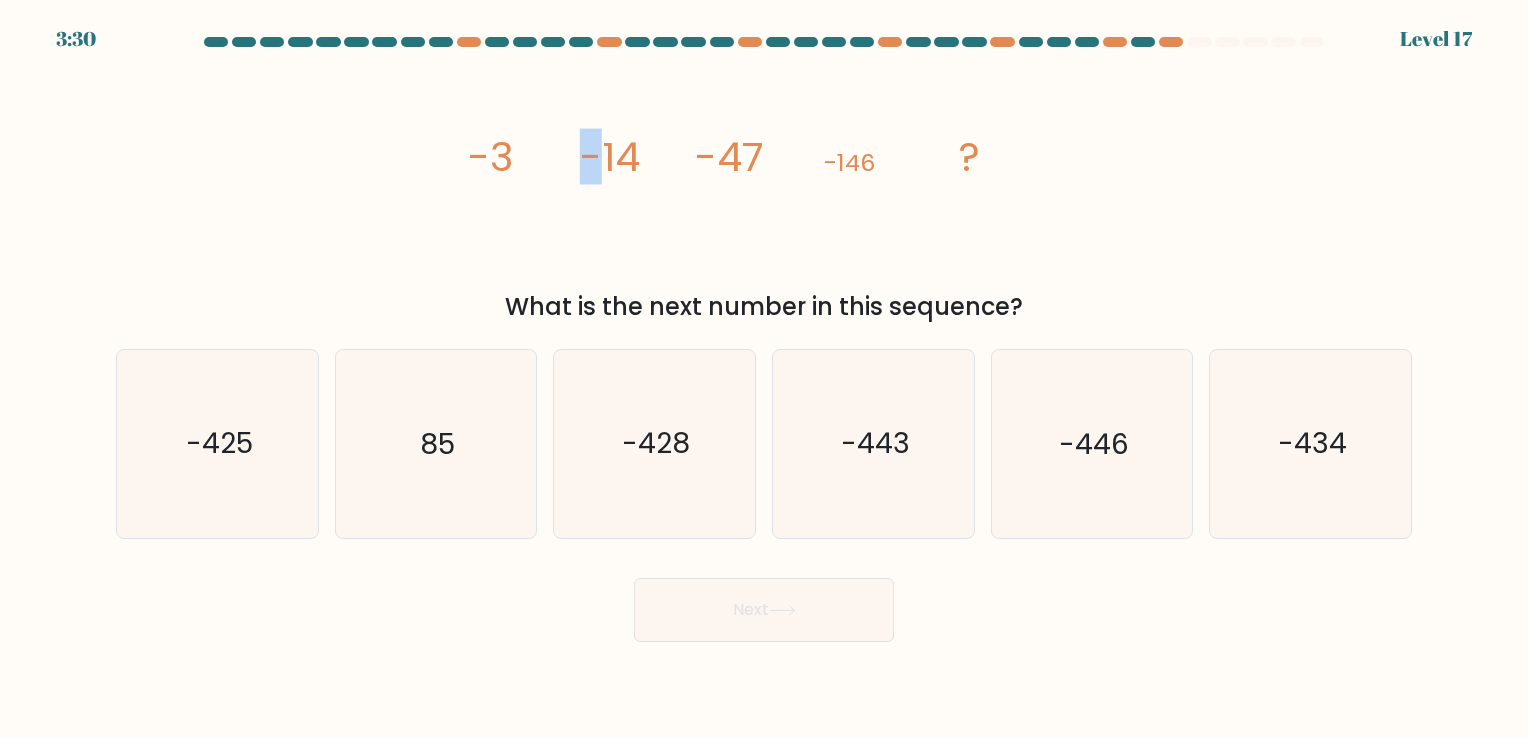 drag, startPoint x: 572, startPoint y: 246, endPoint x: 611, endPoint y: 171, distance: 84.53402 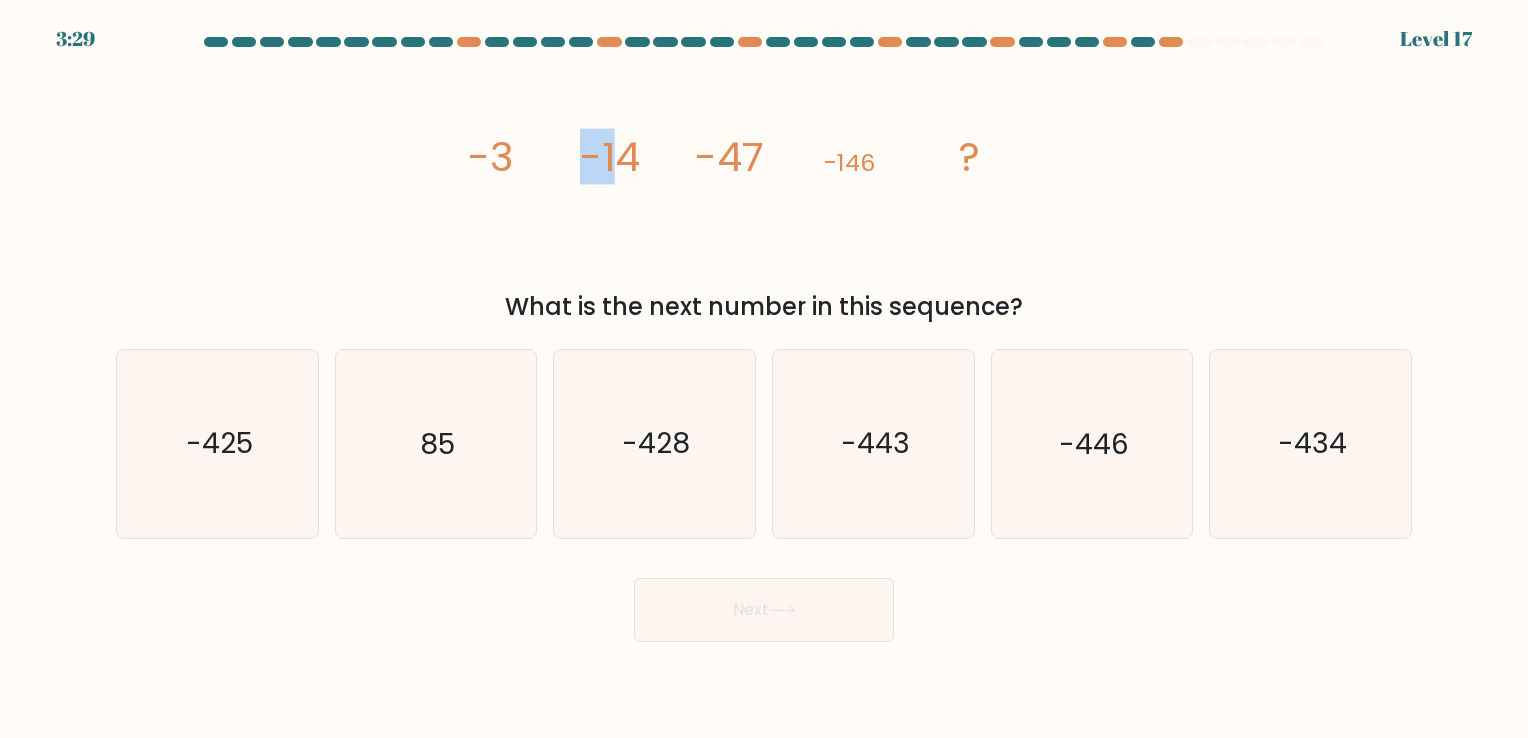 drag, startPoint x: 611, startPoint y: 171, endPoint x: 606, endPoint y: 180, distance: 10.29563 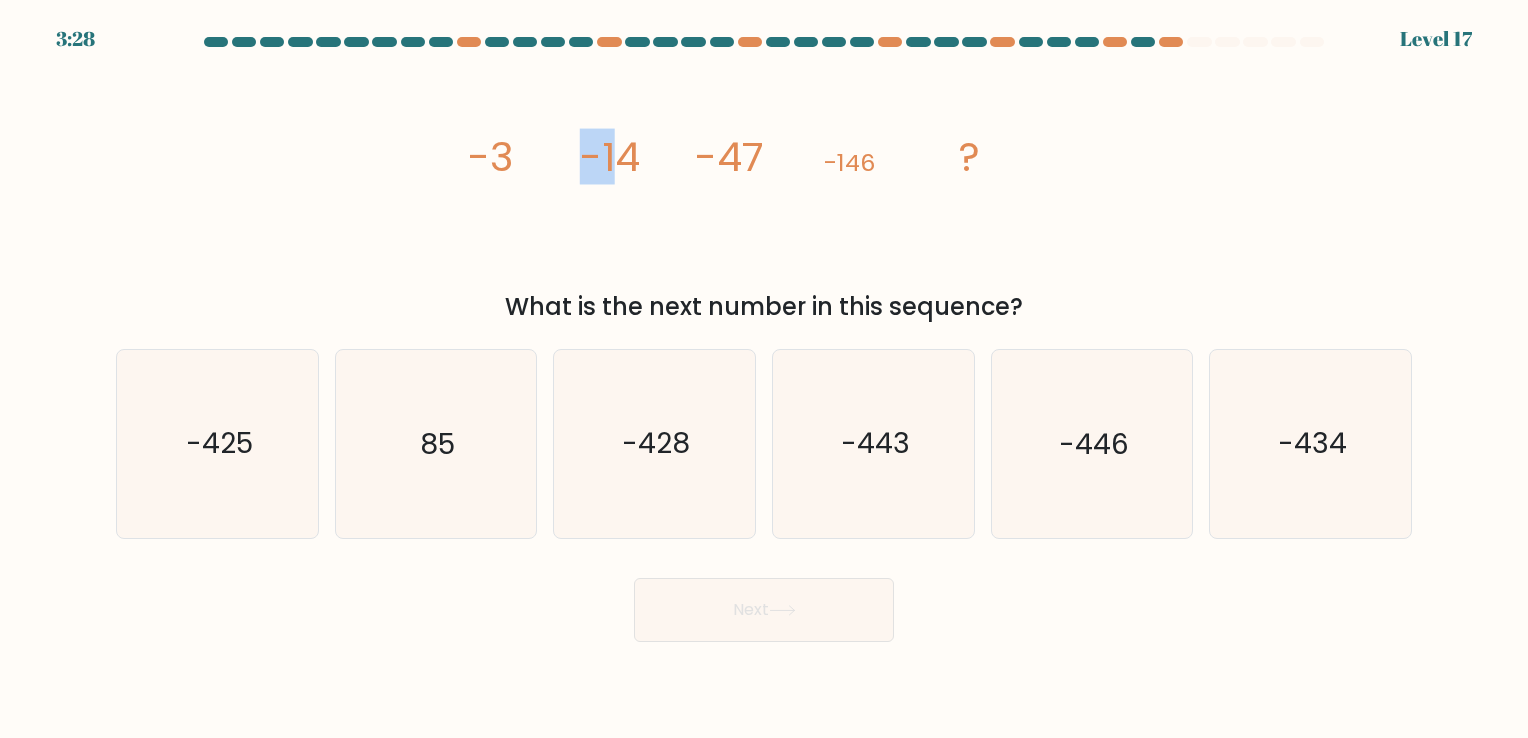click on "image/svg+xml
-3
-14
-47
-146
?" 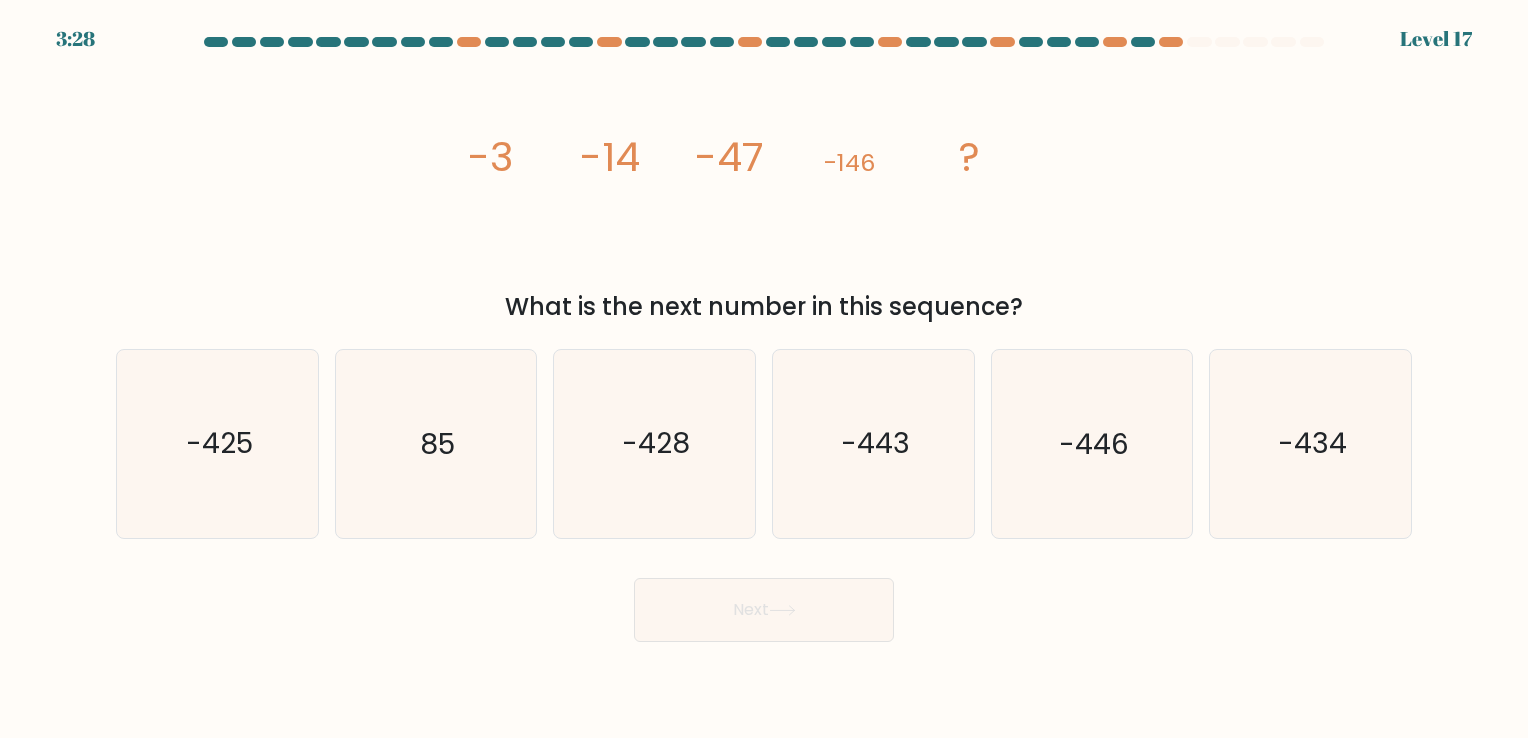 click on "image/svg+xml
-3
-14
-47
-146
?" 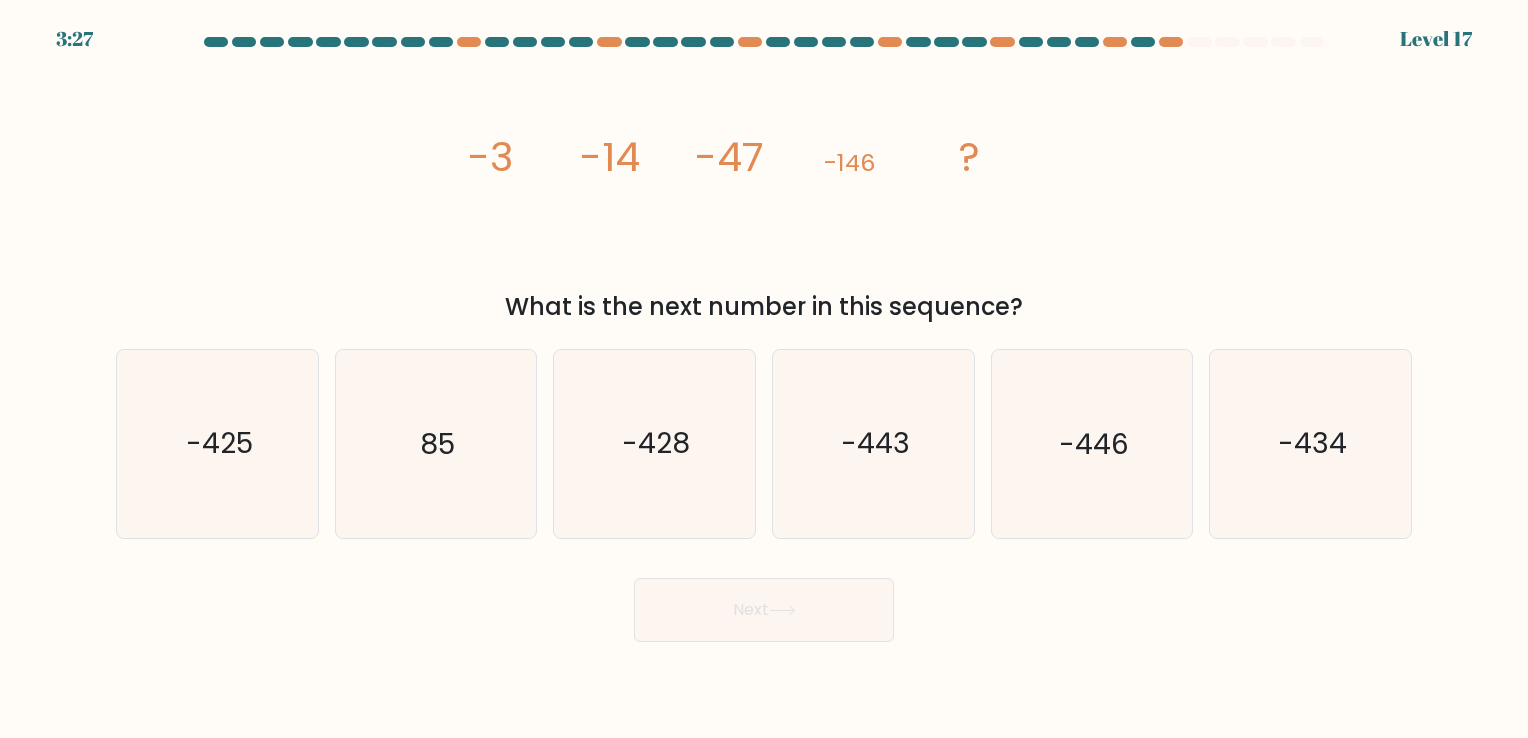 click on "image/svg+xml
-3
-14
-47
-146
?" 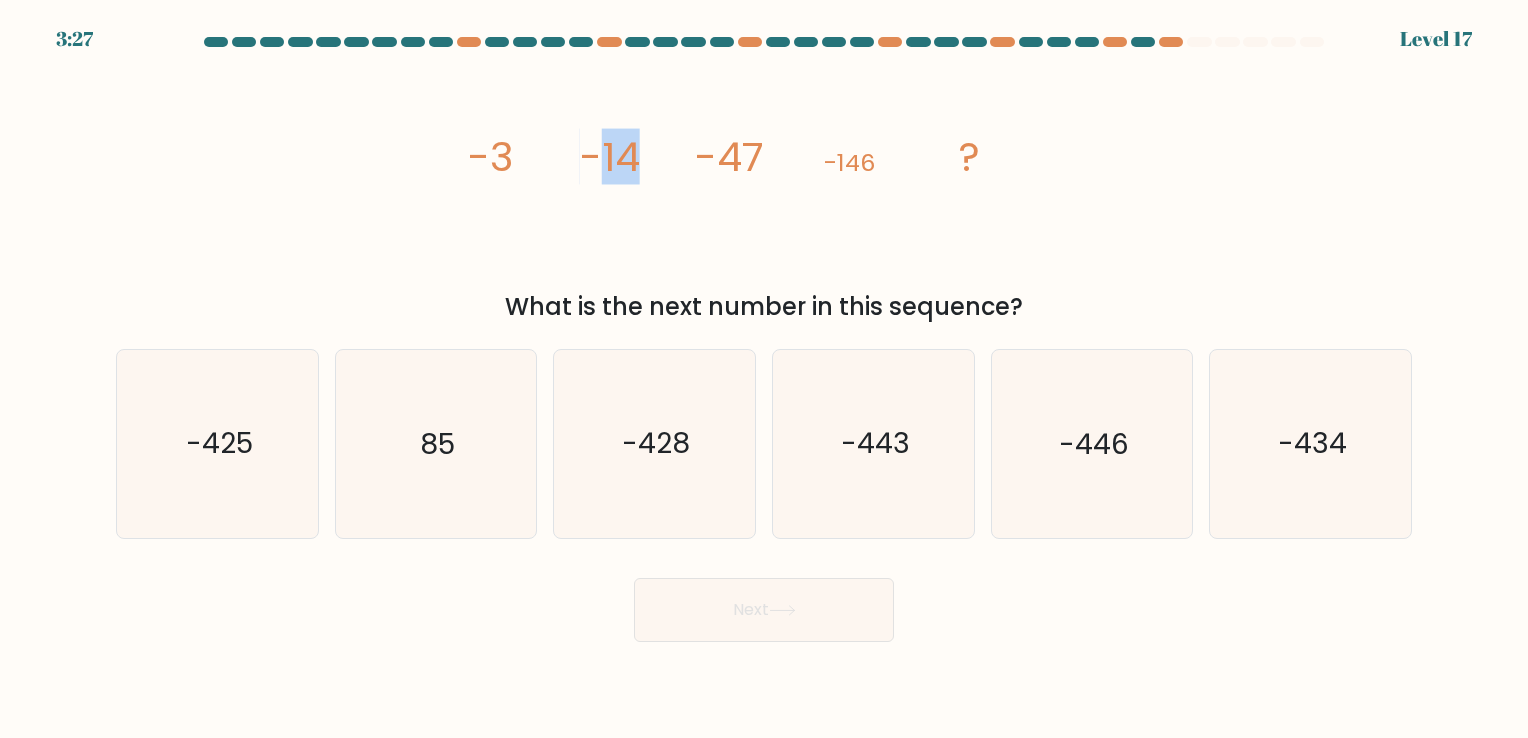 click on "image/svg+xml
-3
-14
-47
-146
?" 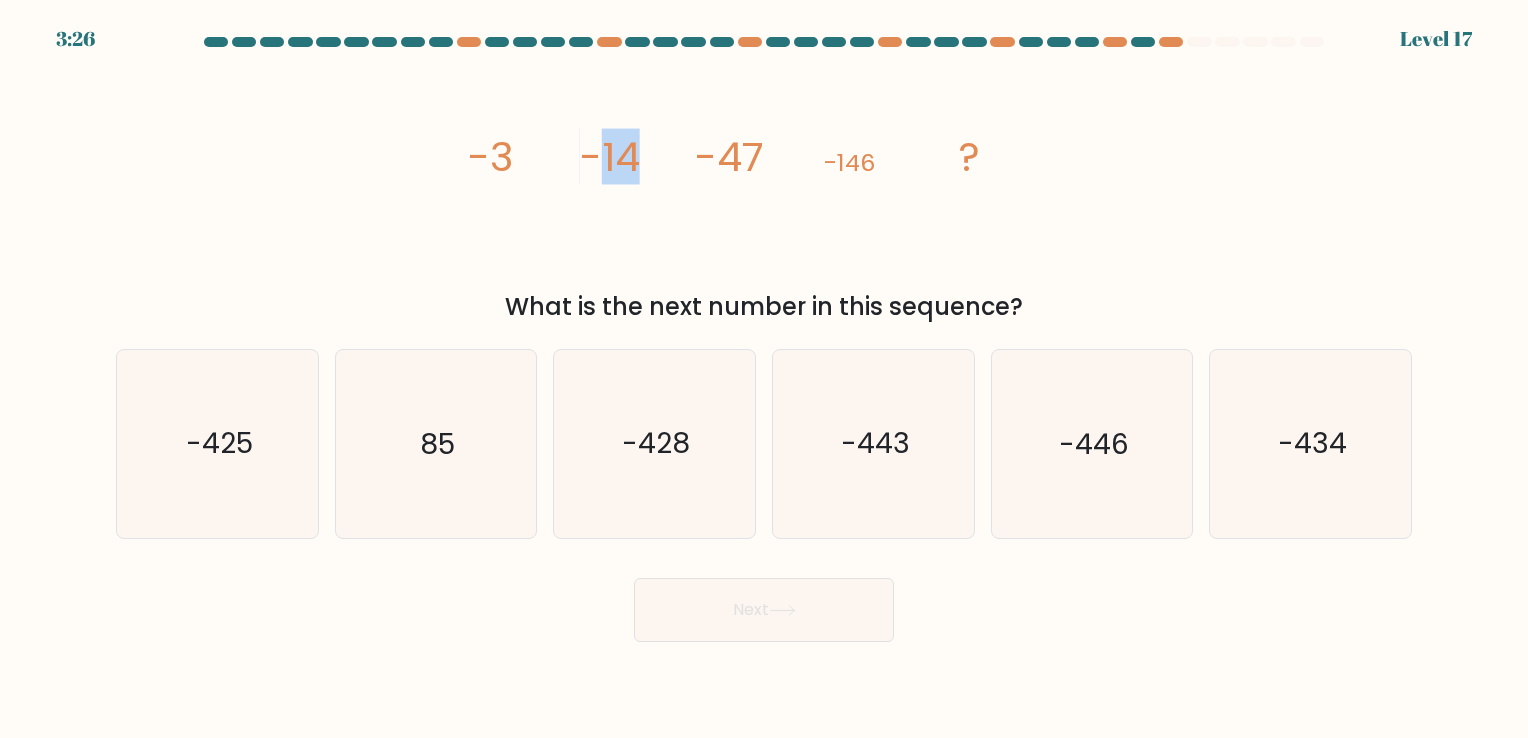 click on "image/svg+xml
-3
-14
-47
-146
?" 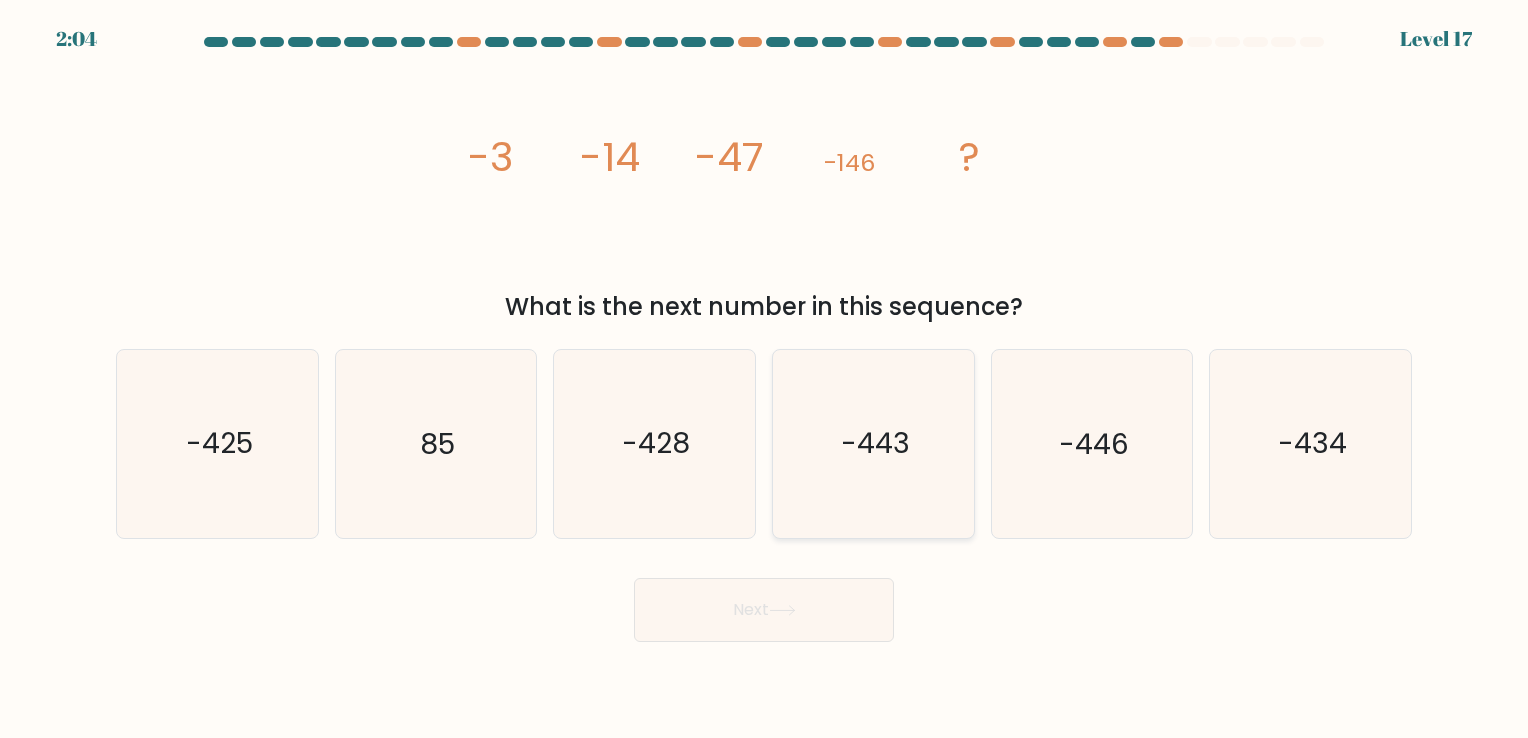 click on "-443" 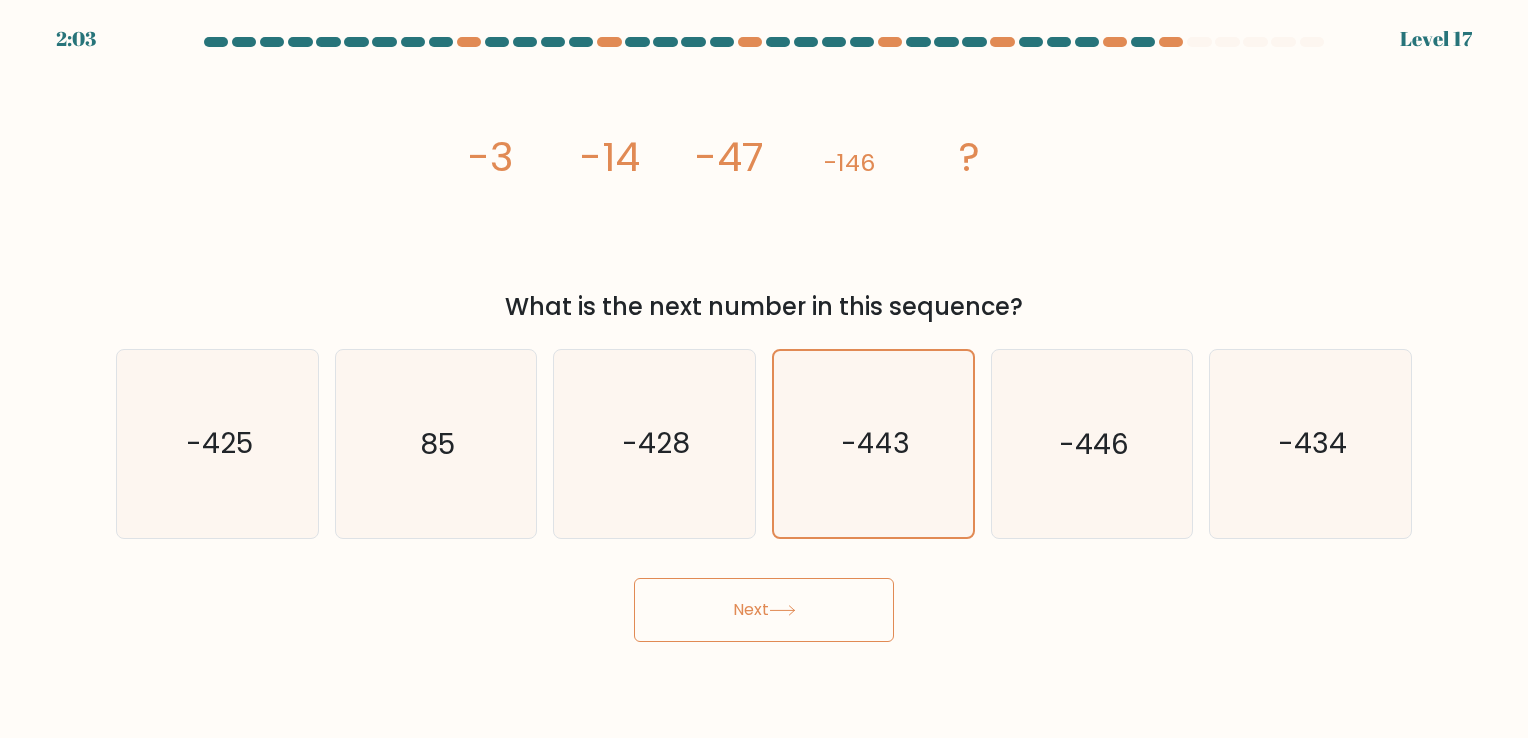 click on "Next" at bounding box center (764, 610) 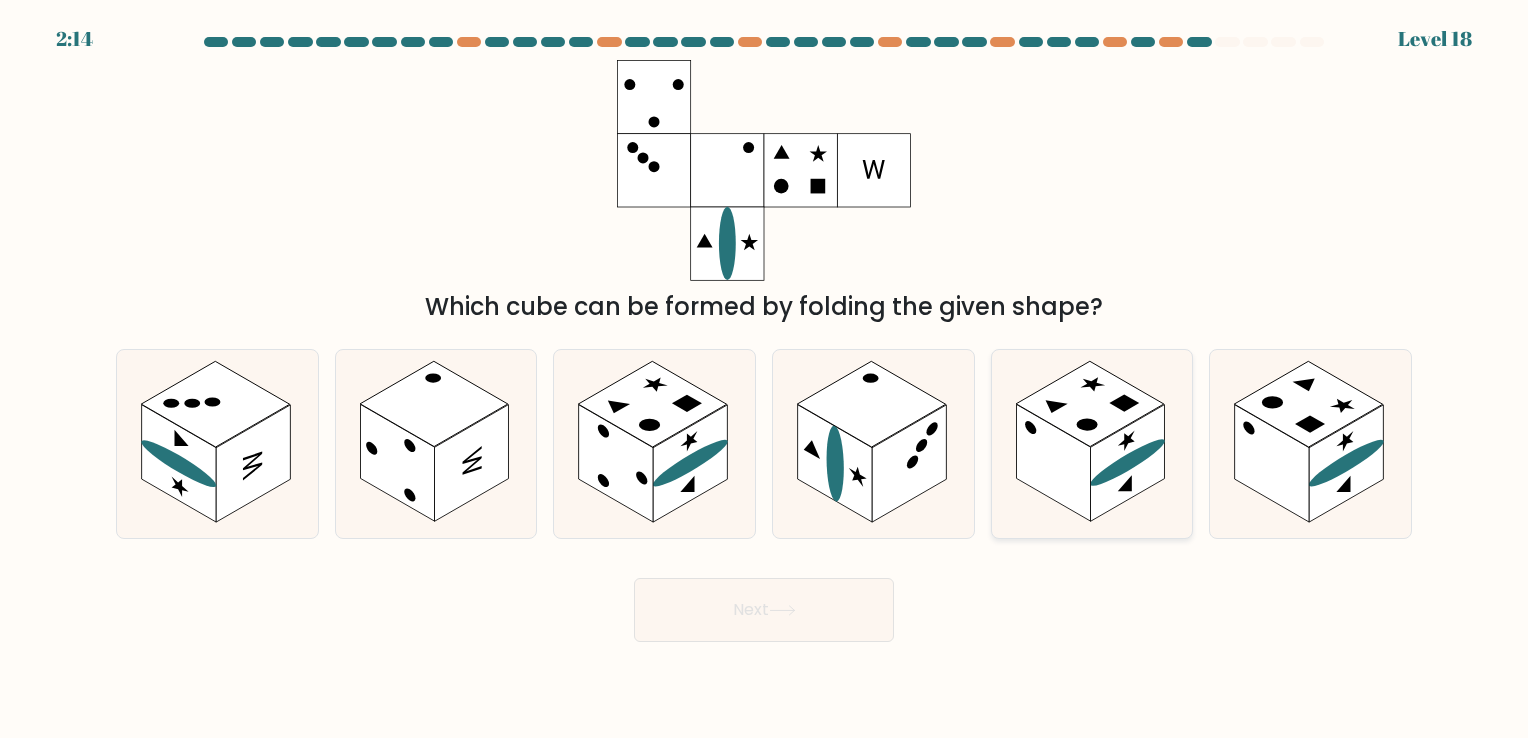 click 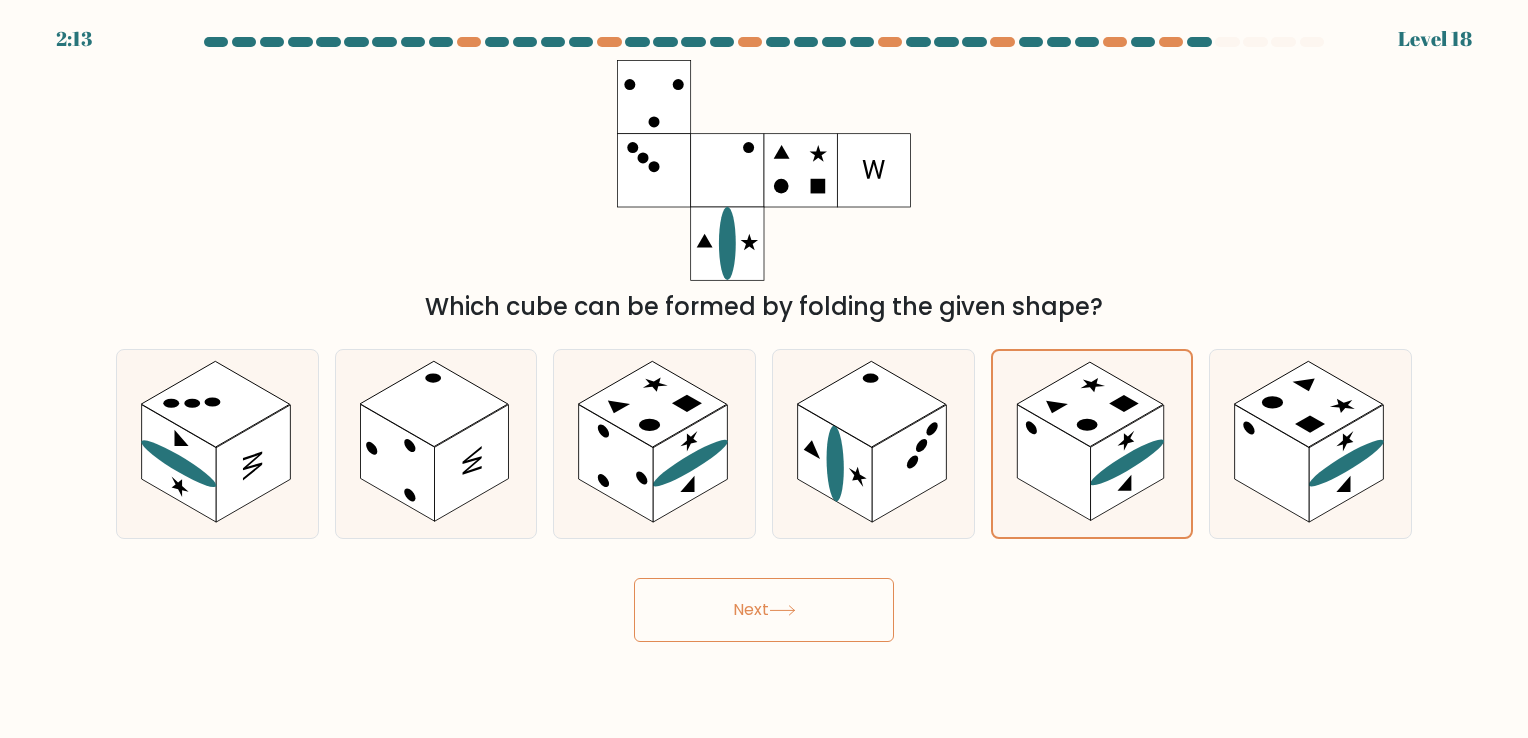 click on "Next" at bounding box center [764, 610] 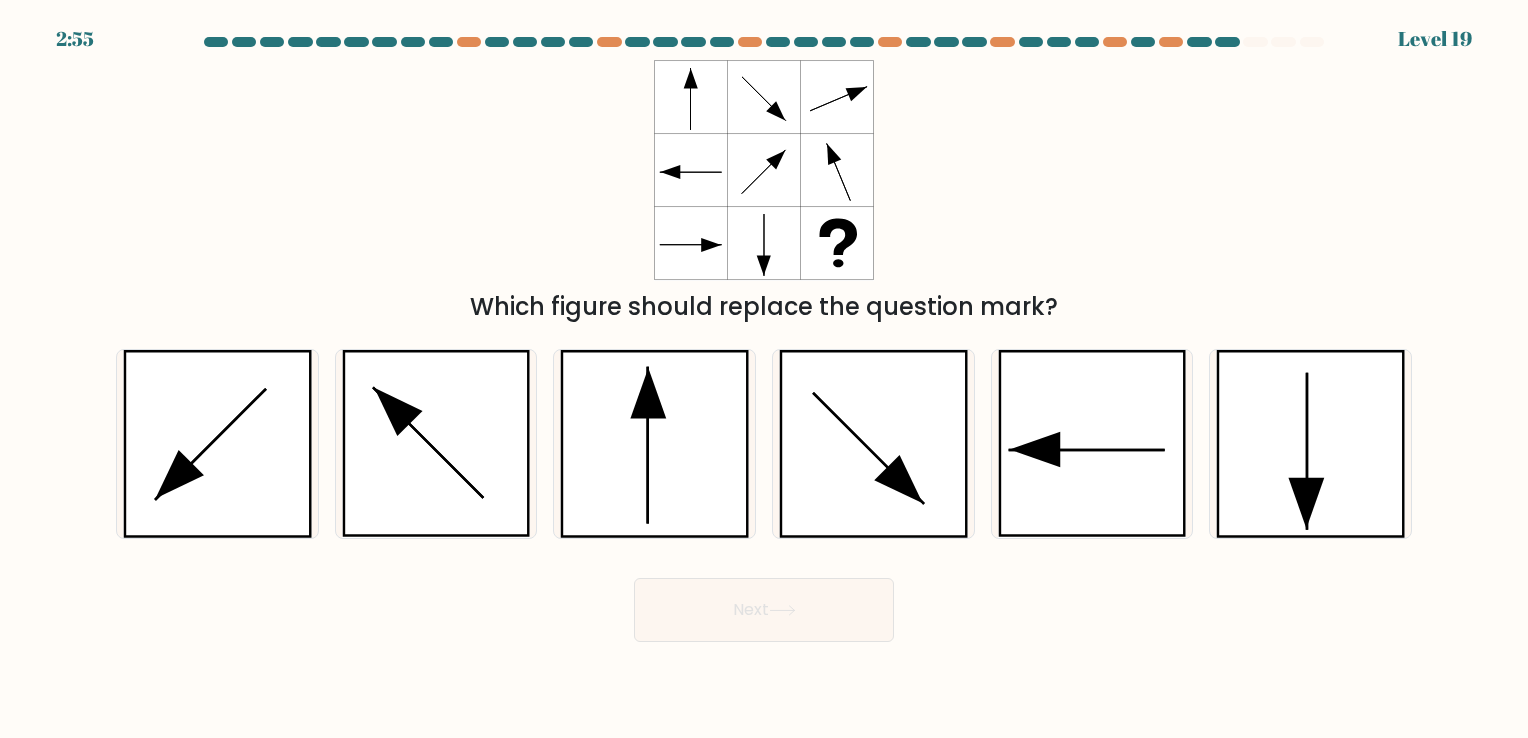 click 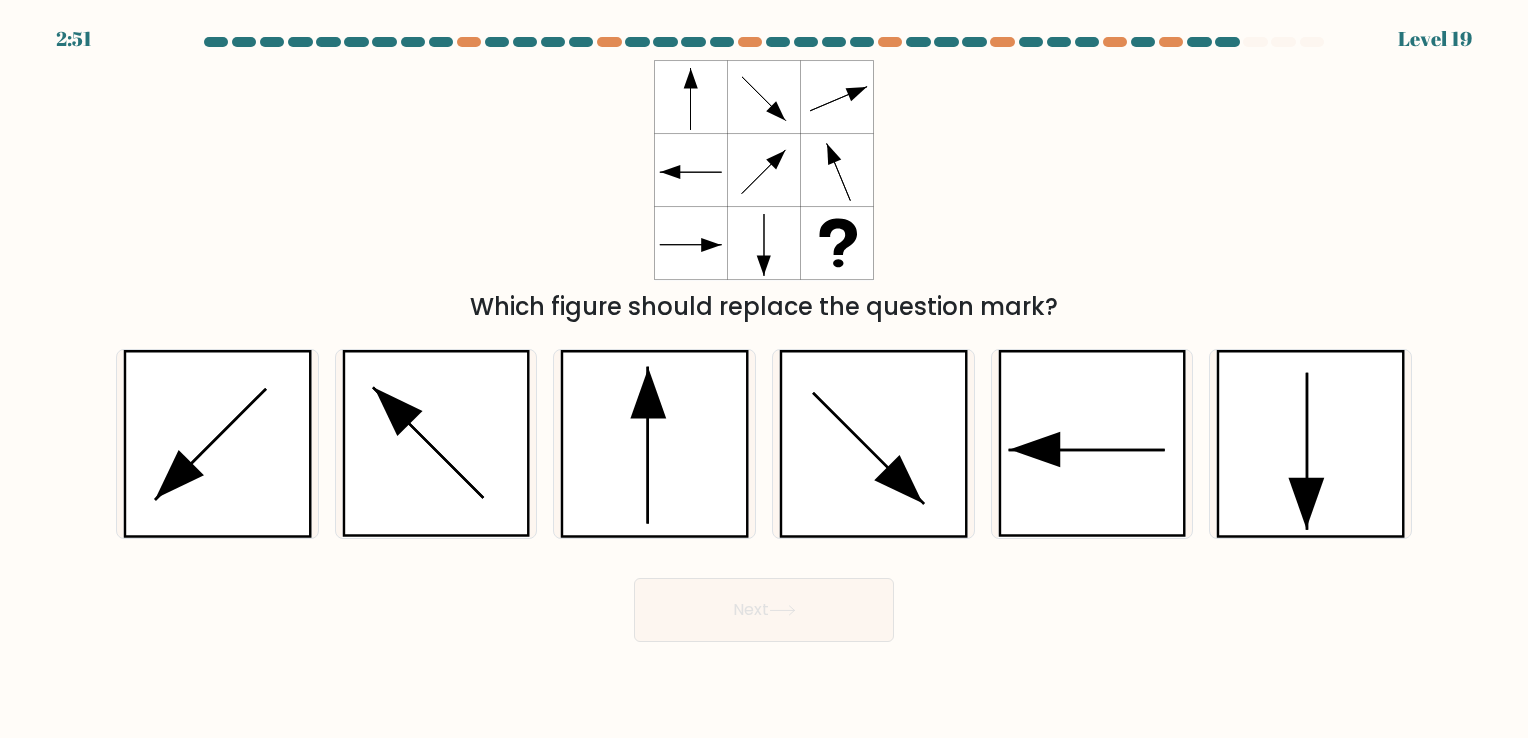 click 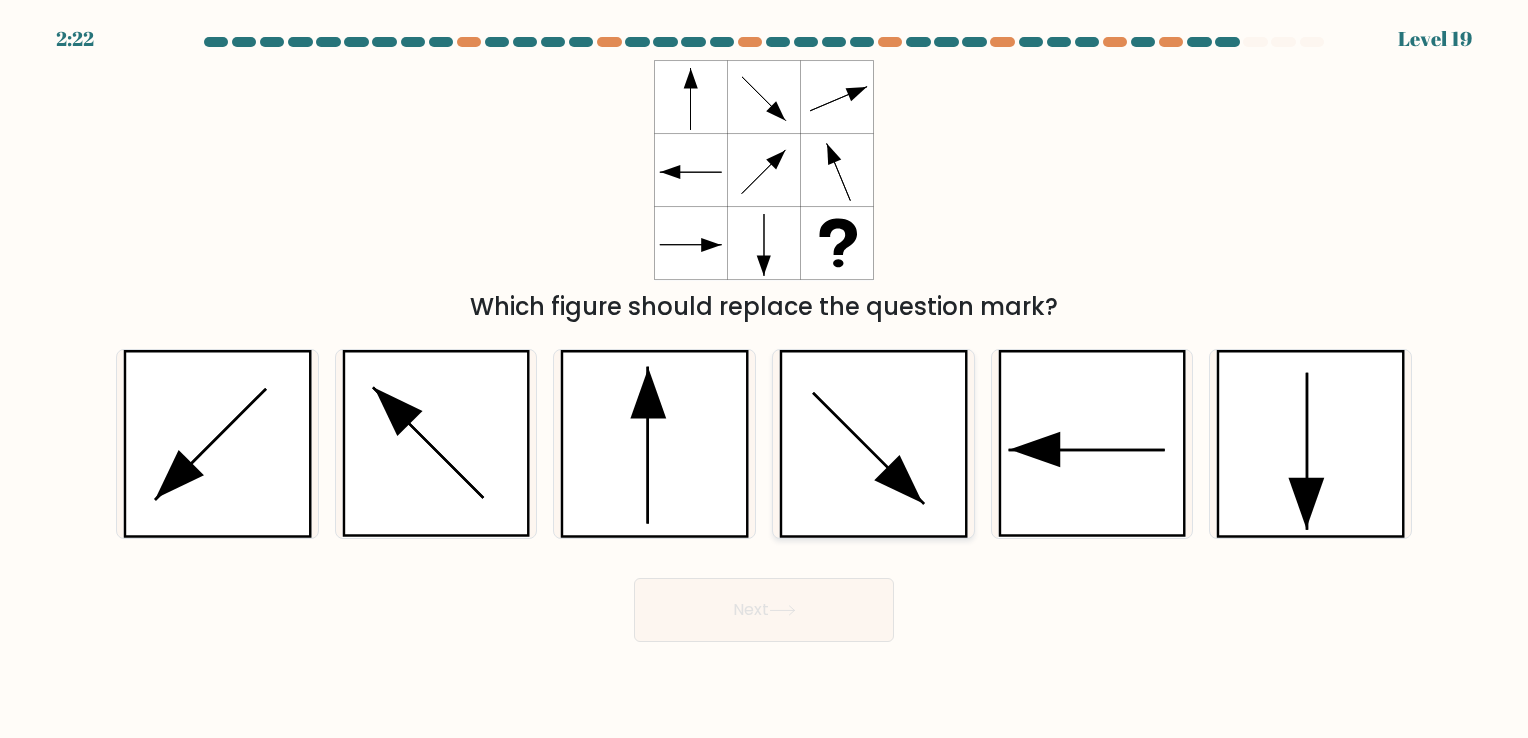 click 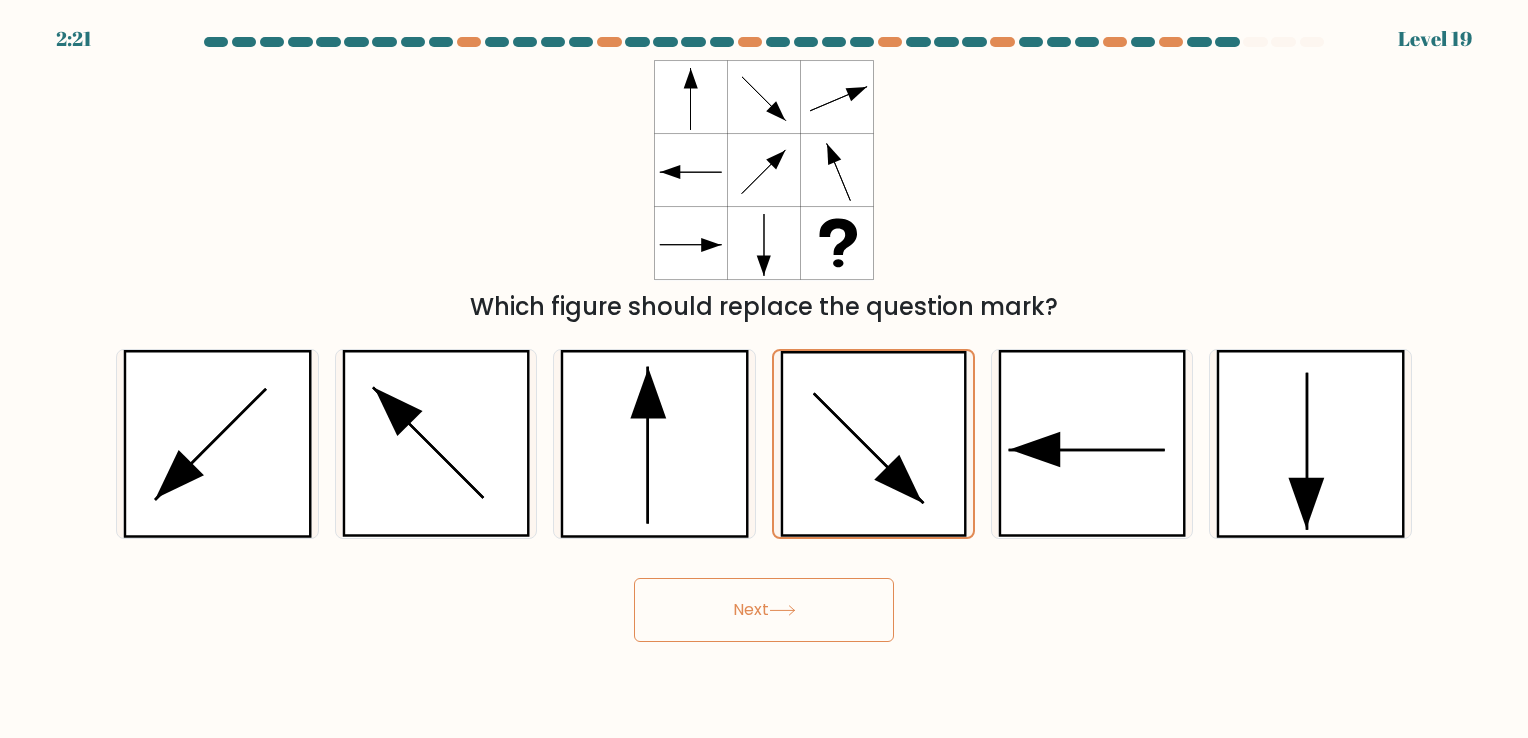 click on "Next" at bounding box center [764, 610] 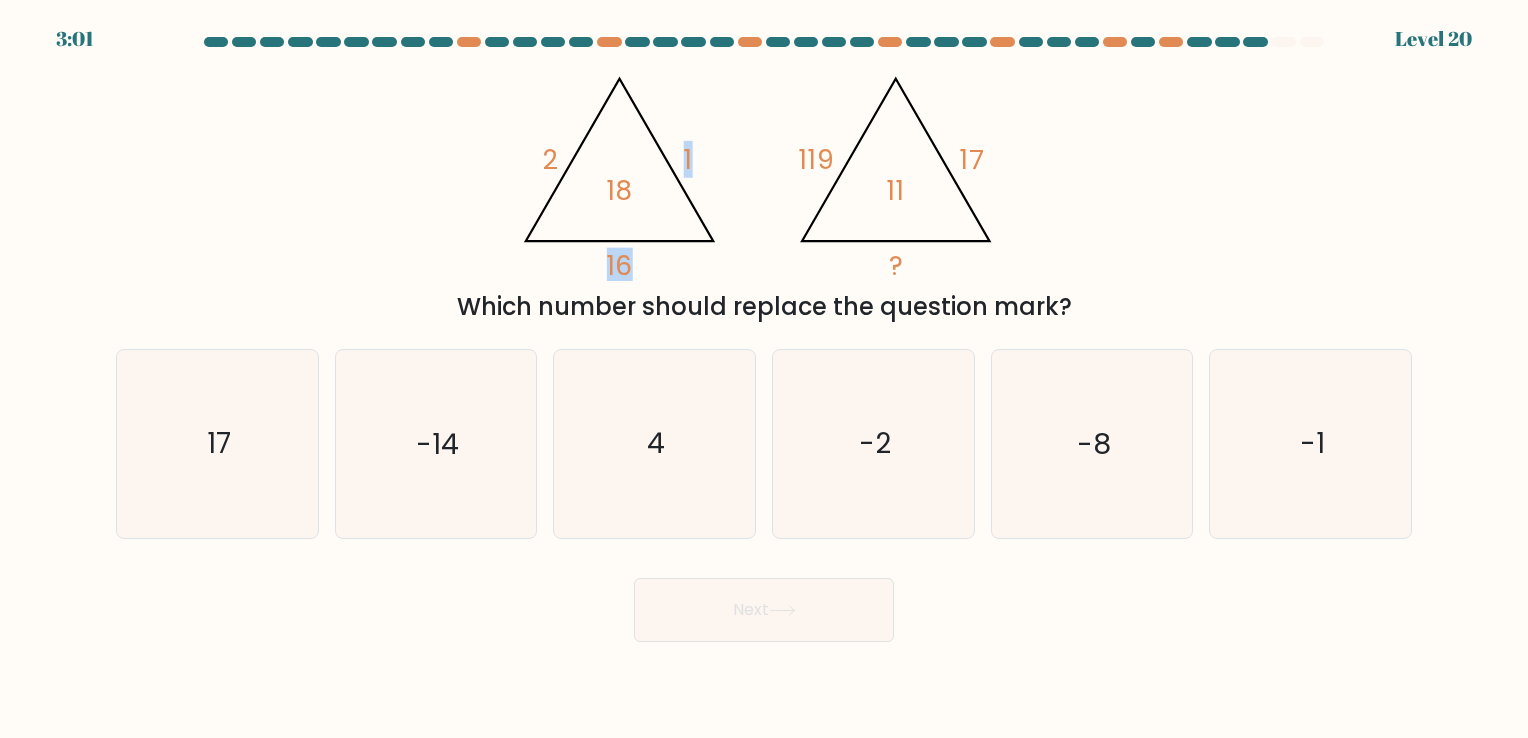 drag, startPoint x: 560, startPoint y: 186, endPoint x: 607, endPoint y: 207, distance: 51.47815 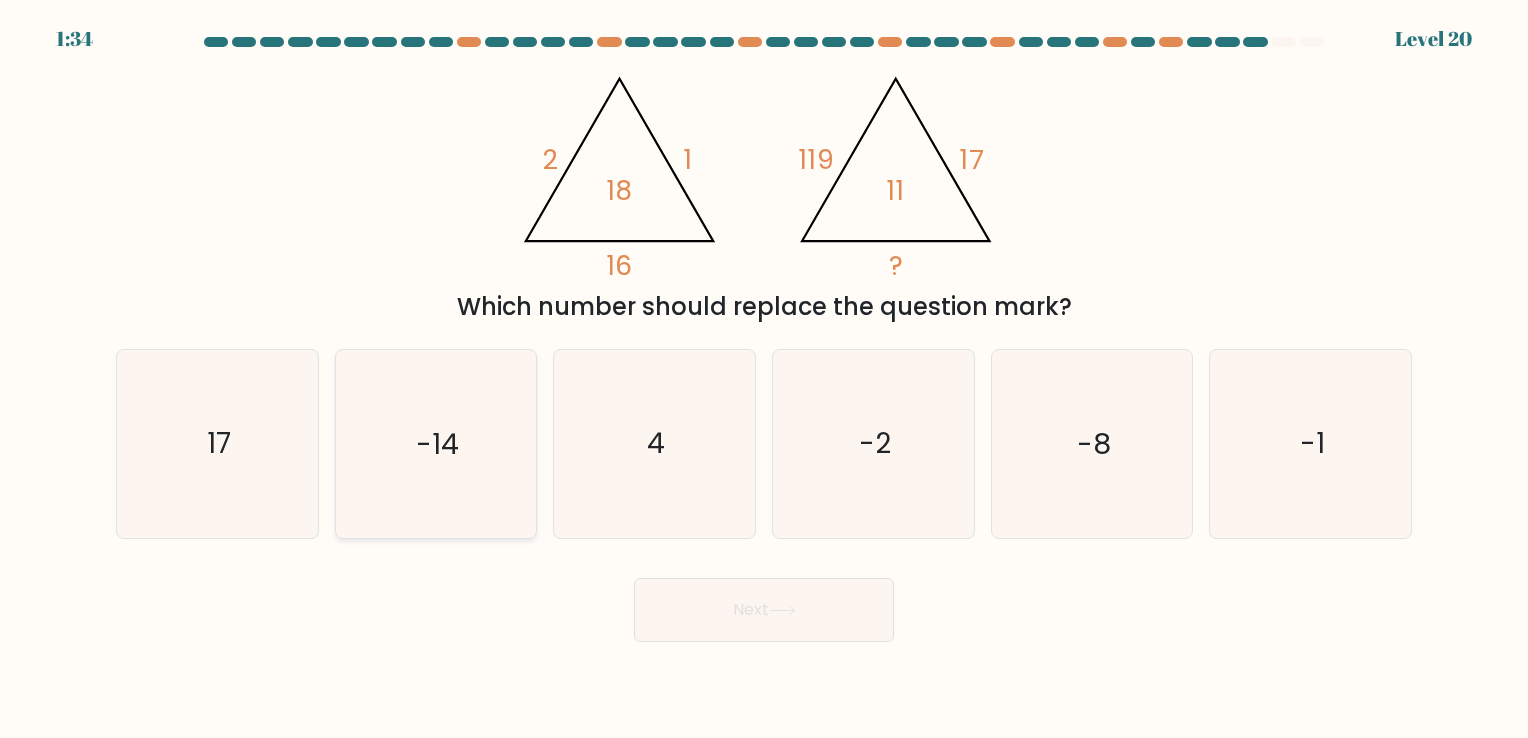 click on "-14" 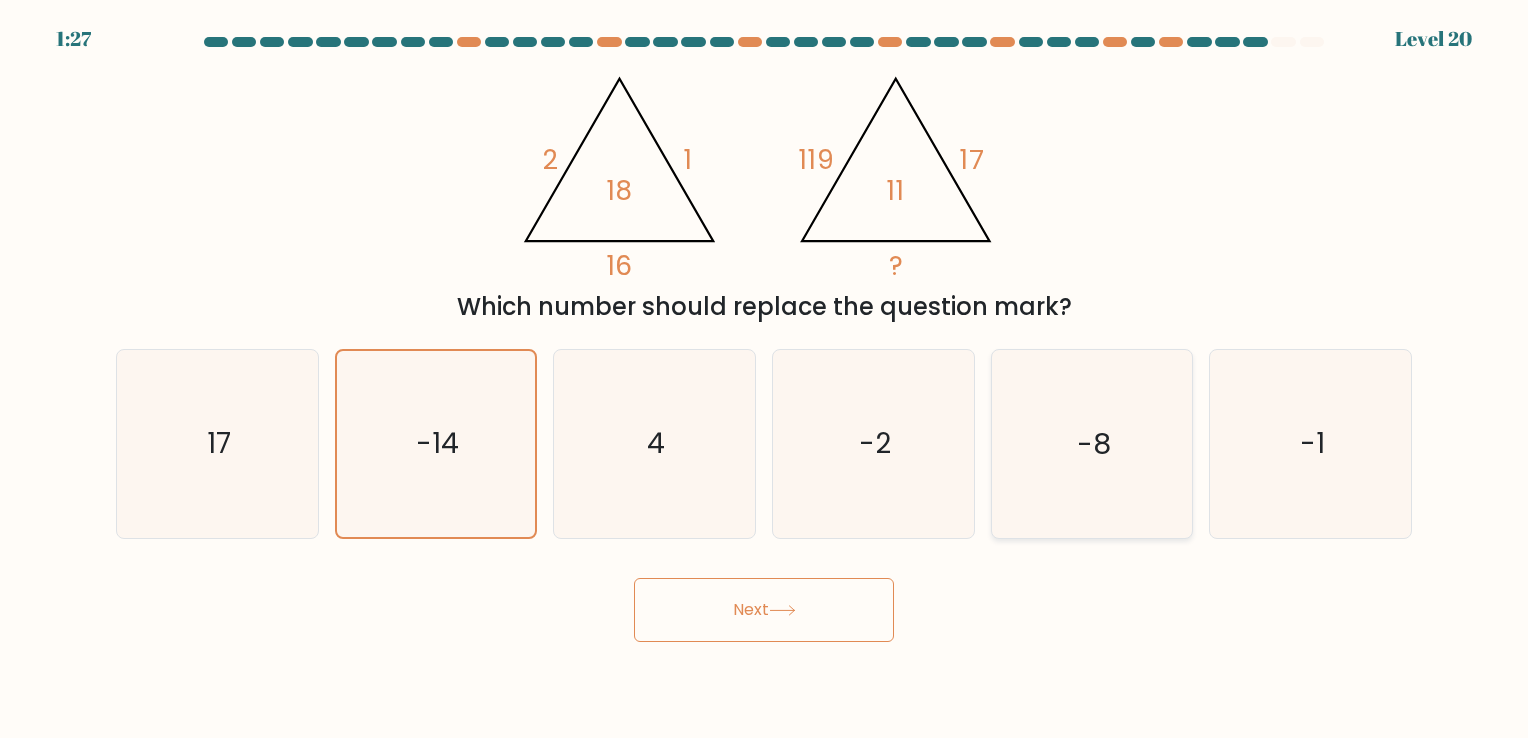click on "-8" 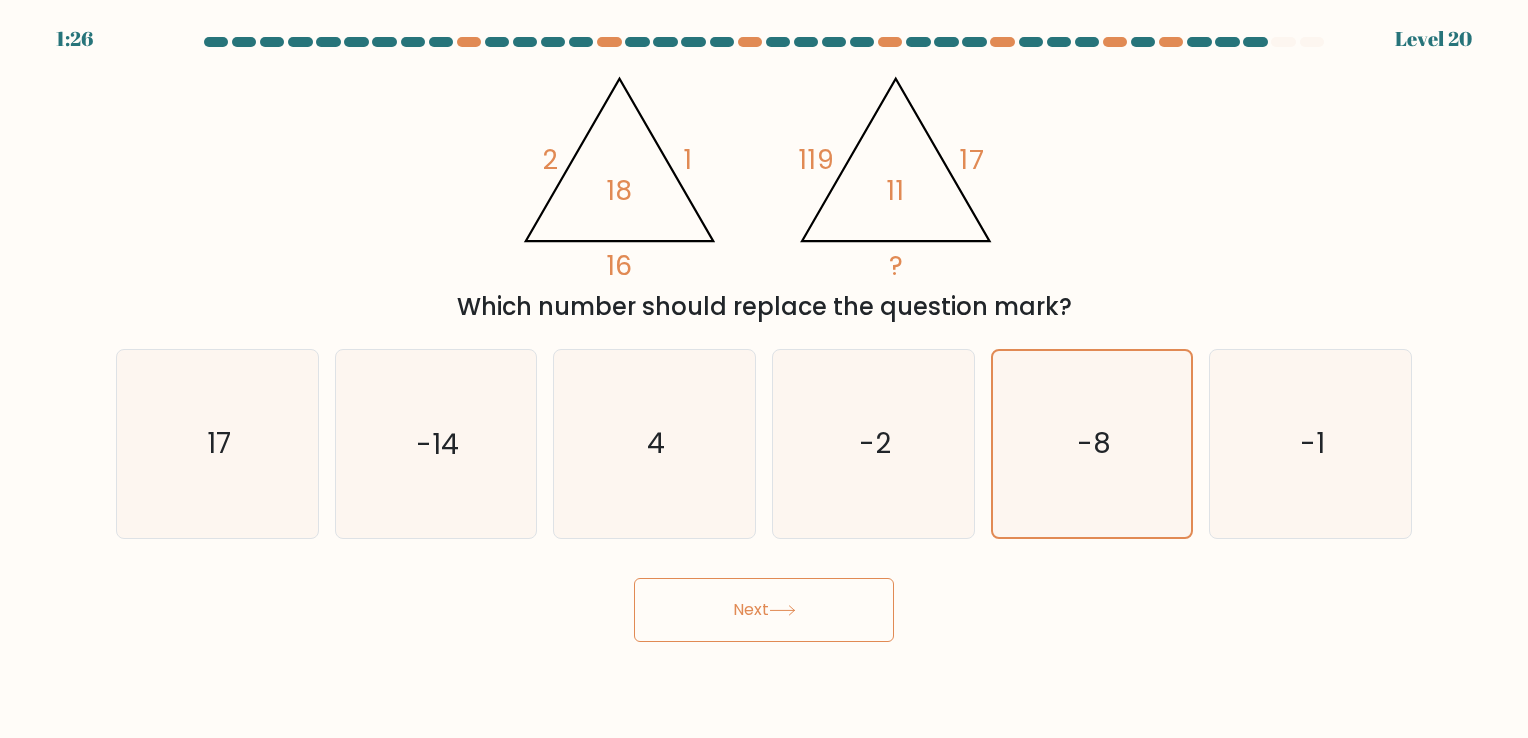 click on "Next" at bounding box center [764, 610] 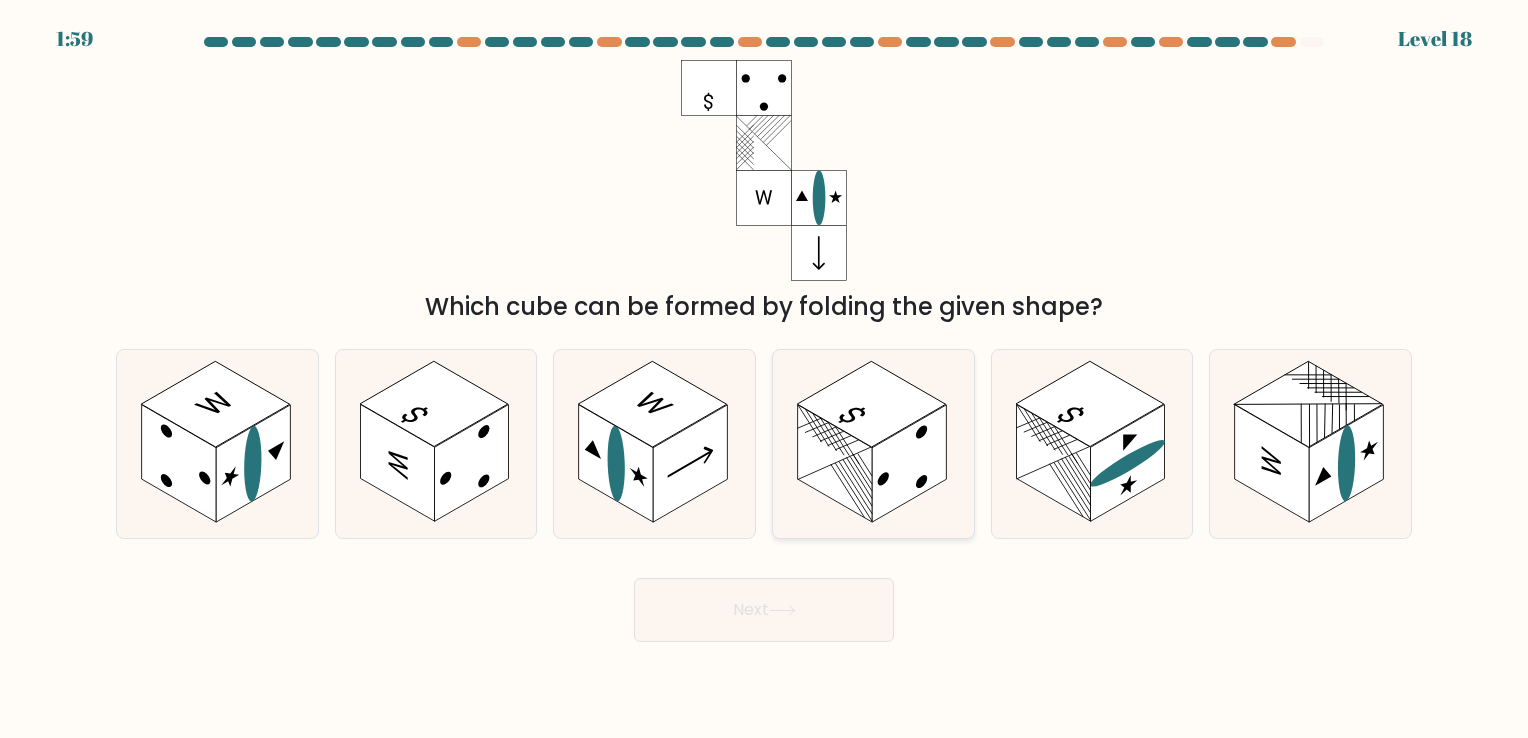 click 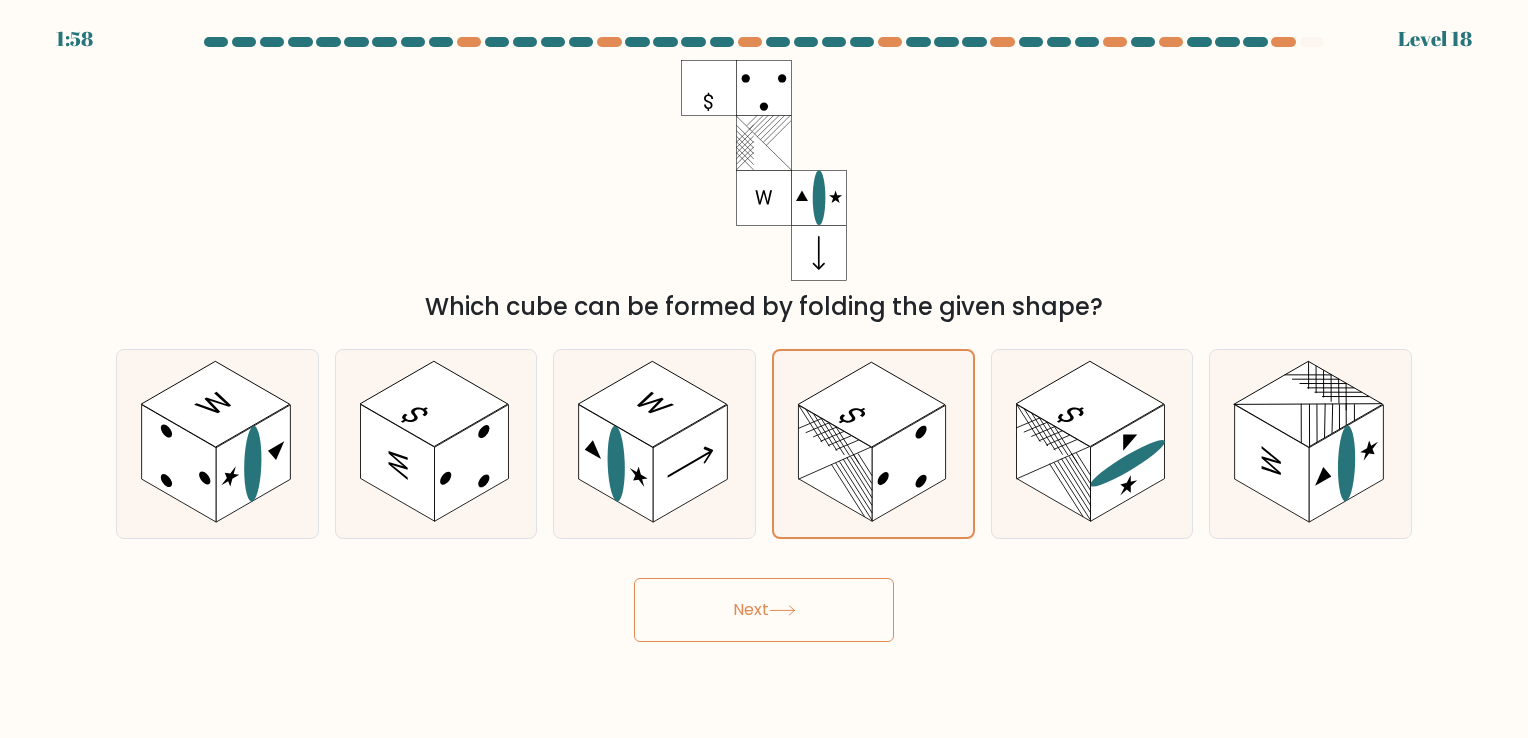 click on "Next" at bounding box center (764, 610) 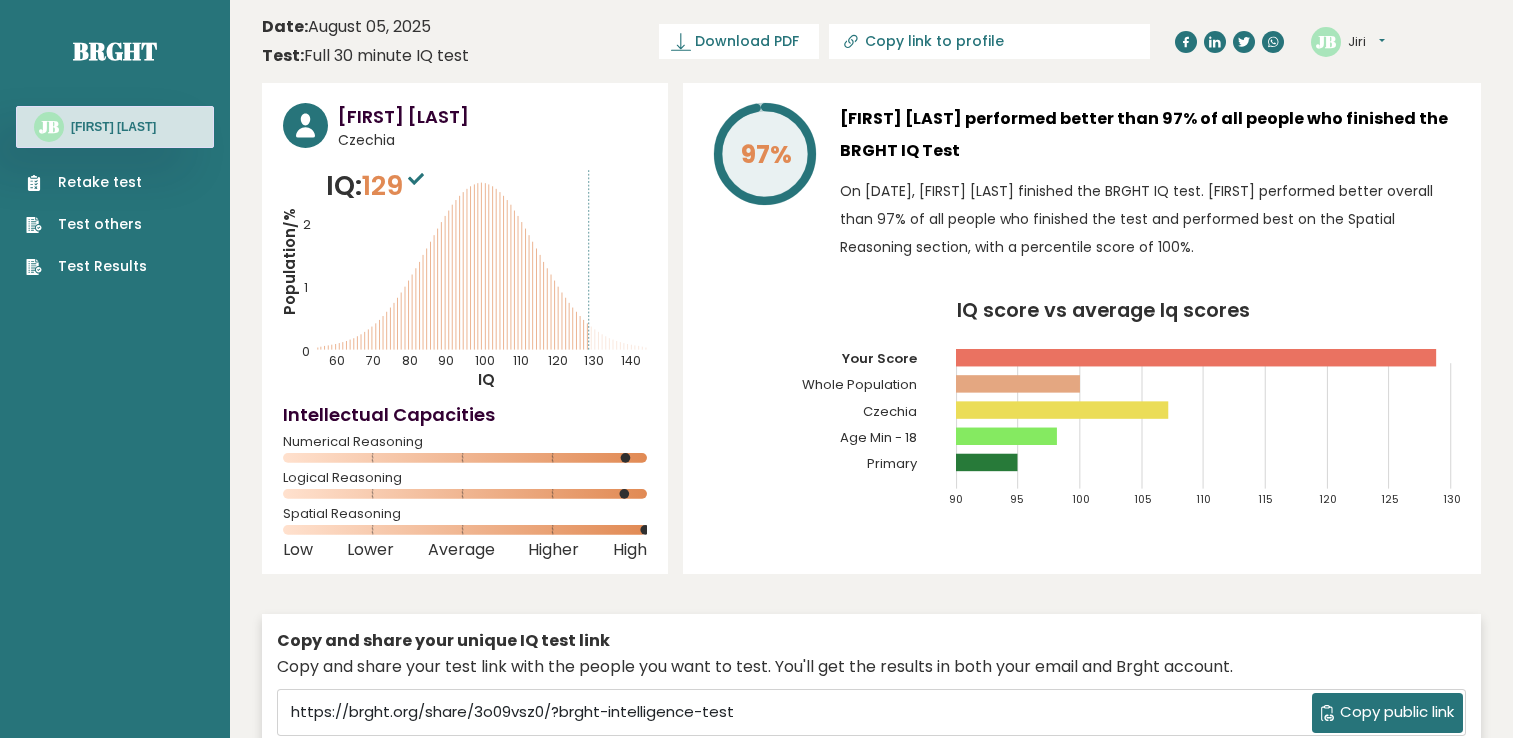 scroll, scrollTop: 0, scrollLeft: 0, axis: both 